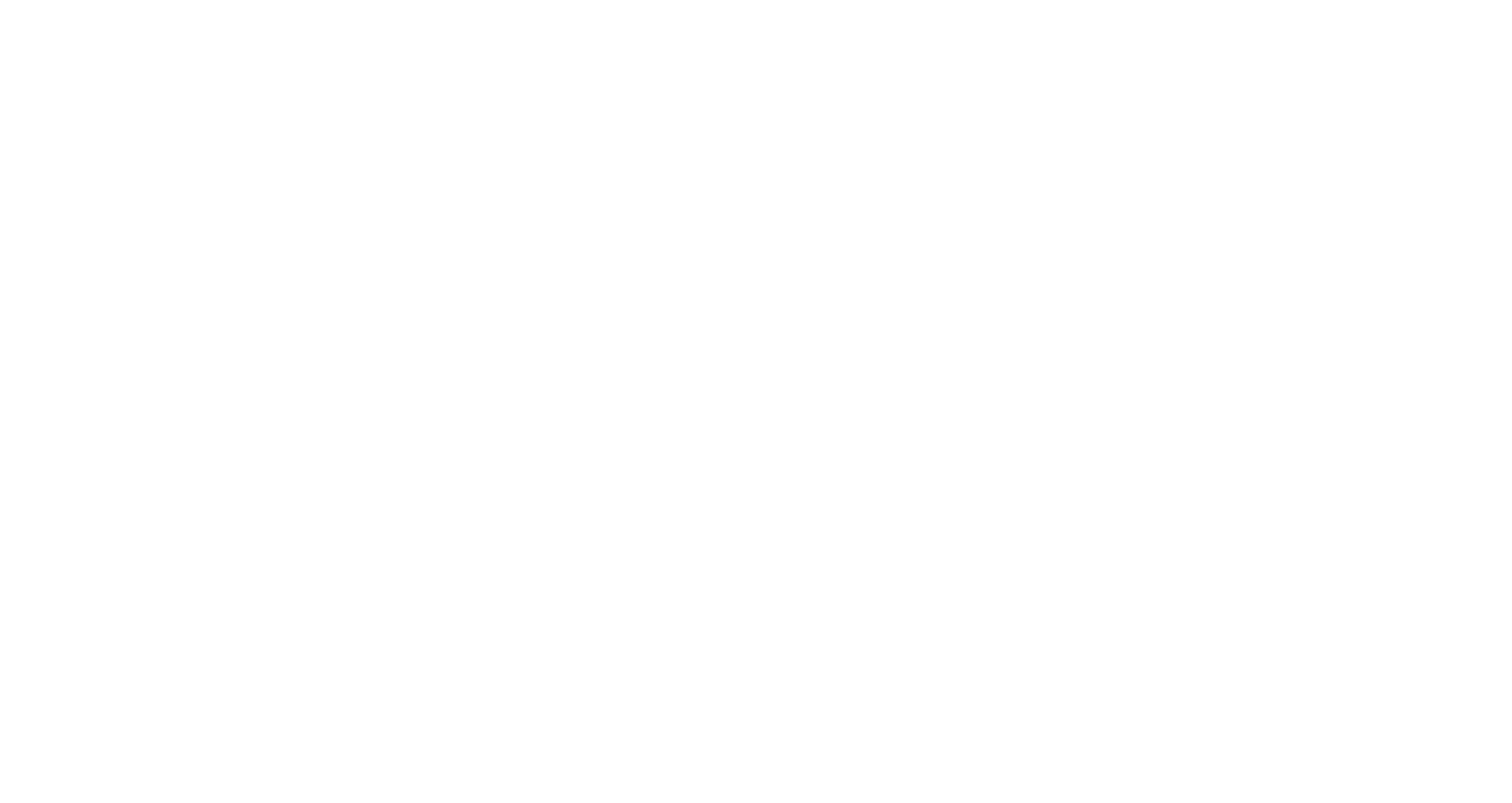 scroll, scrollTop: 0, scrollLeft: 0, axis: both 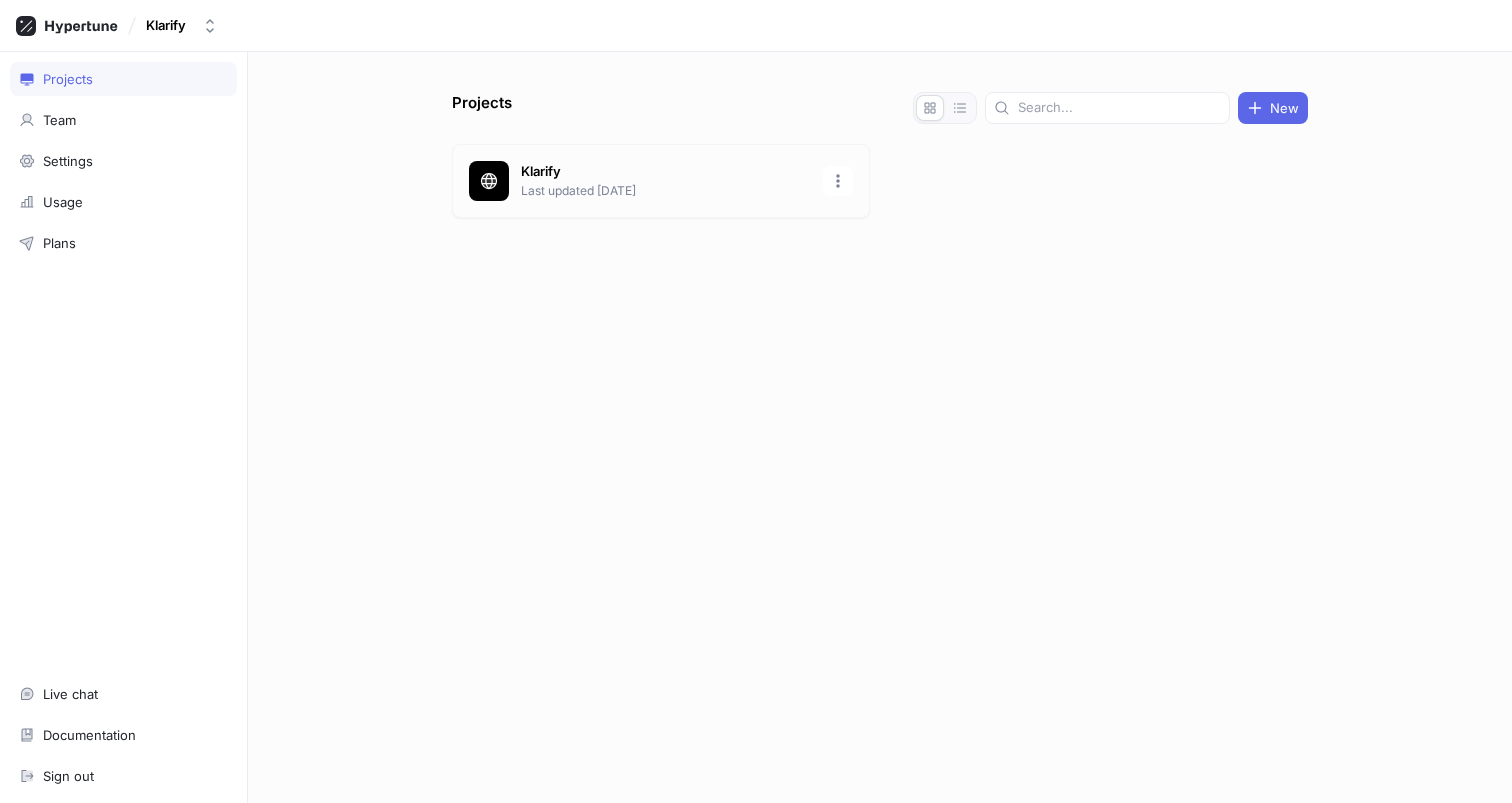click on "Last updated [DATE]" at bounding box center [666, 191] 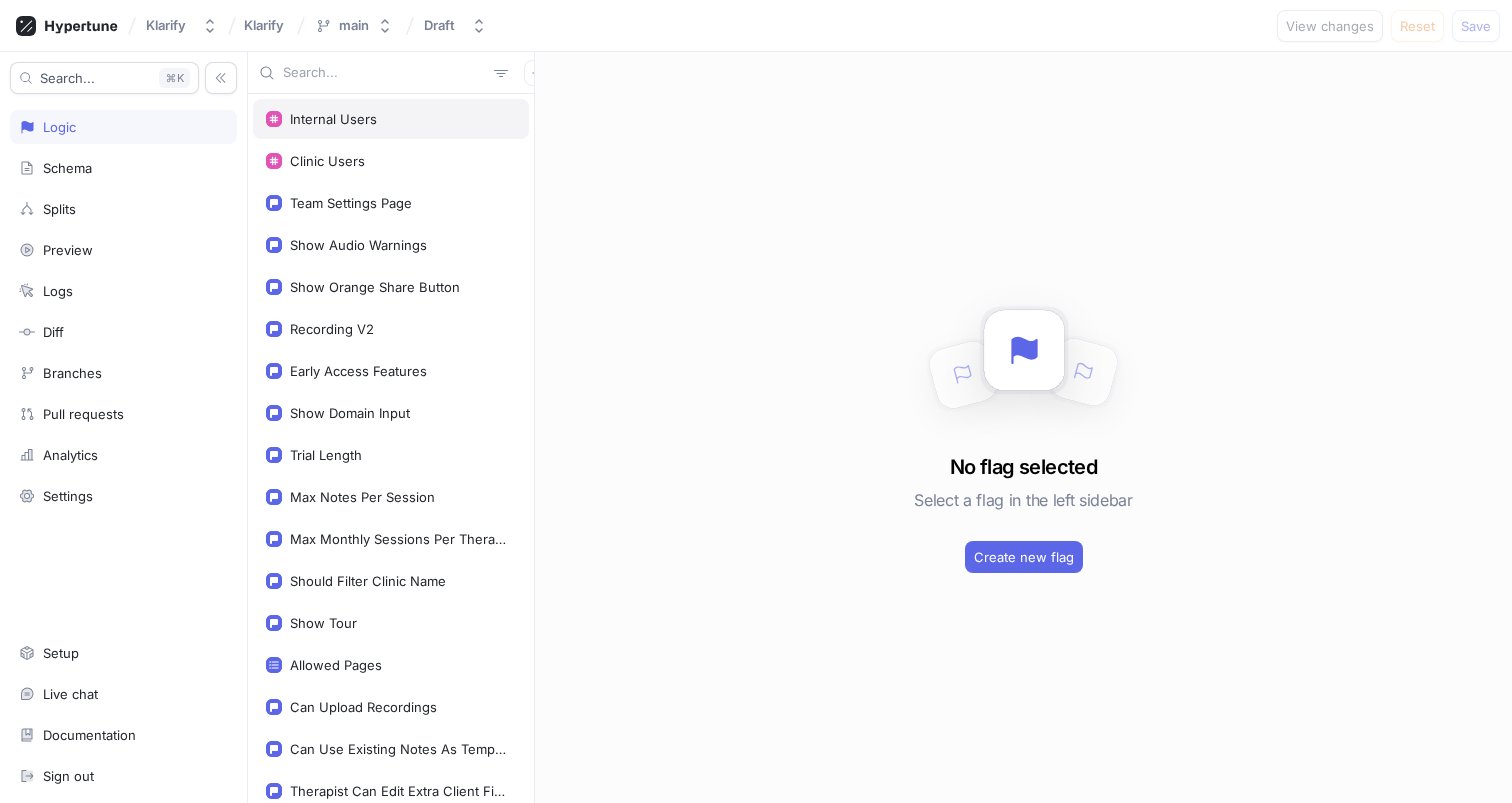 click on "Internal Users" at bounding box center (391, 119) 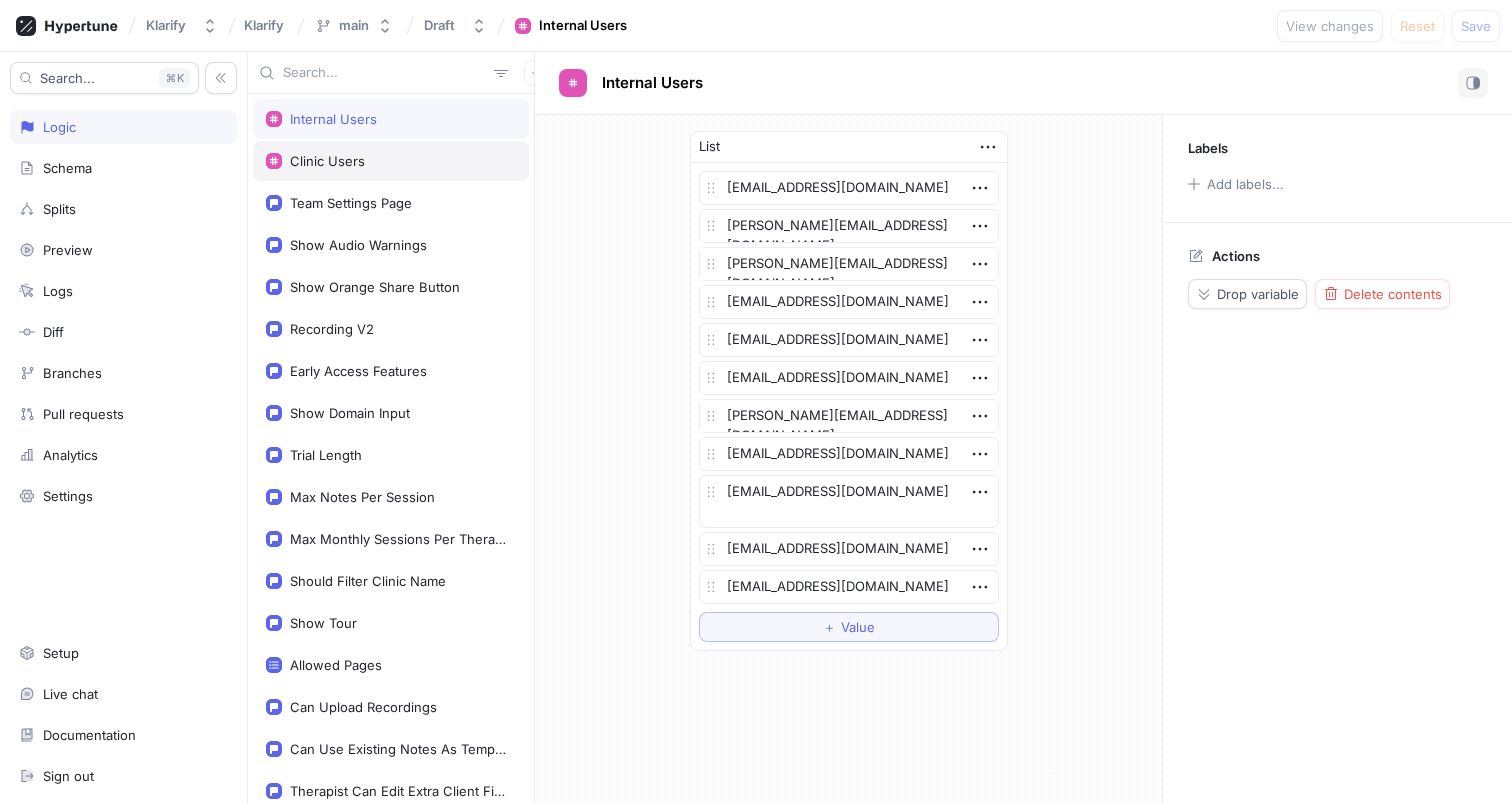 click on "Clinic Users" at bounding box center [327, 161] 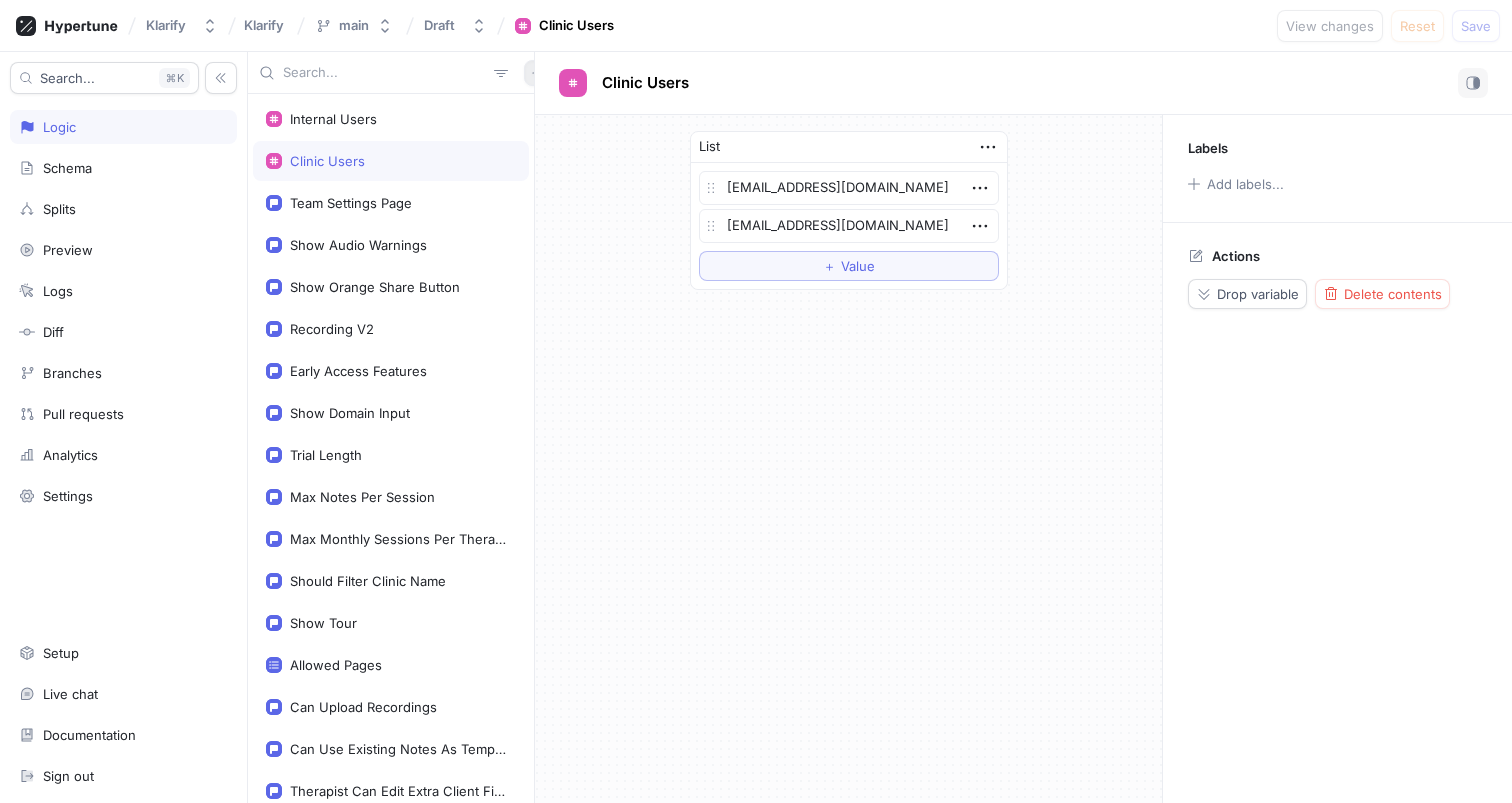 click 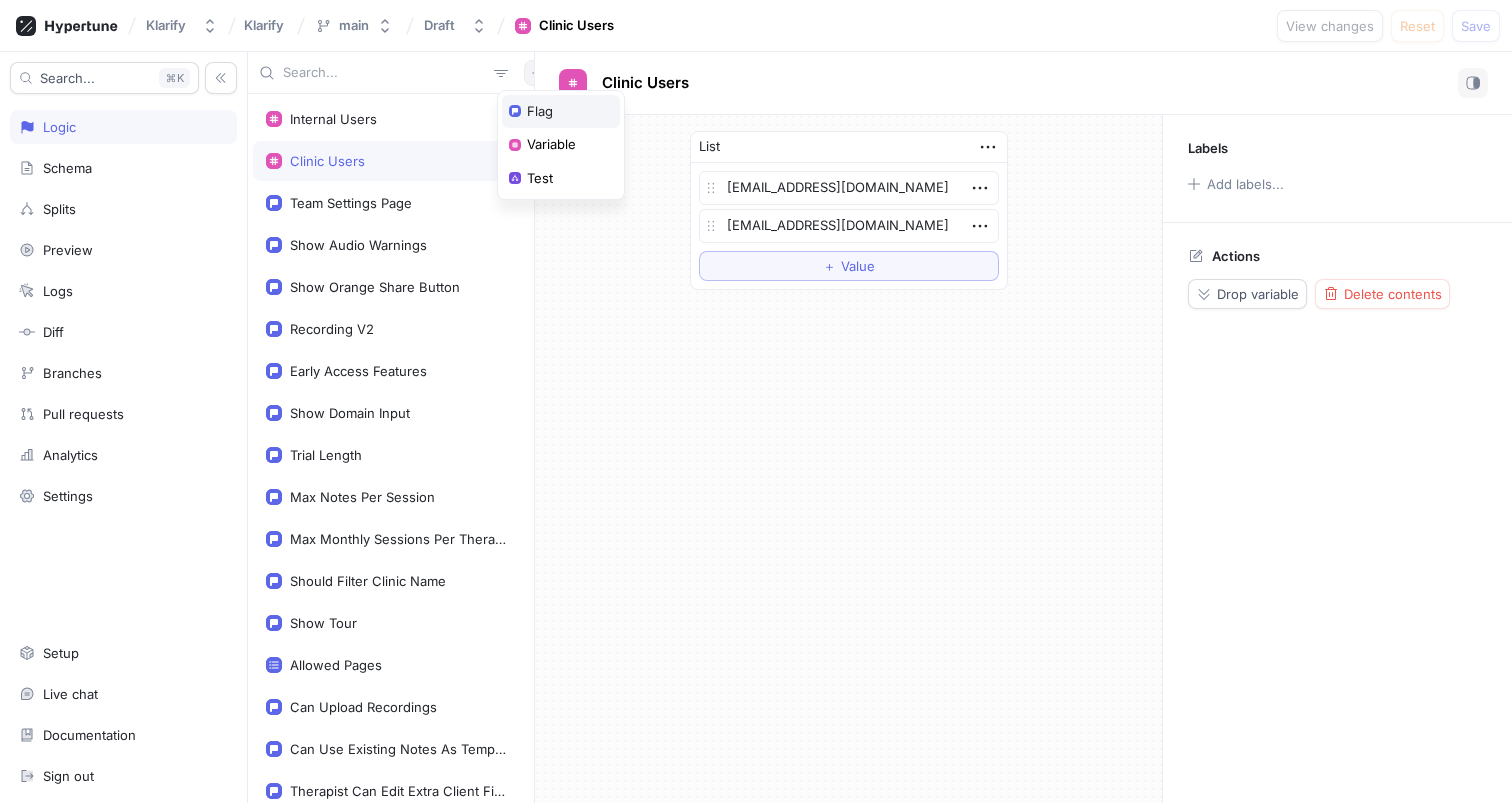 click on "Flag" at bounding box center (540, 112) 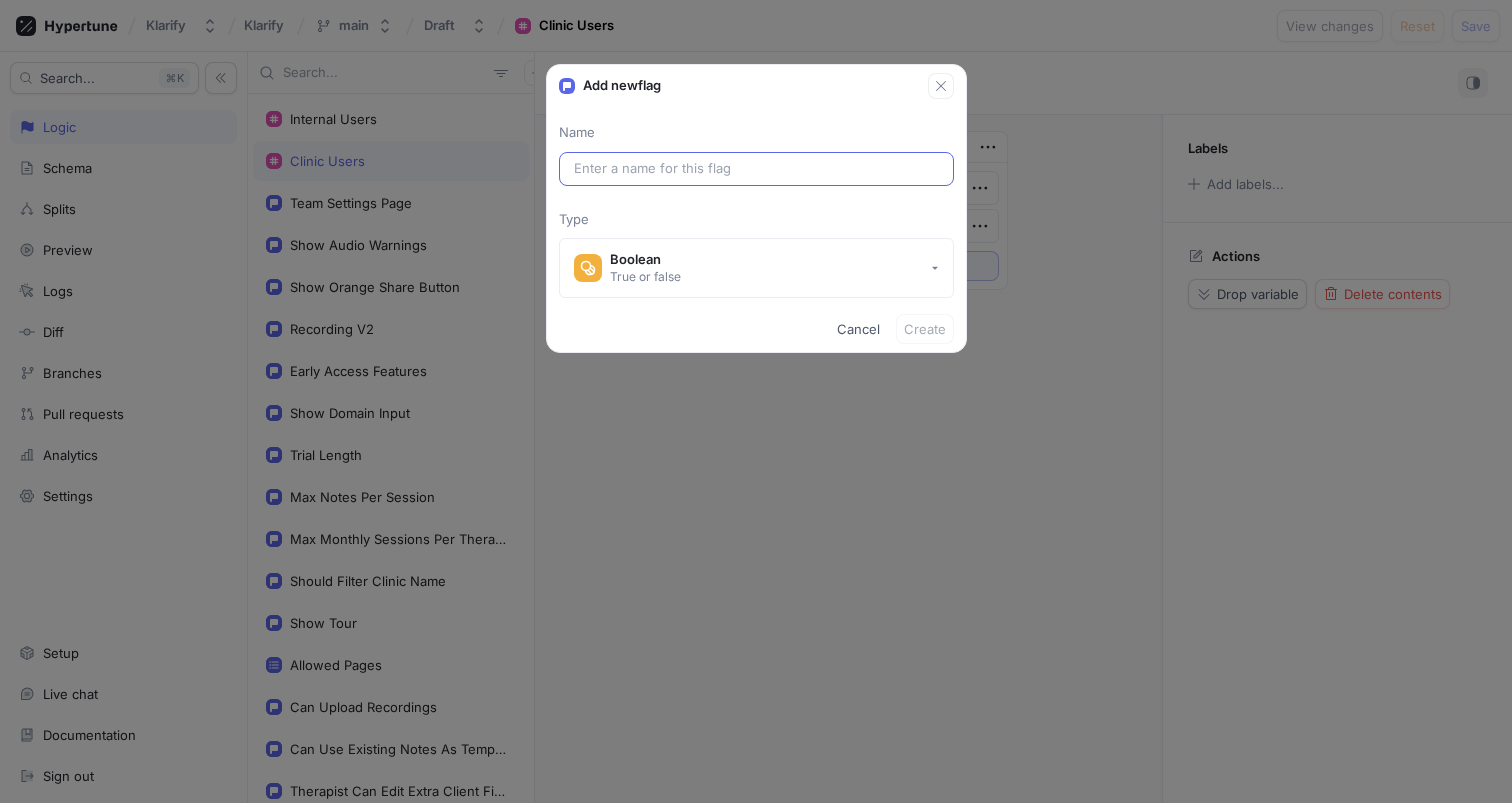 click at bounding box center [756, 169] 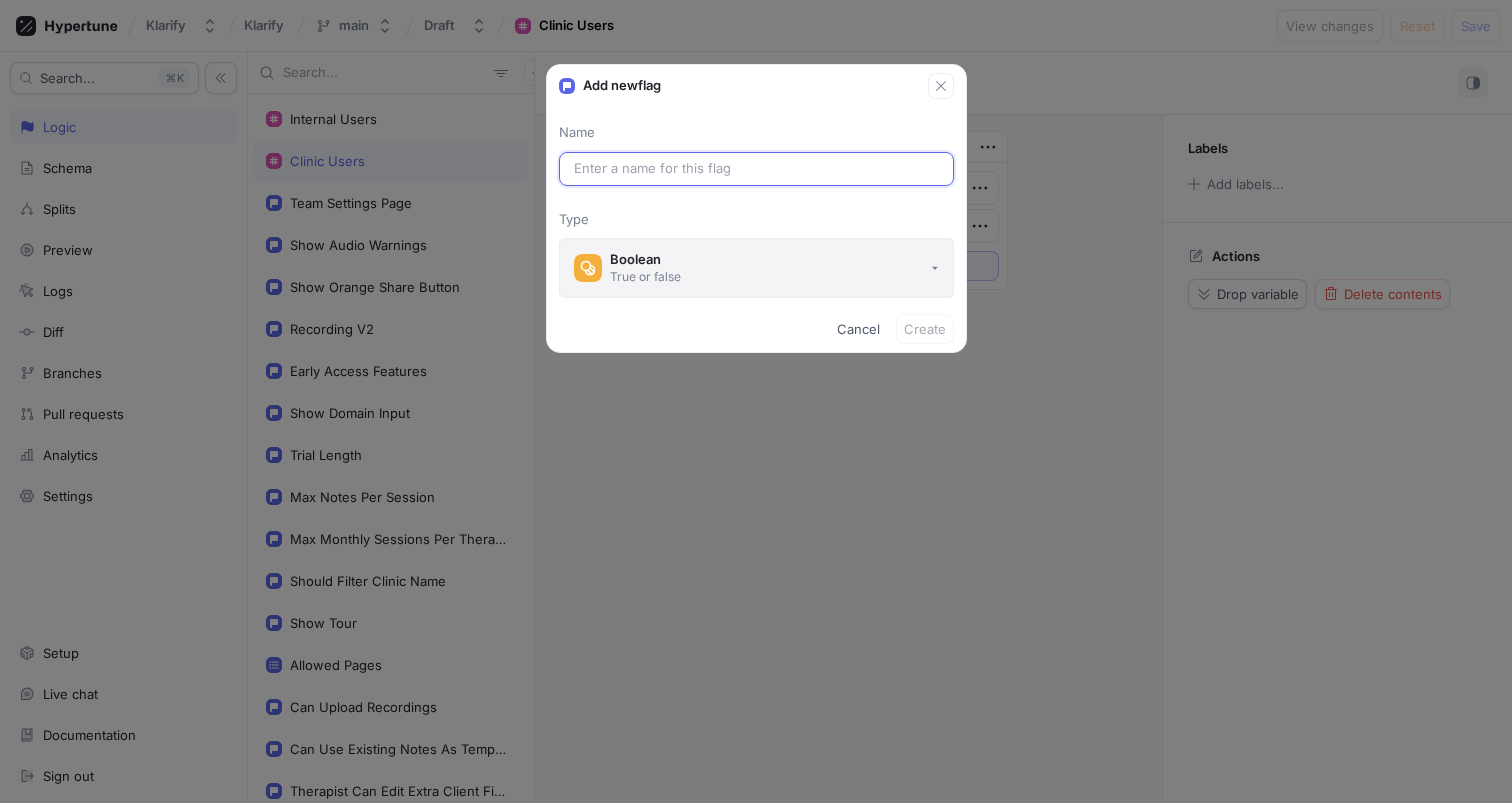 click on "True or false" at bounding box center (645, 276) 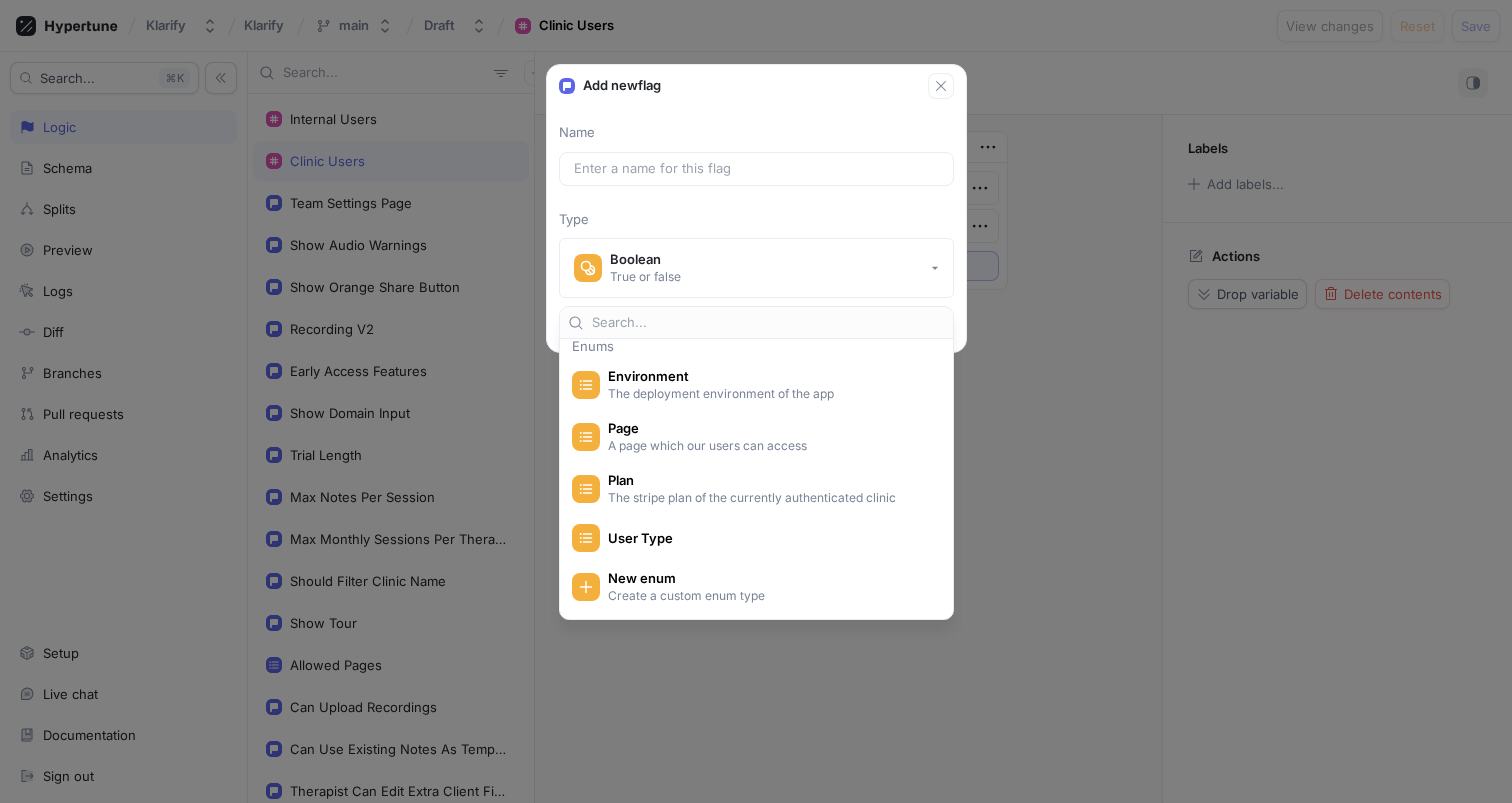 scroll, scrollTop: 0, scrollLeft: 0, axis: both 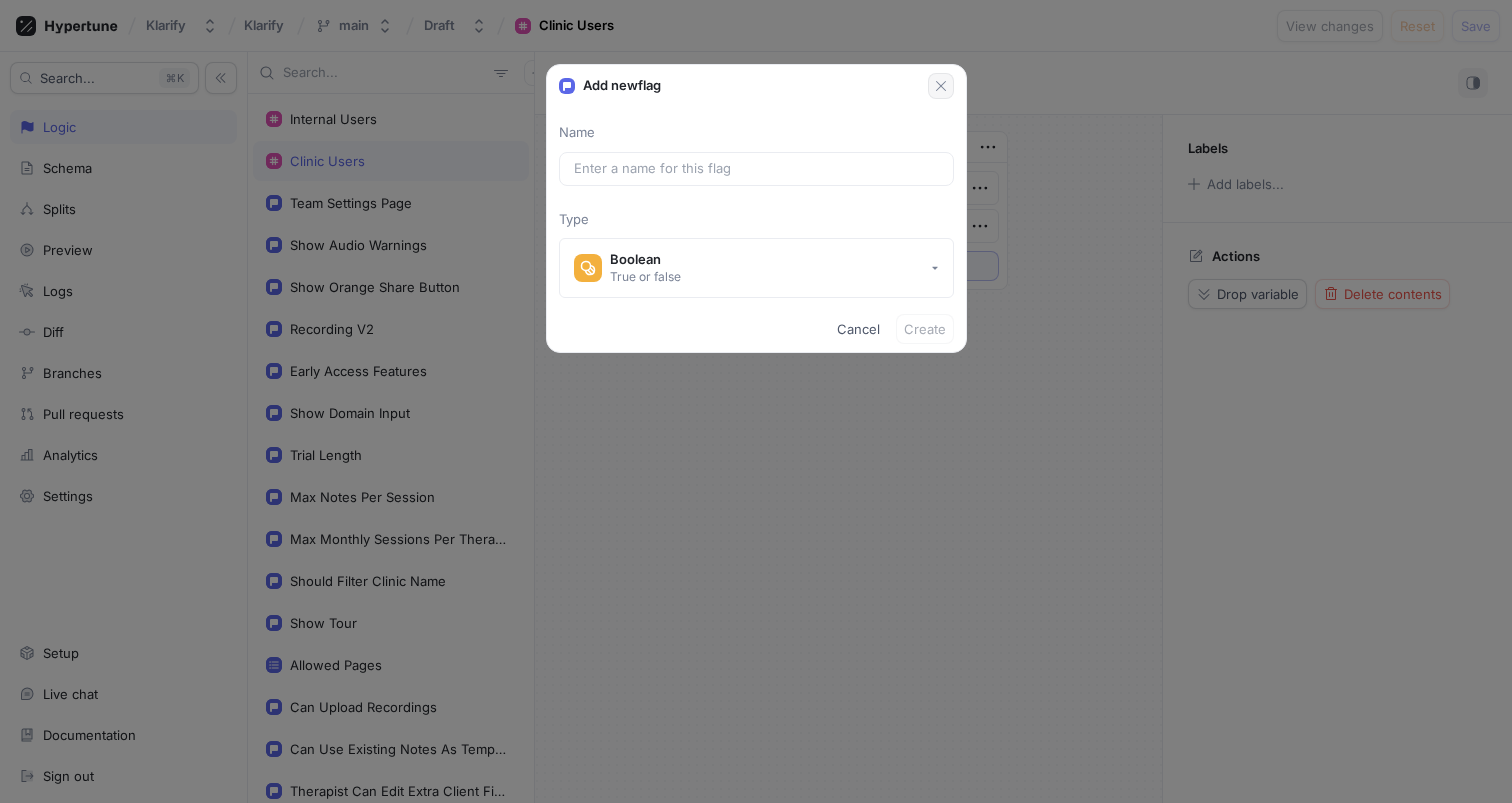 click 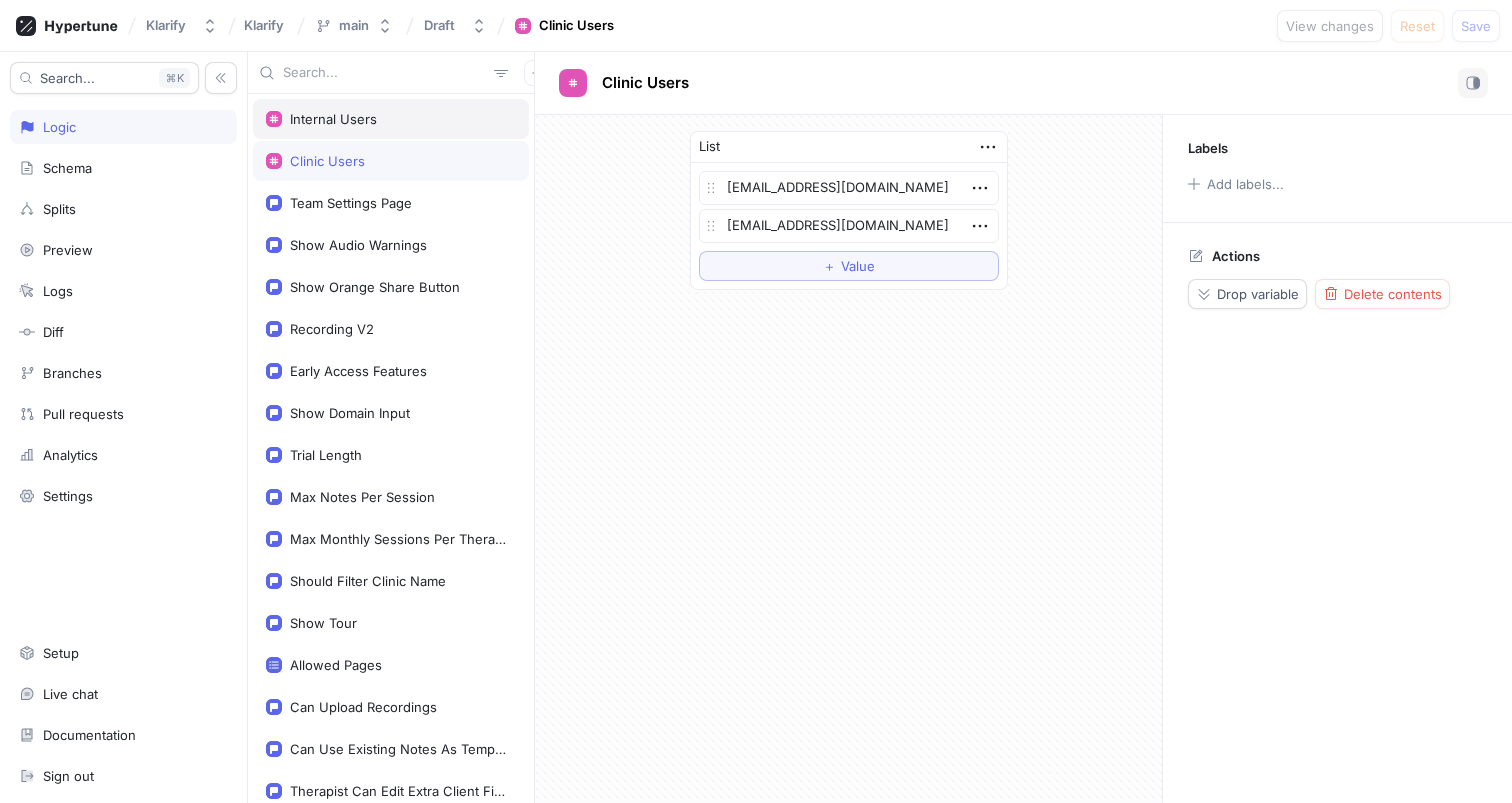 click on "Internal Users" at bounding box center [391, 119] 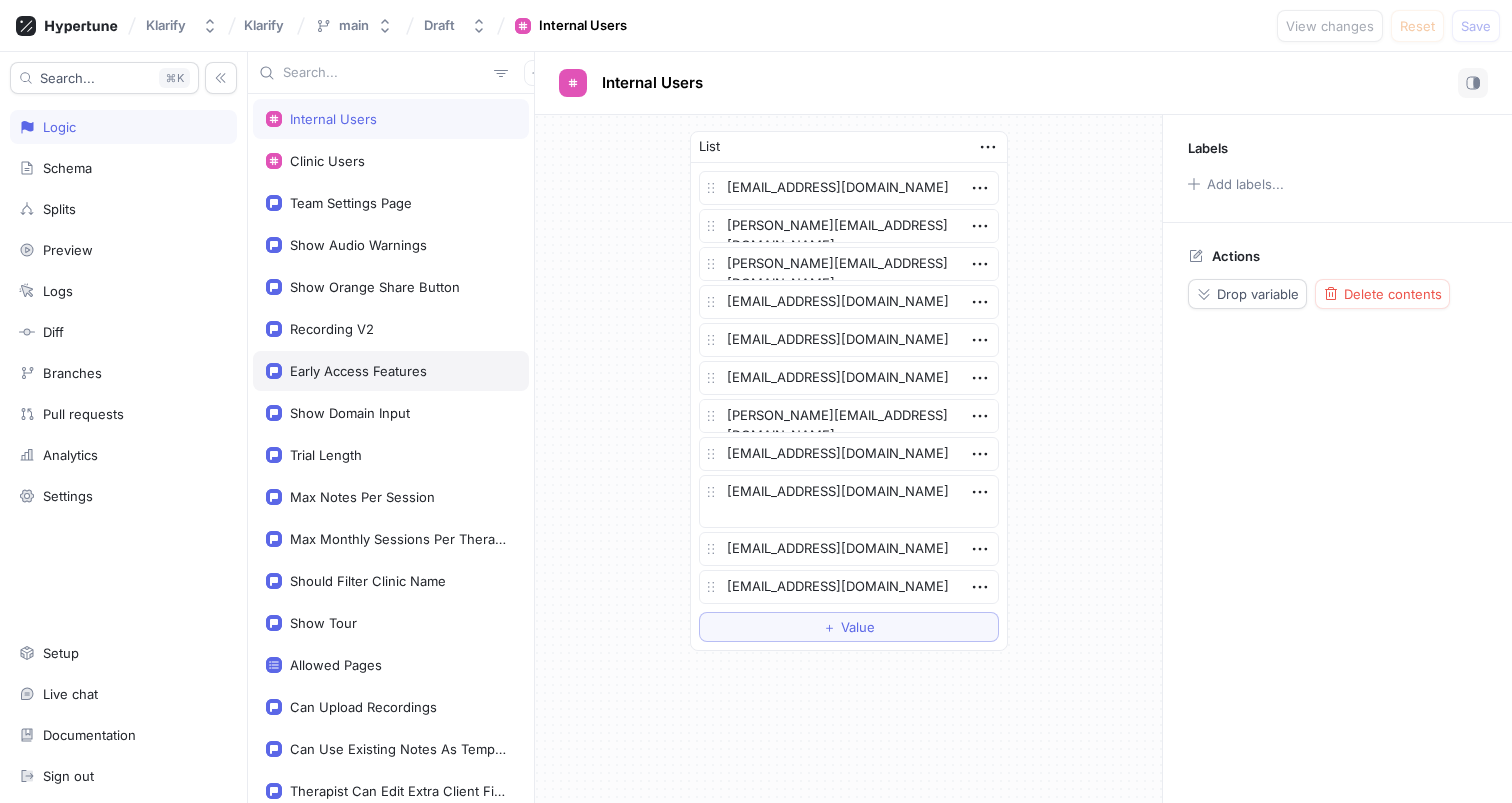 click on "Early Access Features" at bounding box center [391, 371] 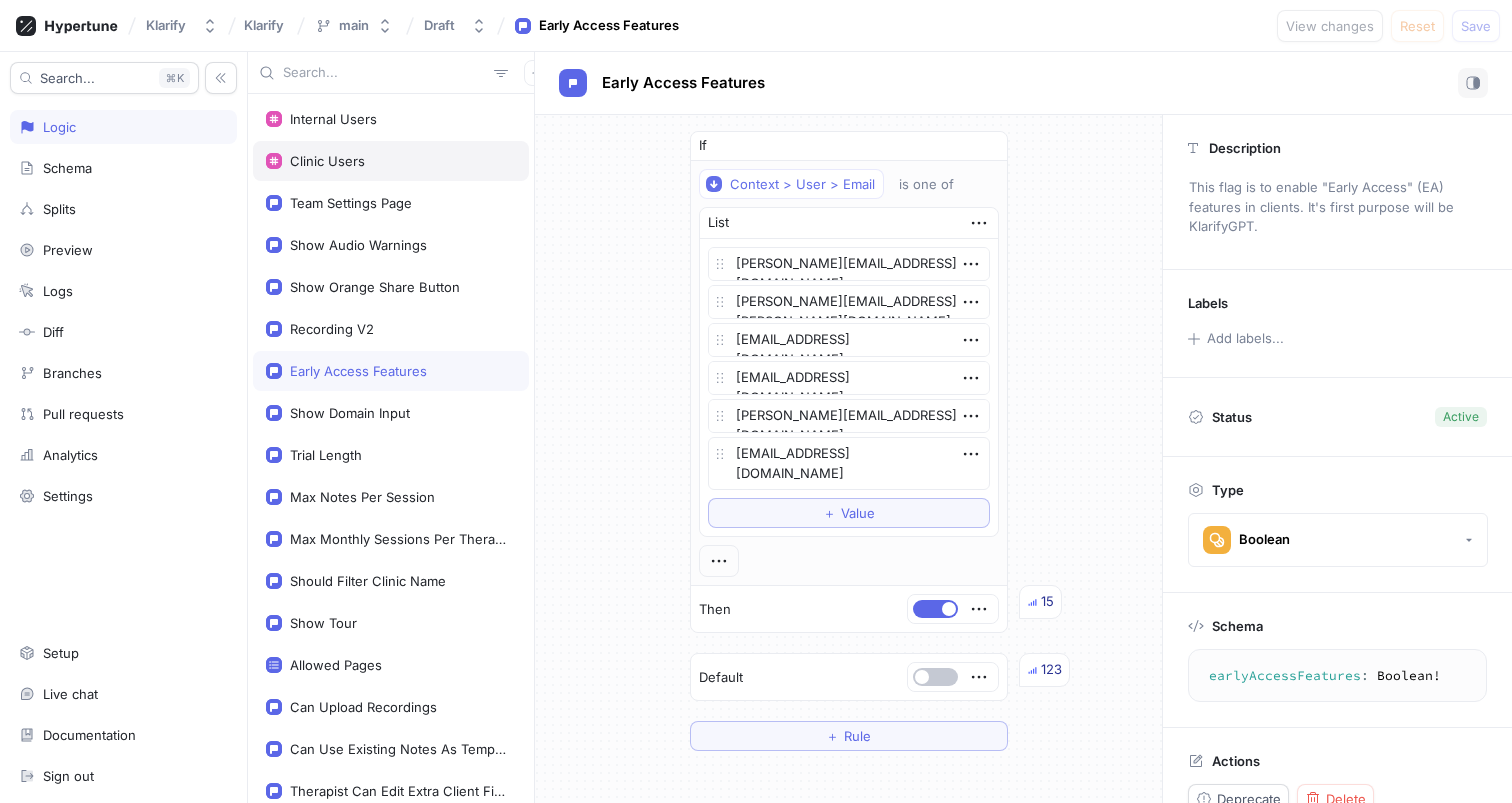 click on "Clinic Users" at bounding box center (391, 161) 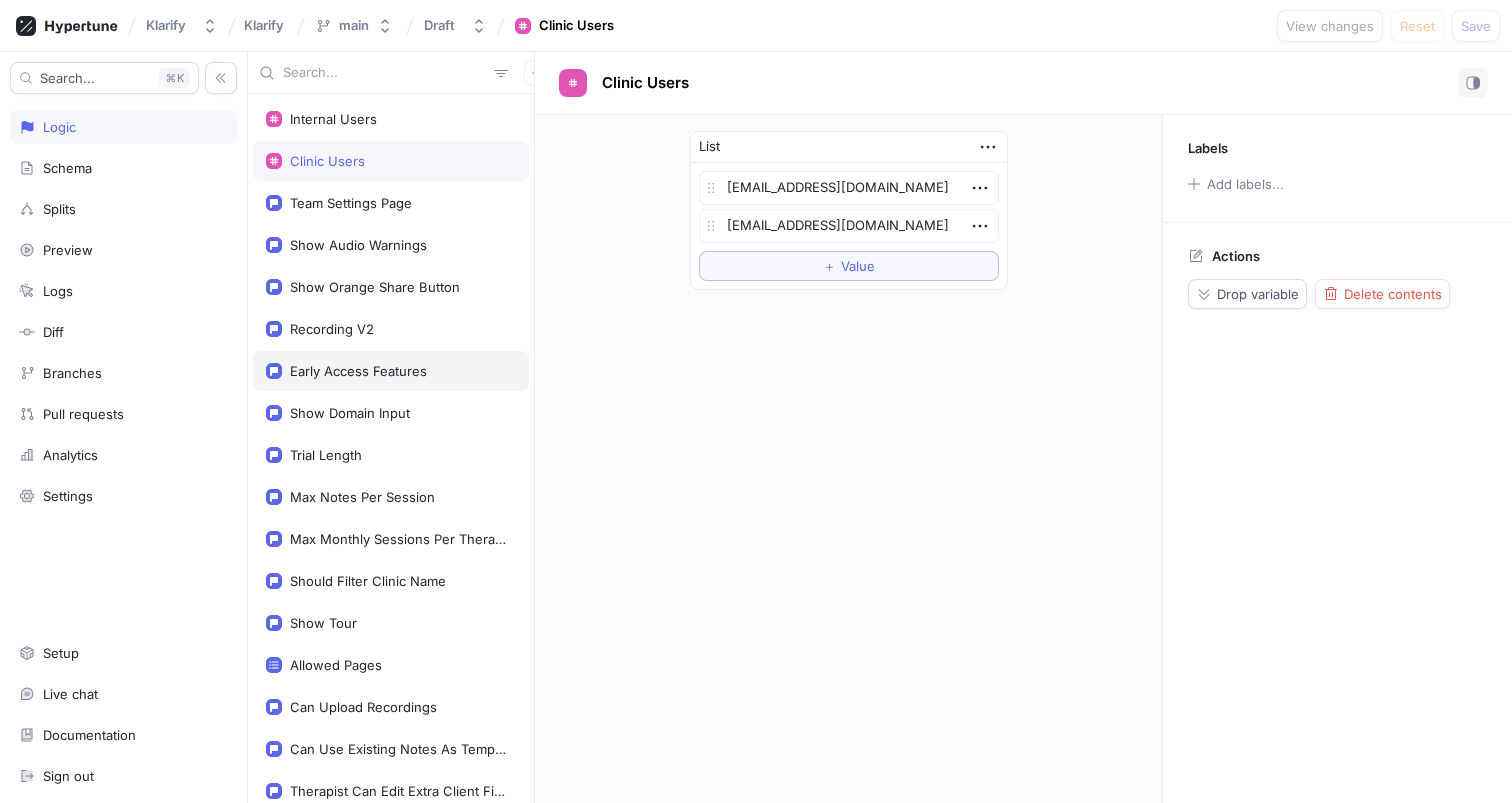 click on "Early Access Features" at bounding box center [358, 371] 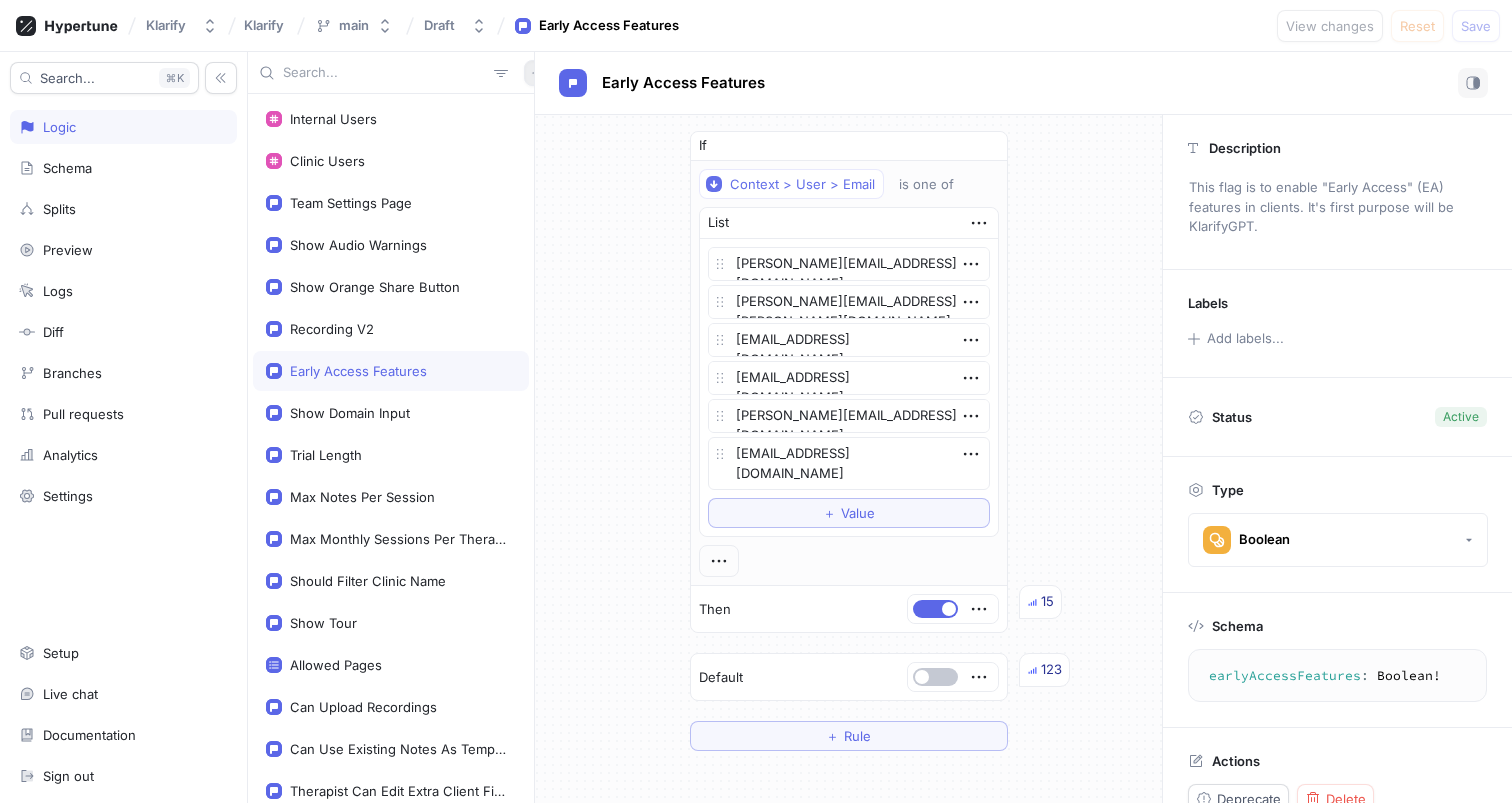 type on "x" 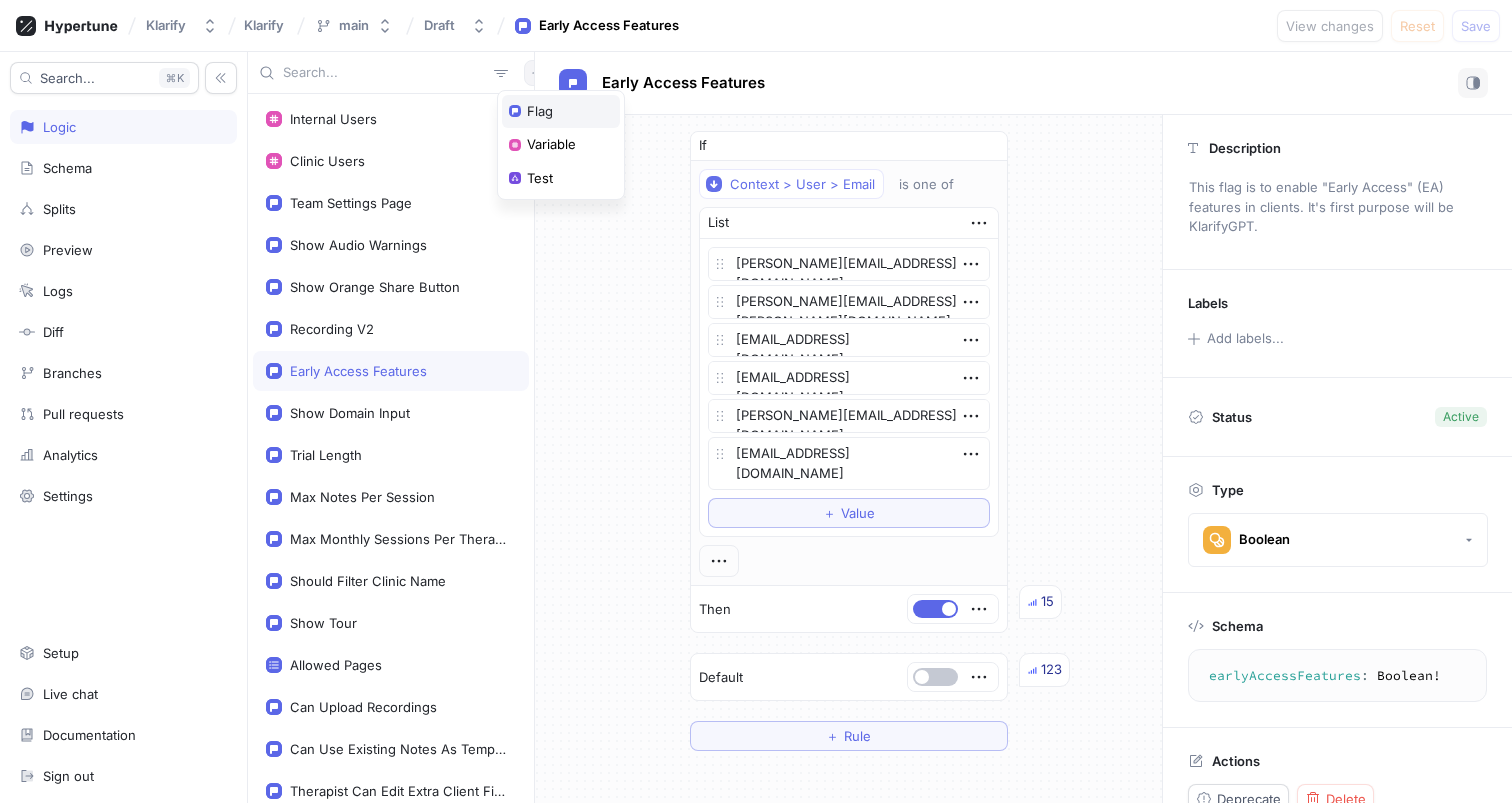 click on "Flag" at bounding box center (540, 112) 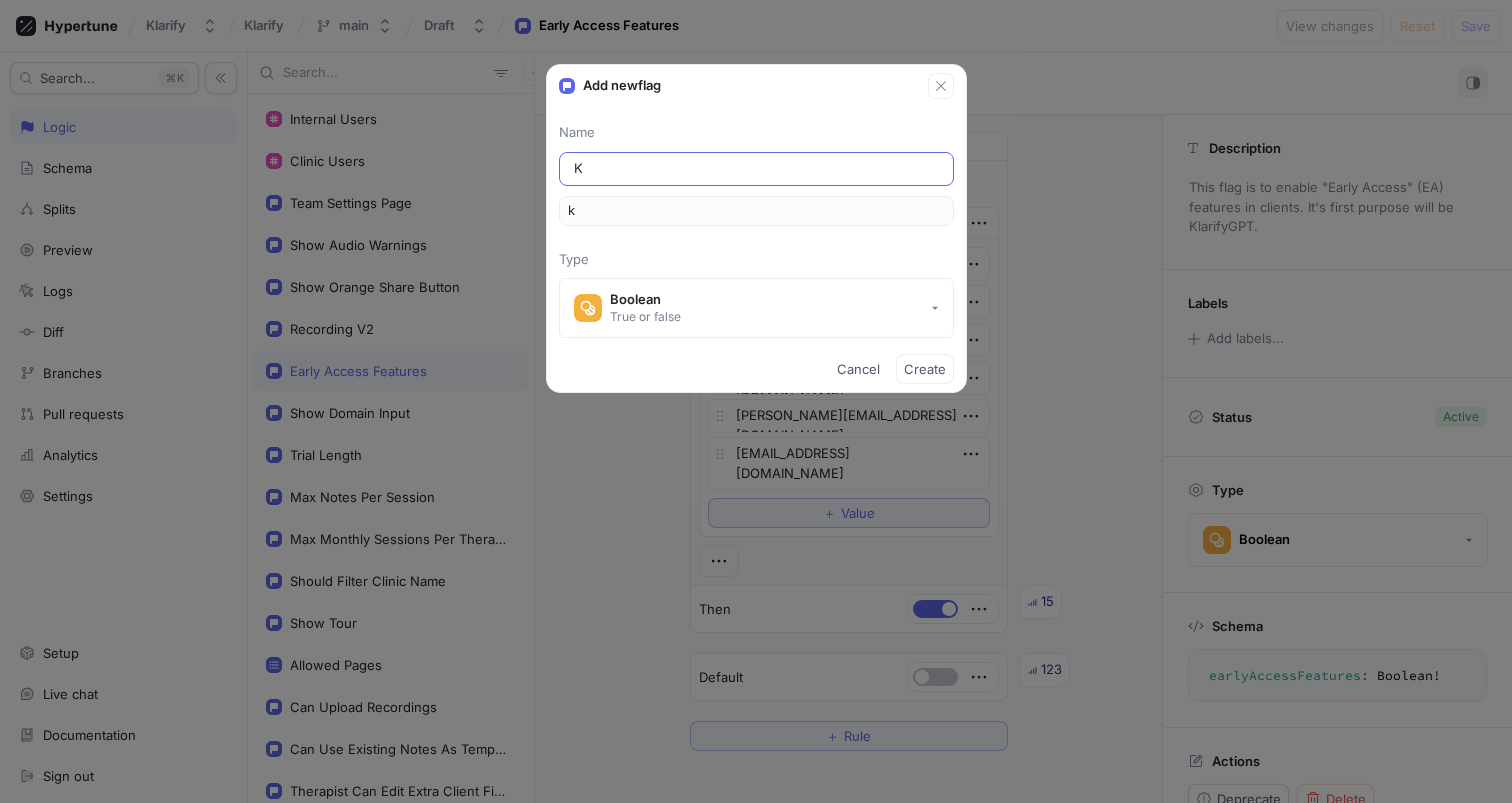 type on "Kl" 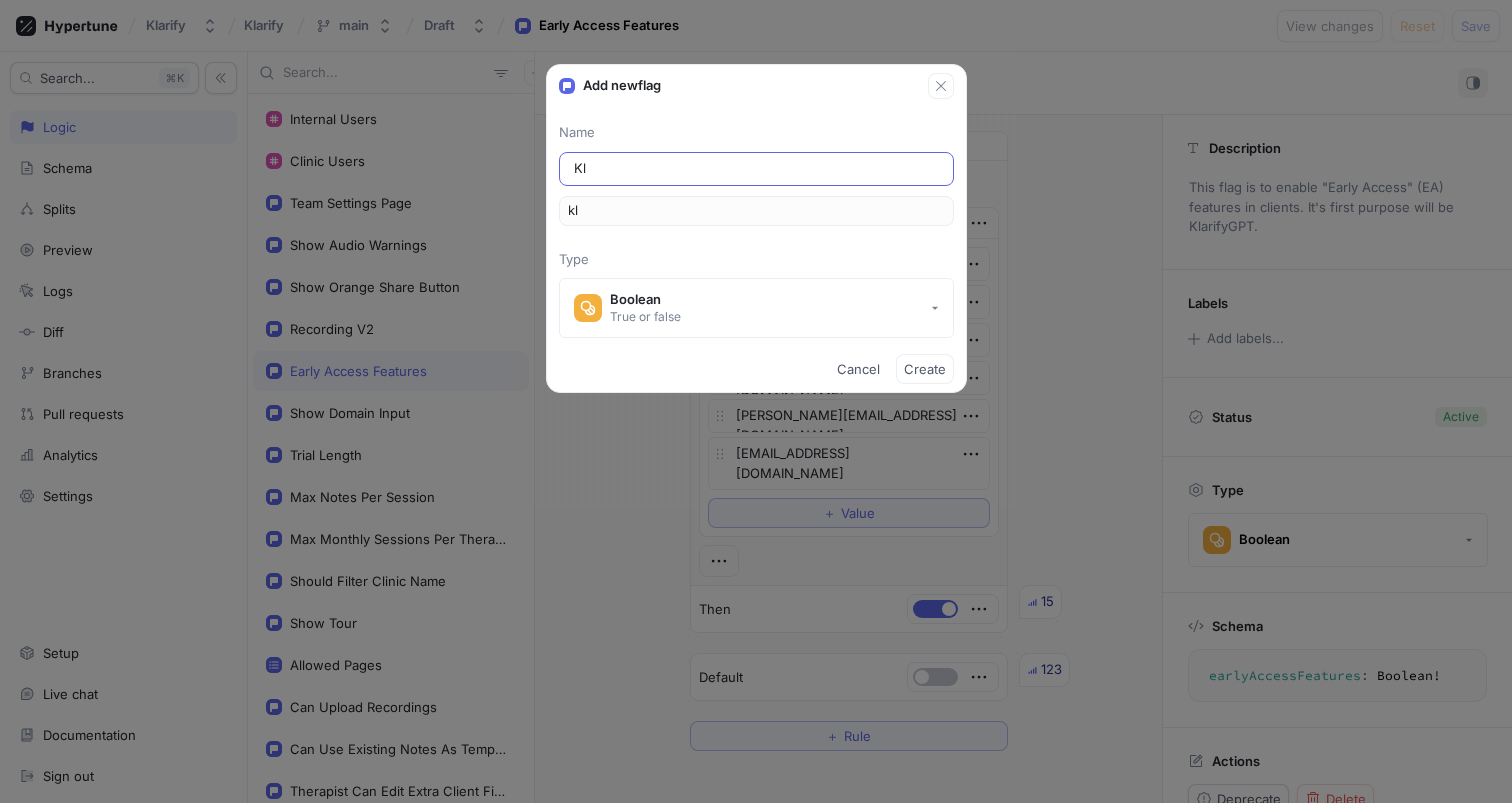 type on "Kla" 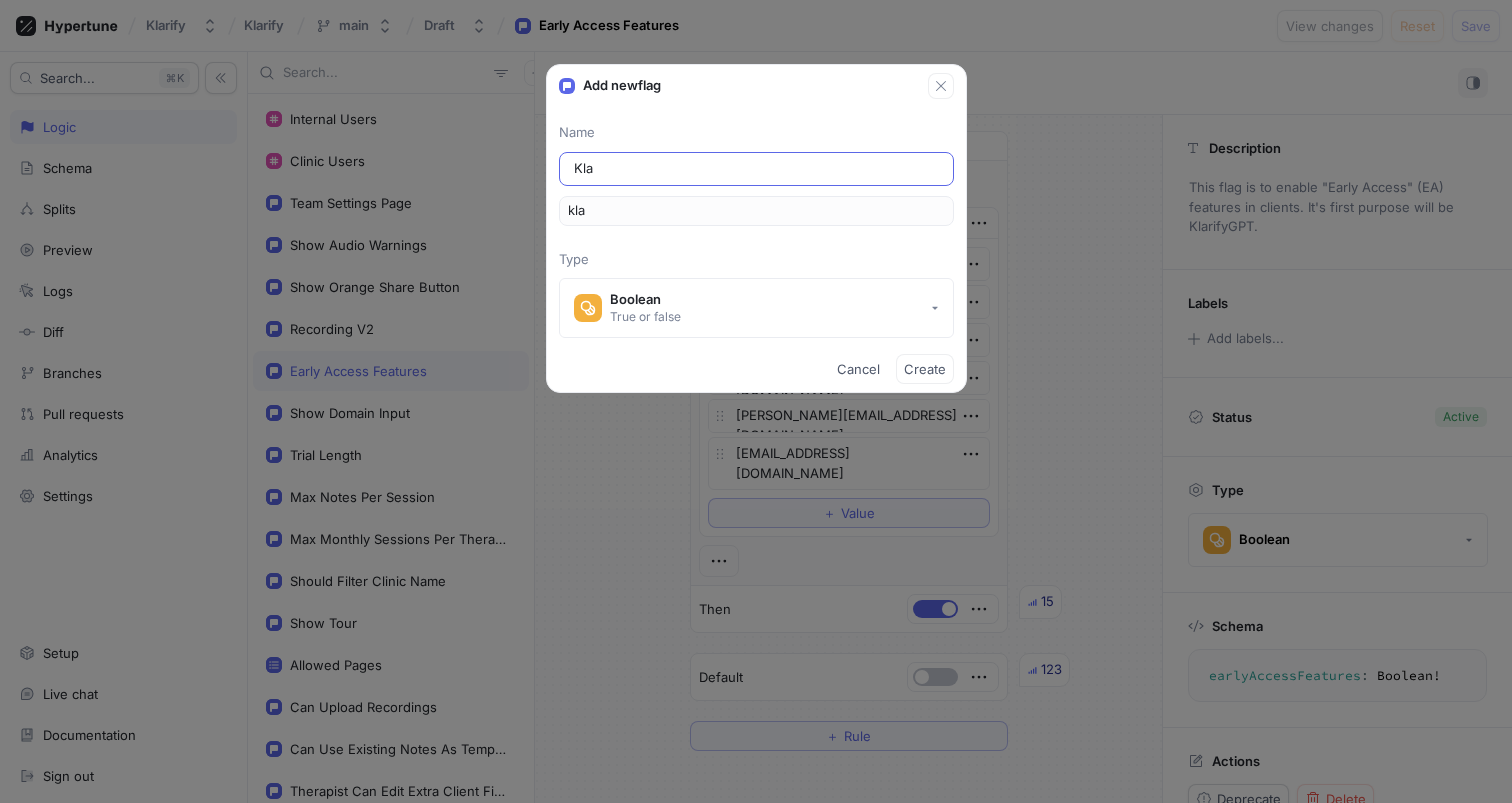 type on "Klar" 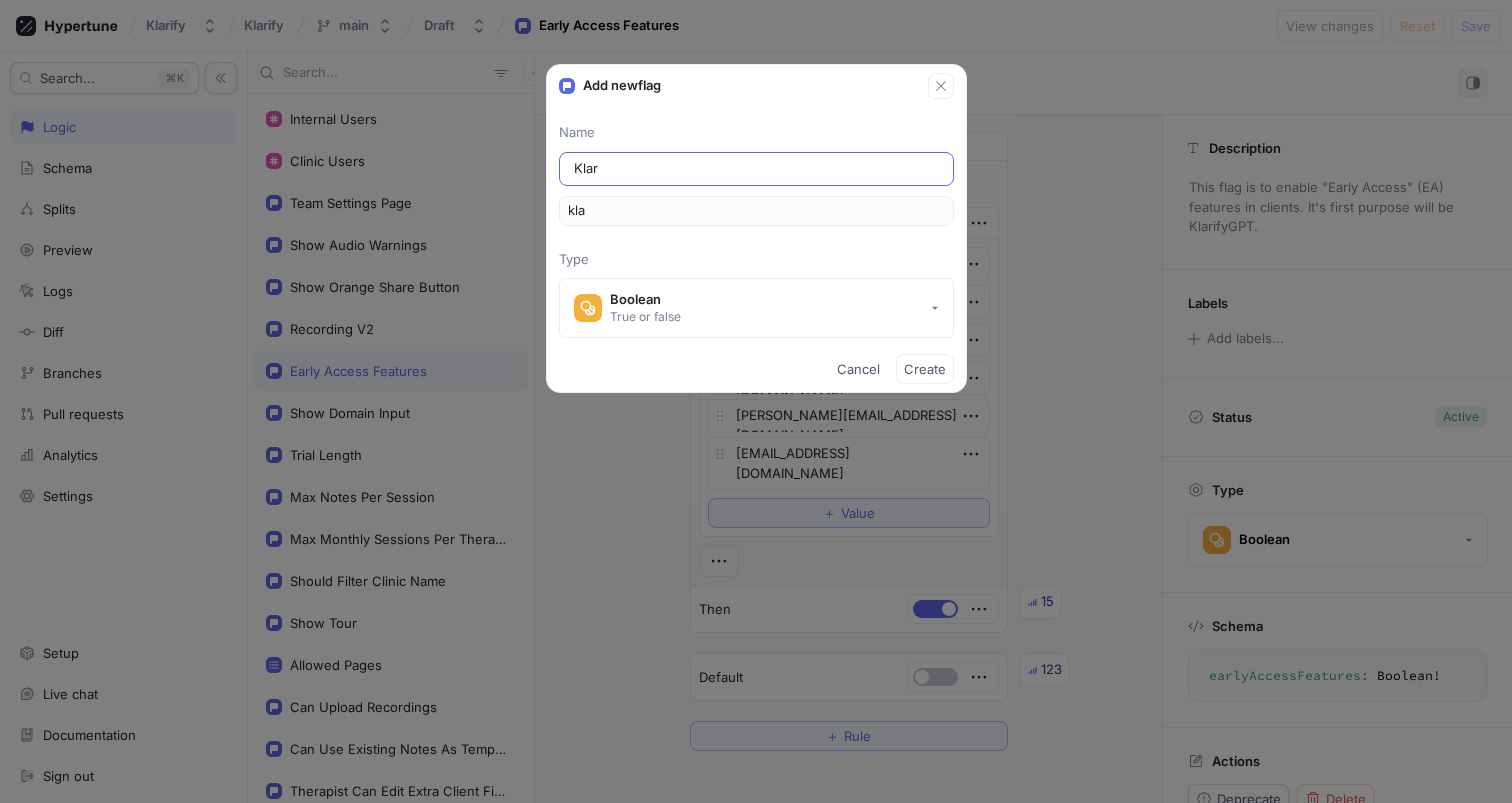 type on "klar" 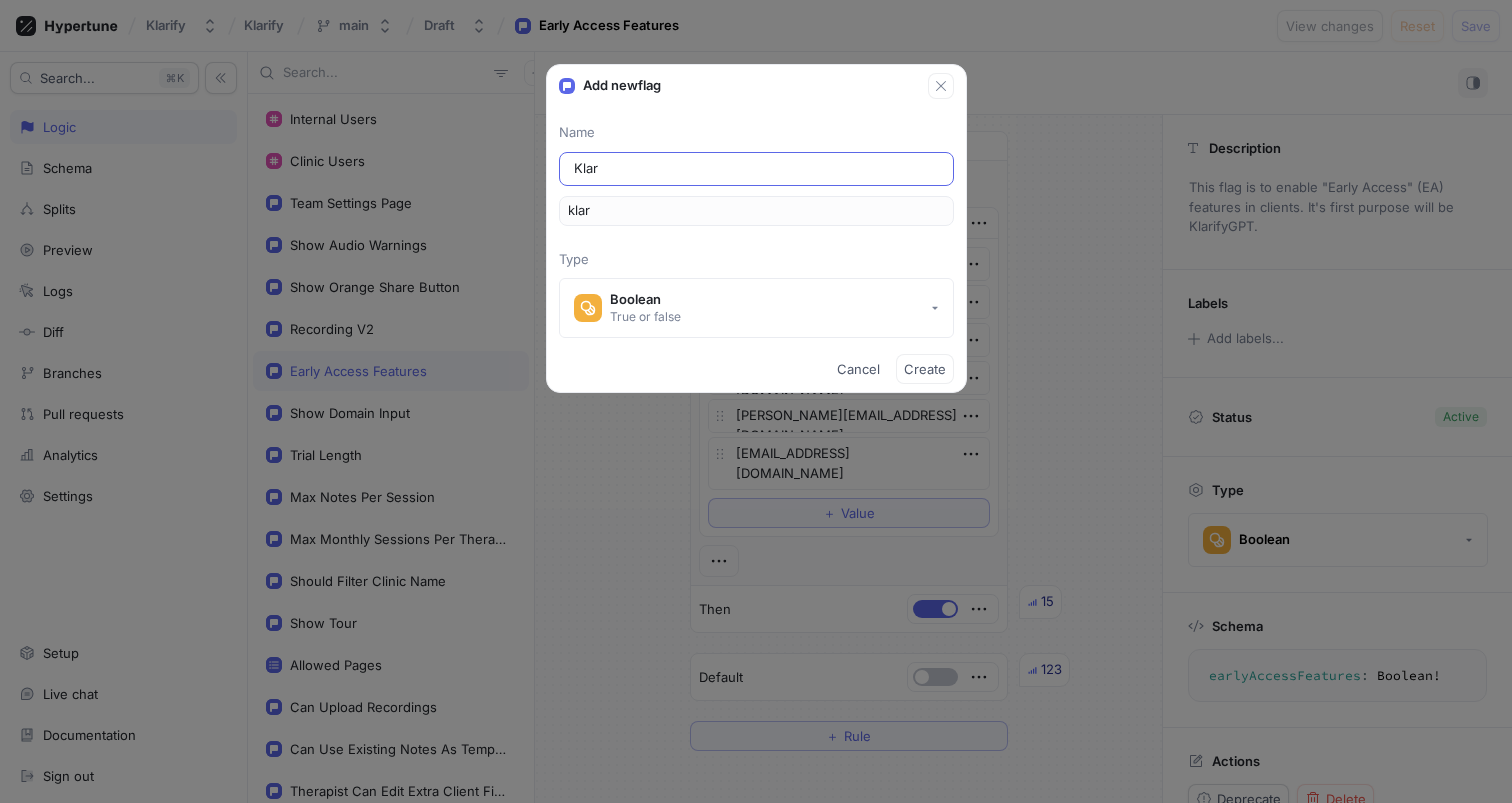 type on "Klari" 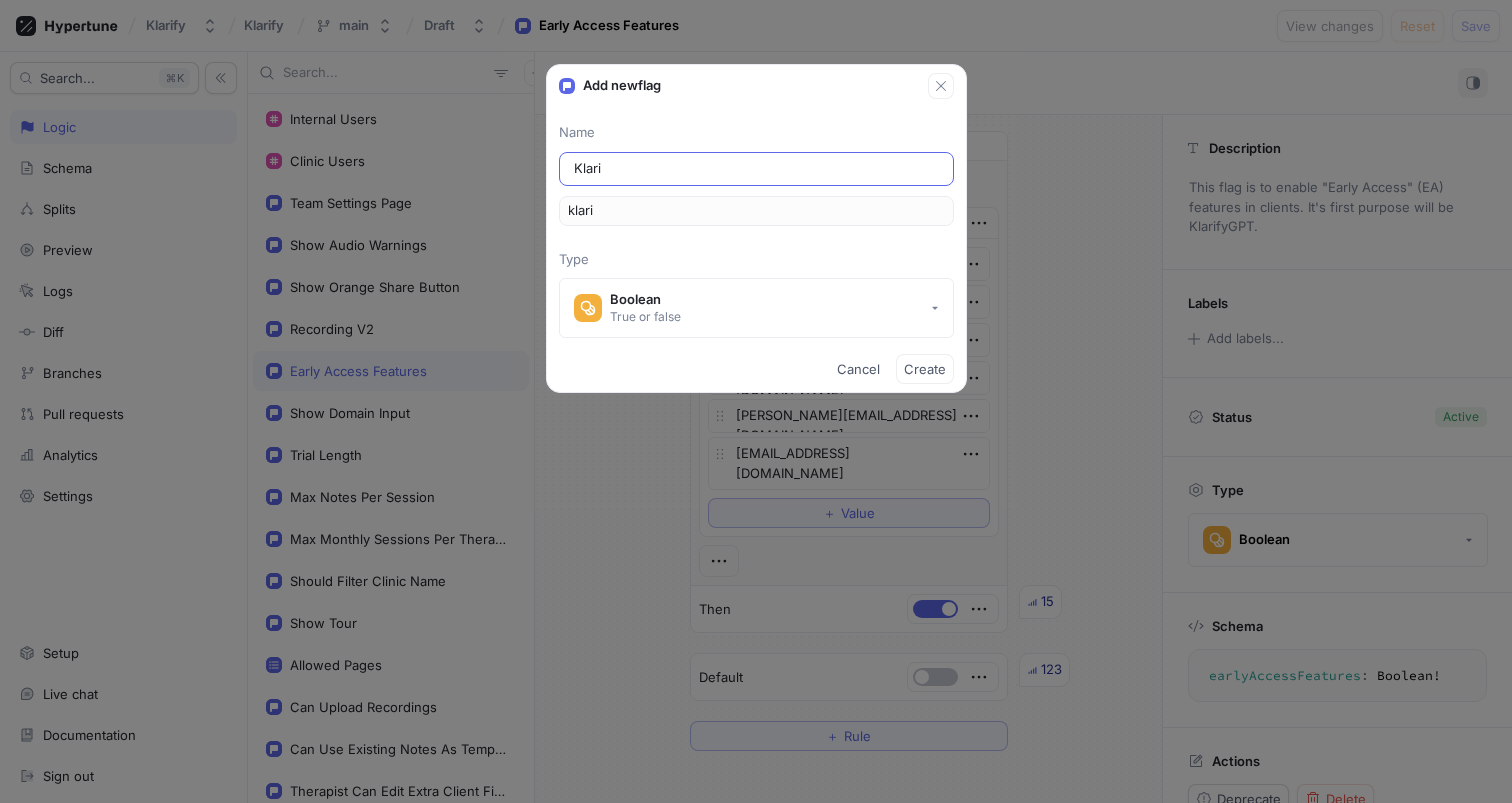 type on "Klarif" 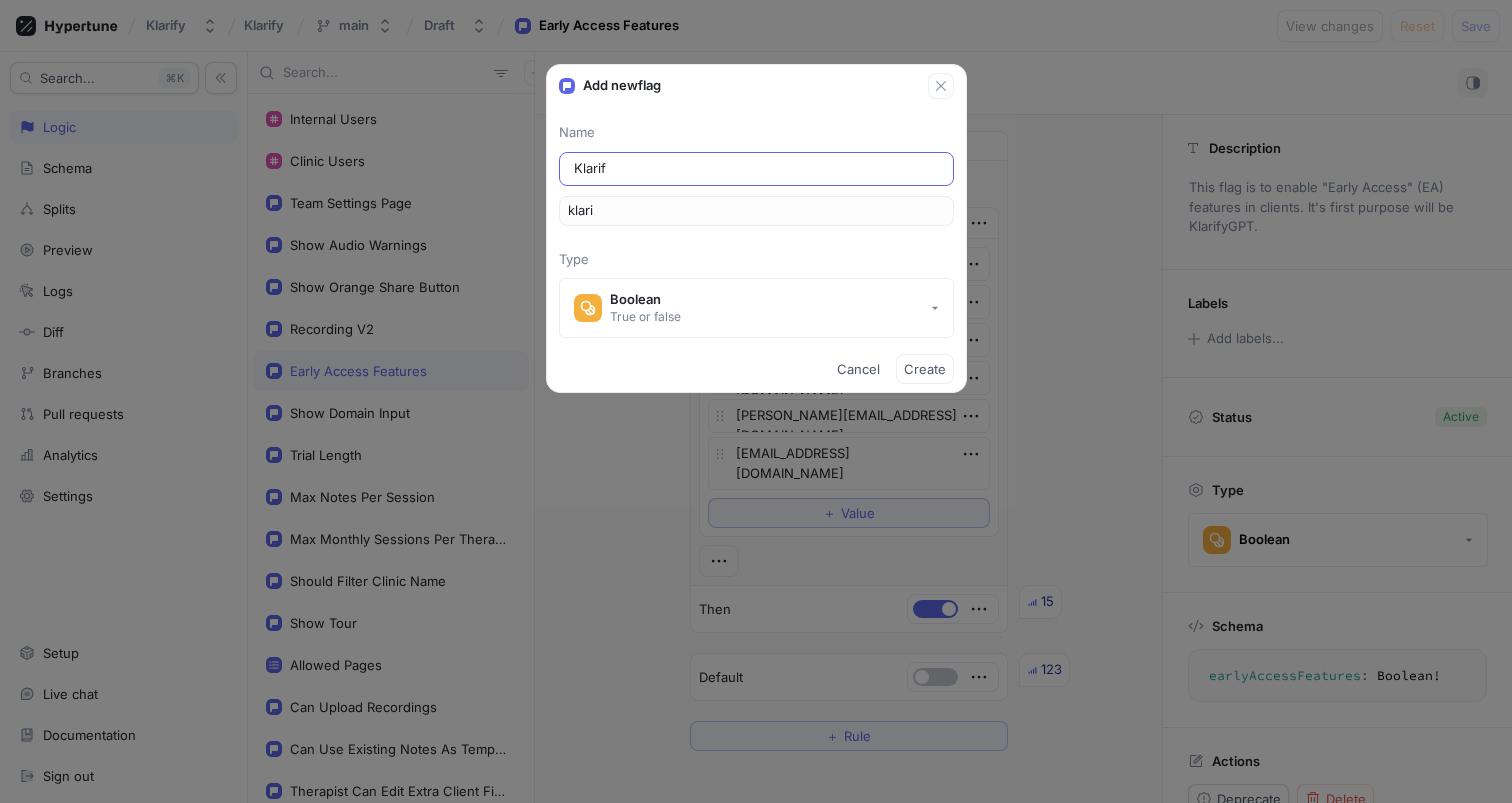 type on "[DEMOGRAPHIC_DATA]" 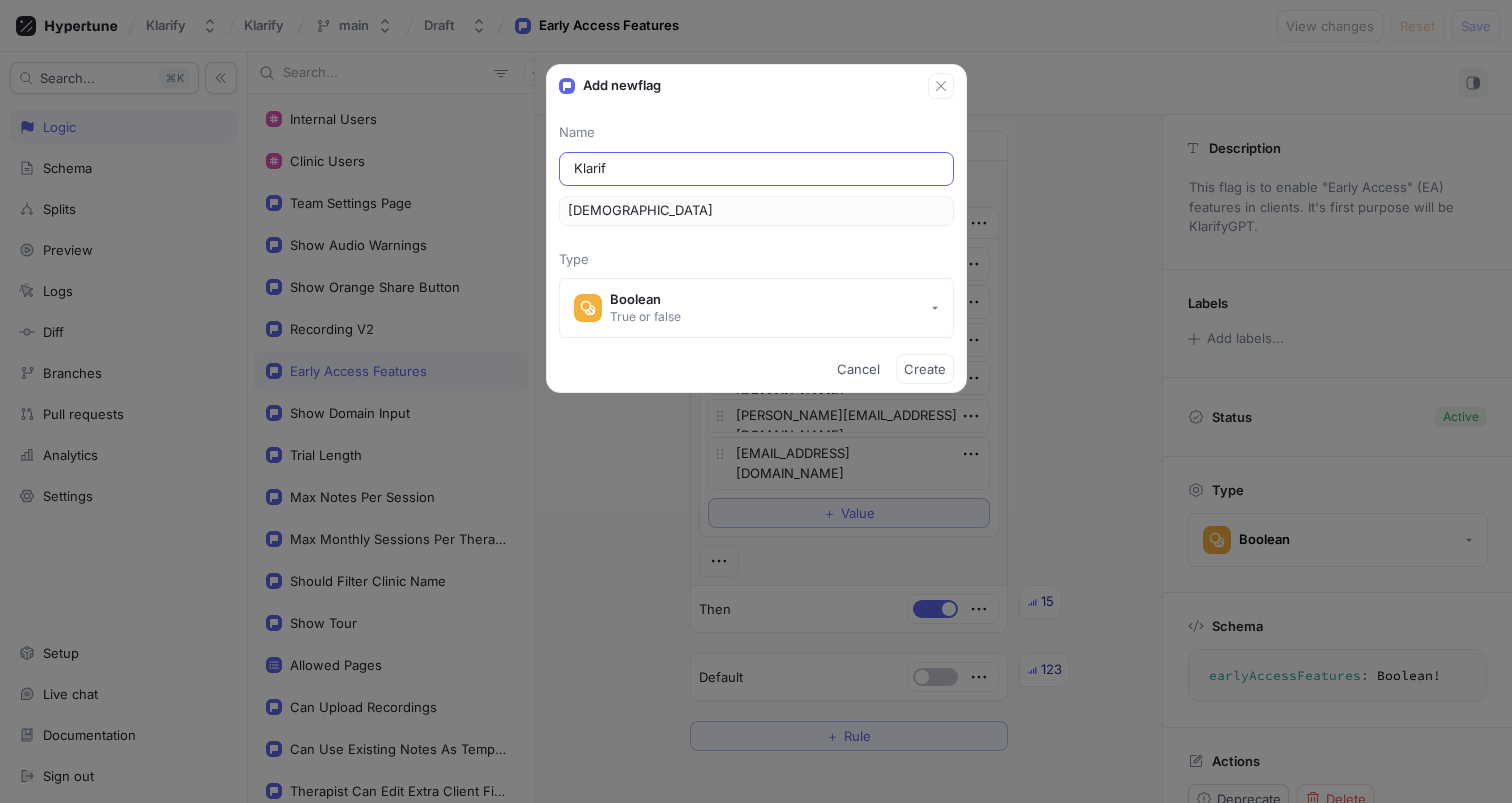 type on "Klarify" 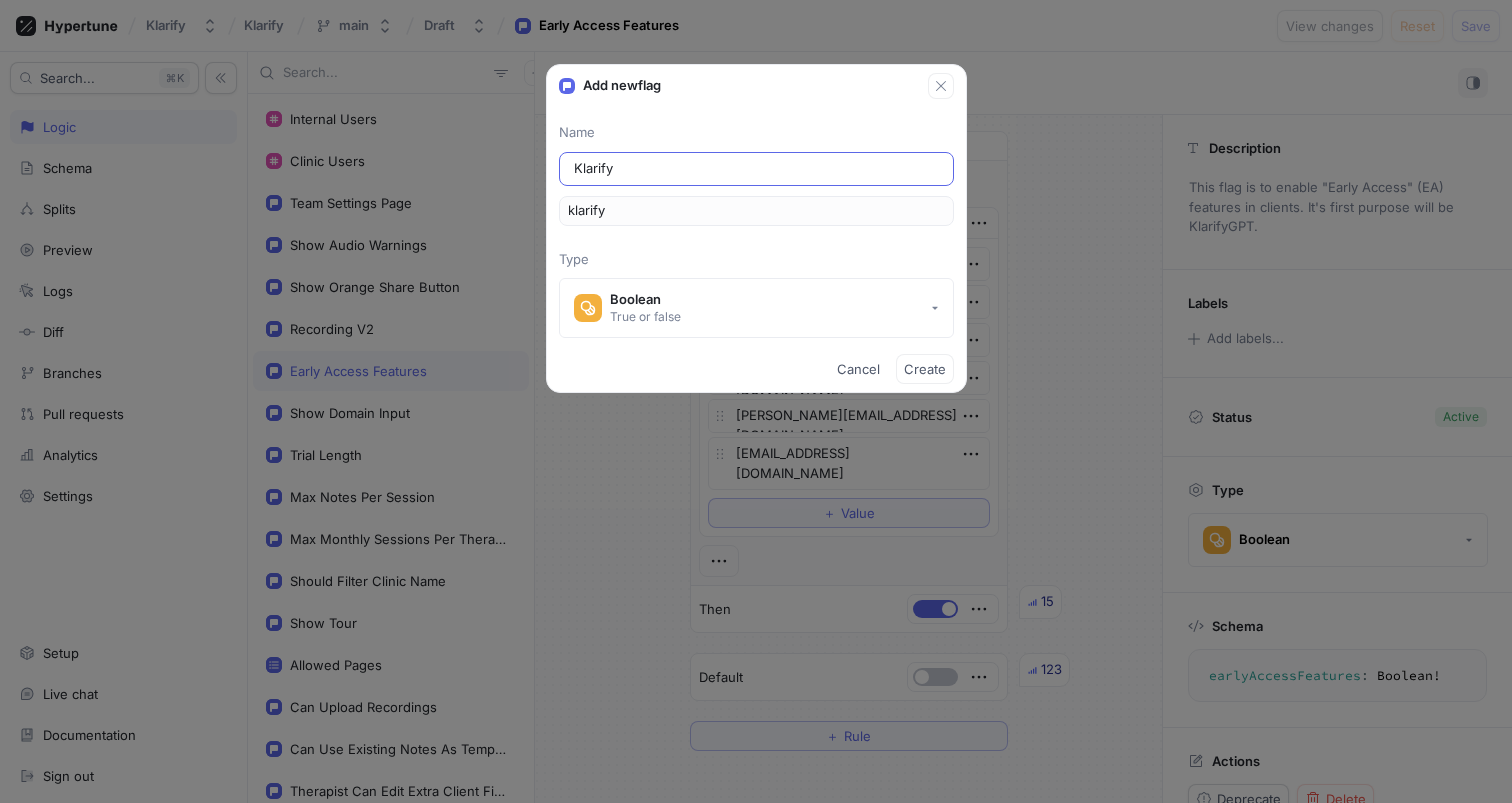 type on "KlarifyP" 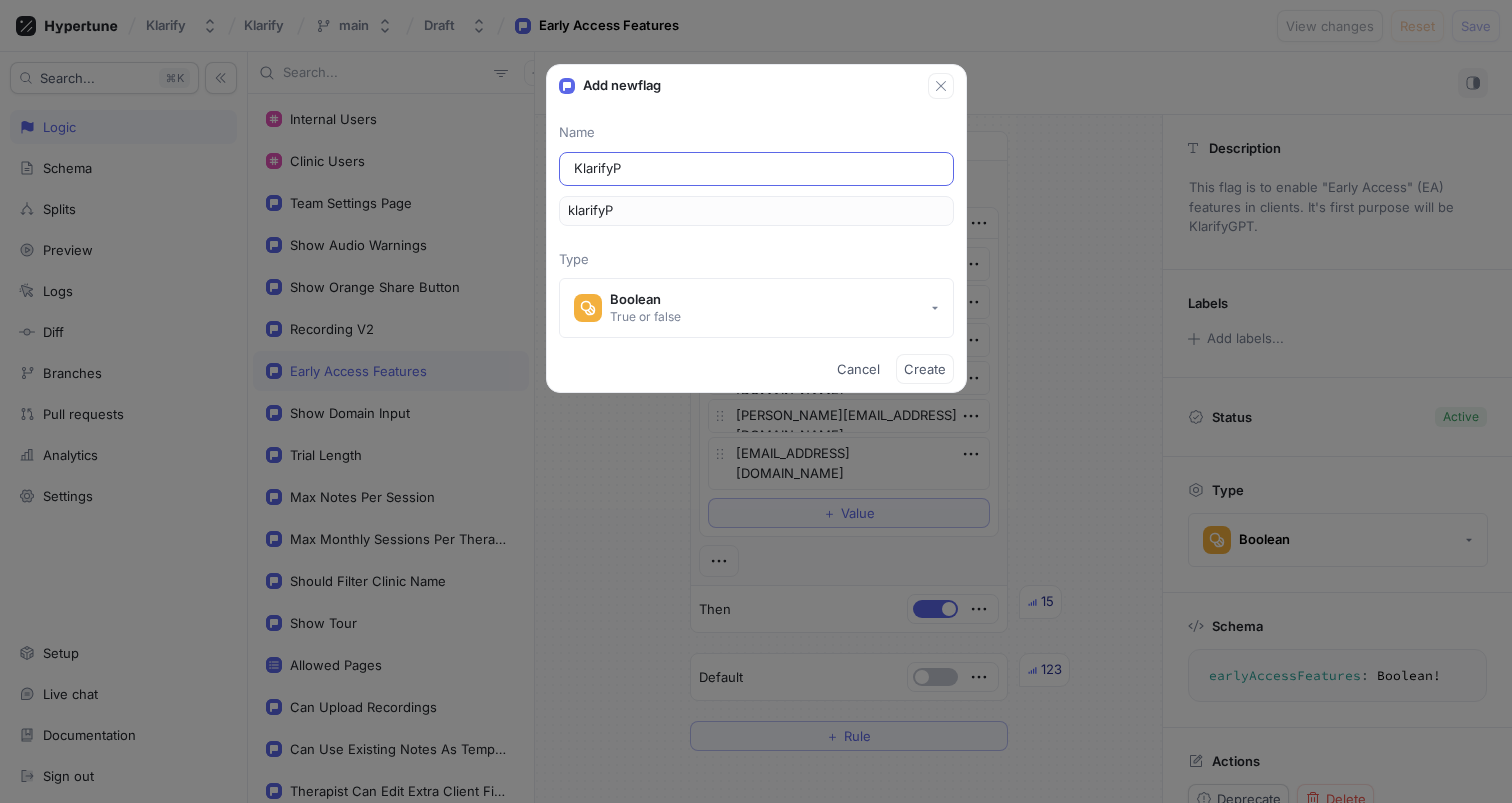 type on "KlarifyPG" 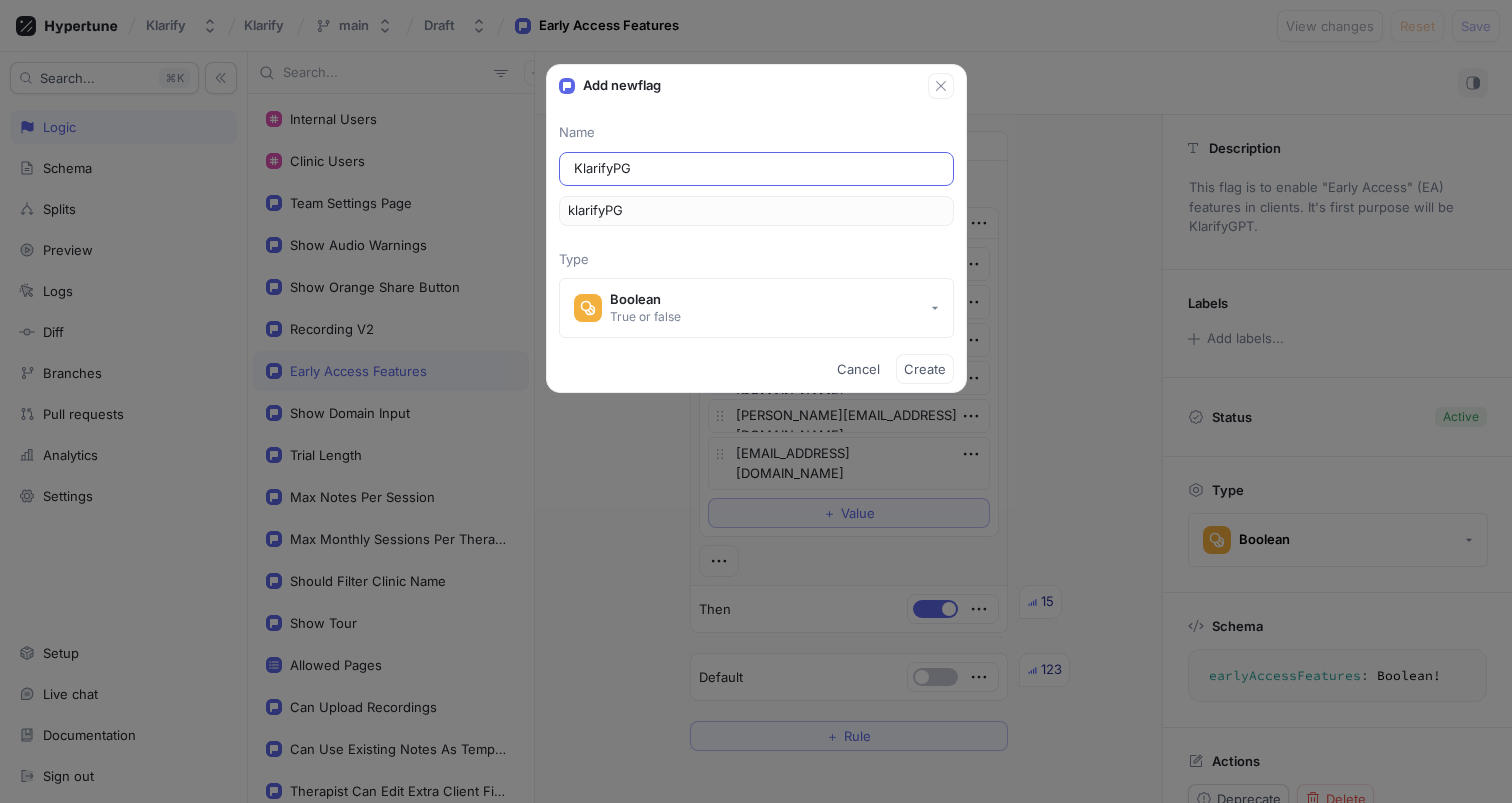 type on "KlarifyP" 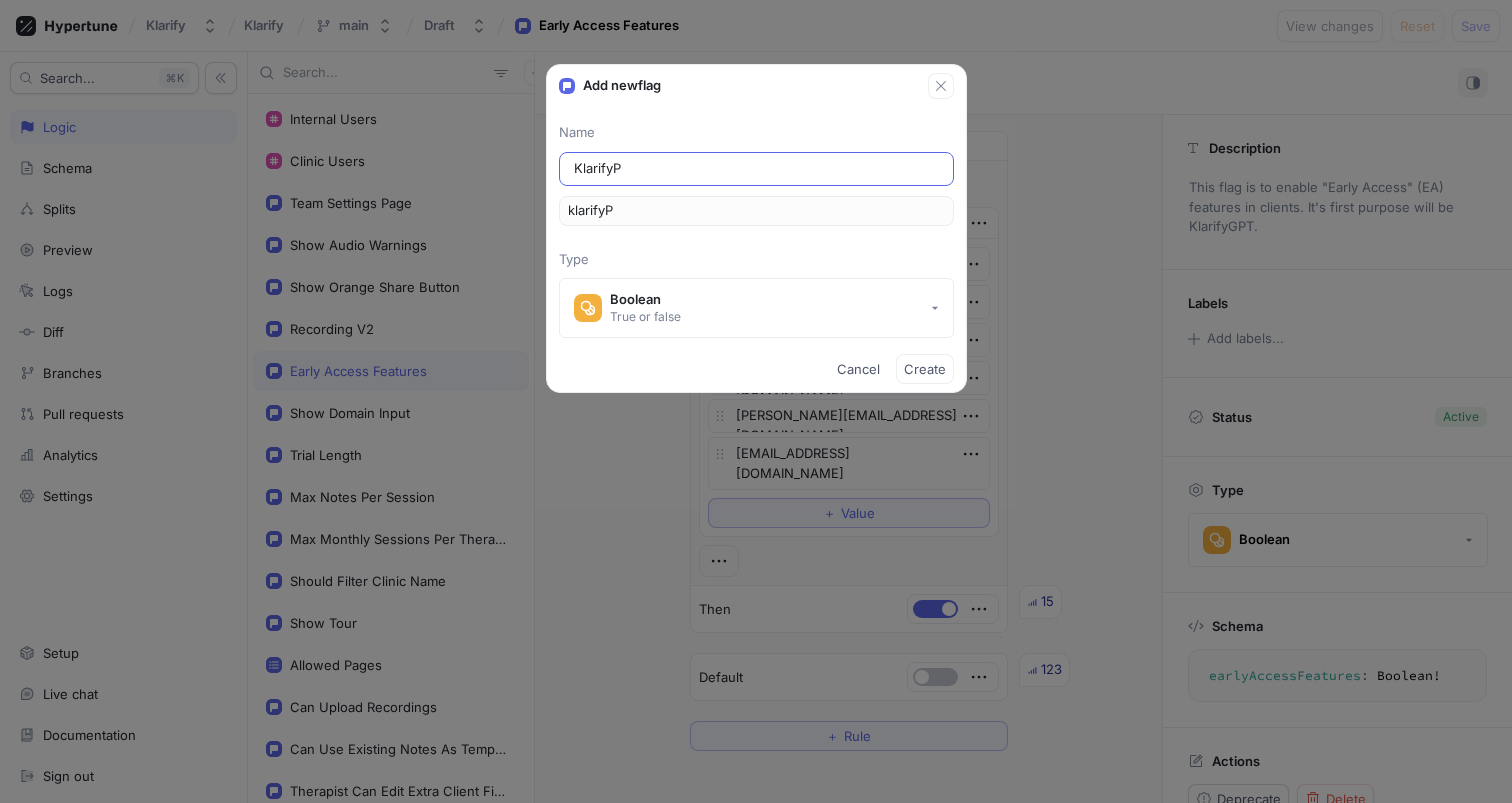 type on "Klarify" 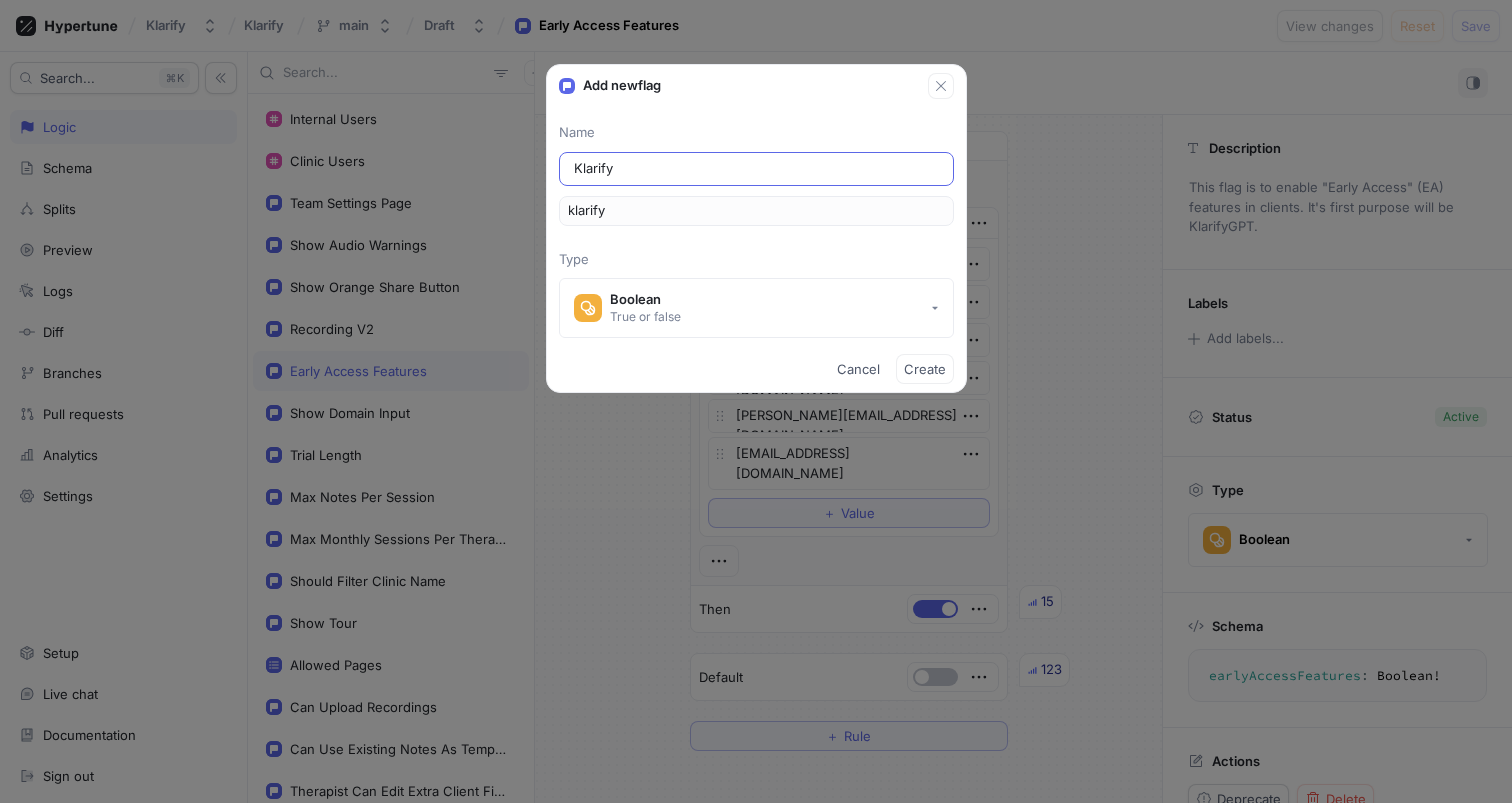 type on "KlarifyG" 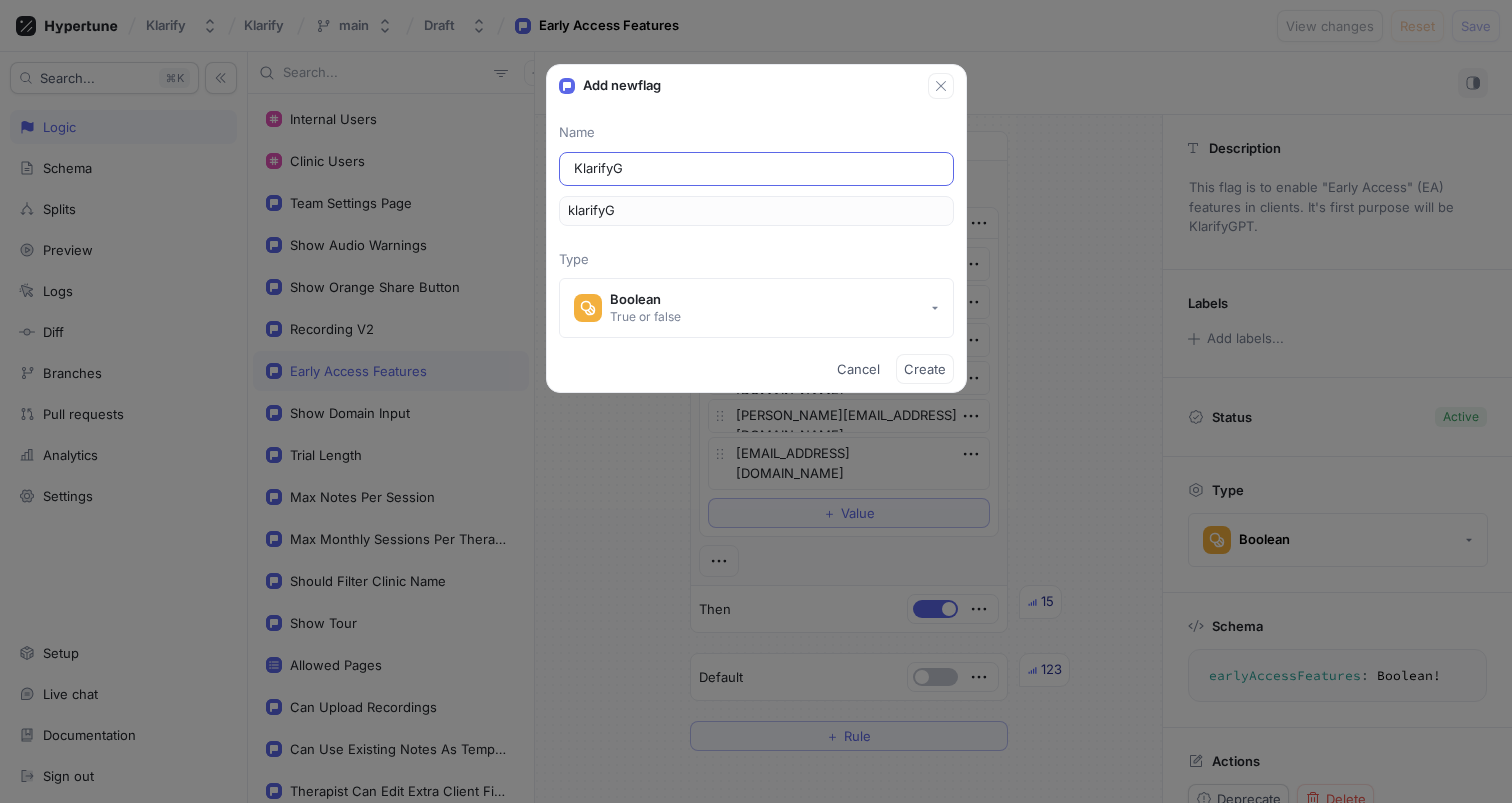 type on "KlarifyGP" 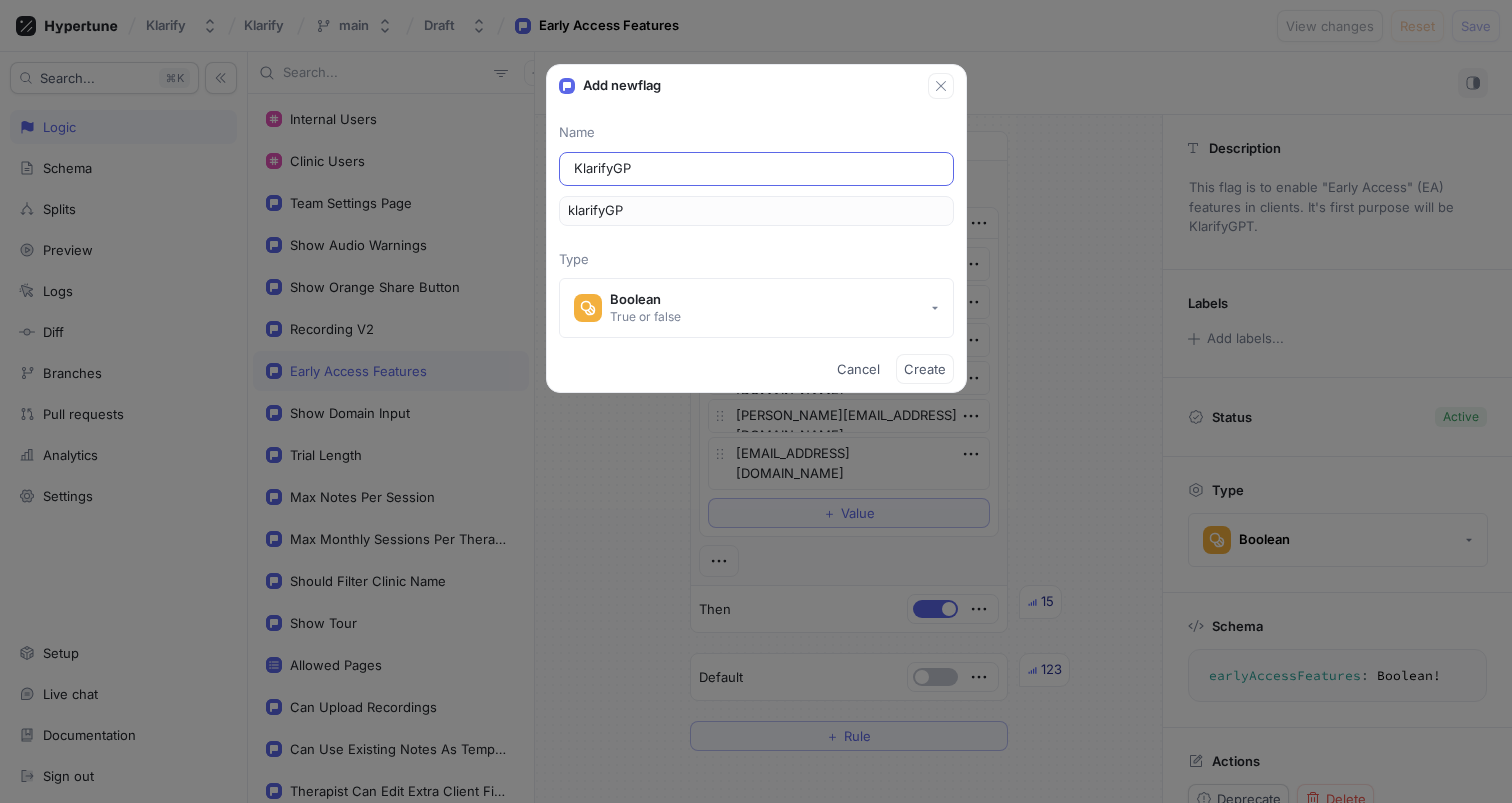 type on "KlarifyGPT" 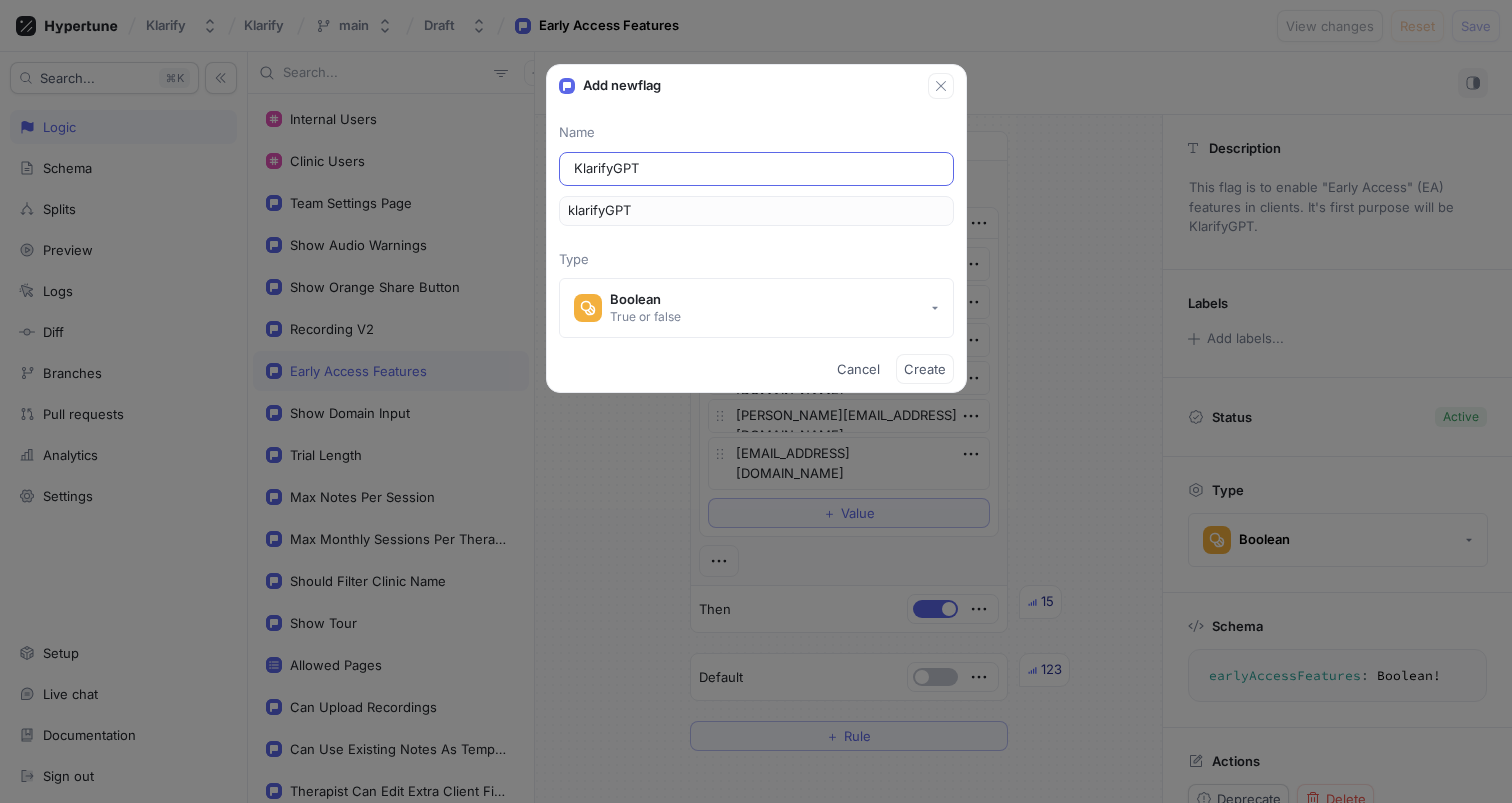type on "x" 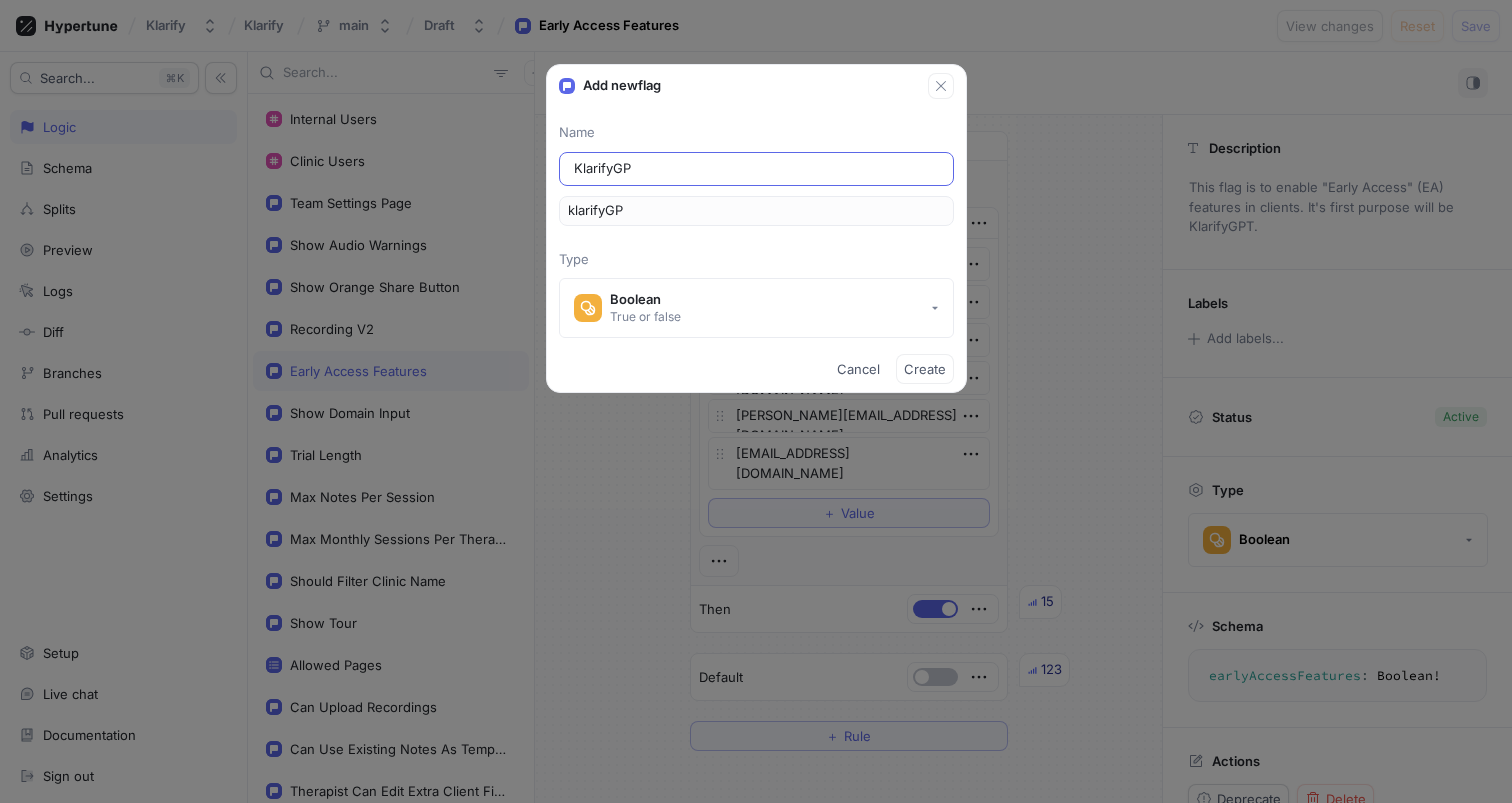 type on "KlarifyG" 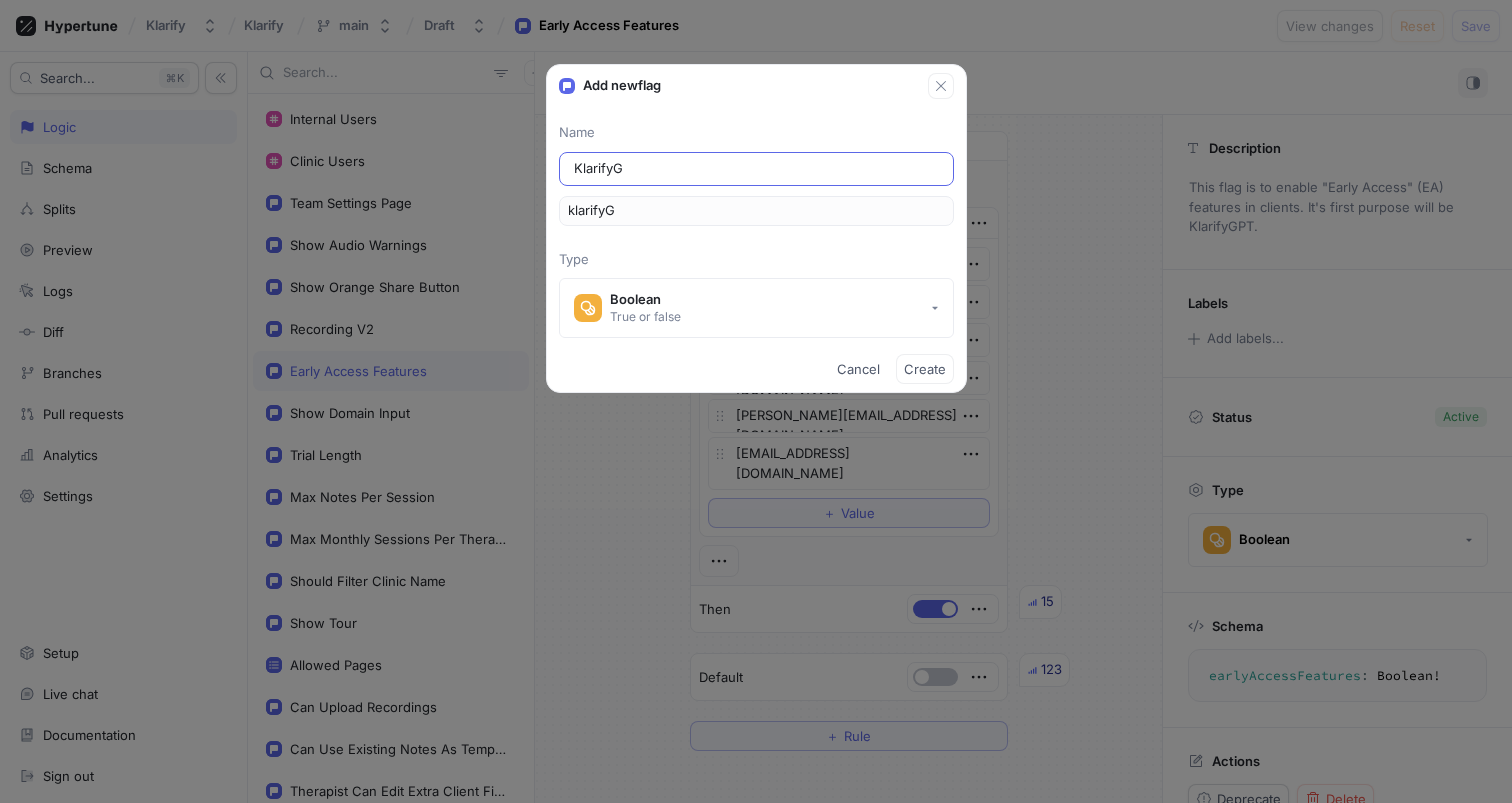 type on "Klarify" 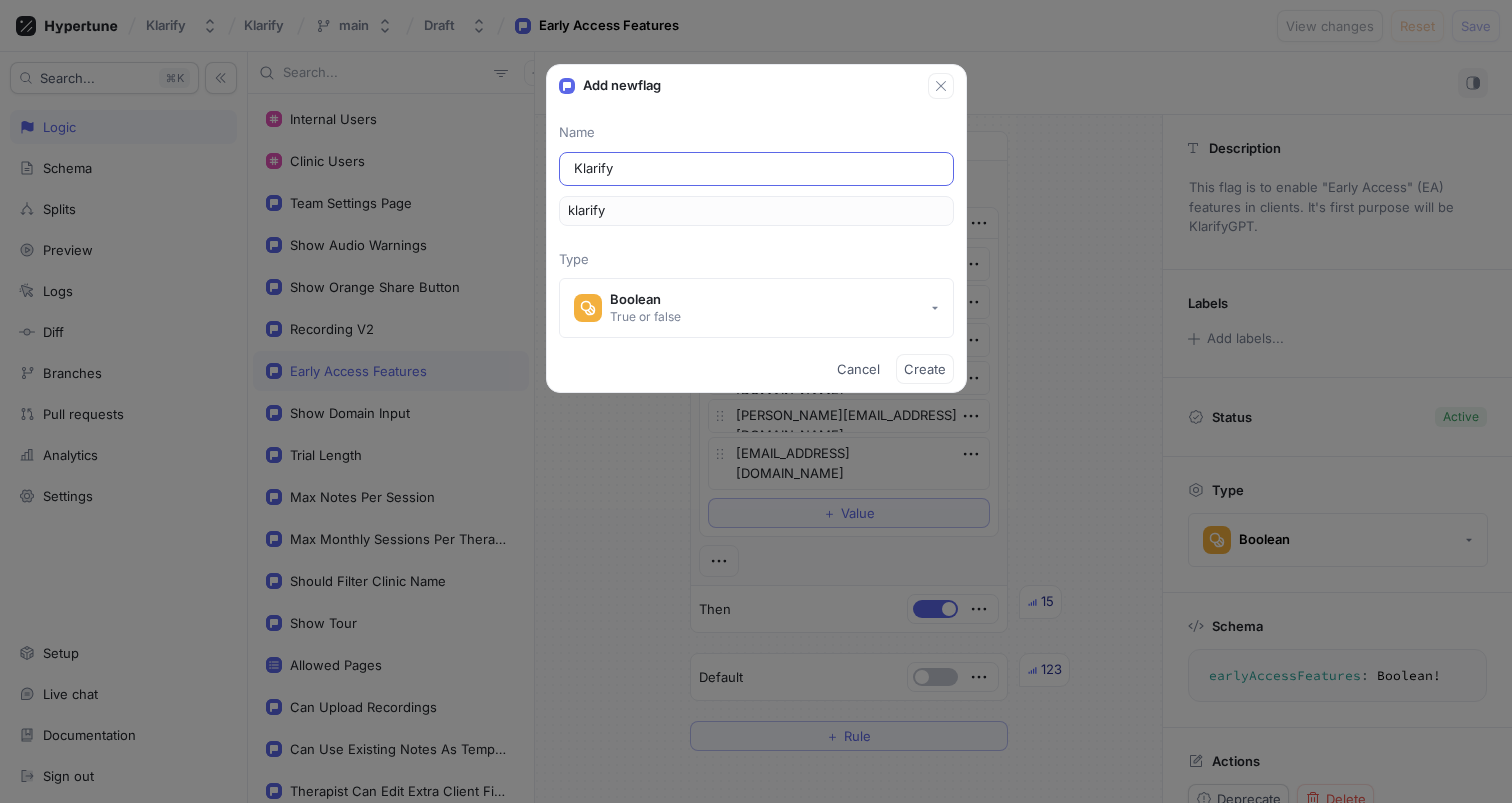 type on "Klarif" 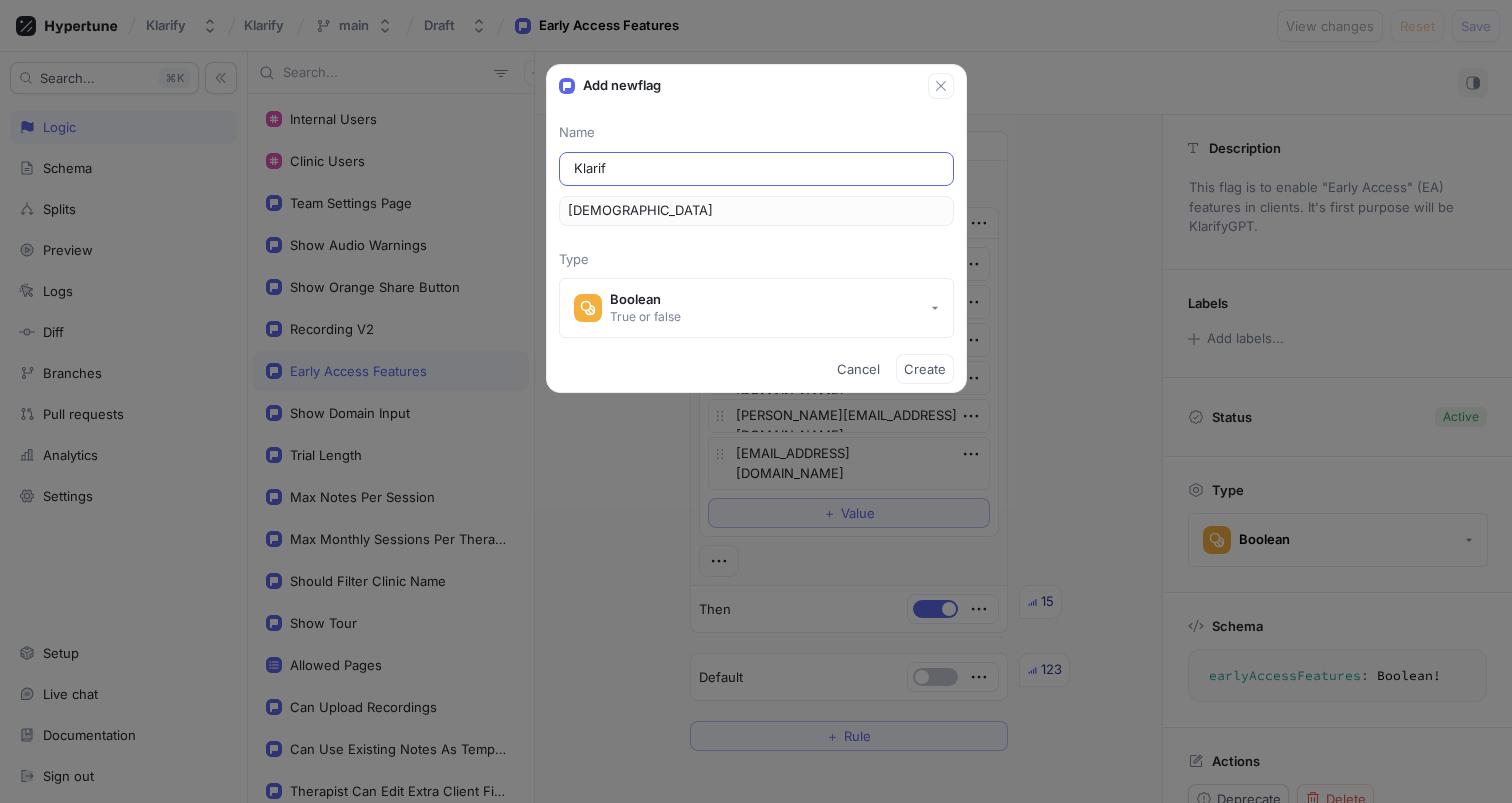 type on "Klarify" 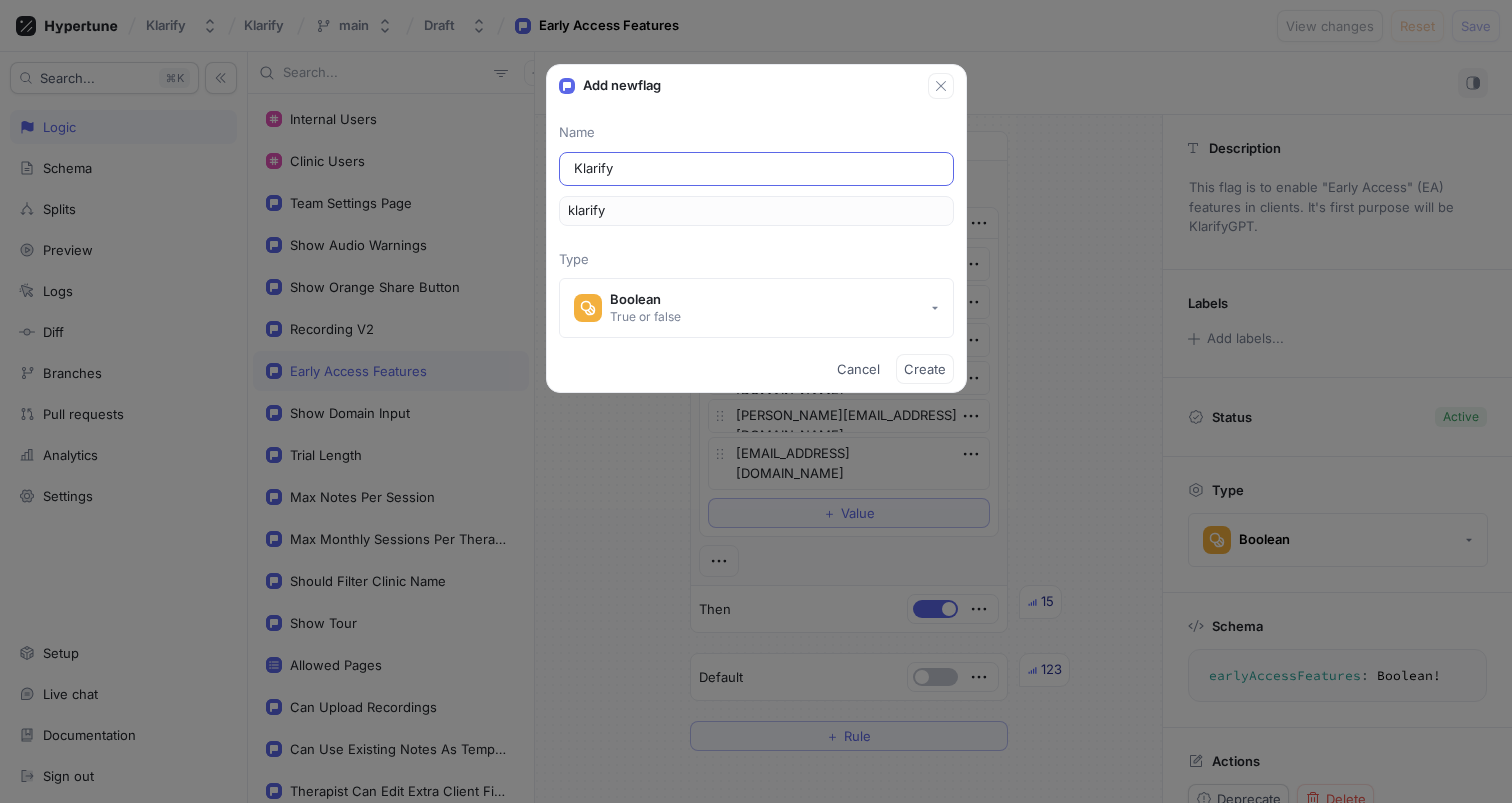 type on "KlarifyG" 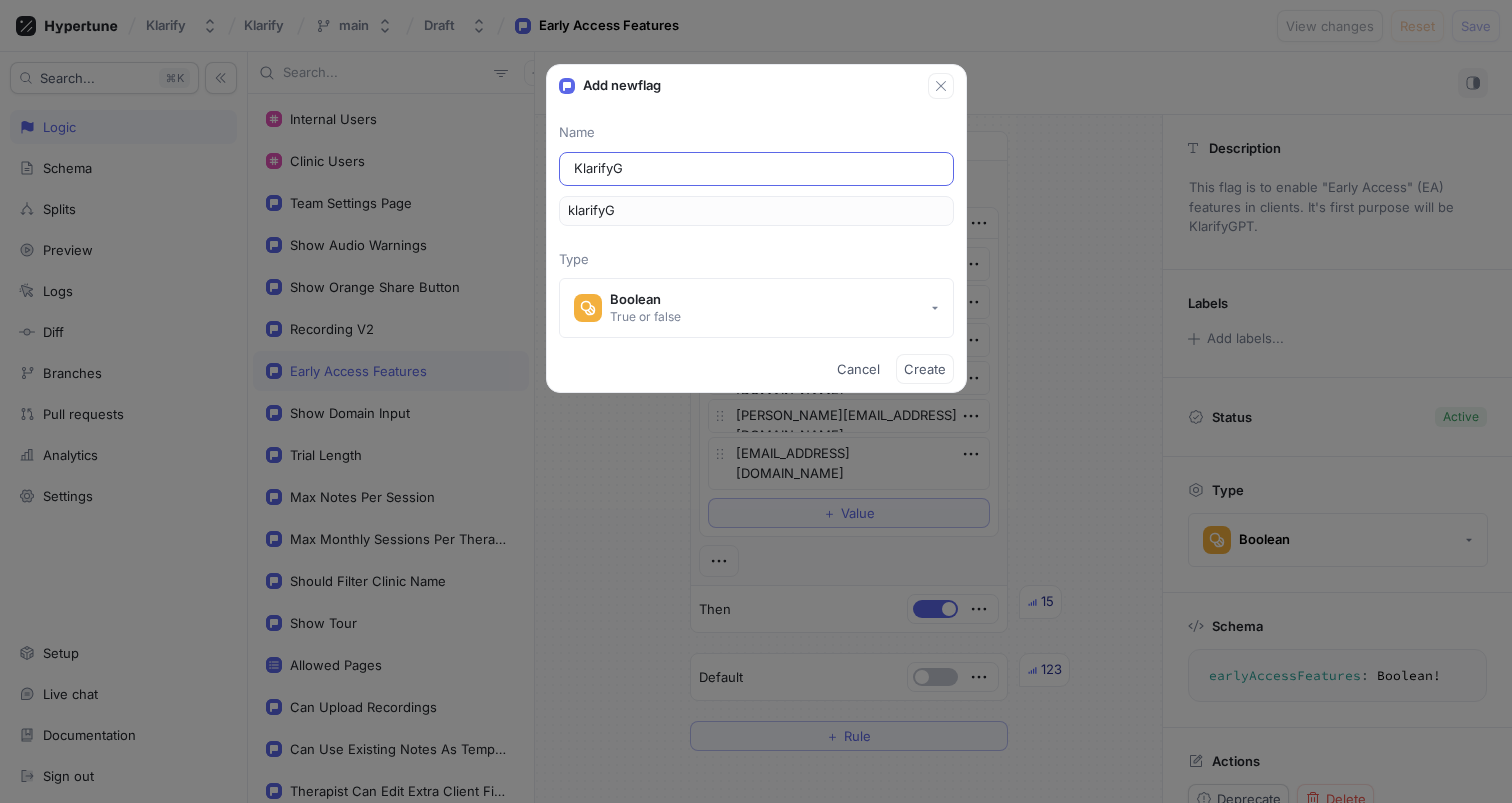 type on "KlarifyGP" 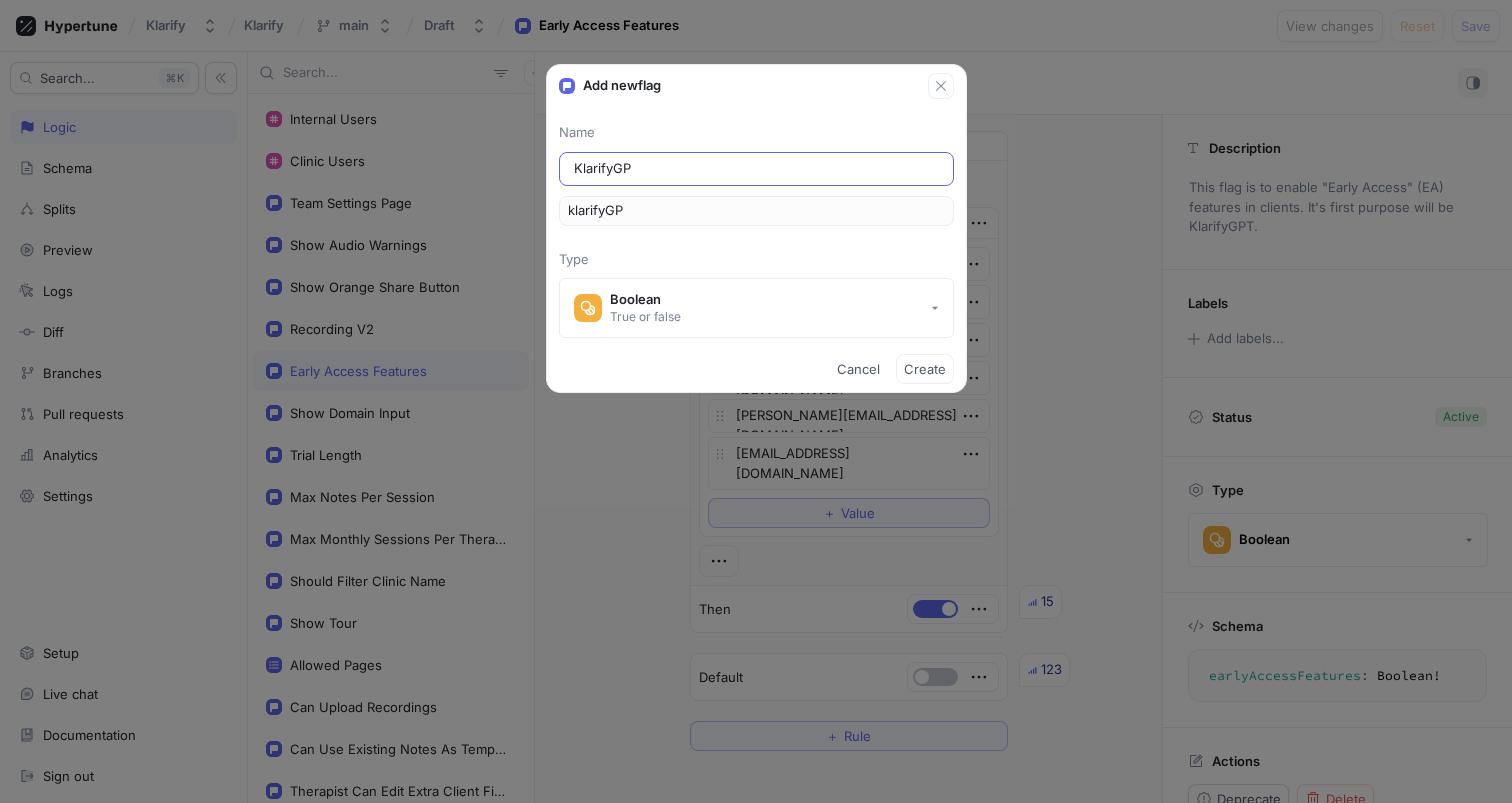 type on "KlarifyGPT" 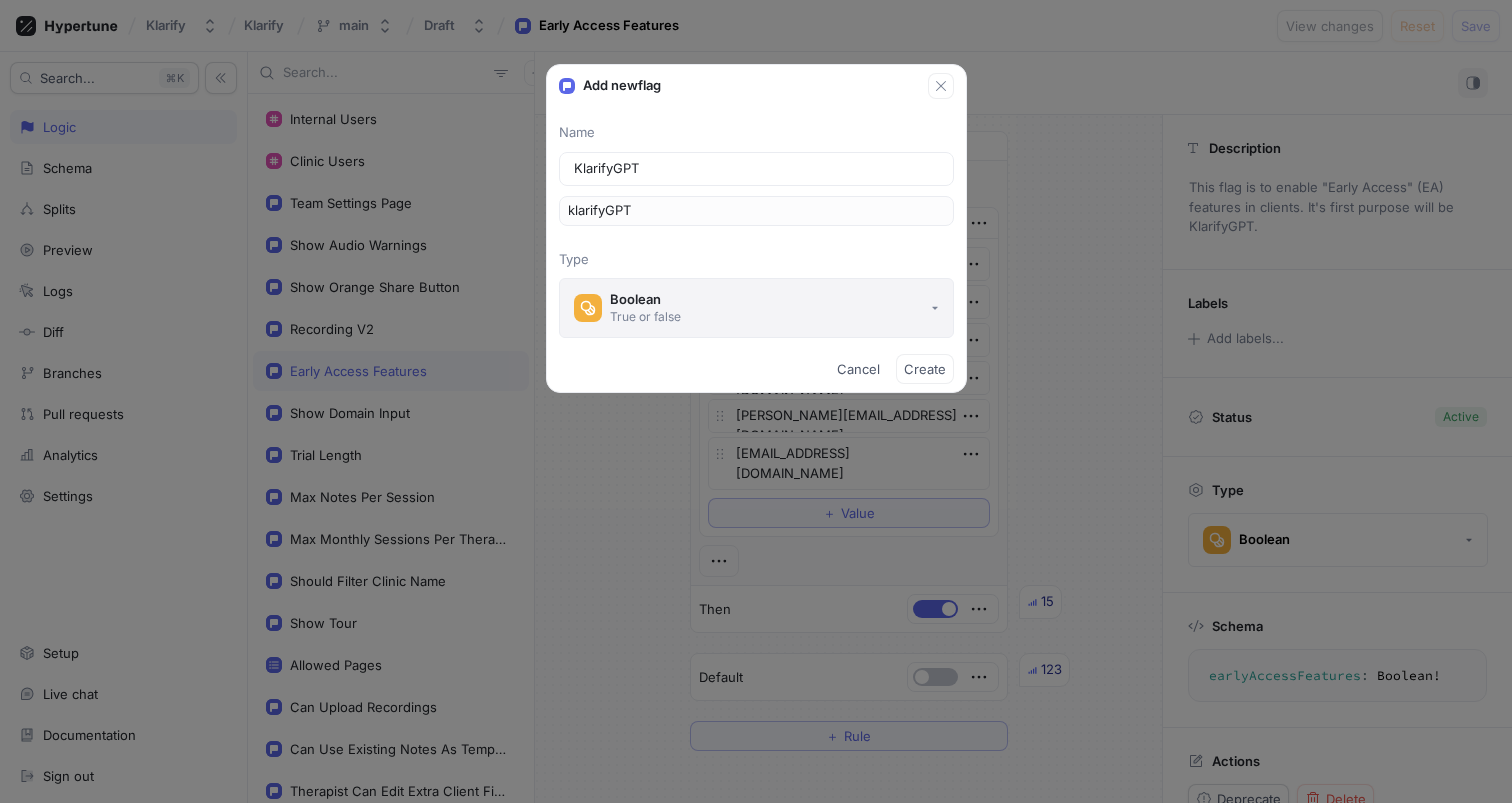 click on "Boolean" at bounding box center (645, 299) 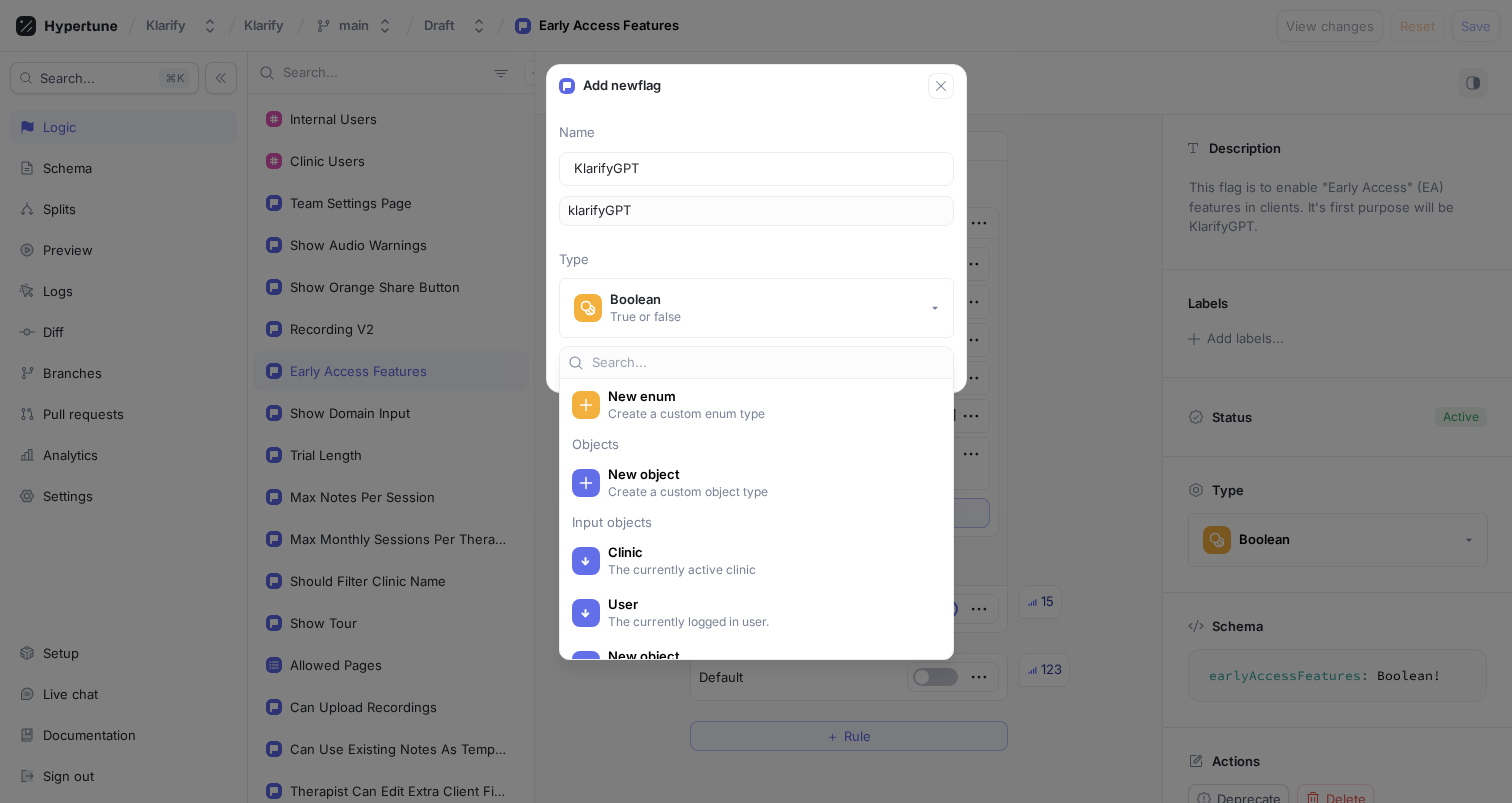 scroll, scrollTop: 606, scrollLeft: 0, axis: vertical 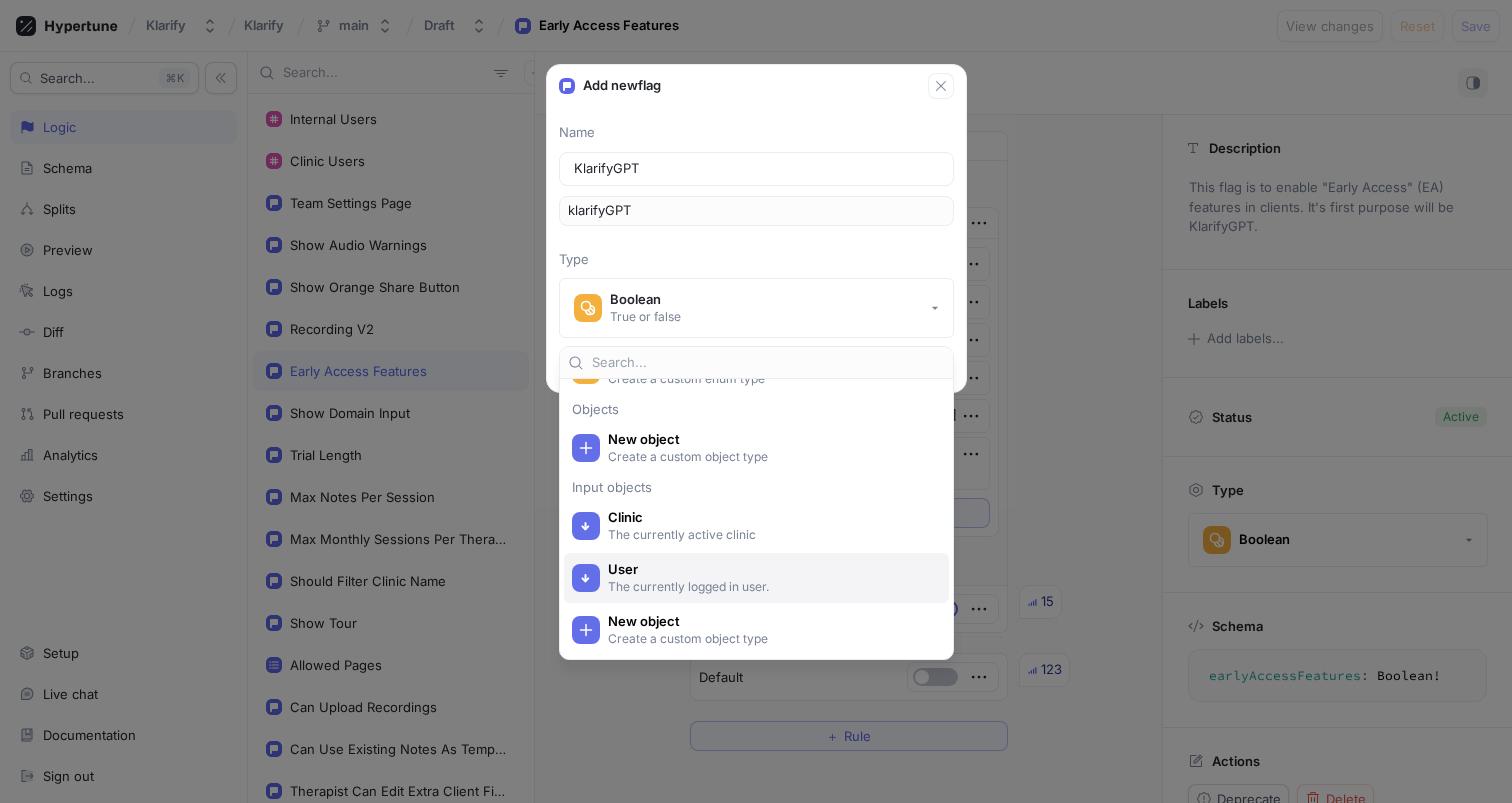 click on "User The currently logged in user." at bounding box center (756, 578) 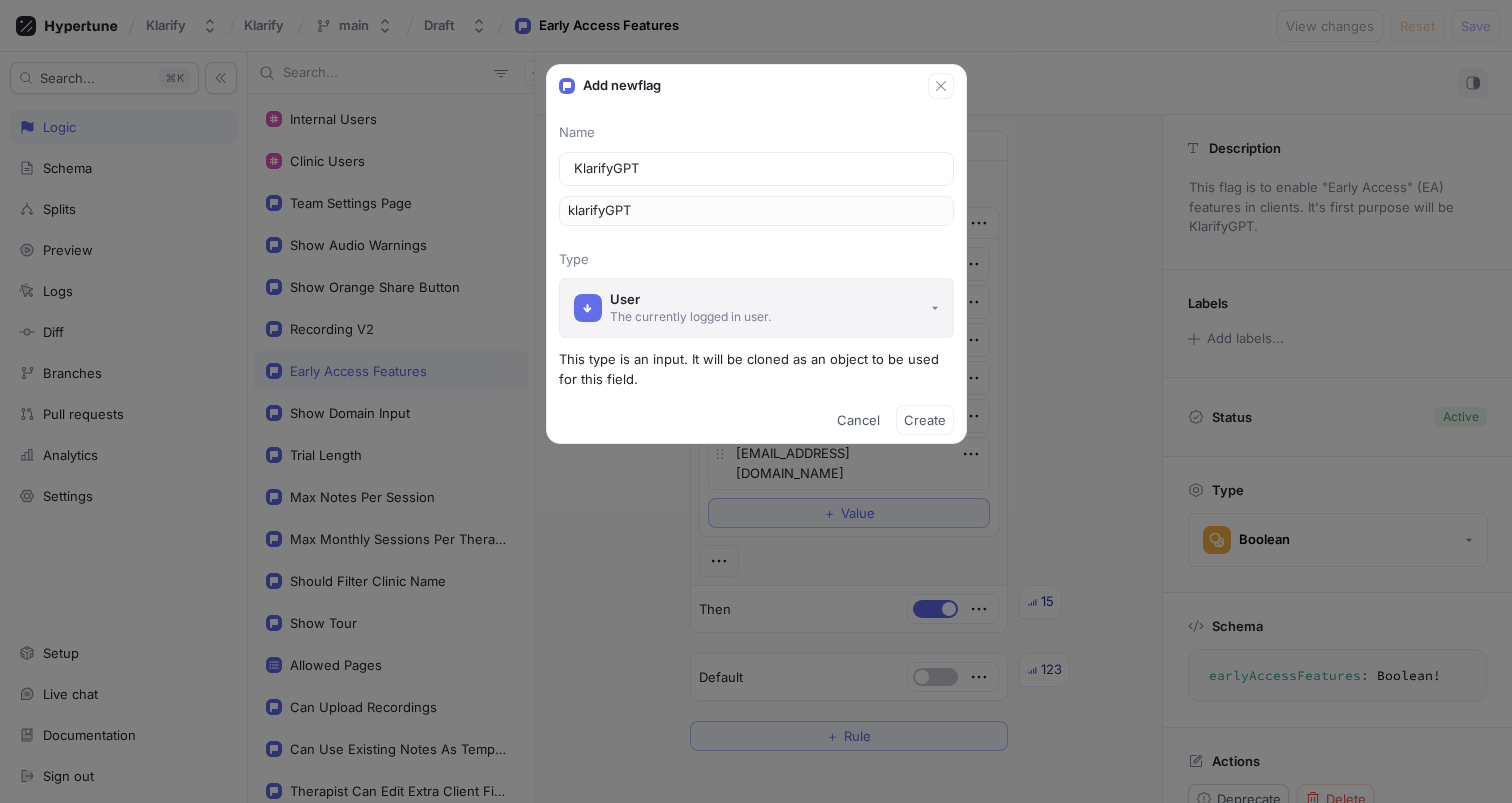 click on "The currently logged in user." at bounding box center (690, 316) 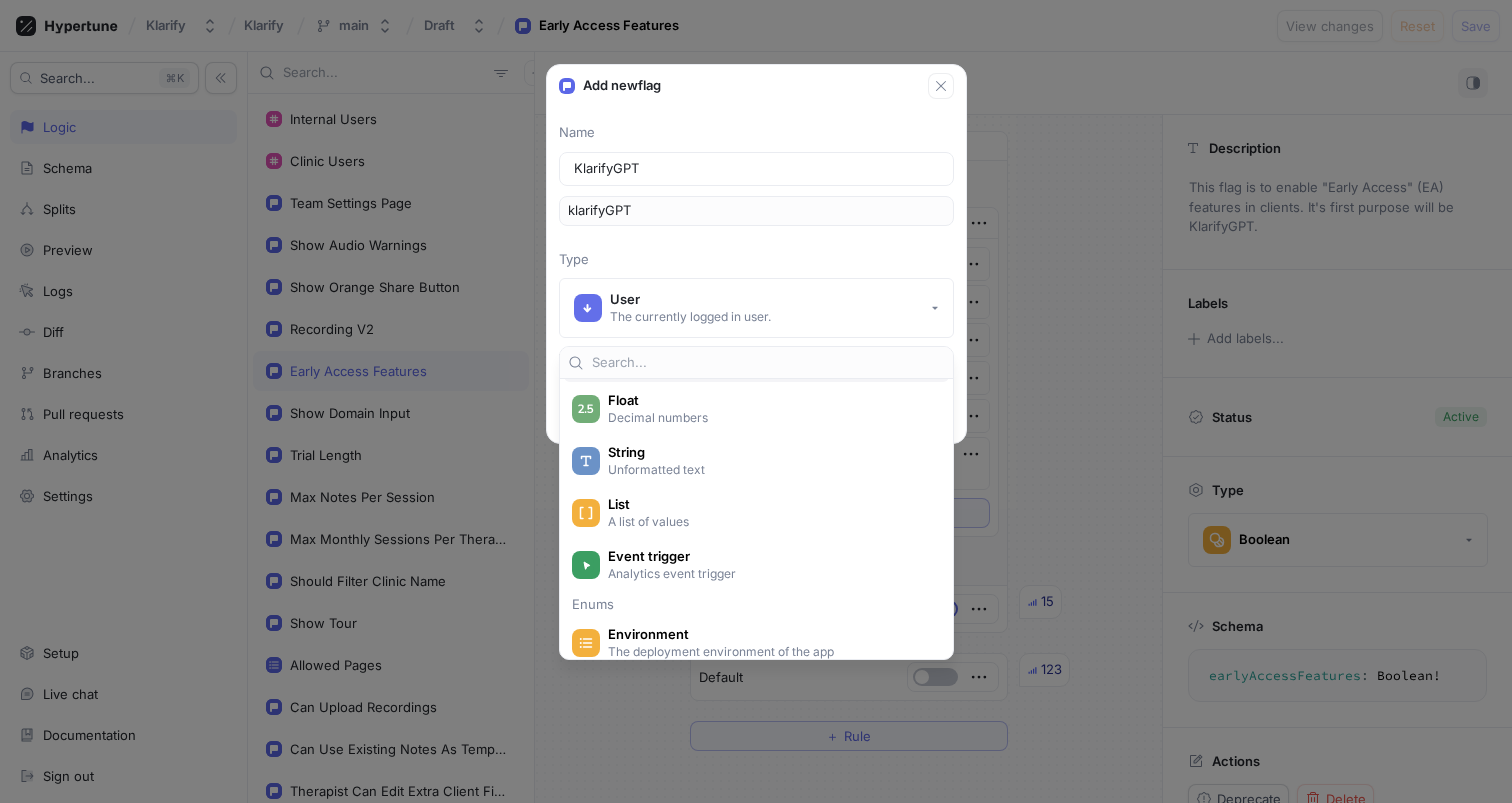 scroll, scrollTop: 141, scrollLeft: 0, axis: vertical 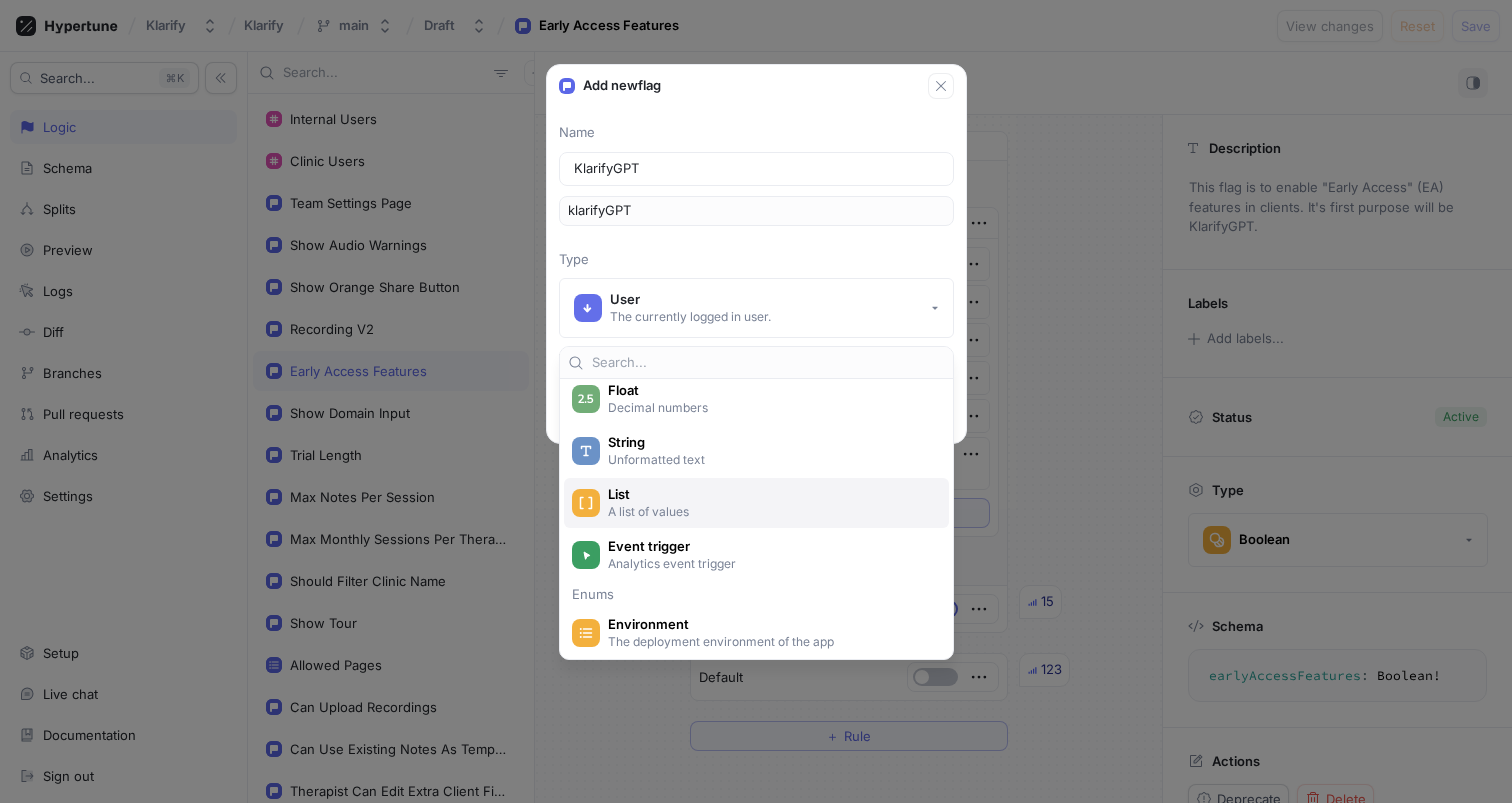 click on "A list of values" at bounding box center (768, 511) 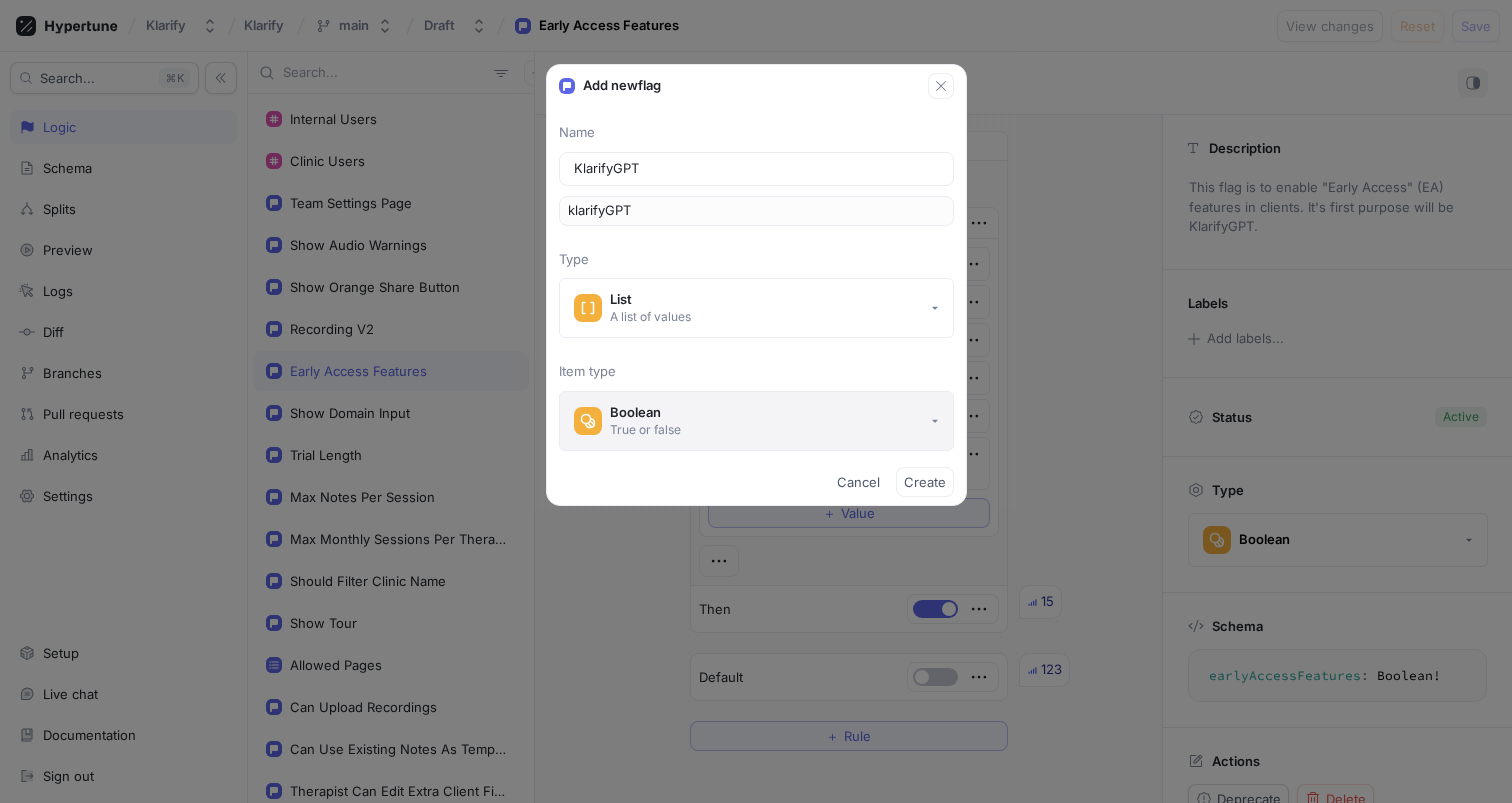 click on "Boolean True or false" at bounding box center (756, 421) 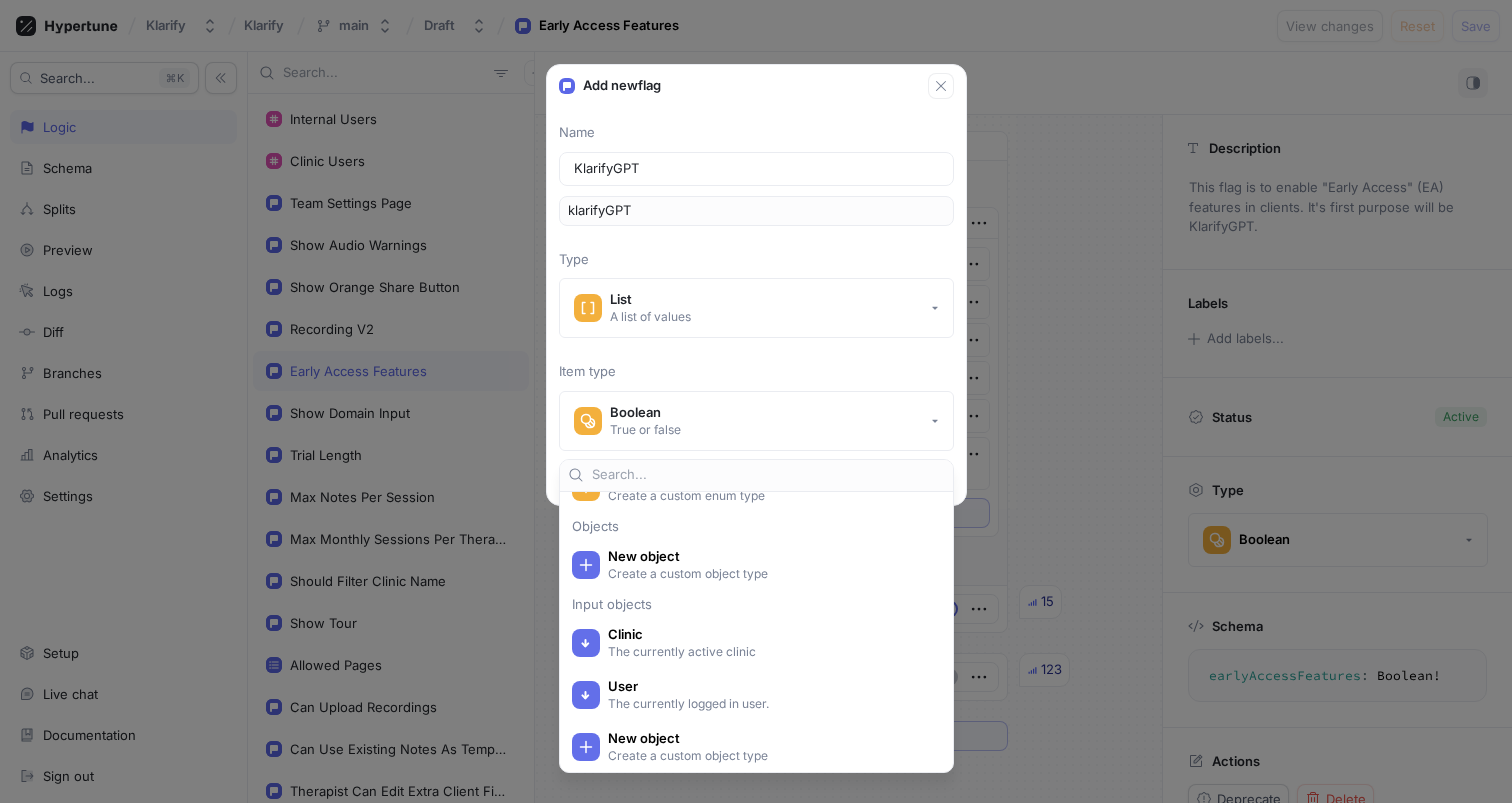 scroll, scrollTop: 606, scrollLeft: 0, axis: vertical 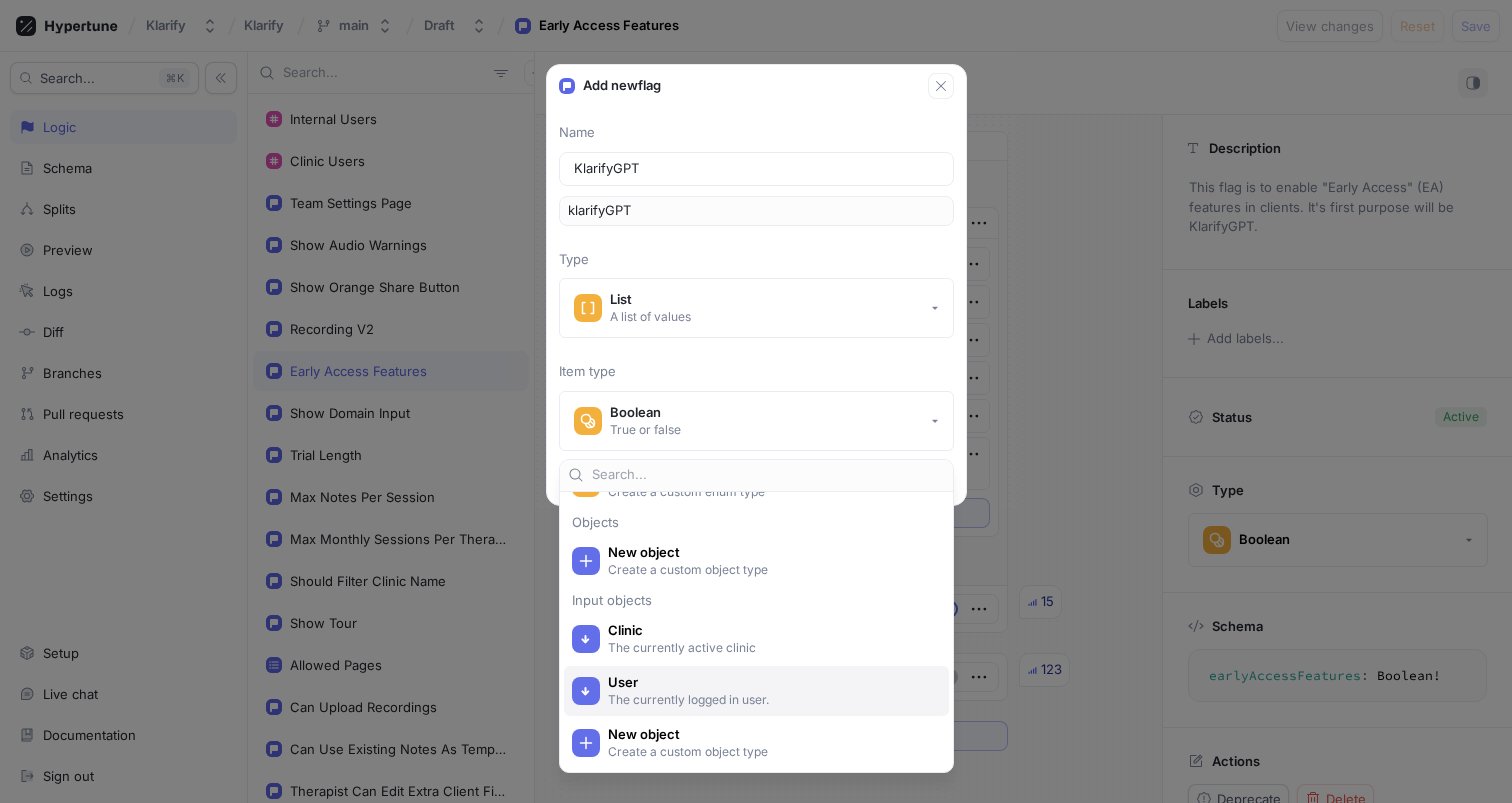 click on "The currently logged in user." at bounding box center [768, 699] 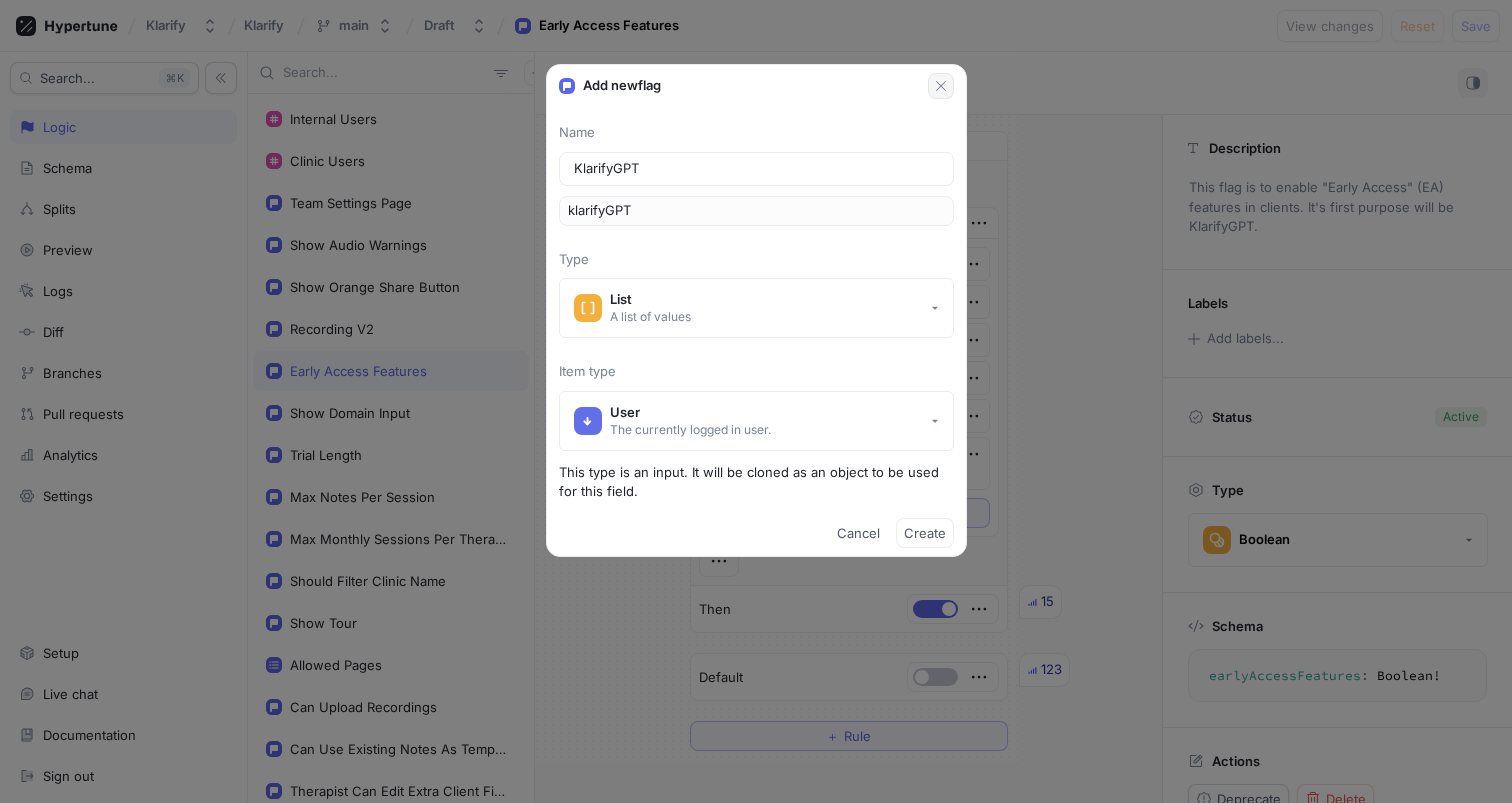 click 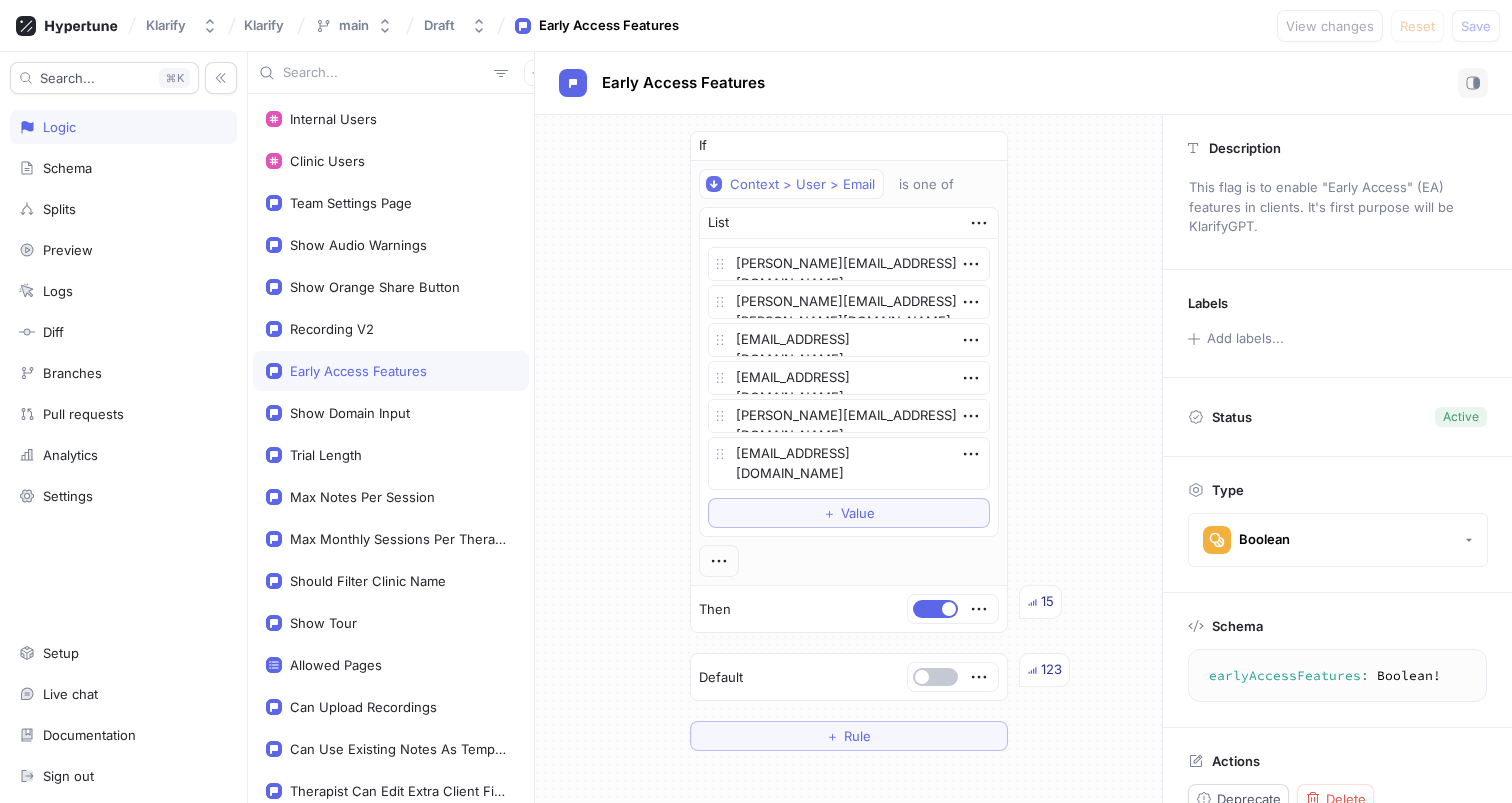 click on "Early Access Features" at bounding box center (358, 371) 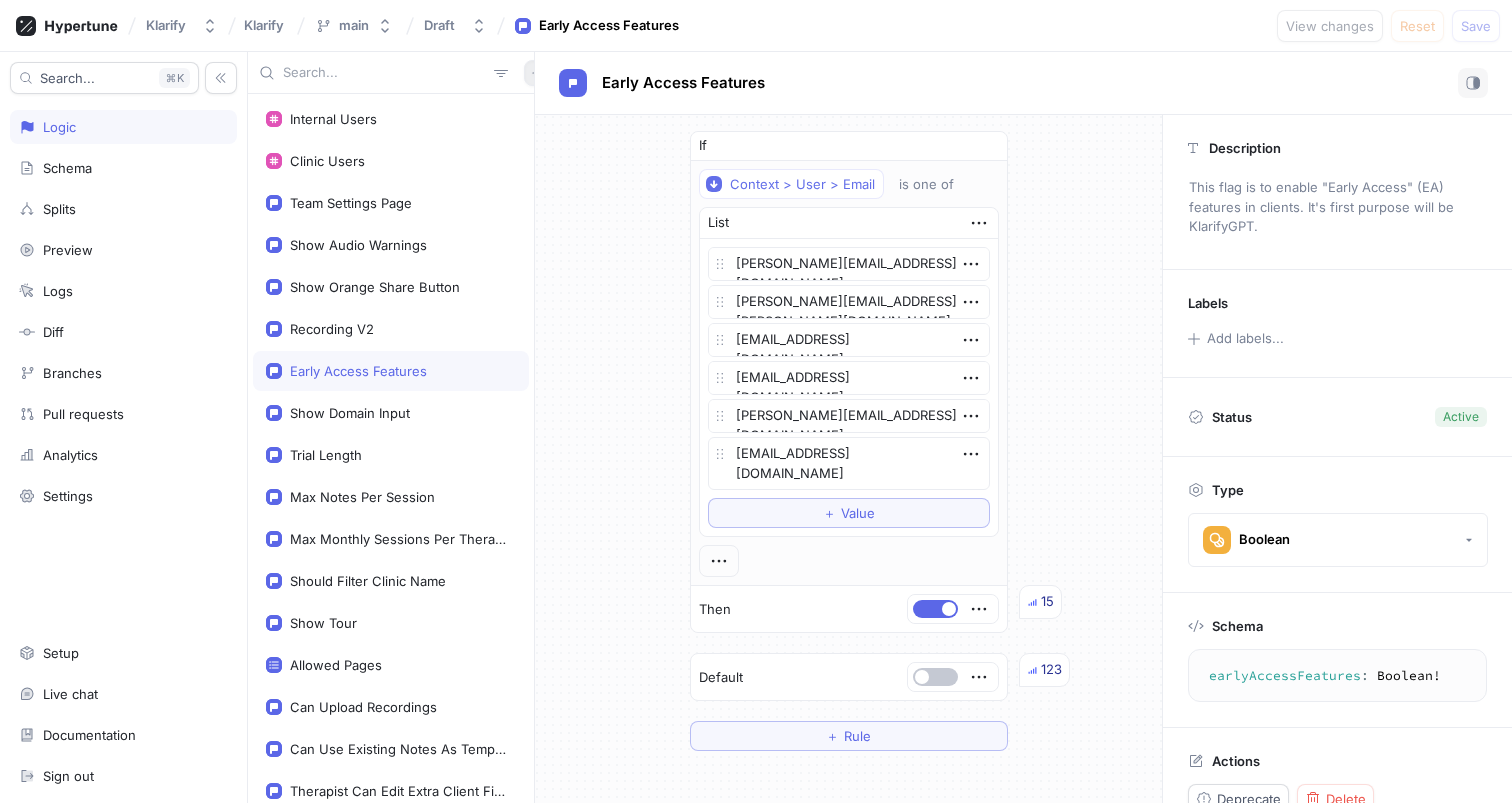 click 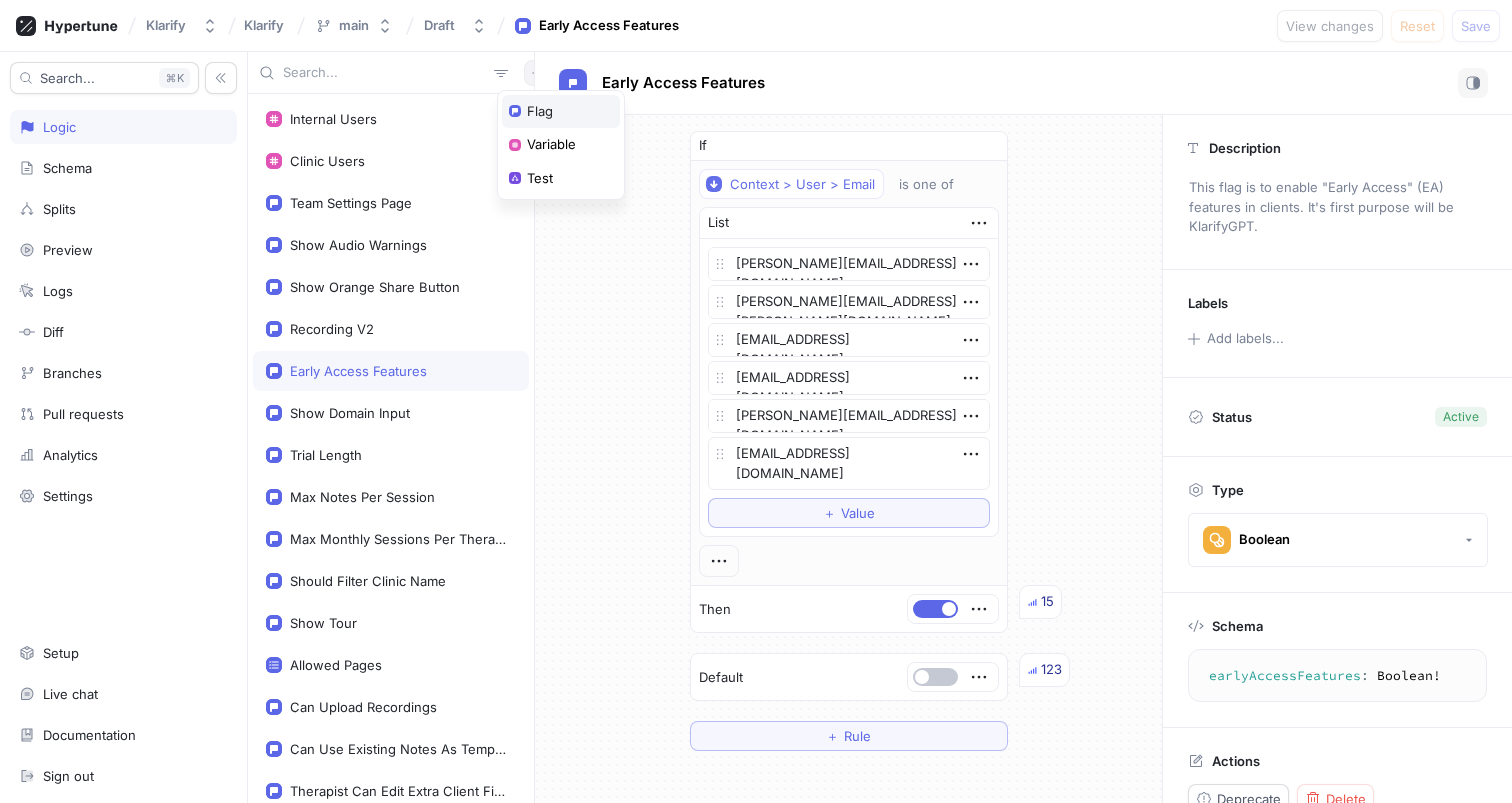 click on "Flag" at bounding box center [540, 112] 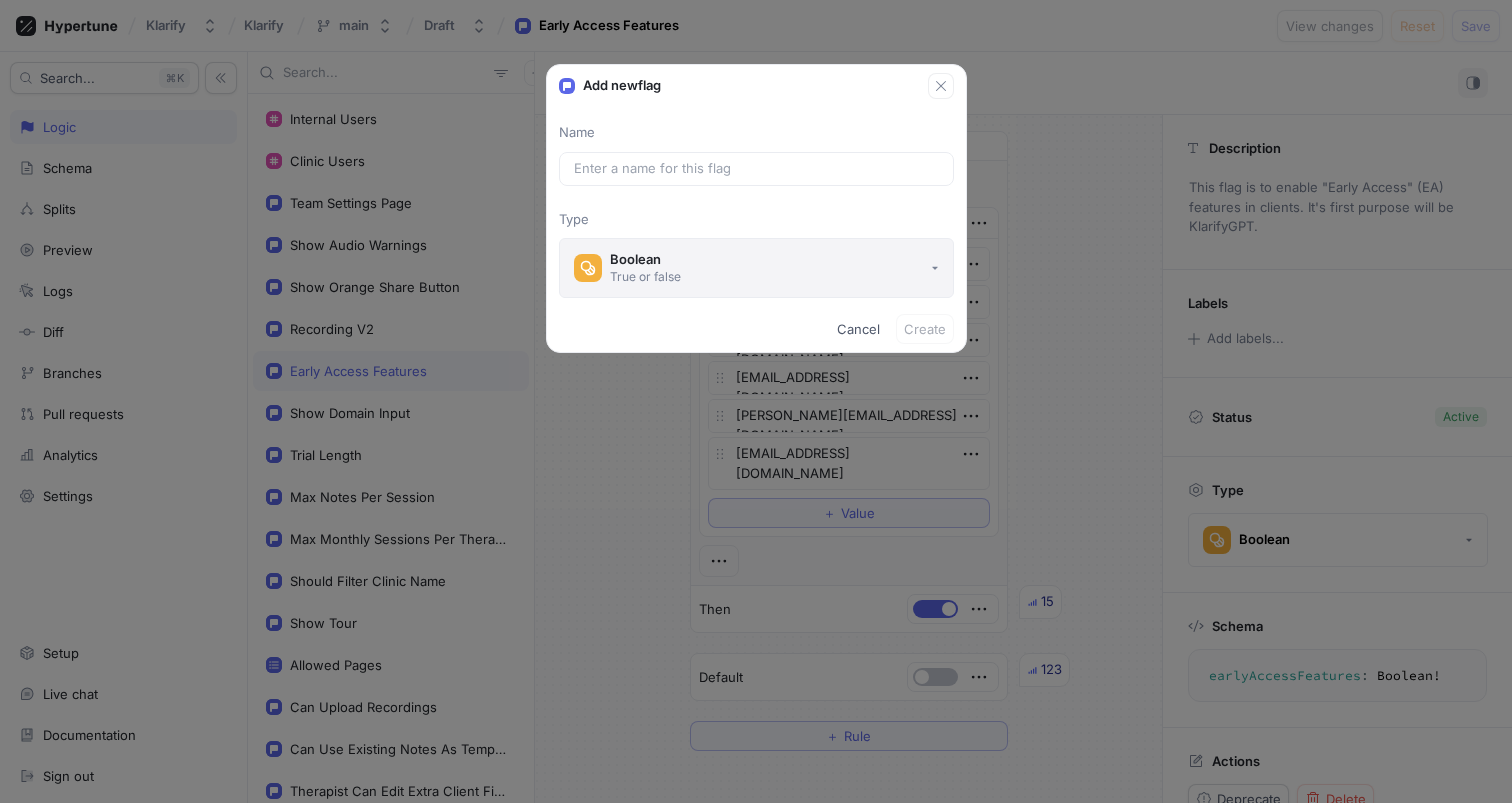 click on "Boolean" at bounding box center [645, 259] 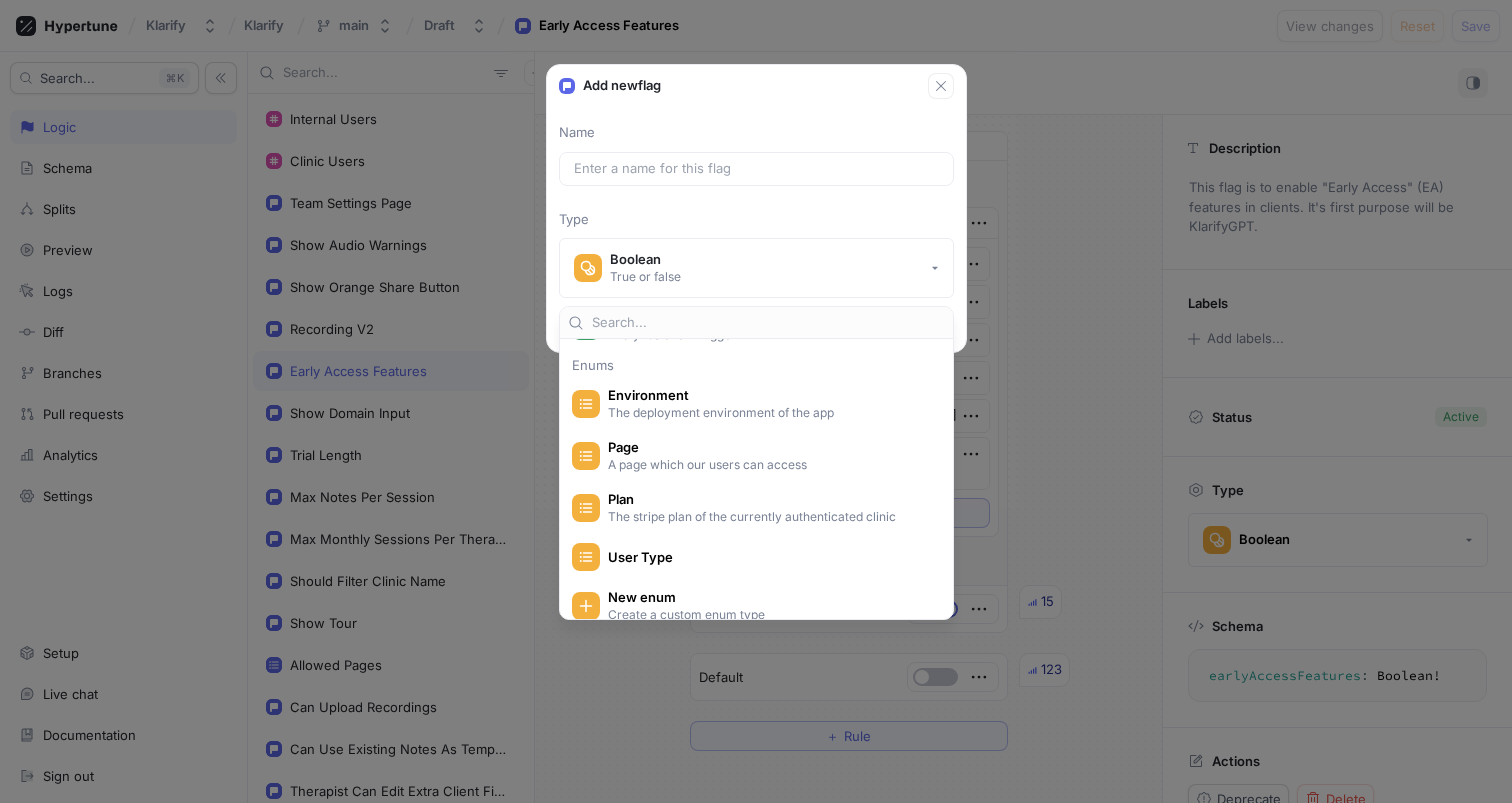 scroll, scrollTop: 361, scrollLeft: 0, axis: vertical 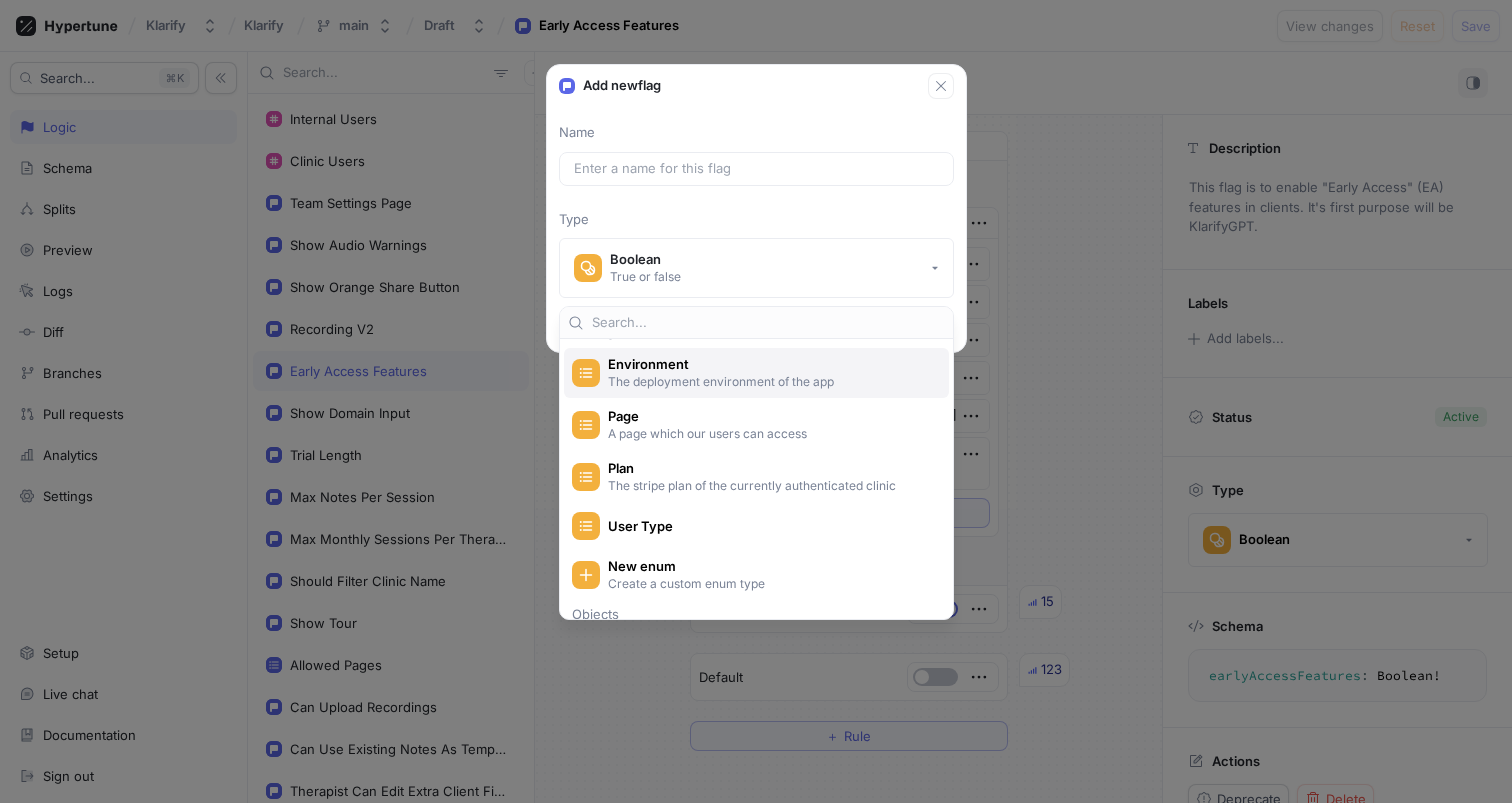 click on "The deployment environment of the app" at bounding box center (768, 381) 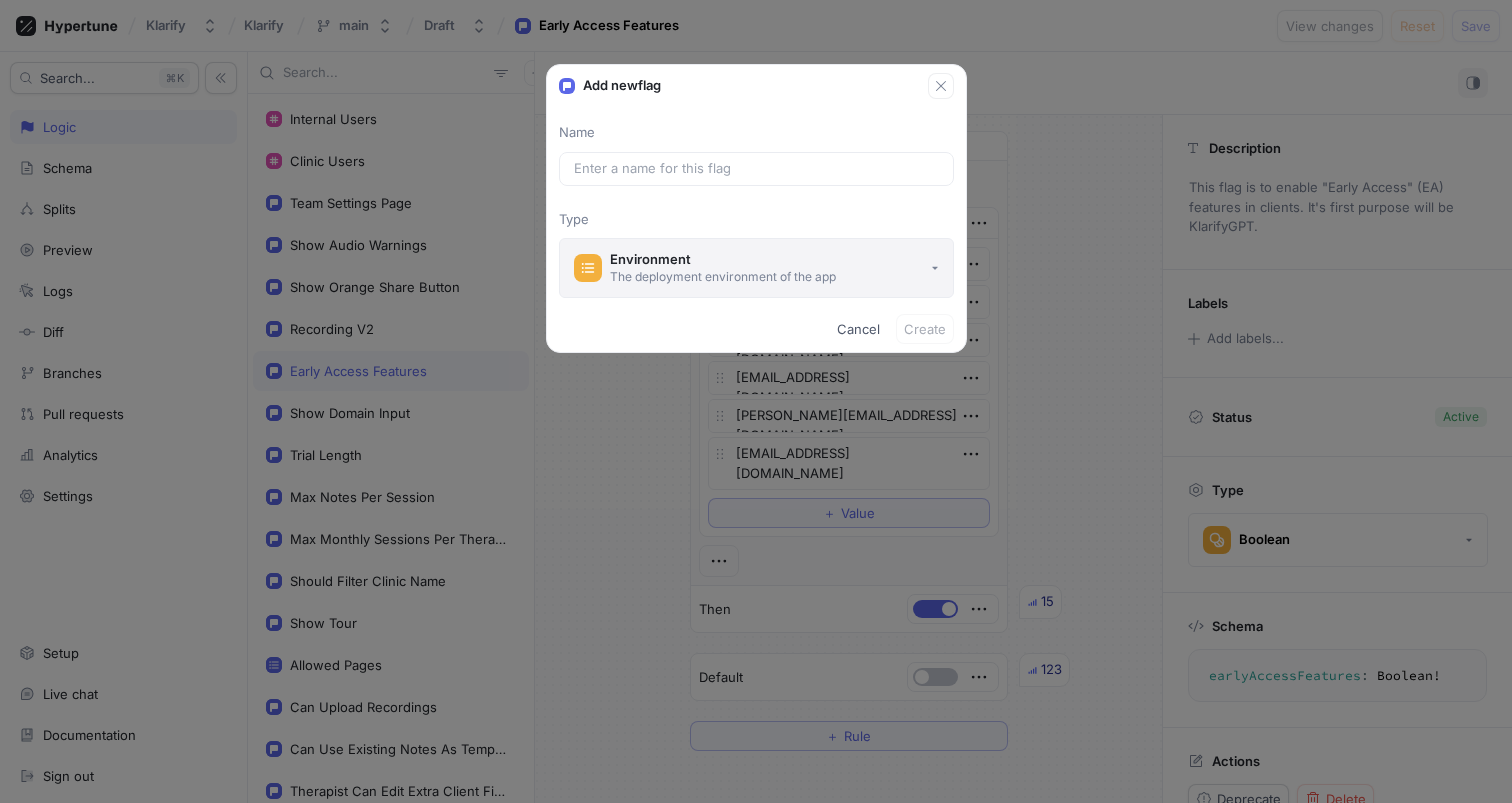 click 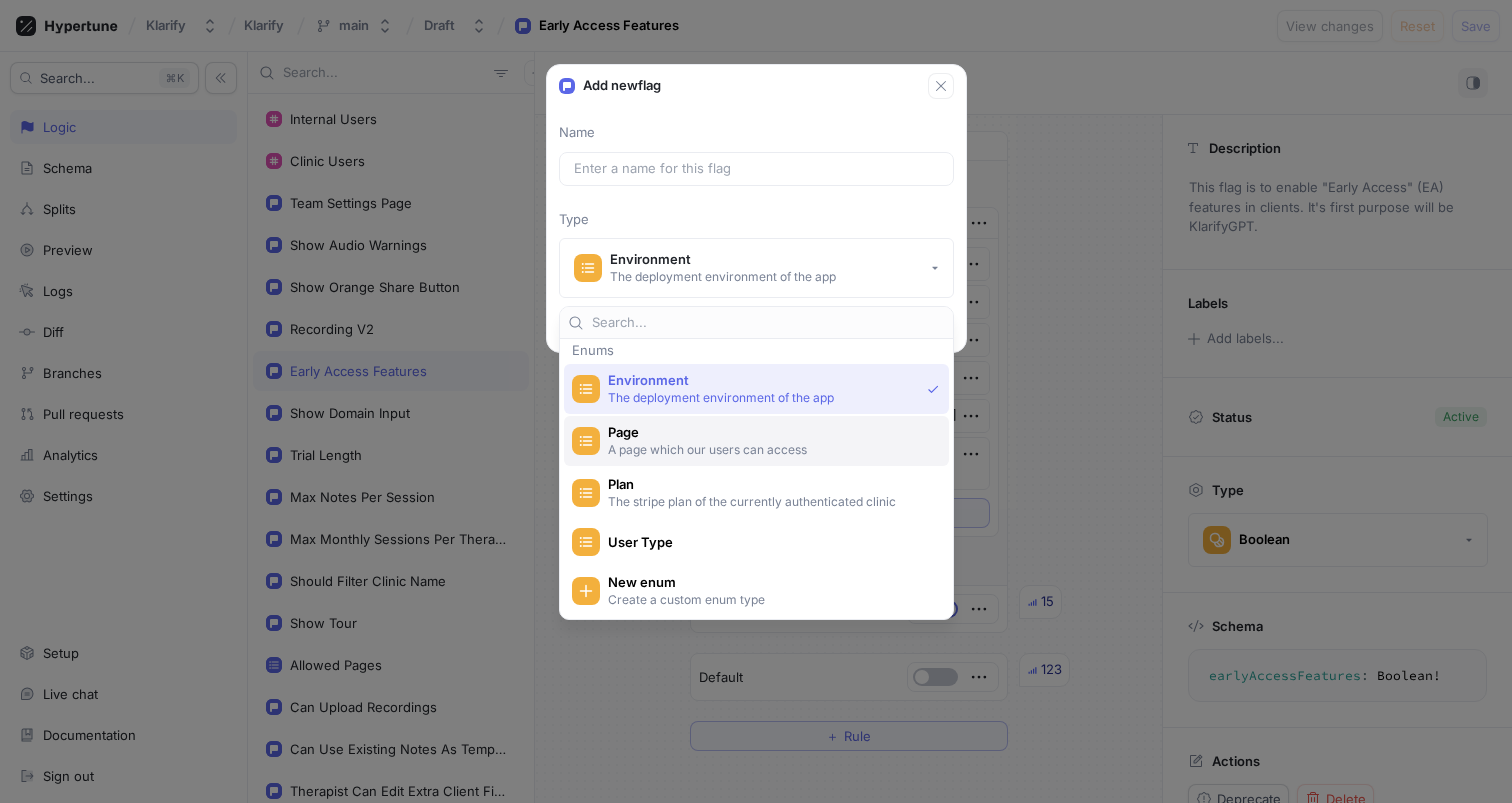 scroll, scrollTop: 0, scrollLeft: 0, axis: both 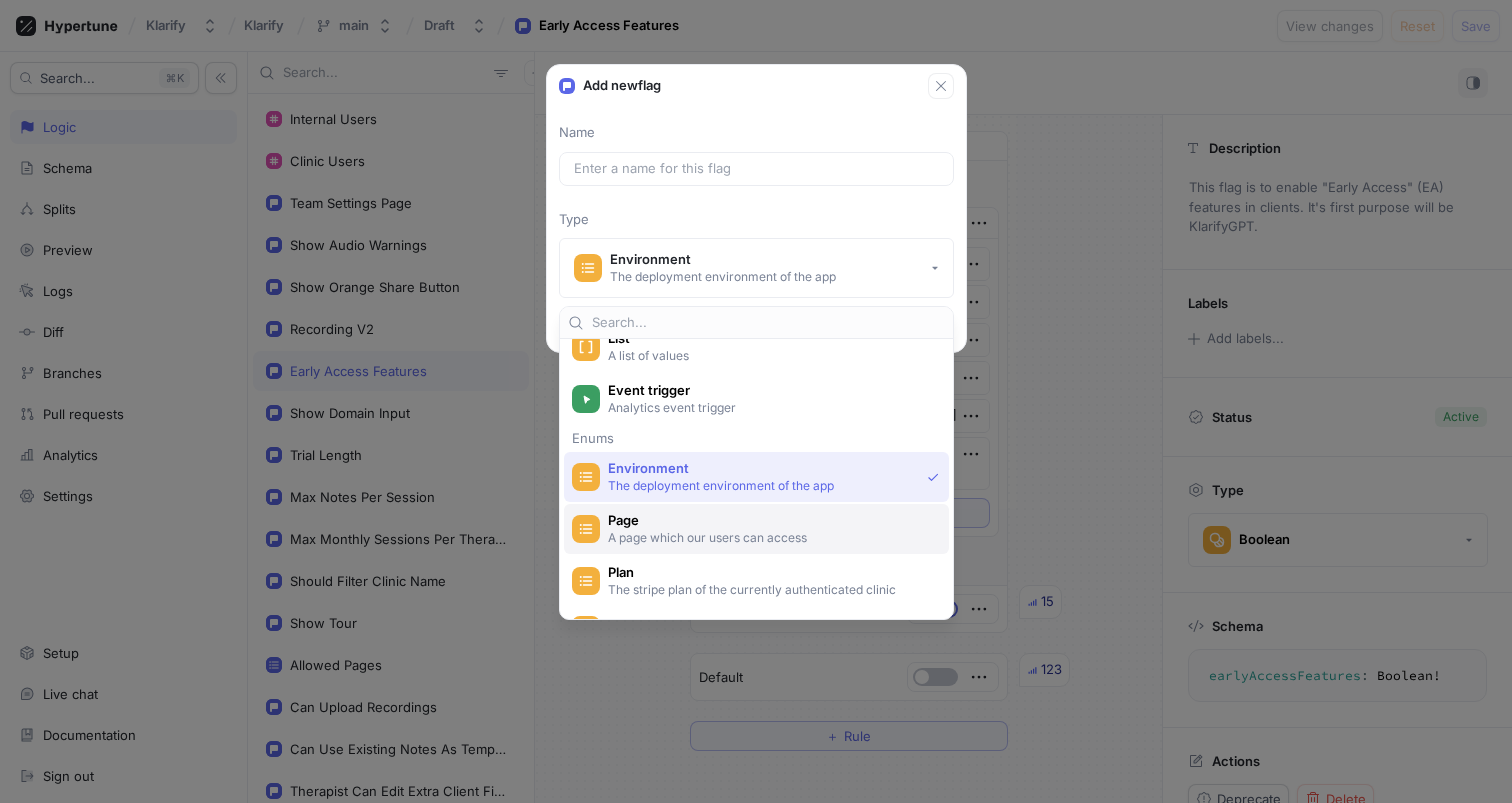 type on "x" 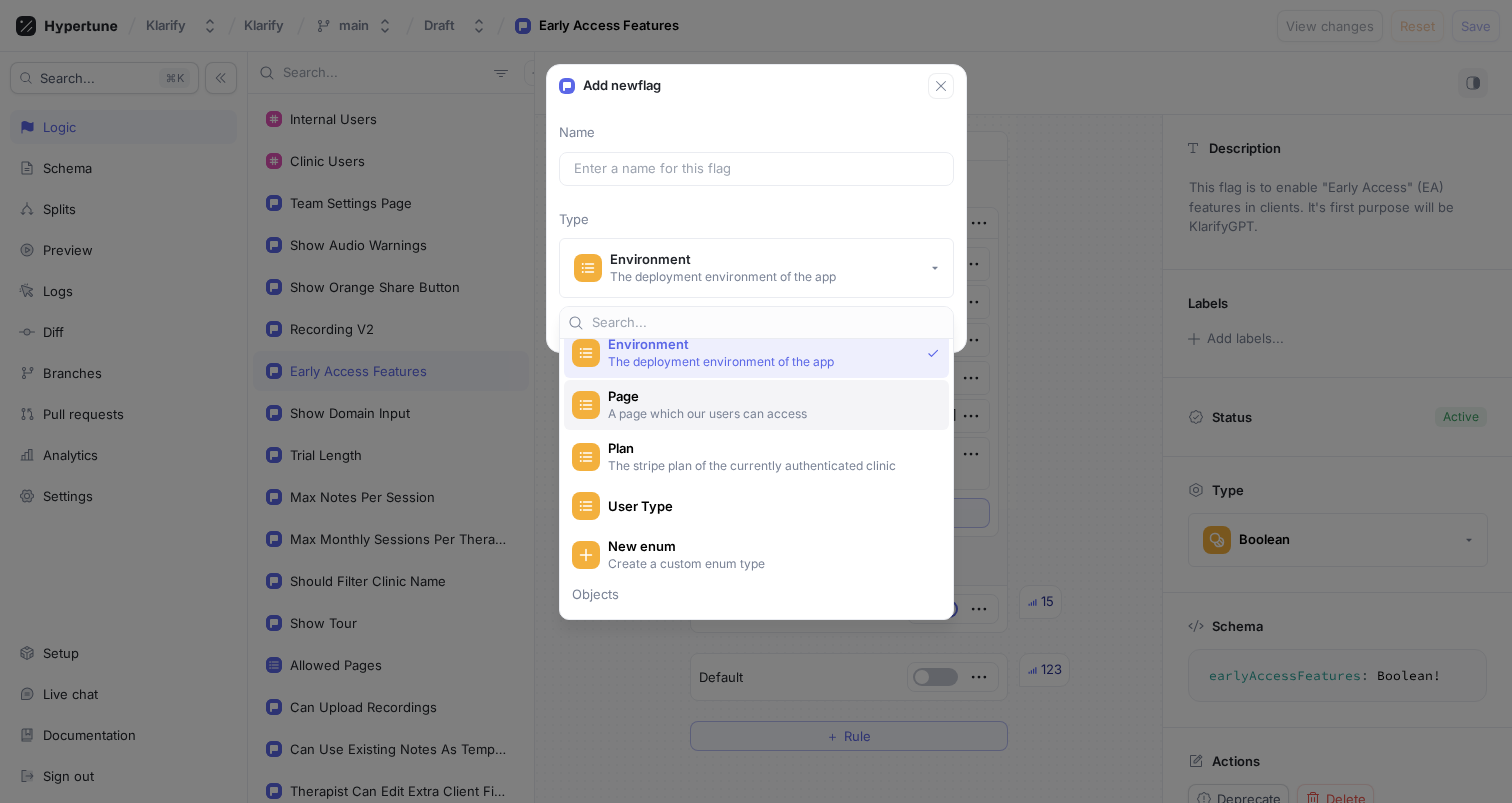 scroll, scrollTop: 0, scrollLeft: 0, axis: both 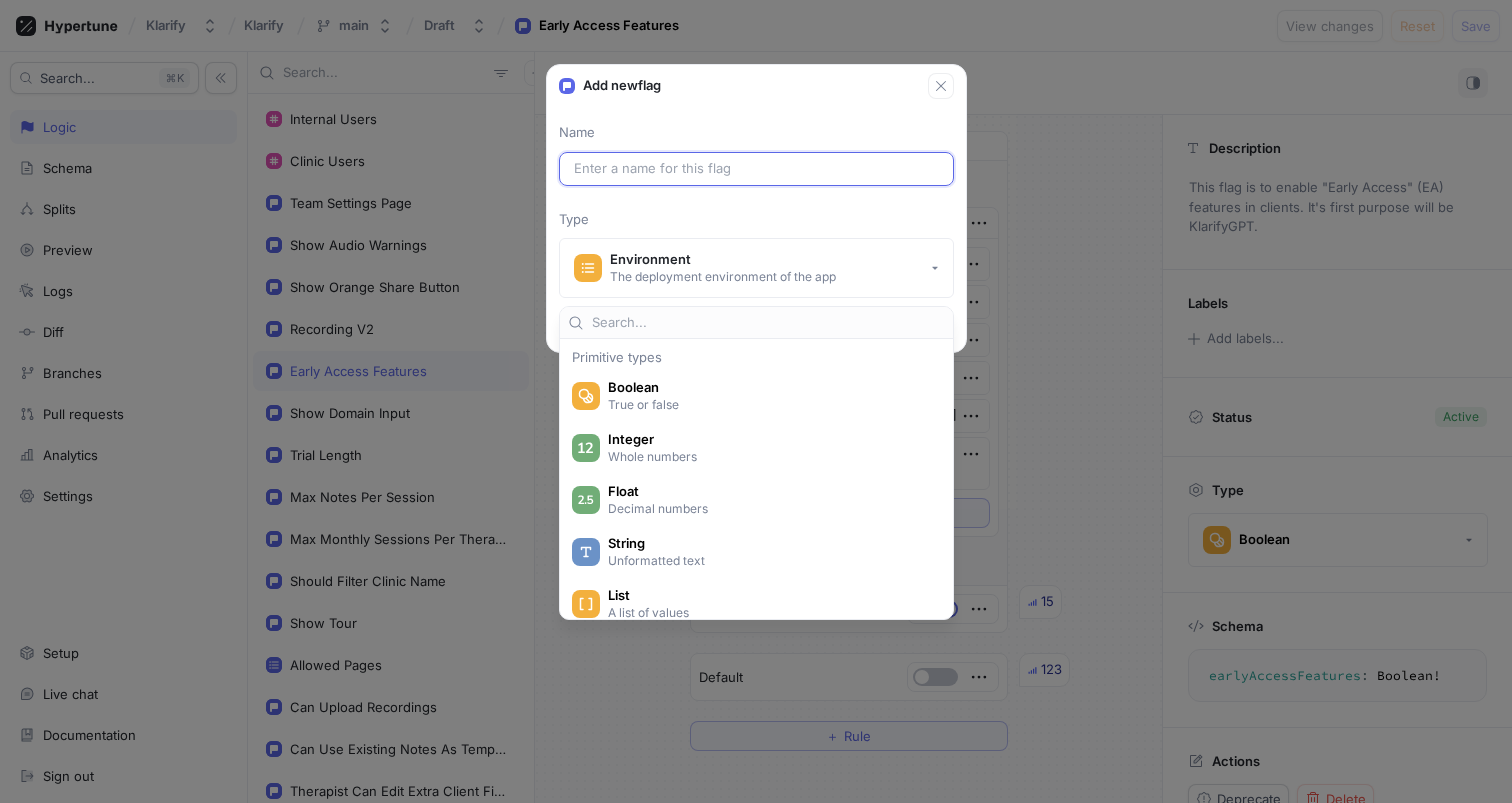 click at bounding box center (756, 169) 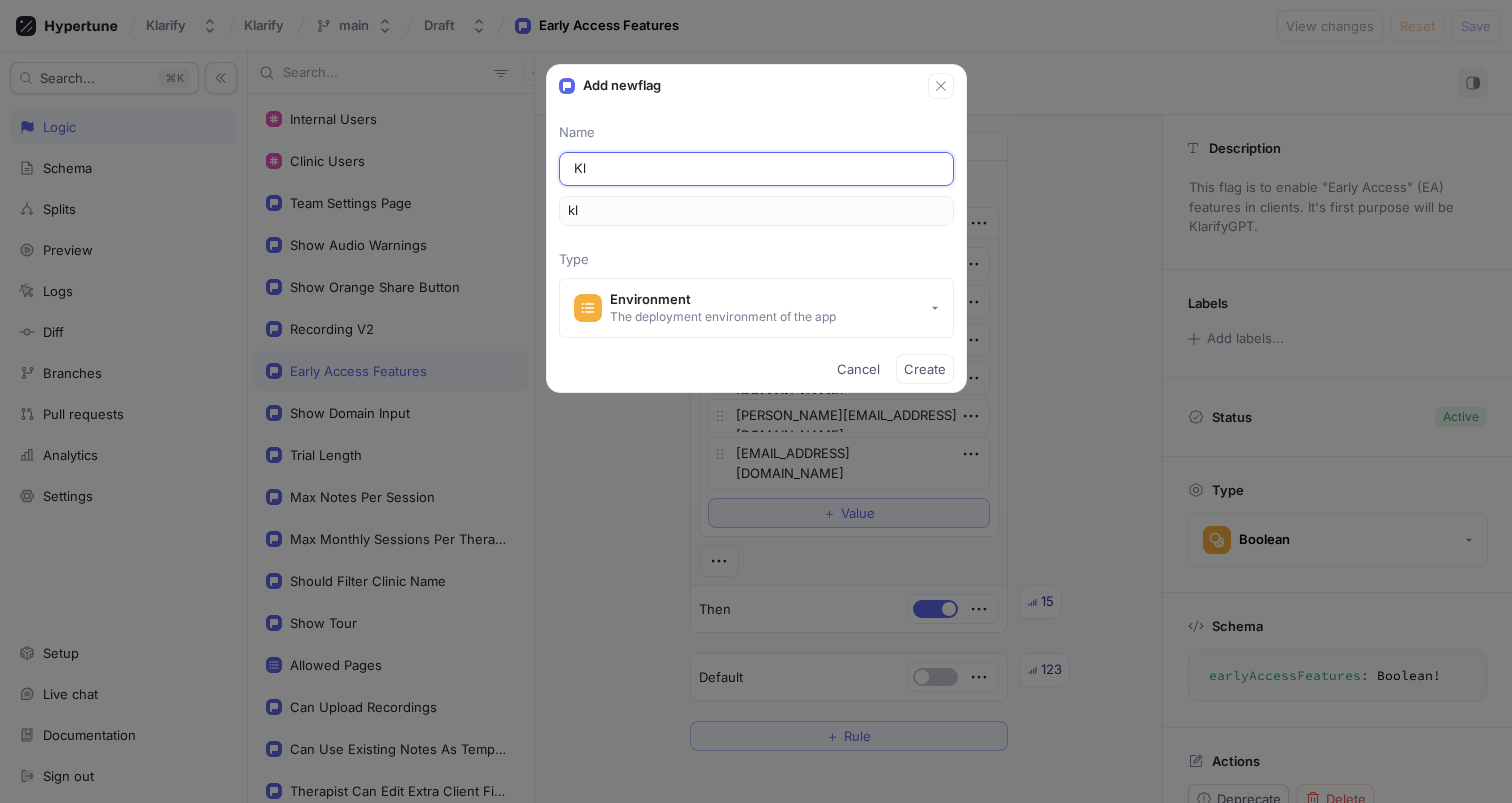 type on "Kla" 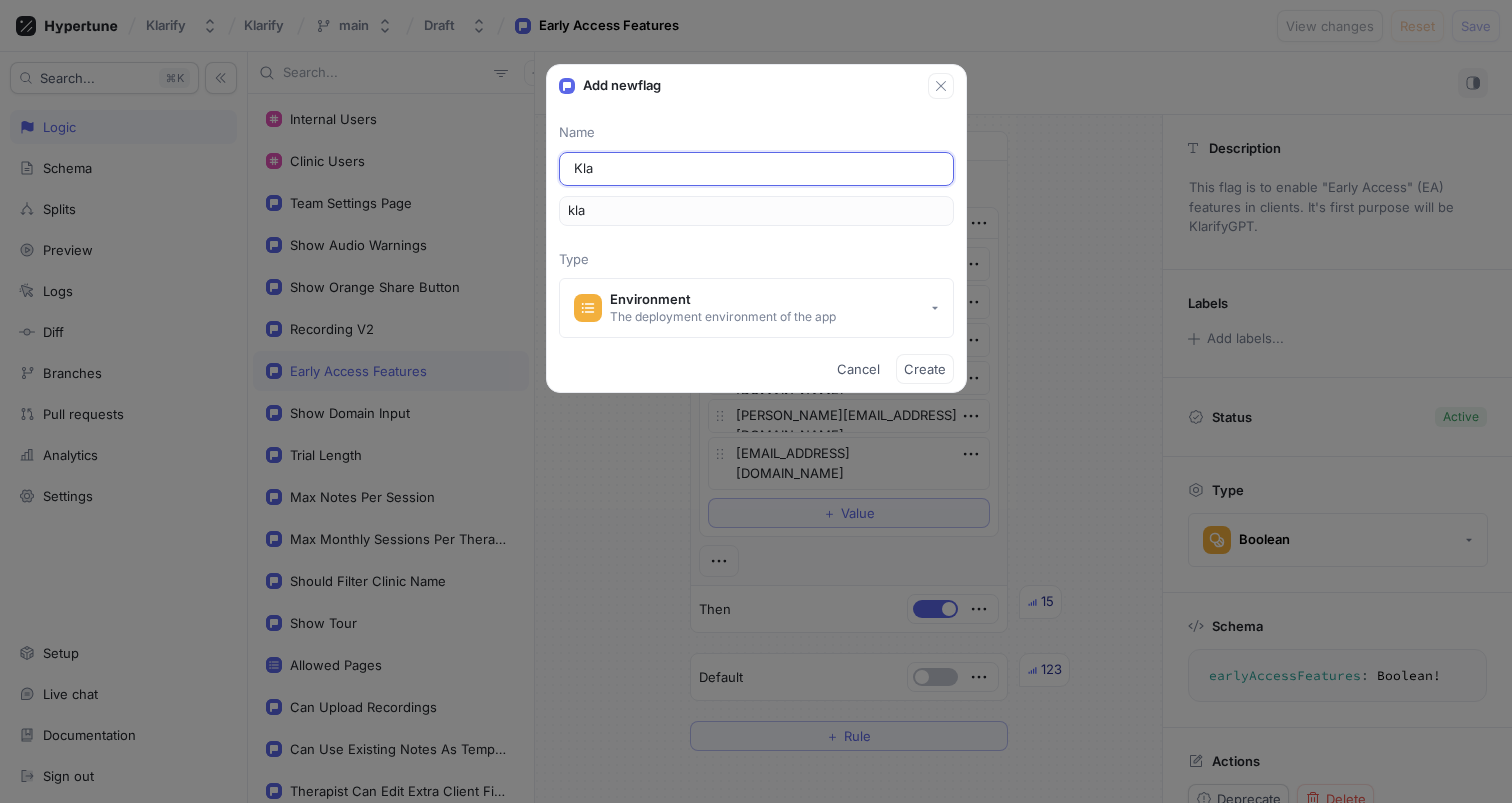 type on "Klar" 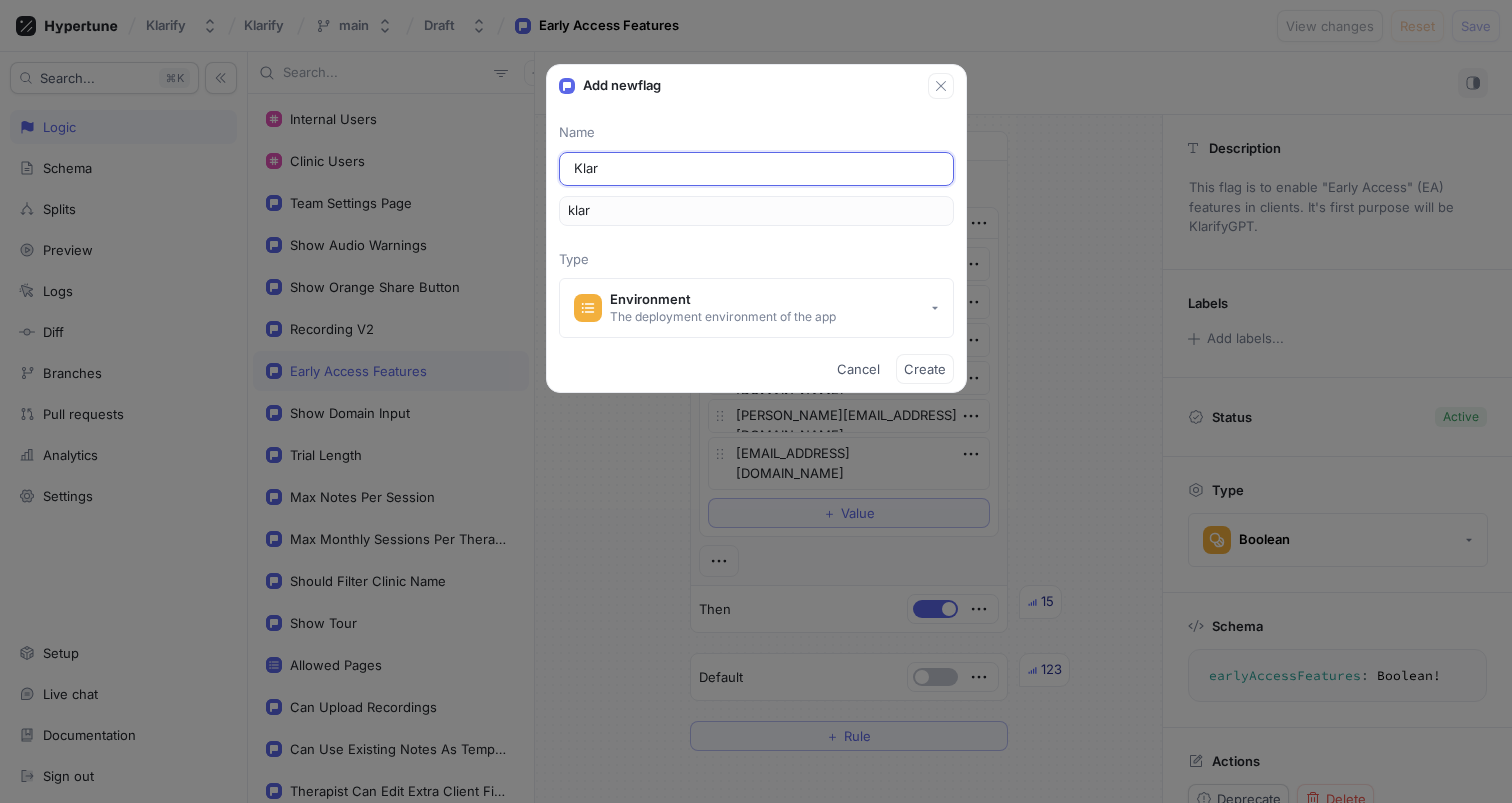 type on "Klari" 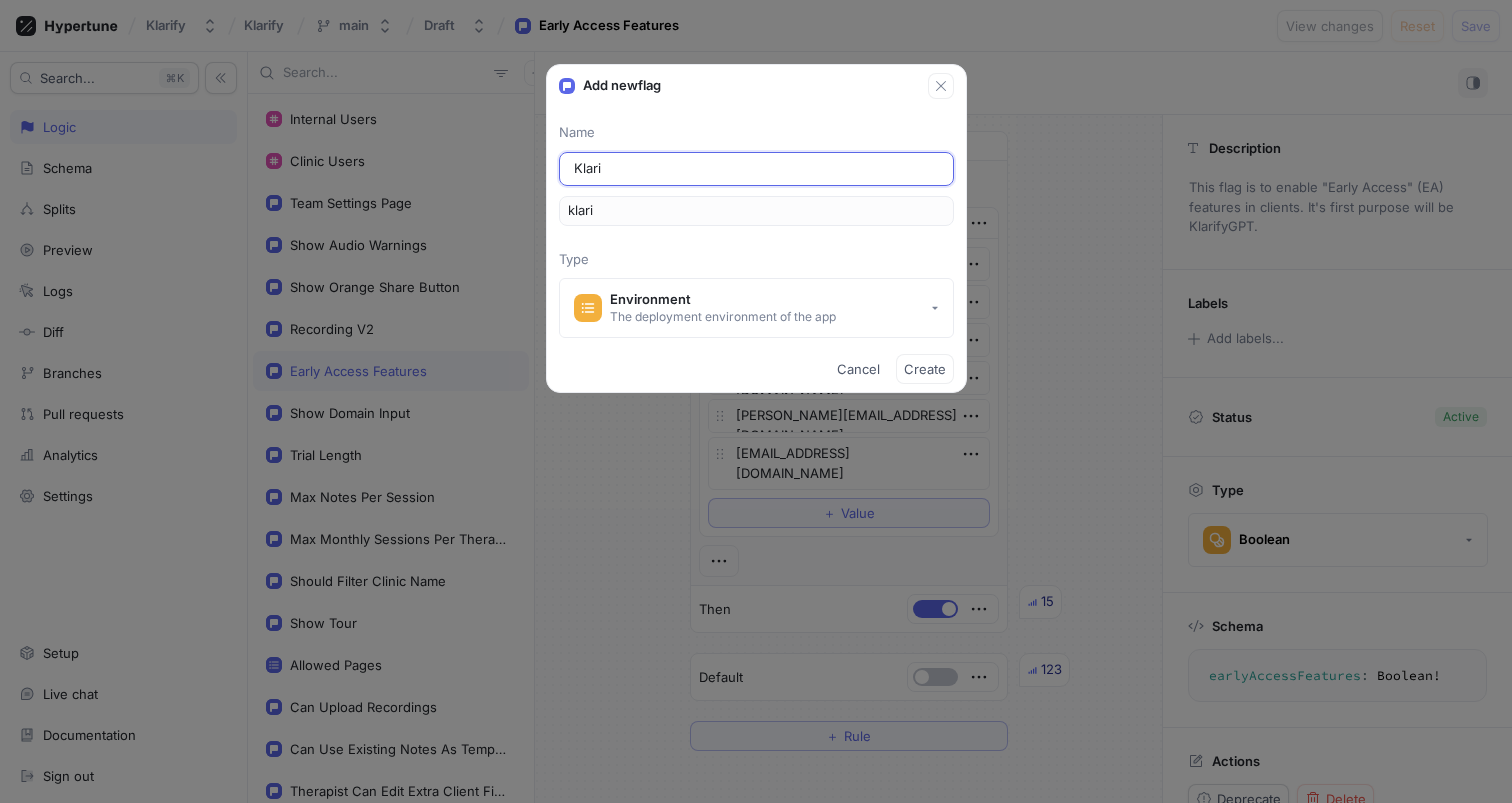 type on "Klarif" 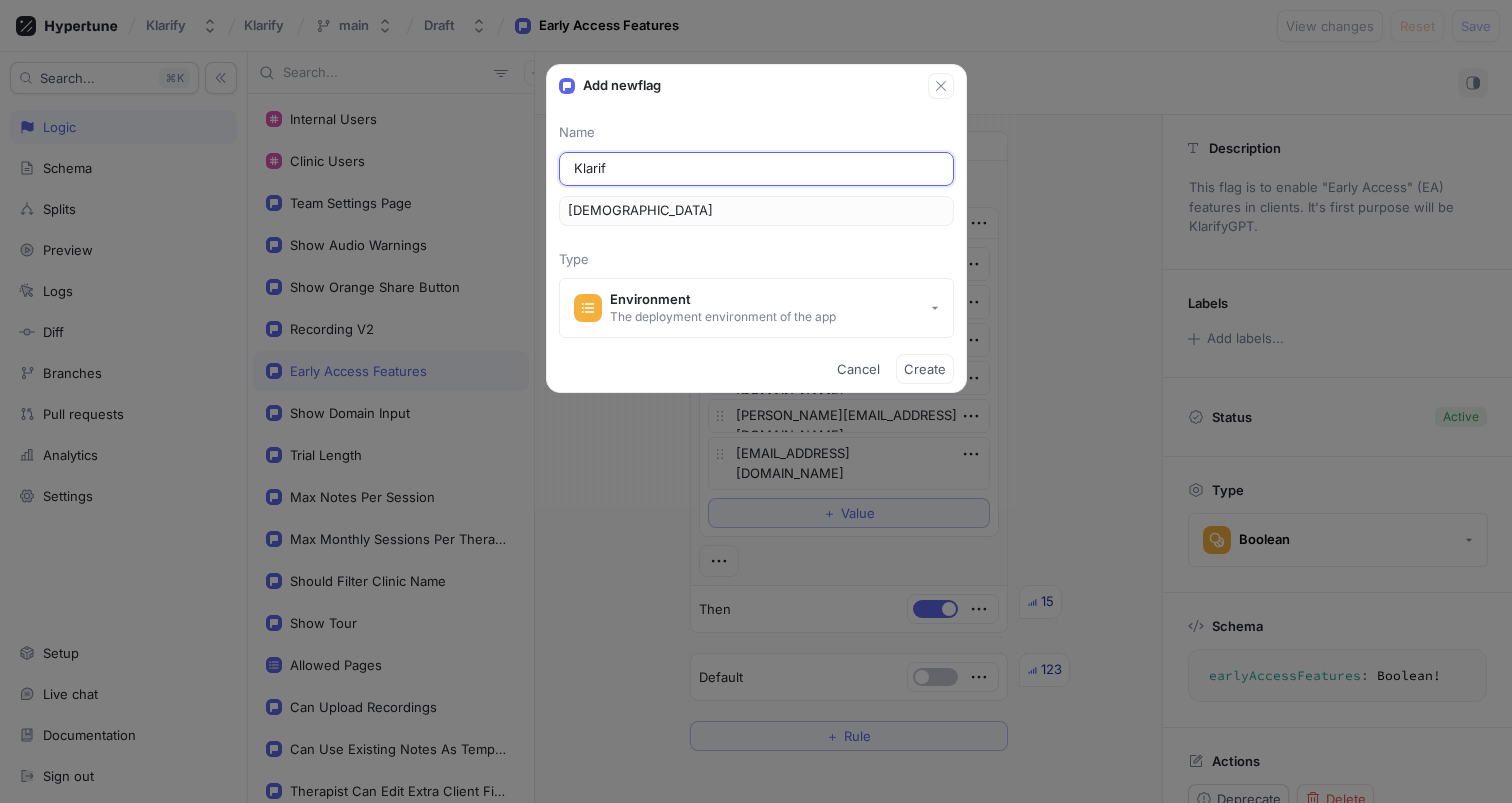 type on "Klarify" 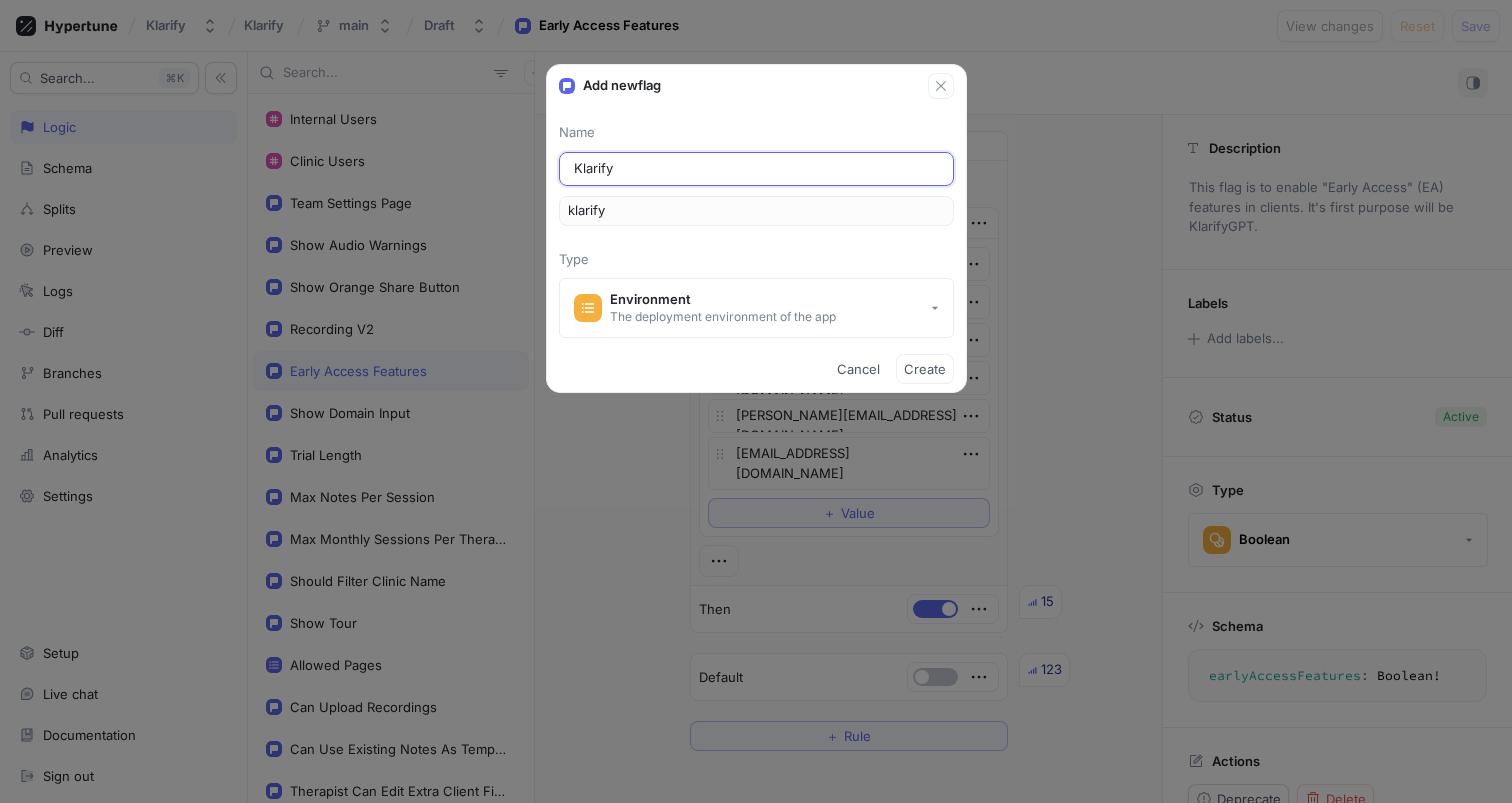type on "KlarifyG" 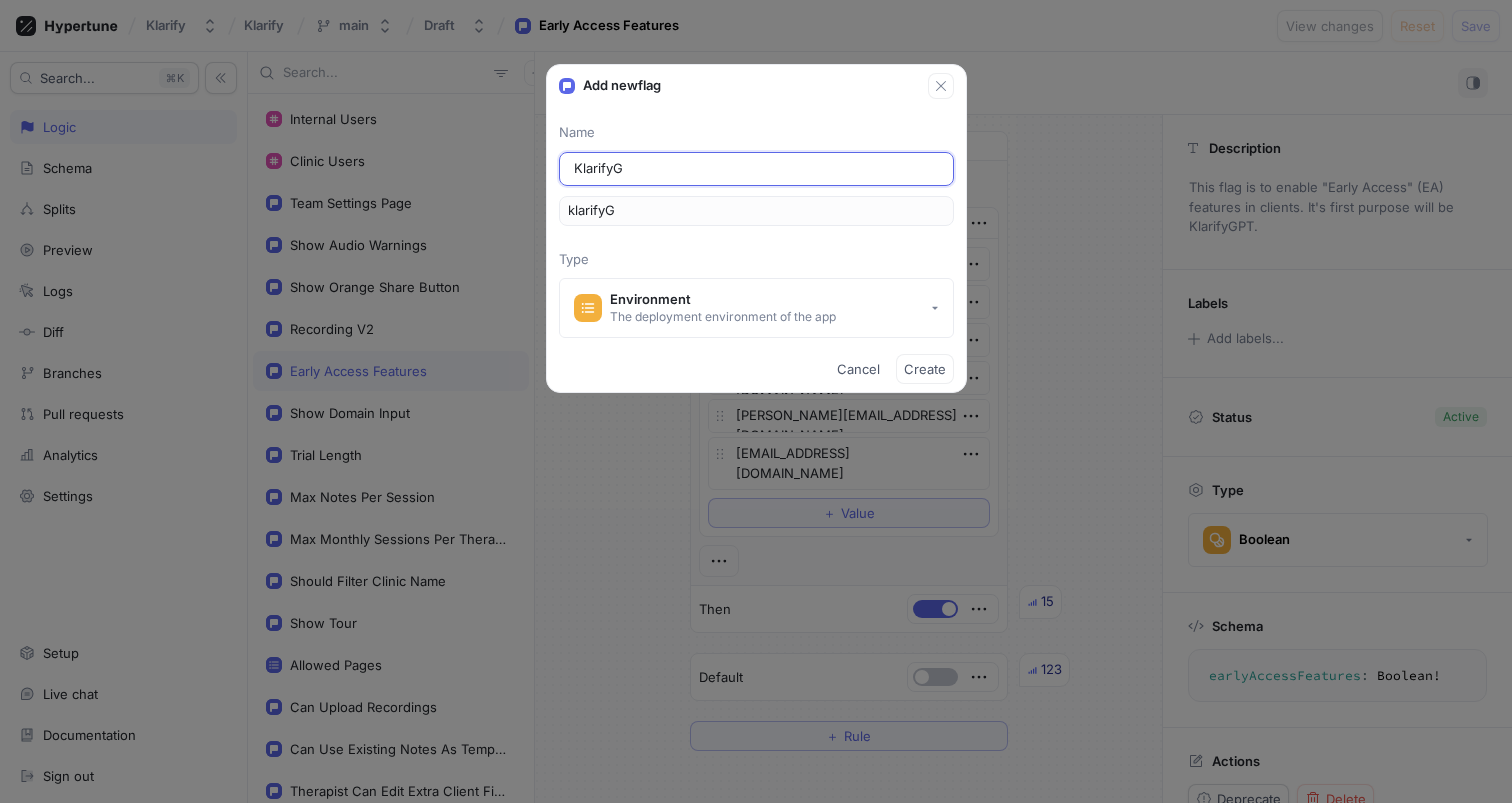 type on "KlarifyGP" 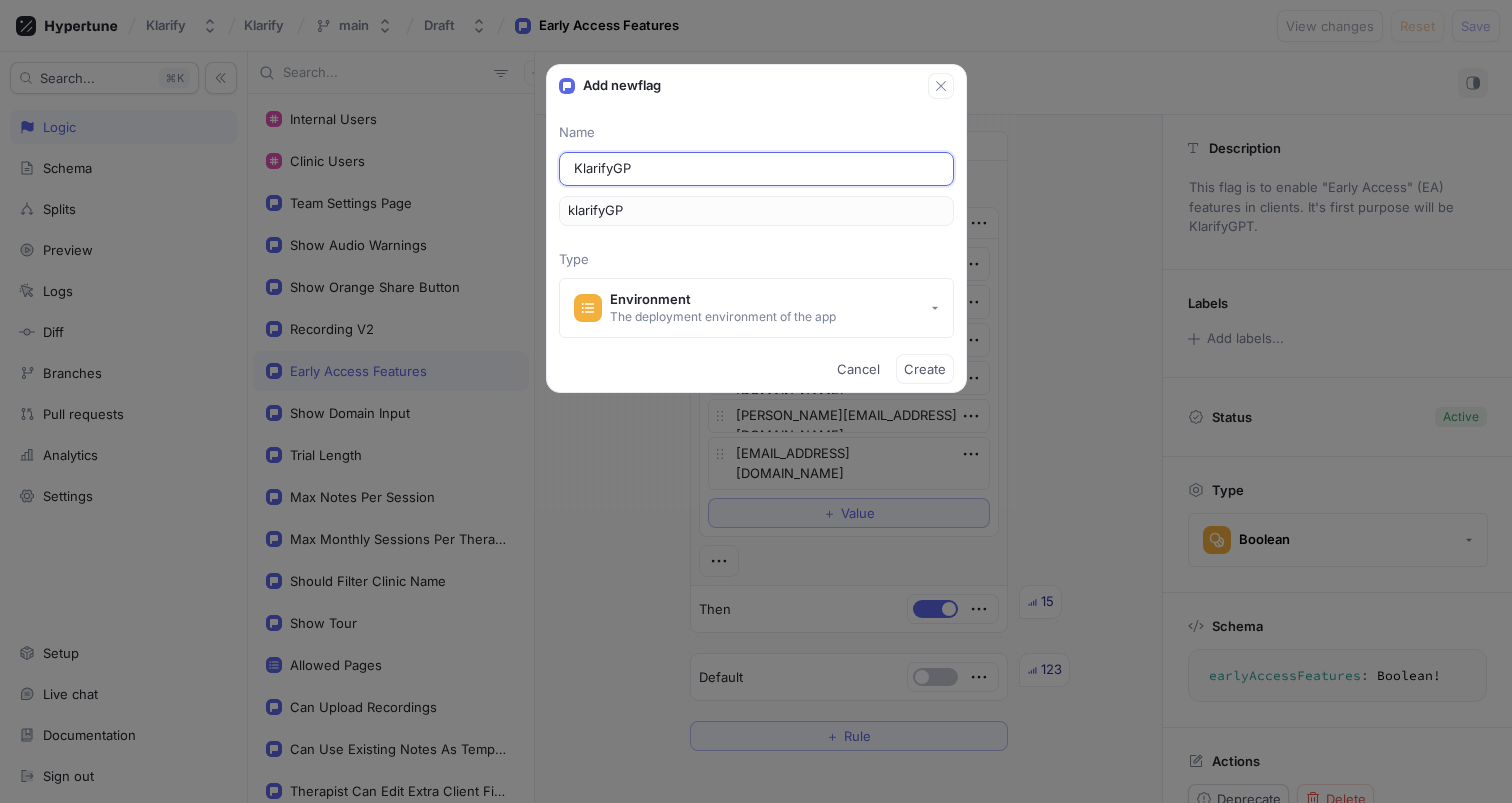 type on "KlarifyGPT" 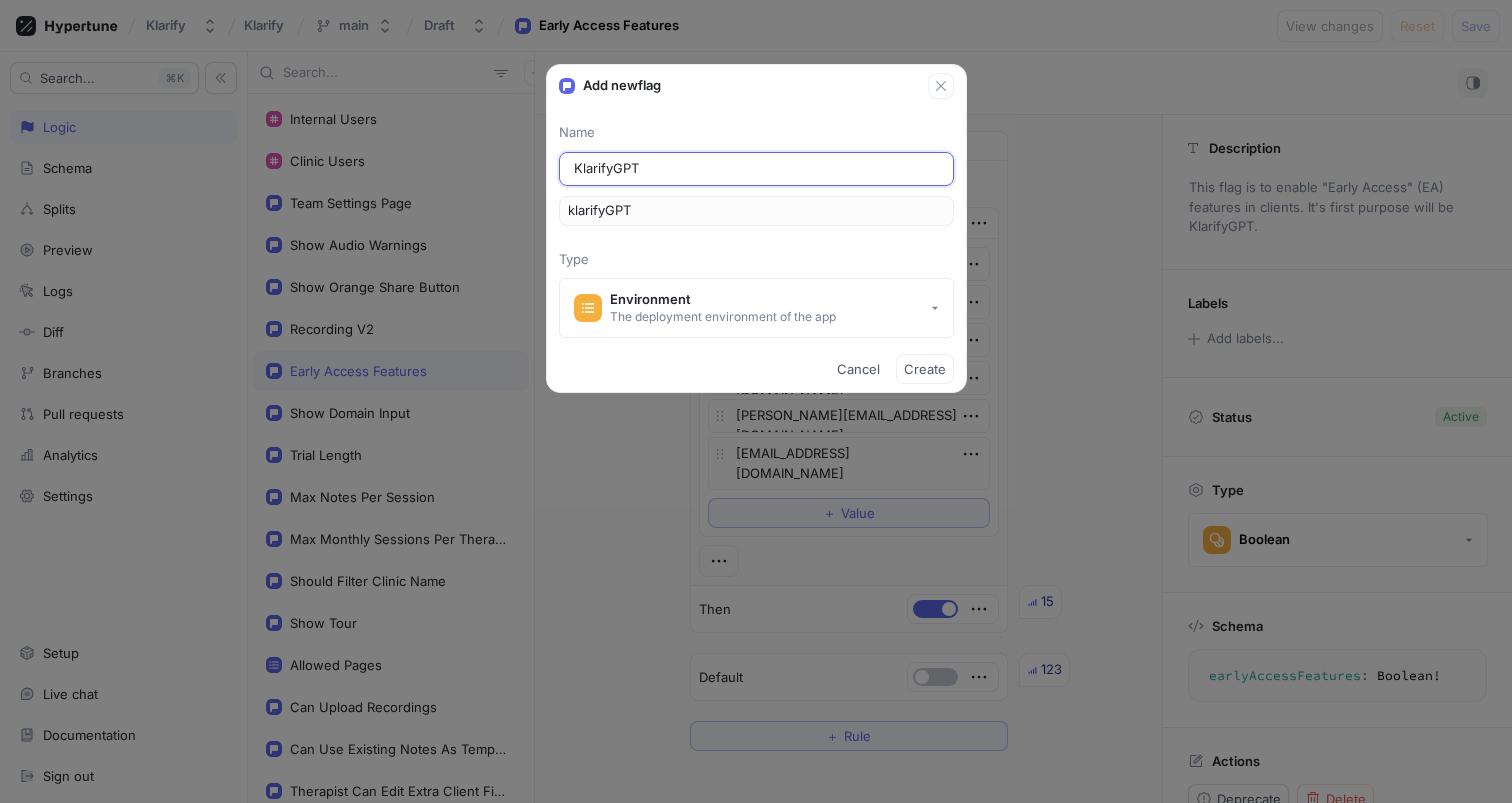 type on "x" 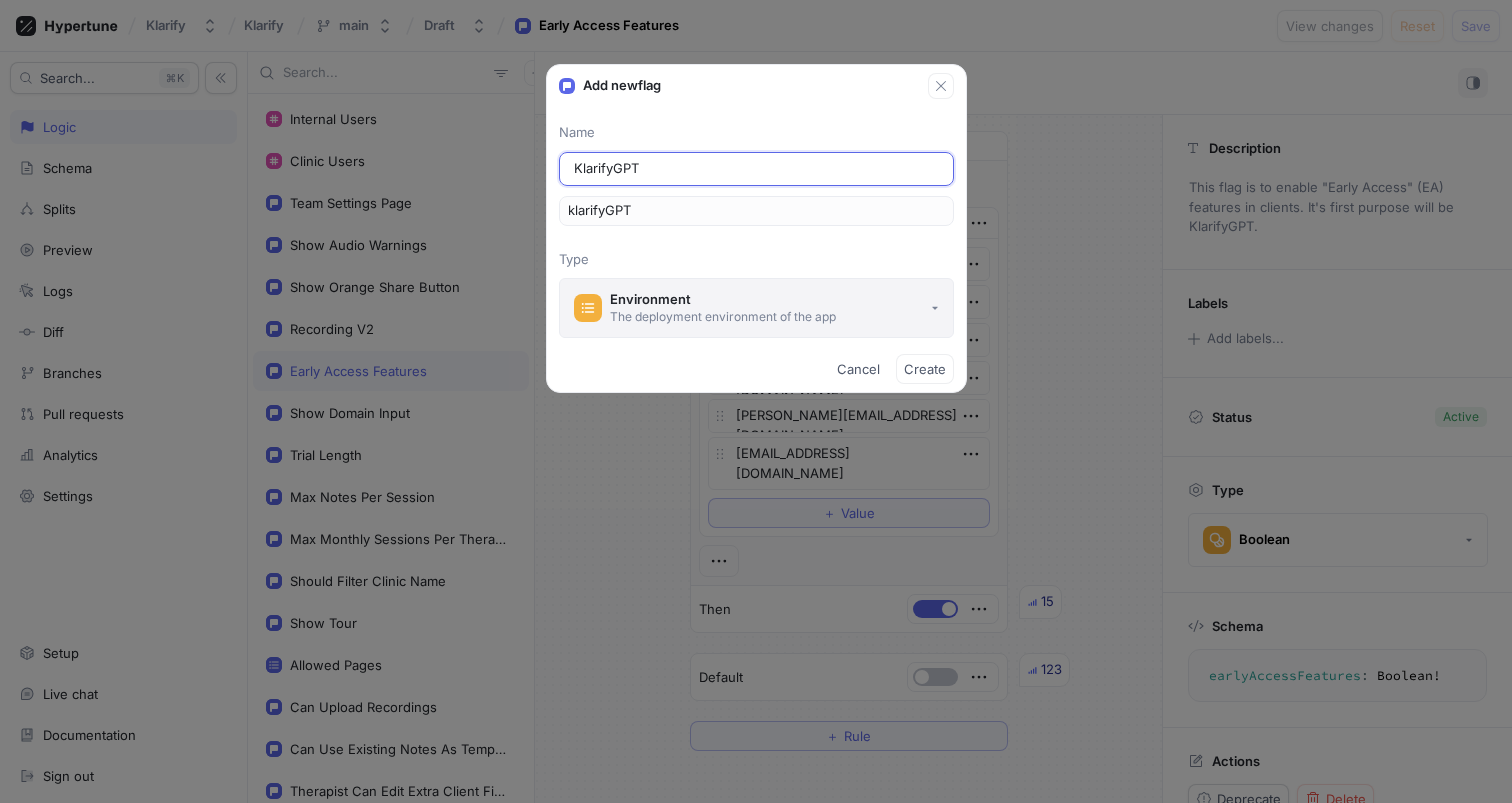 click on "Environment" at bounding box center [723, 299] 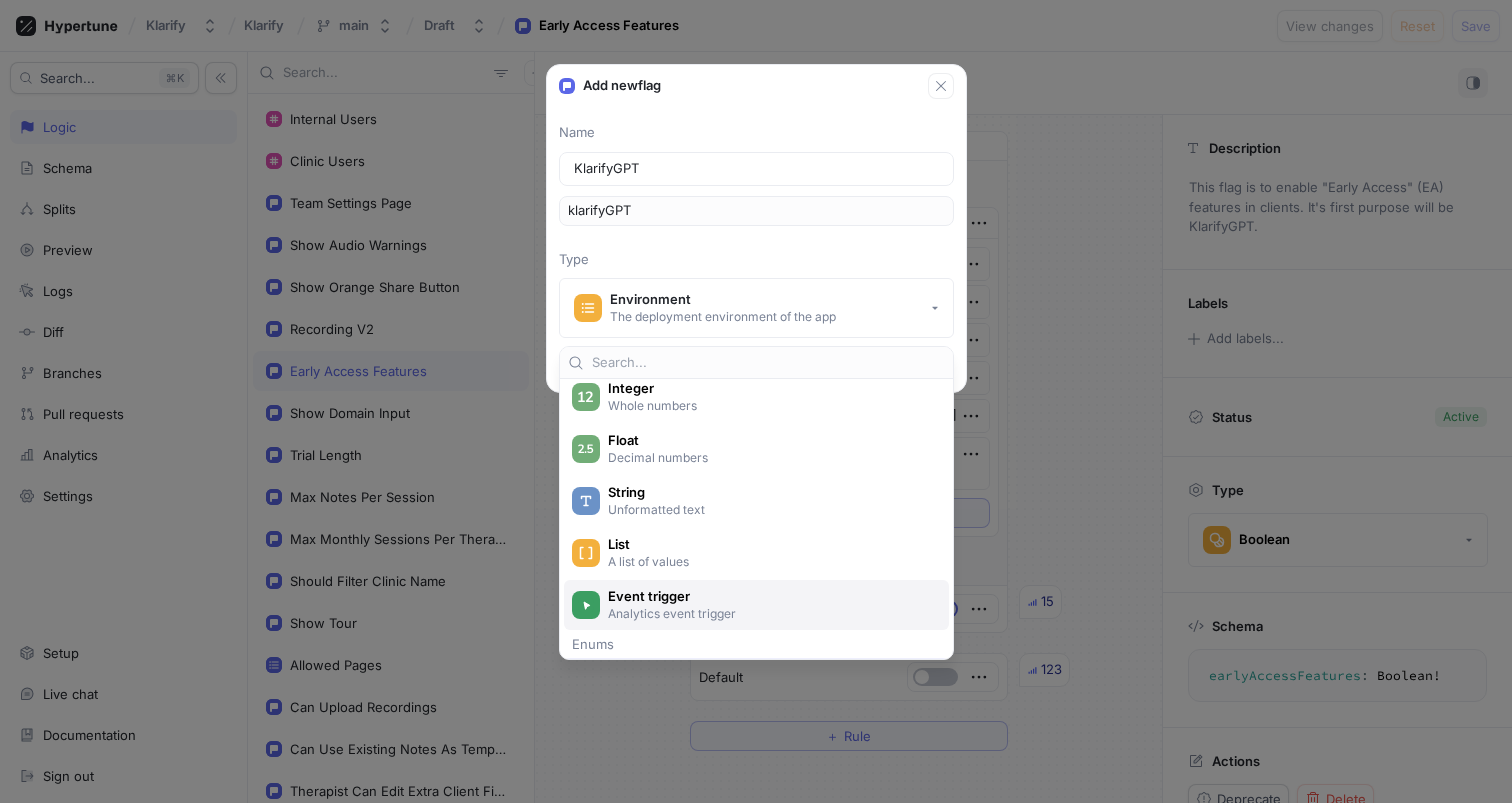 scroll, scrollTop: 88, scrollLeft: 0, axis: vertical 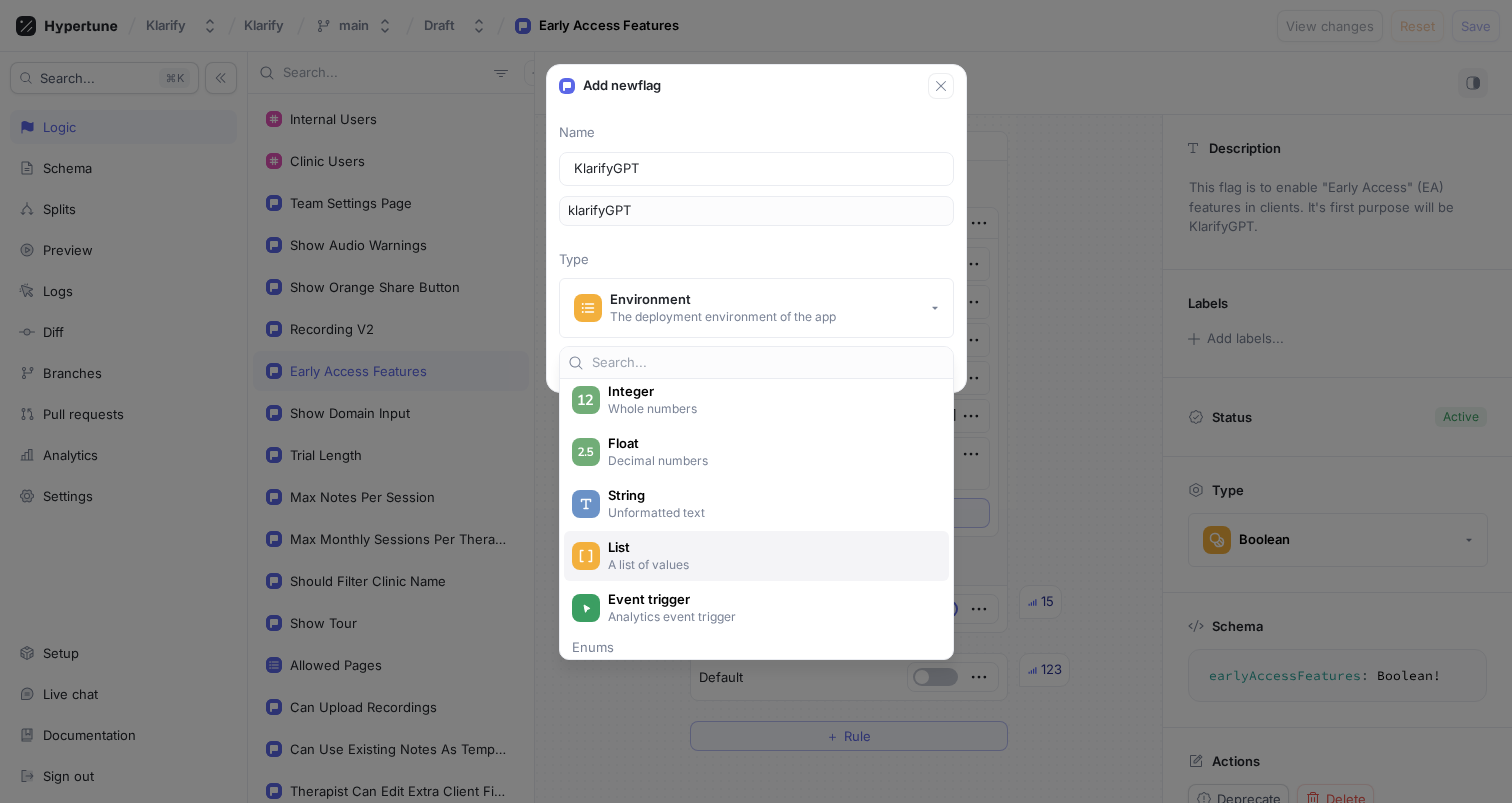 click on "List" at bounding box center [769, 547] 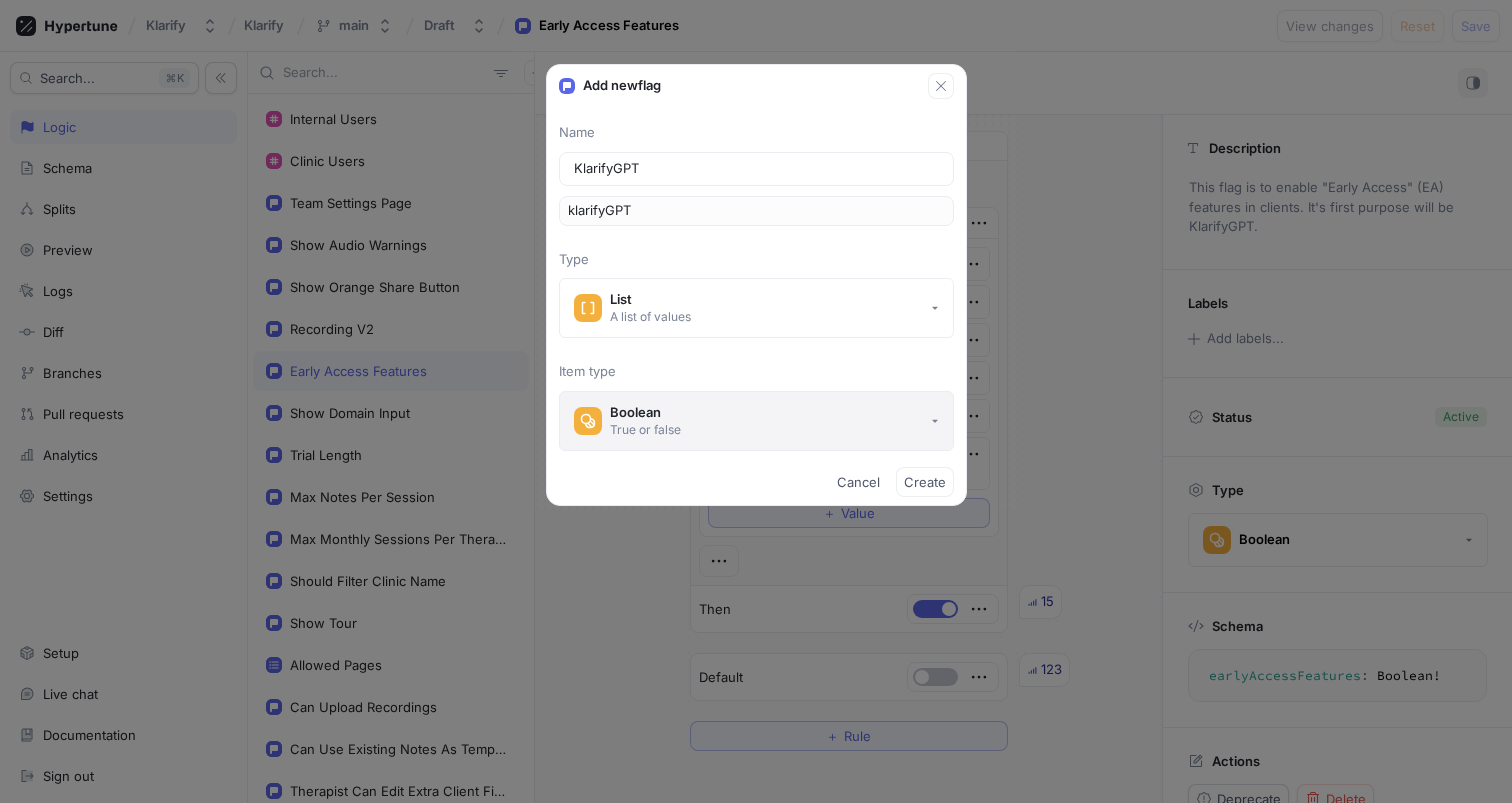 click on "Boolean True or false" at bounding box center [756, 421] 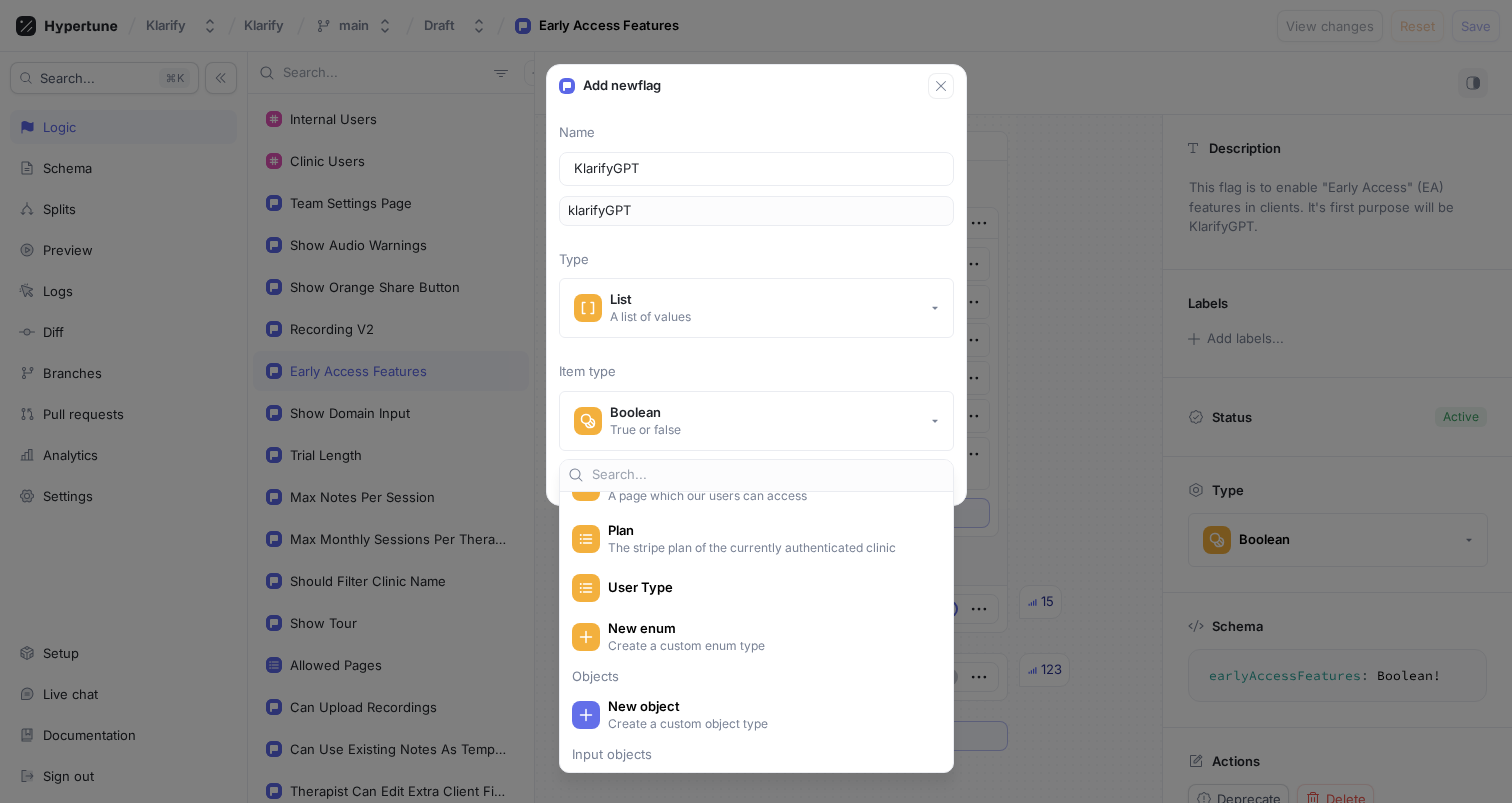 scroll, scrollTop: 606, scrollLeft: 0, axis: vertical 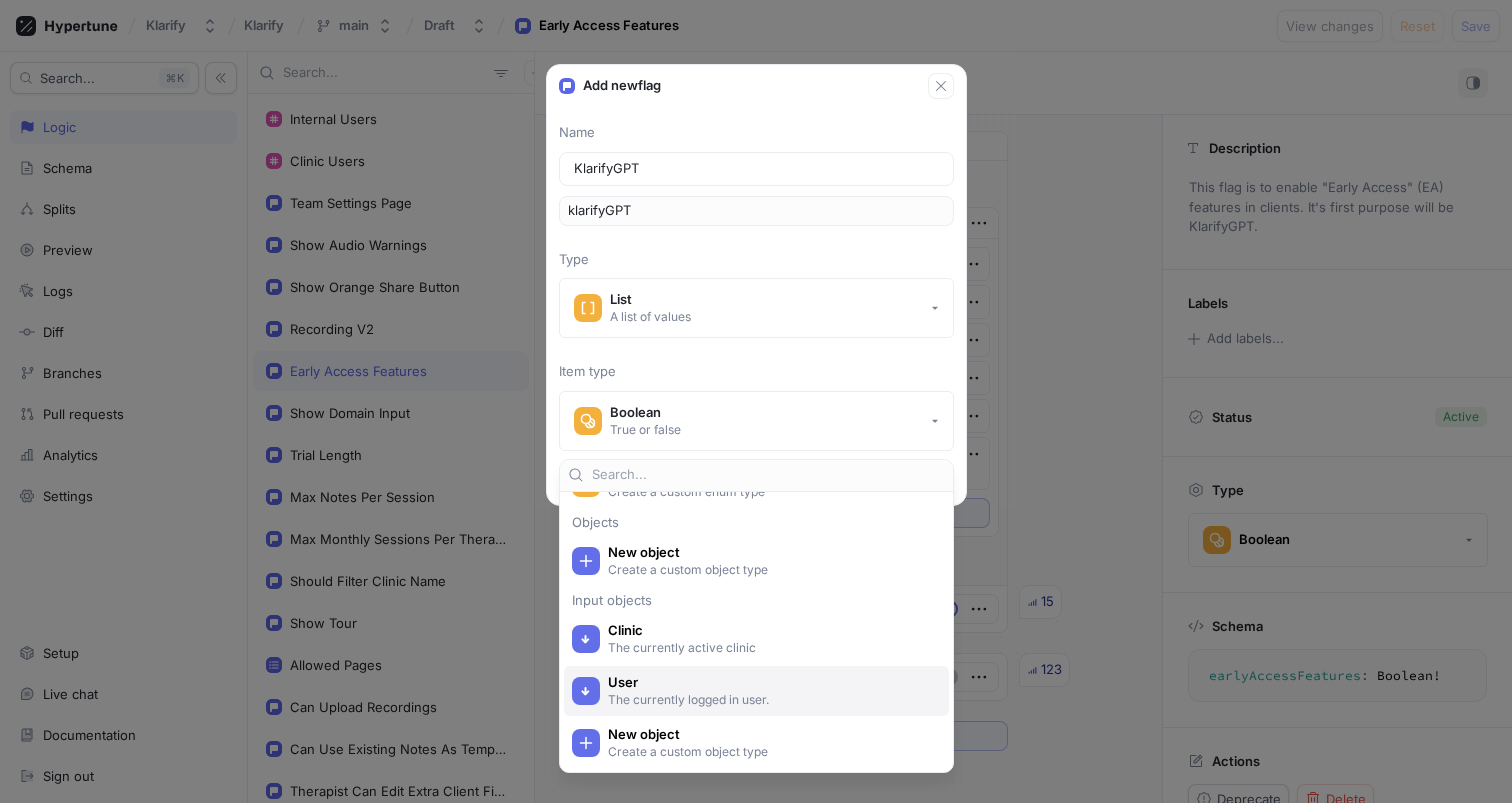 click on "The currently logged in user." at bounding box center [768, 699] 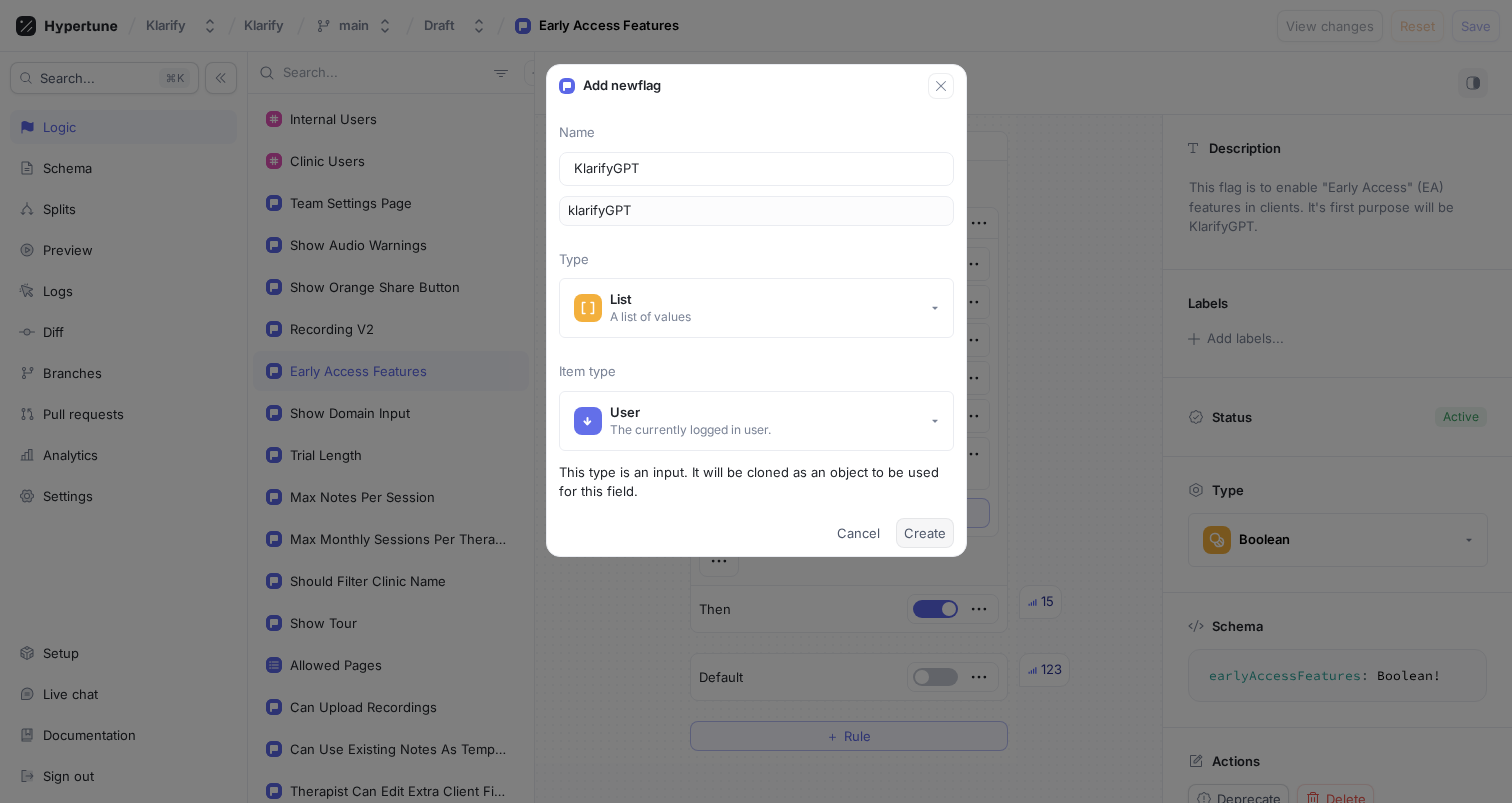 click on "Create" at bounding box center [925, 533] 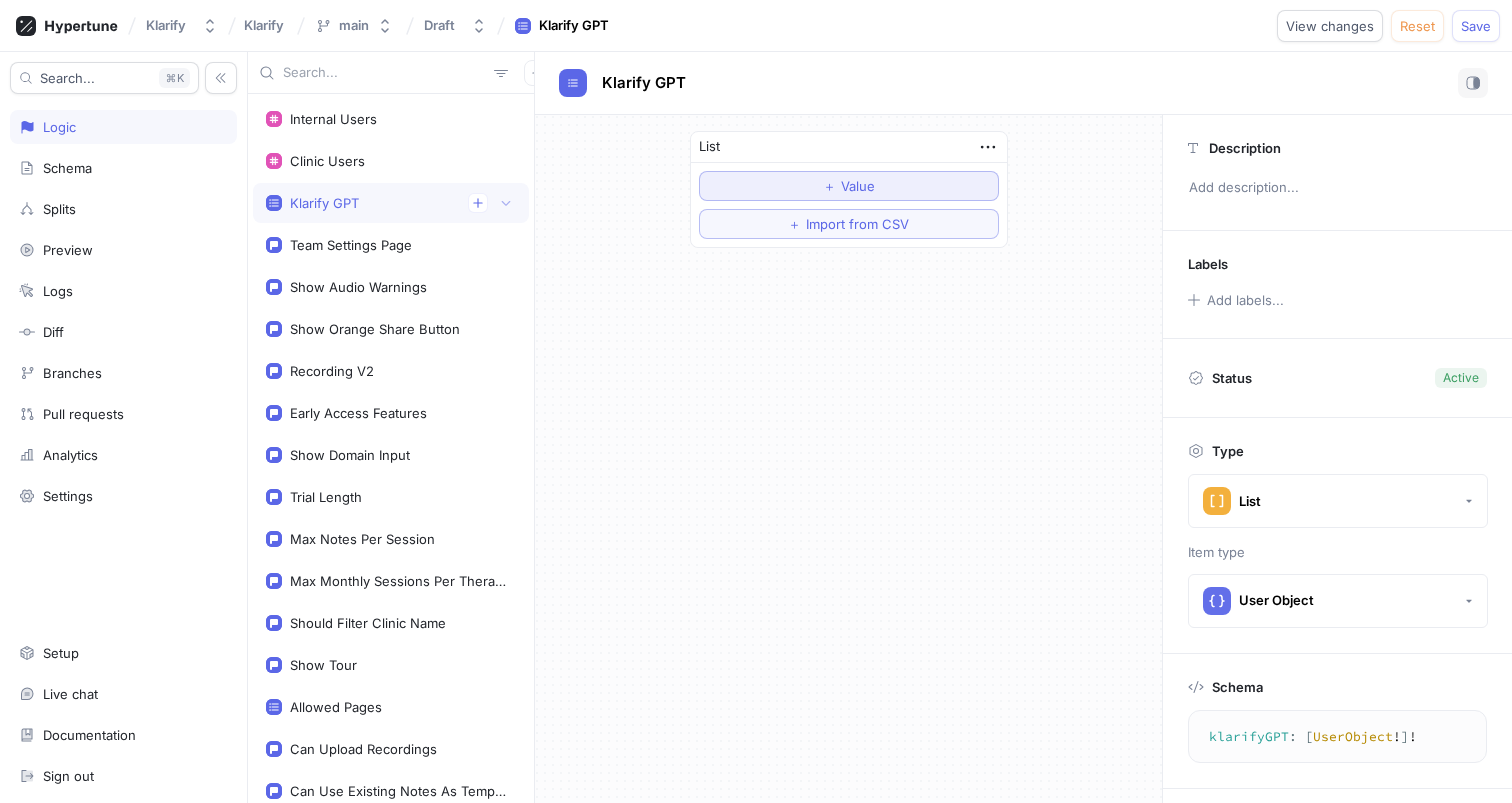 click on "Value" at bounding box center [858, 186] 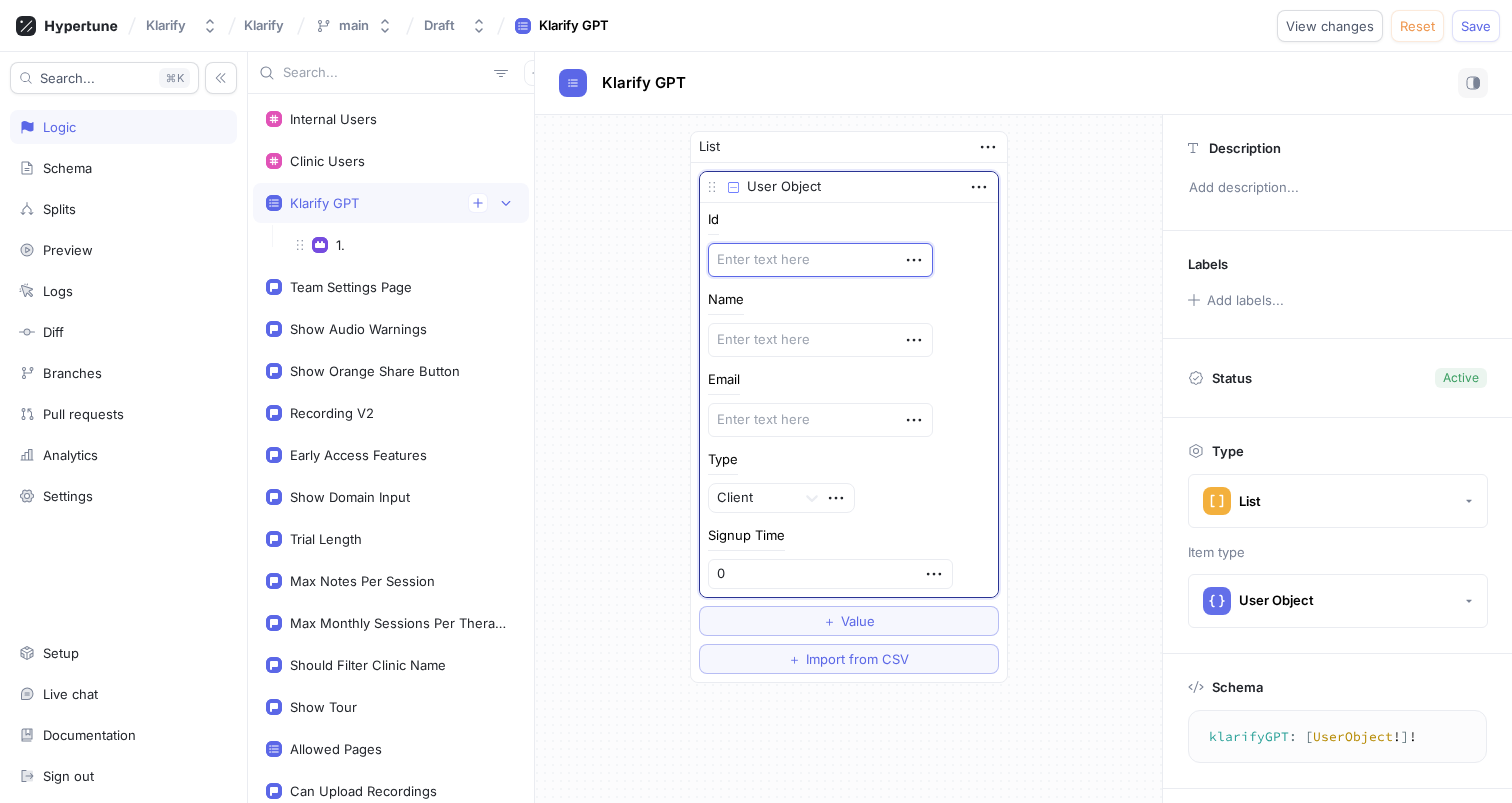 click at bounding box center (820, 260) 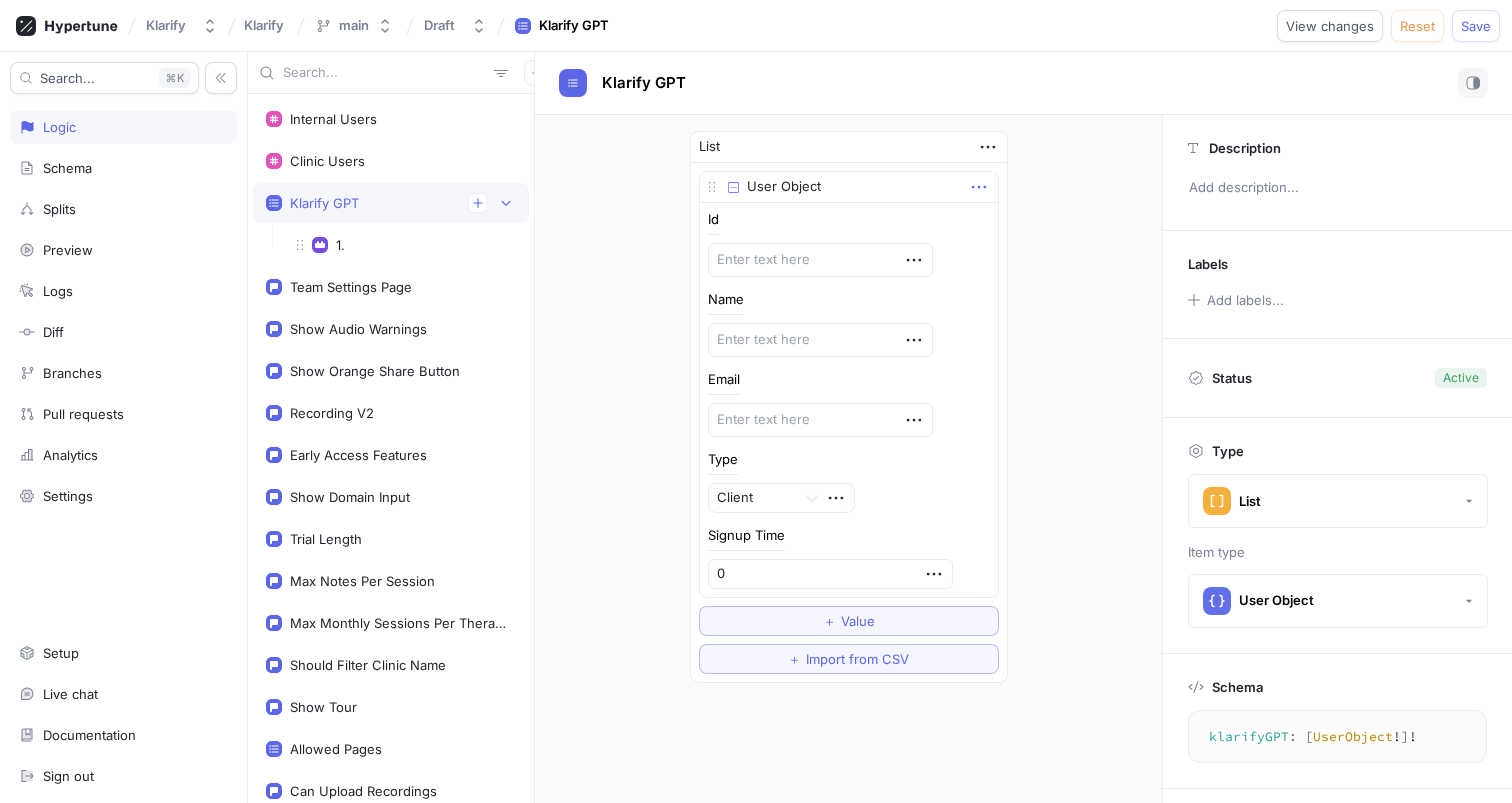 click 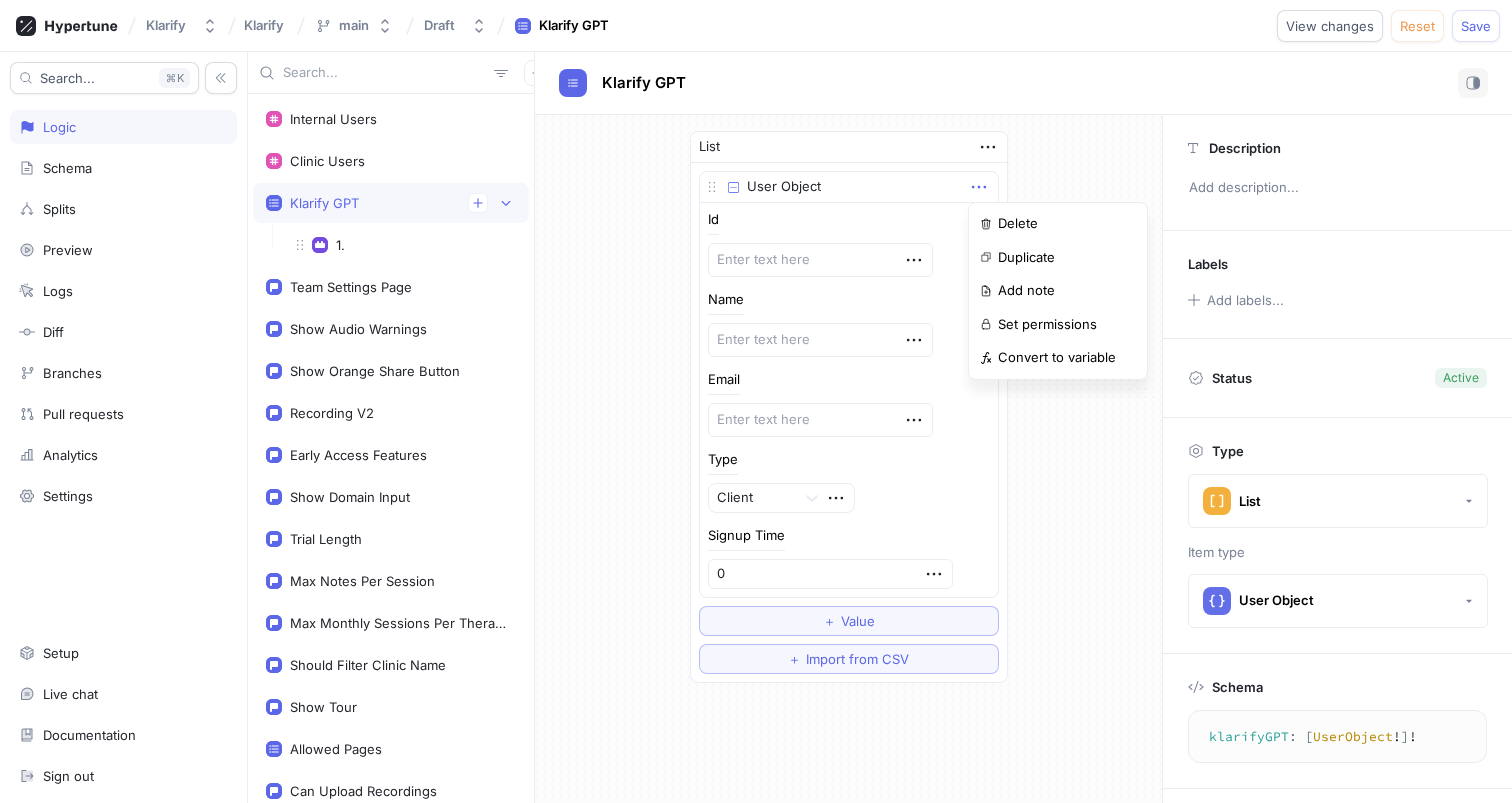 click 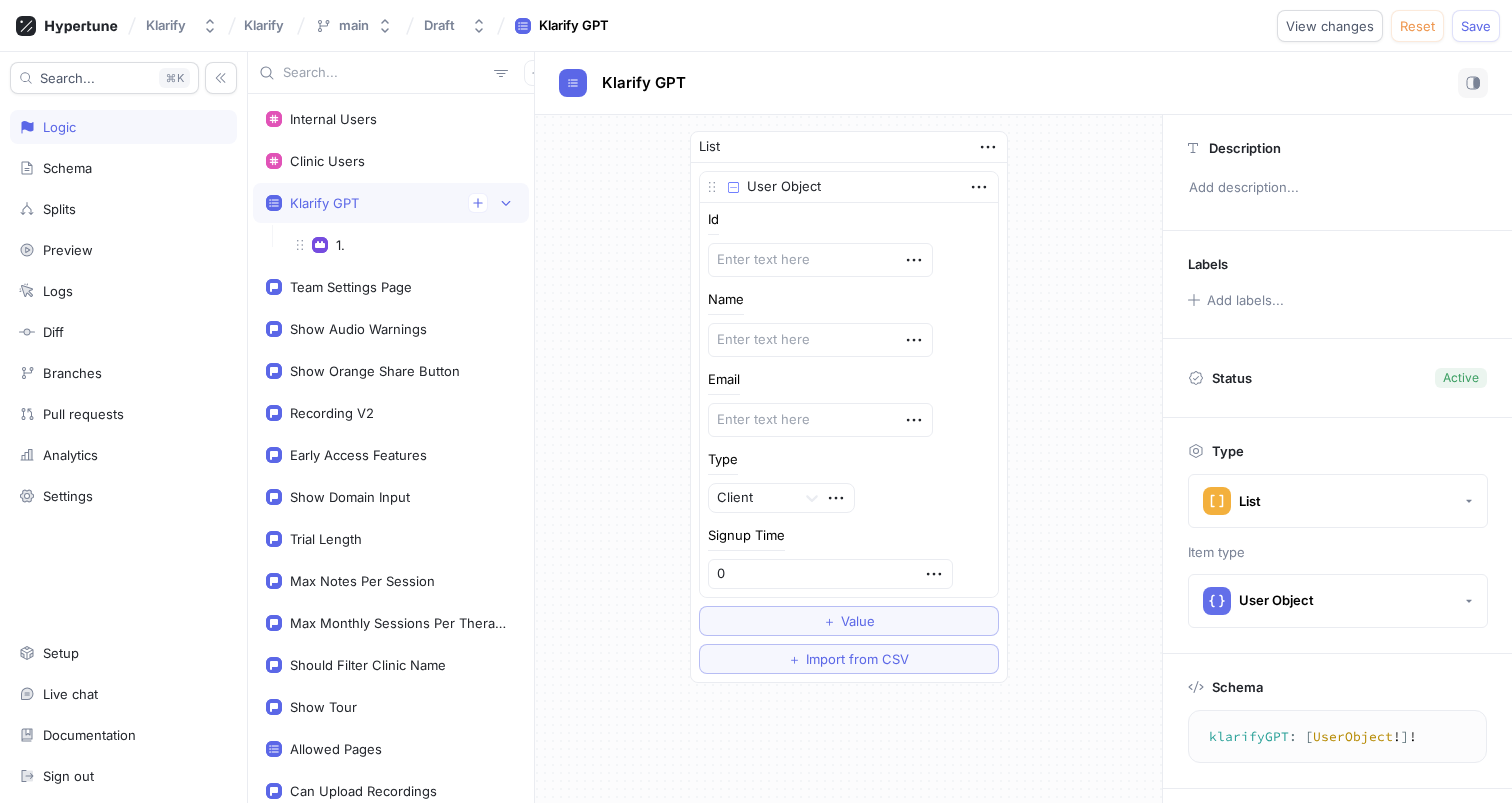 click at bounding box center (733, 187) 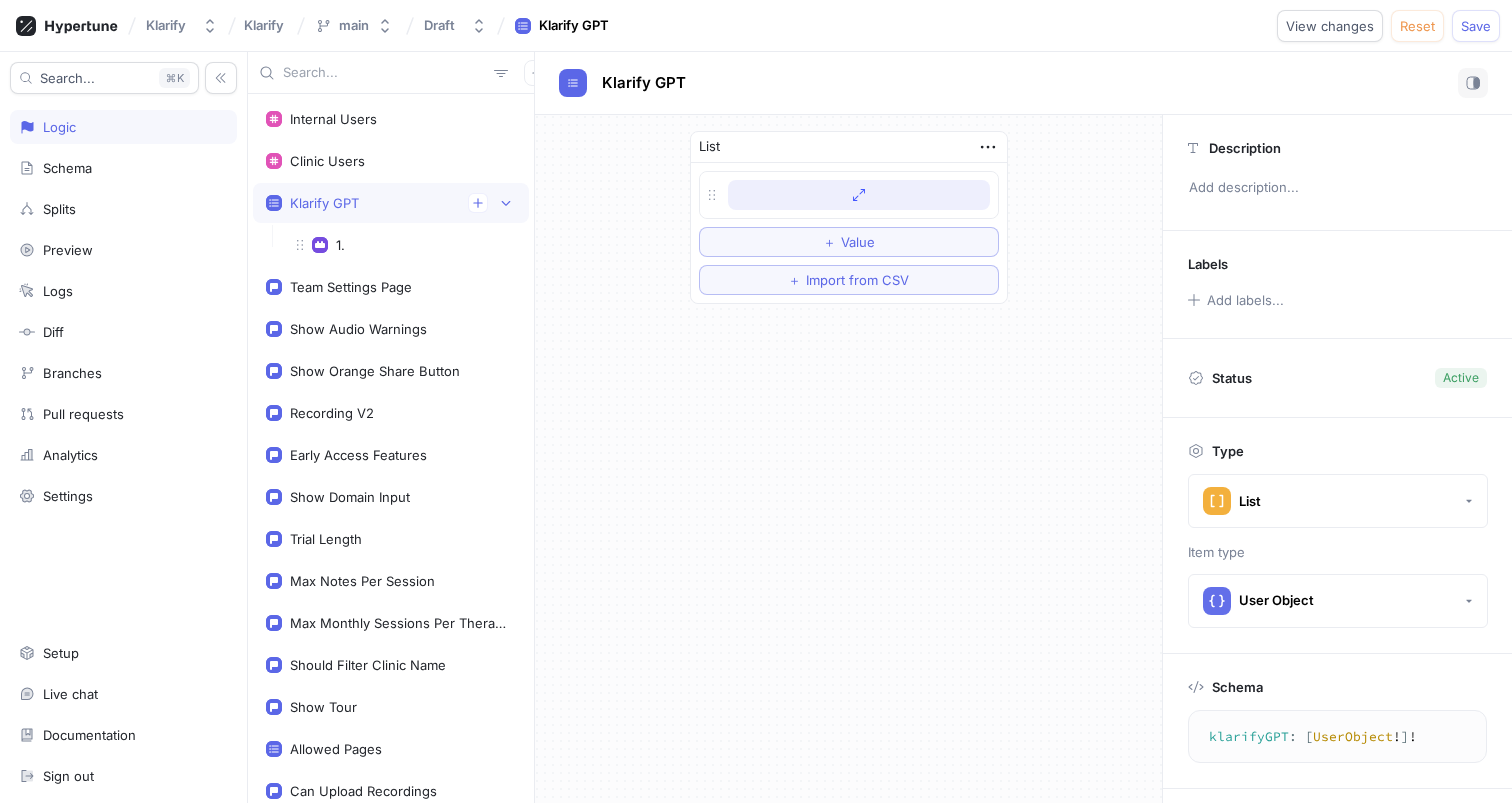 click at bounding box center (859, 195) 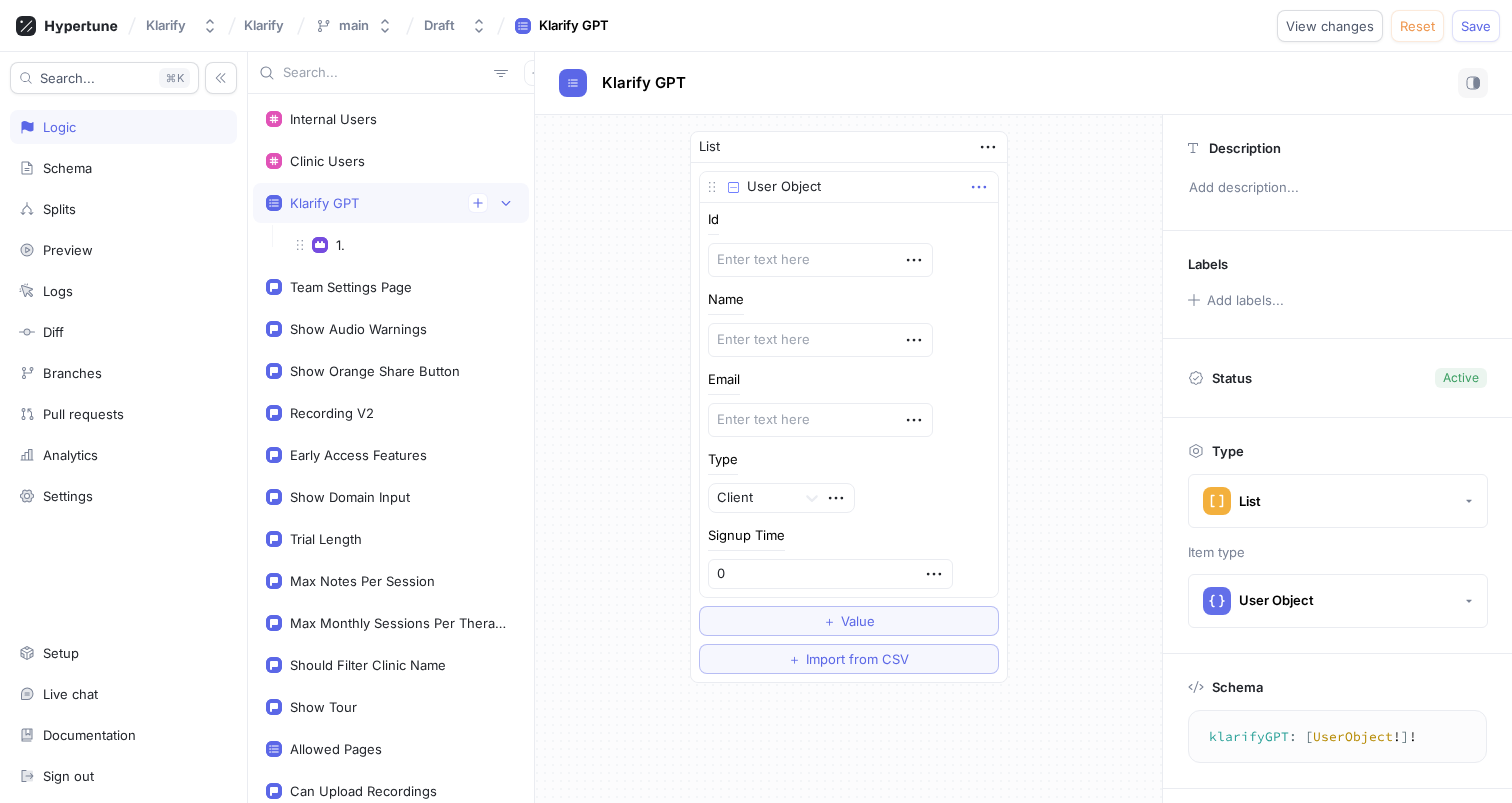 click 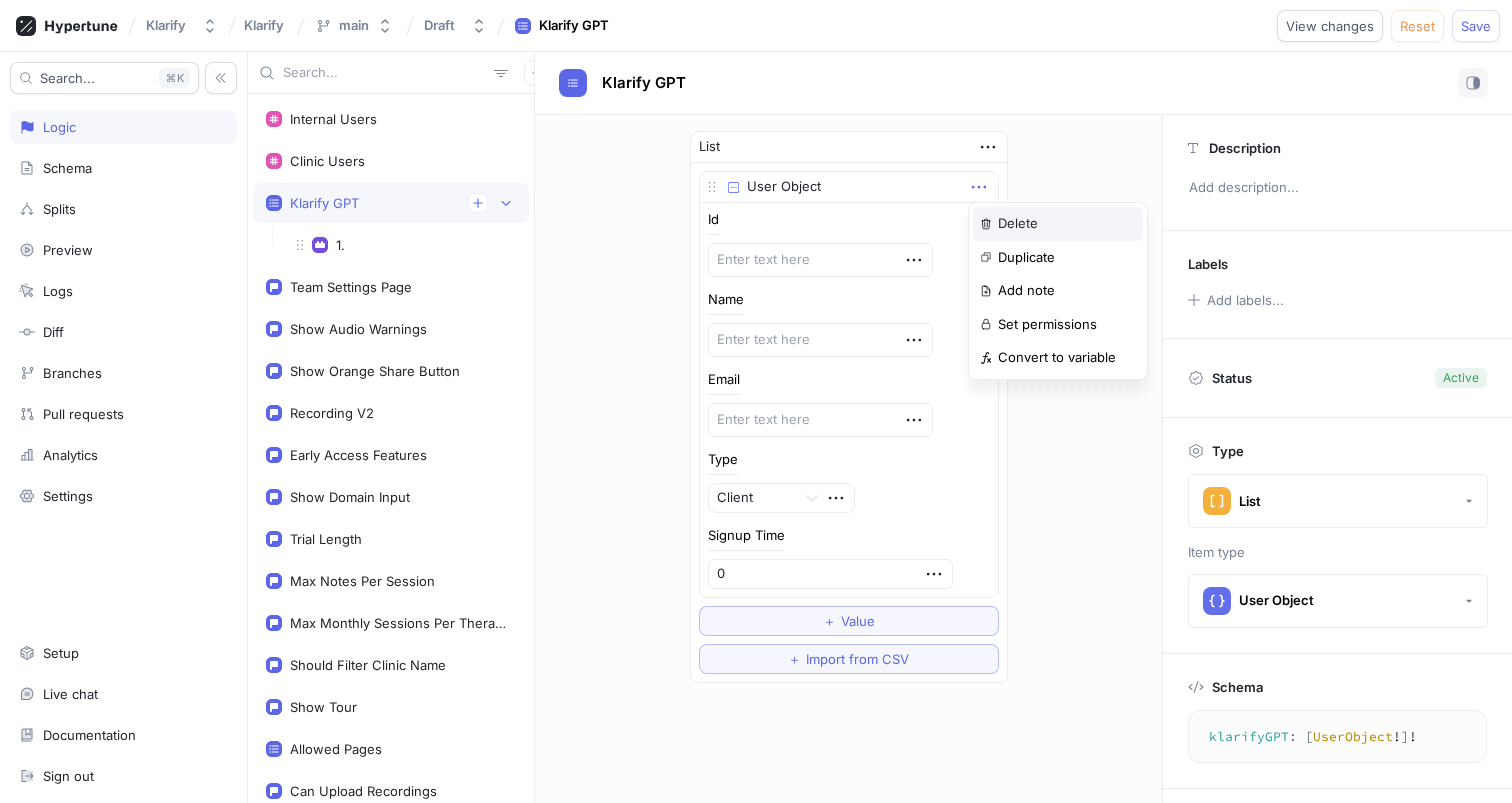 click on "Delete" at bounding box center [1018, 224] 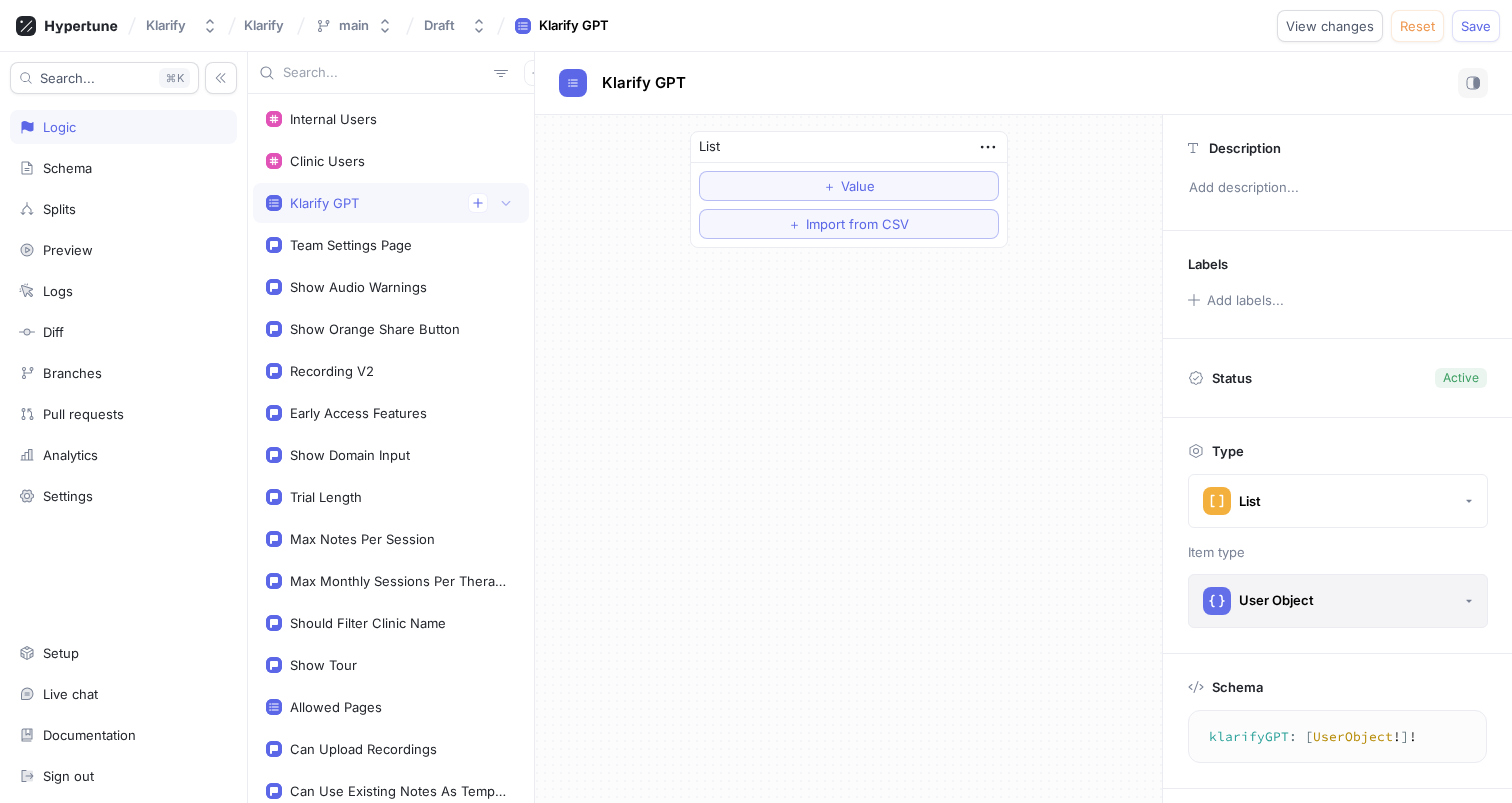 click on "User Object" at bounding box center (1258, 601) 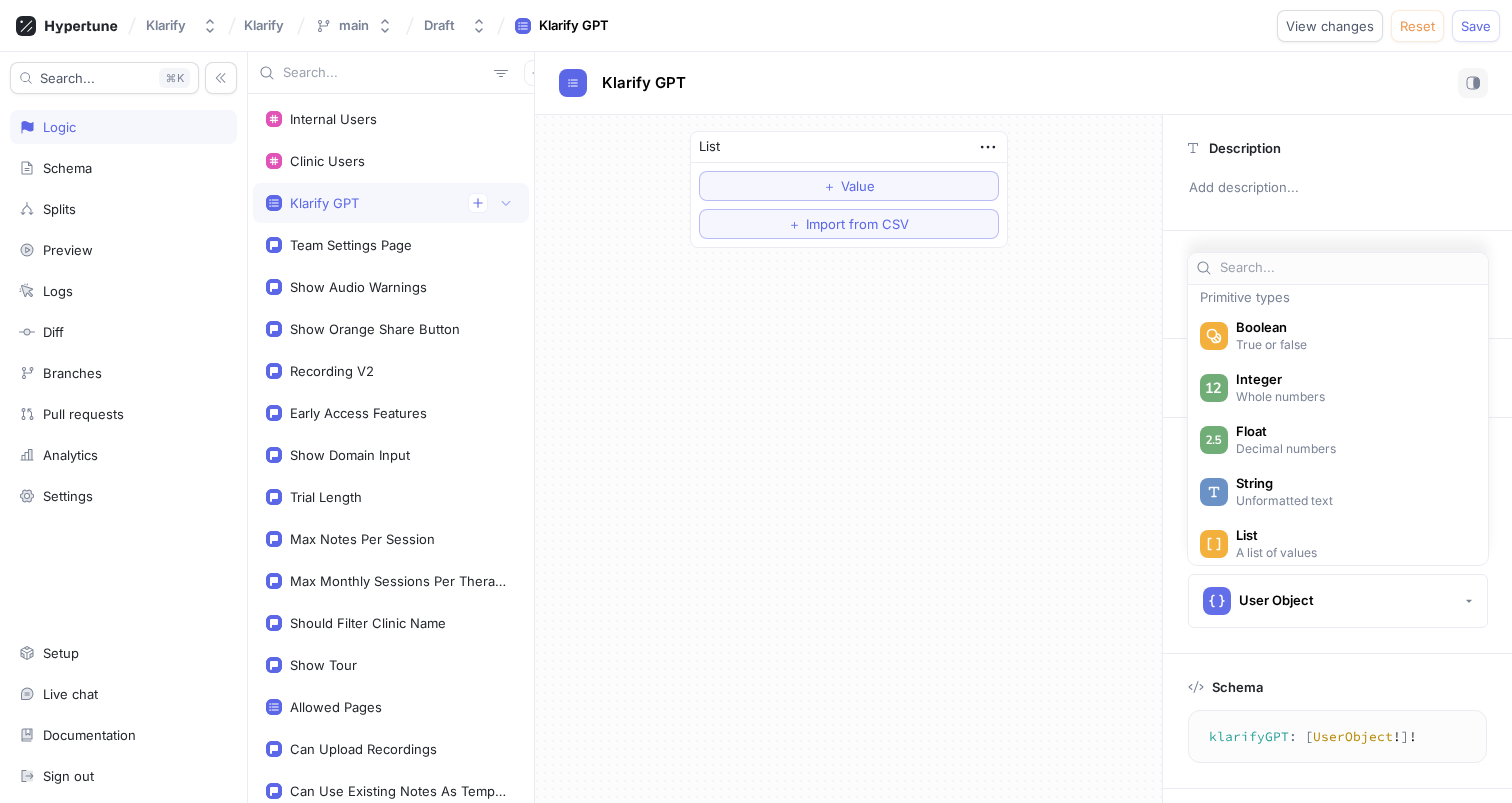 scroll, scrollTop: 0, scrollLeft: 0, axis: both 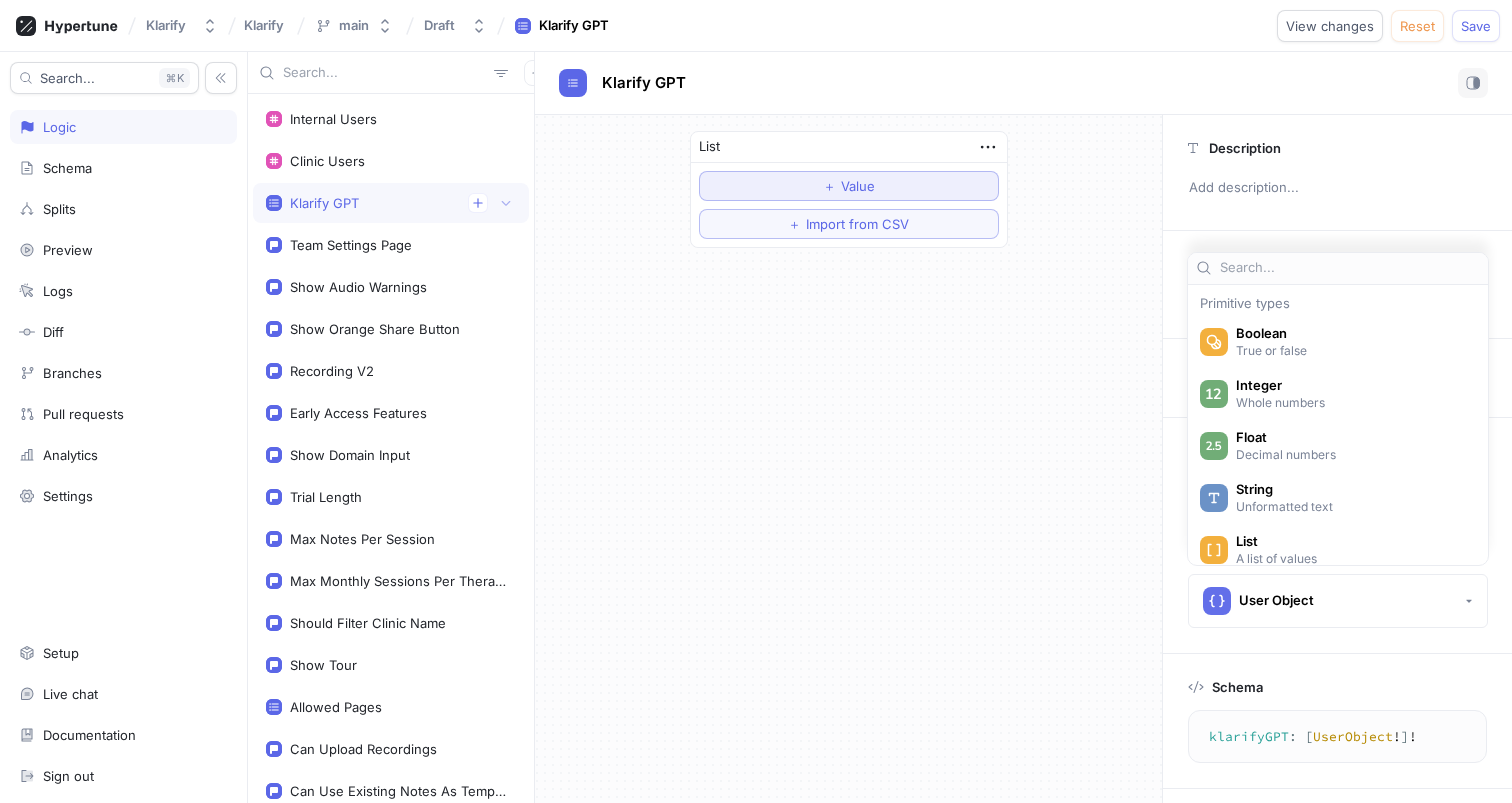 click on "＋ Value" at bounding box center (849, 186) 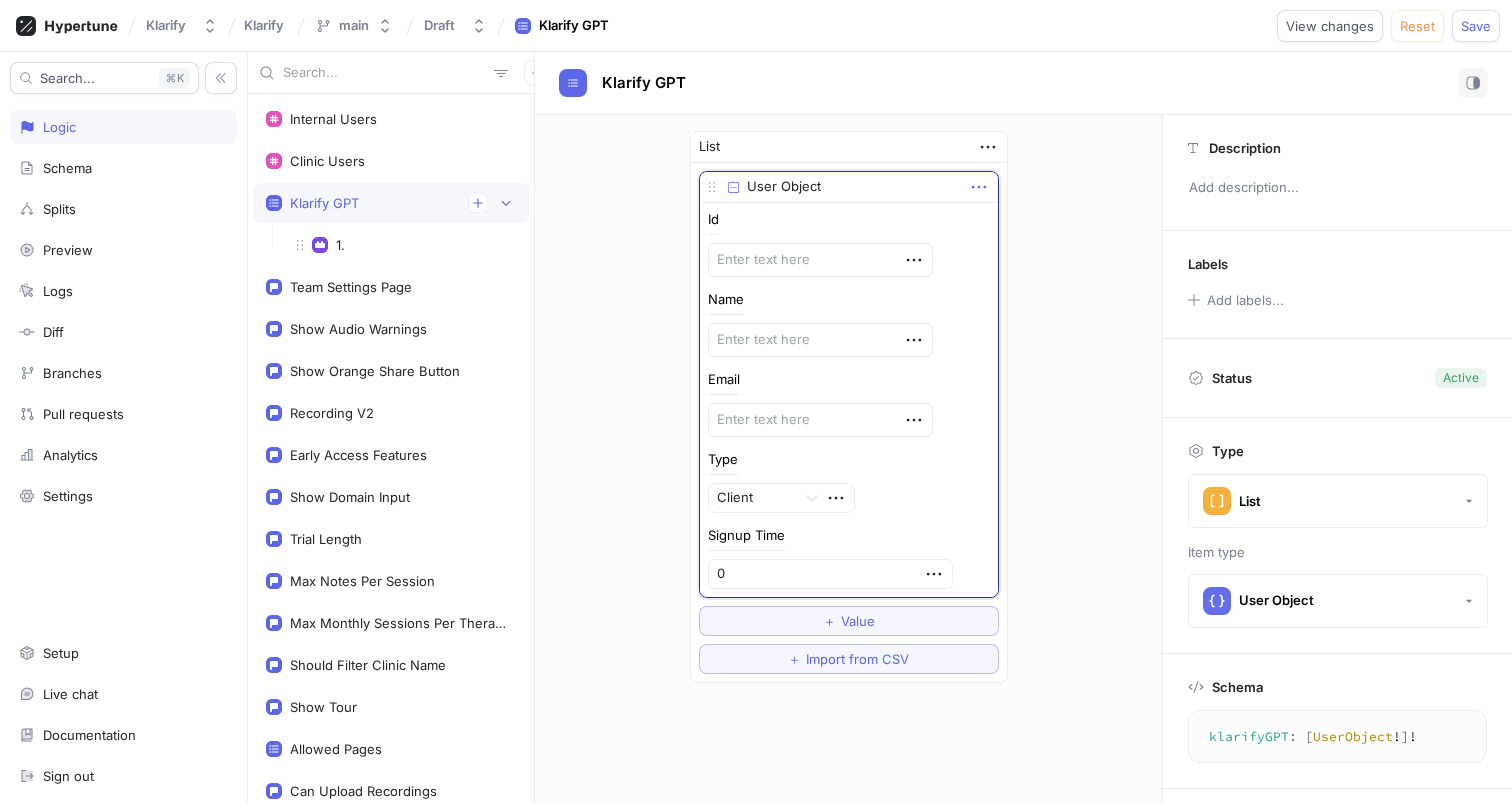 type on "x" 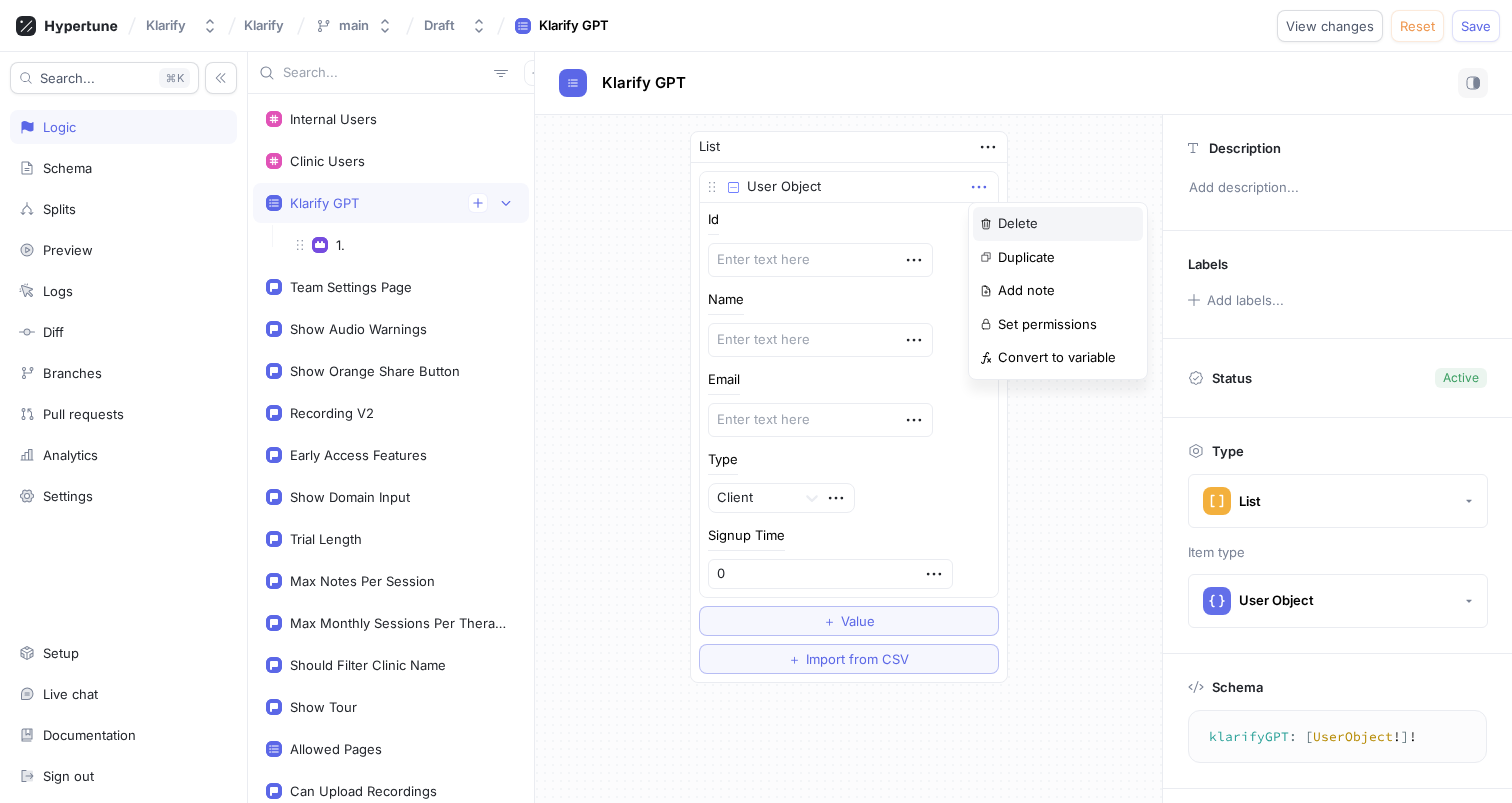 click on "Delete" at bounding box center (1018, 224) 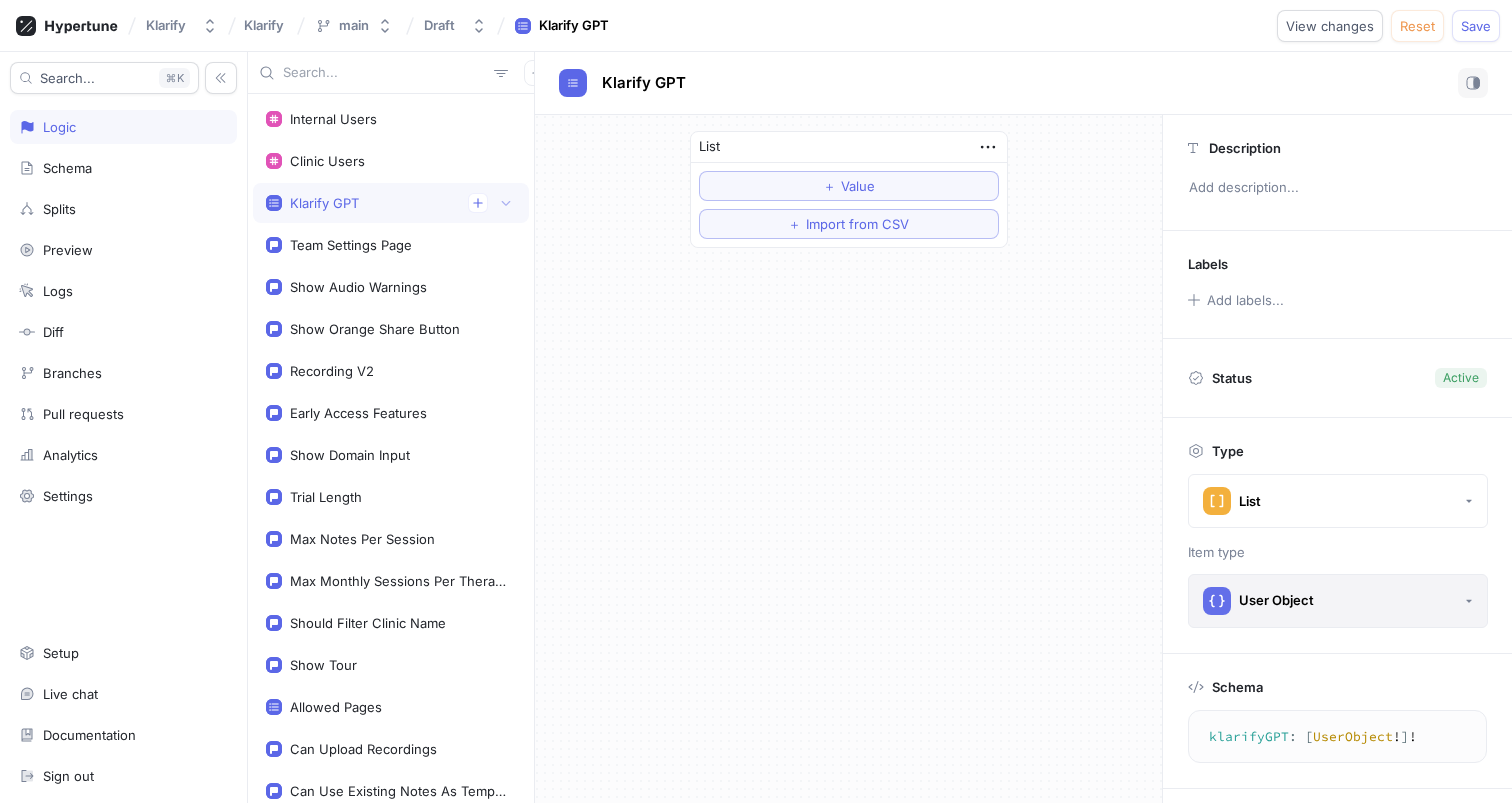 click on "User Object" at bounding box center [1338, 601] 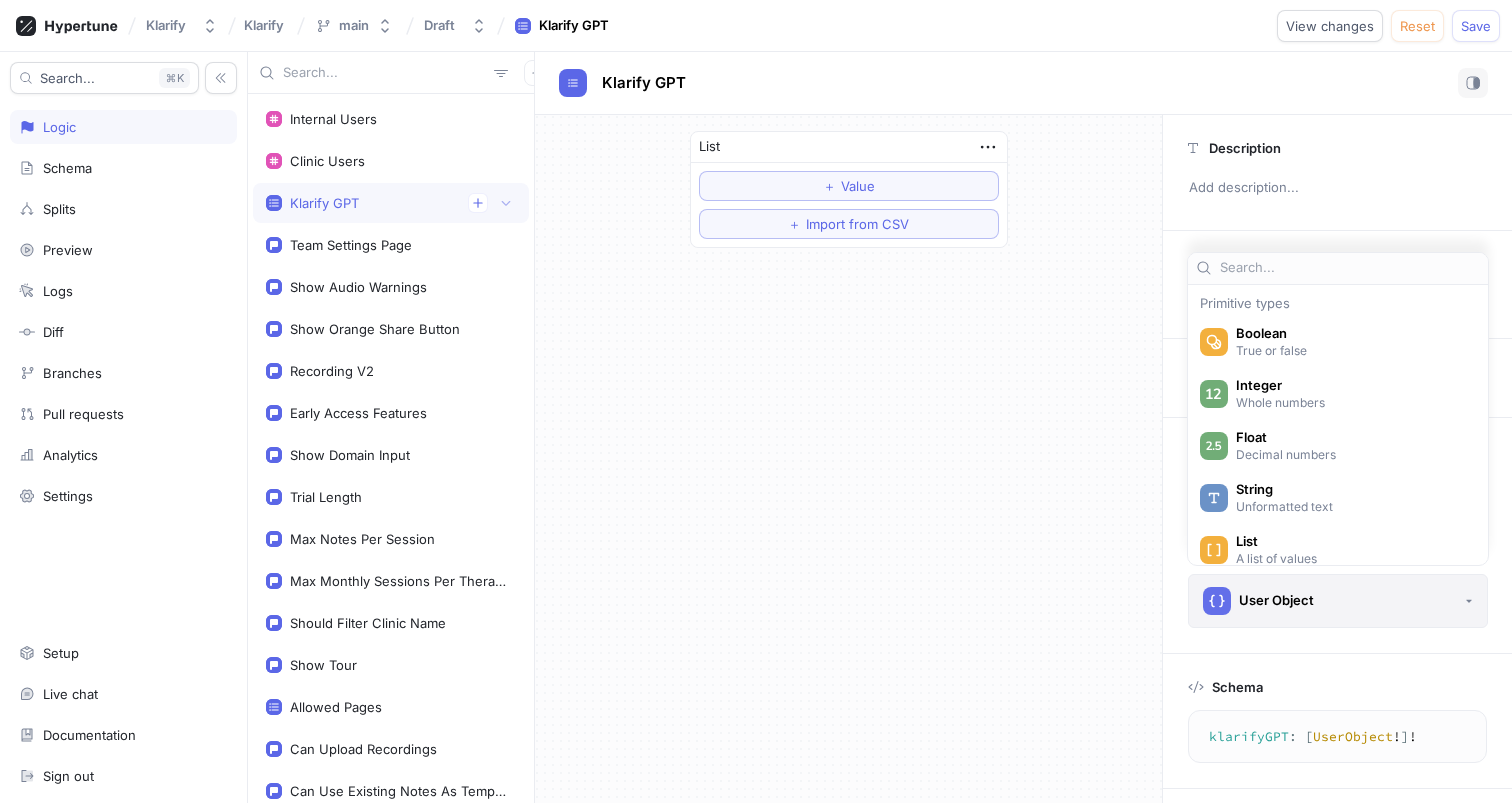 scroll, scrollTop: 532, scrollLeft: 0, axis: vertical 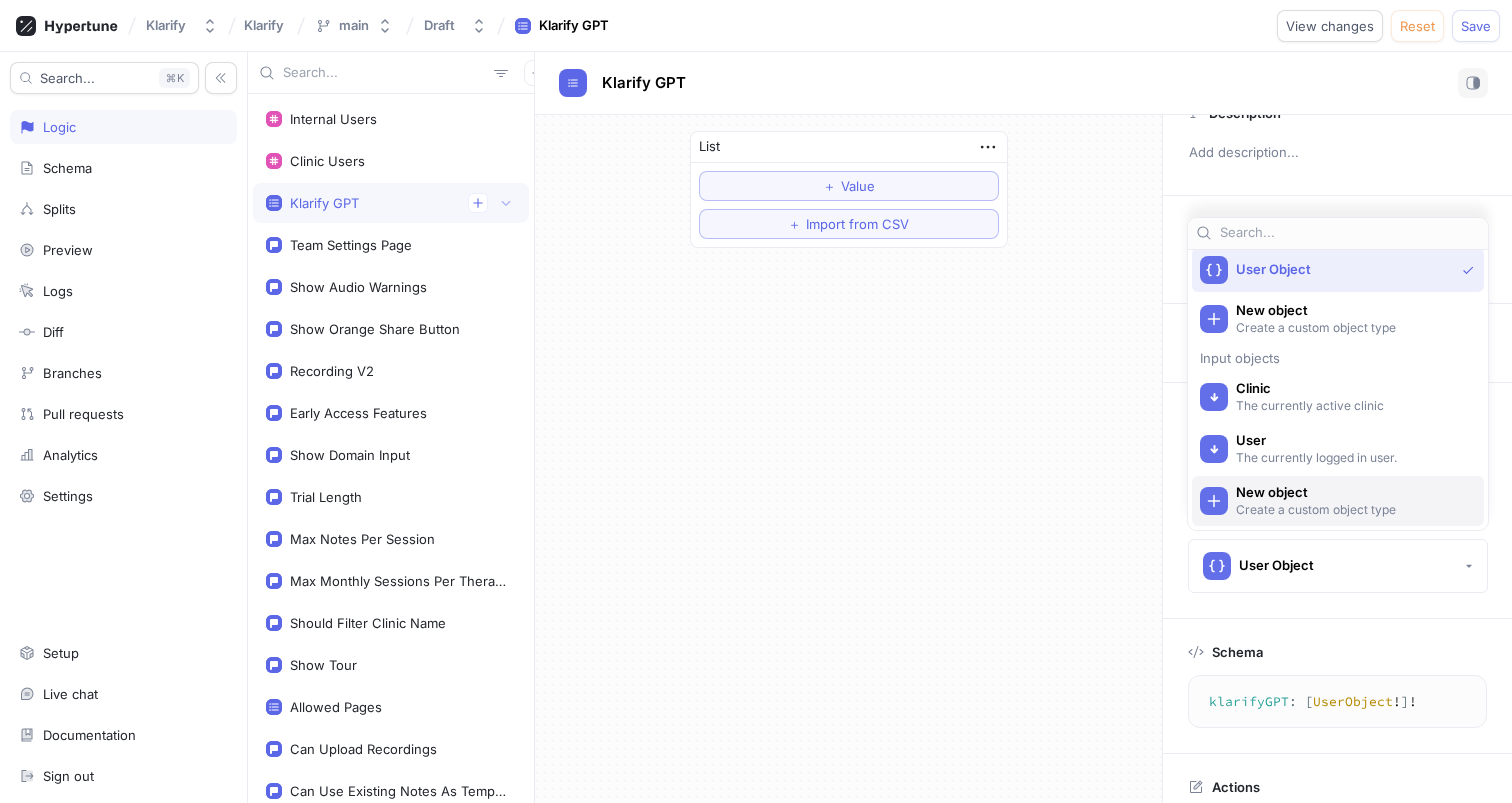 click on "New object" at bounding box center (1351, 492) 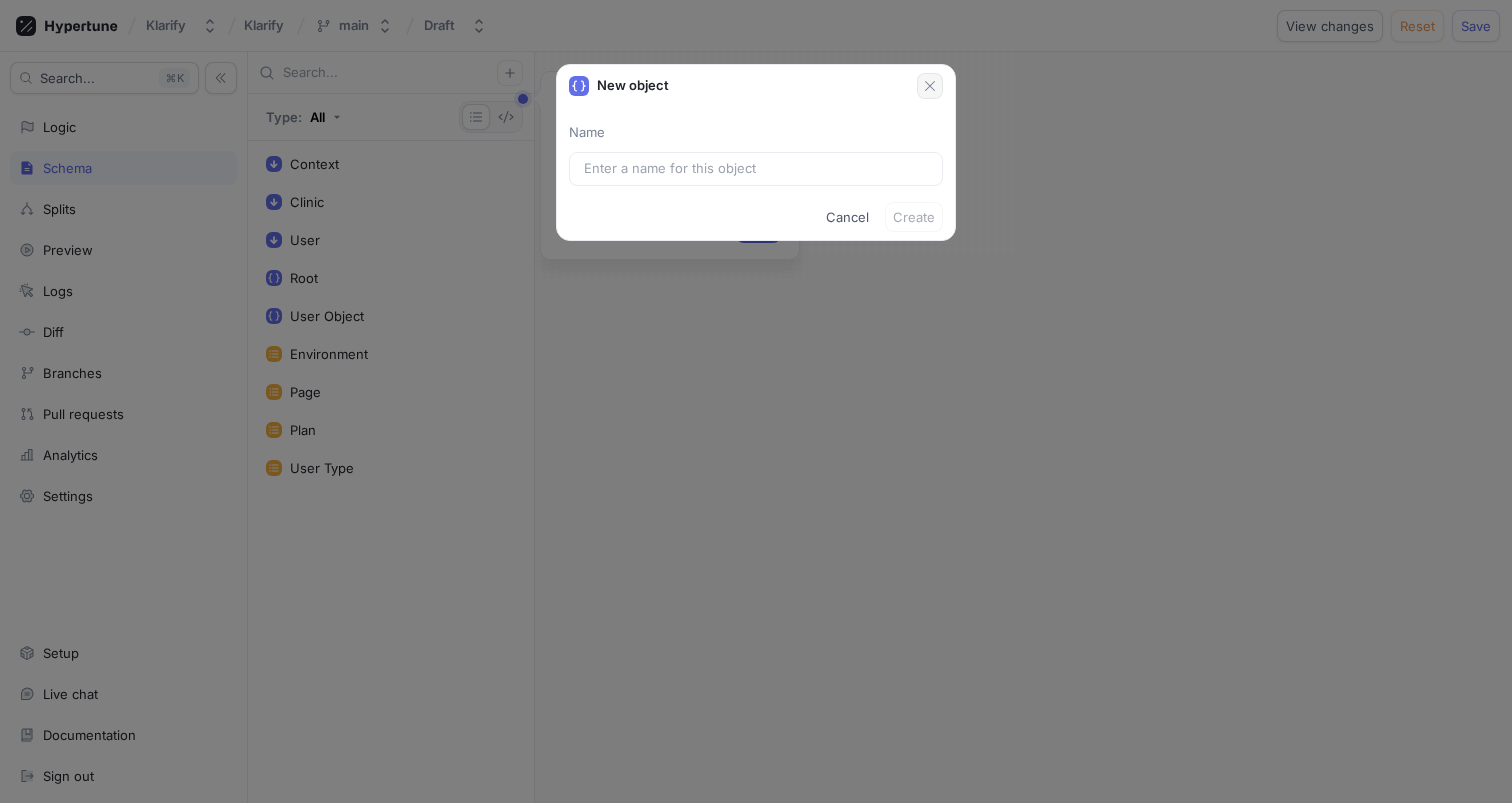 click 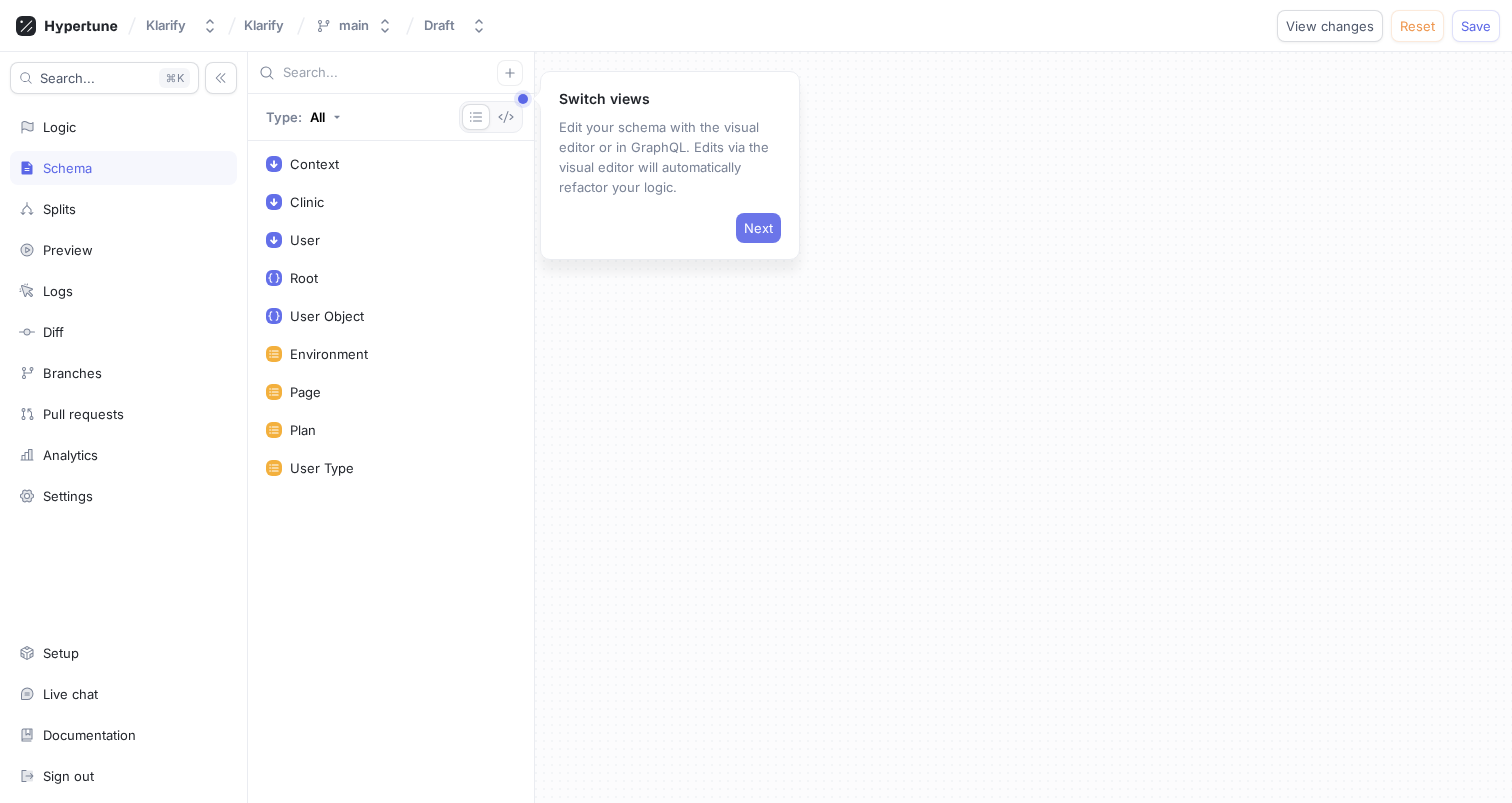 click on "Next" at bounding box center (758, 228) 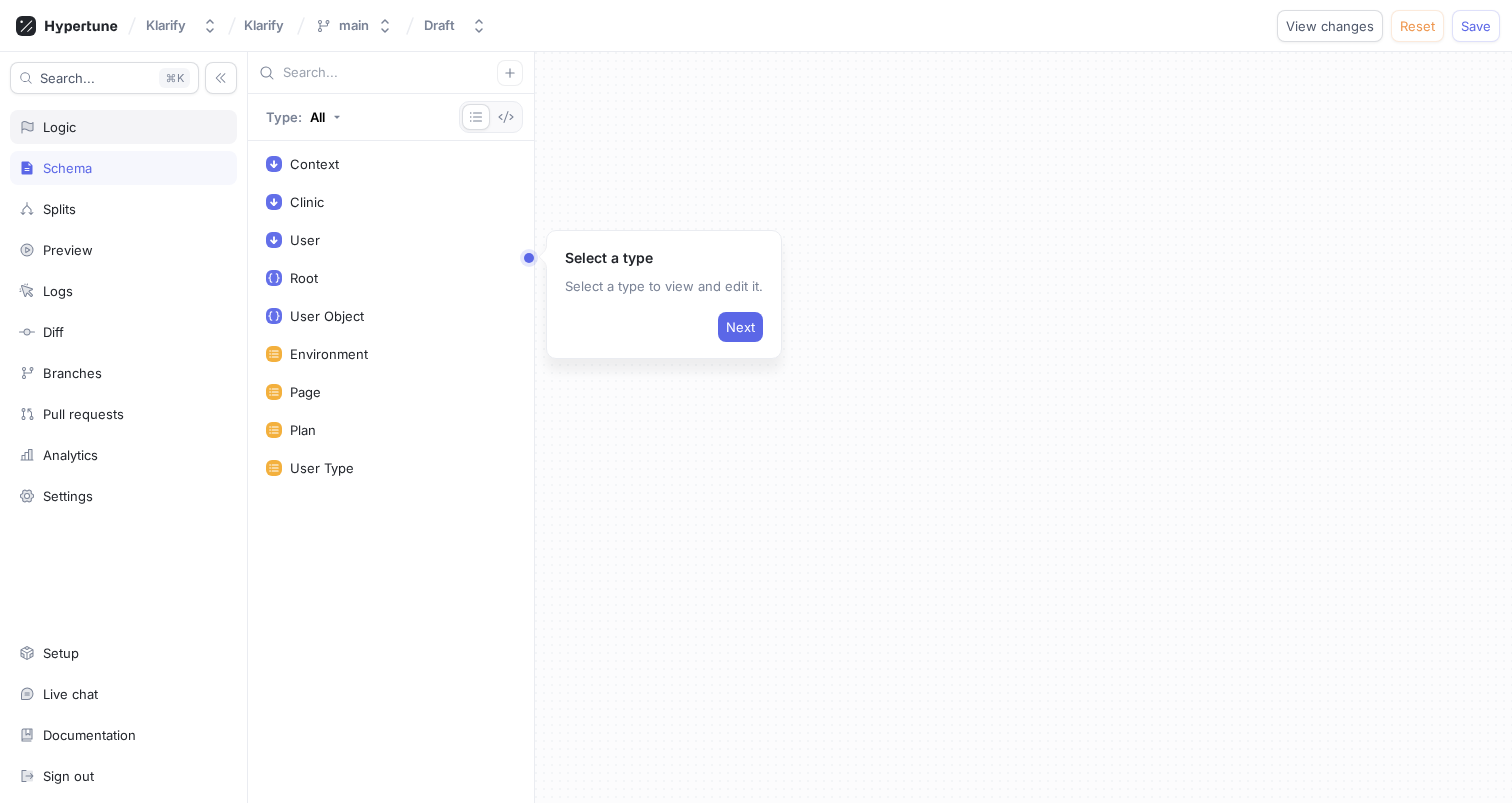 click on "Logic" at bounding box center (123, 127) 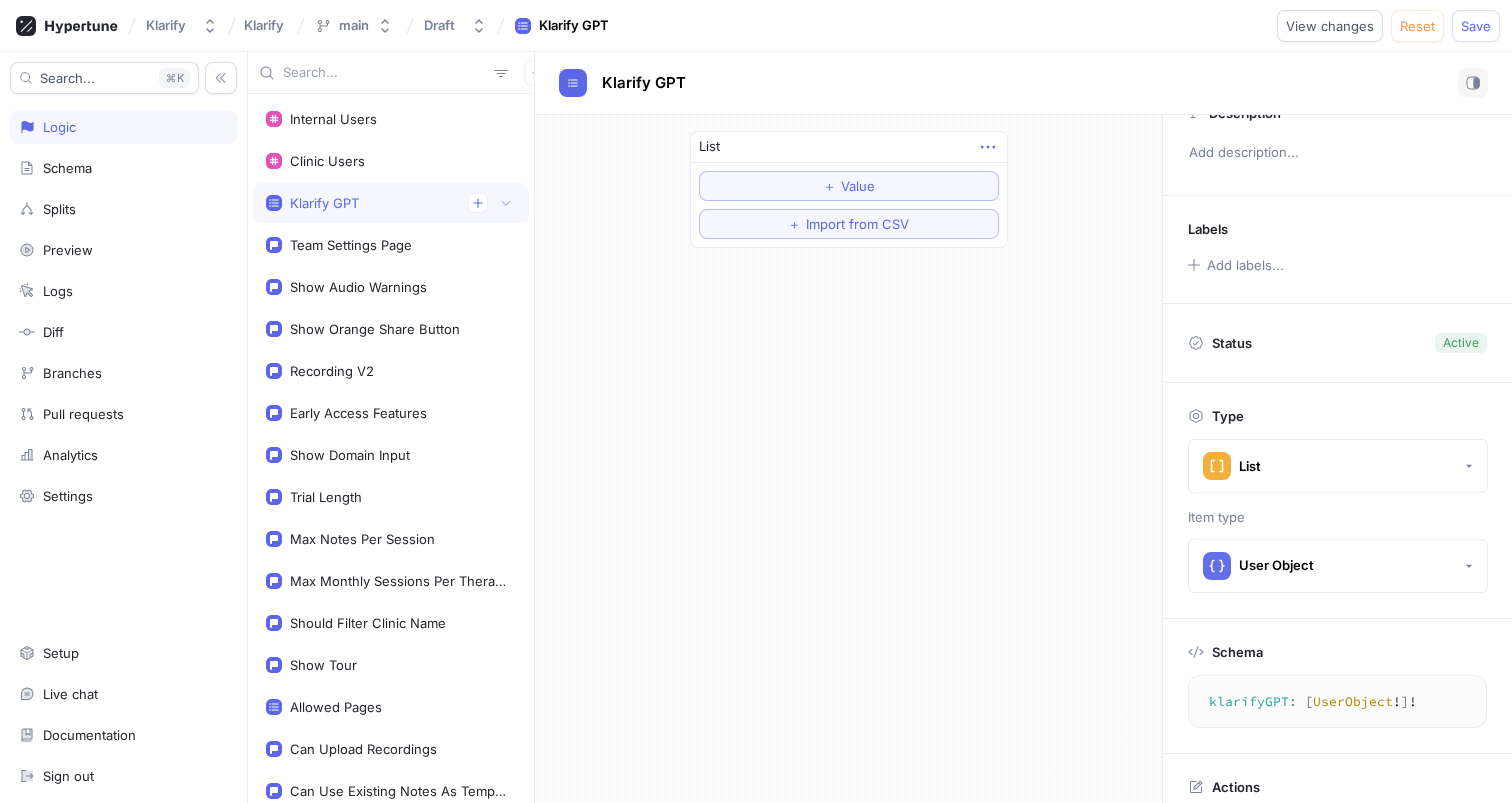 click 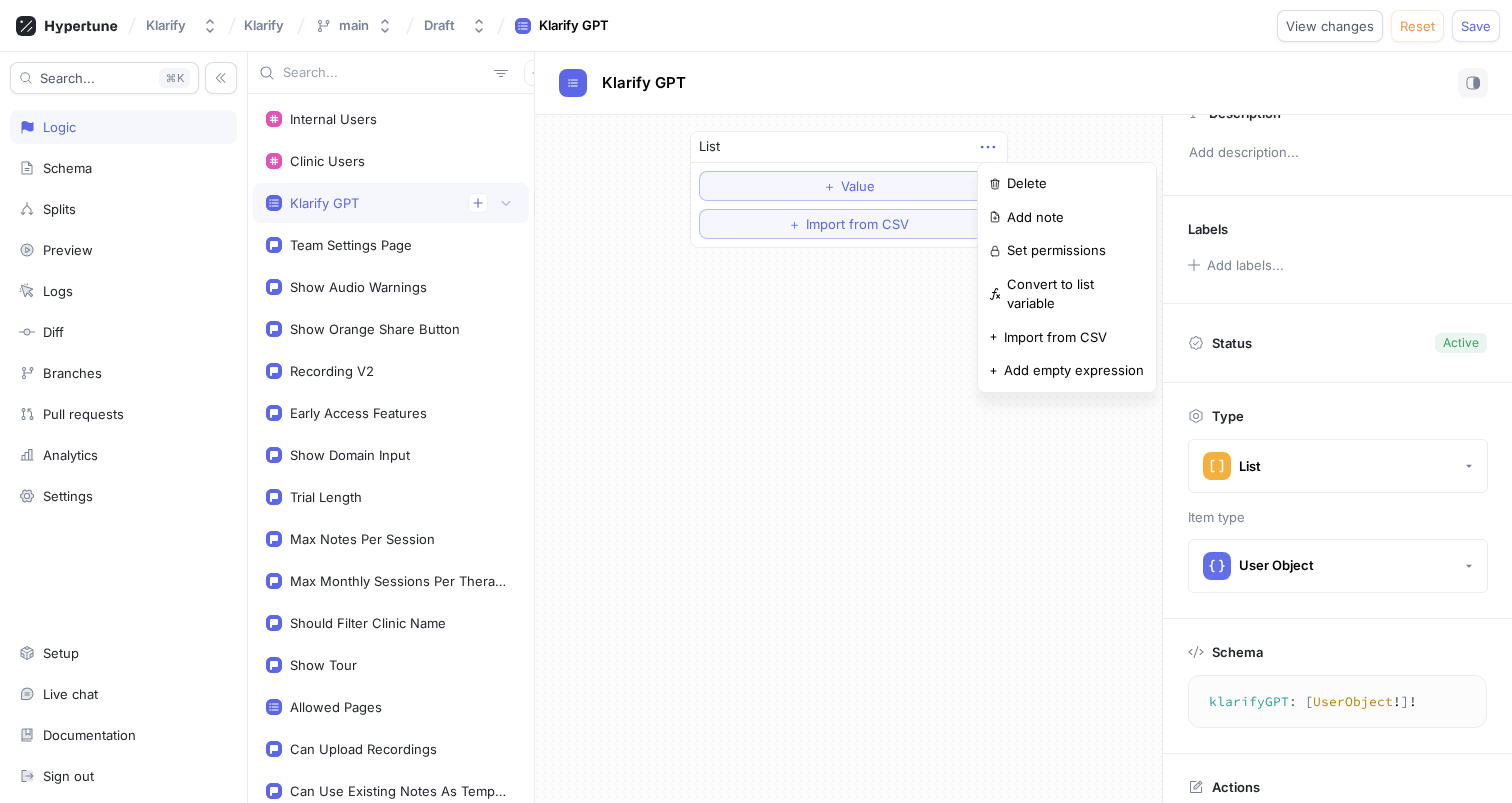 click on "List ＋ Value ＋ Import from CSV Description Add description...   Labels Add labels... Status Active Type List Item type User Object Schema klarifyGPT :   [ UserObject ! ] ! klarifyGPT: [UserObject!]! Actions Deprecate Delete" at bounding box center [1023, 459] 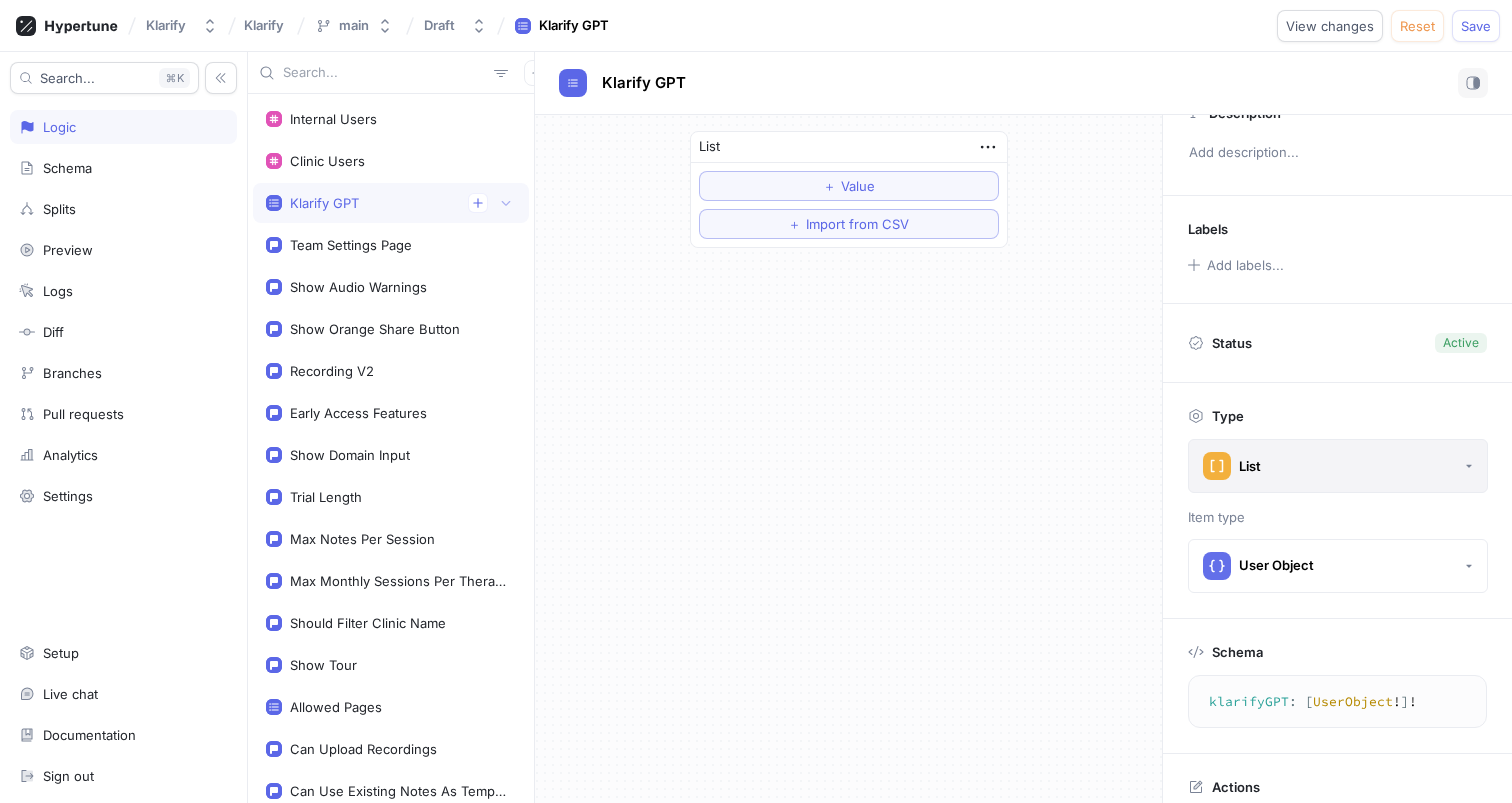 click on "List" at bounding box center [1338, 466] 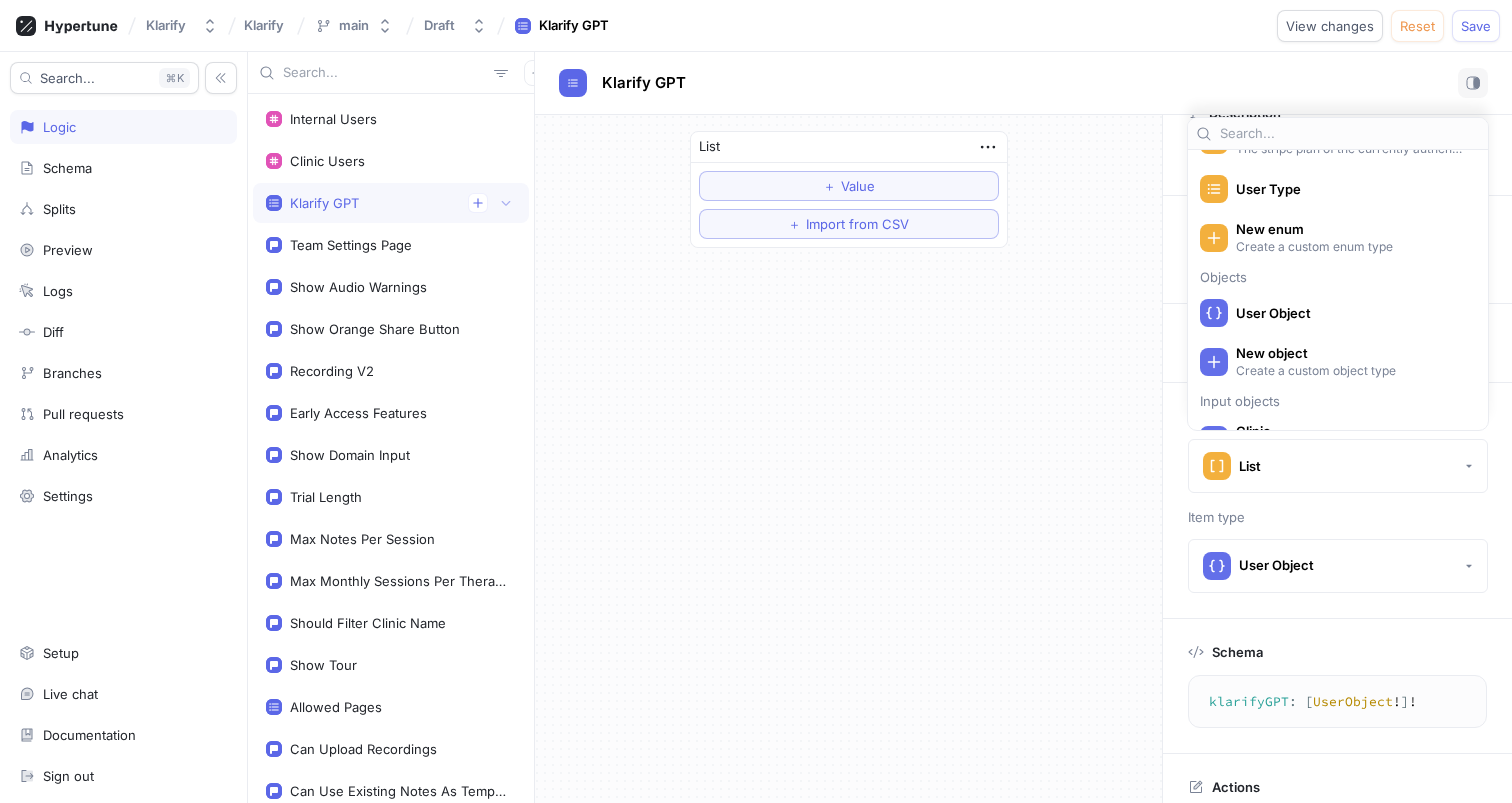 scroll, scrollTop: 652, scrollLeft: 0, axis: vertical 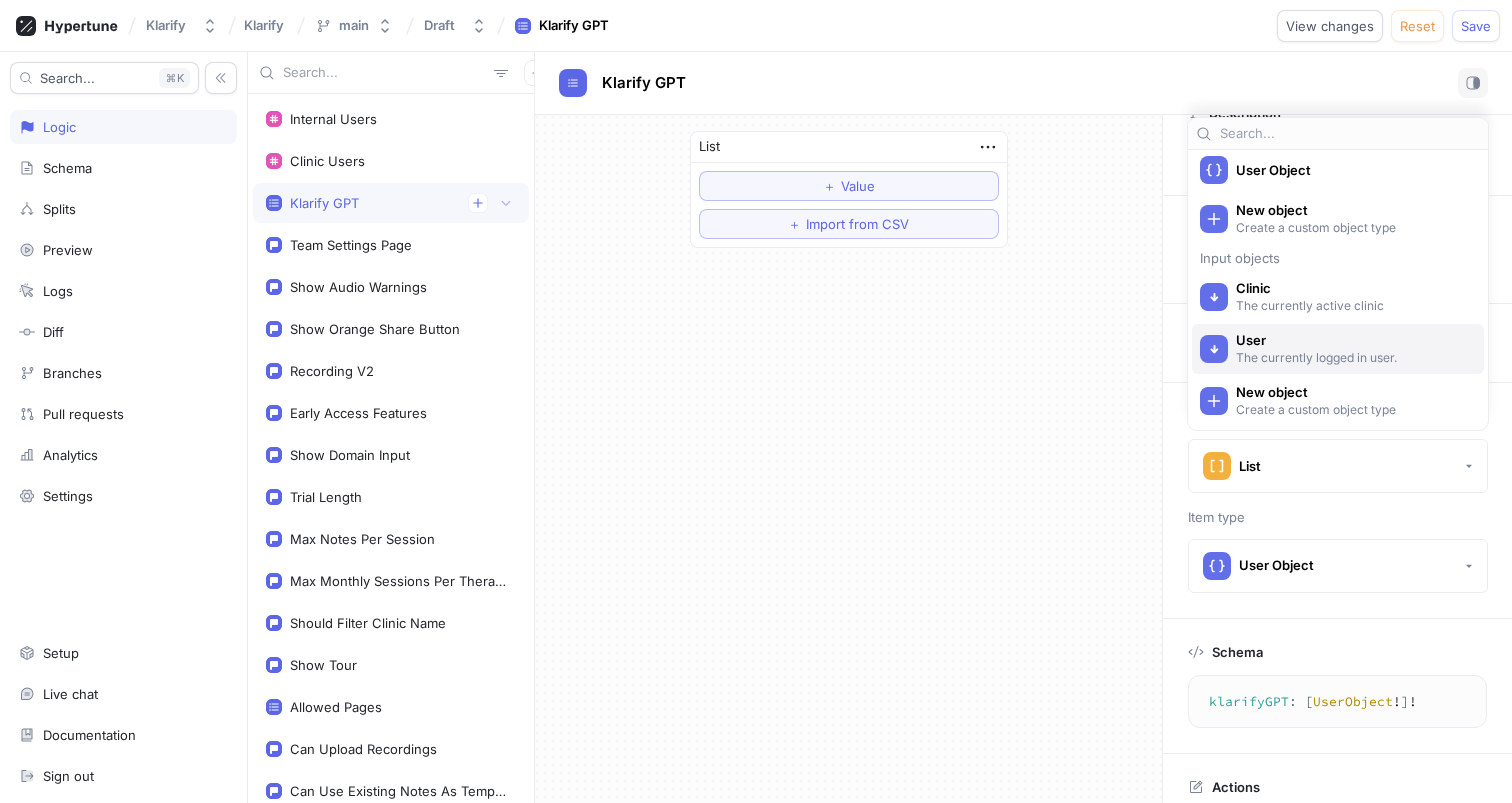 click on "The currently logged in user." at bounding box center (1351, 357) 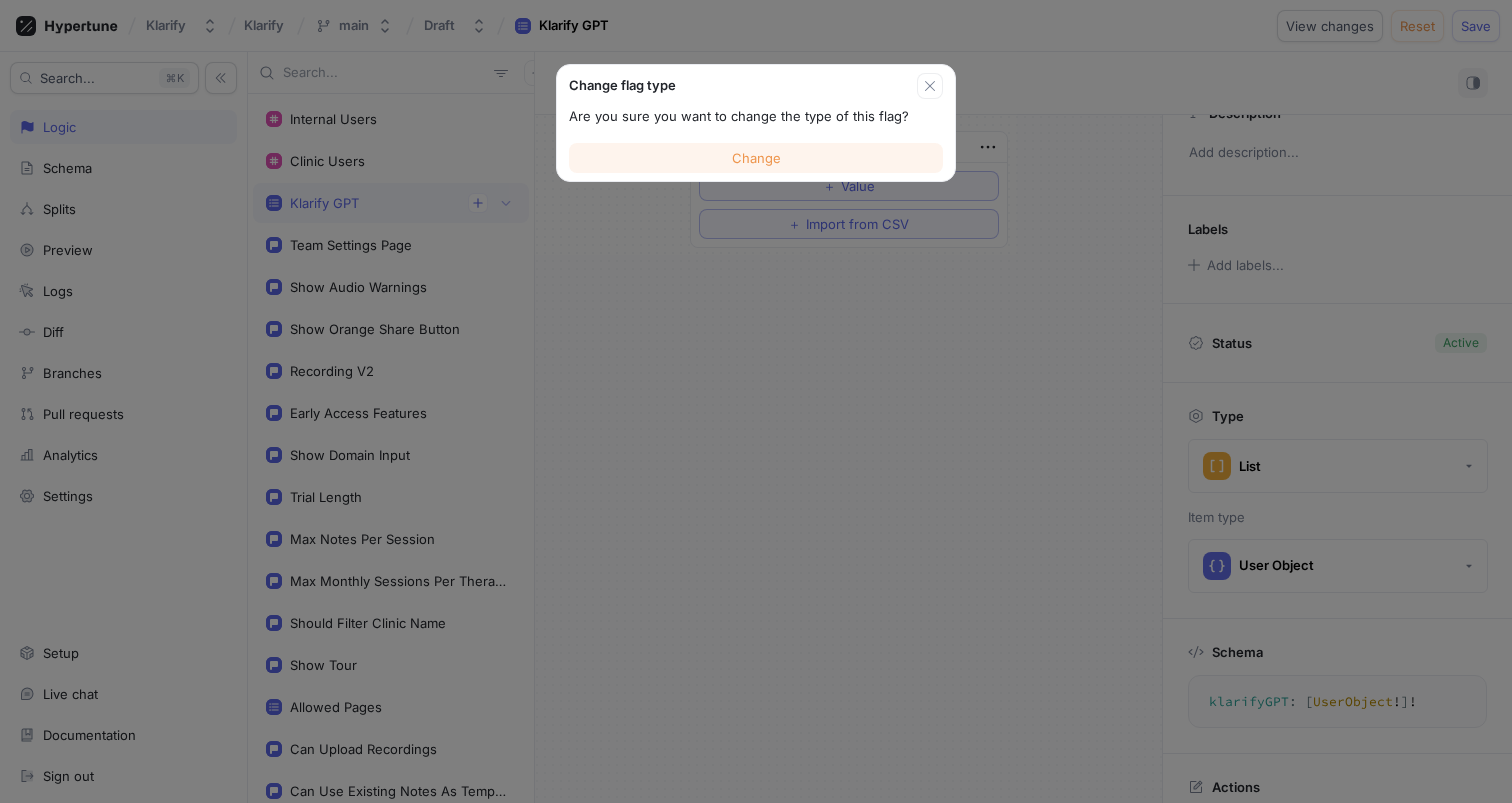 click on "Change" at bounding box center [756, 158] 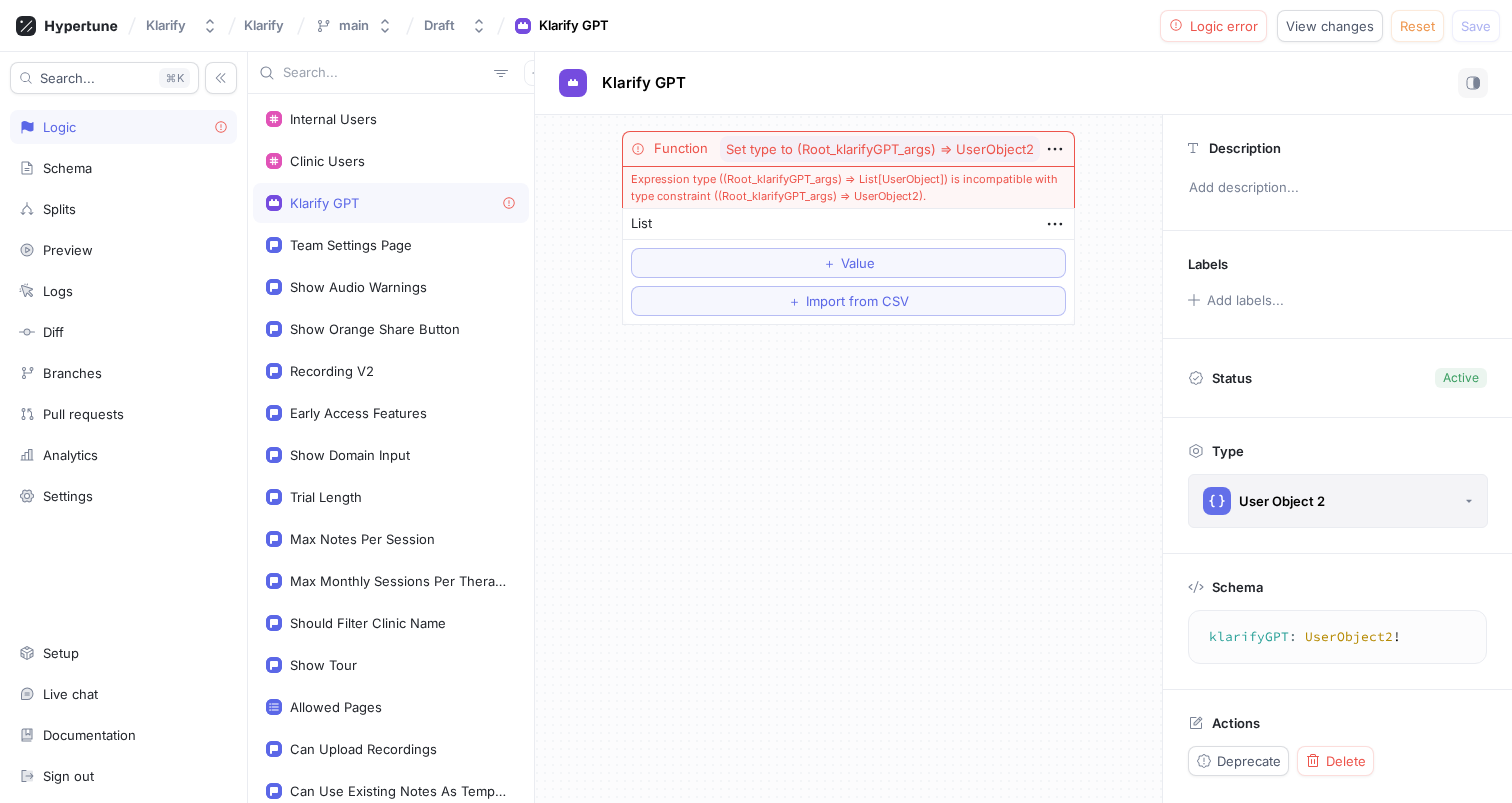 click on "User Object 2" at bounding box center (1338, 501) 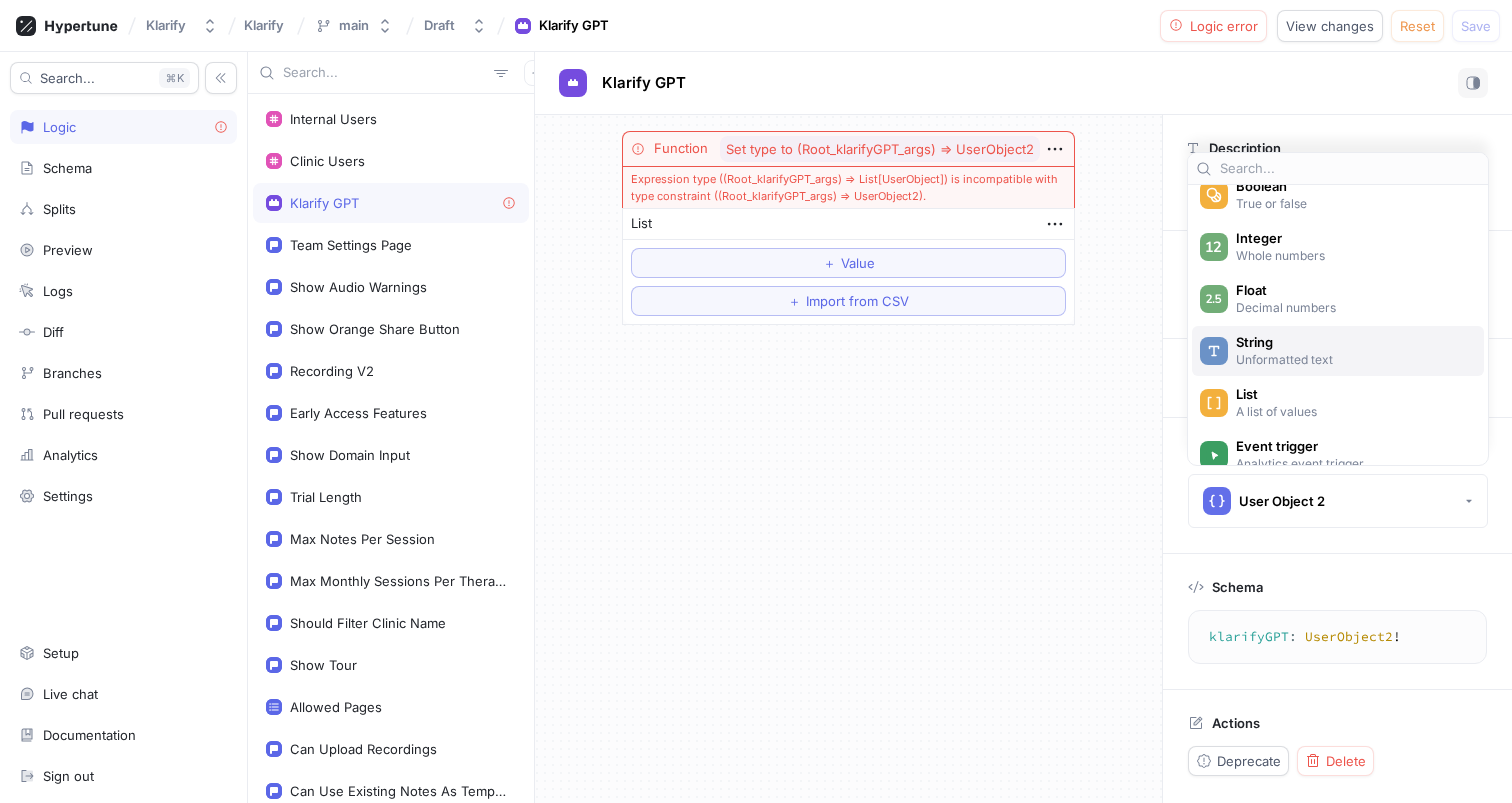 scroll, scrollTop: 56, scrollLeft: 0, axis: vertical 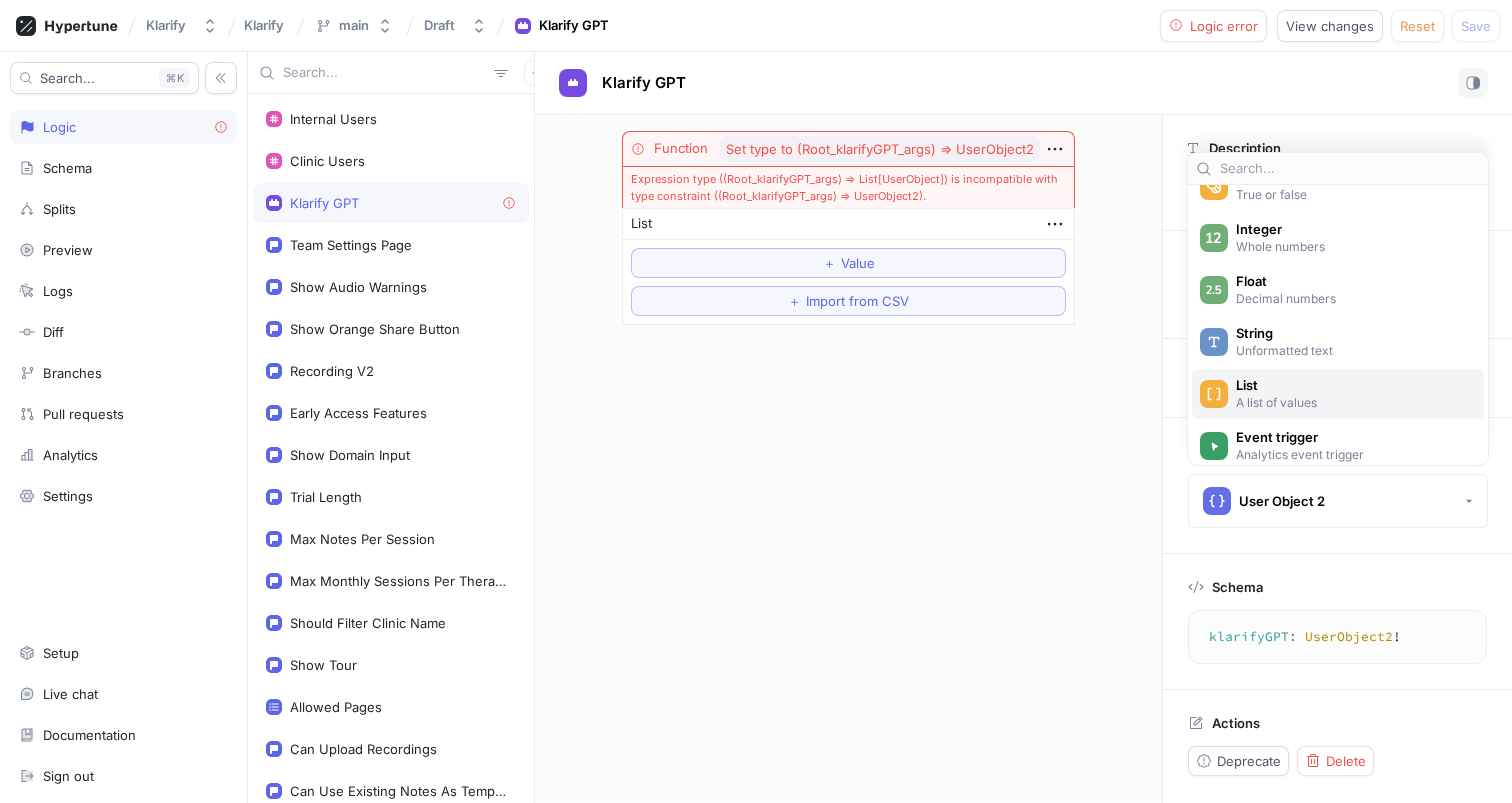 click on "A list of values" at bounding box center (1351, 402) 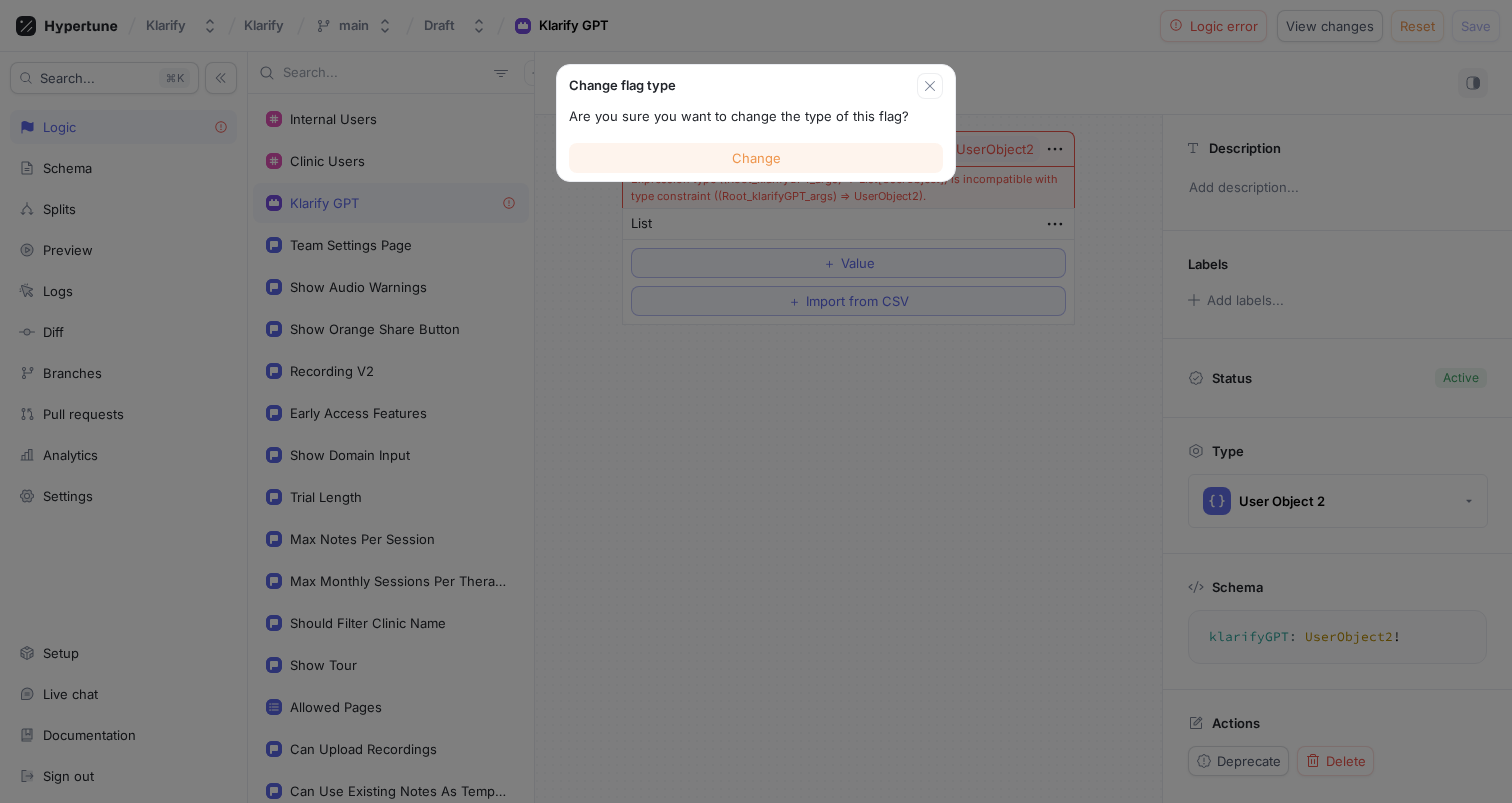 click on "Change" at bounding box center (756, 158) 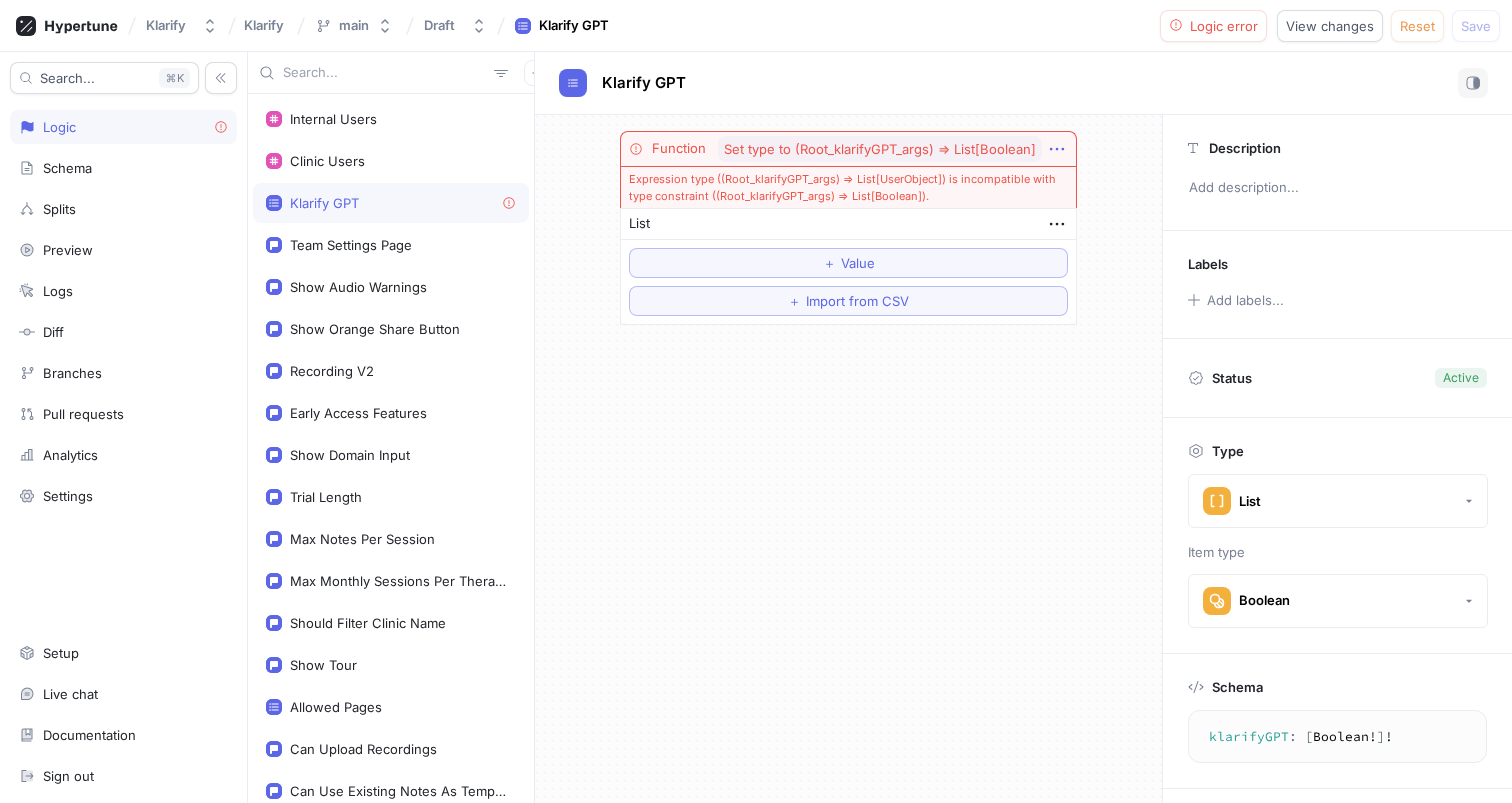 click 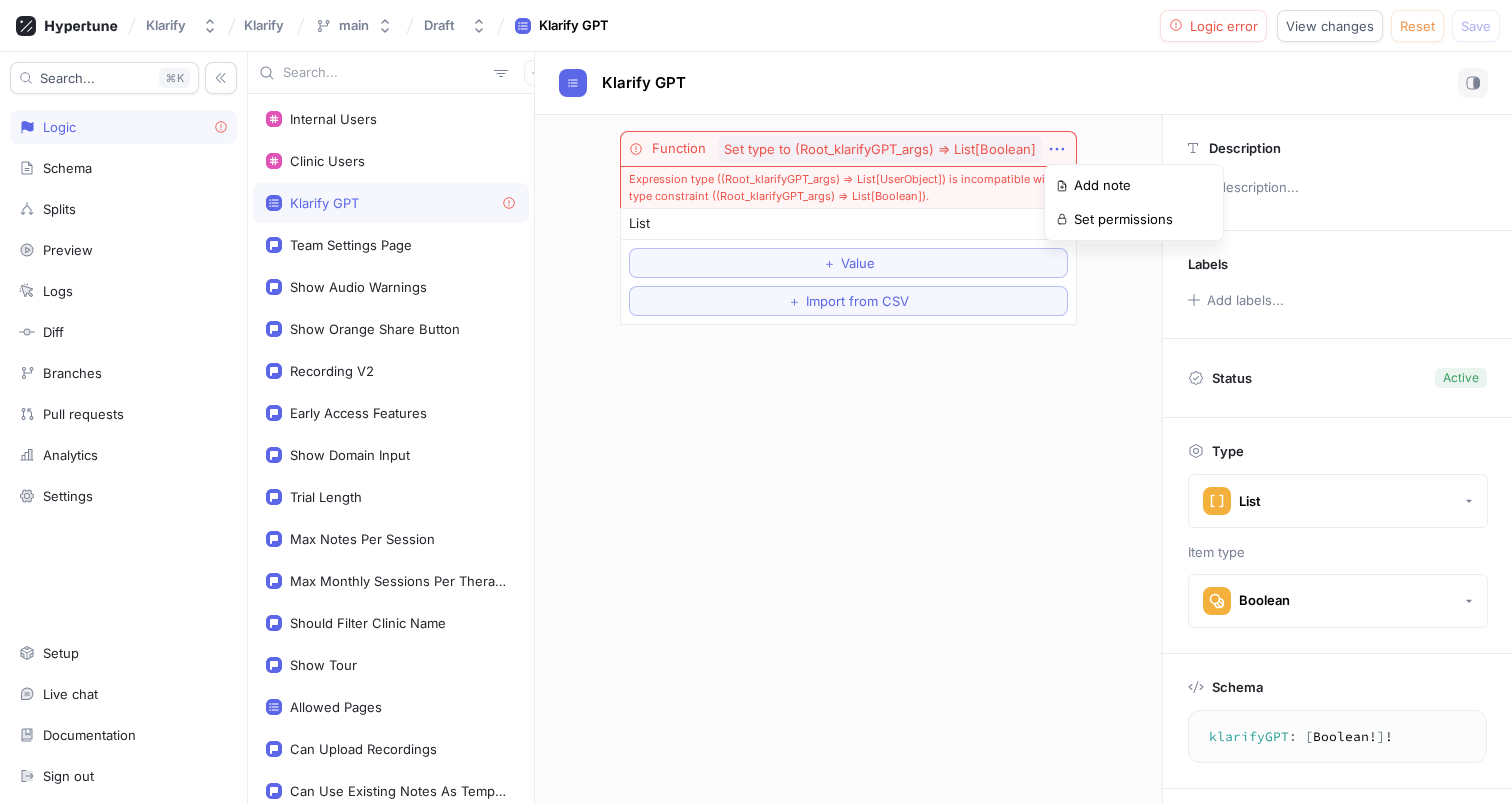 click on "Function Set type to (Root_klarifyGPT_args) ⇒ List[Boolean] Expression type ((Root_klarifyGPT_args) ⇒ List[UserObject]) is incompatible with type constraint ((Root_klarifyGPT_args) ⇒ List[Boolean]). List ＋ Value ＋ Import from CSV" at bounding box center [848, 228] 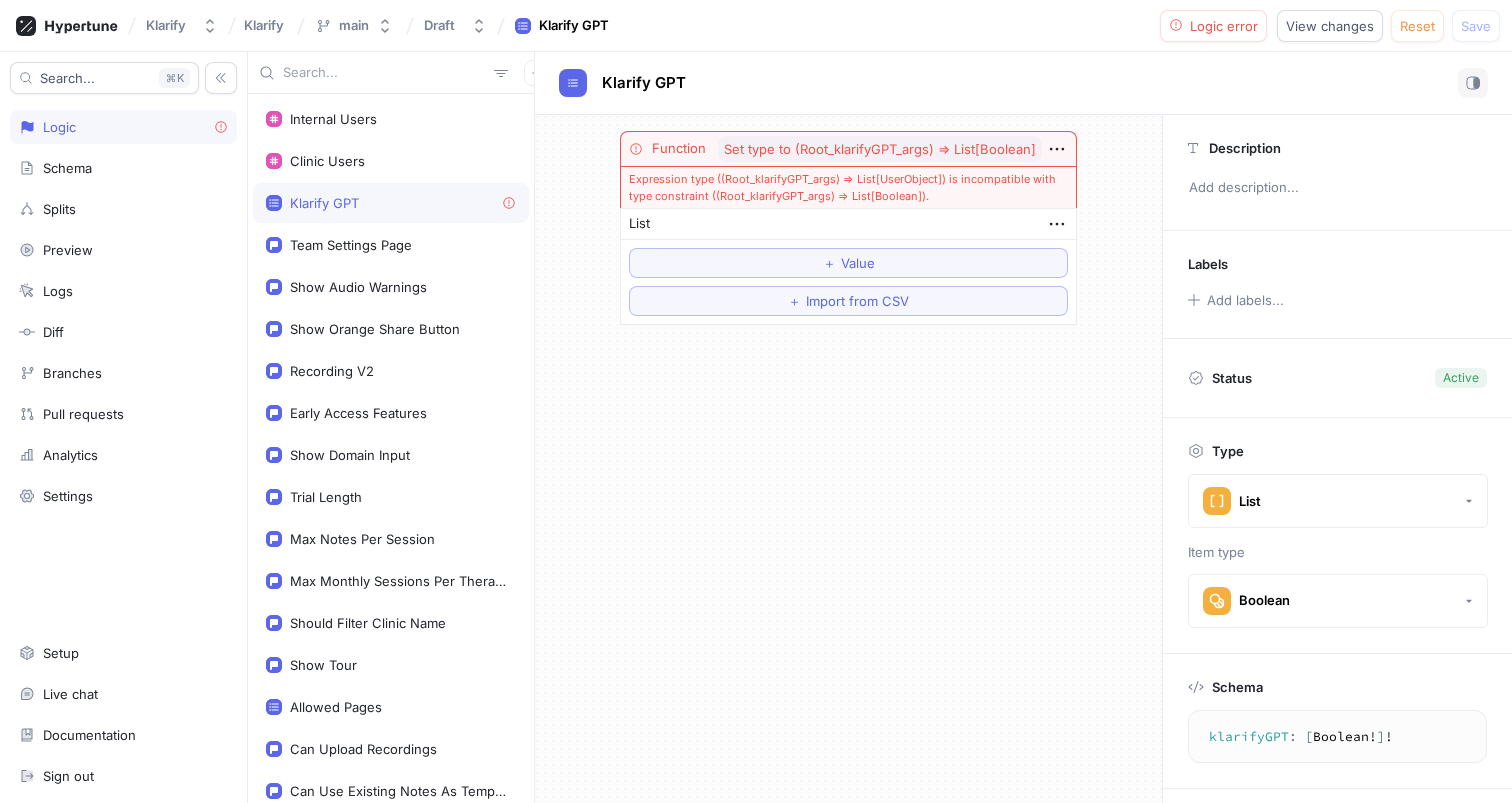 click on "Klarify GPT" at bounding box center (391, 203) 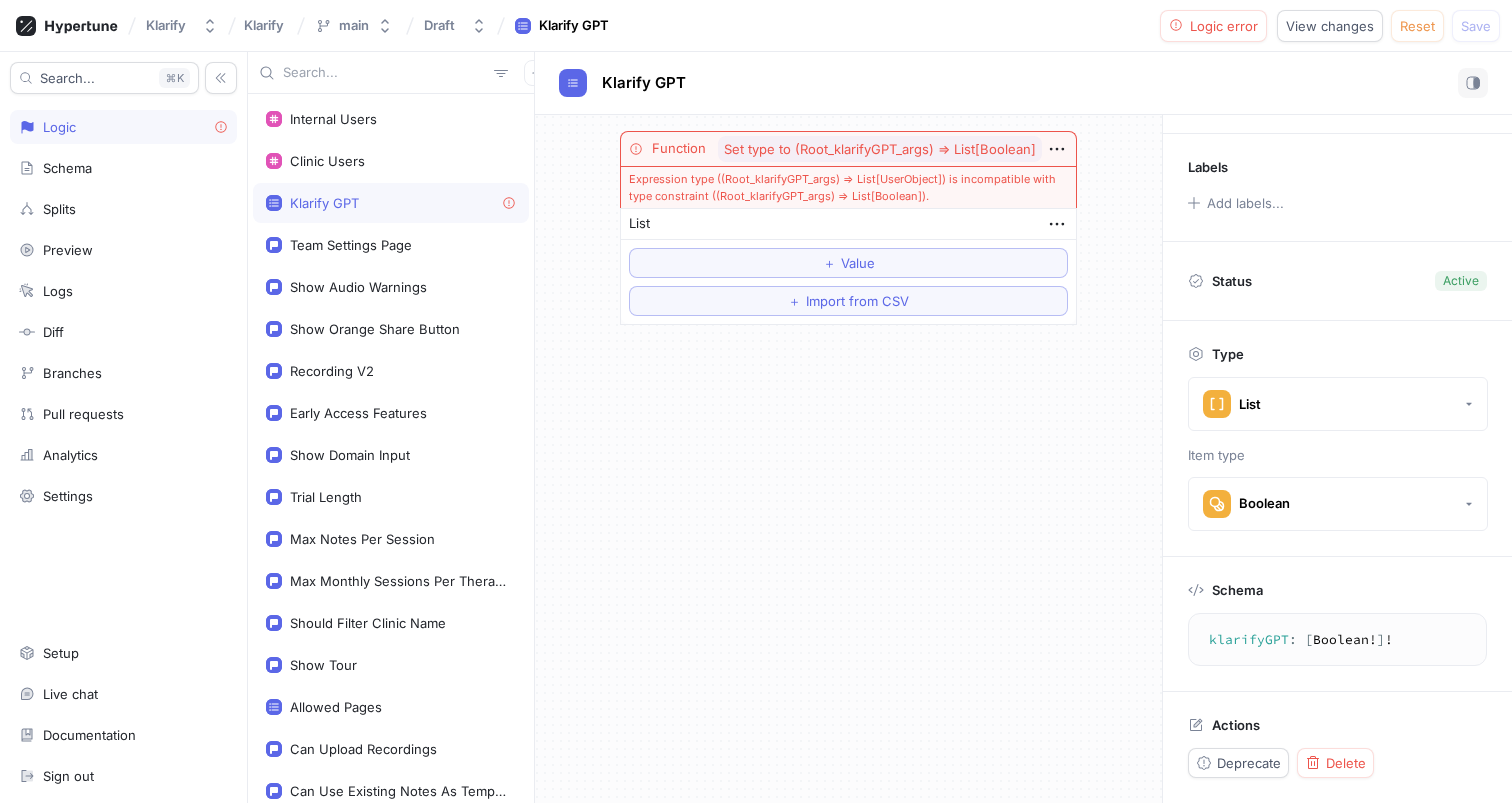 scroll, scrollTop: 0, scrollLeft: 0, axis: both 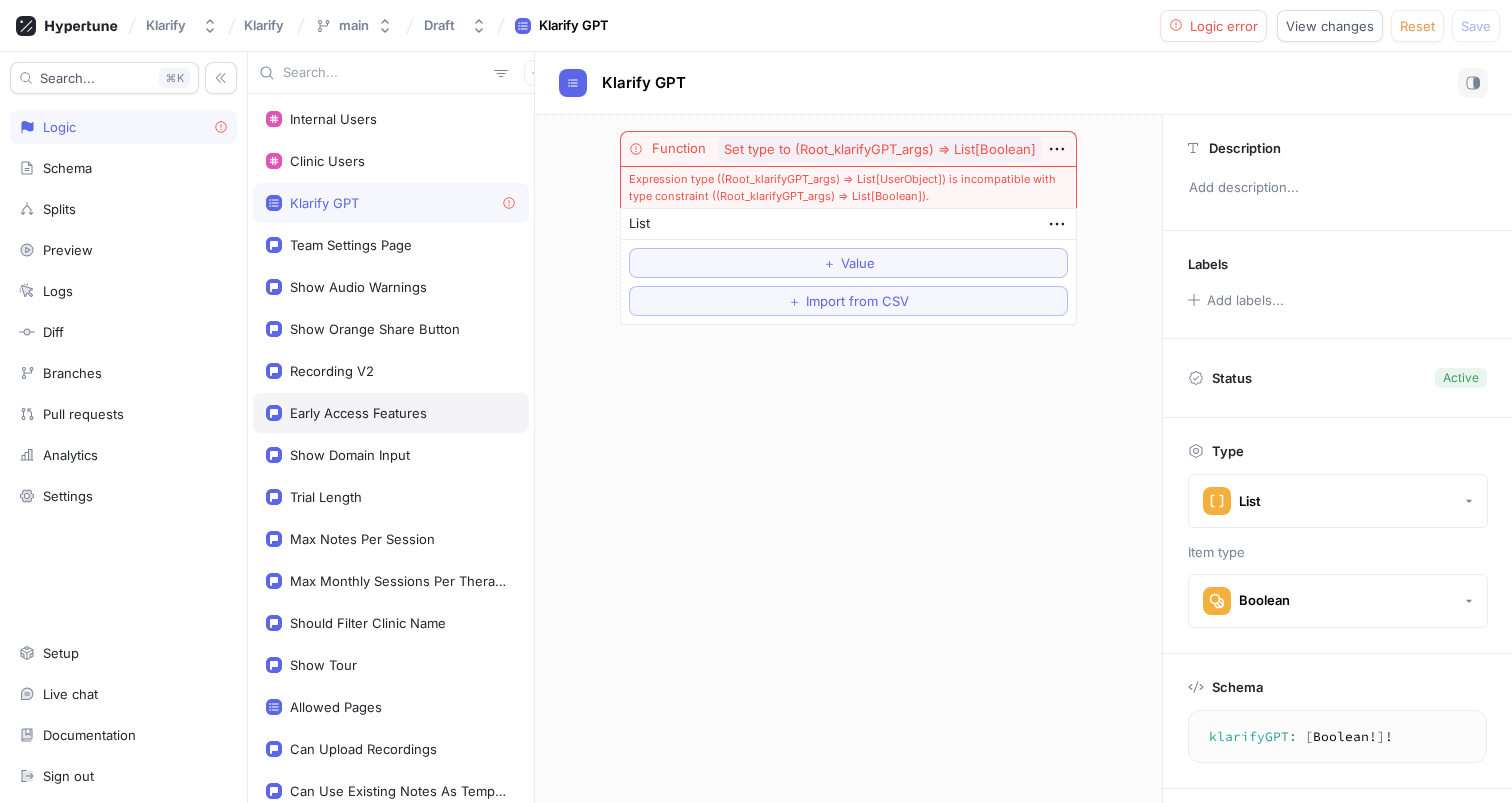 click on "Early Access Features" at bounding box center [358, 413] 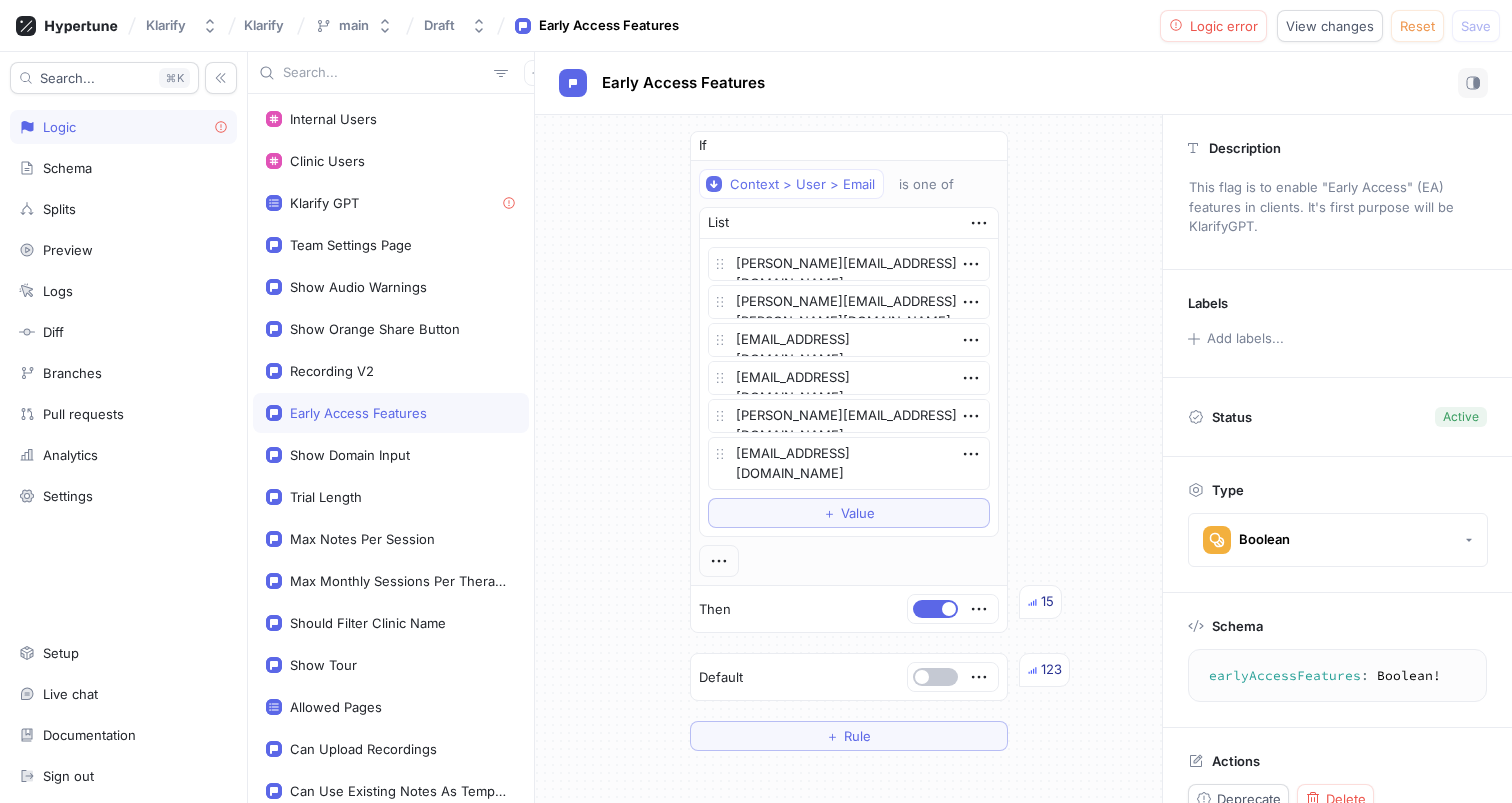 type on "x" 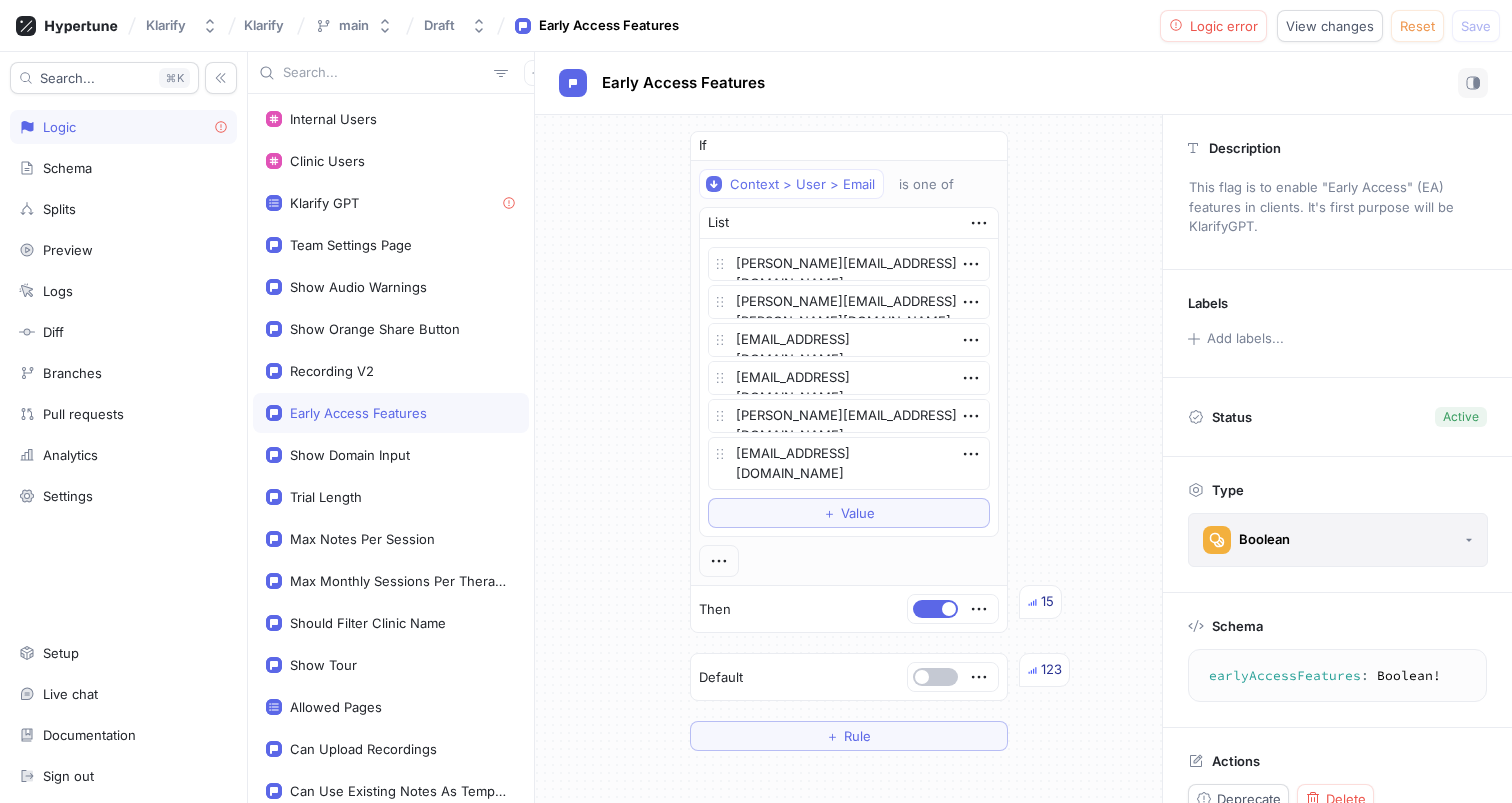 scroll, scrollTop: 36, scrollLeft: 0, axis: vertical 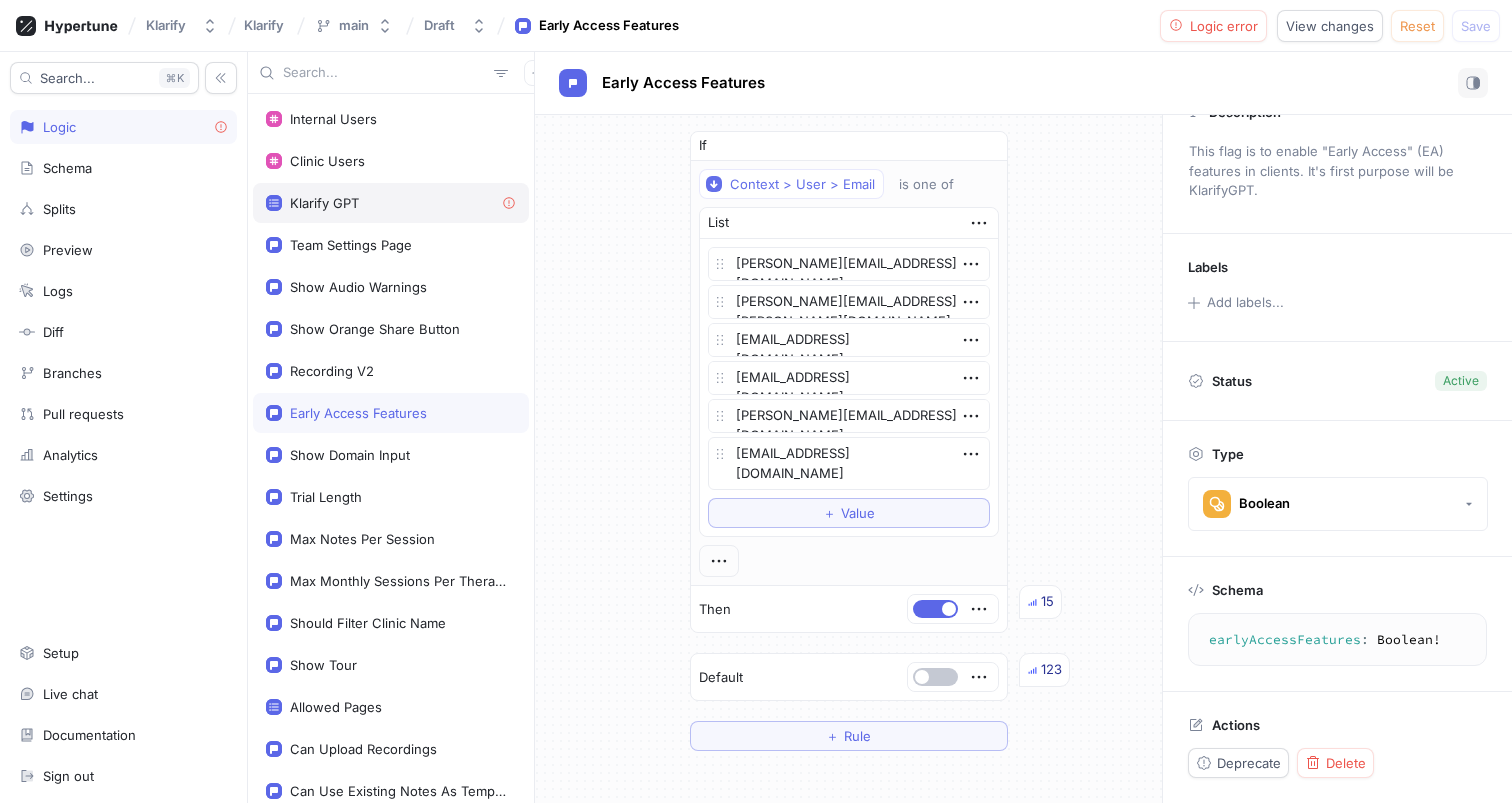 click on "Klarify GPT" at bounding box center [391, 203] 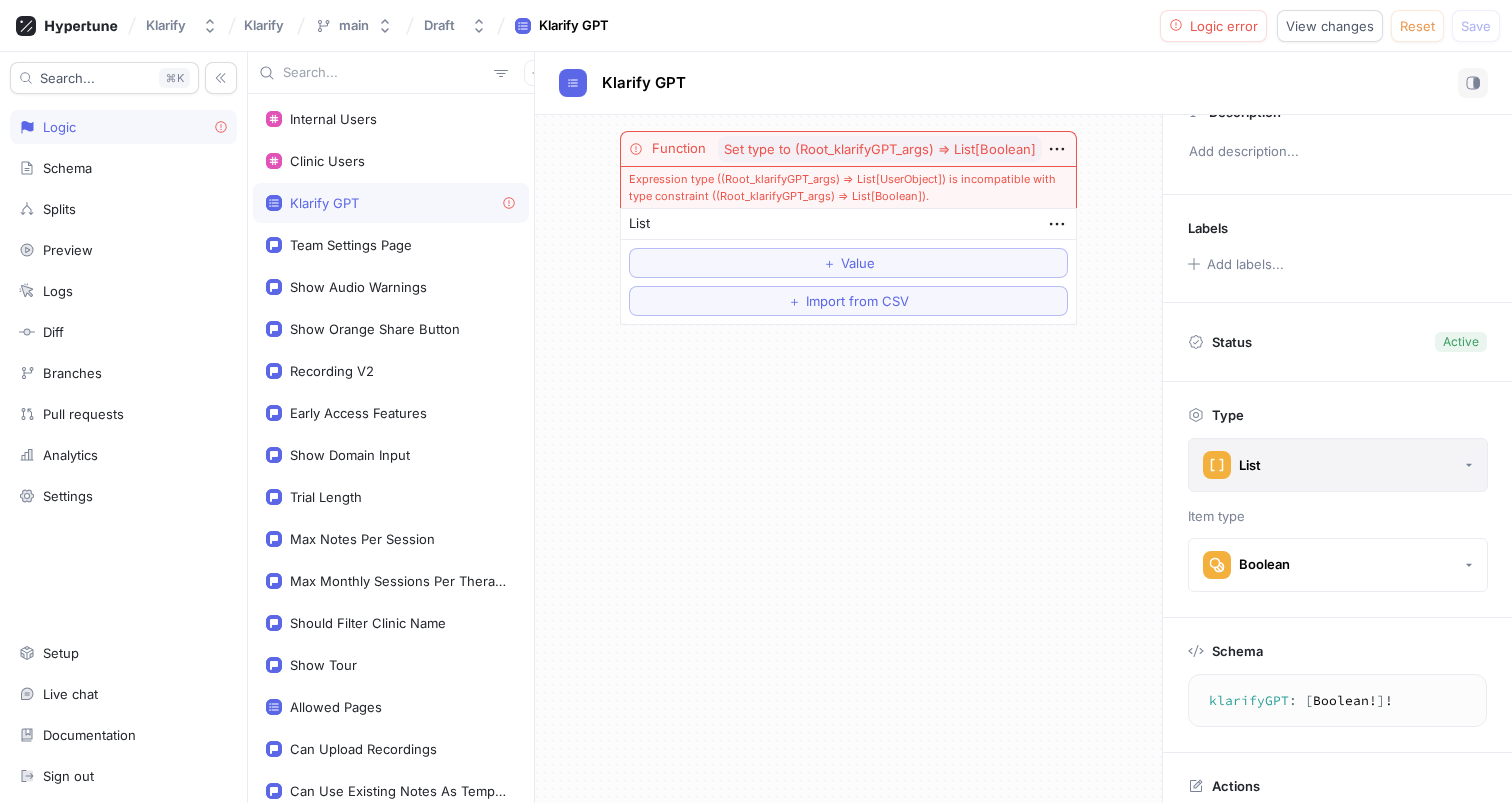 click on "List" at bounding box center (1338, 465) 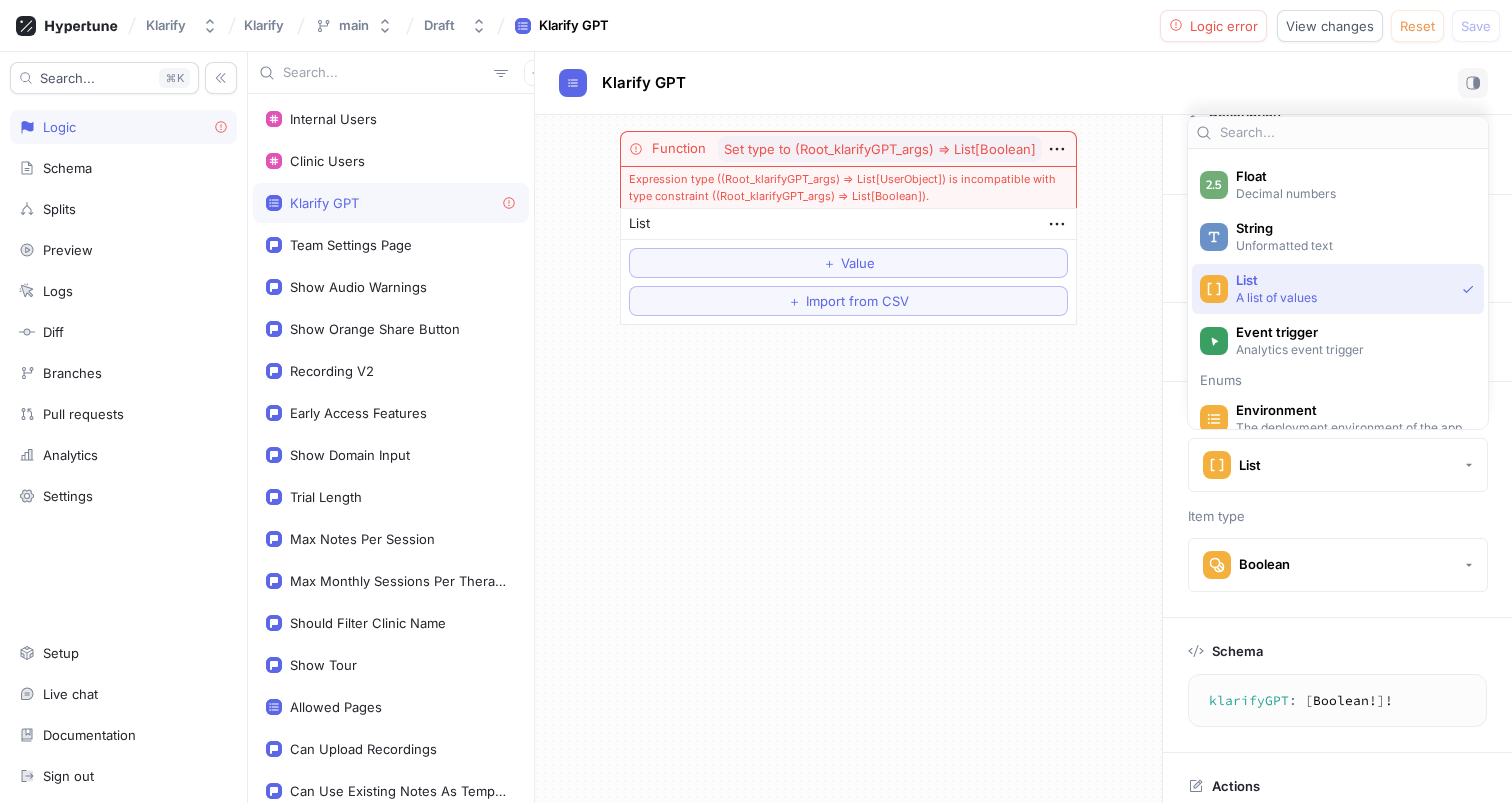 scroll, scrollTop: 0, scrollLeft: 0, axis: both 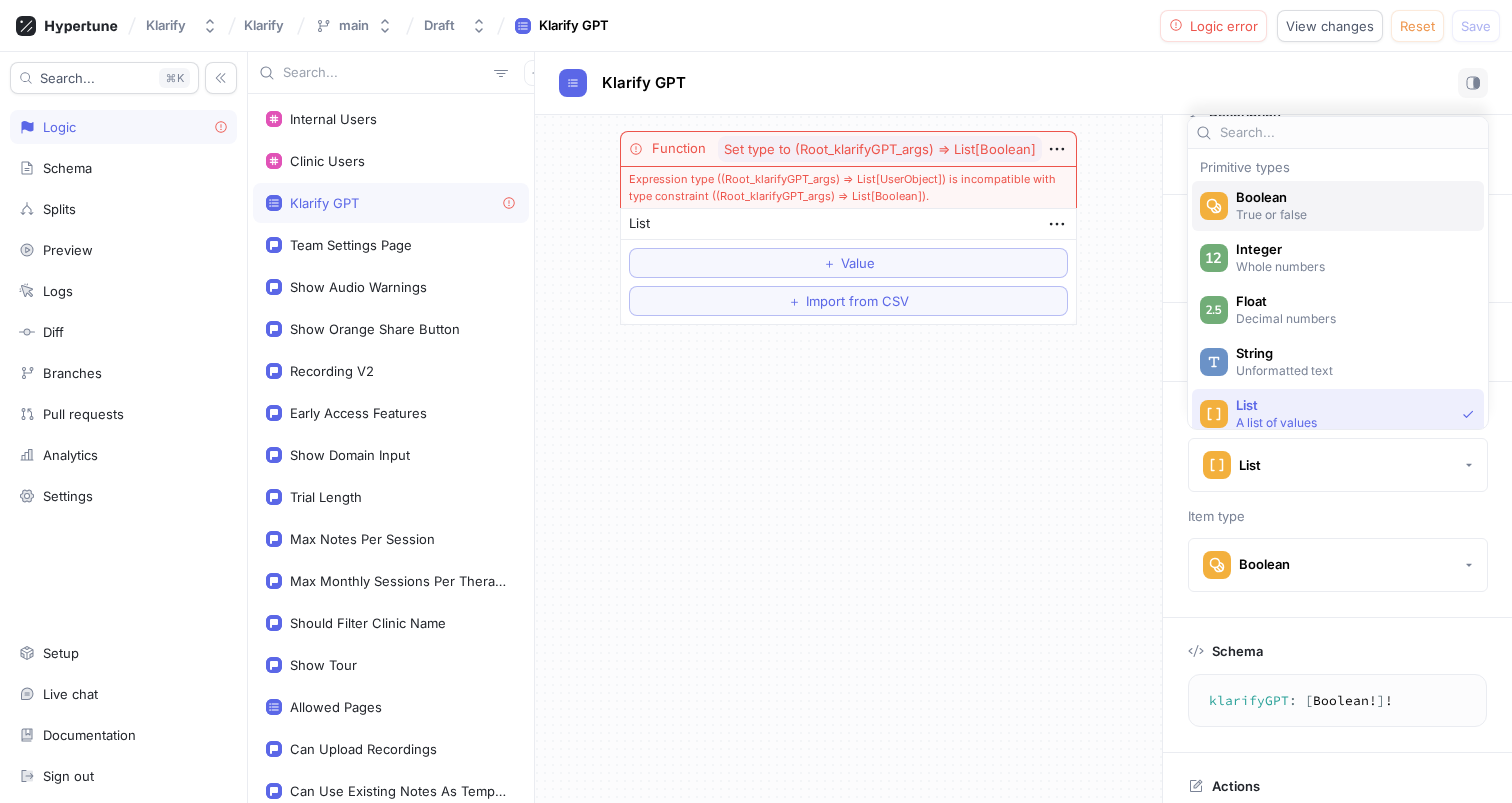 click on "Boolean True or false" at bounding box center [1338, 206] 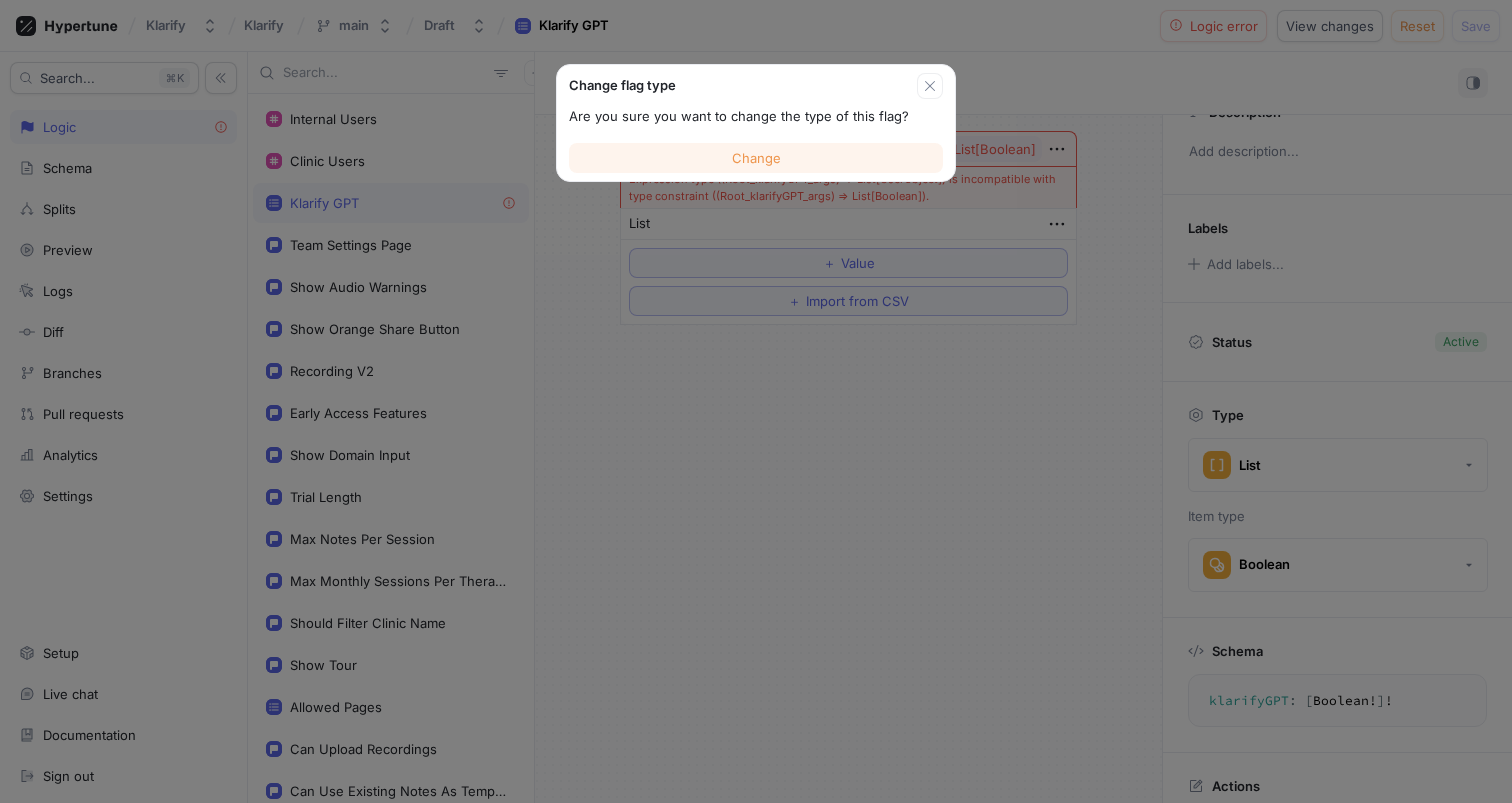 click on "Change" at bounding box center (756, 158) 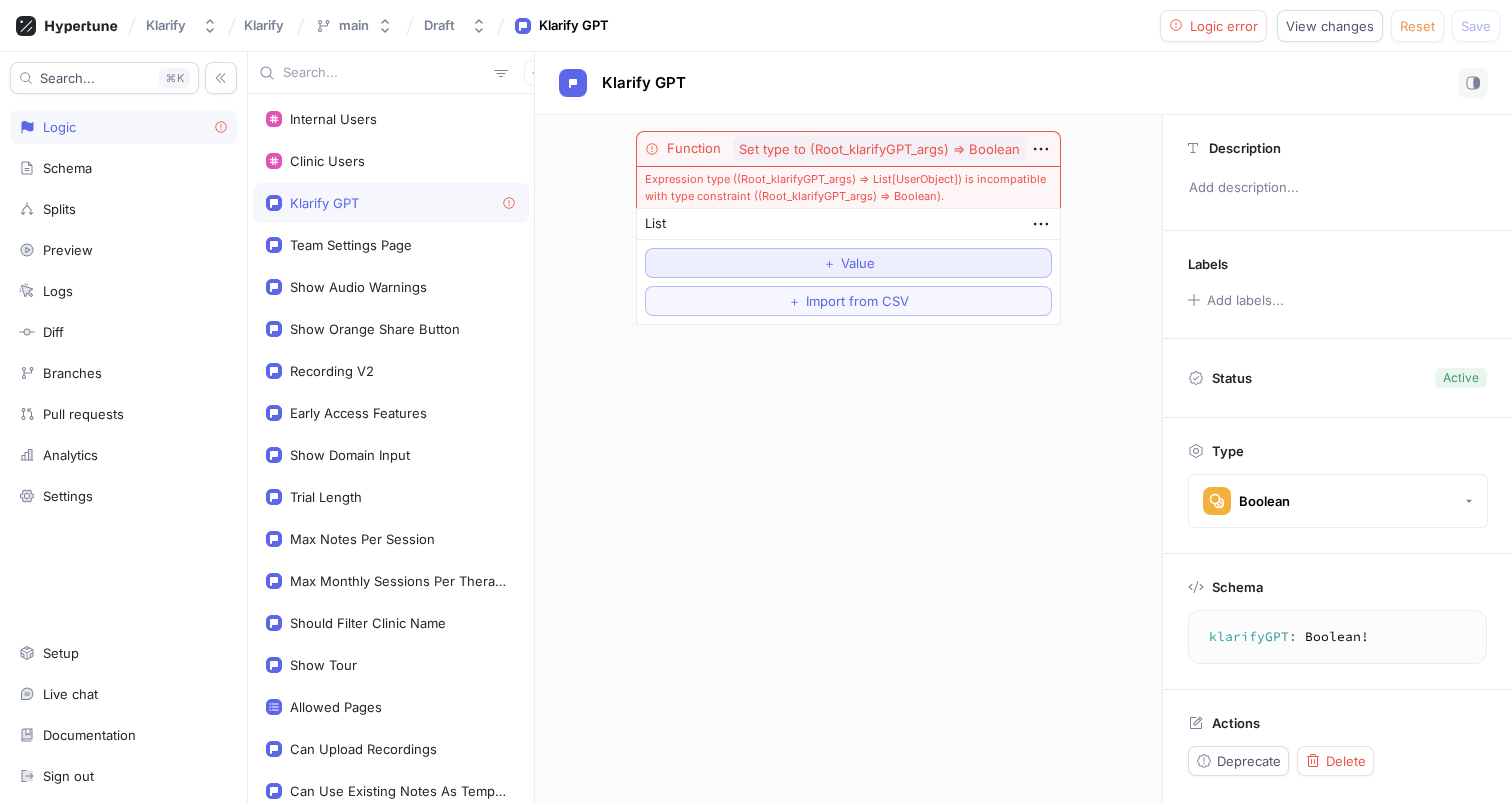 click on "＋ Value" at bounding box center [849, 263] 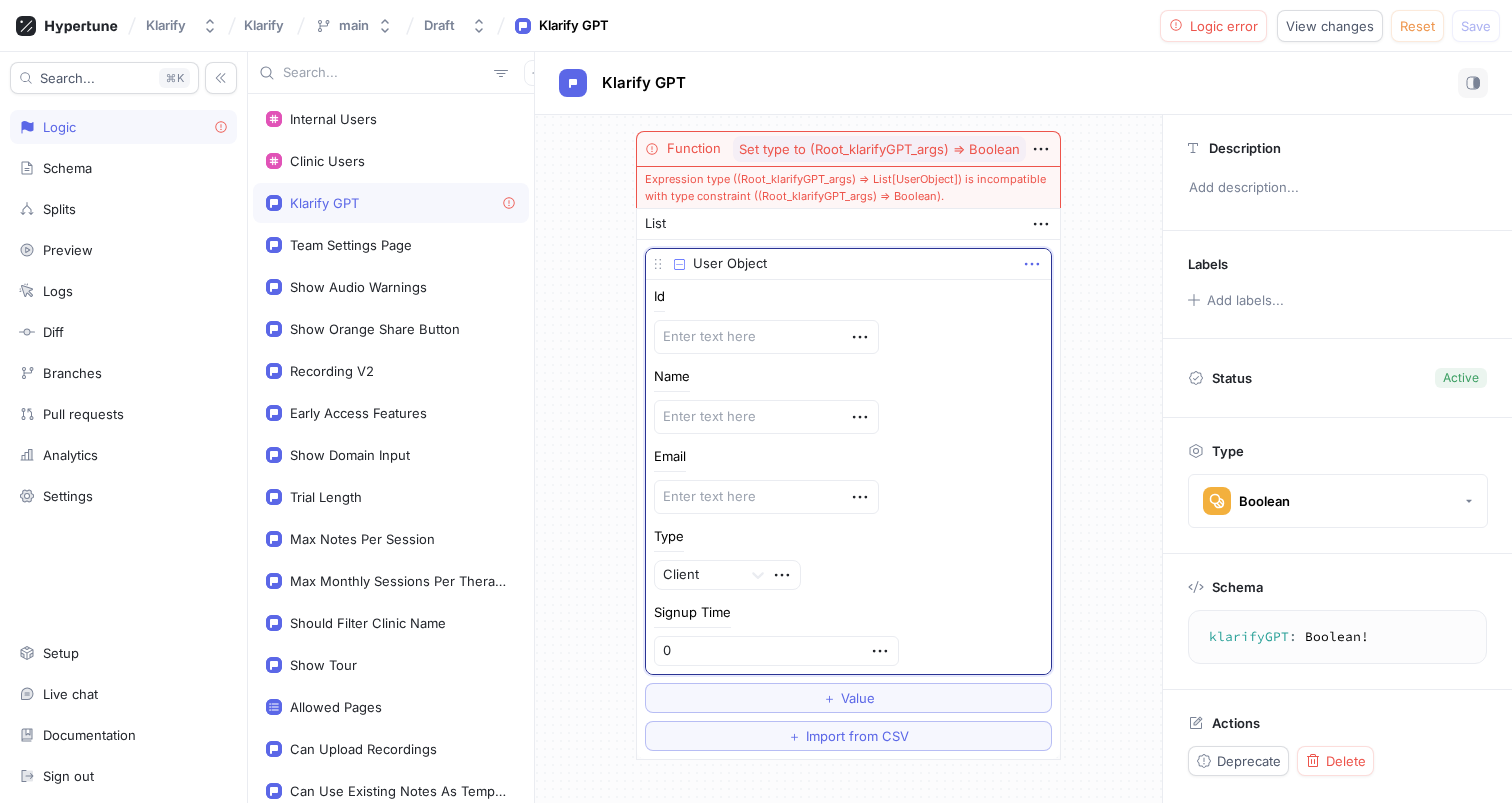 click 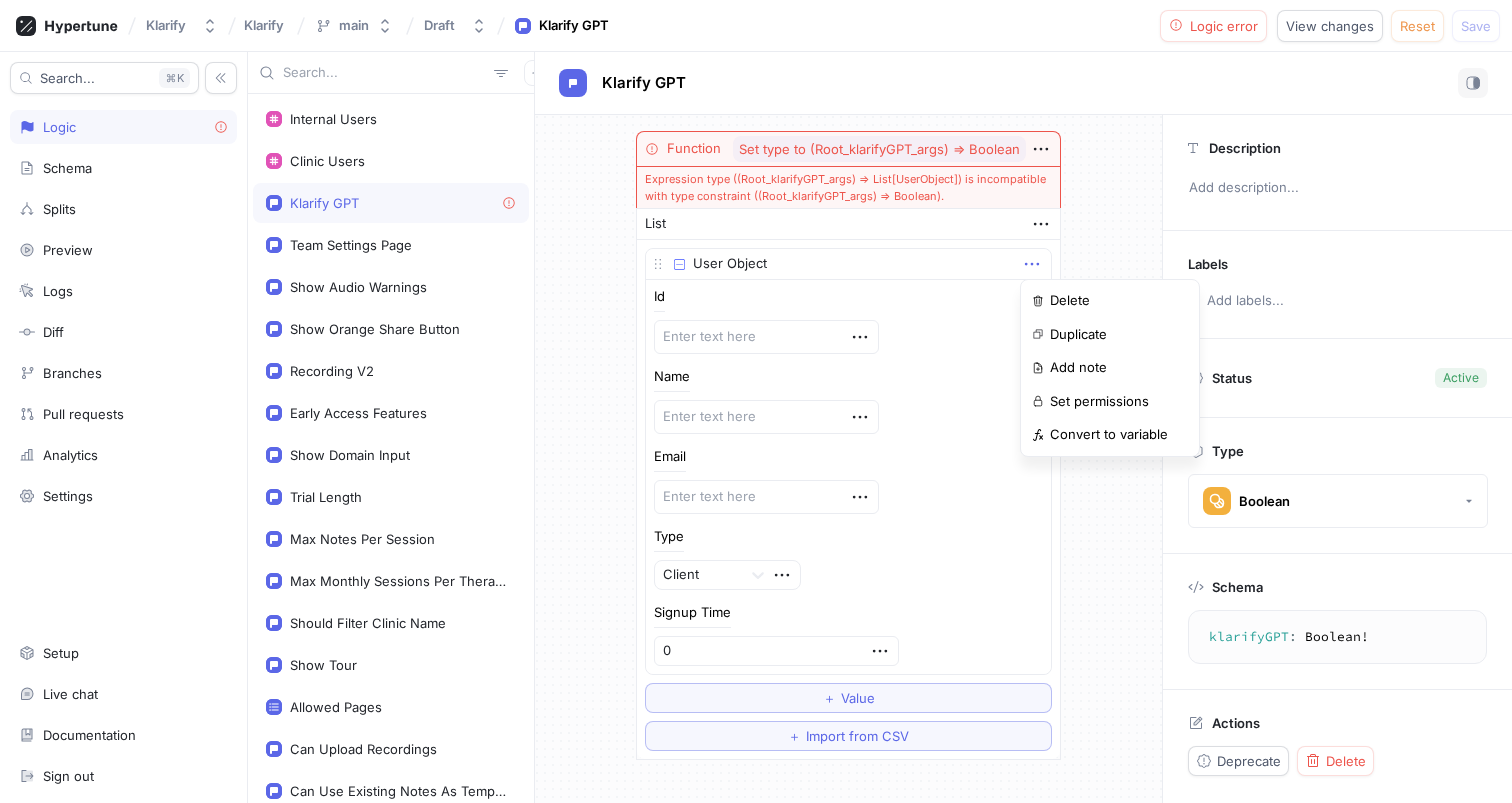 type on "x" 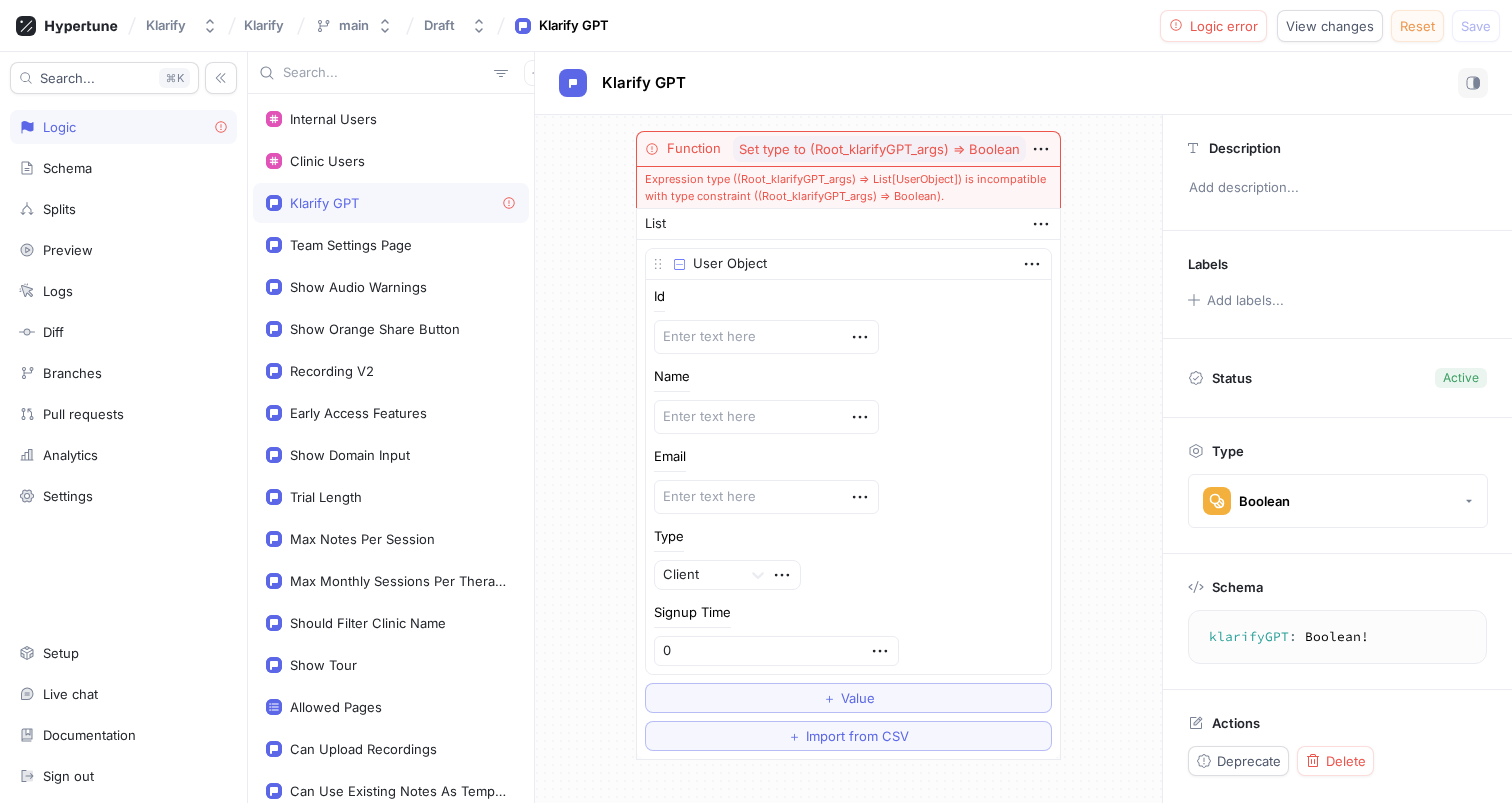 click on "Reset" at bounding box center (1417, 26) 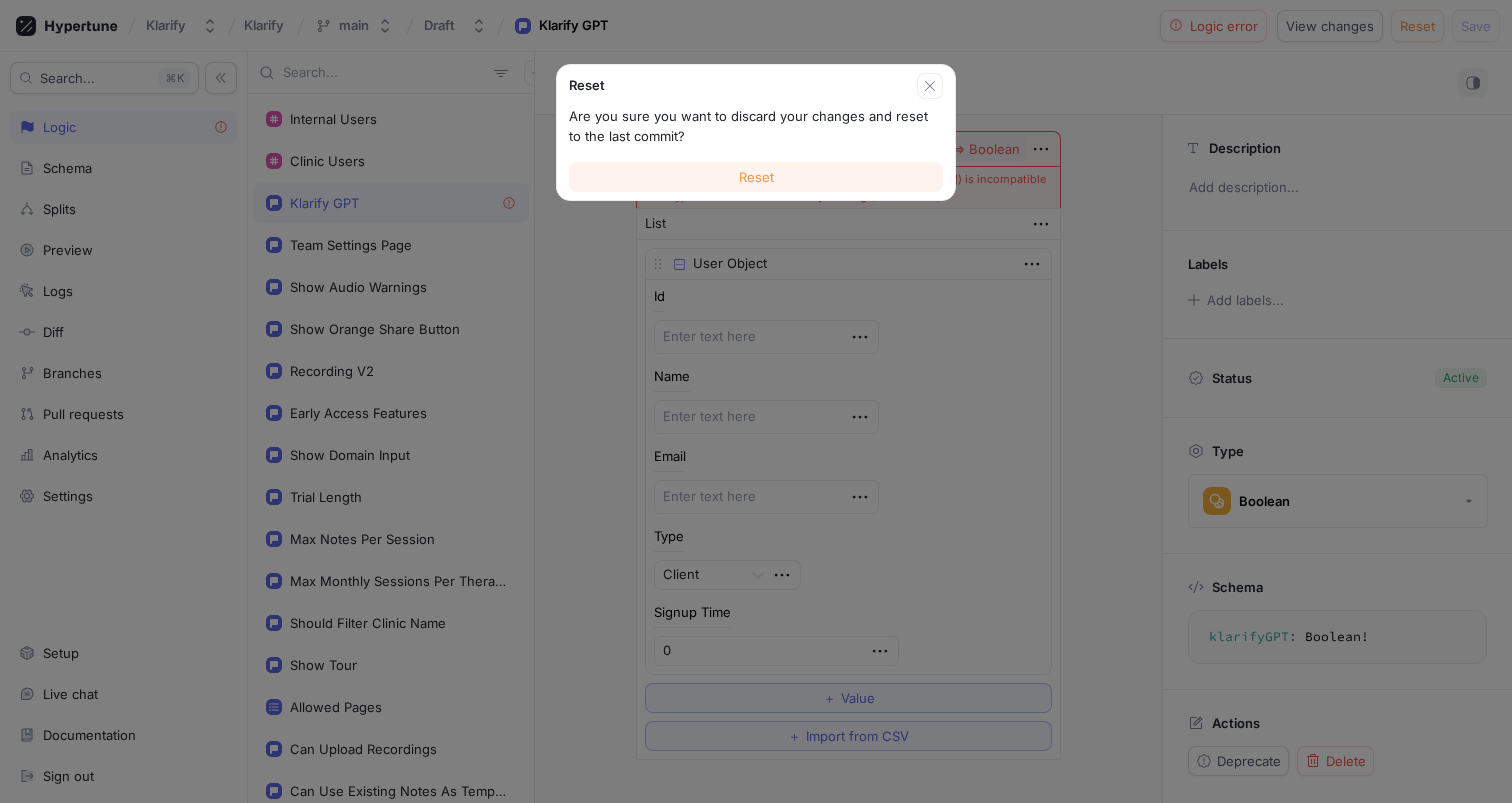 click on "Reset" at bounding box center [756, 177] 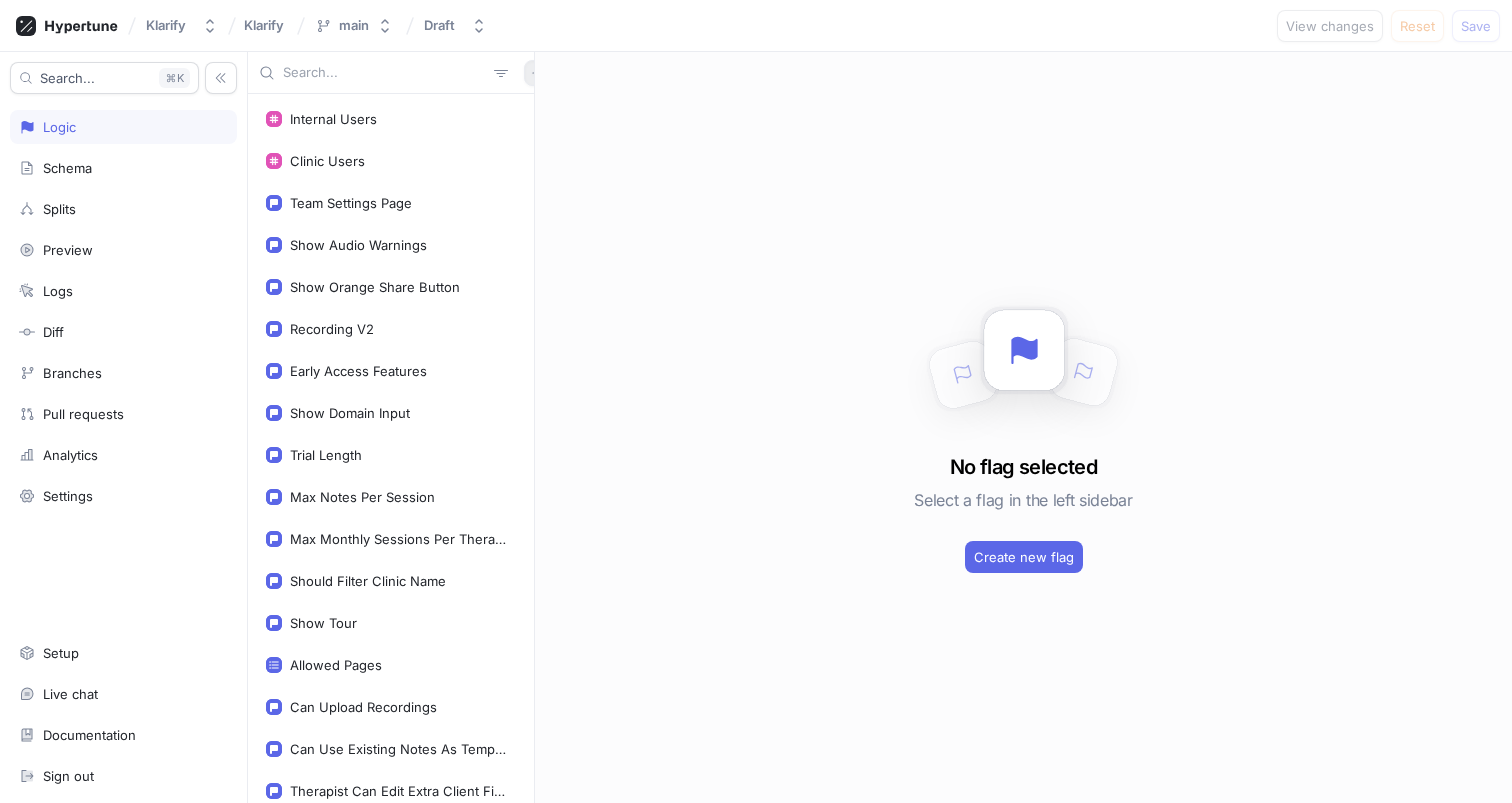 click at bounding box center (537, 73) 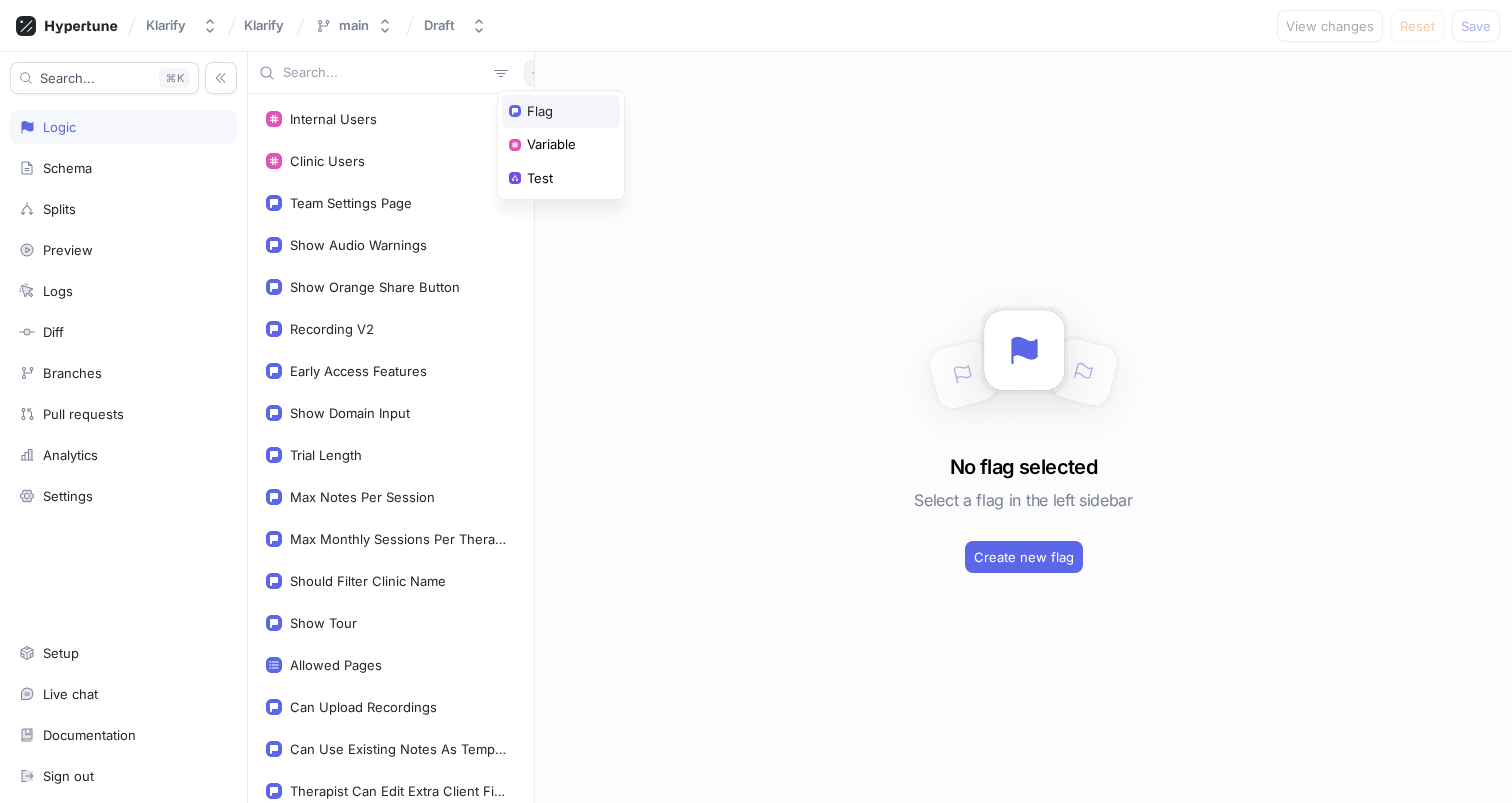 click on "Flag" at bounding box center [540, 112] 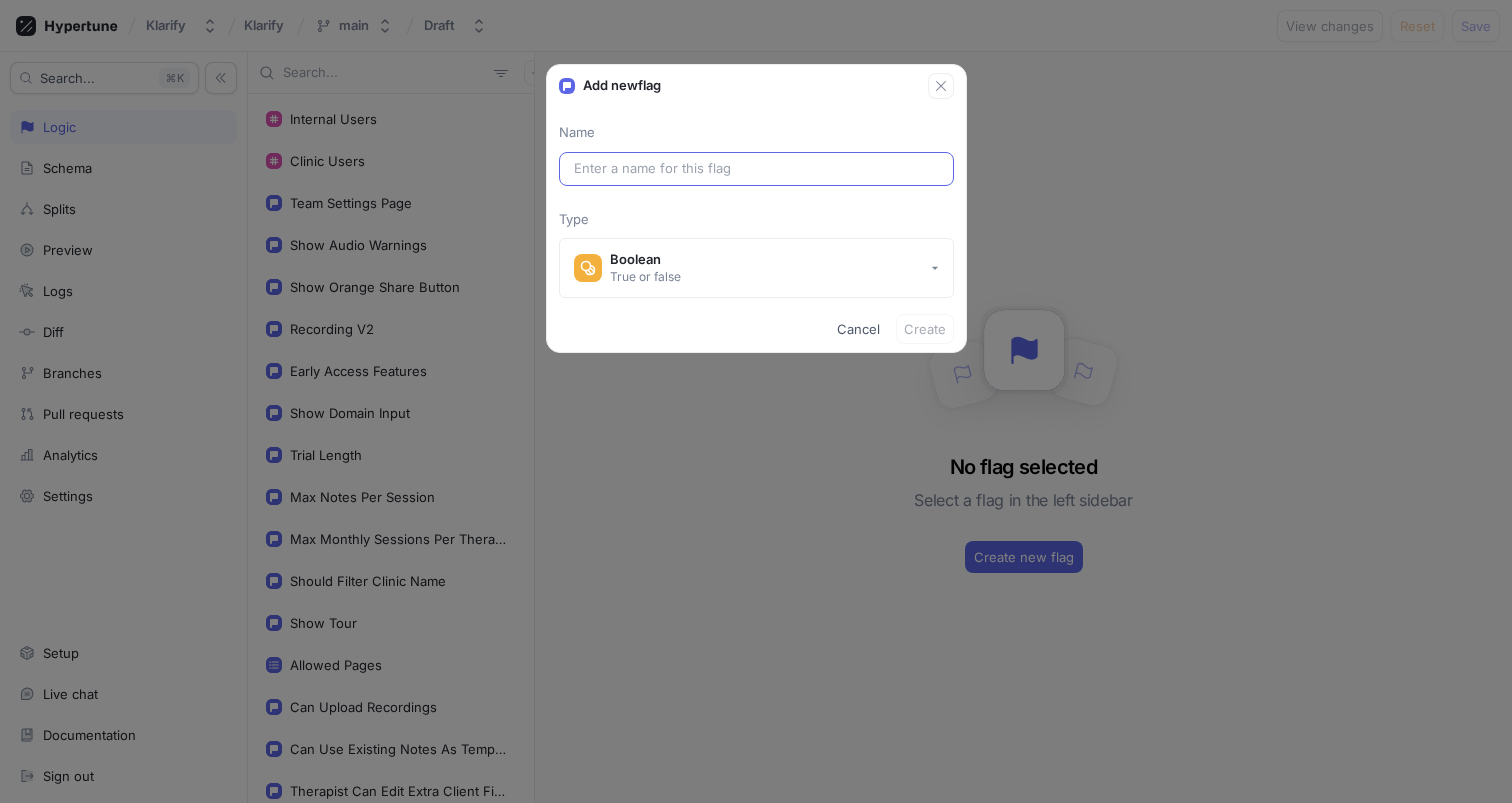 click at bounding box center (756, 169) 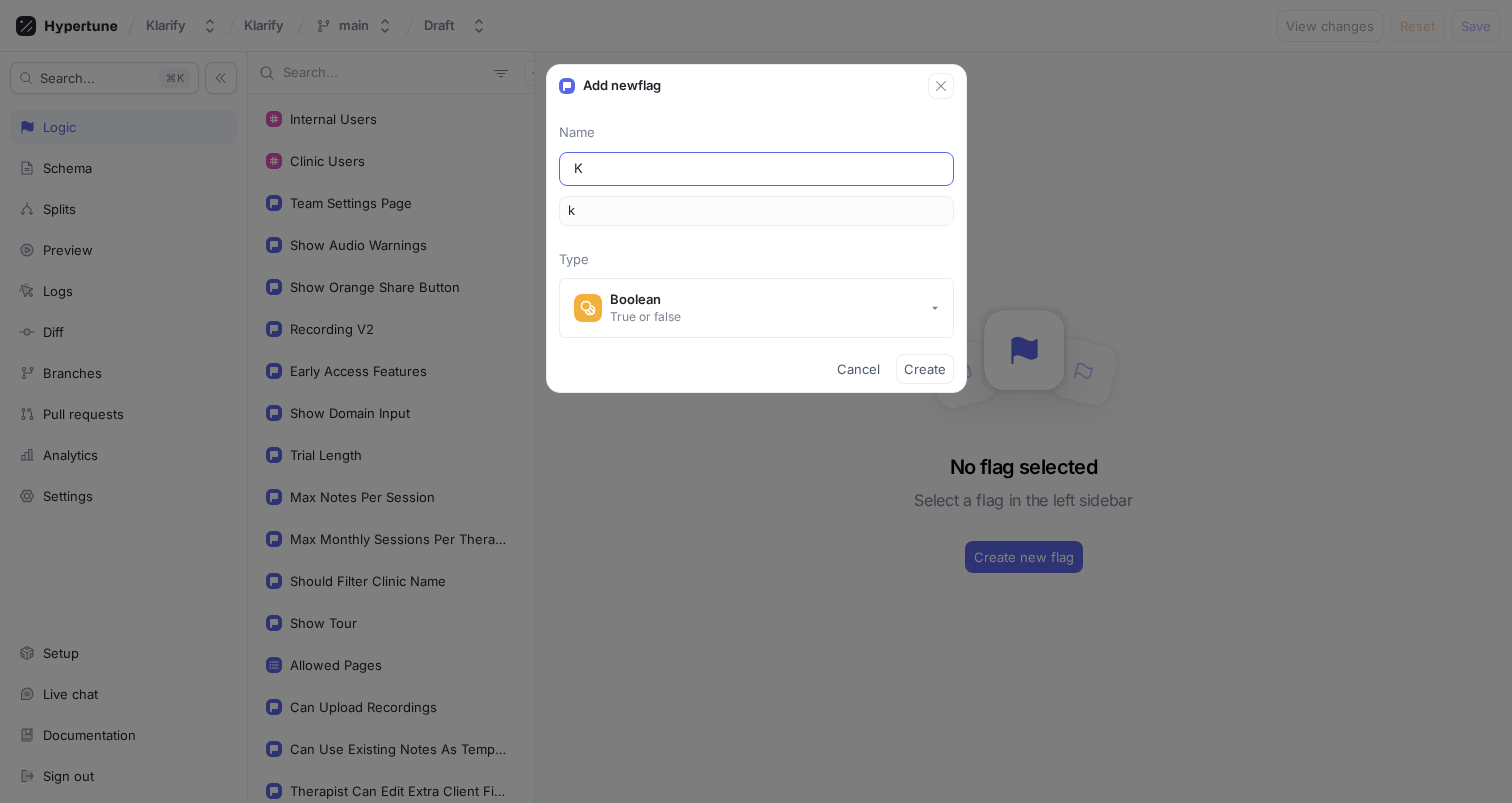 type on "Kl" 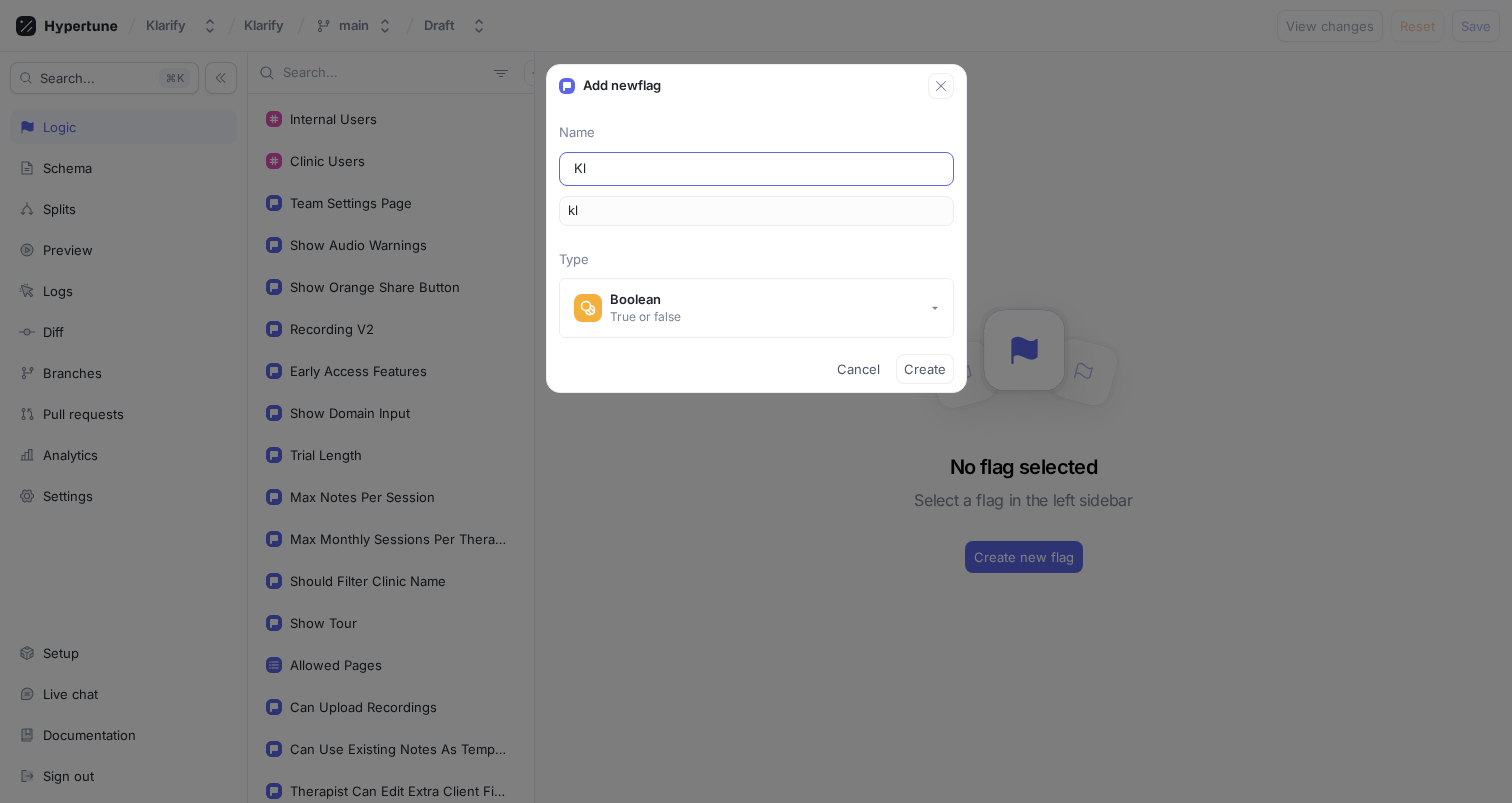 type on "Kla" 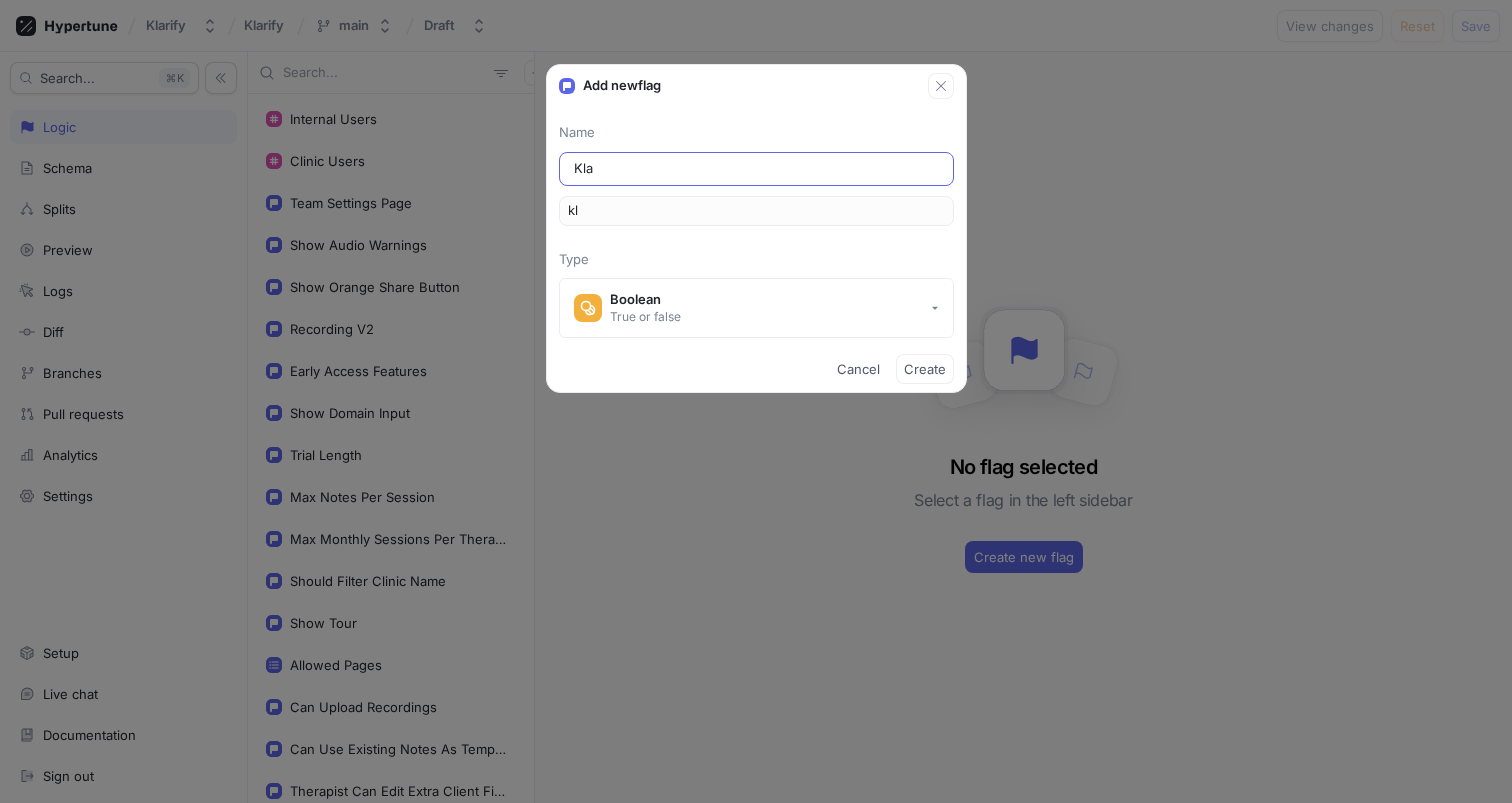type on "kla" 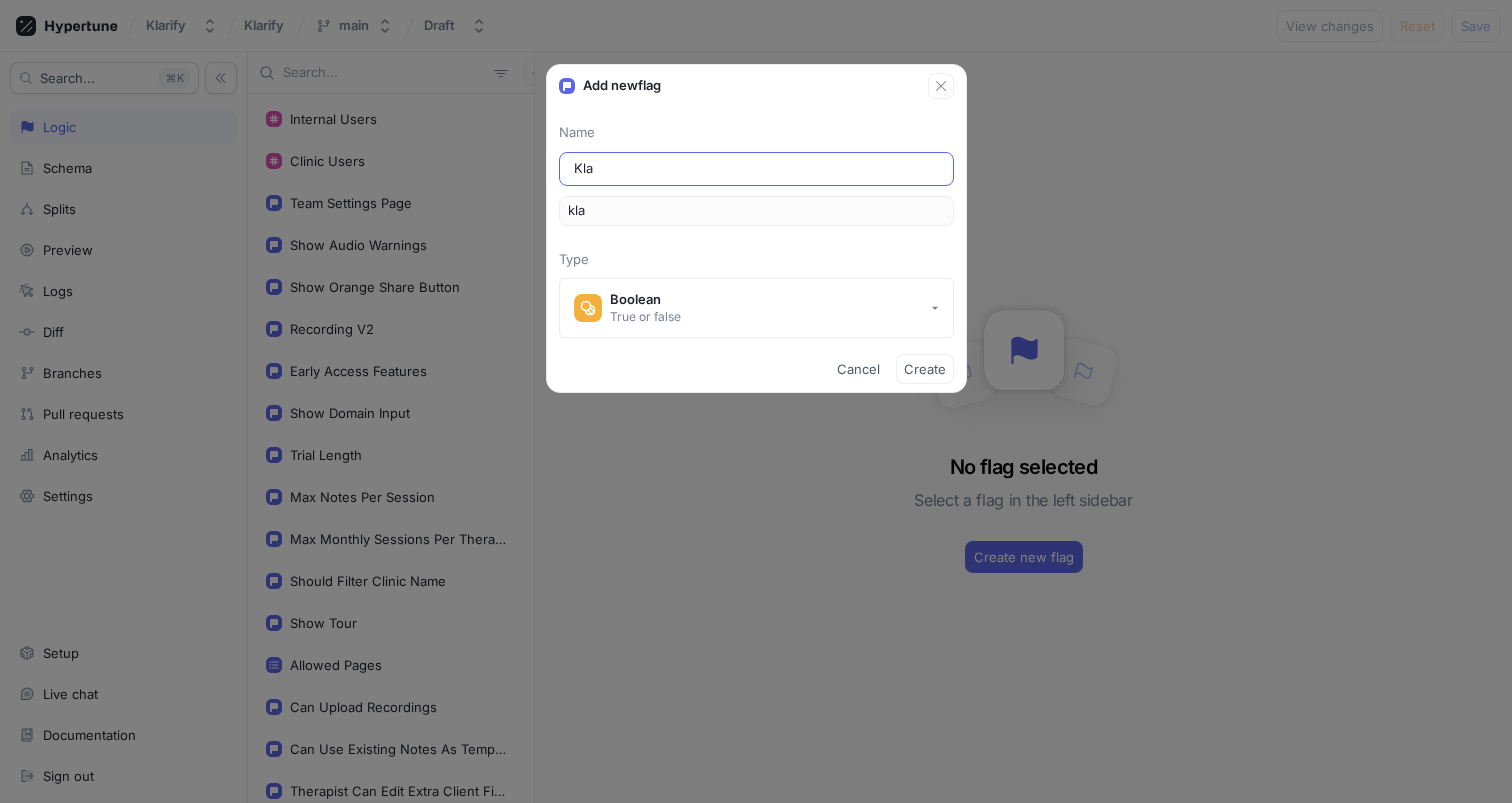 type on "Klar" 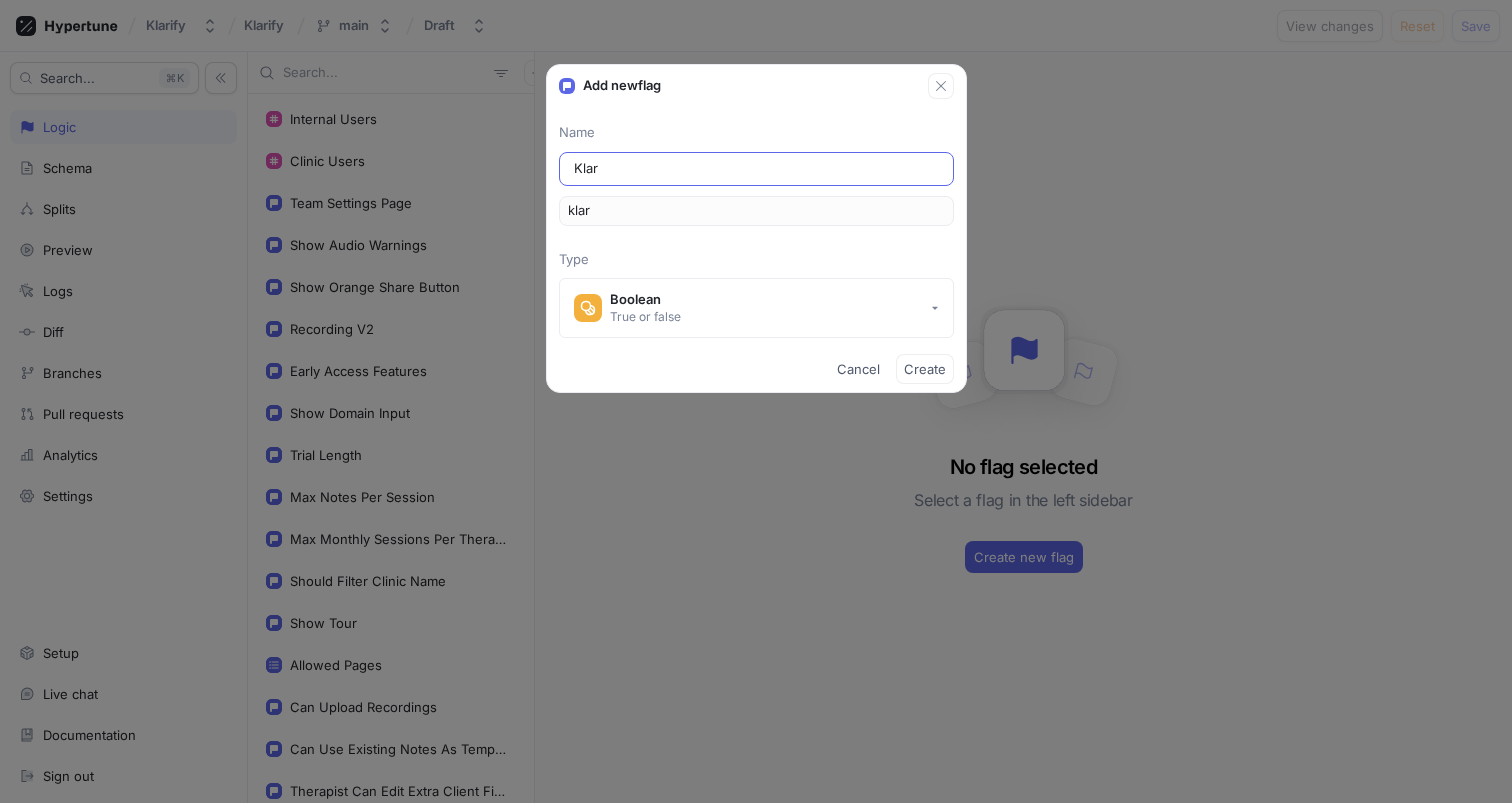 type on "Klari" 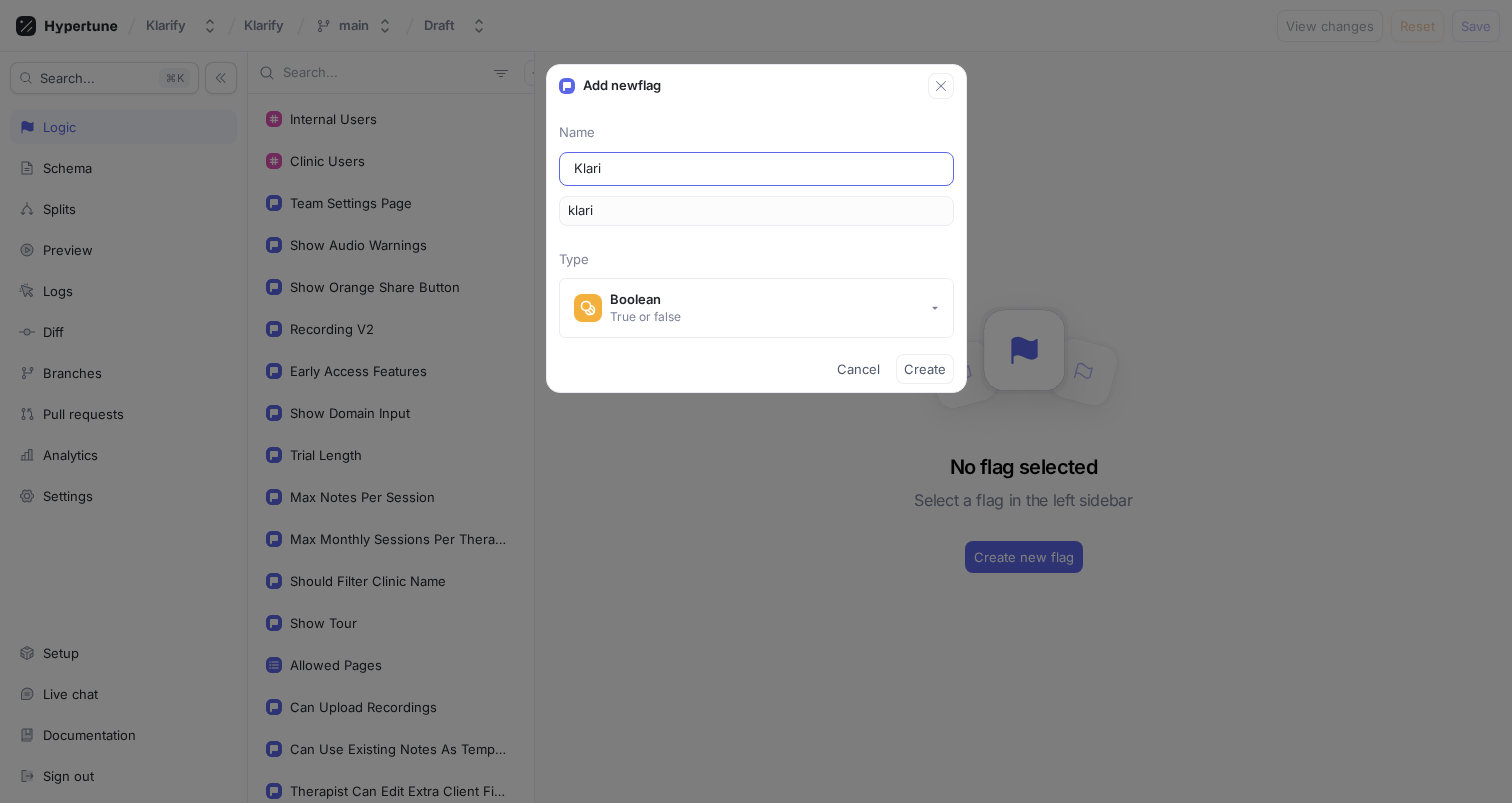 type on "Klarif" 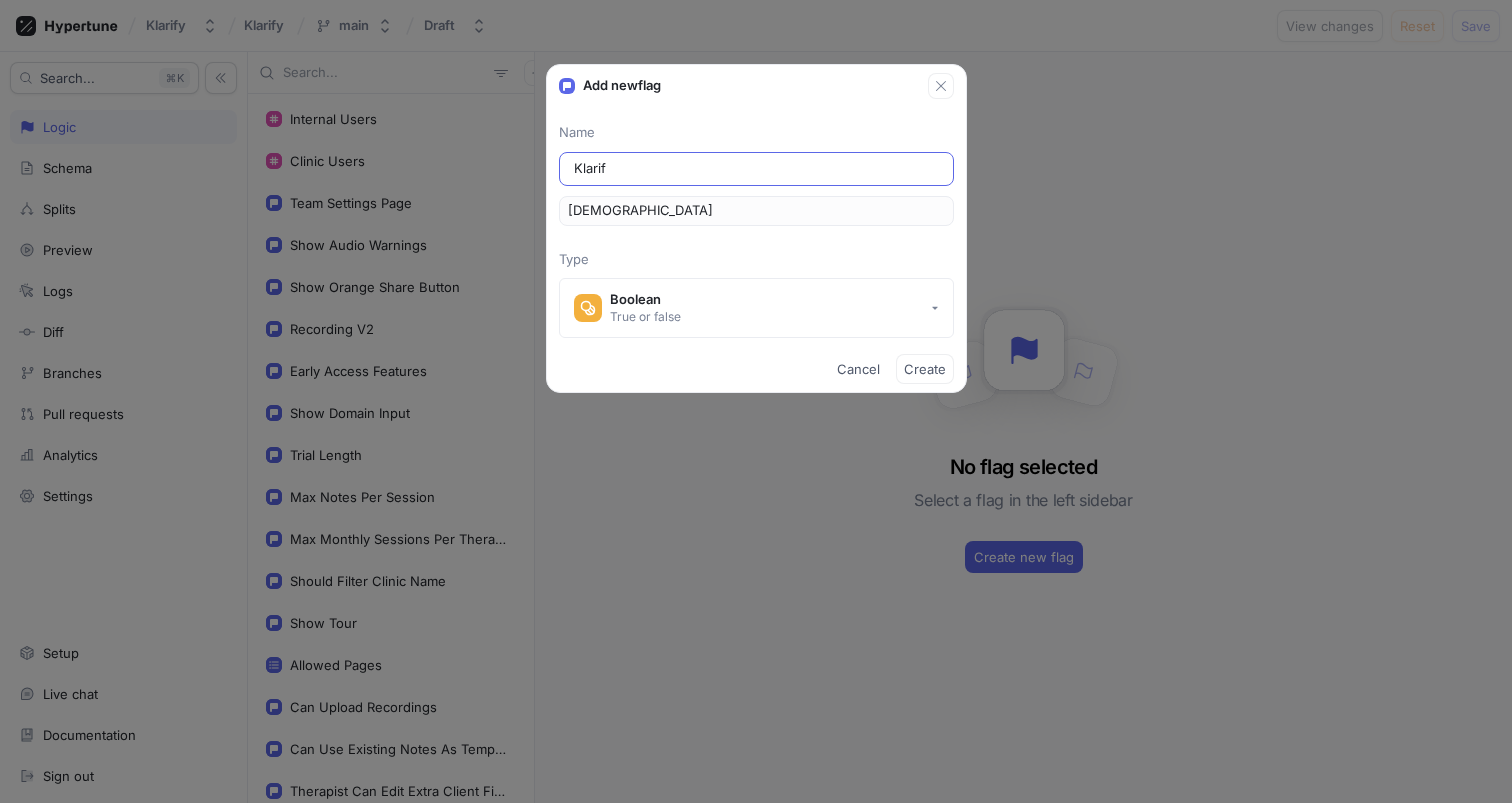 type on "Klarify" 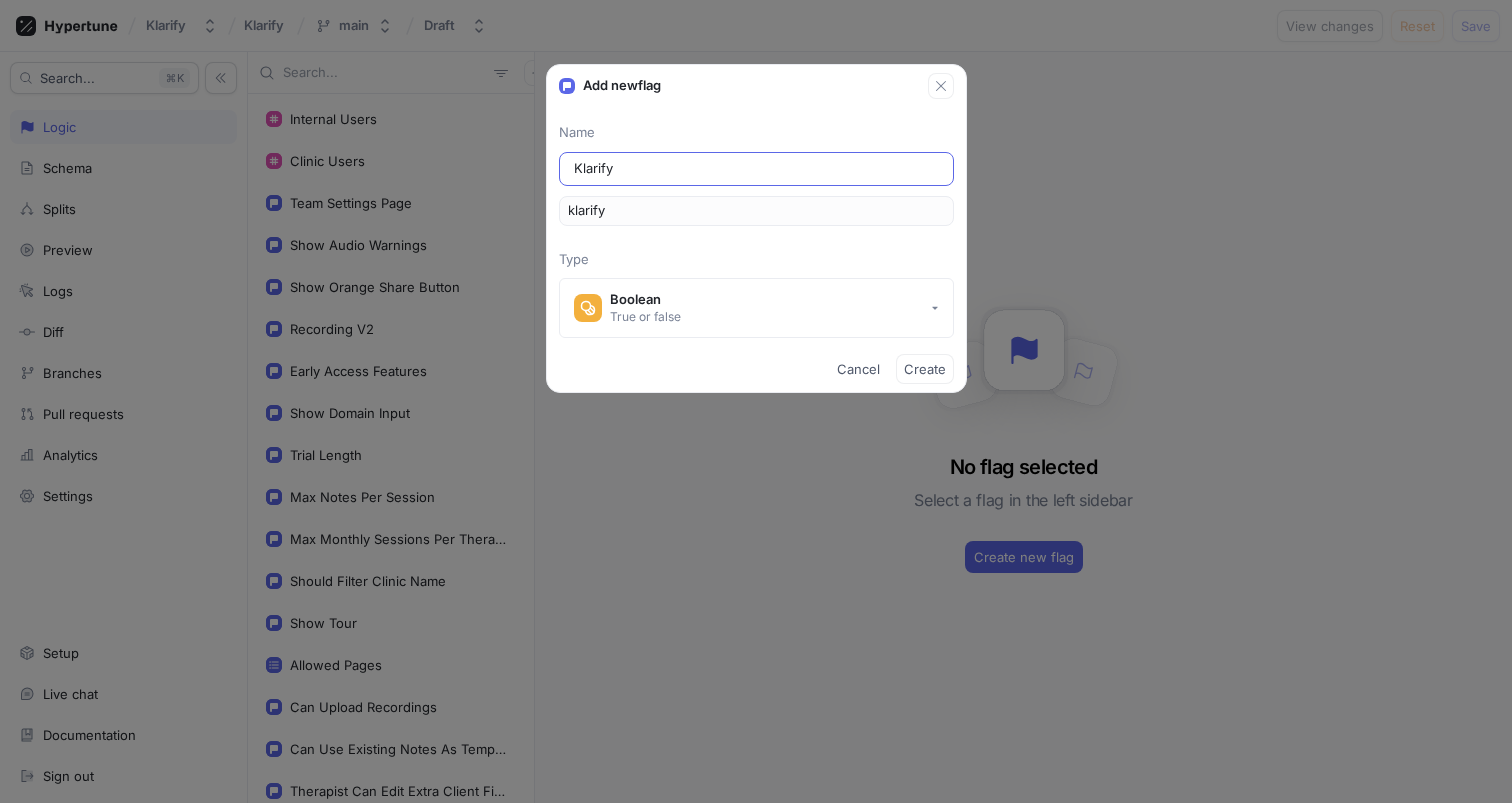 type on "KlarifyG" 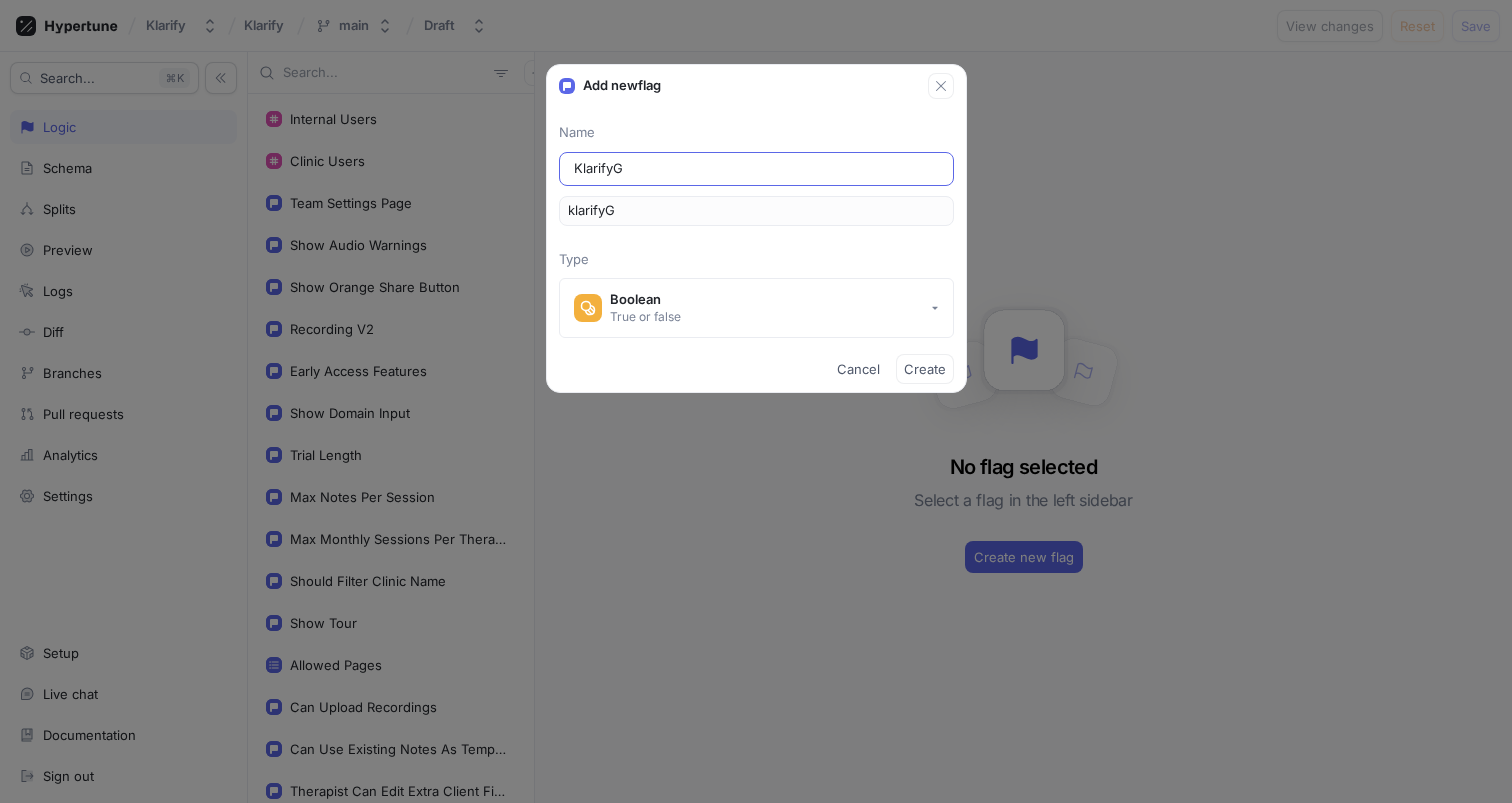 type on "KlarifyGP" 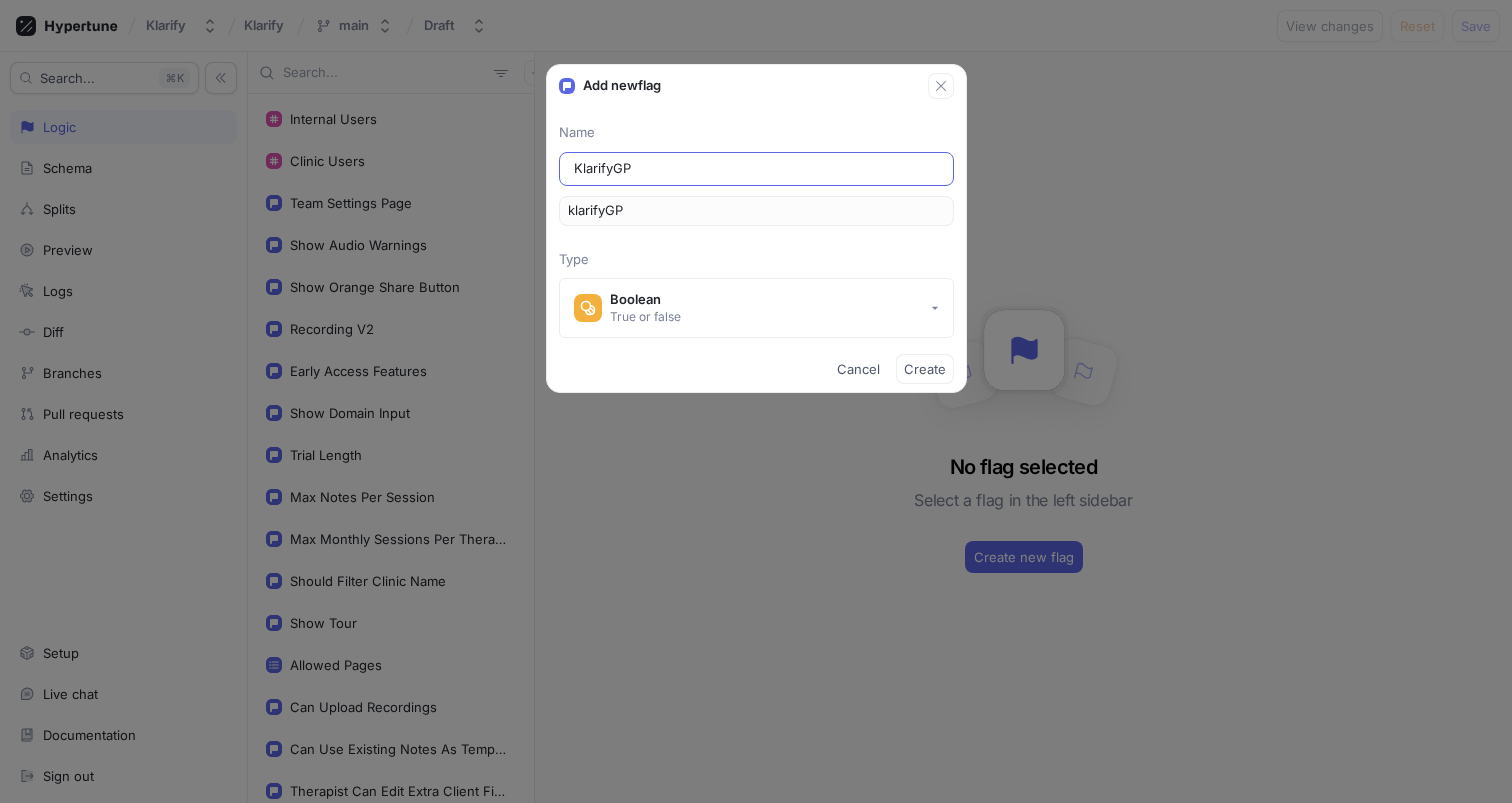 type on "KlarifyGPT" 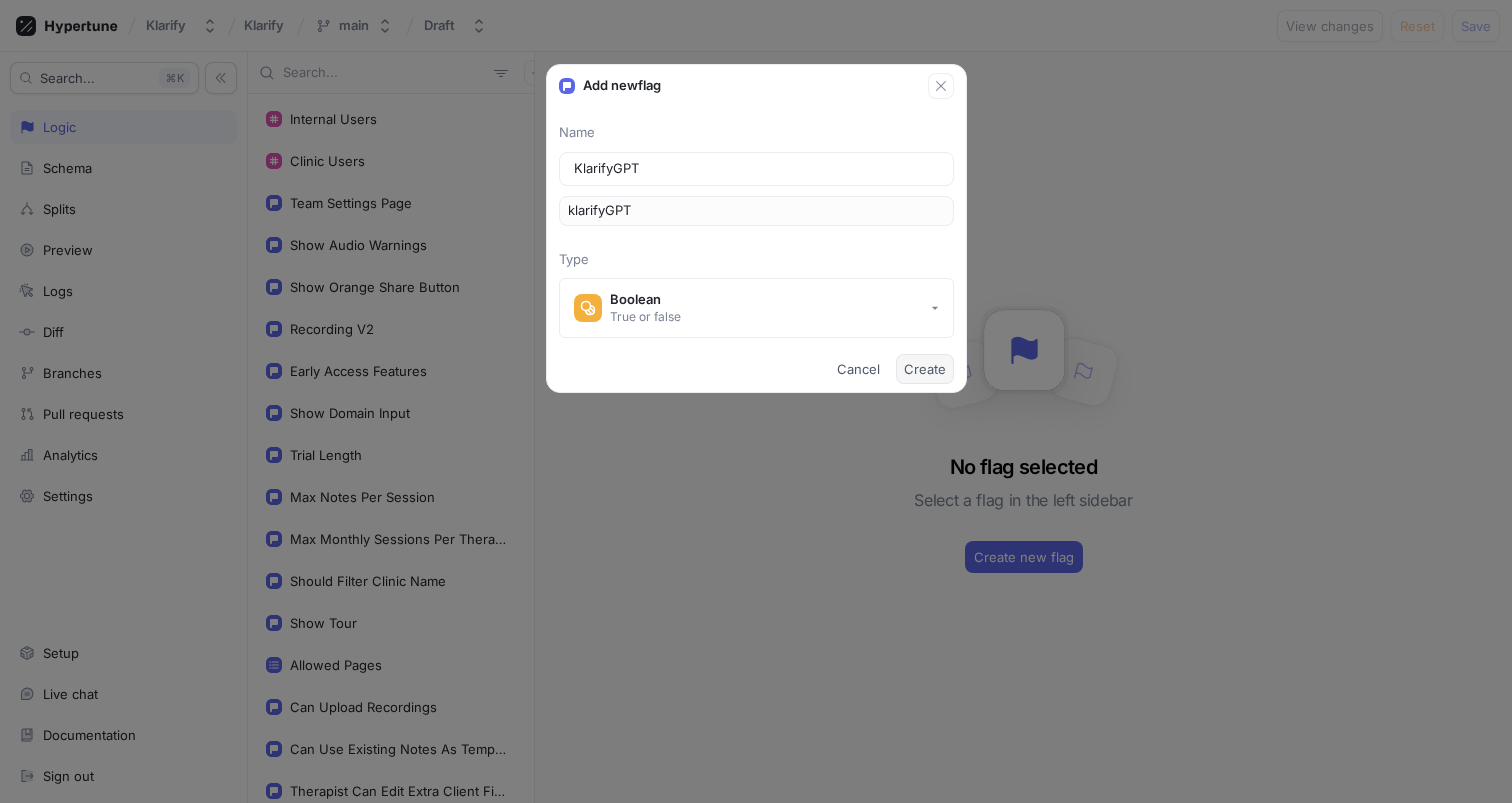 type on "KlarifyGPT" 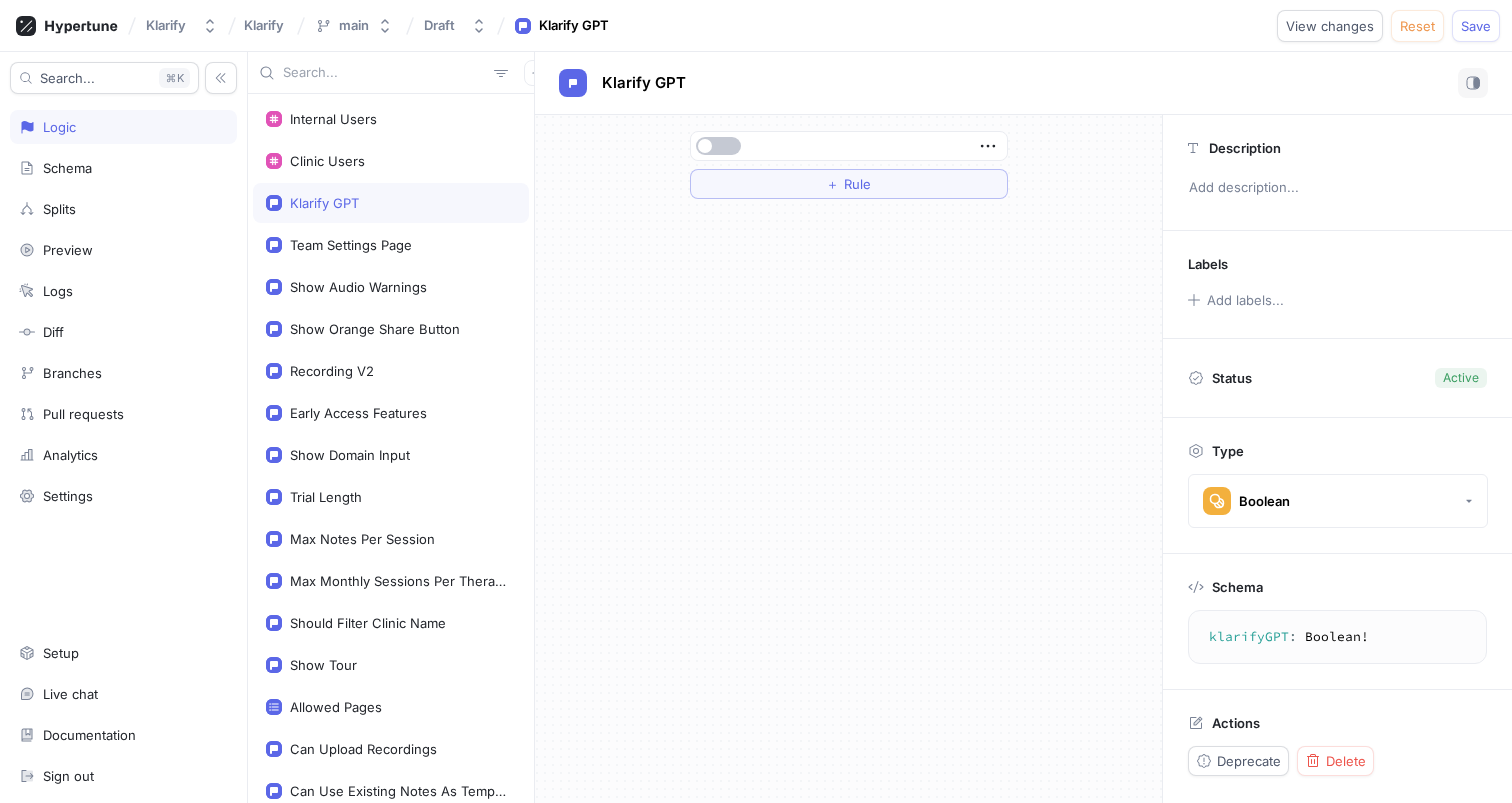 click at bounding box center [849, 146] 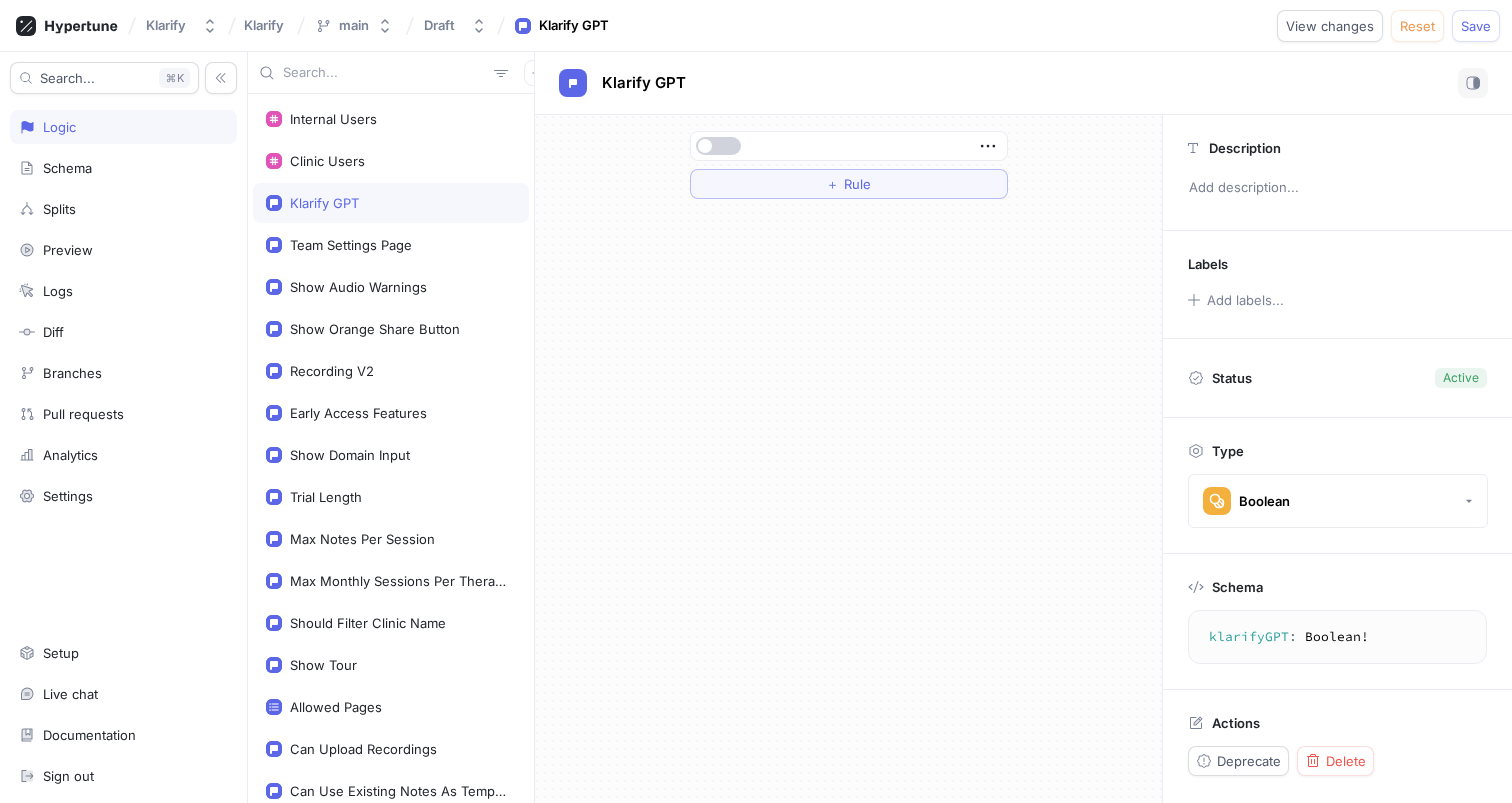 click at bounding box center [718, 146] 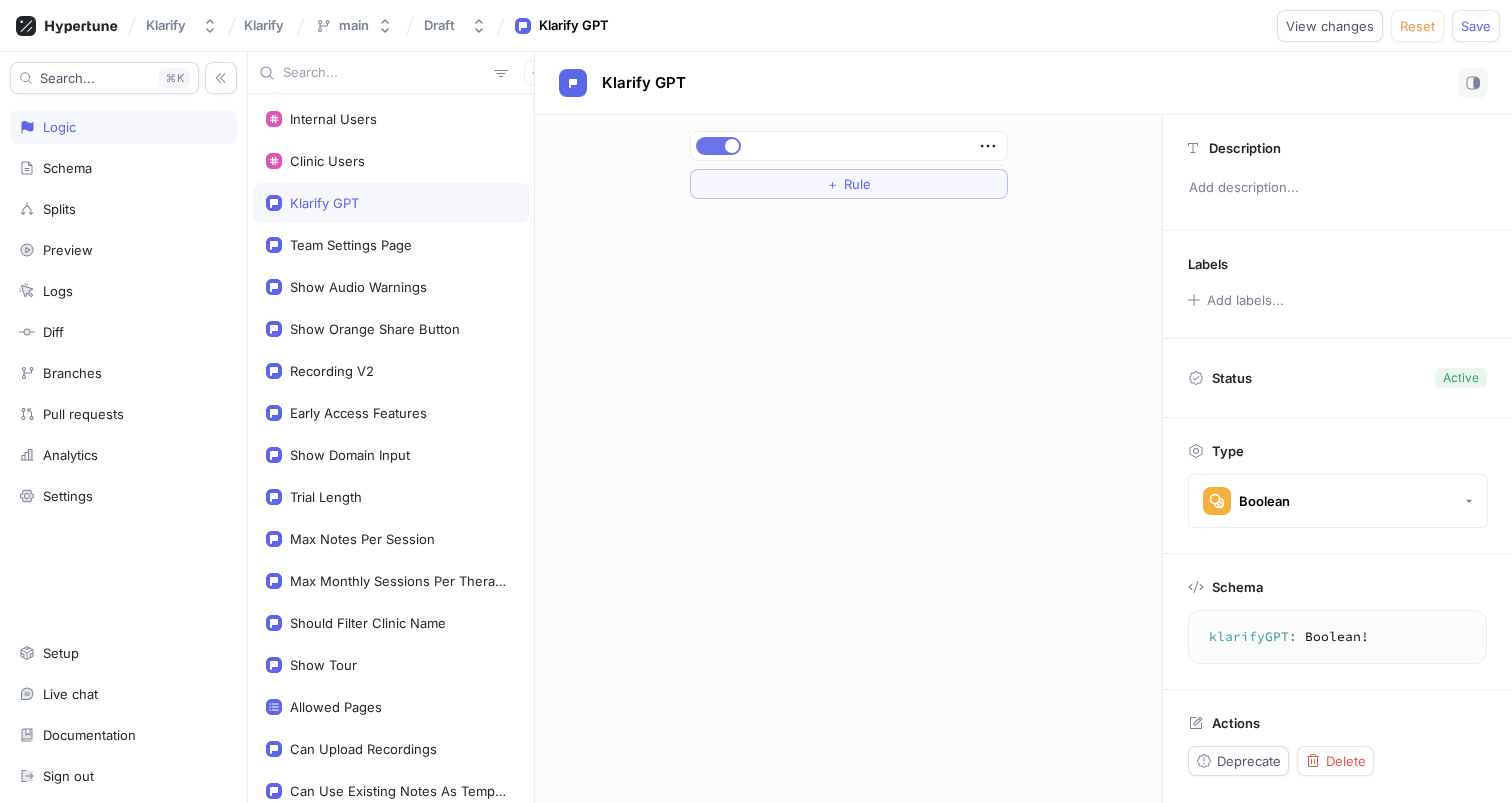 click at bounding box center (718, 146) 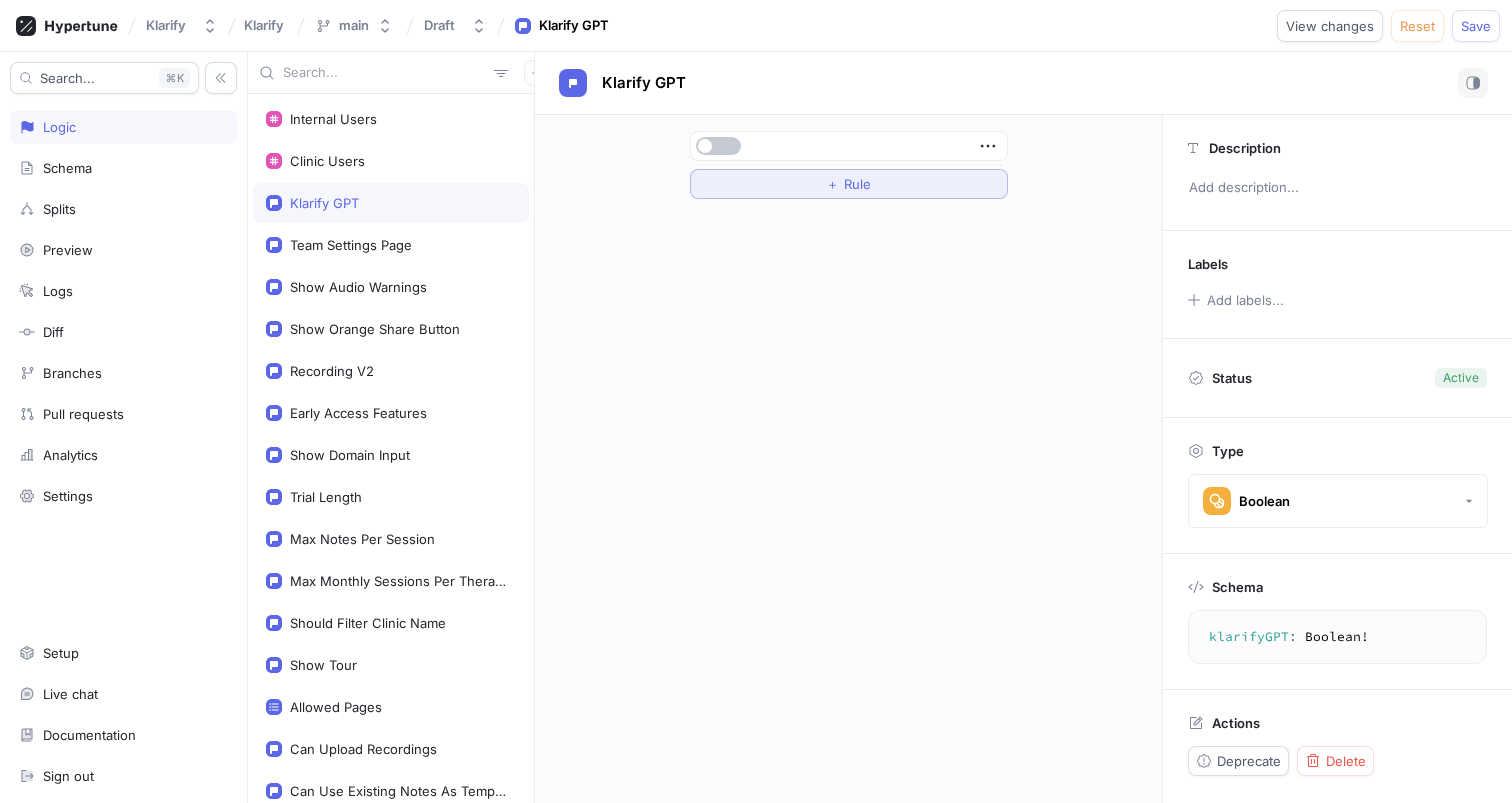 click on "＋ Rule" at bounding box center (849, 184) 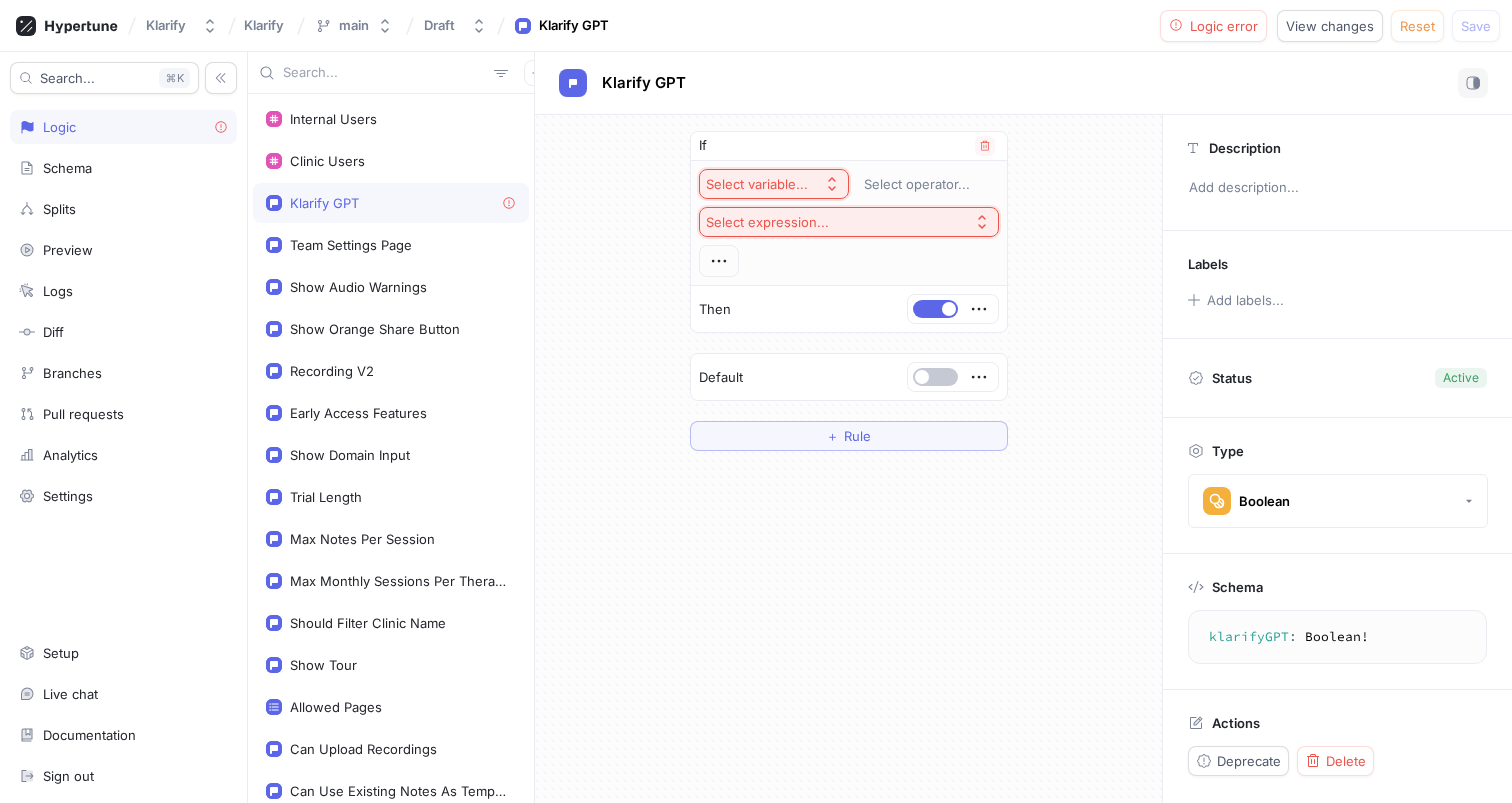 click on "Select variable..." at bounding box center (761, 184) 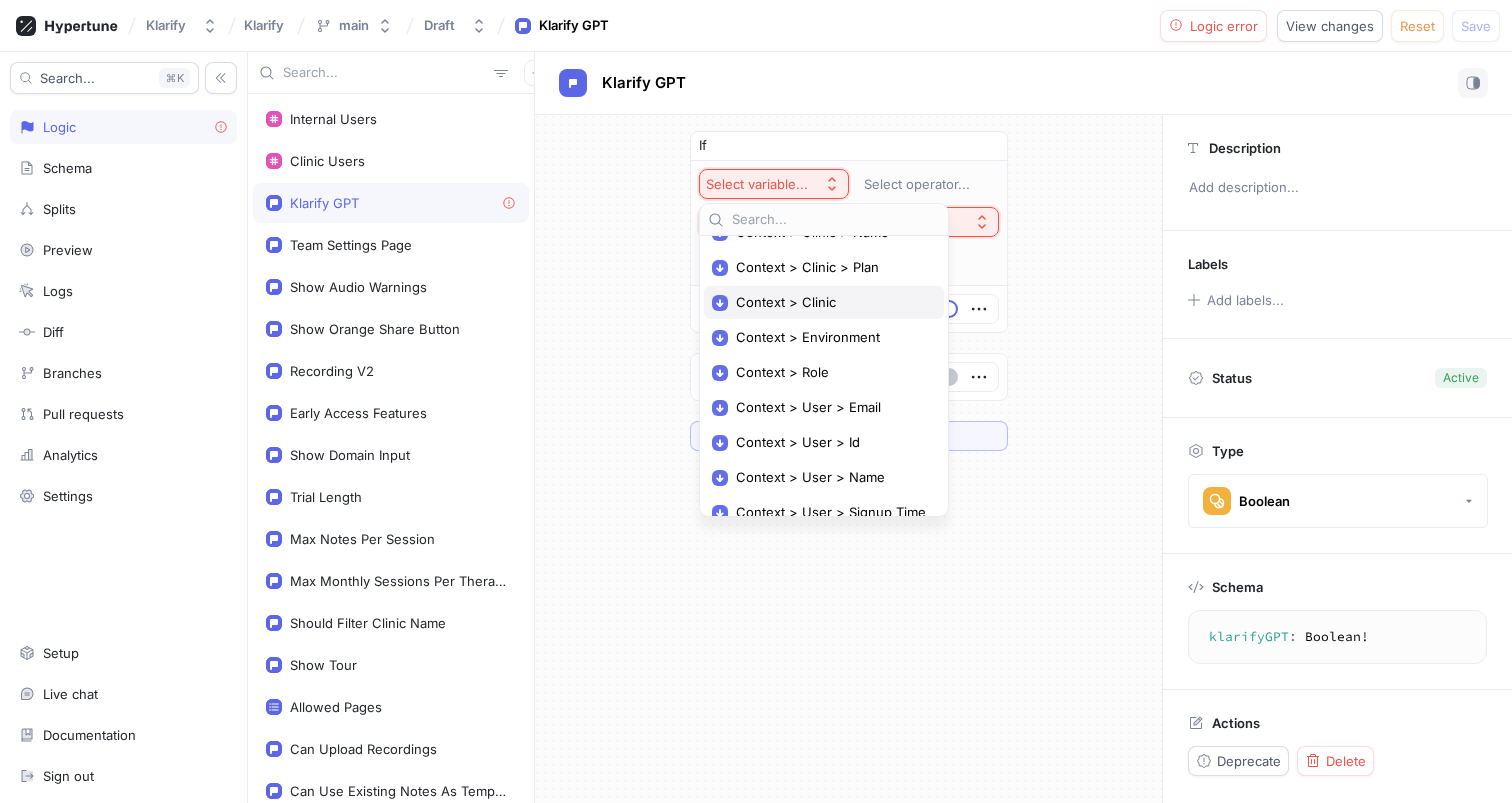 scroll, scrollTop: 141, scrollLeft: 0, axis: vertical 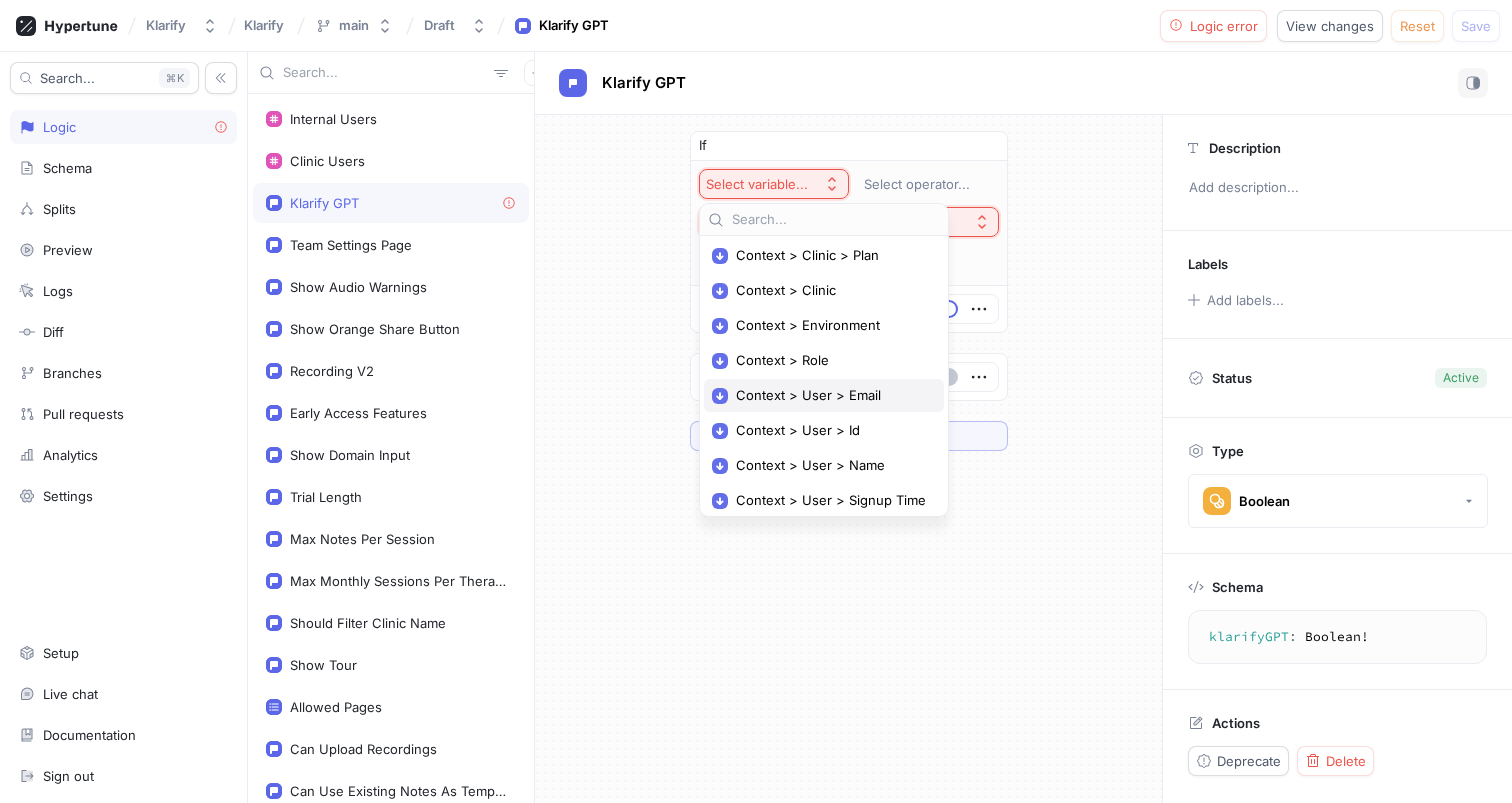 click on "Context > User > Email" at bounding box center [831, 395] 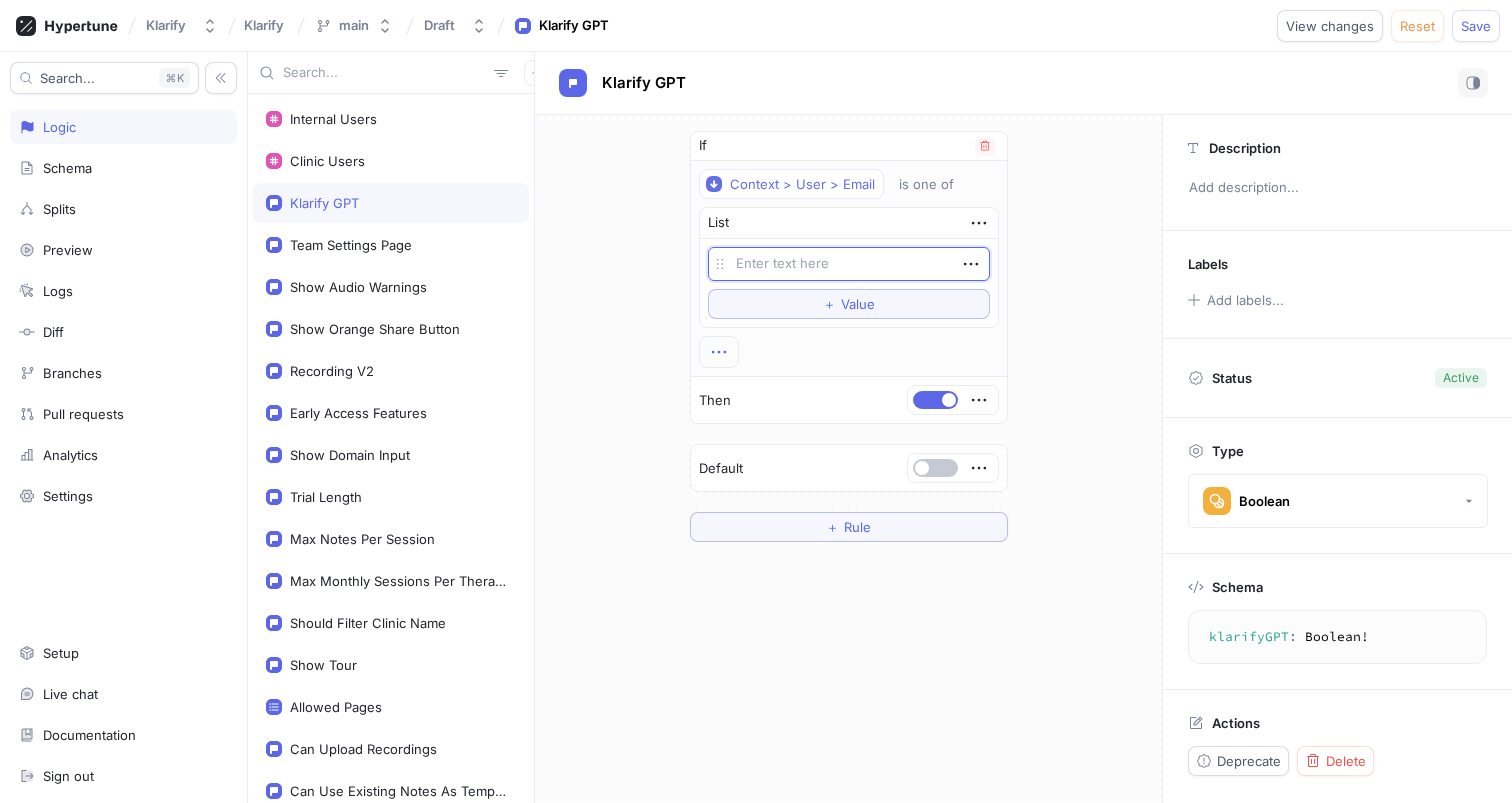 click 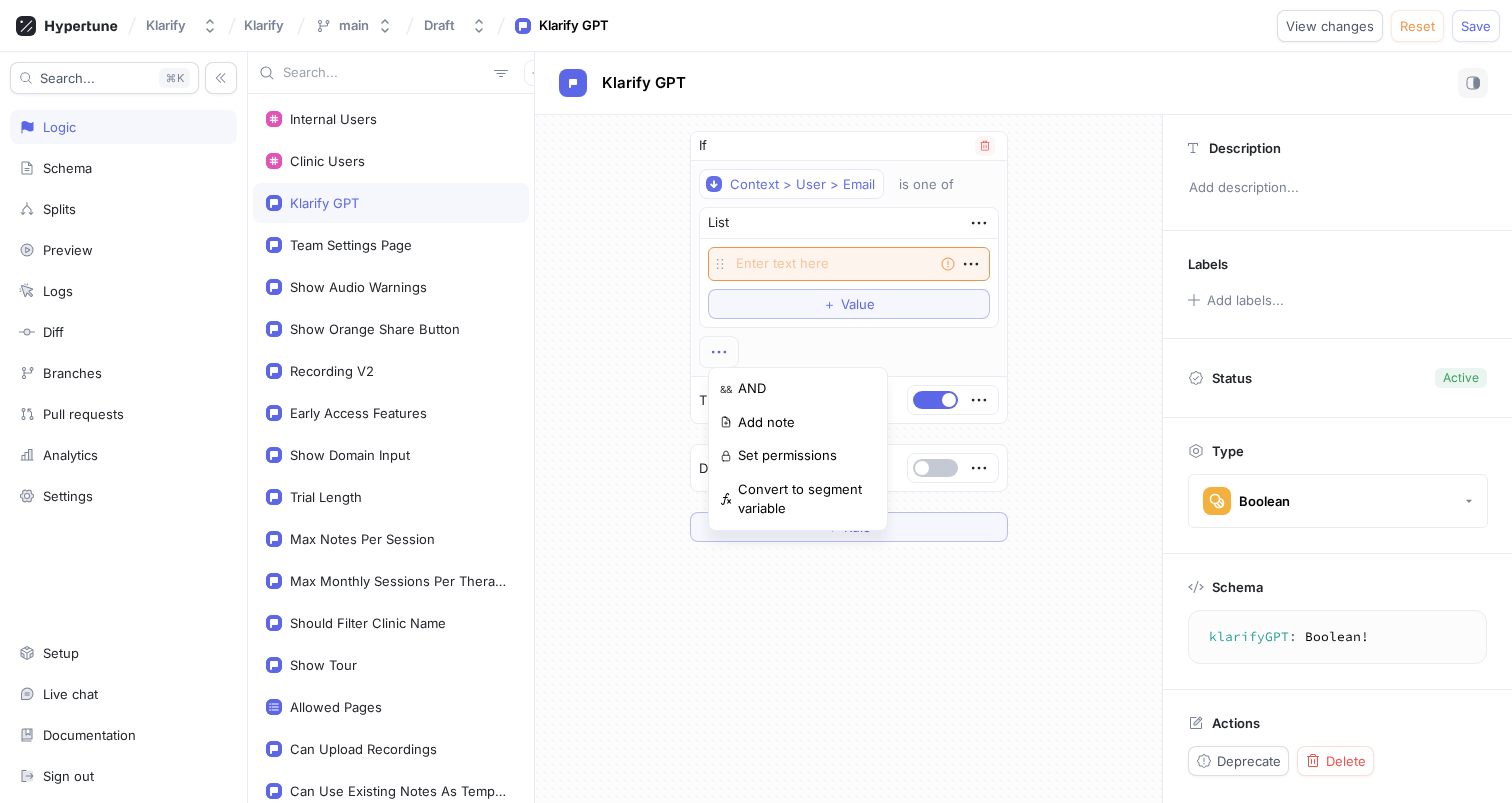 click on "Context > User > Email is one of List Empty string
To pick up a draggable item, press the space bar.
While dragging, use the arrow keys to move the item.
Press space again to drop the item in its new position, or press escape to cancel.
＋ Value" at bounding box center (849, 268) 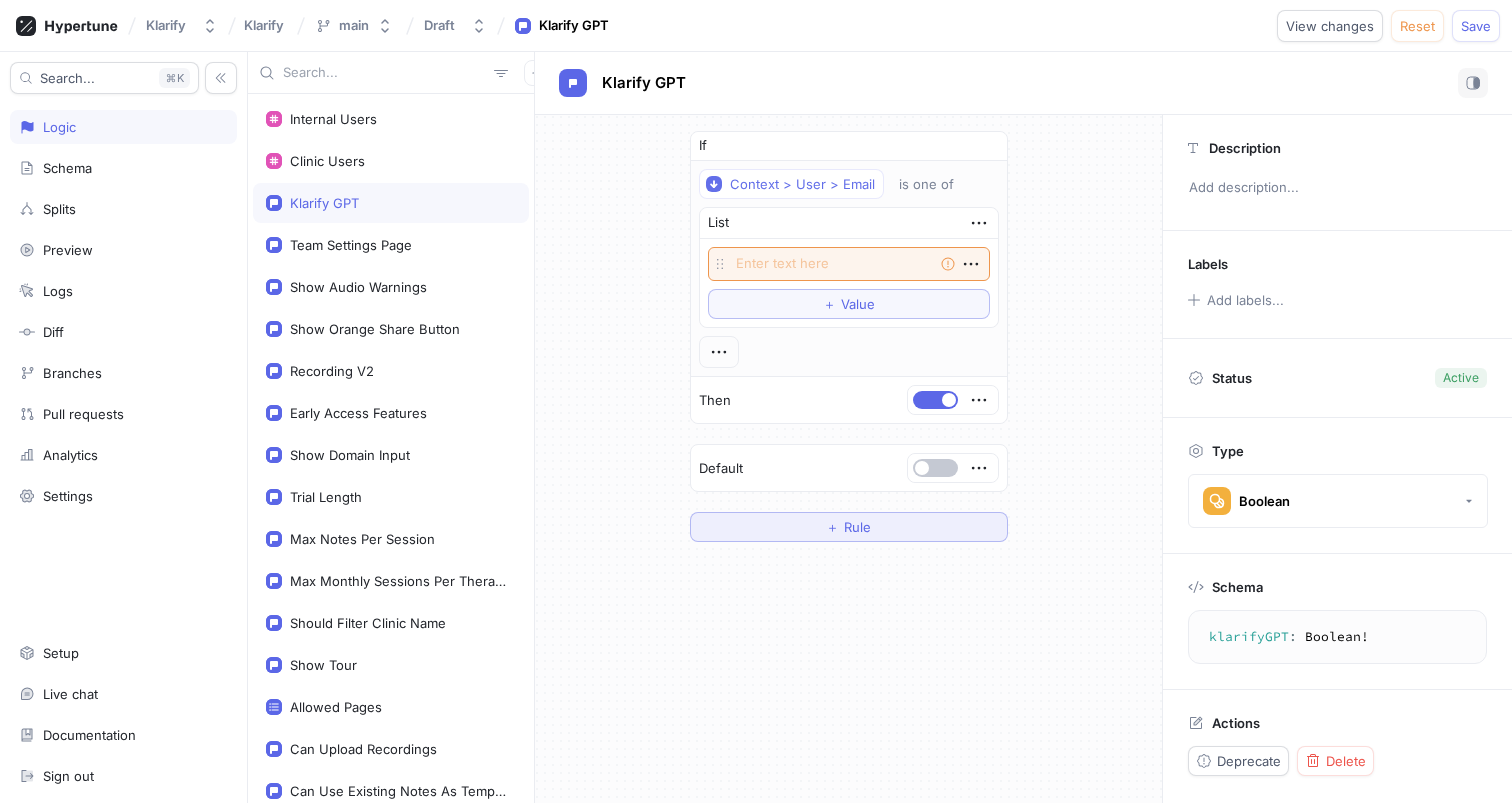 click on "Rule" at bounding box center (857, 527) 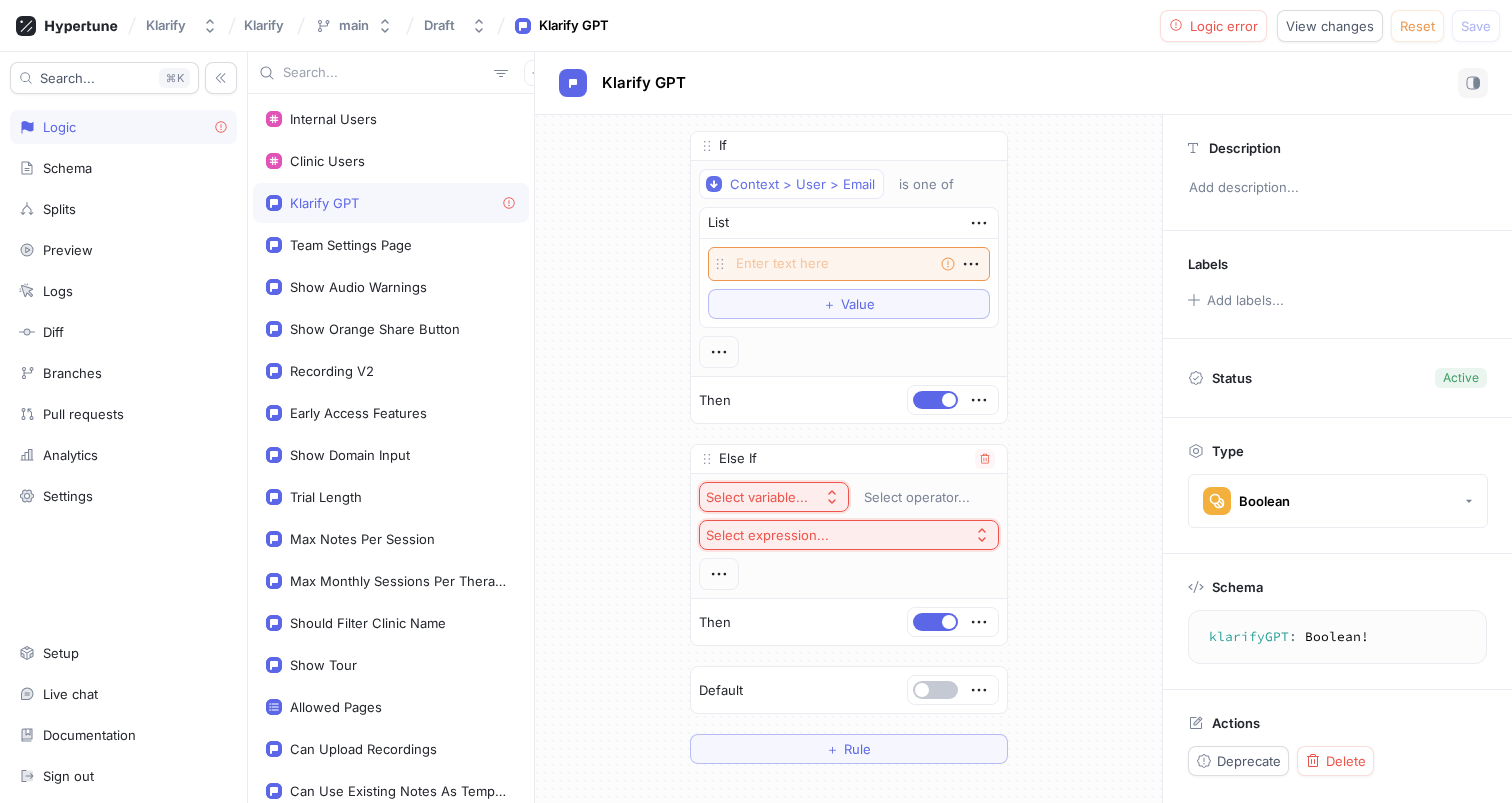 click on "Select variable..." at bounding box center (757, 497) 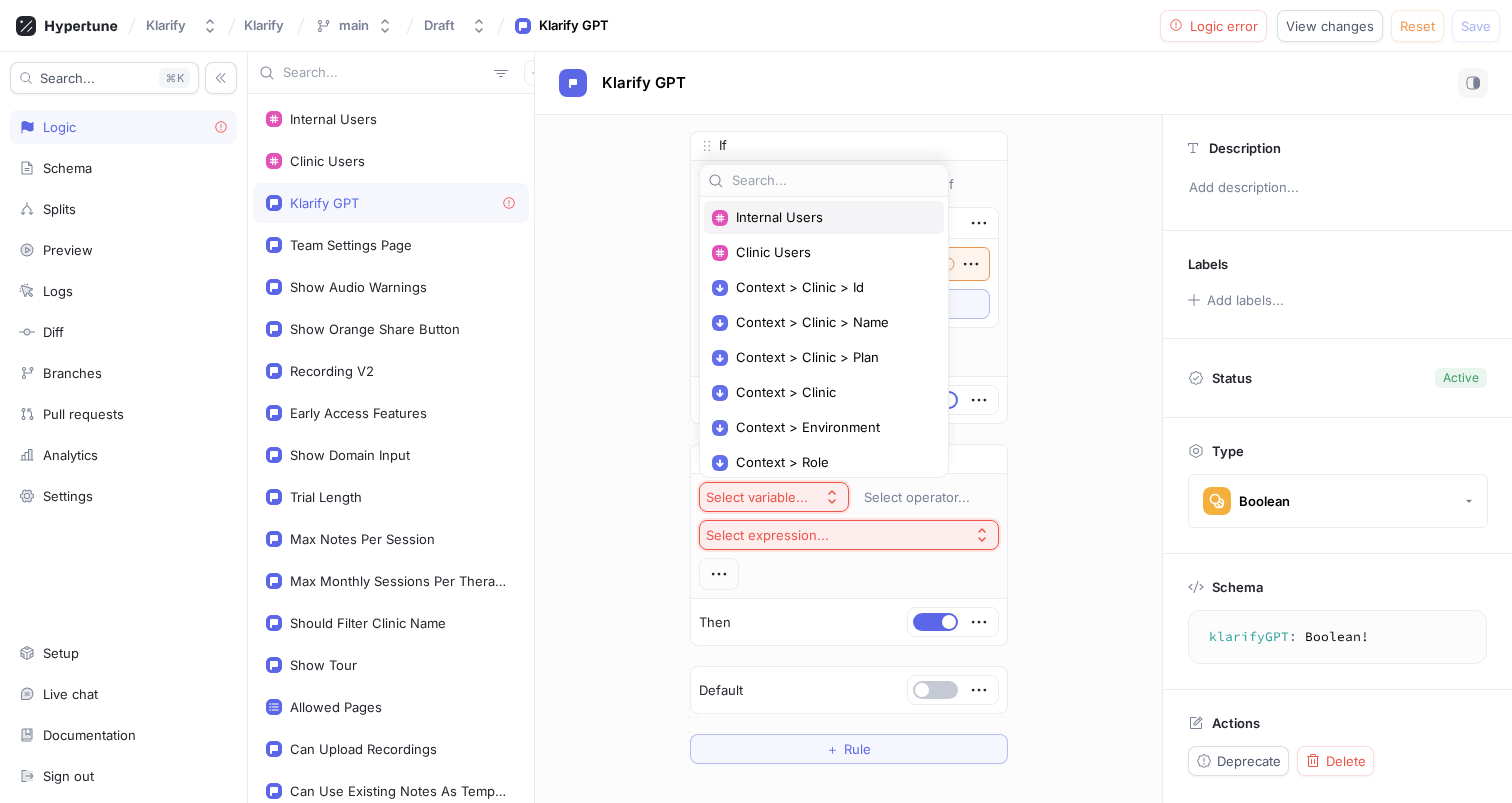 click on "Internal Users" at bounding box center (831, 217) 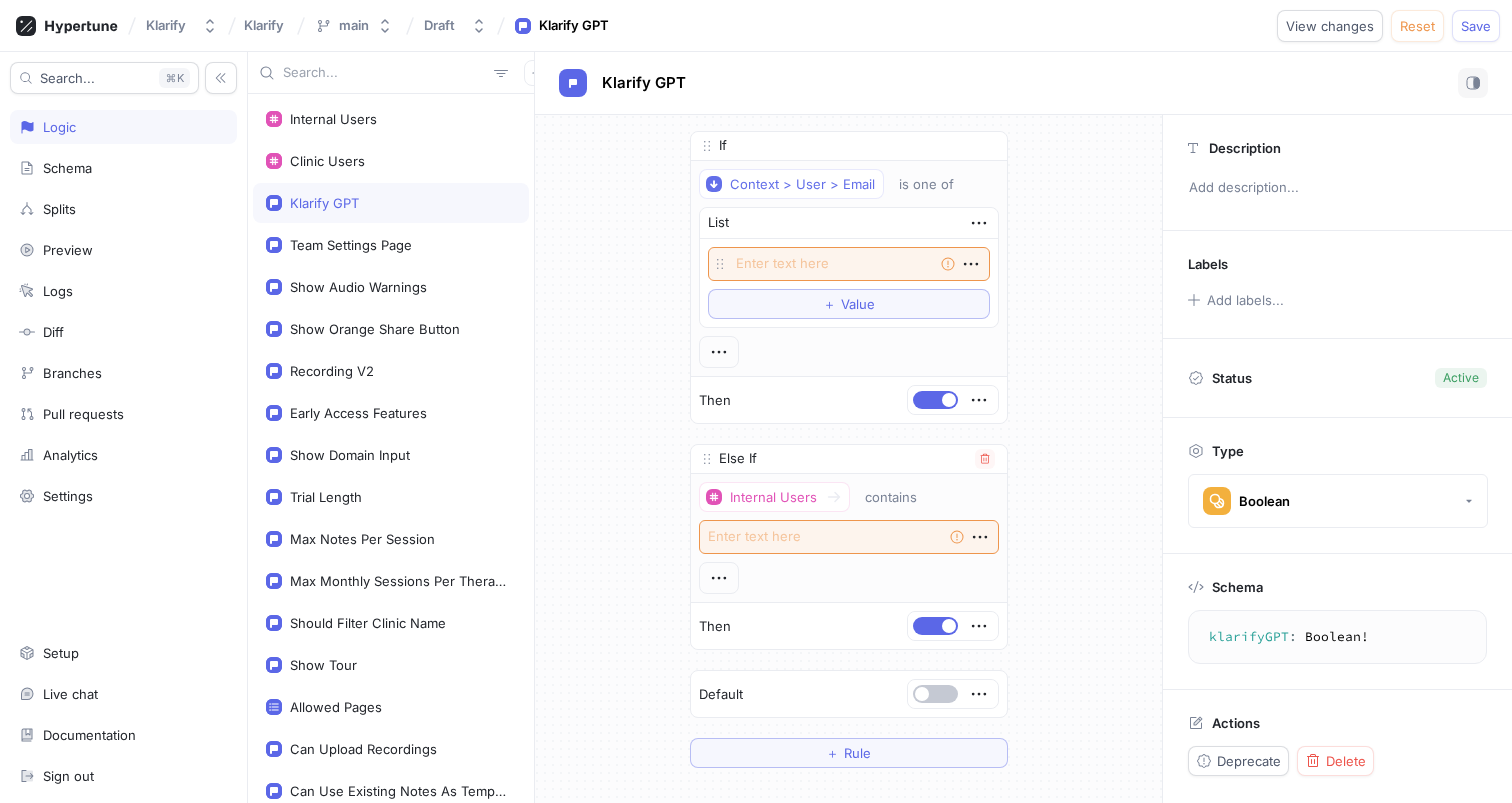 click on "Internal Users contains Empty string" at bounding box center (849, 538) 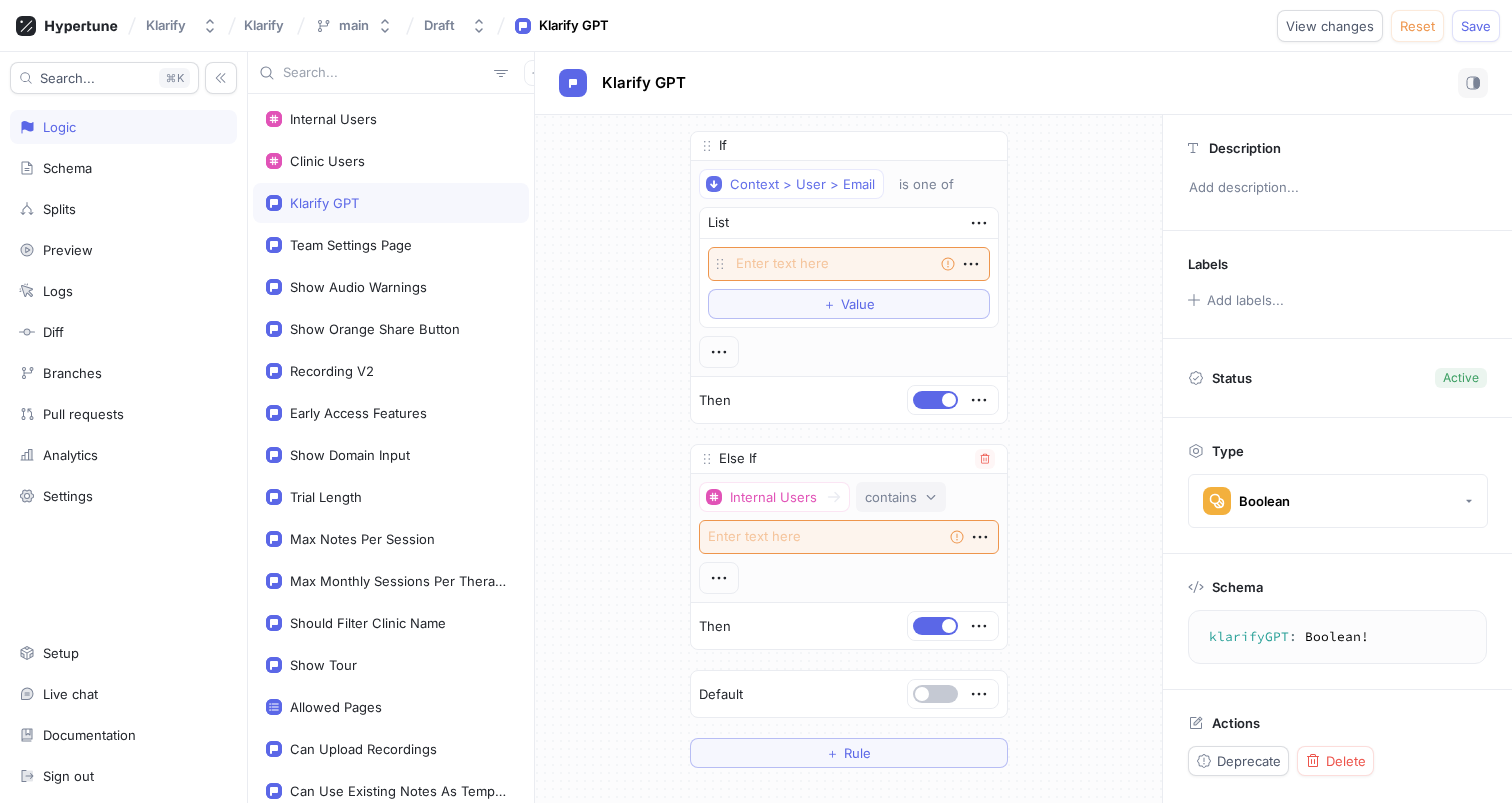 click on "contains" at bounding box center (891, 497) 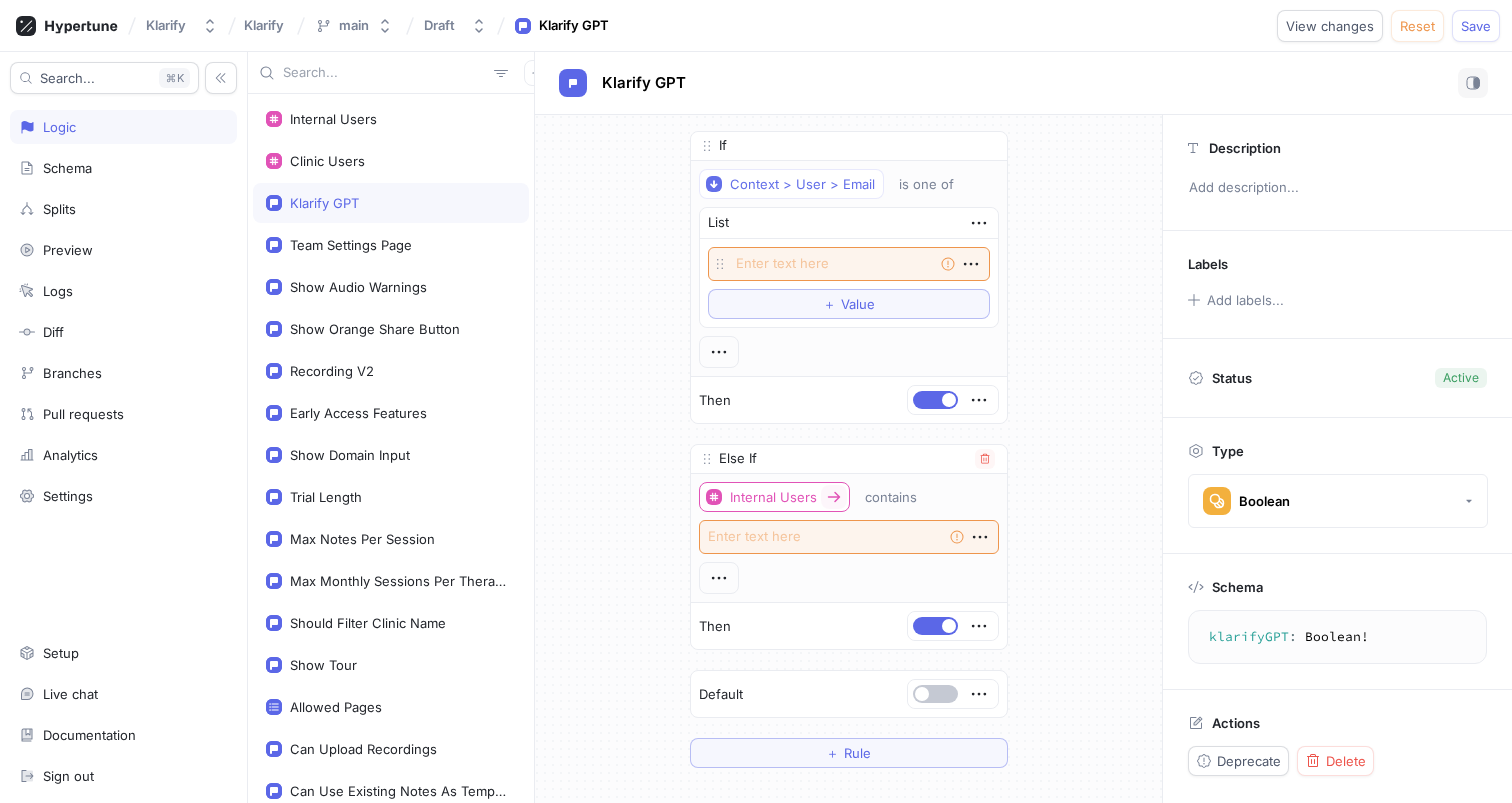 click at bounding box center [834, 497] 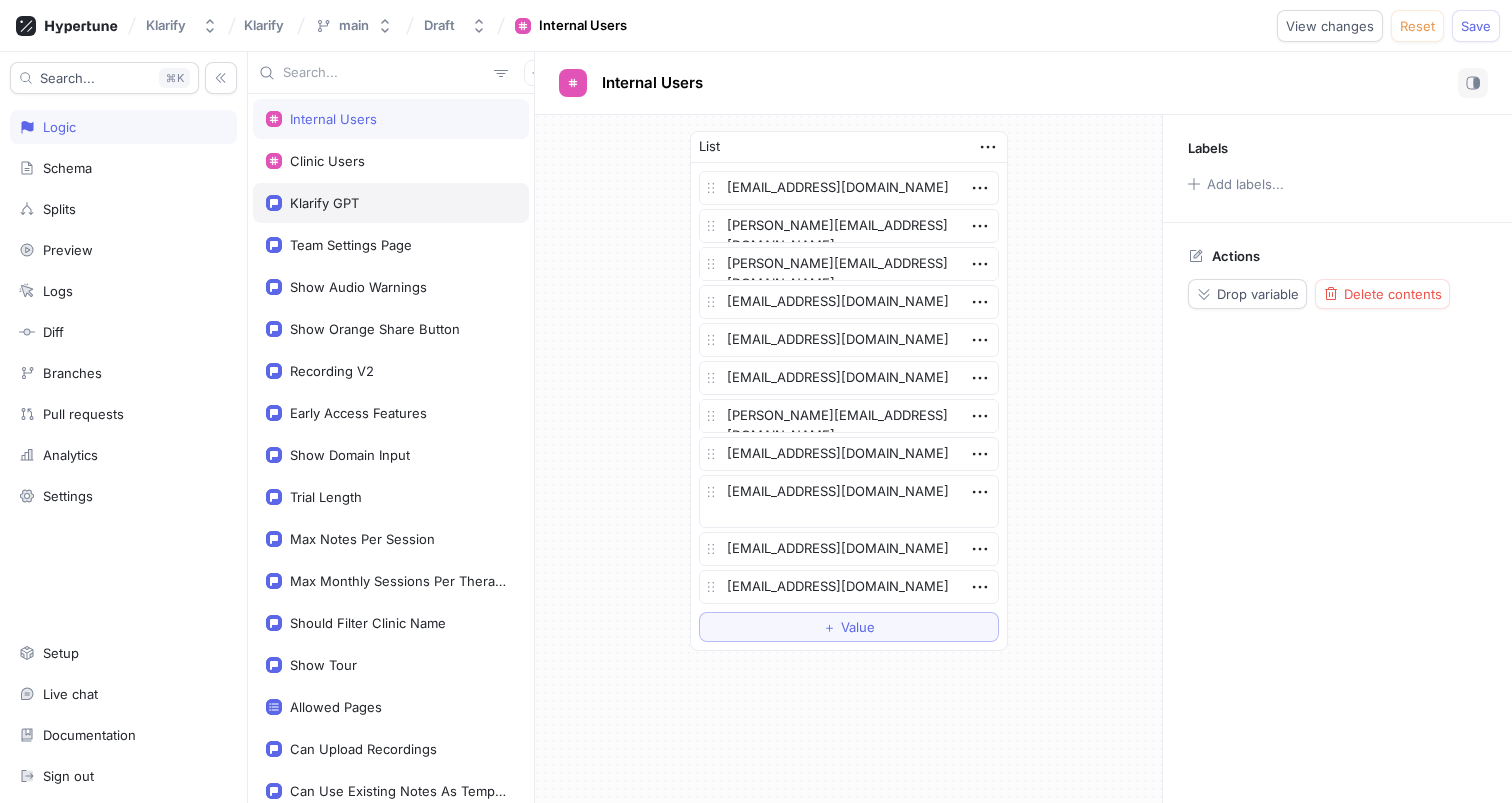 click on "Klarify GPT" at bounding box center [391, 203] 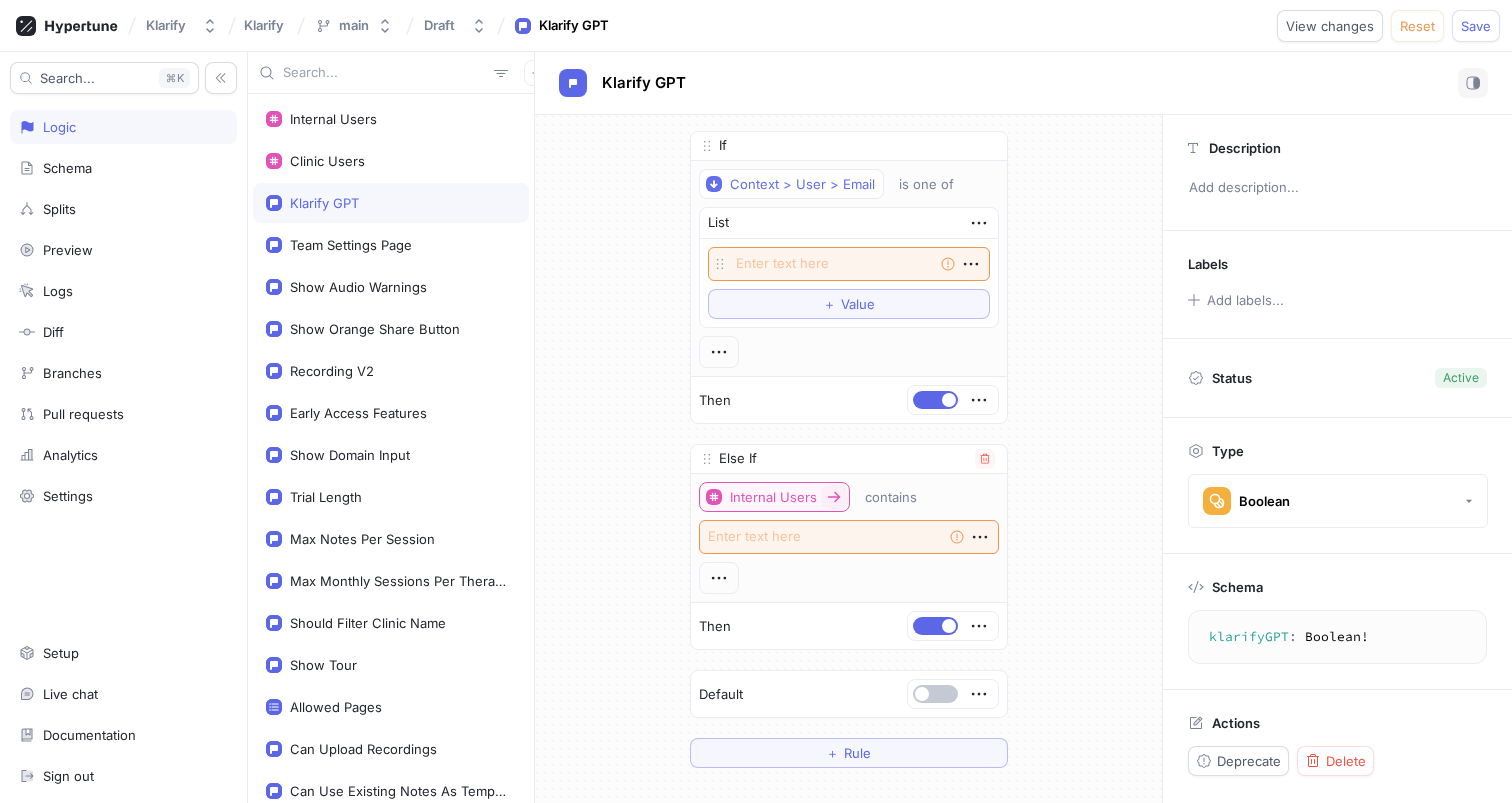 click on "Internal Users" at bounding box center [773, 497] 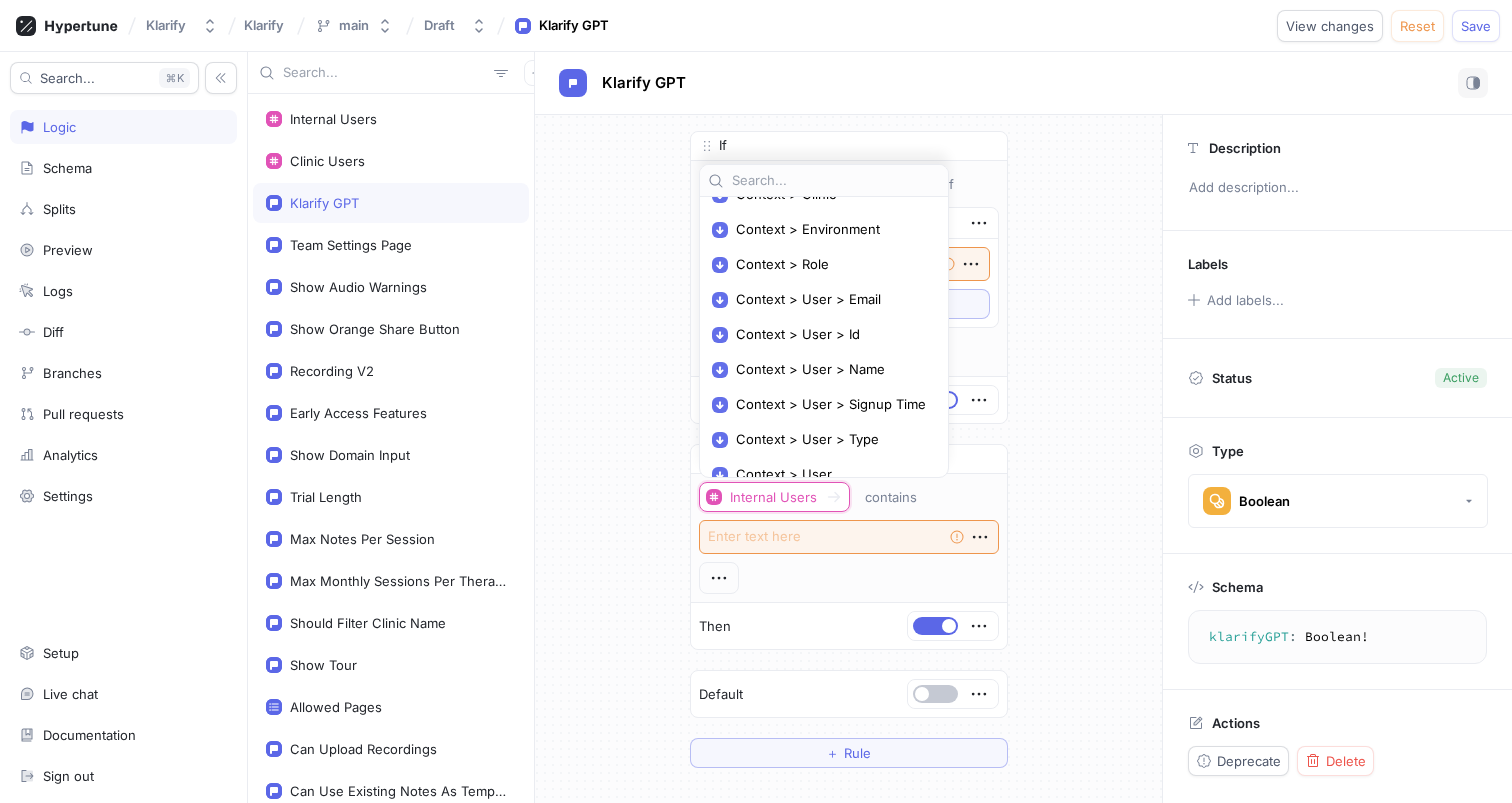 scroll, scrollTop: 251, scrollLeft: 0, axis: vertical 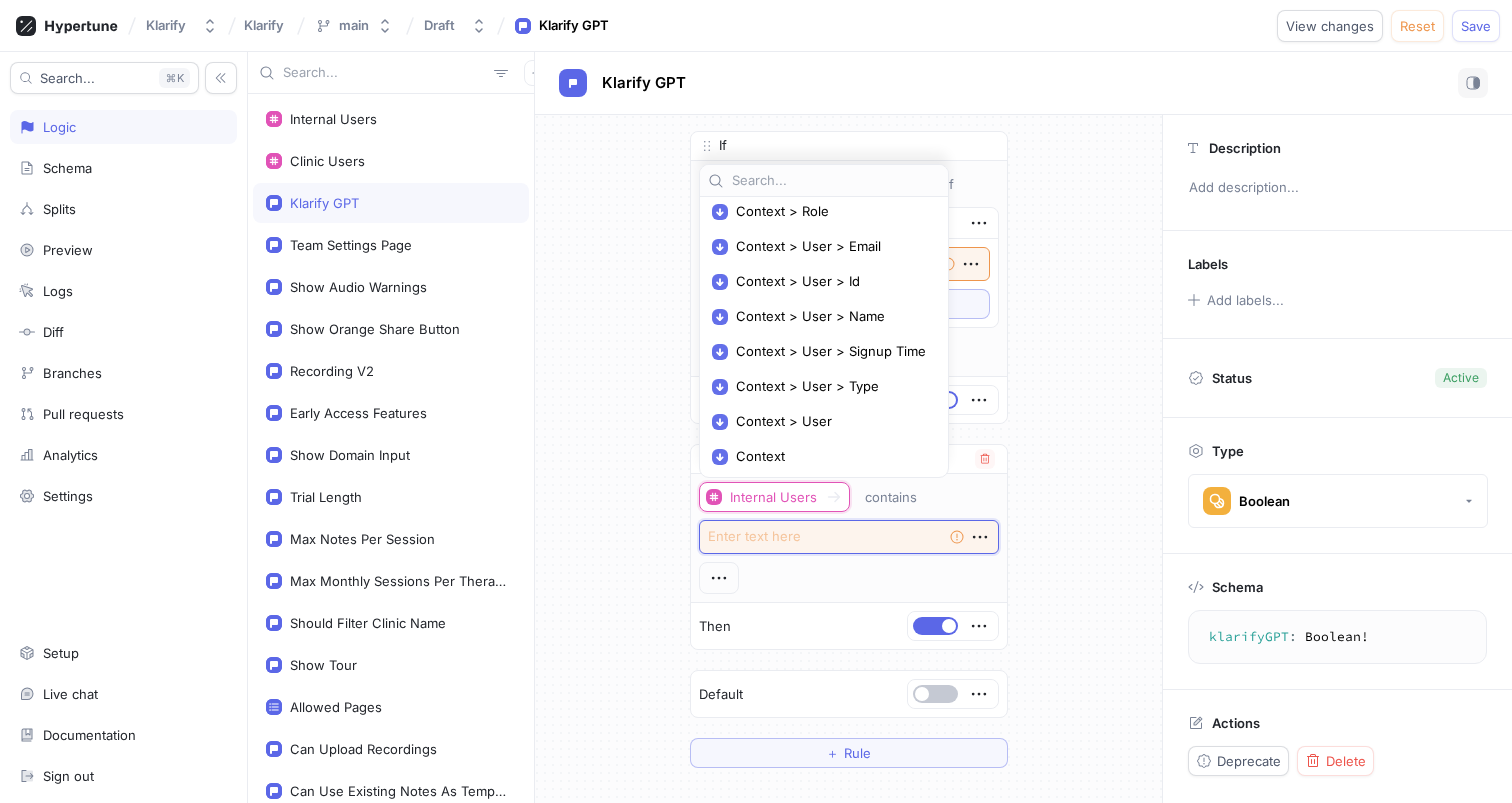 click at bounding box center (849, 537) 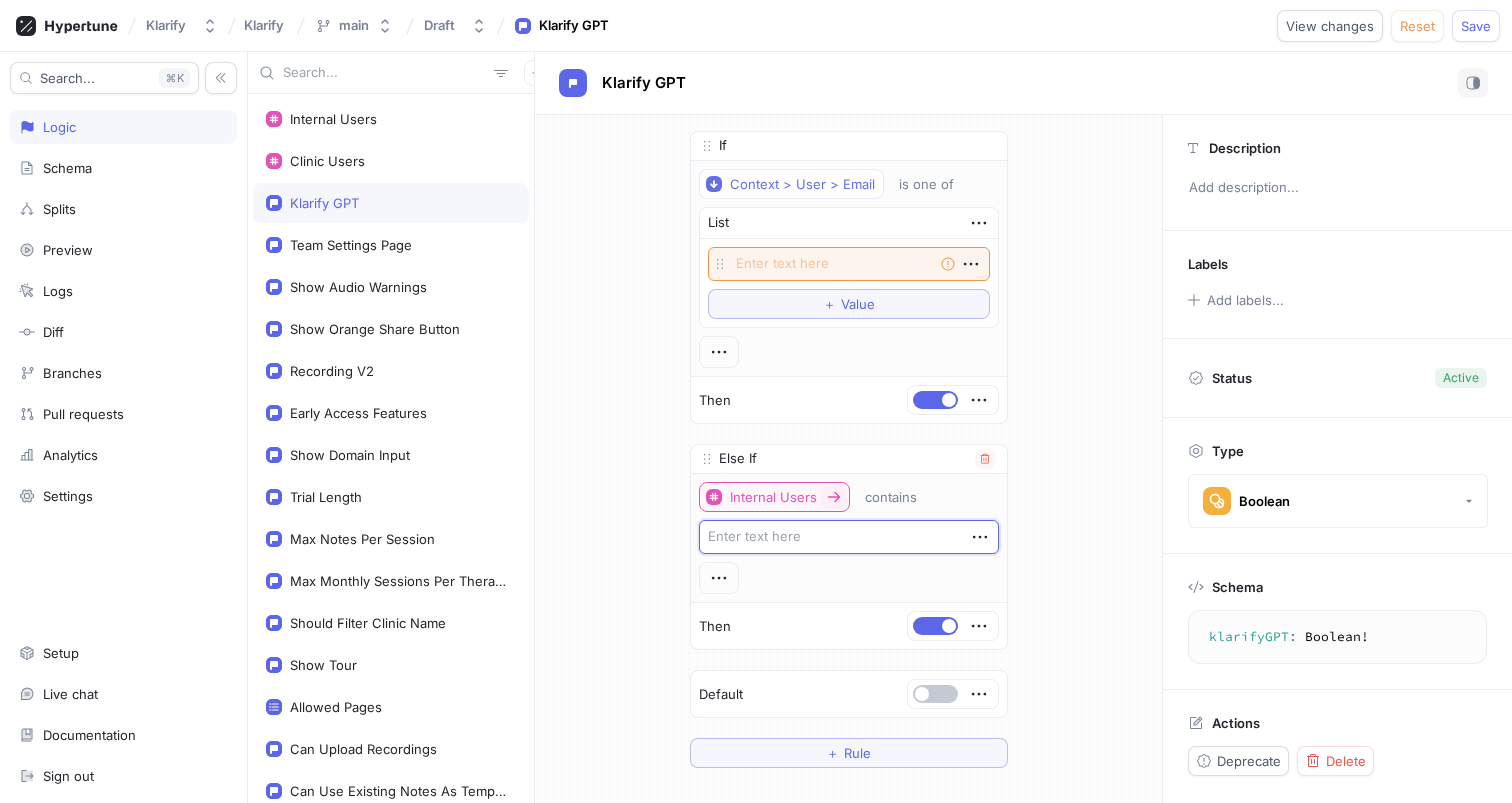 click on "Internal Users" at bounding box center (774, 497) 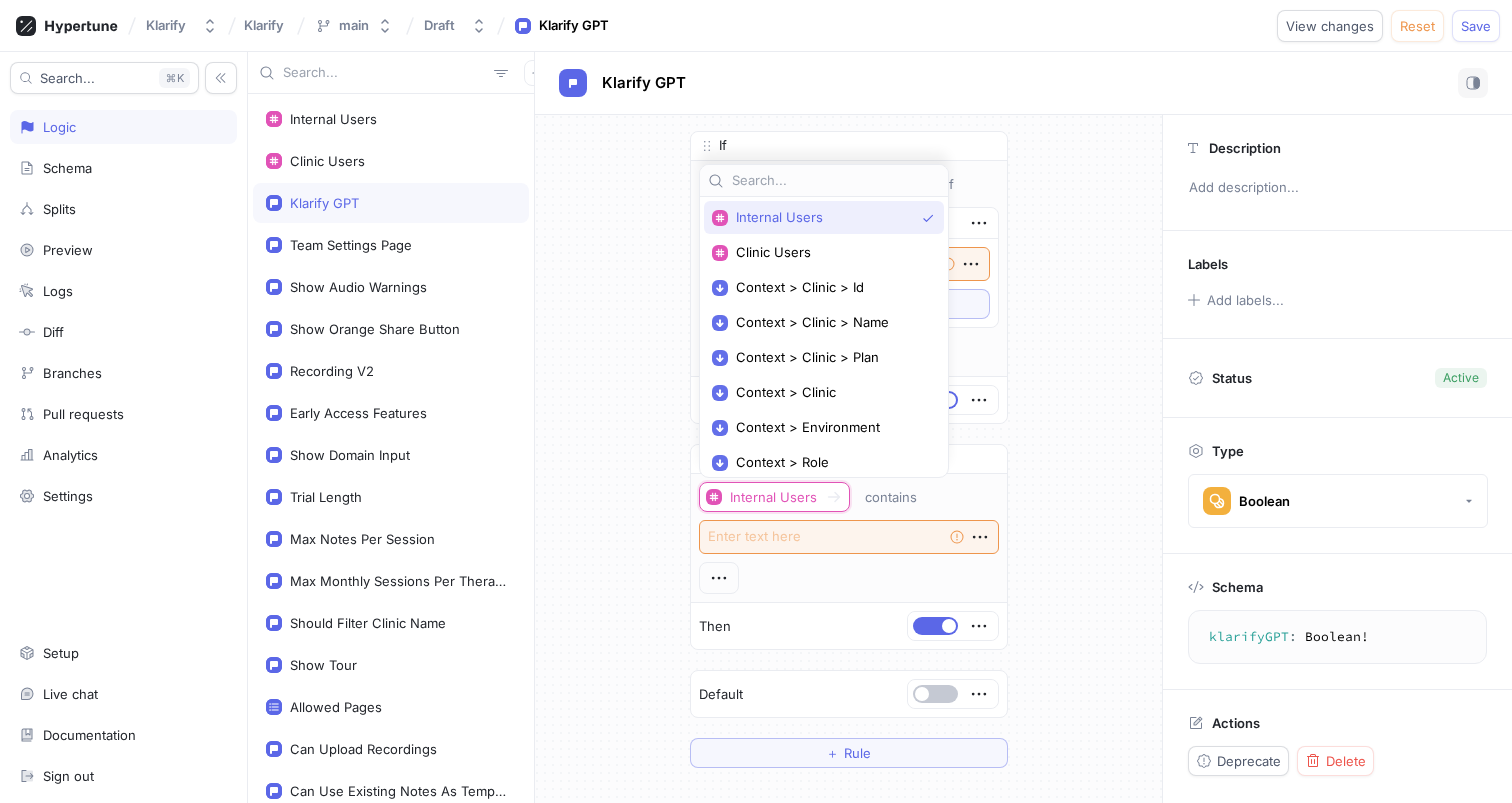 click on "Internal Users" at bounding box center [825, 217] 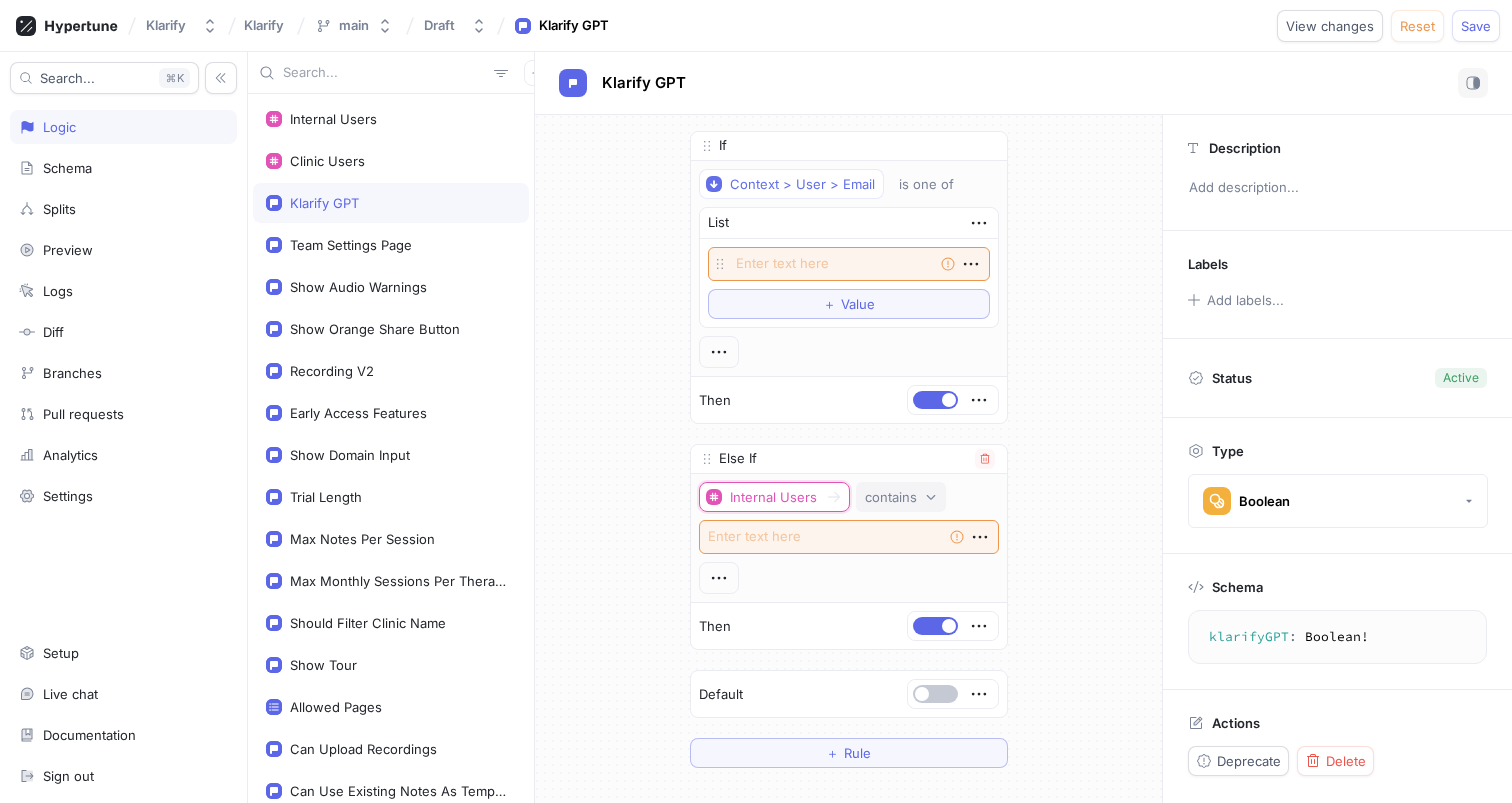 click on "contains" at bounding box center (891, 497) 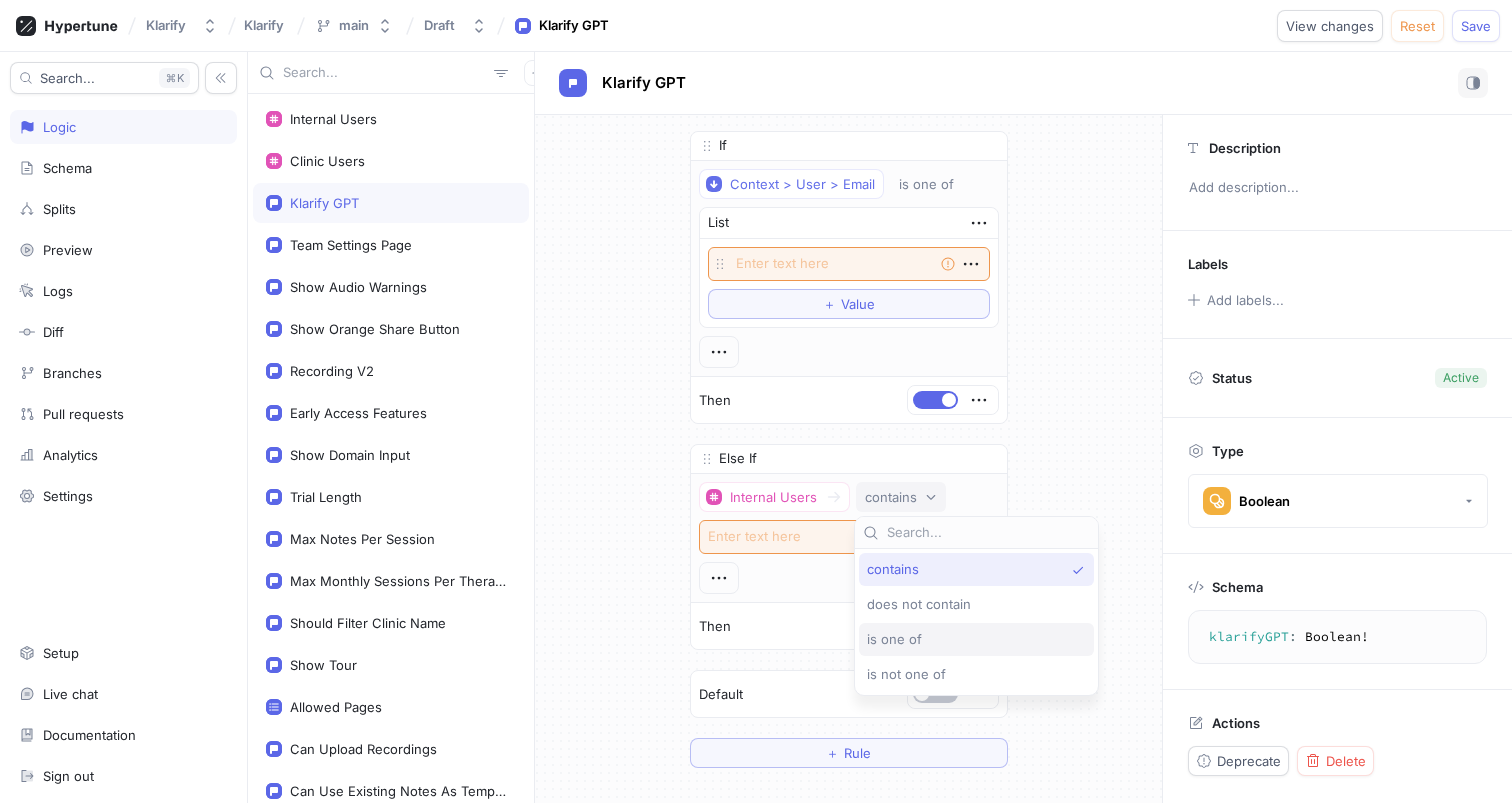 click on "is one of" at bounding box center [971, 639] 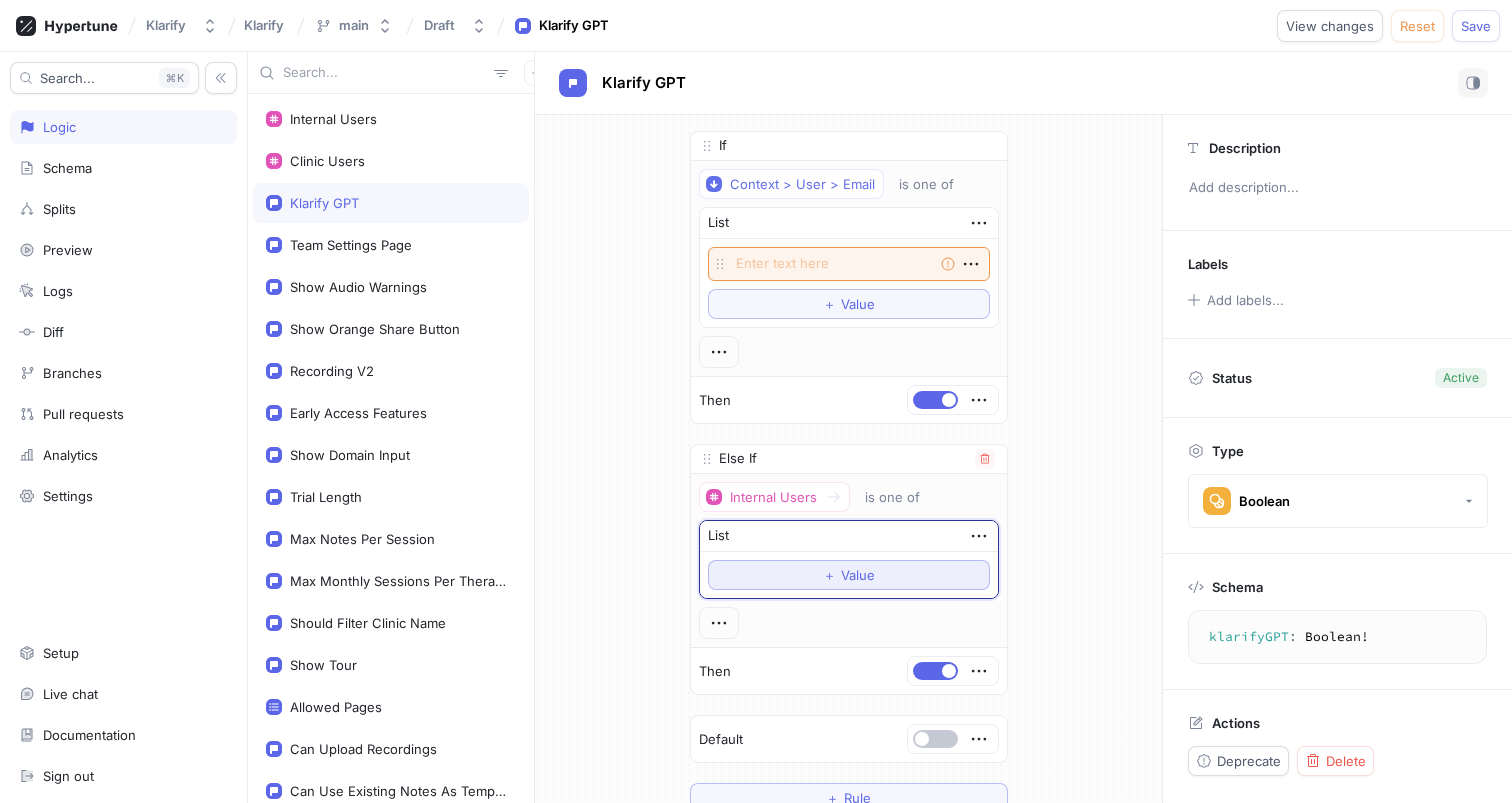 click on "Value" at bounding box center (858, 575) 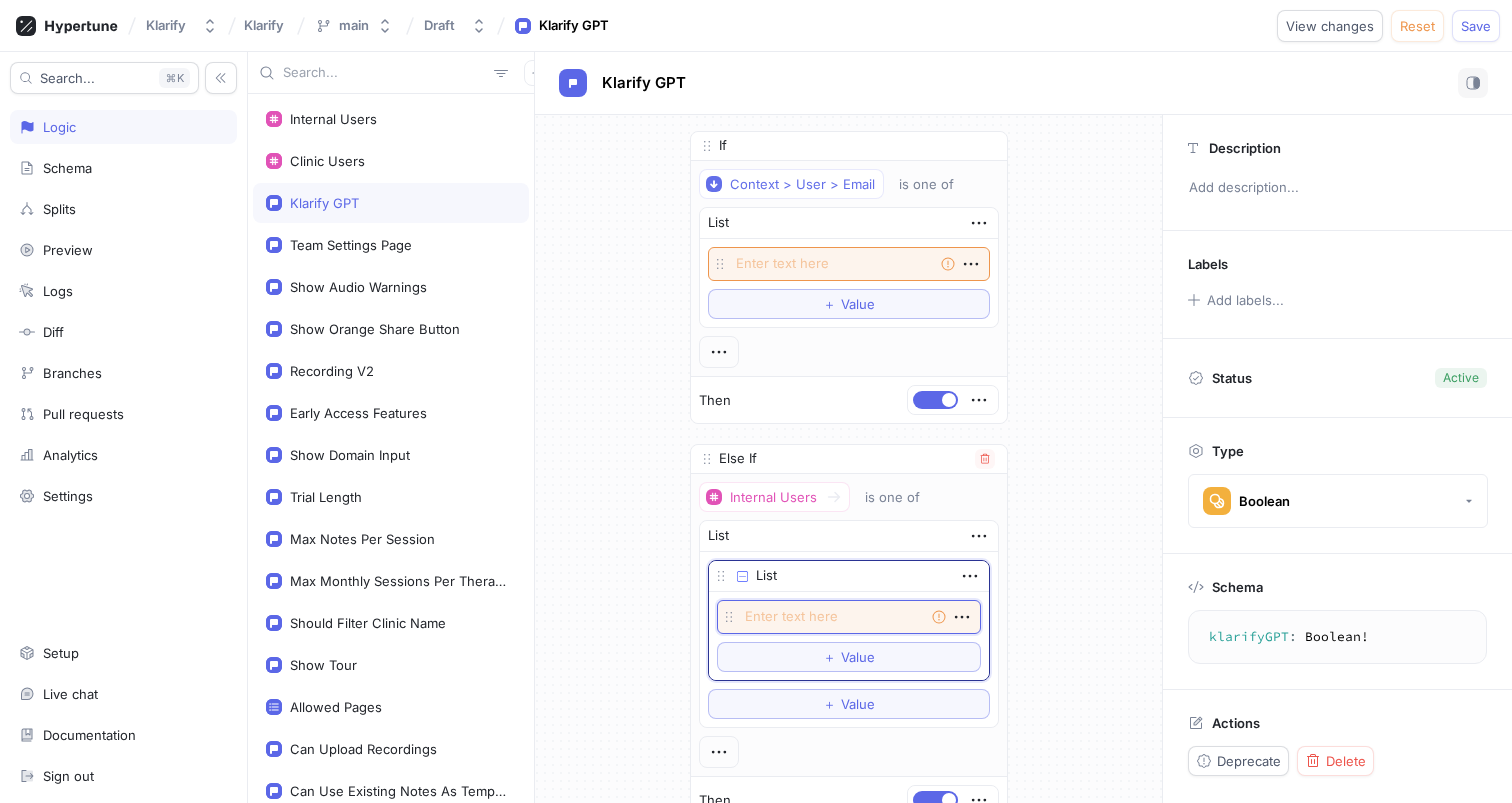 click at bounding box center (849, 617) 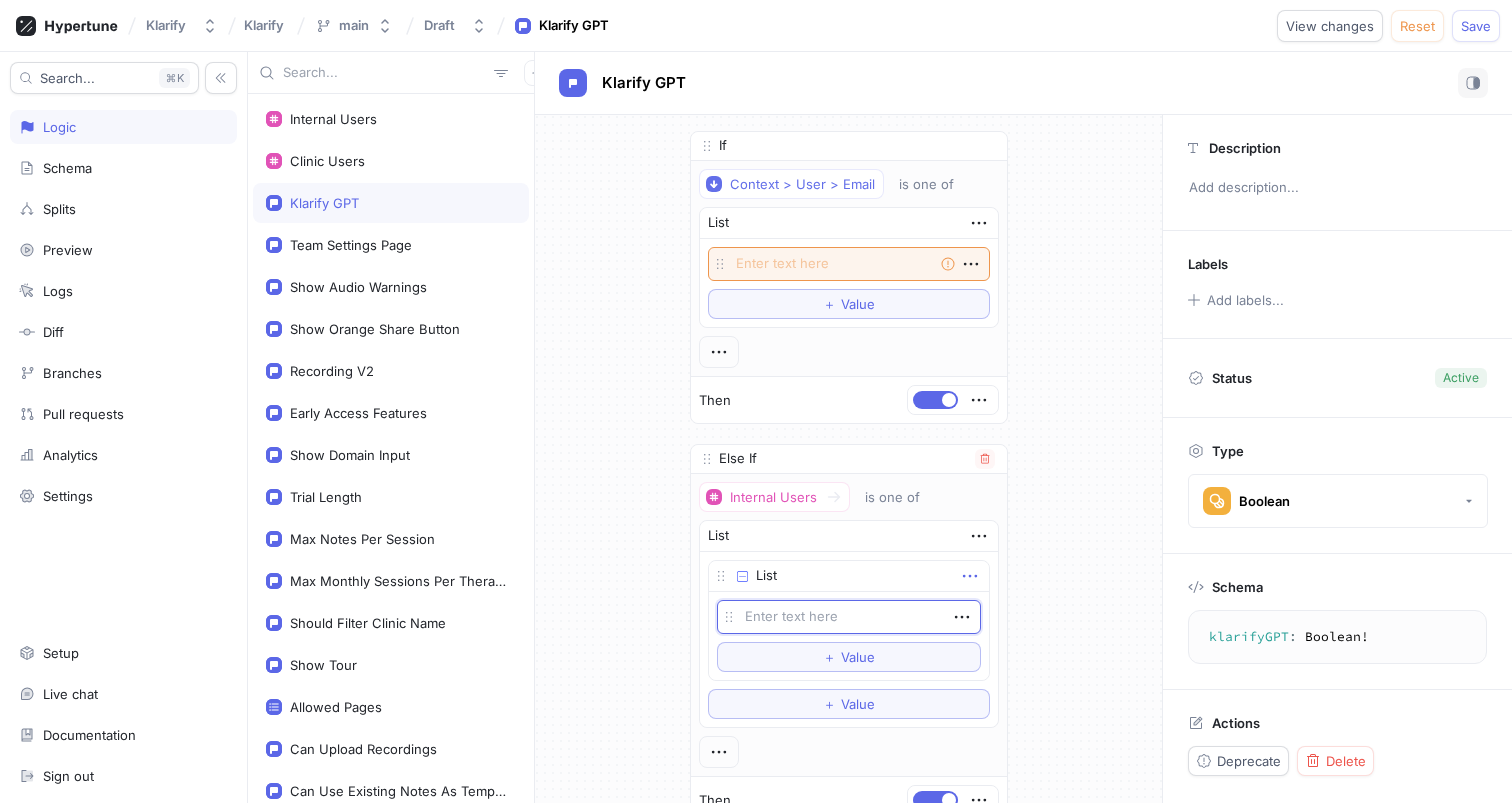 click 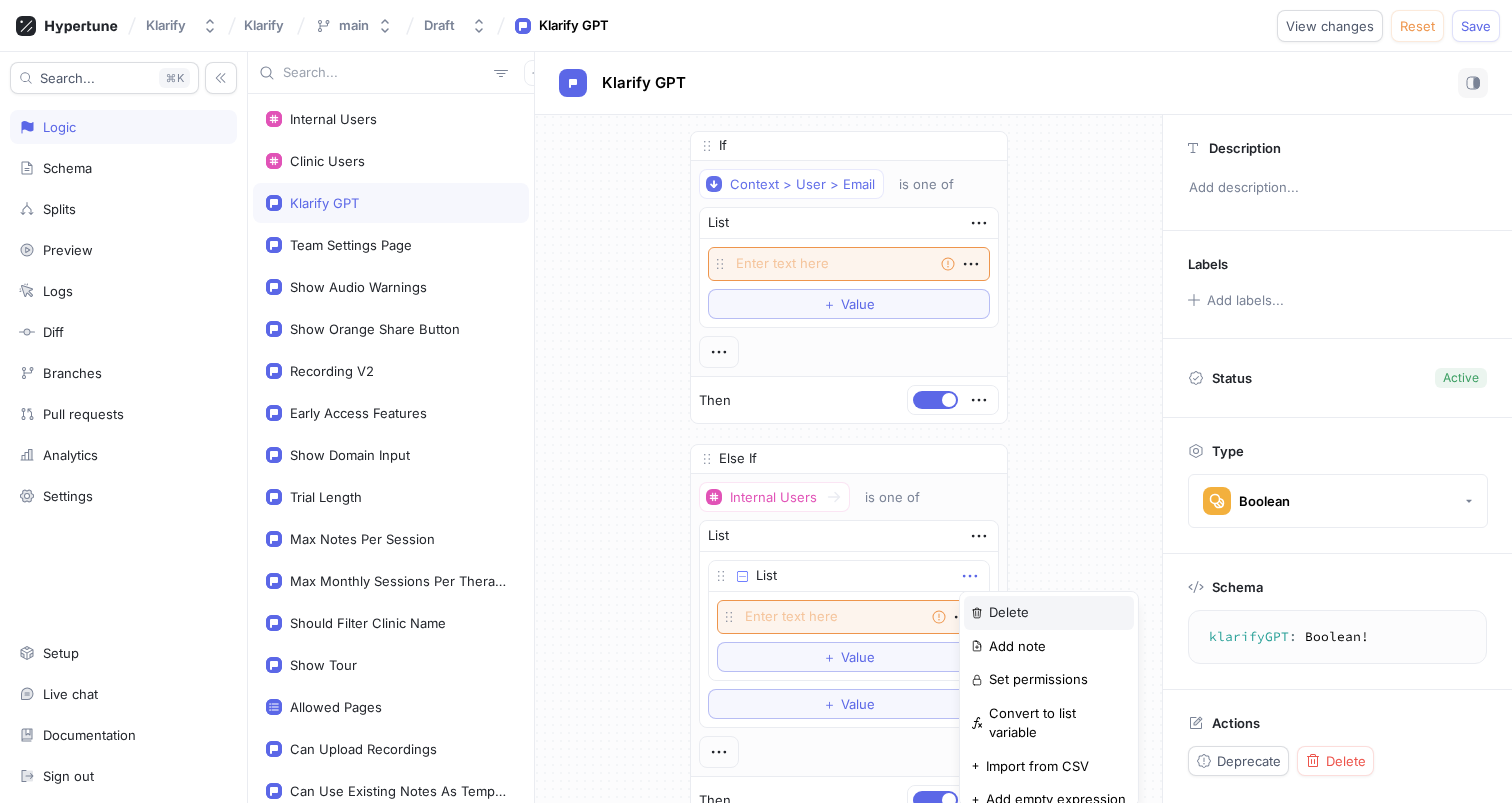 click on "Delete" at bounding box center (1009, 613) 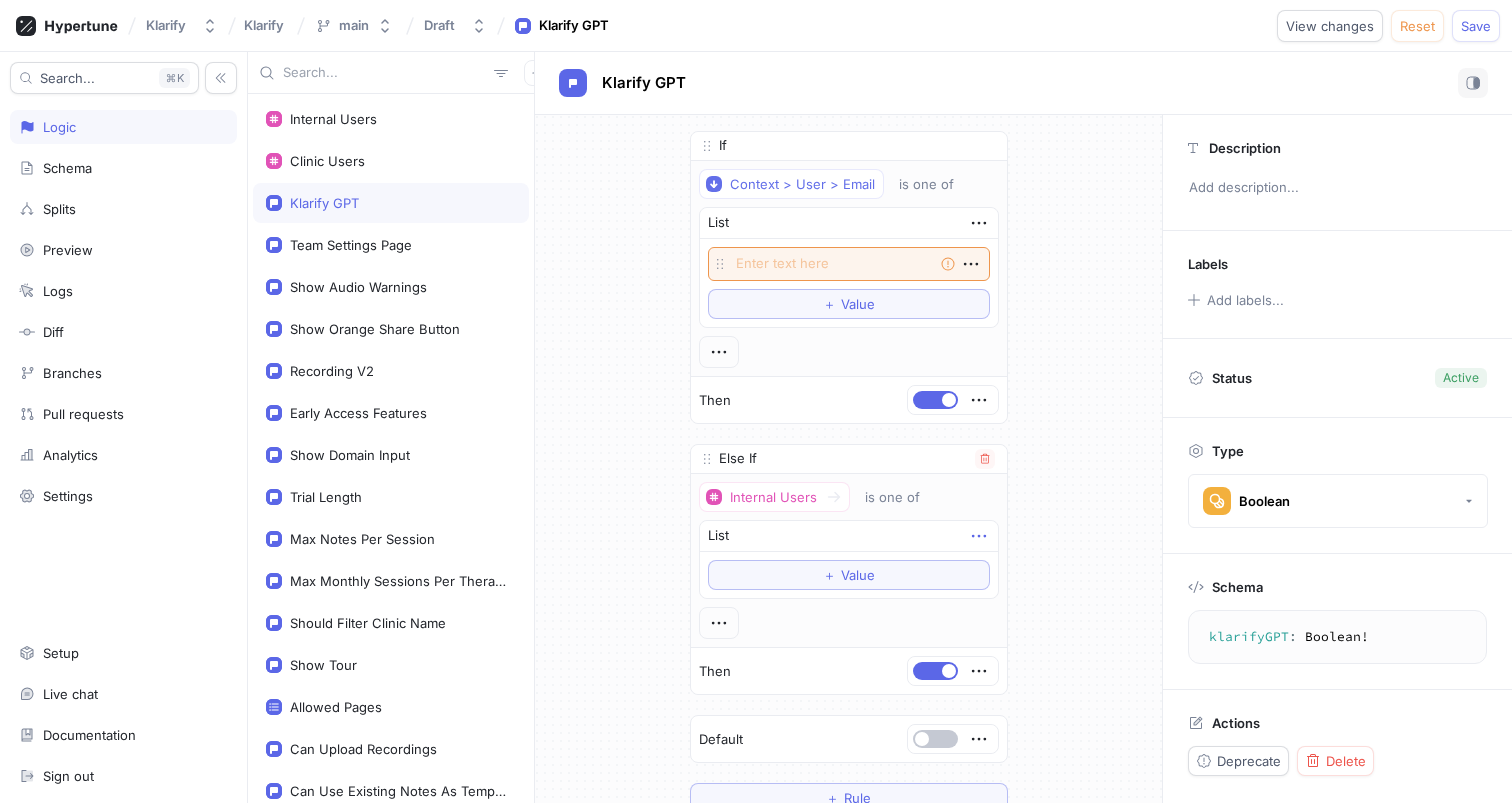 click 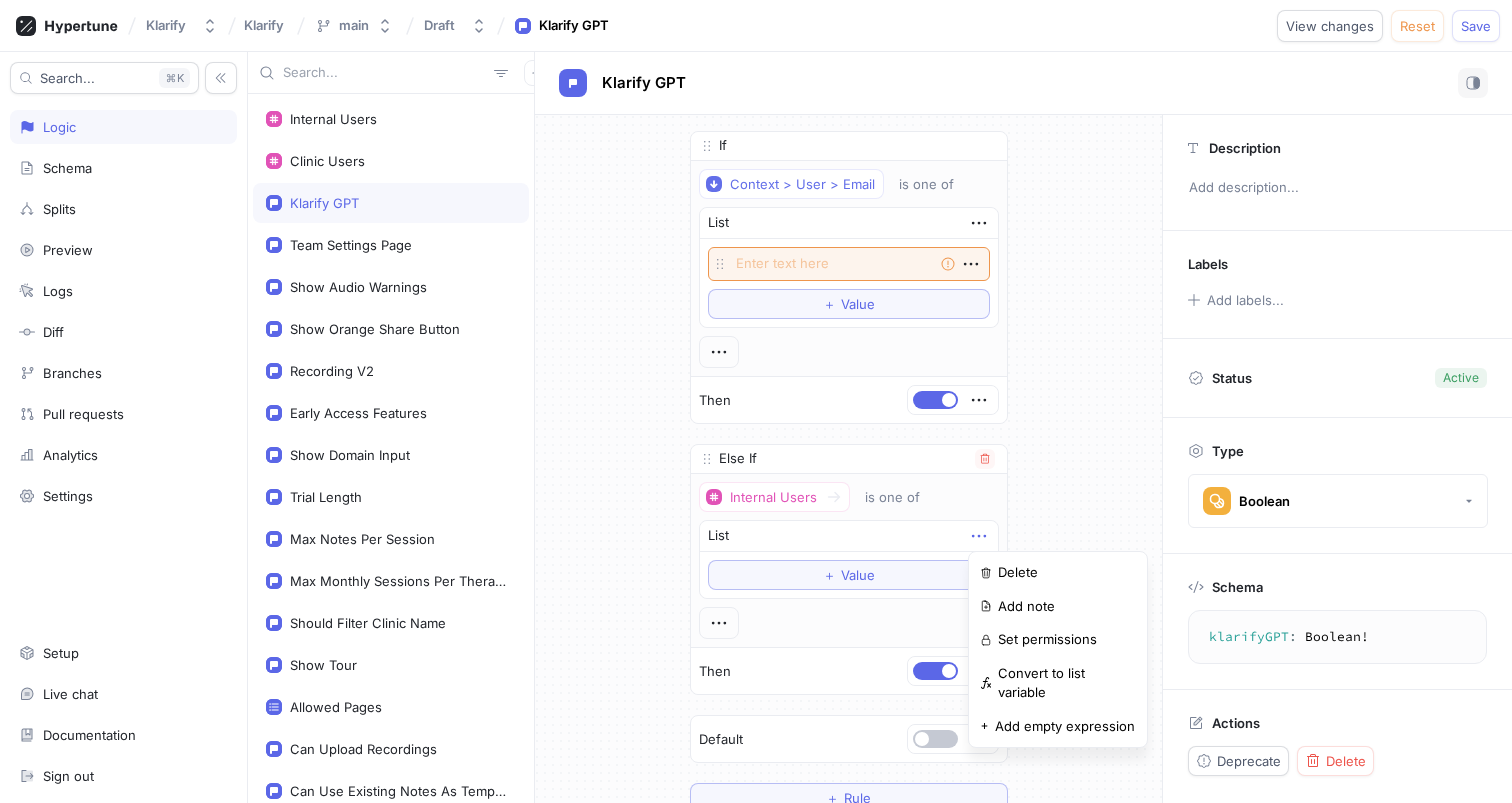click 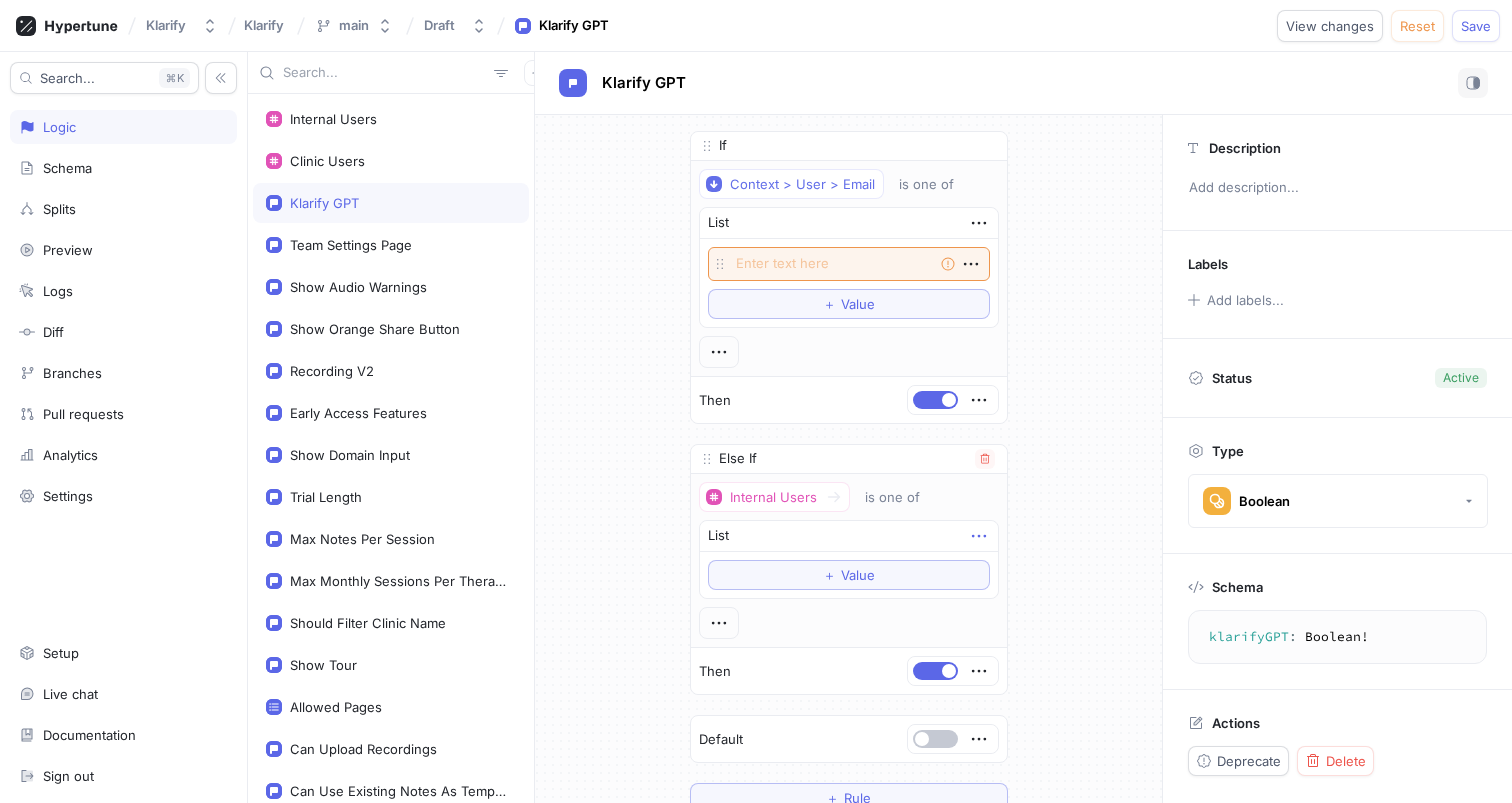 click 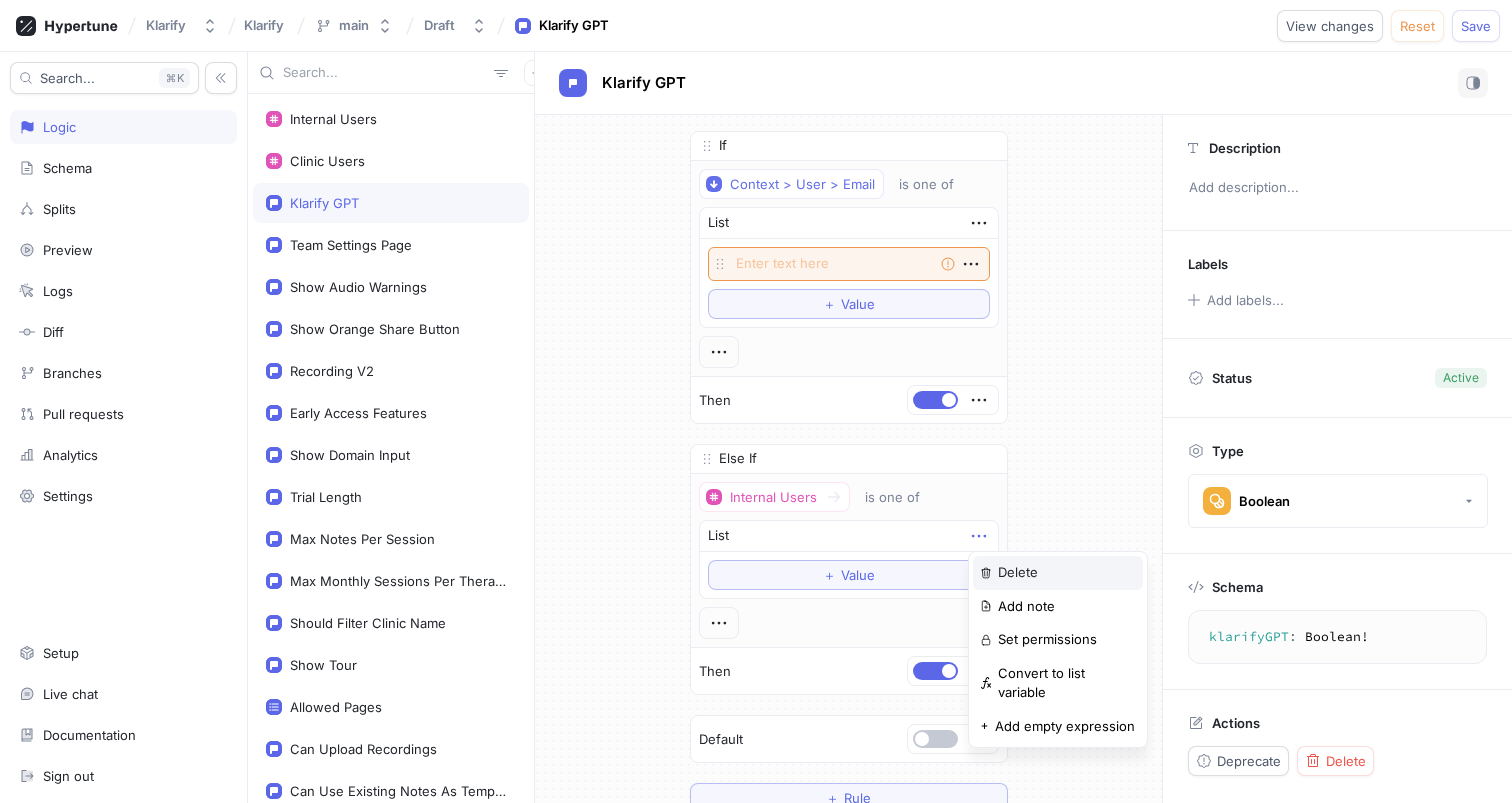 click on "Delete" at bounding box center [1058, 573] 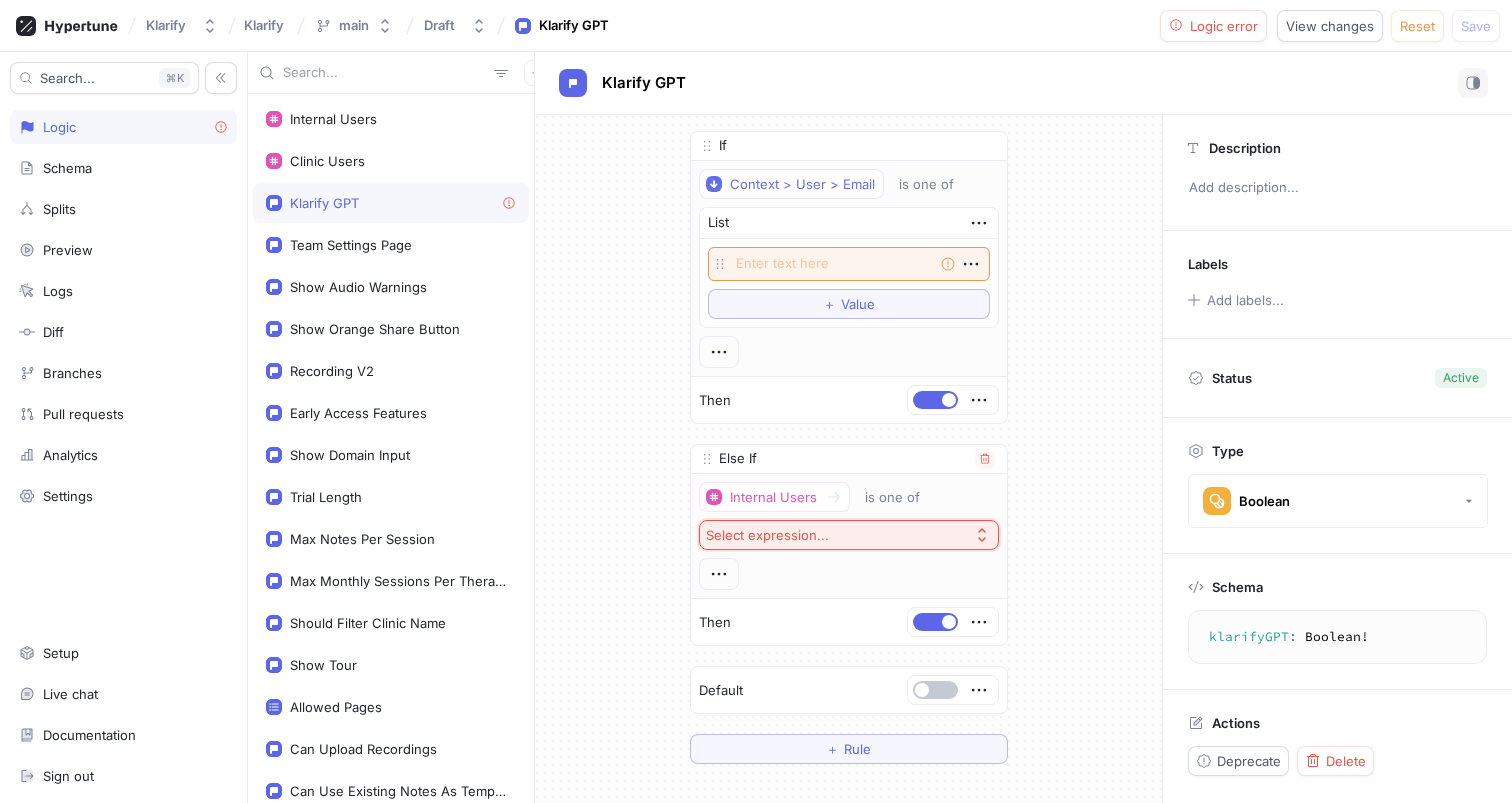 click on "Select expression..." at bounding box center [849, 535] 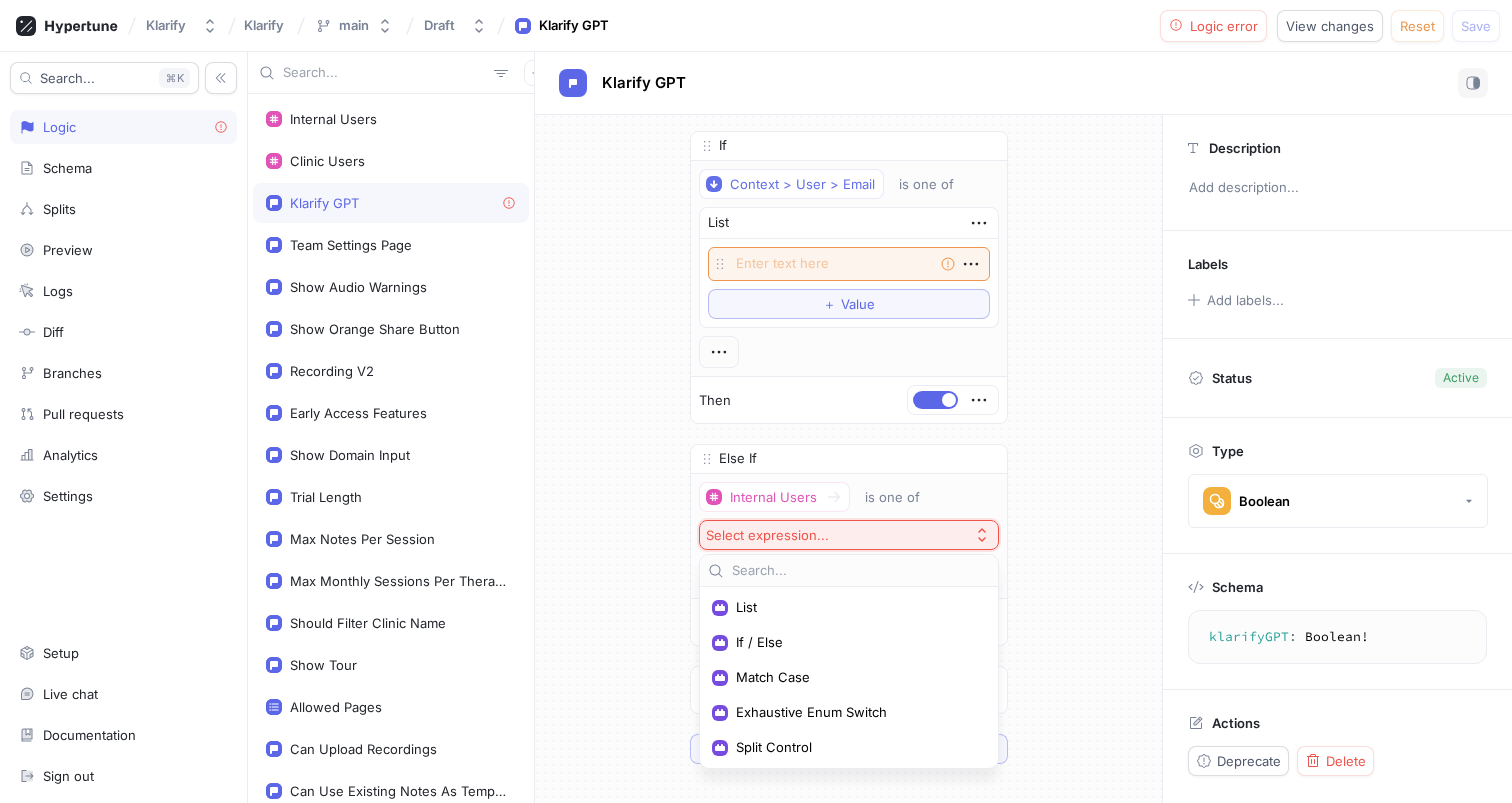 click at bounding box center (849, 571) 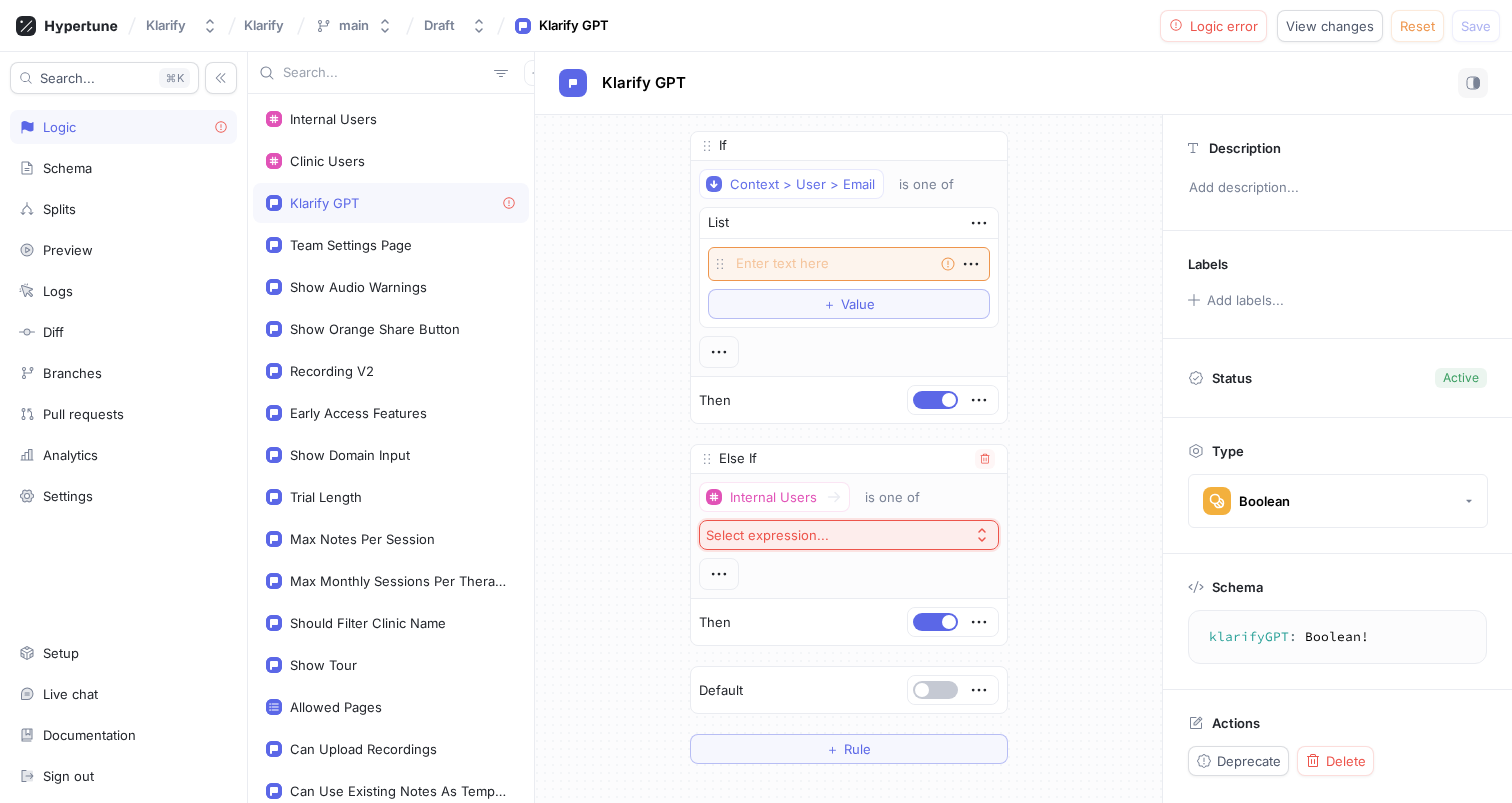 scroll, scrollTop: 93, scrollLeft: 0, axis: vertical 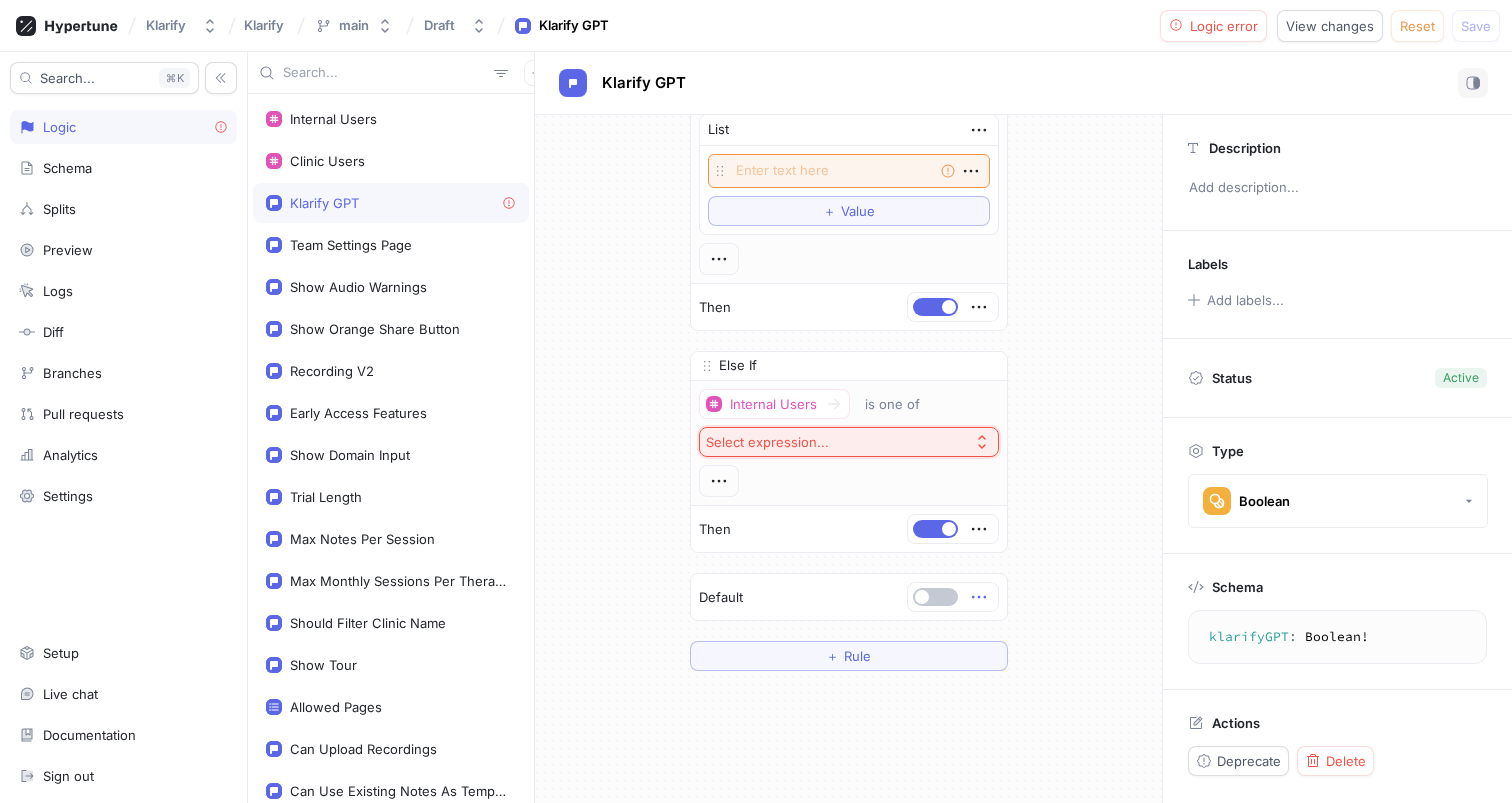 click 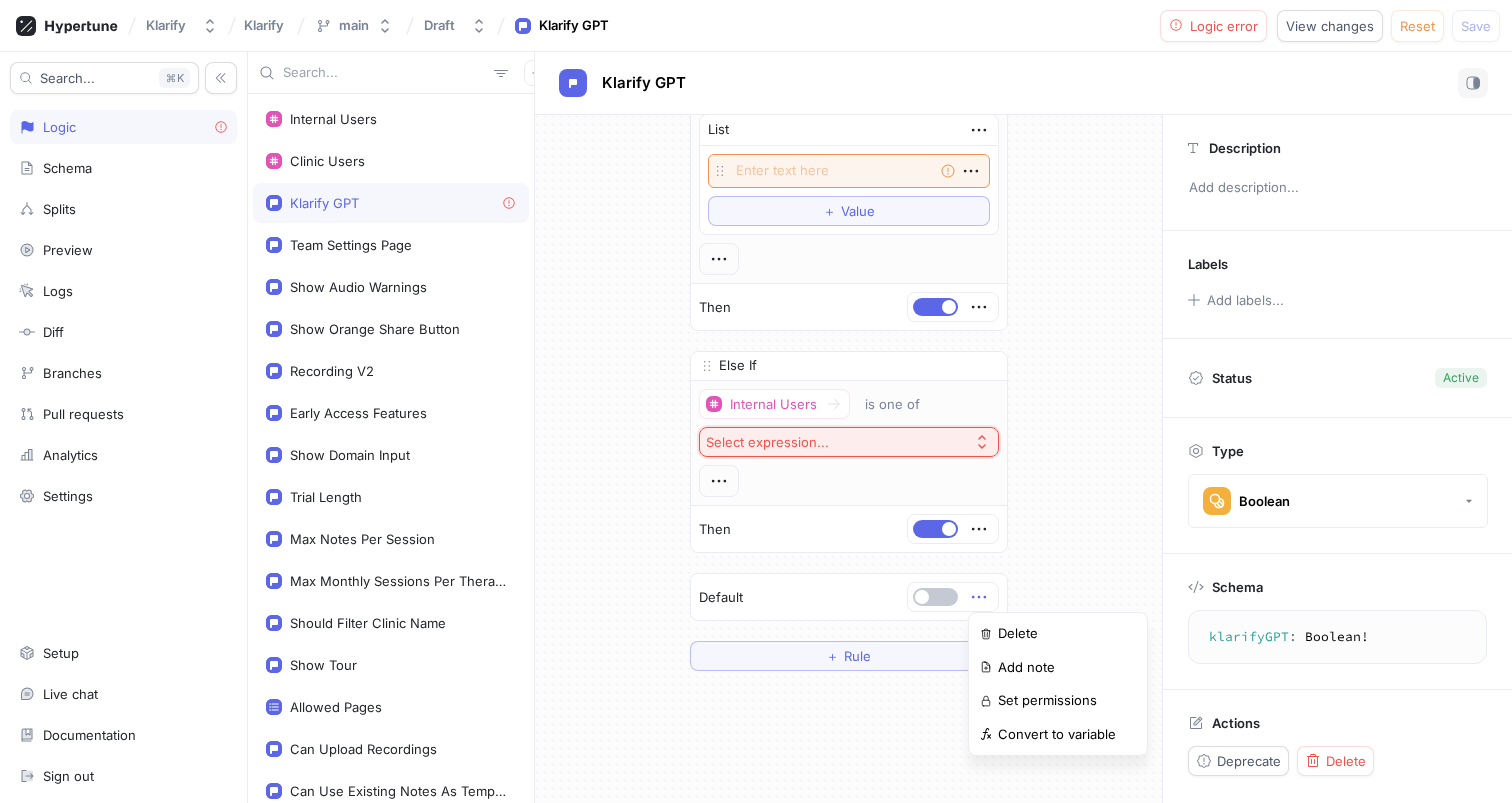 click 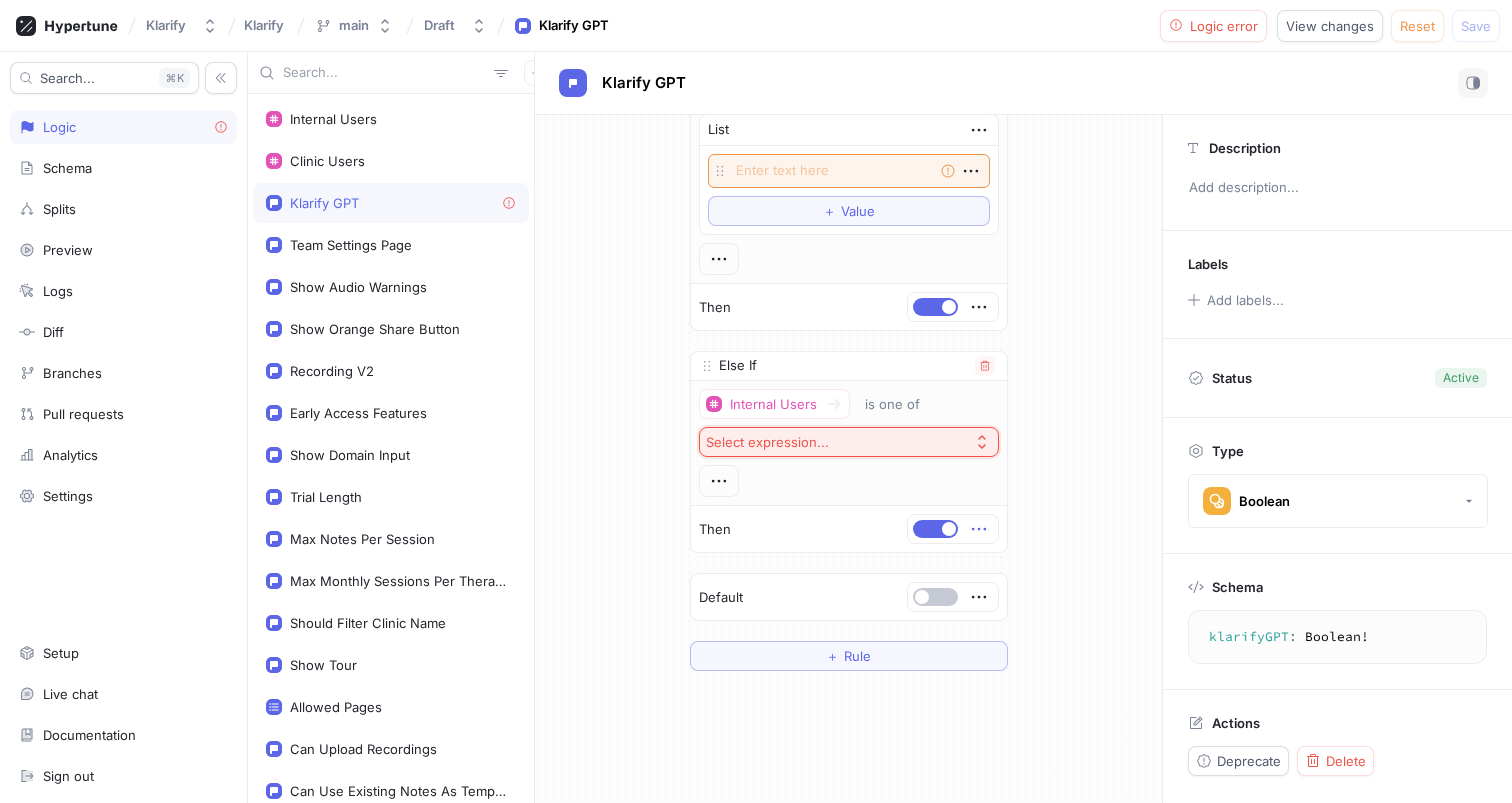 scroll, scrollTop: 0, scrollLeft: 0, axis: both 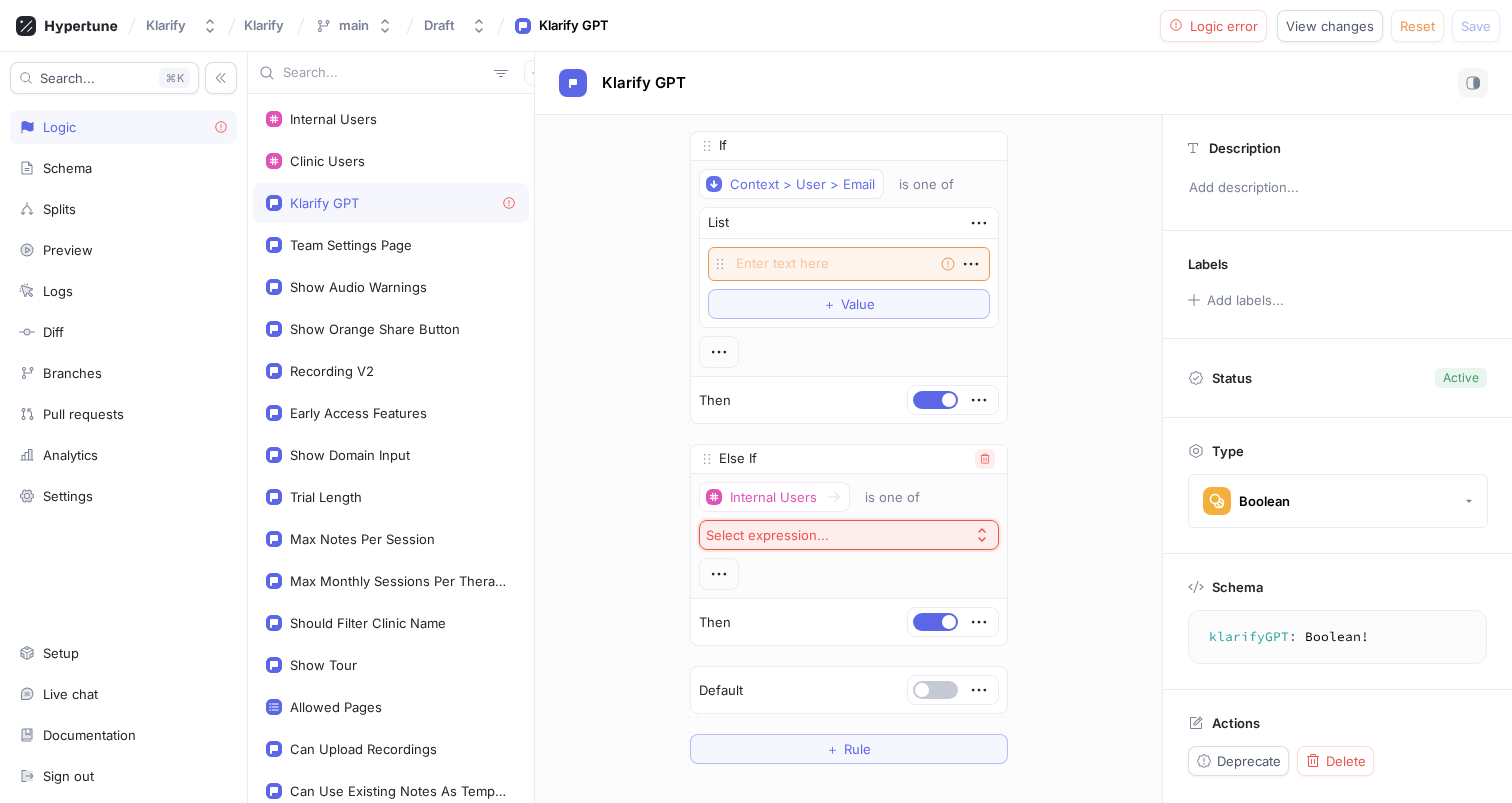 click 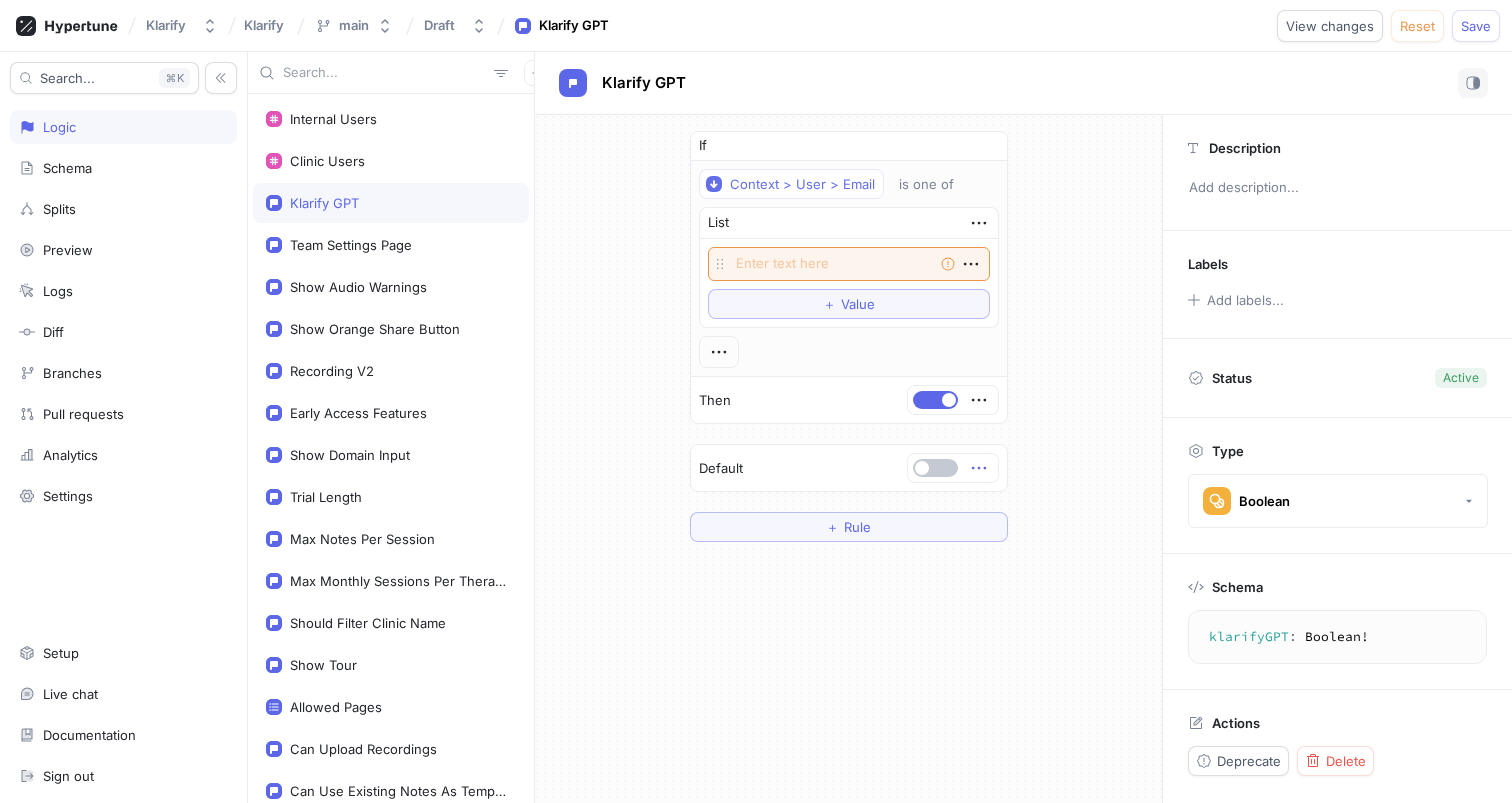 click 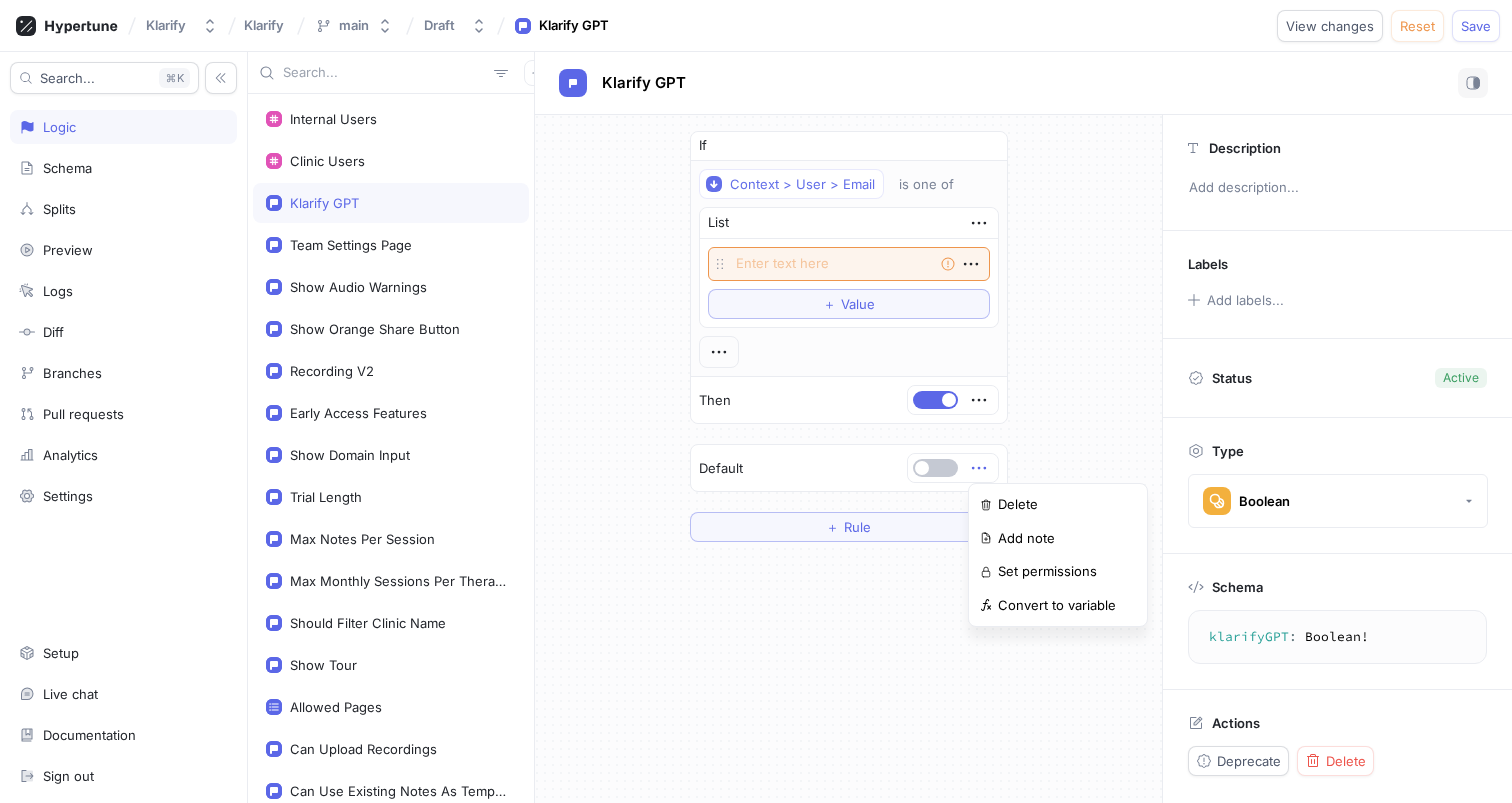click 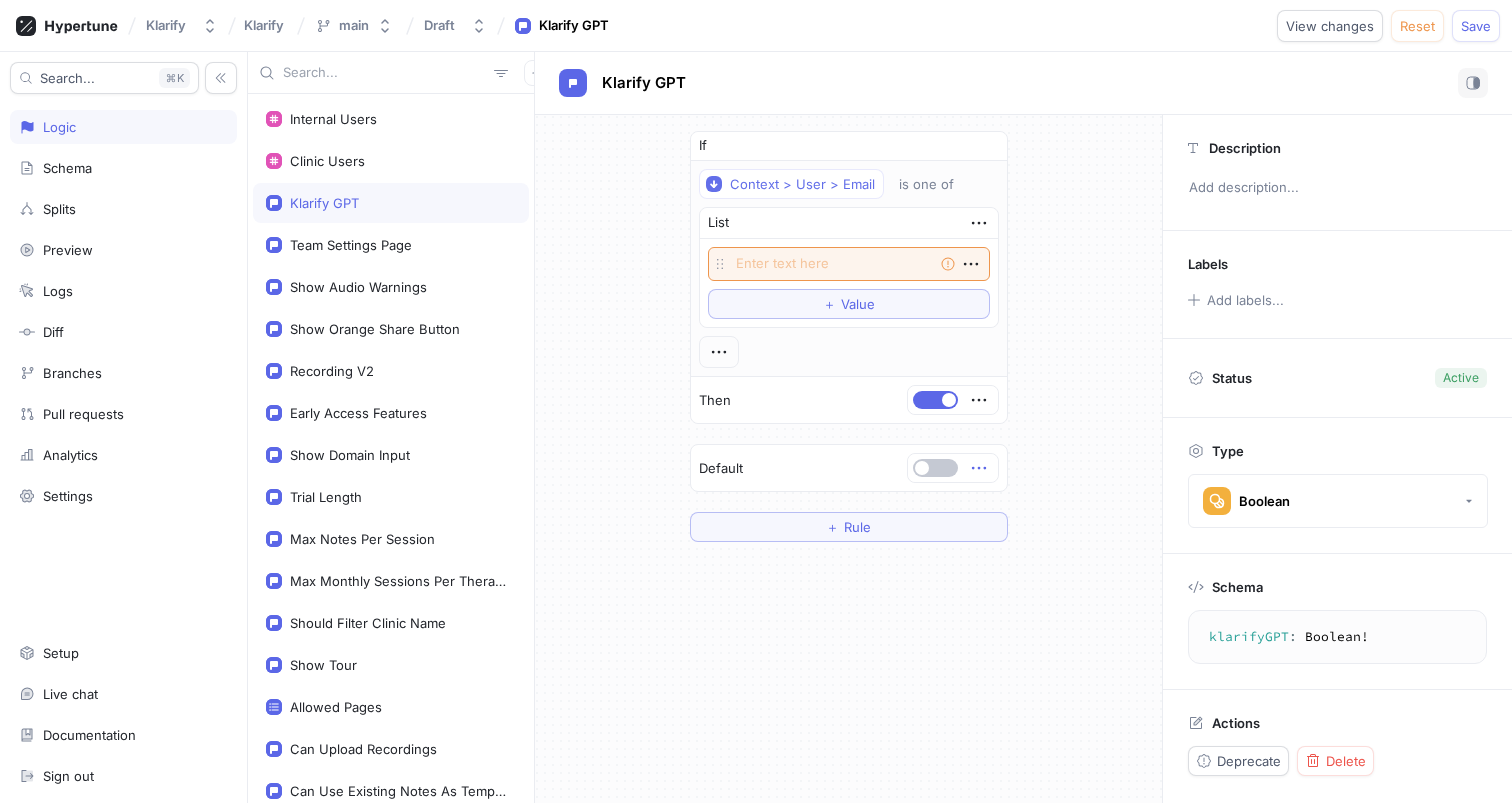 click 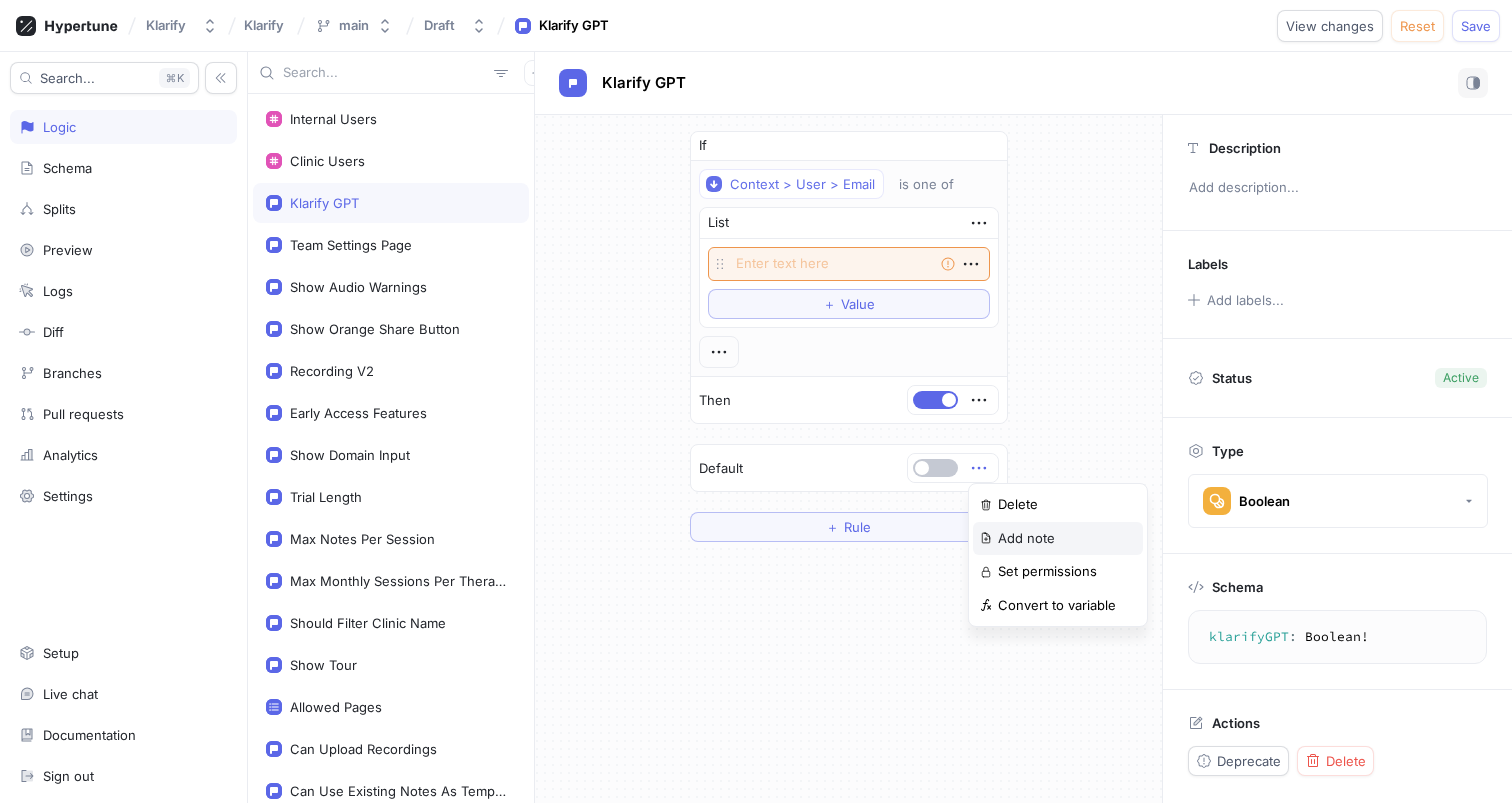 click on "Add note" at bounding box center [1026, 539] 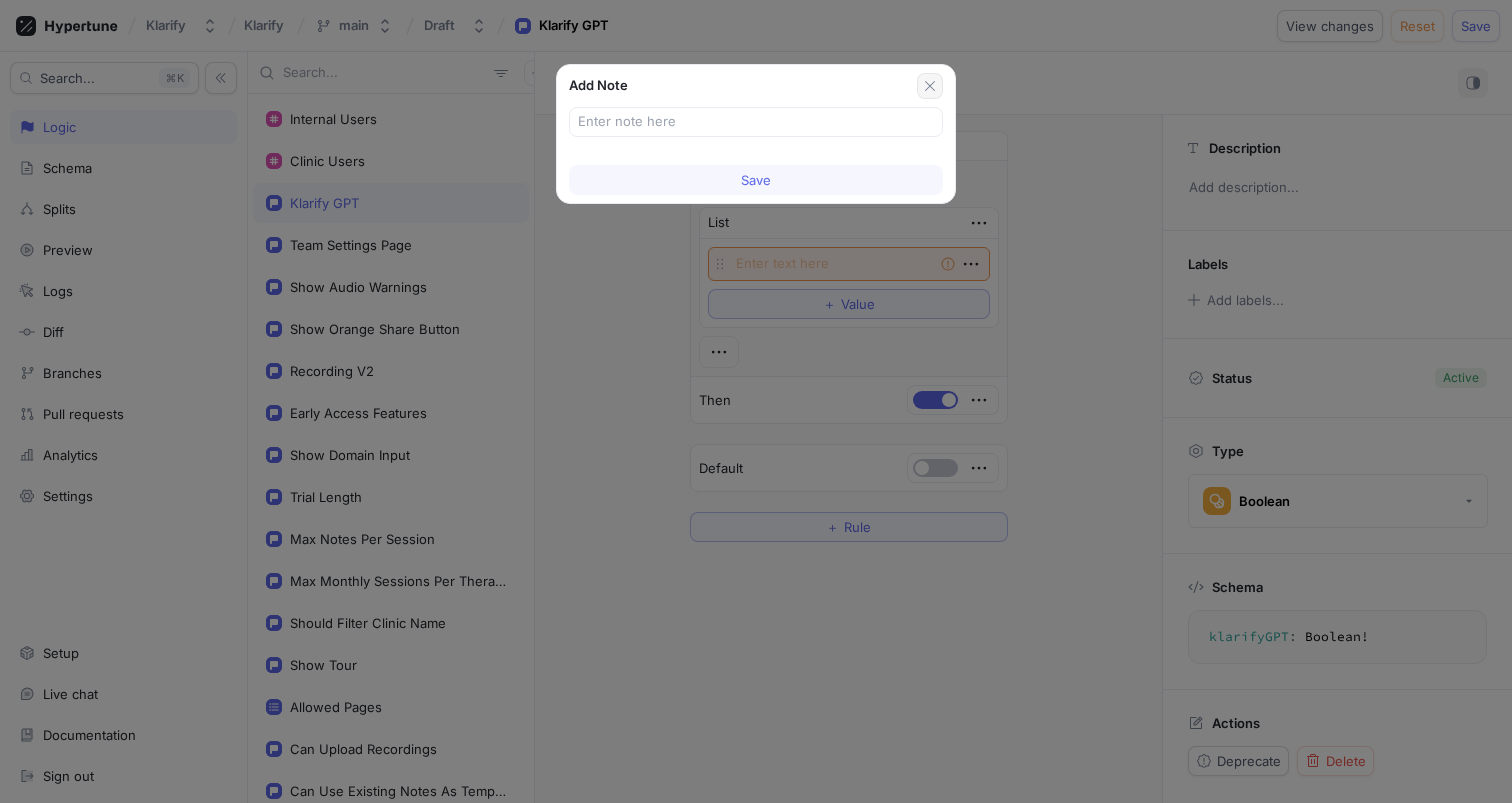 click 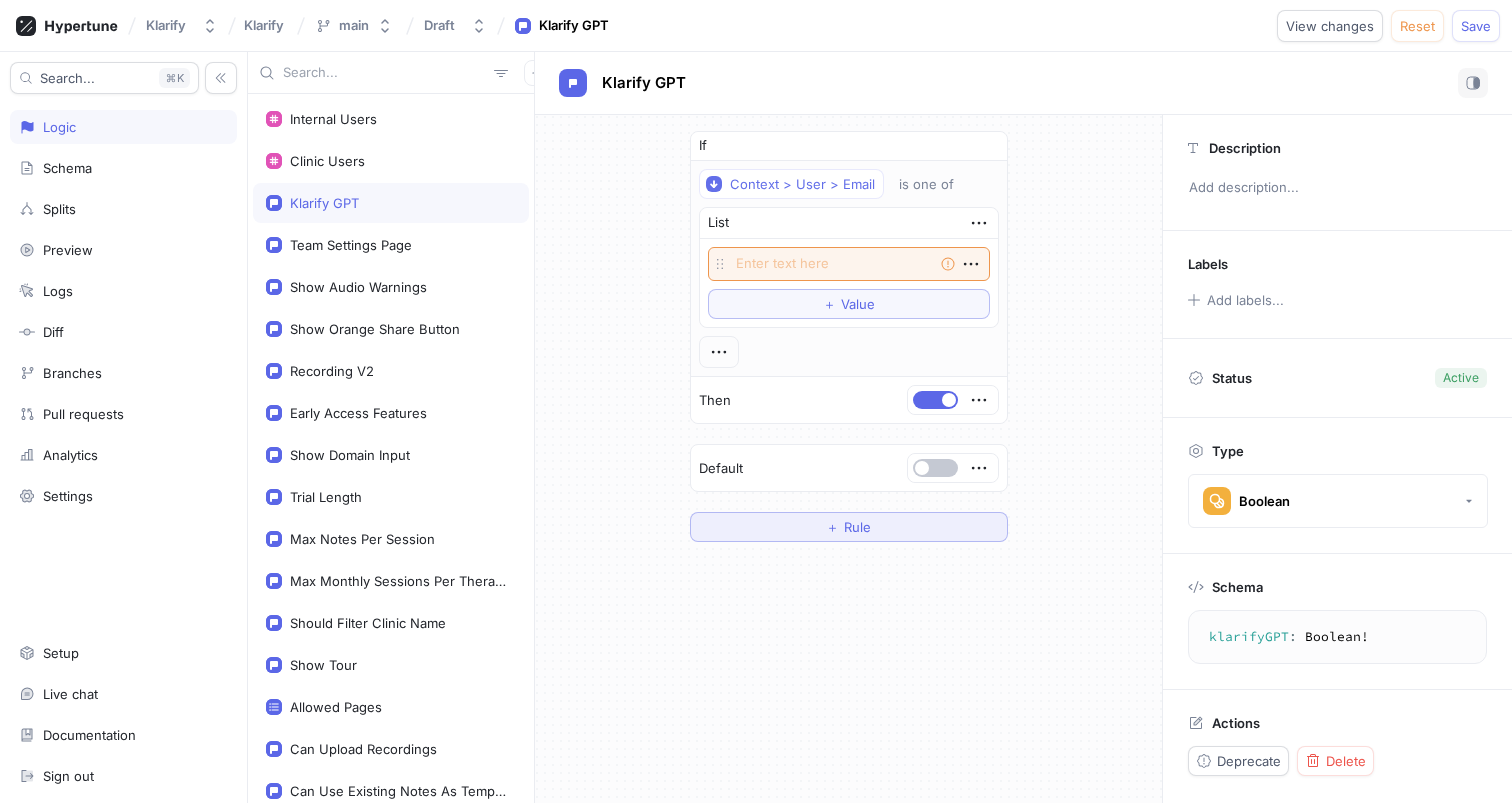 click on "＋ Rule" at bounding box center (849, 527) 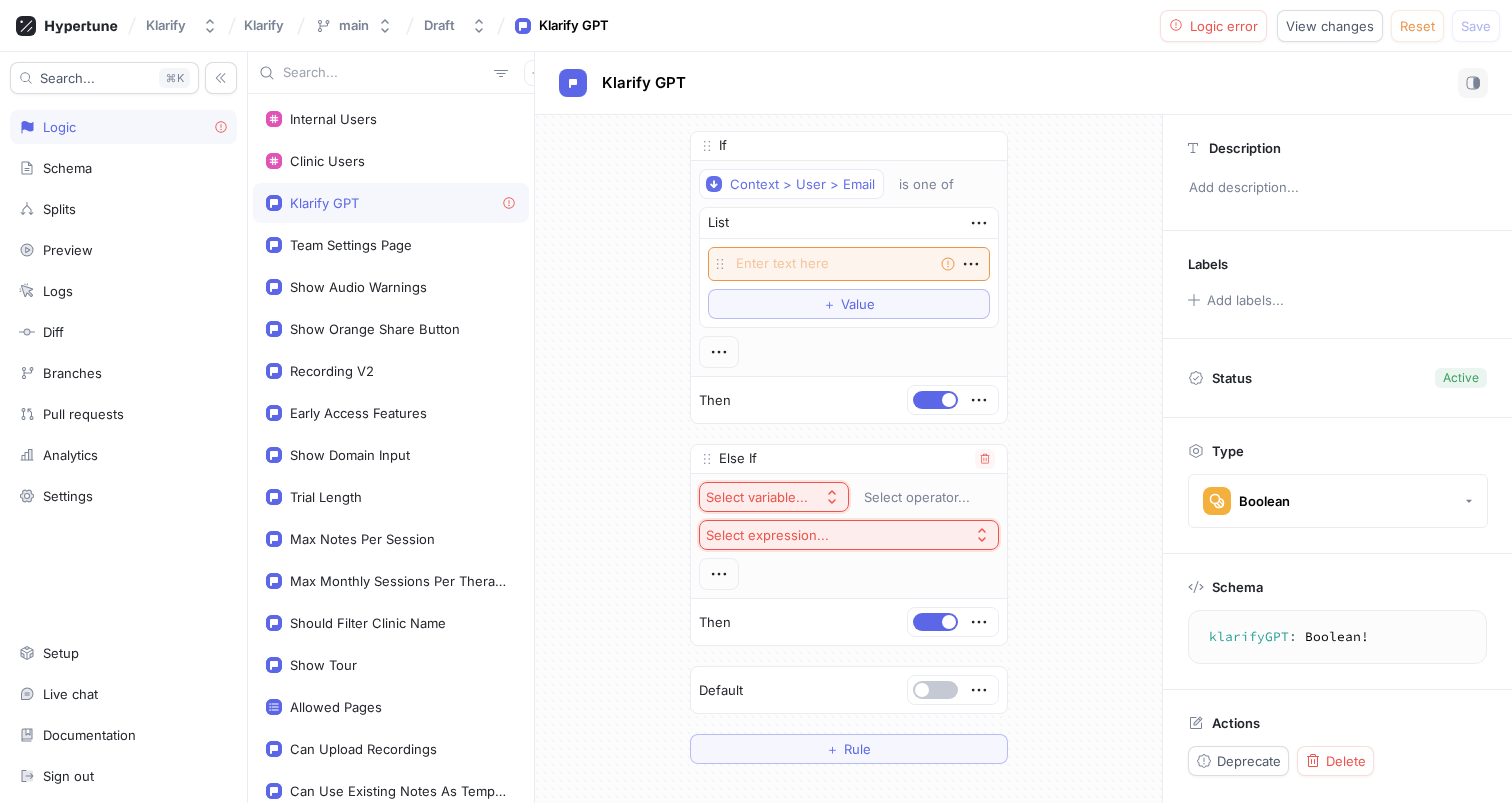 click on "Select variable..." at bounding box center (757, 497) 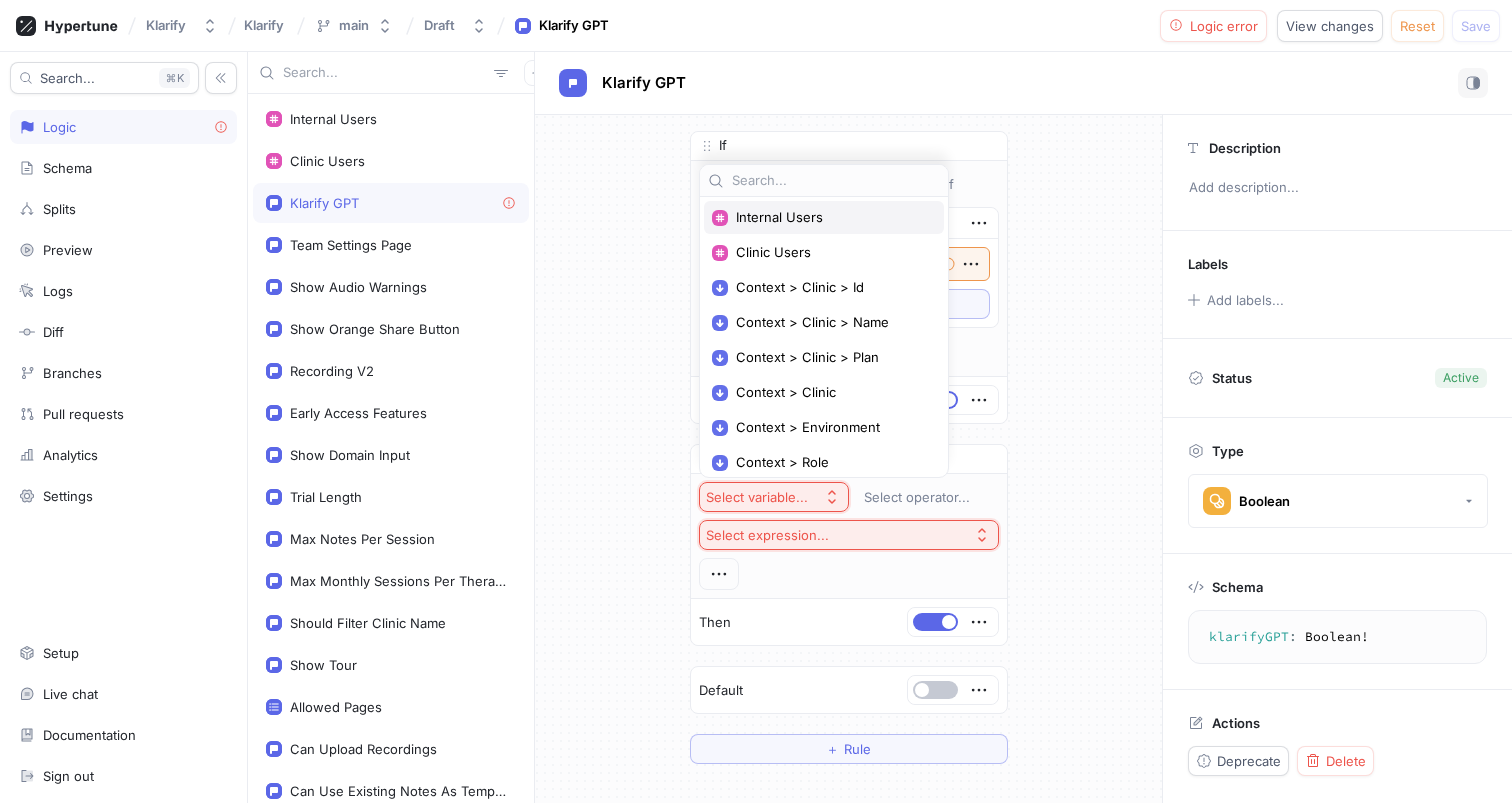 click on "Internal Users" at bounding box center [831, 217] 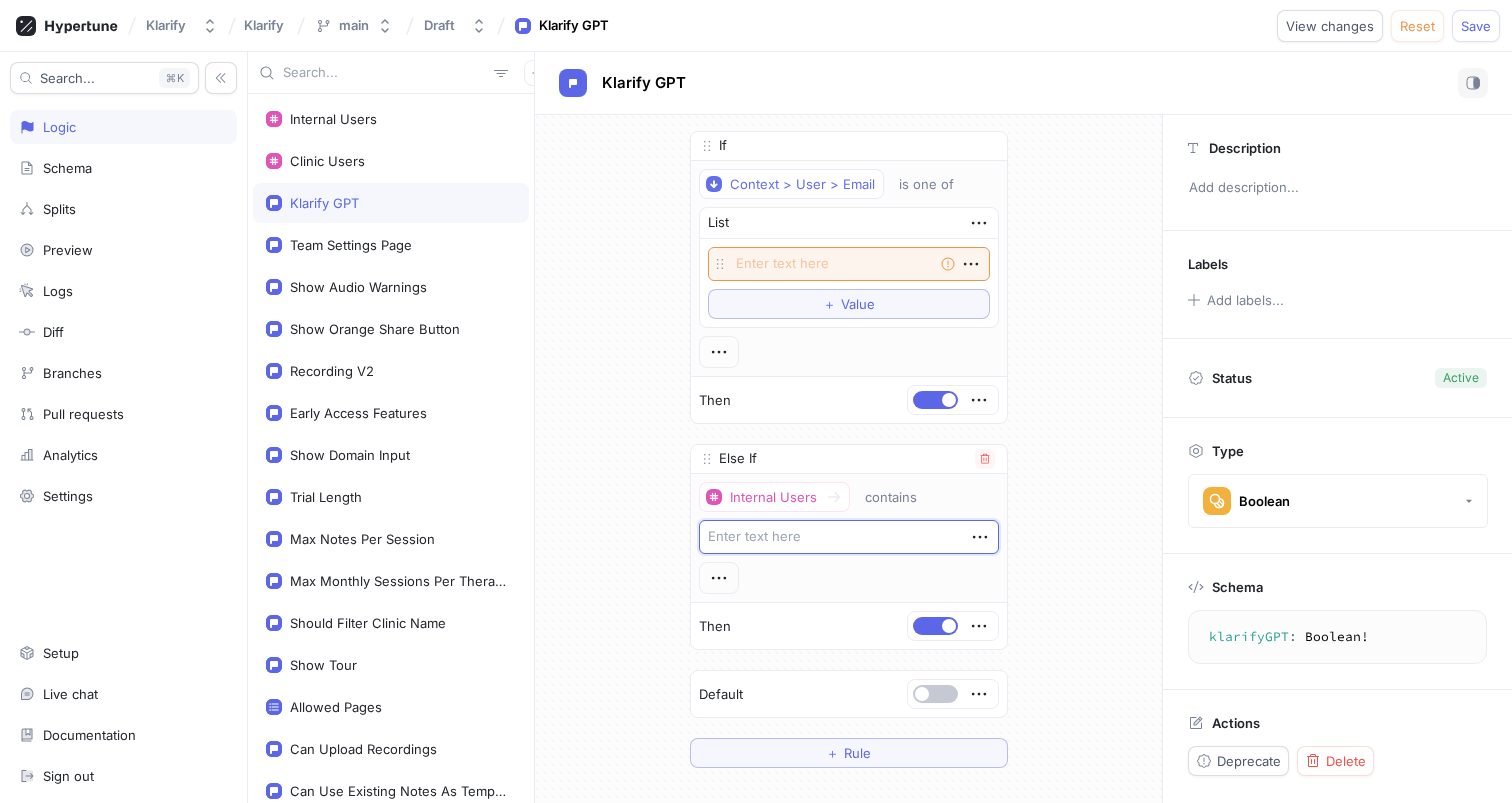 click at bounding box center (849, 537) 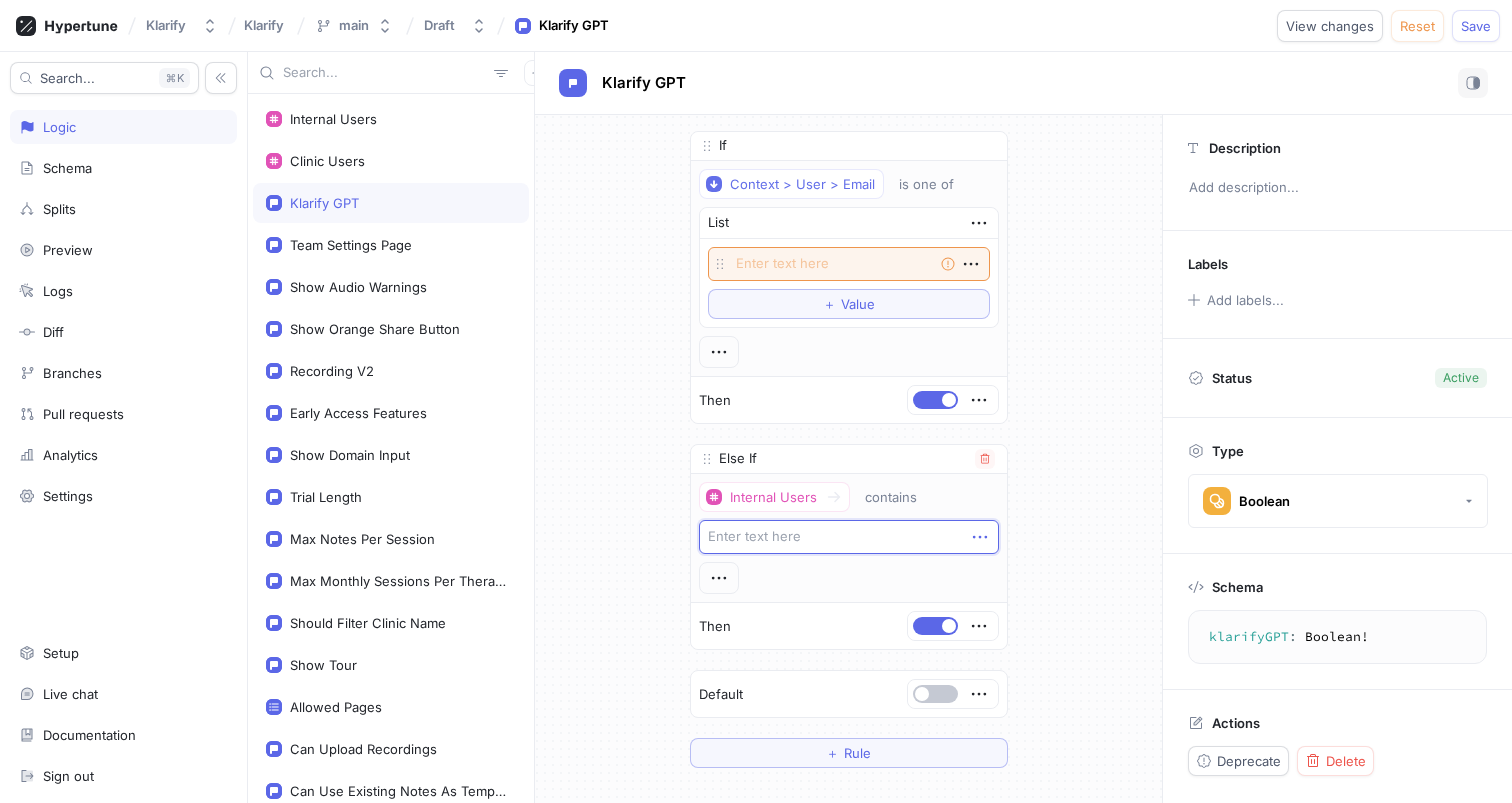 click 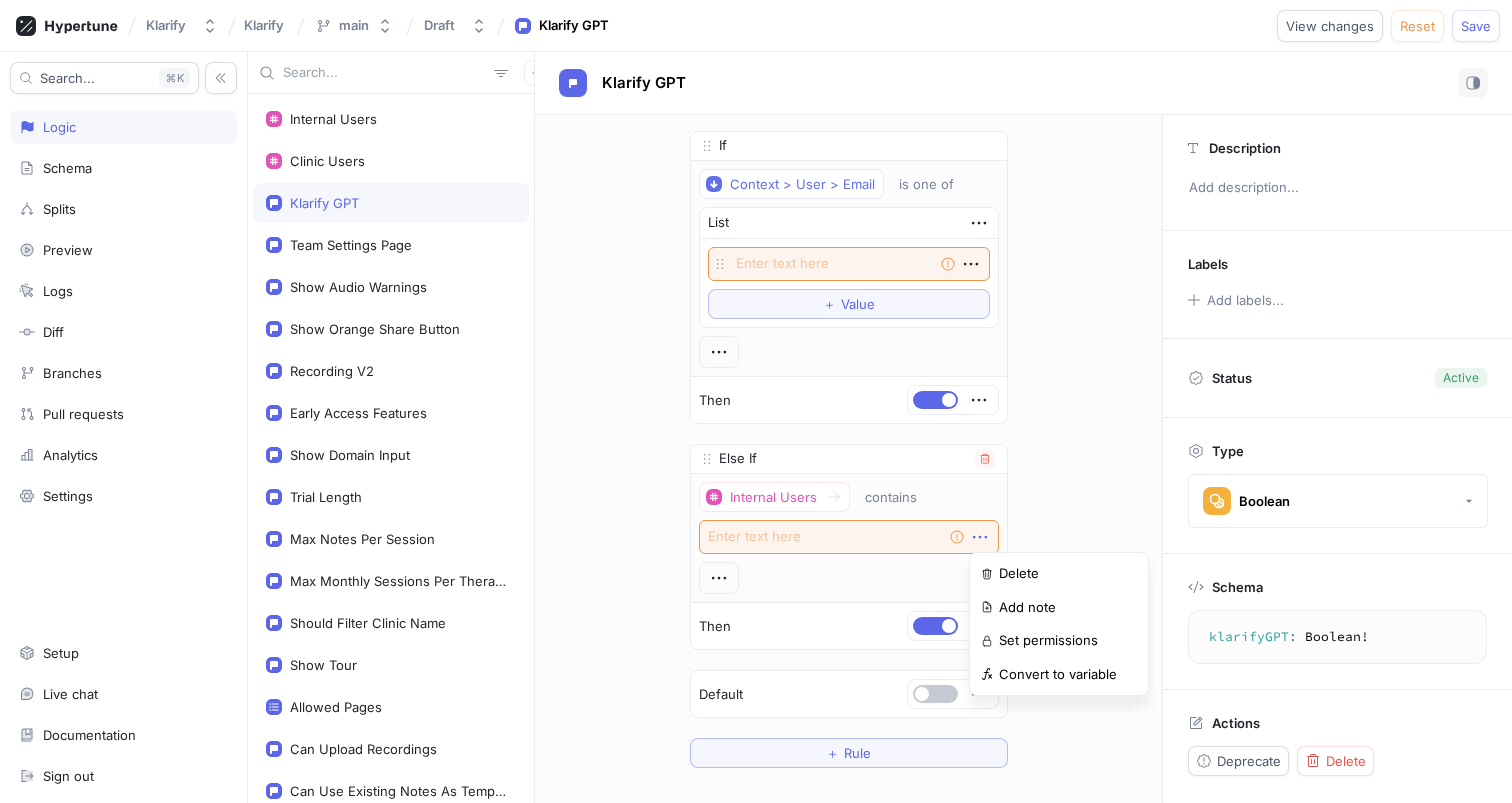 click on "Empty string" at bounding box center (849, 537) 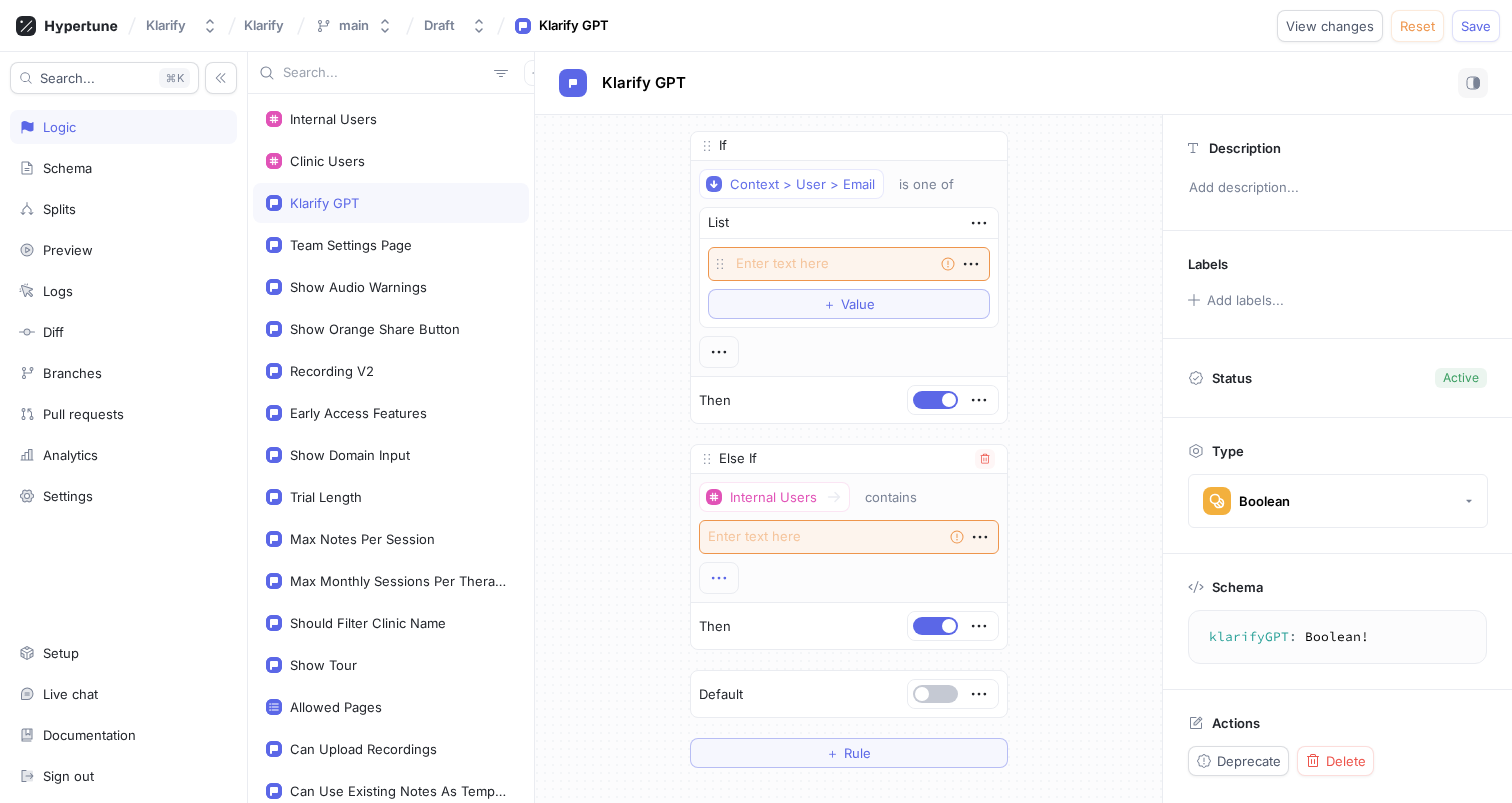 click 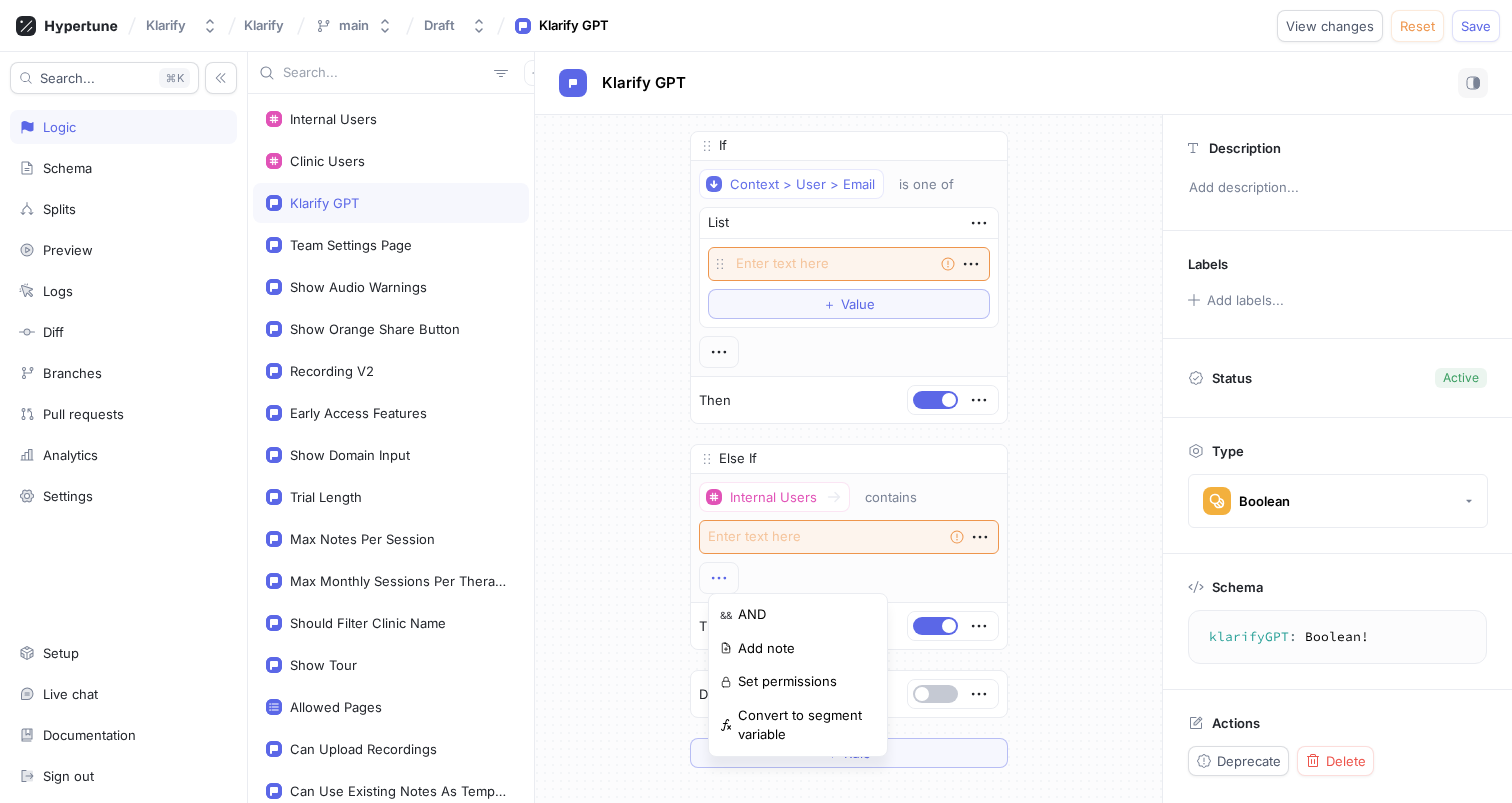 click on "If Context > User > Email is one of List Empty string
To pick up a draggable item, press the space bar.
While dragging, use the arrow keys to move the item.
Press space again to drop the item in its new position, or press escape to cancel.
＋ Value Then Else If Internal Users contains Empty string Then
To pick up a draggable item, press the space bar.
While dragging, use the arrow keys to move the item.
Press space again to drop the item in its new position, or press escape to cancel.
Default ＋ Rule" at bounding box center [849, 449] 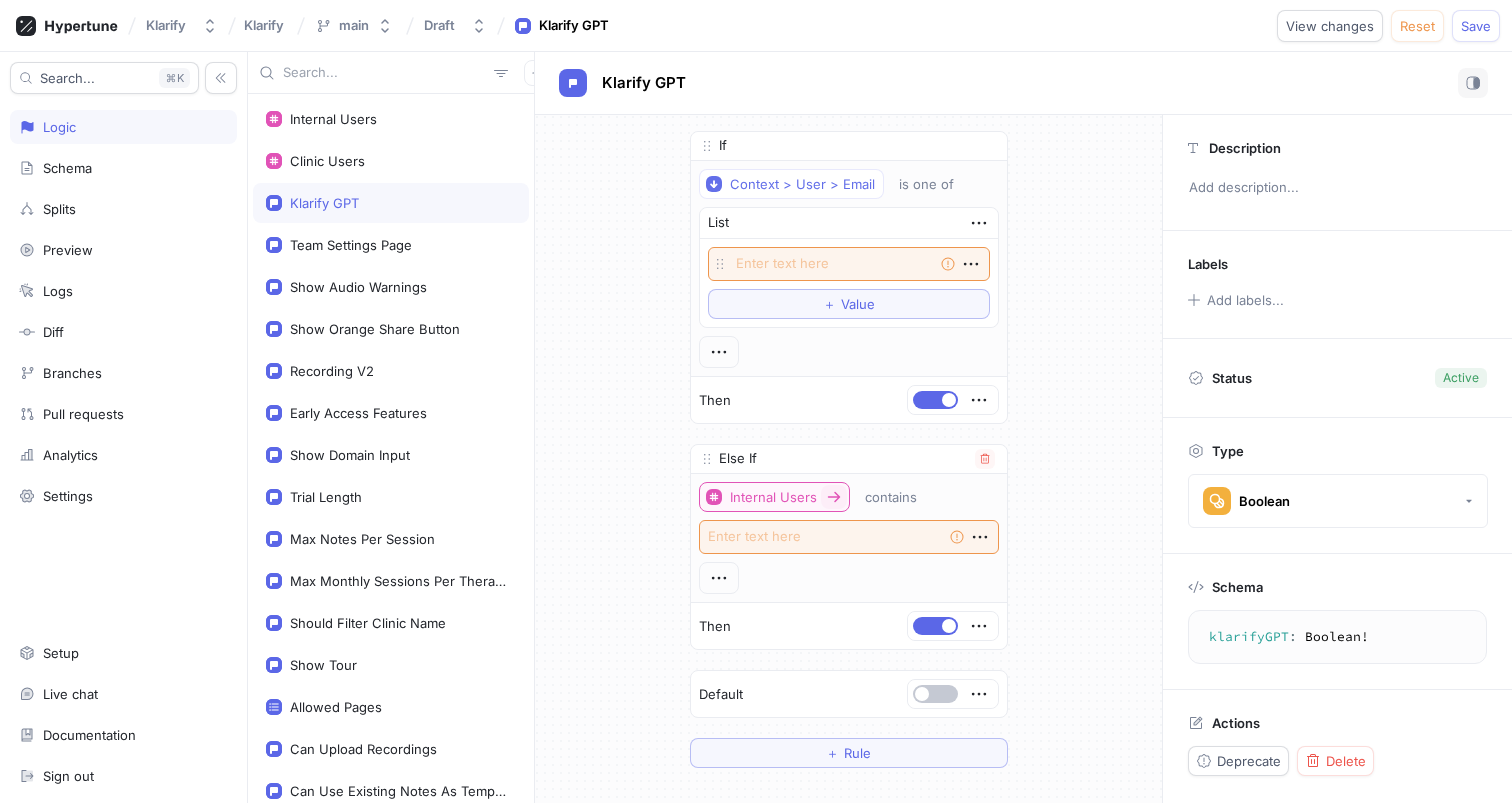 click on "Internal Users" at bounding box center (773, 497) 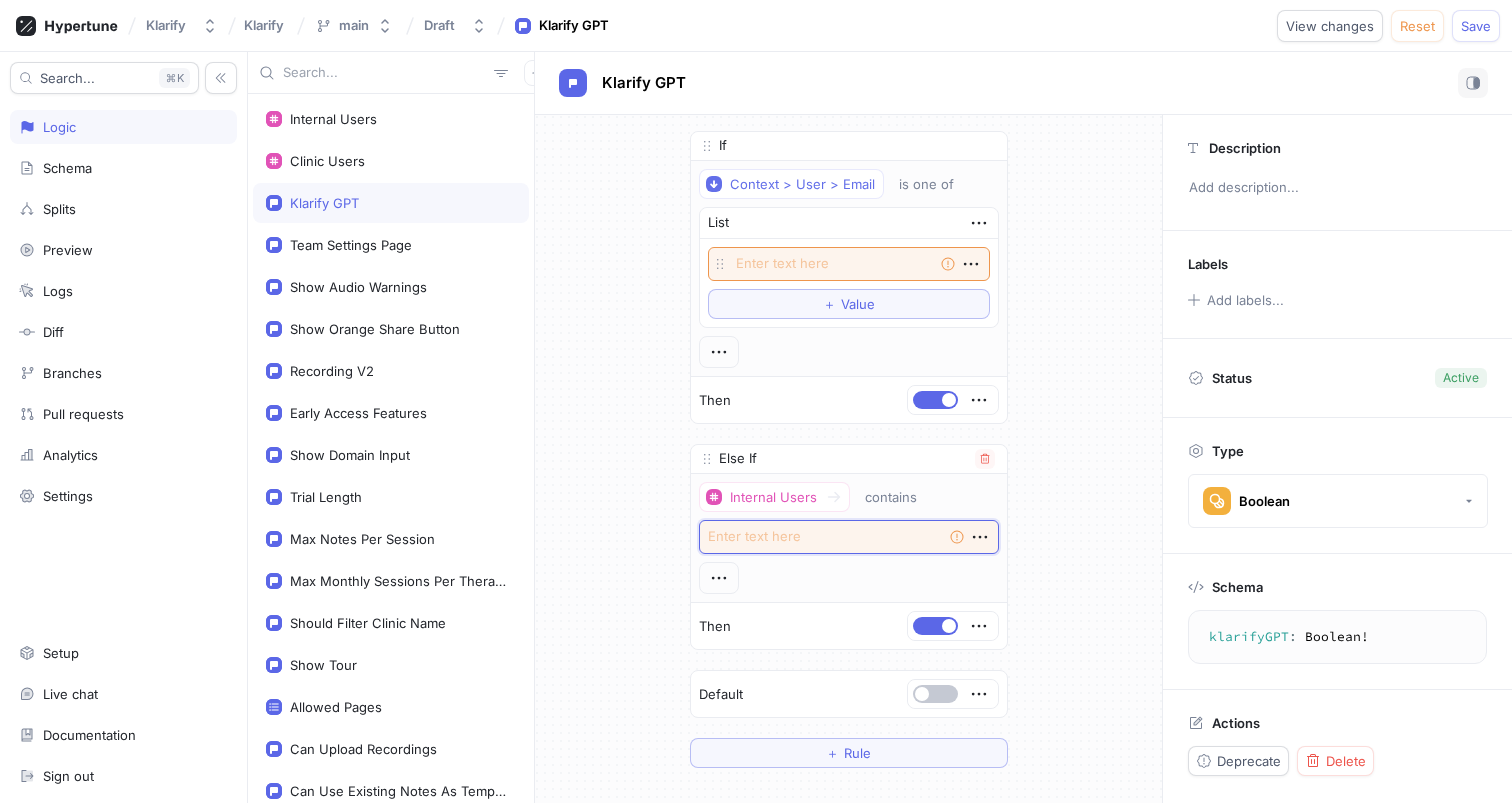 click at bounding box center [849, 537] 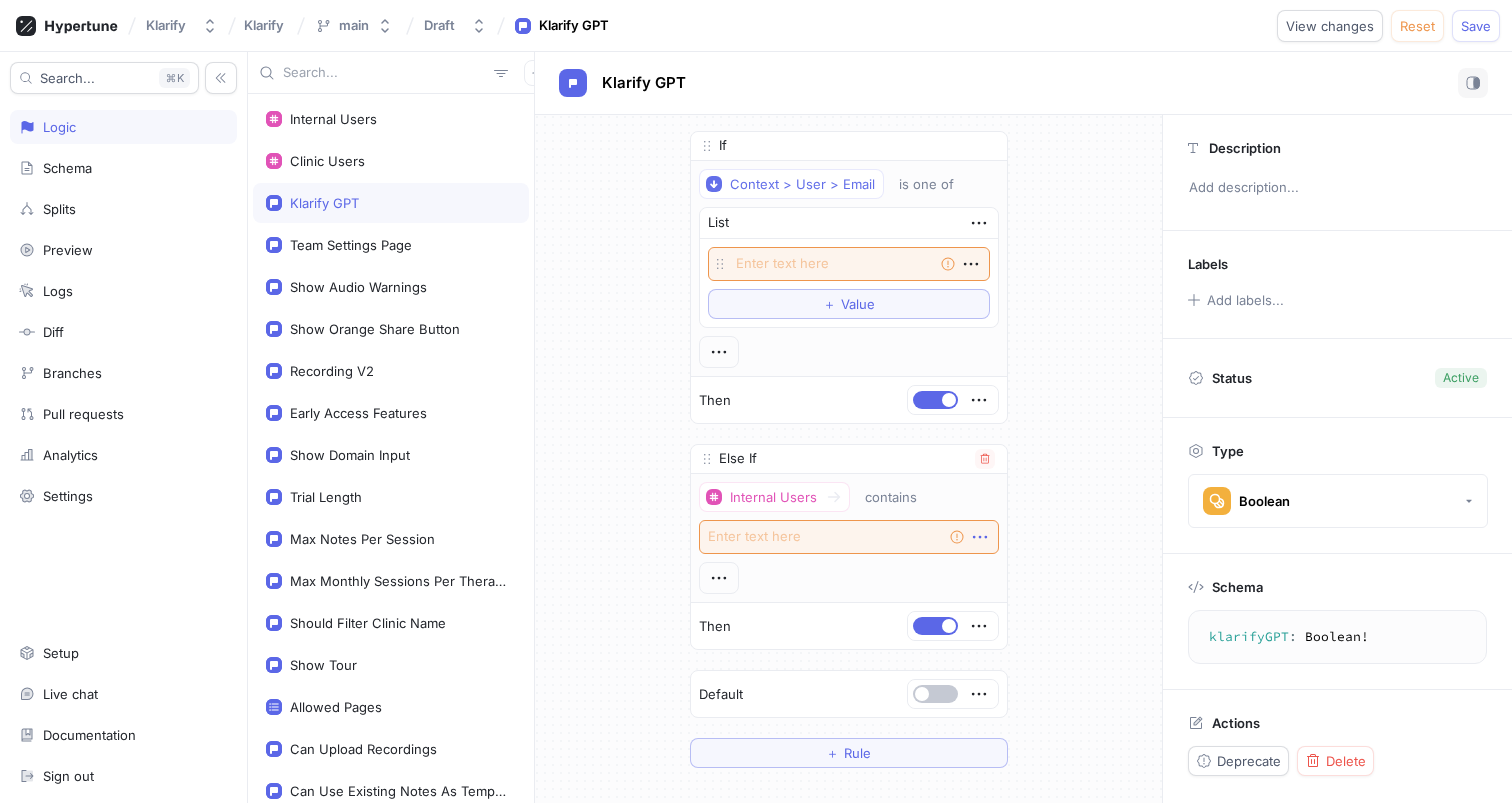 click 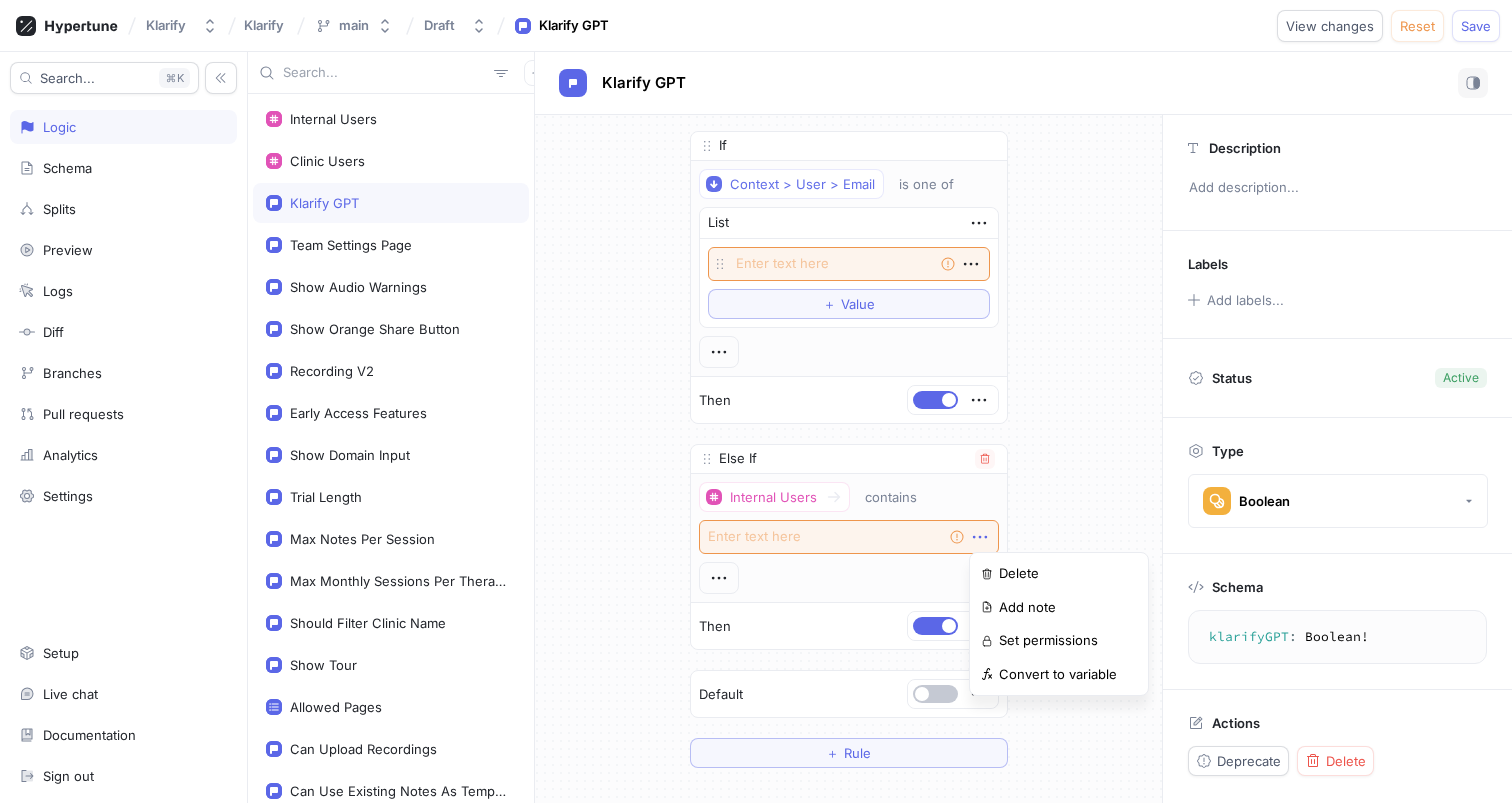 click on "Empty string" at bounding box center (970, 537) 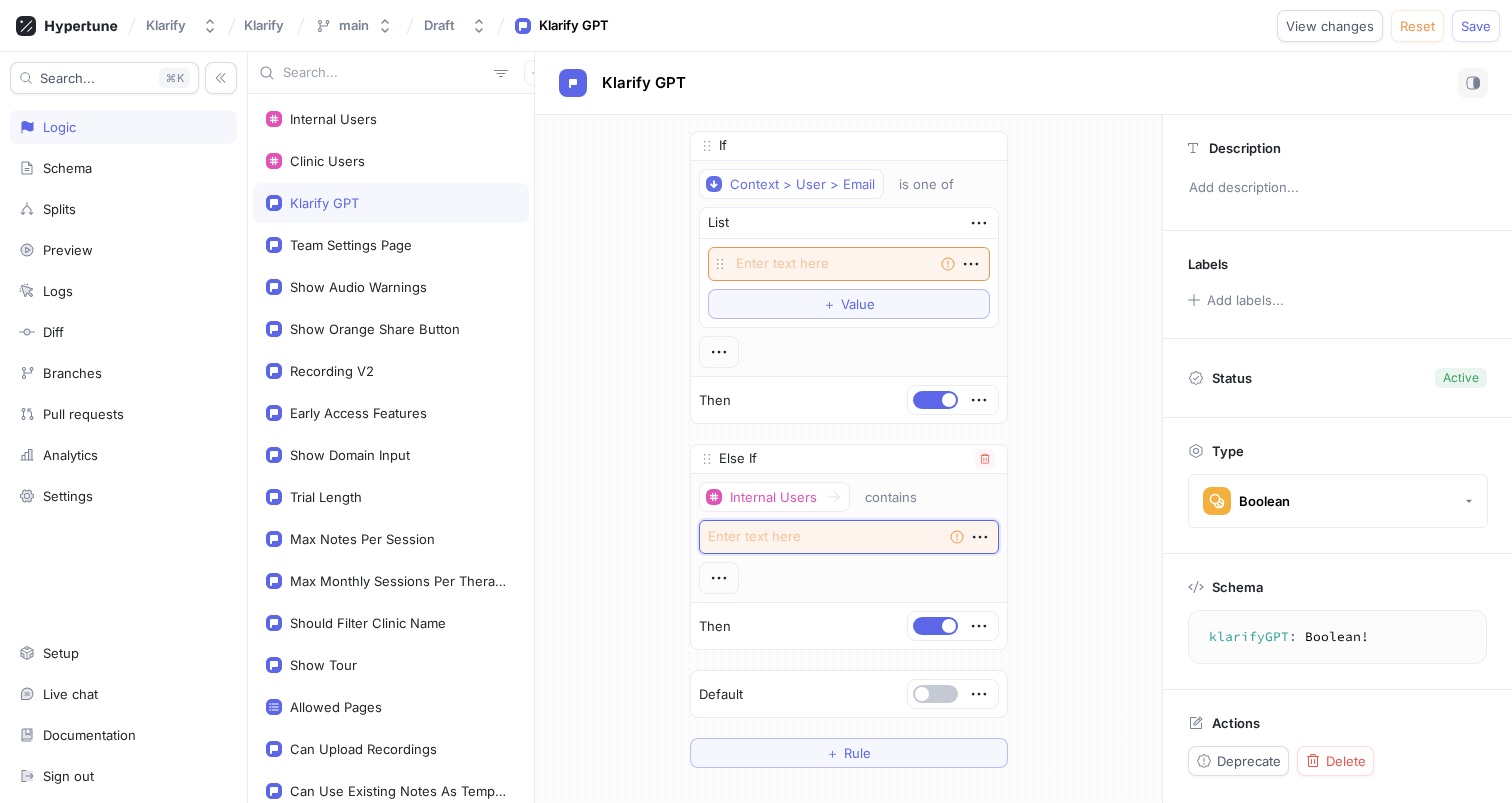 click at bounding box center (849, 537) 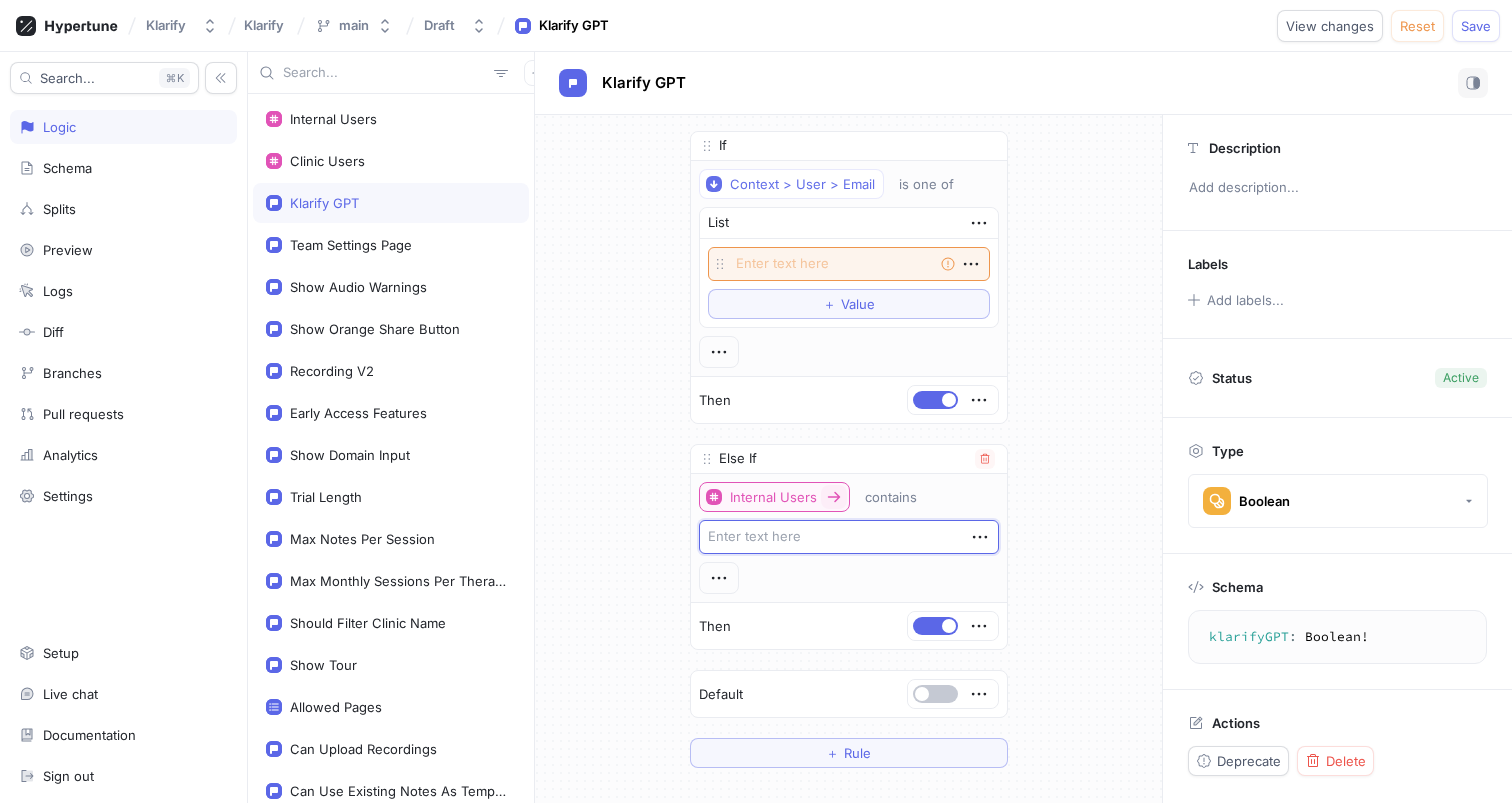 click on "Internal Users" at bounding box center (773, 497) 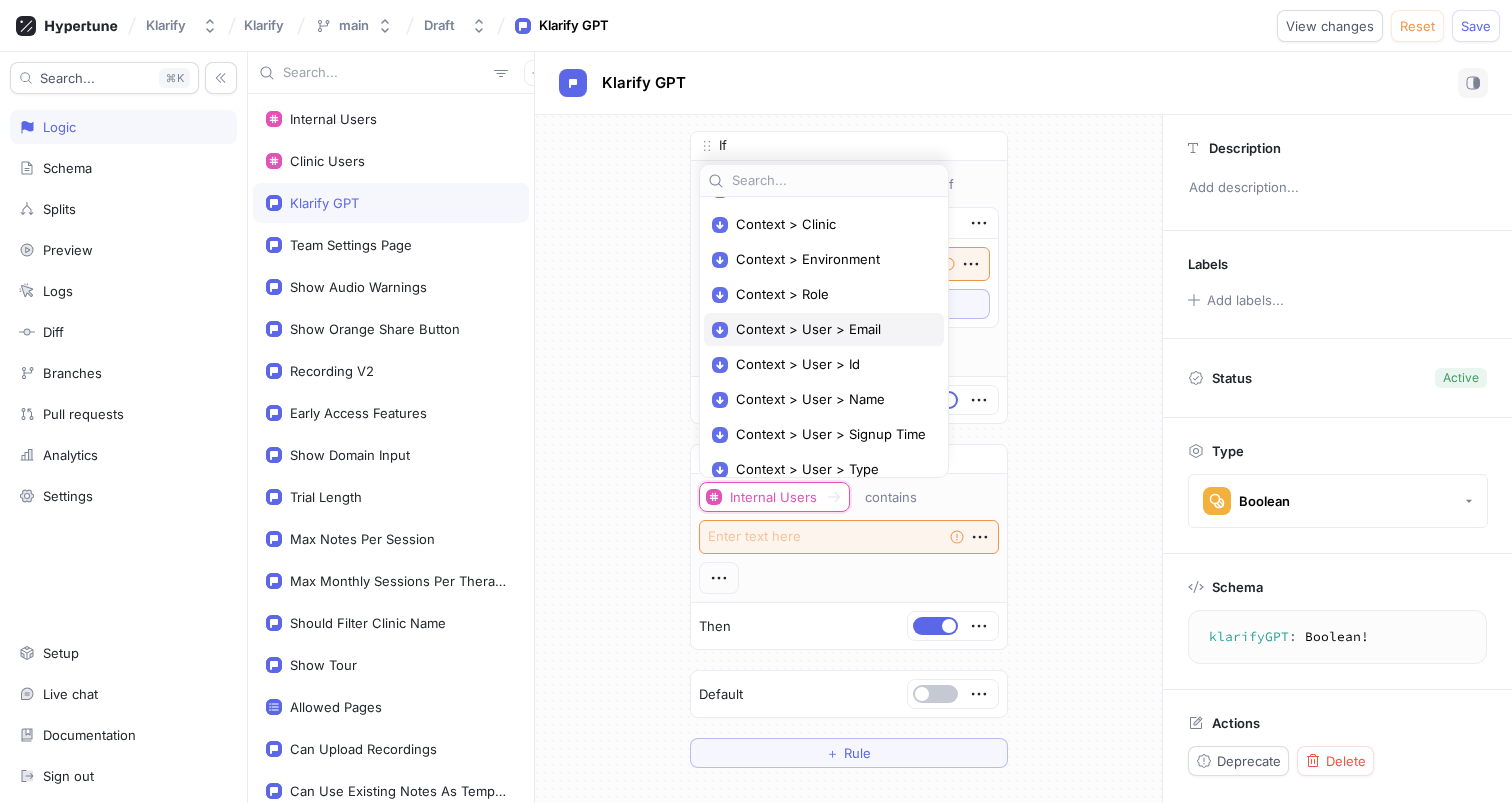scroll, scrollTop: 178, scrollLeft: 0, axis: vertical 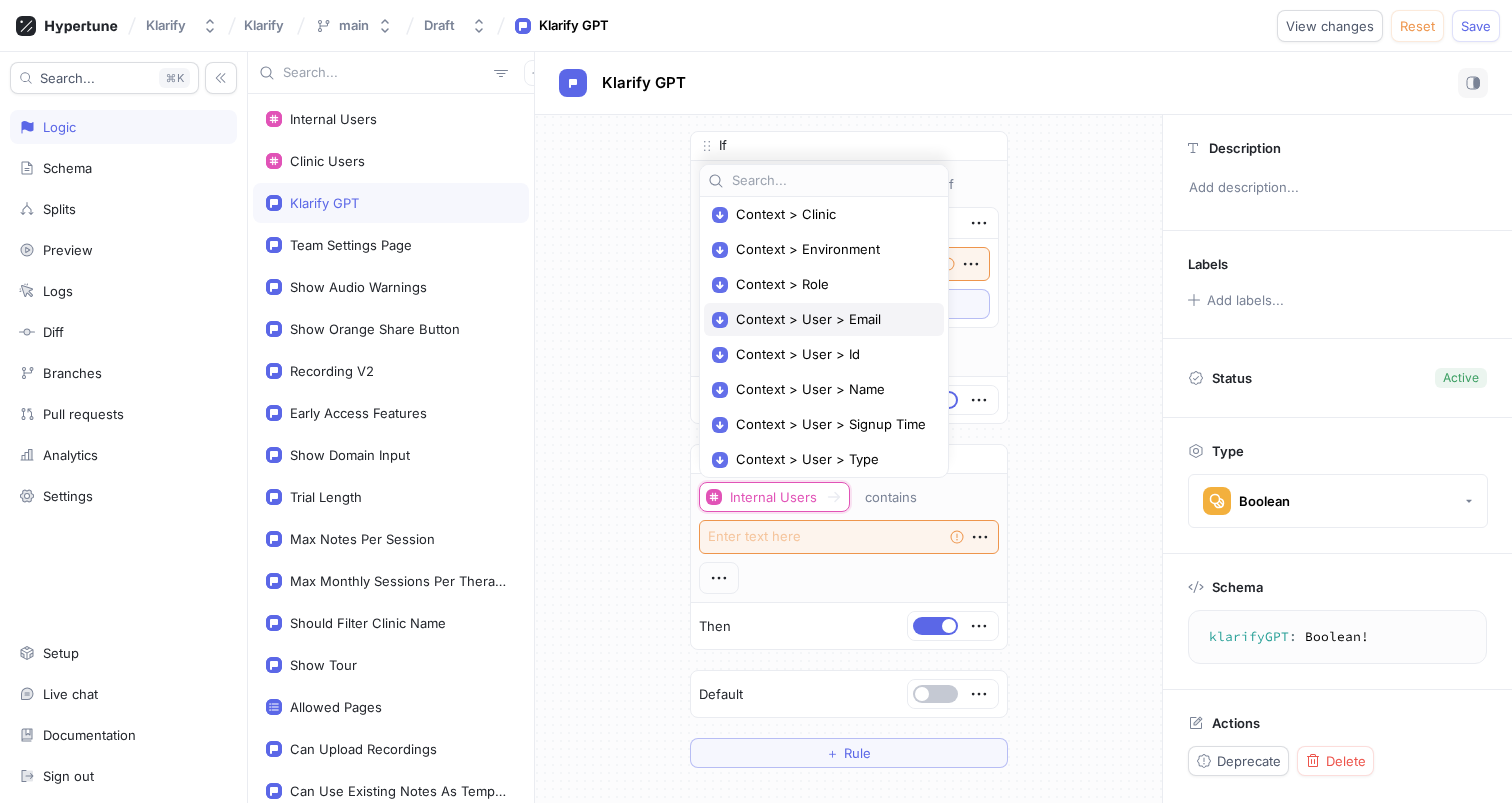 click on "Context > User > Email" at bounding box center (831, 319) 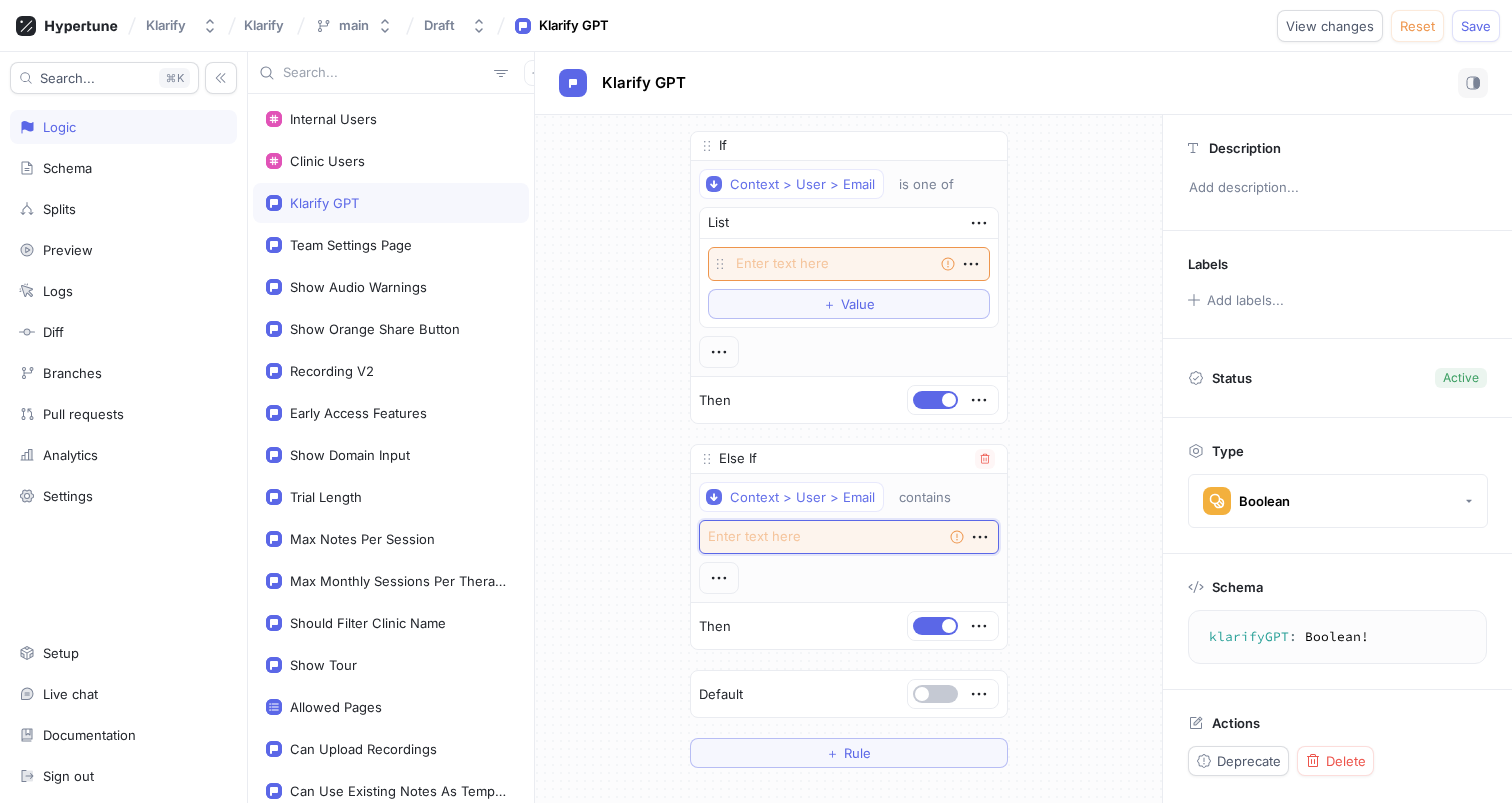 click at bounding box center (849, 537) 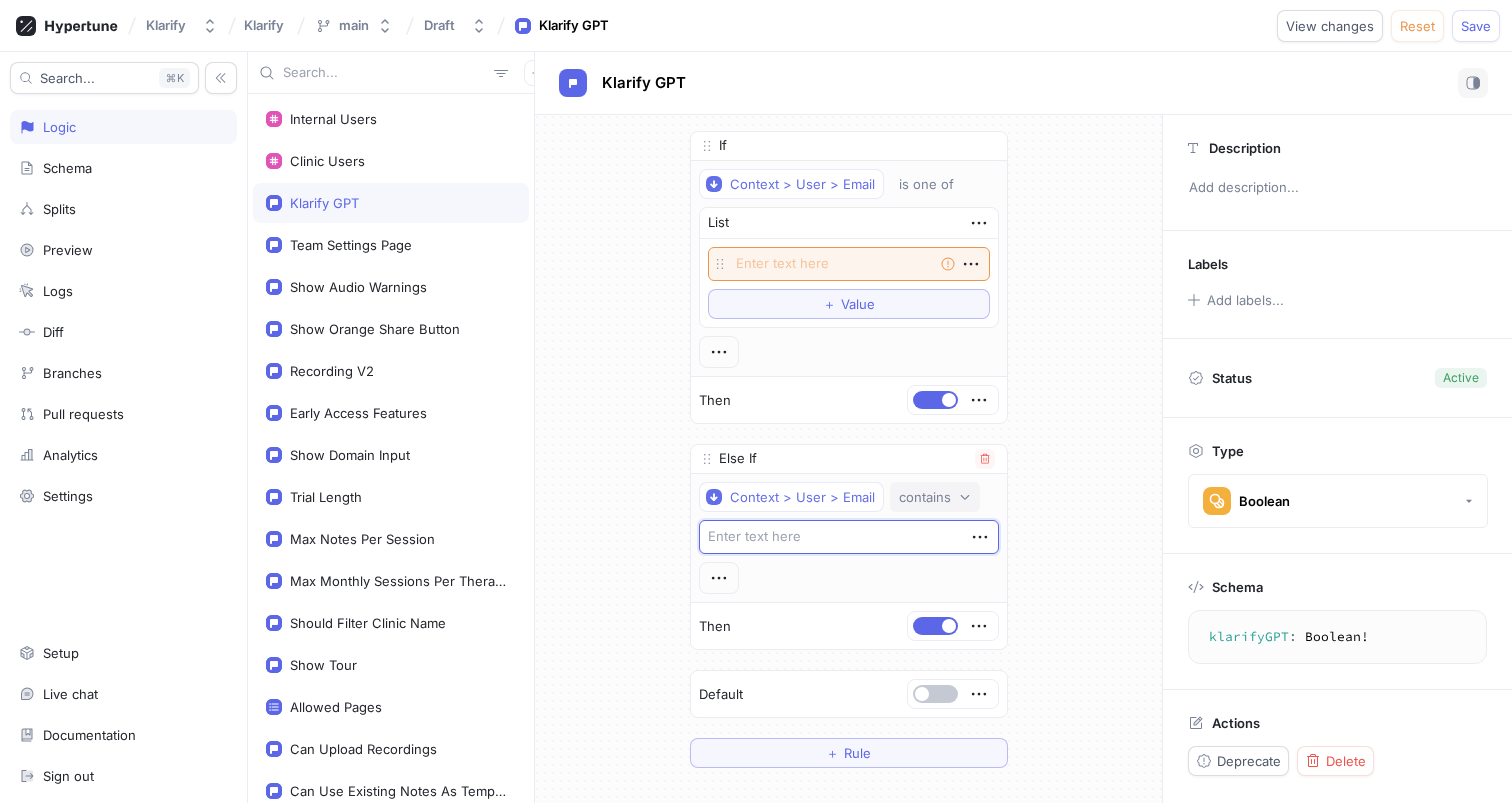 click on "contains" at bounding box center (925, 497) 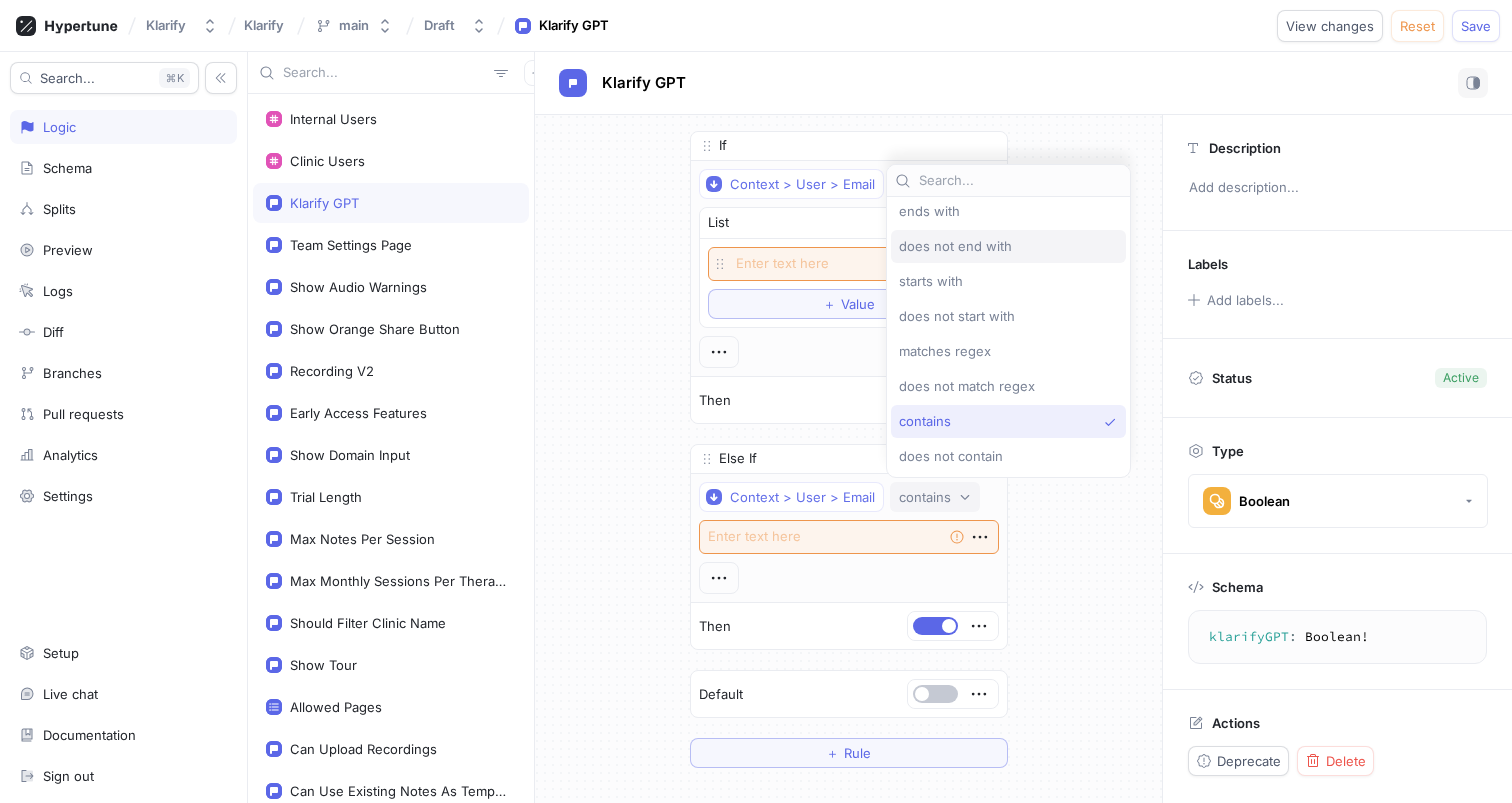 scroll, scrollTop: 0, scrollLeft: 0, axis: both 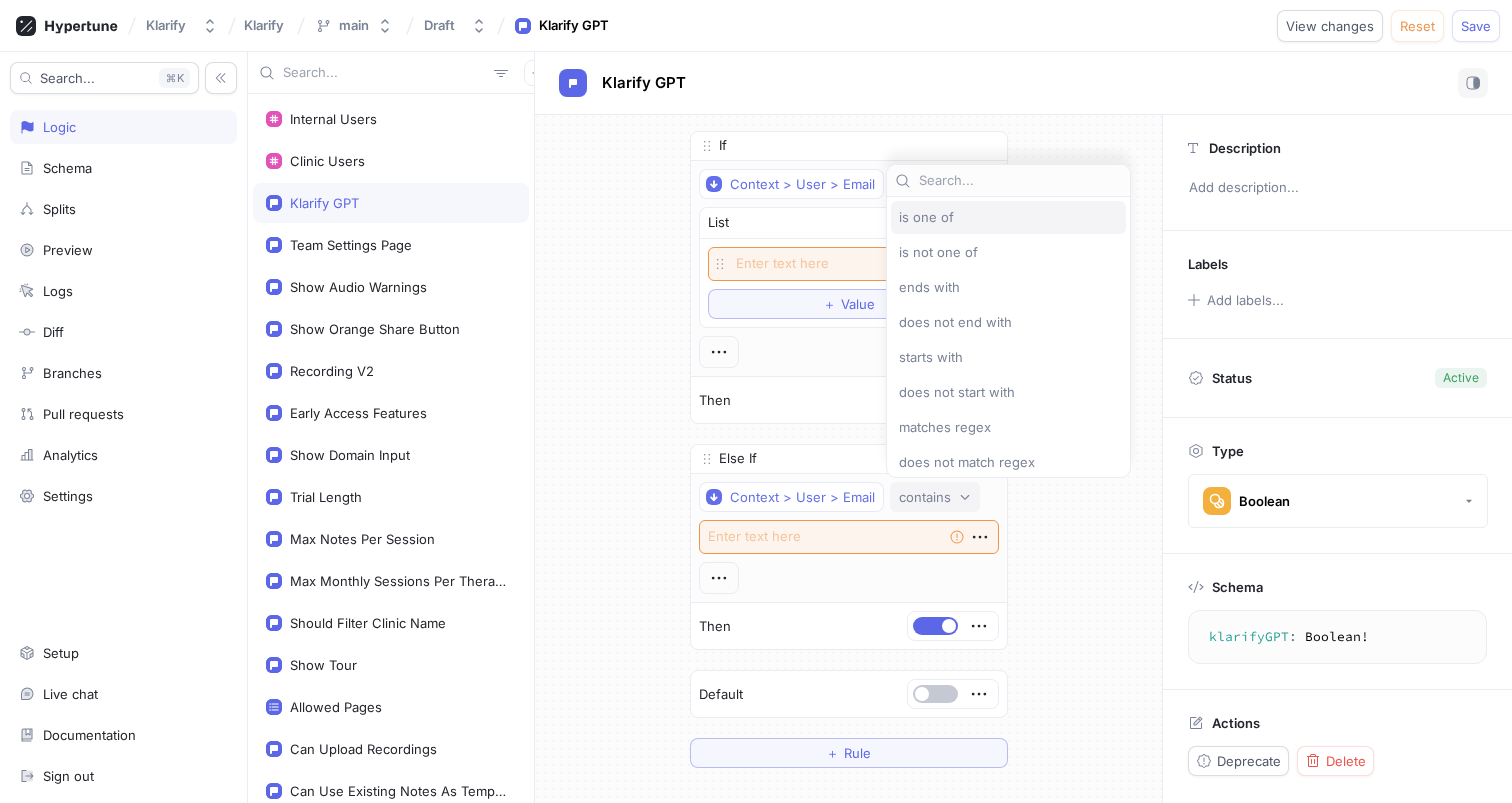 click on "is one of" at bounding box center [1003, 217] 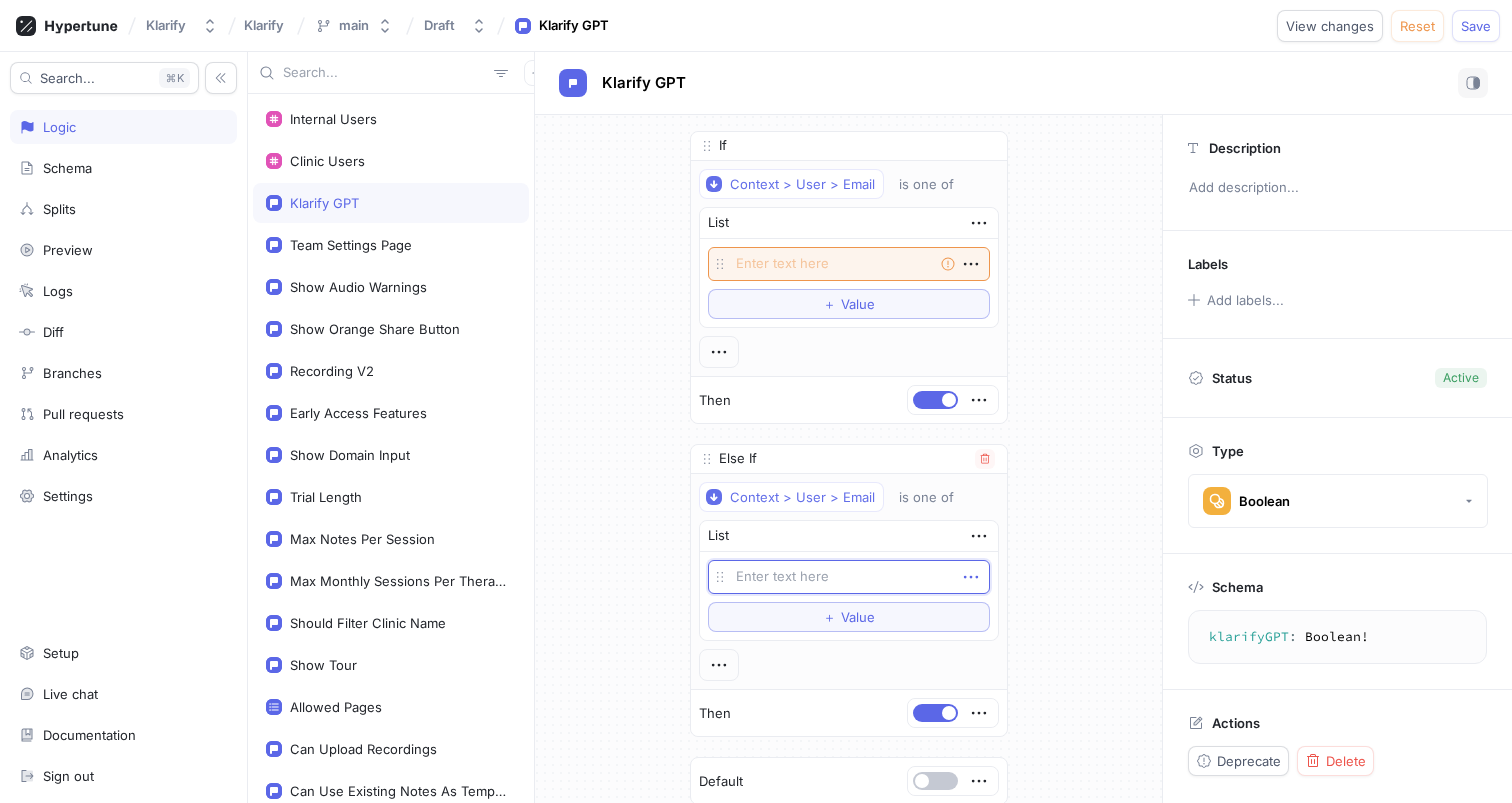 click 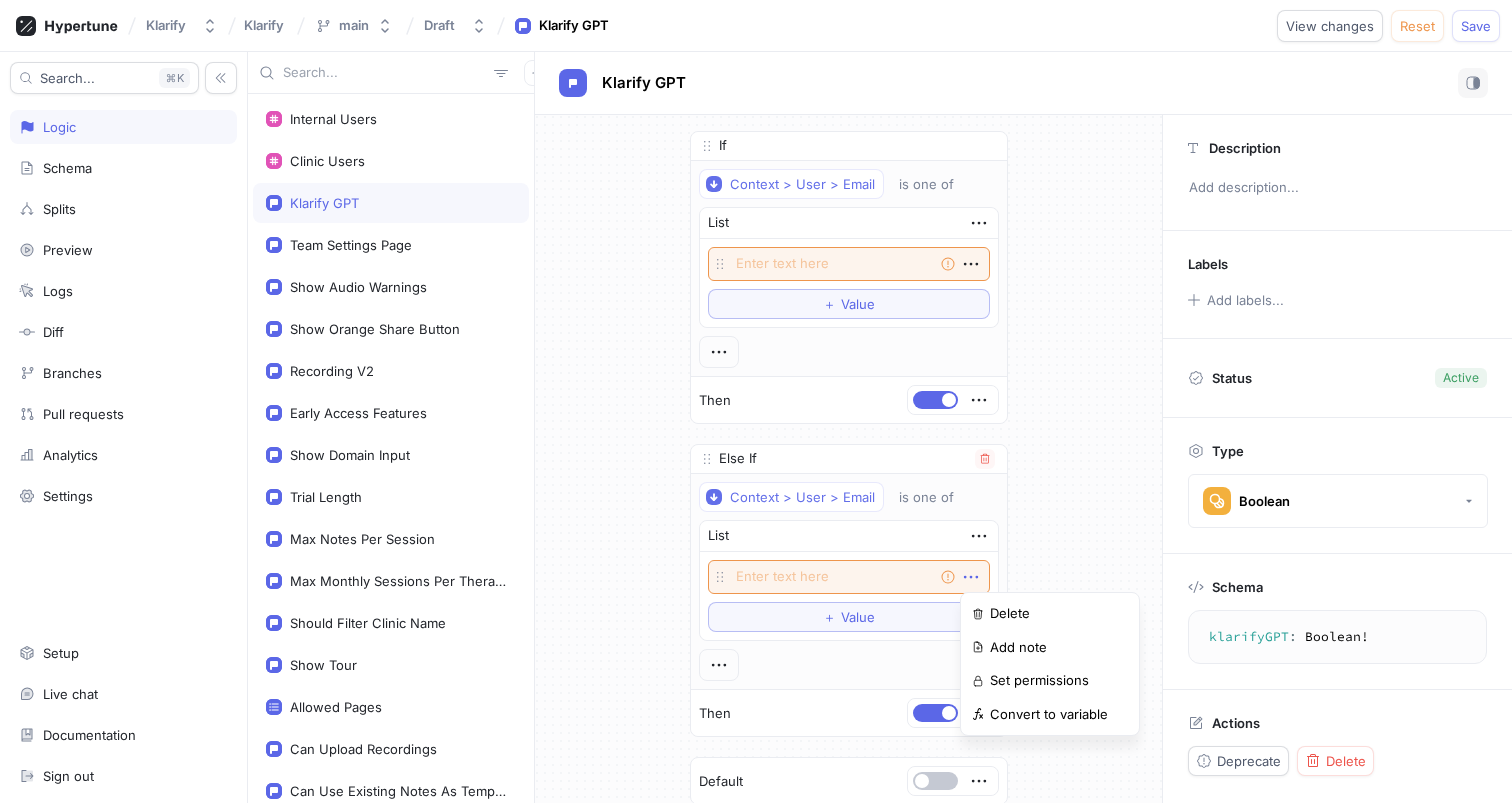 click 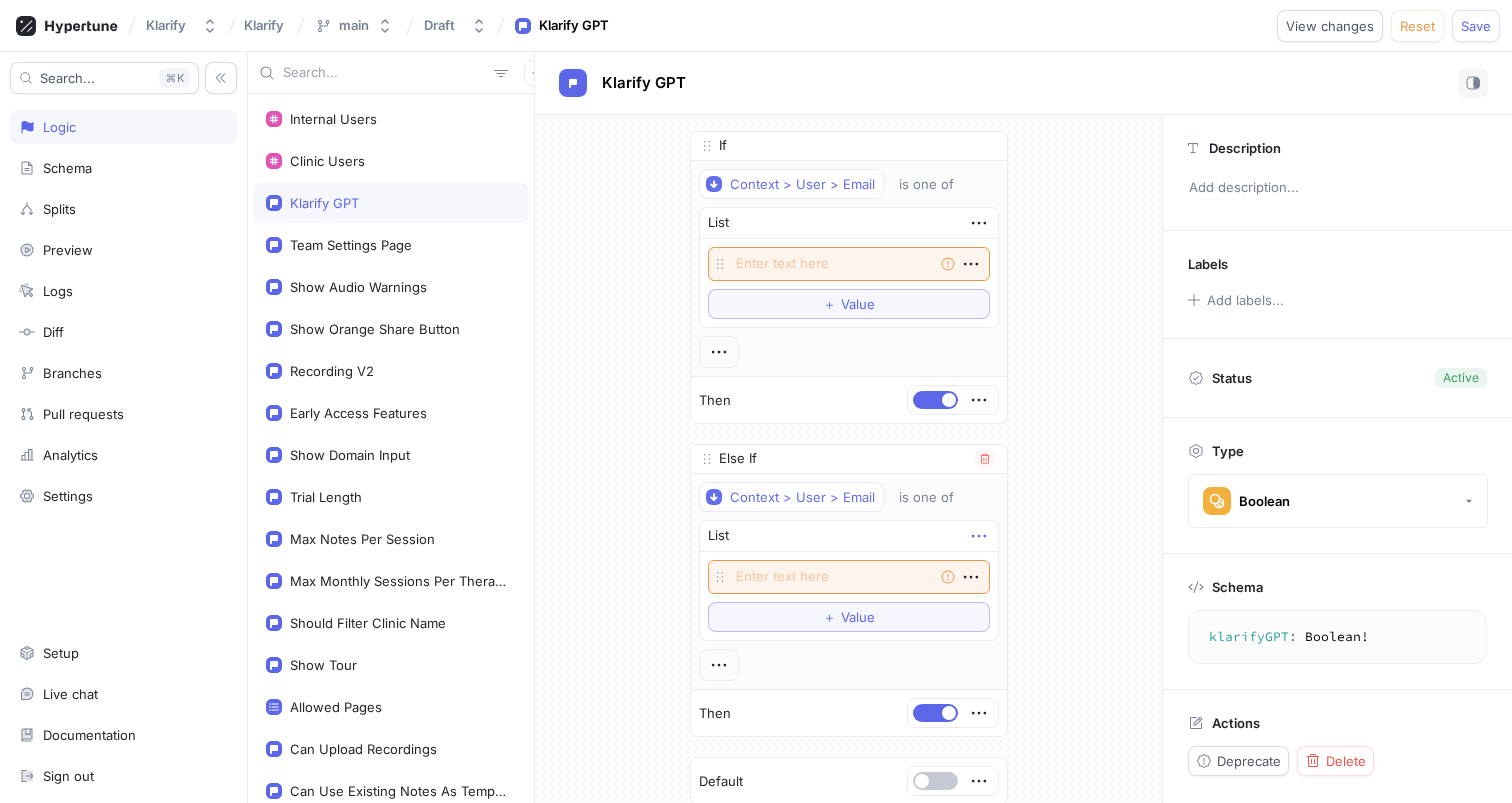 click 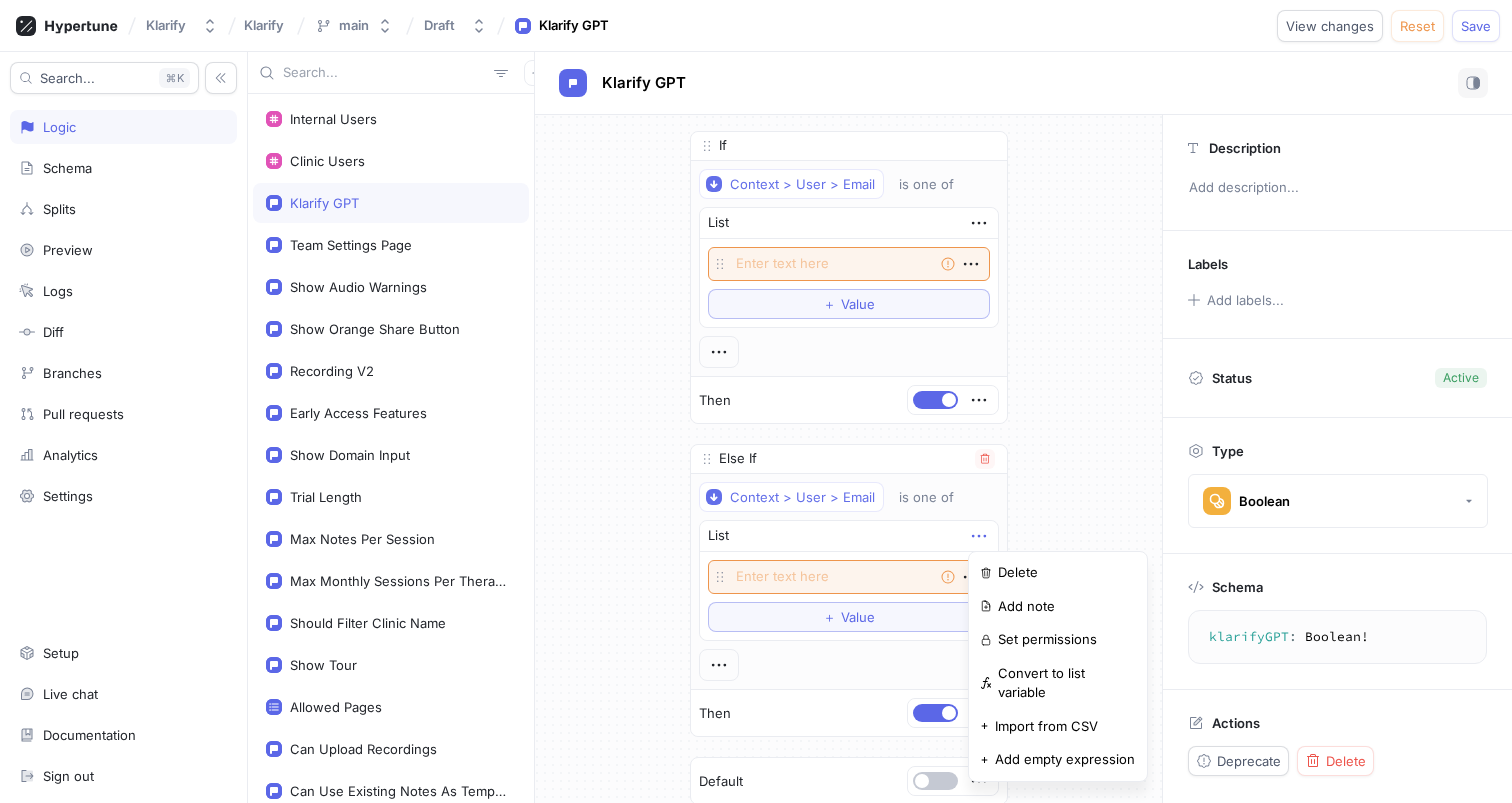click 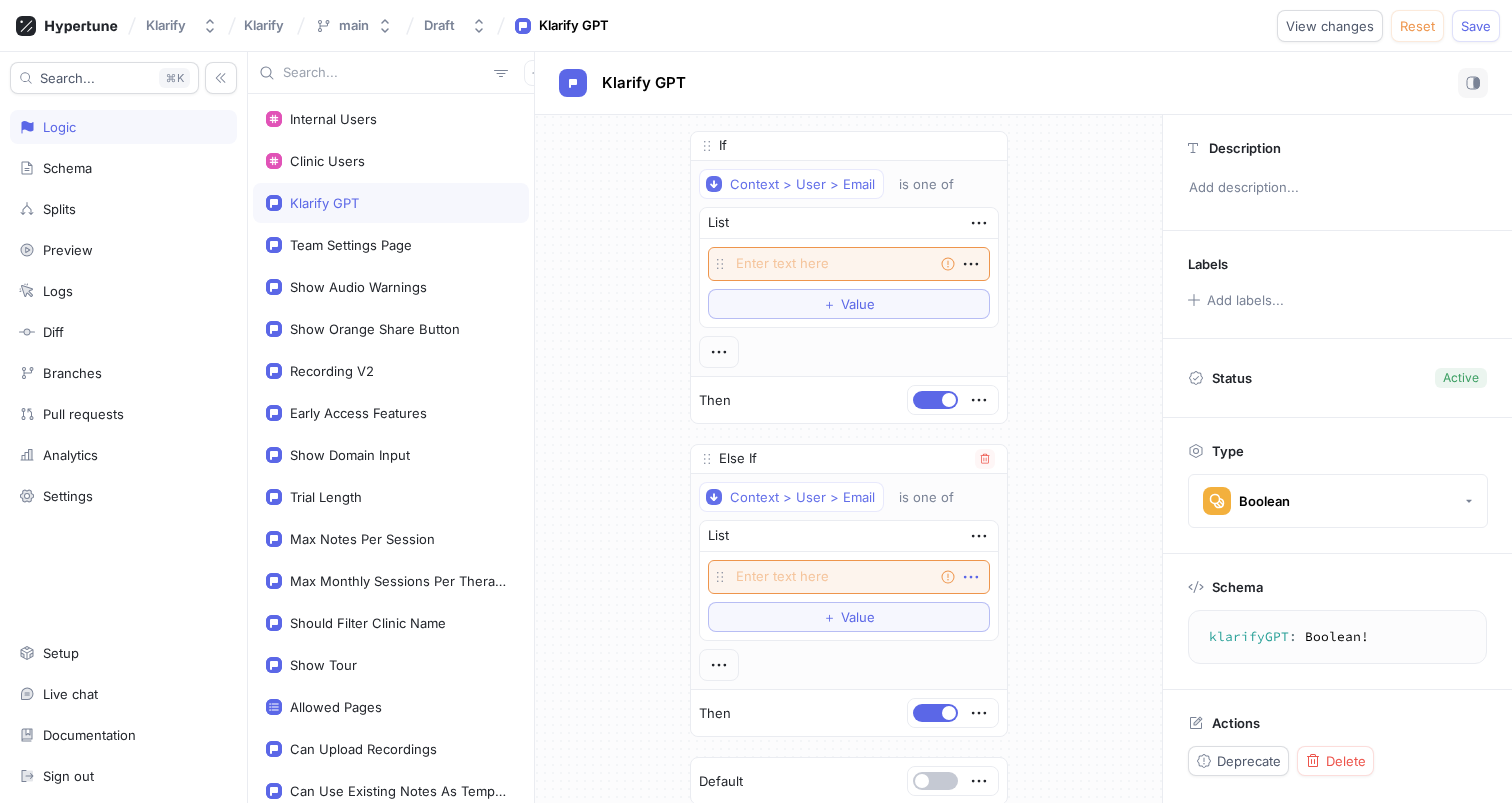 click 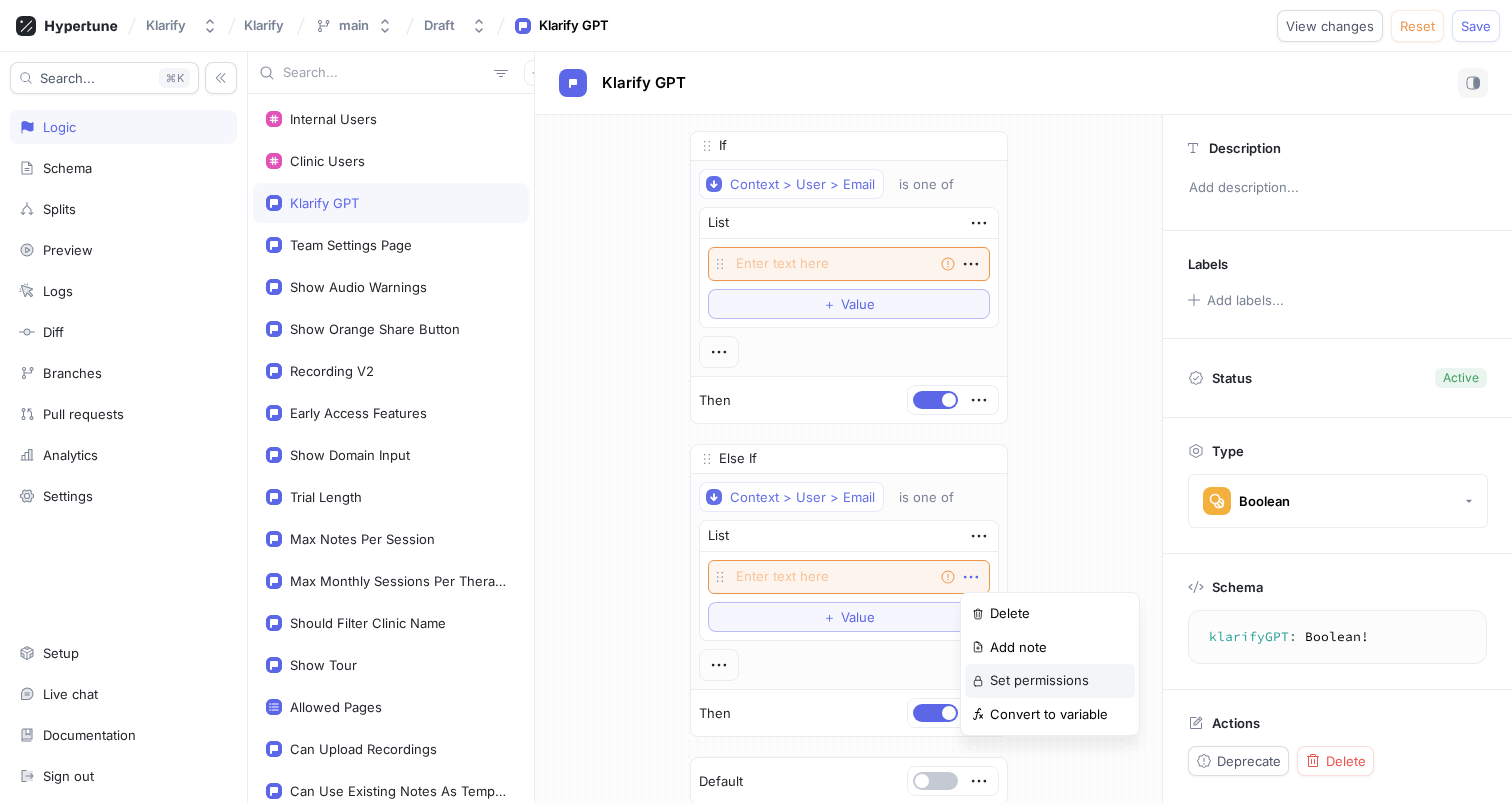 click on "Set permissions" at bounding box center (1050, 681) 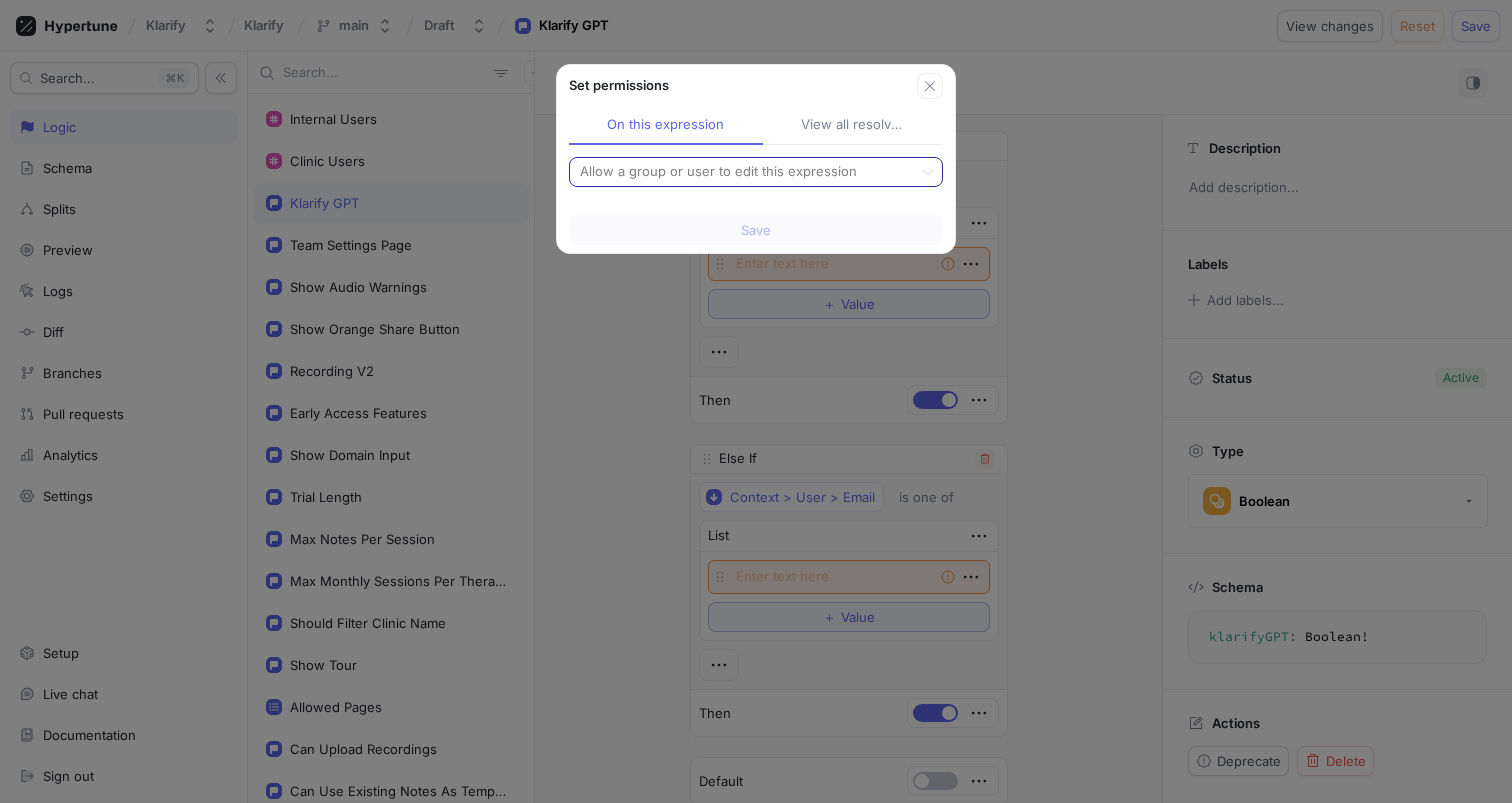 click at bounding box center (741, 172) 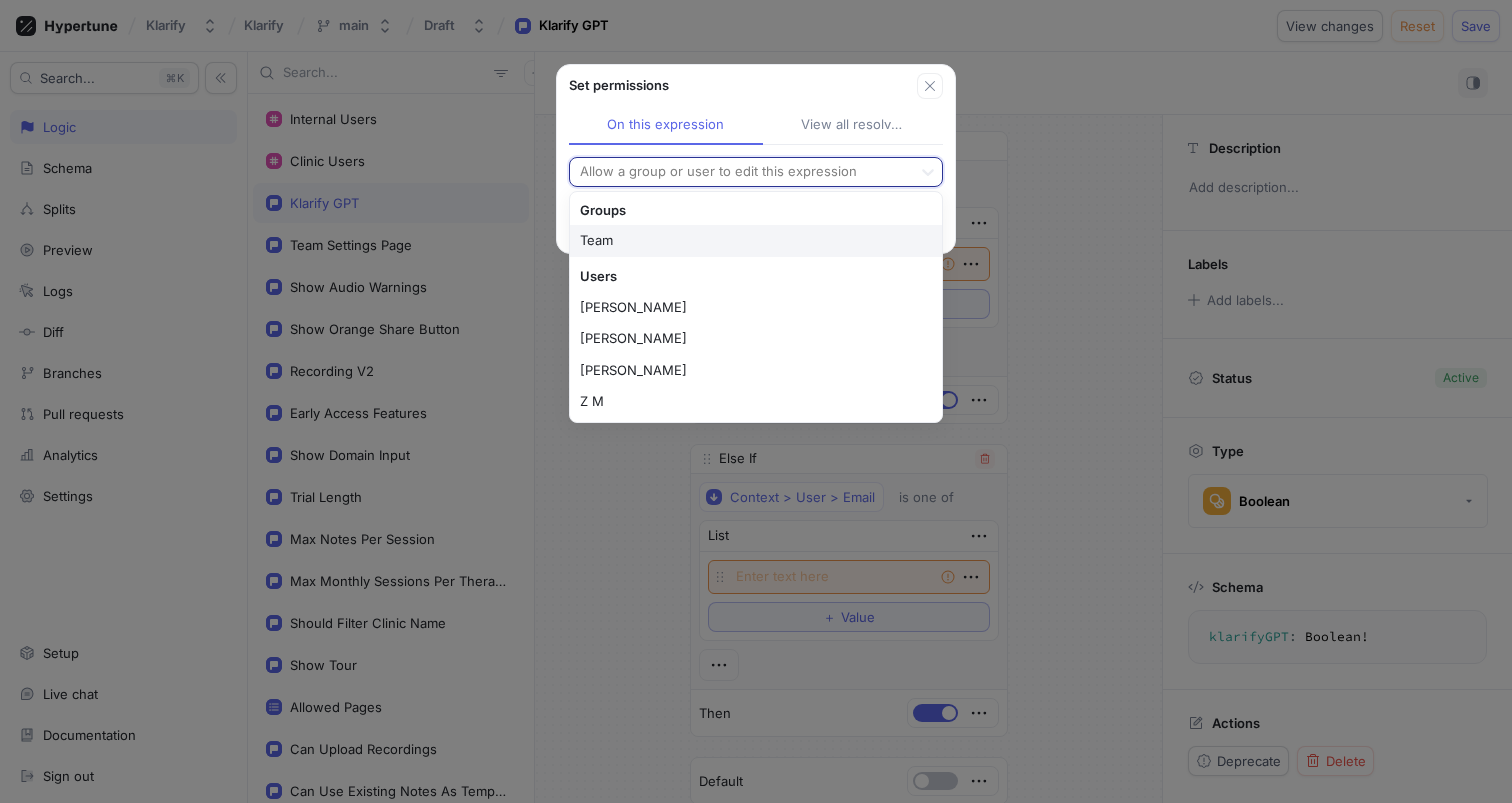 click at bounding box center (741, 172) 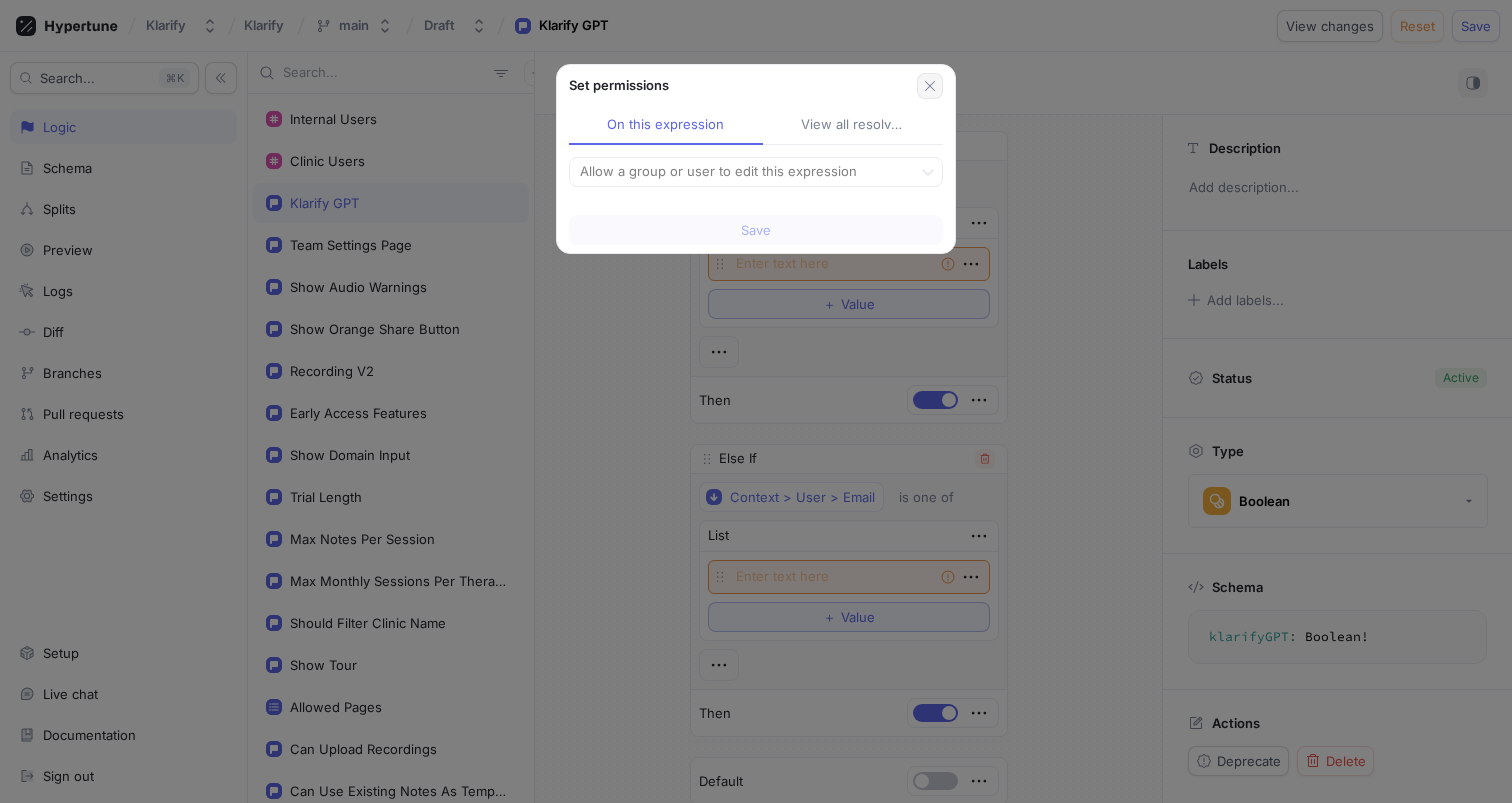 click 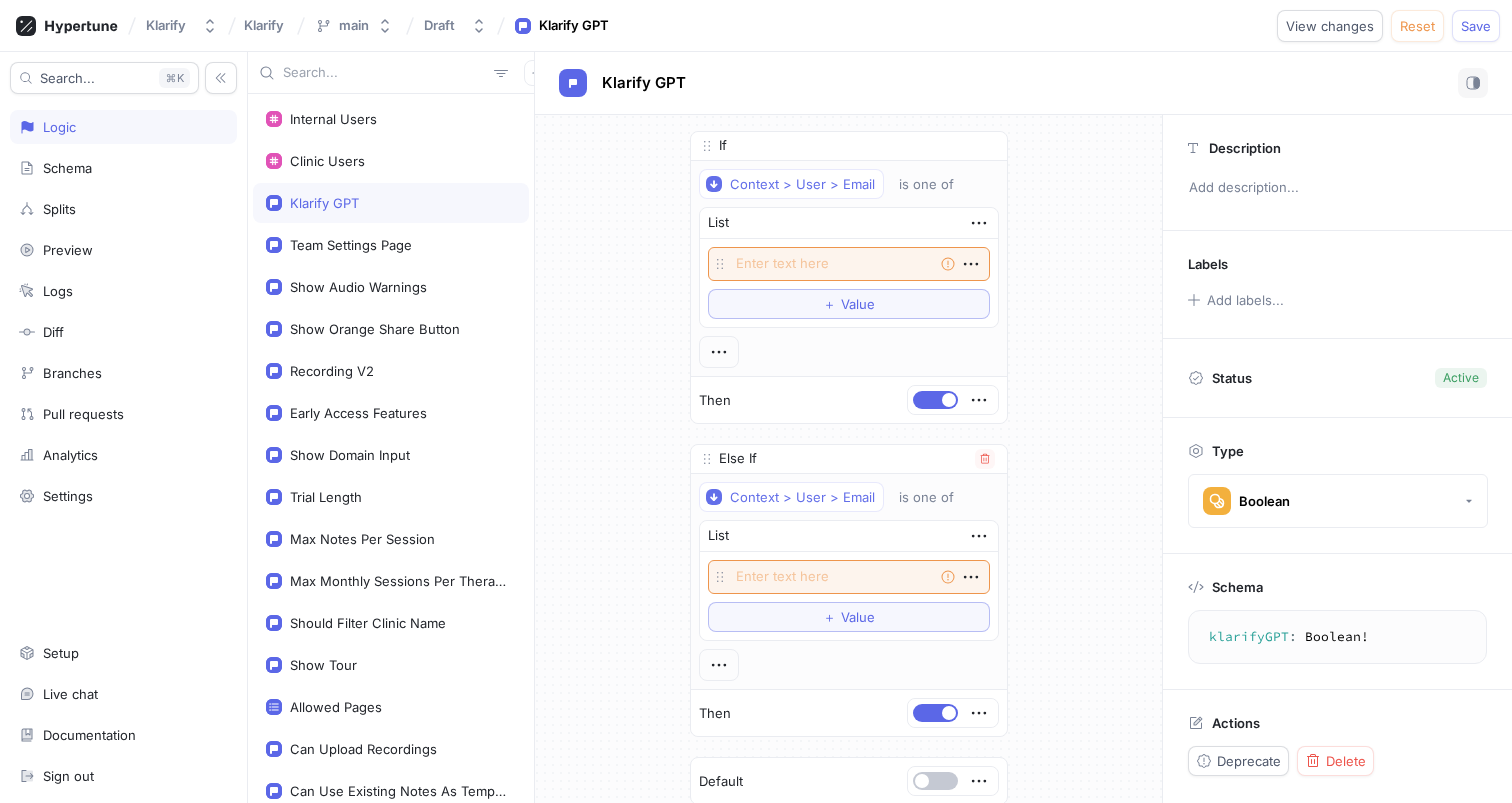 click at bounding box center [716, 577] 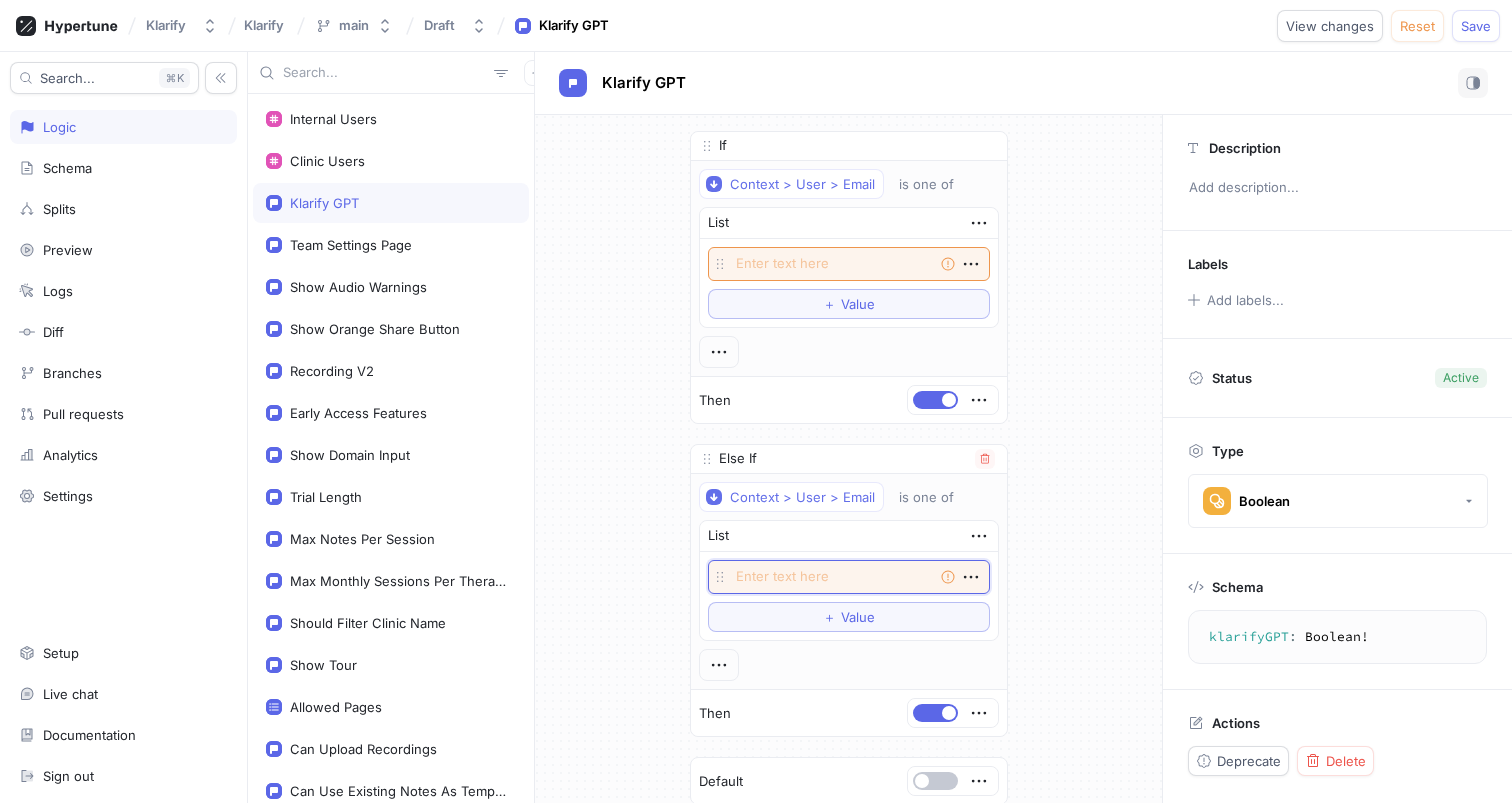 click at bounding box center (849, 577) 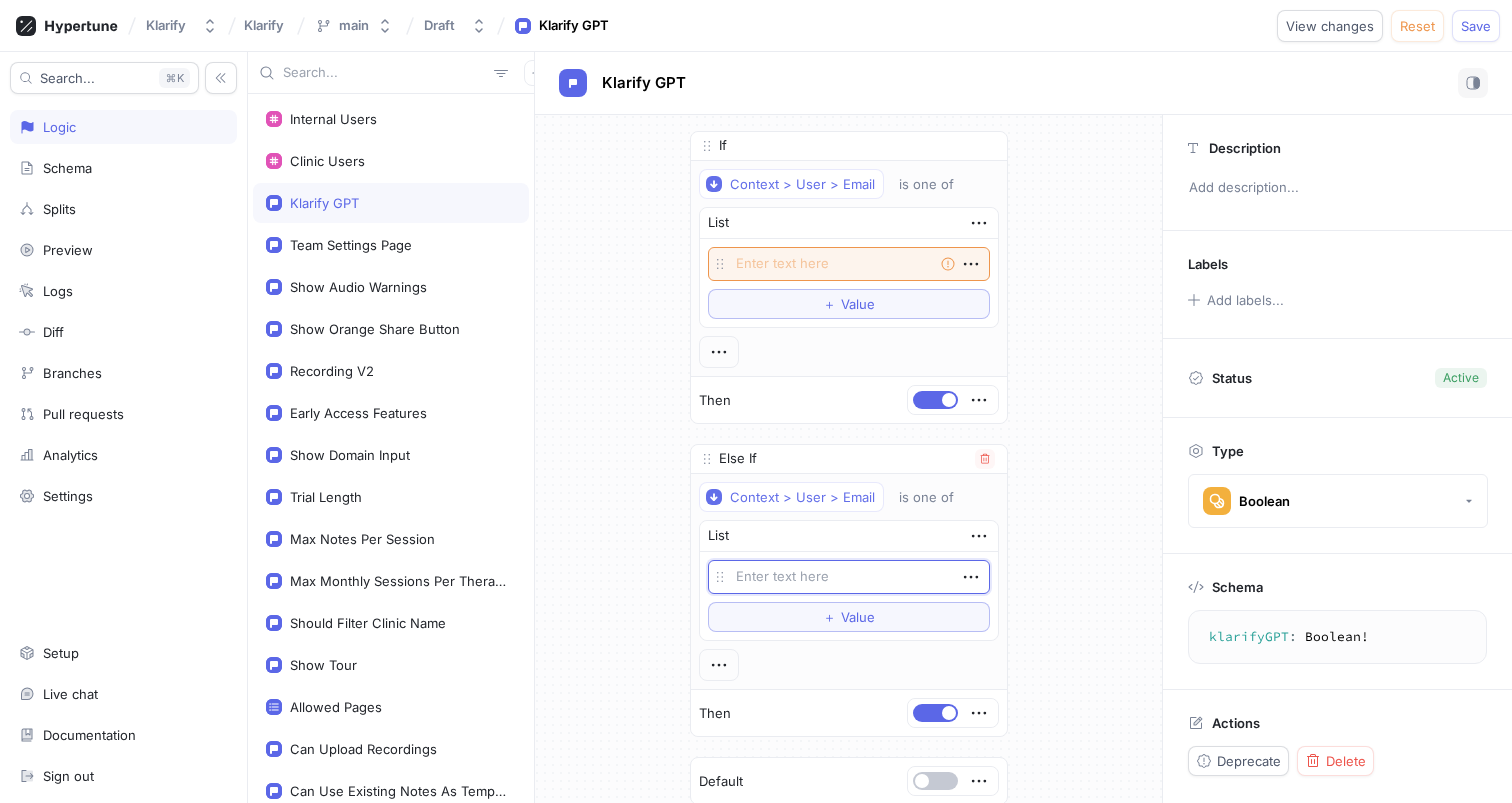 type on "x" 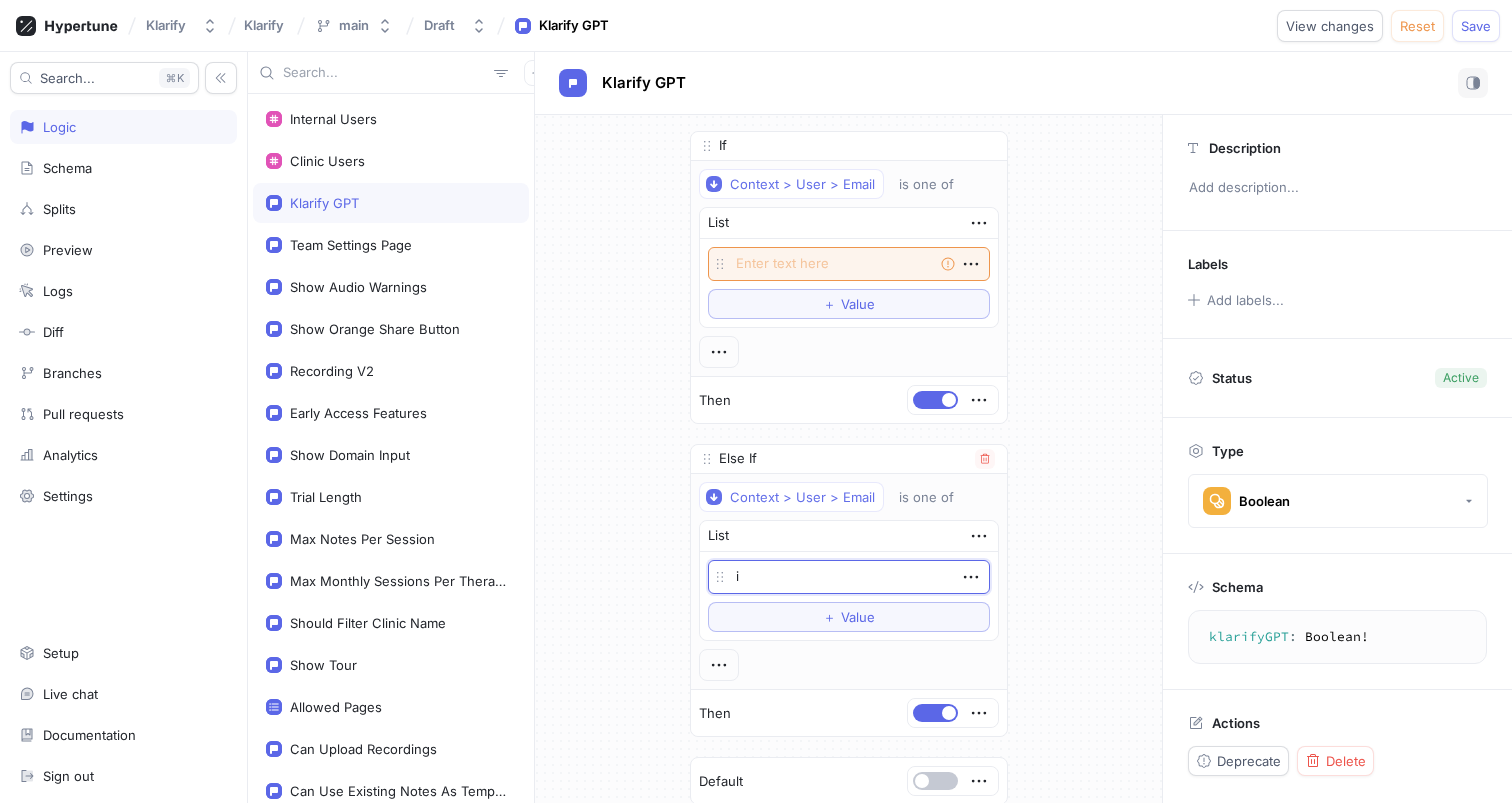 type on "x" 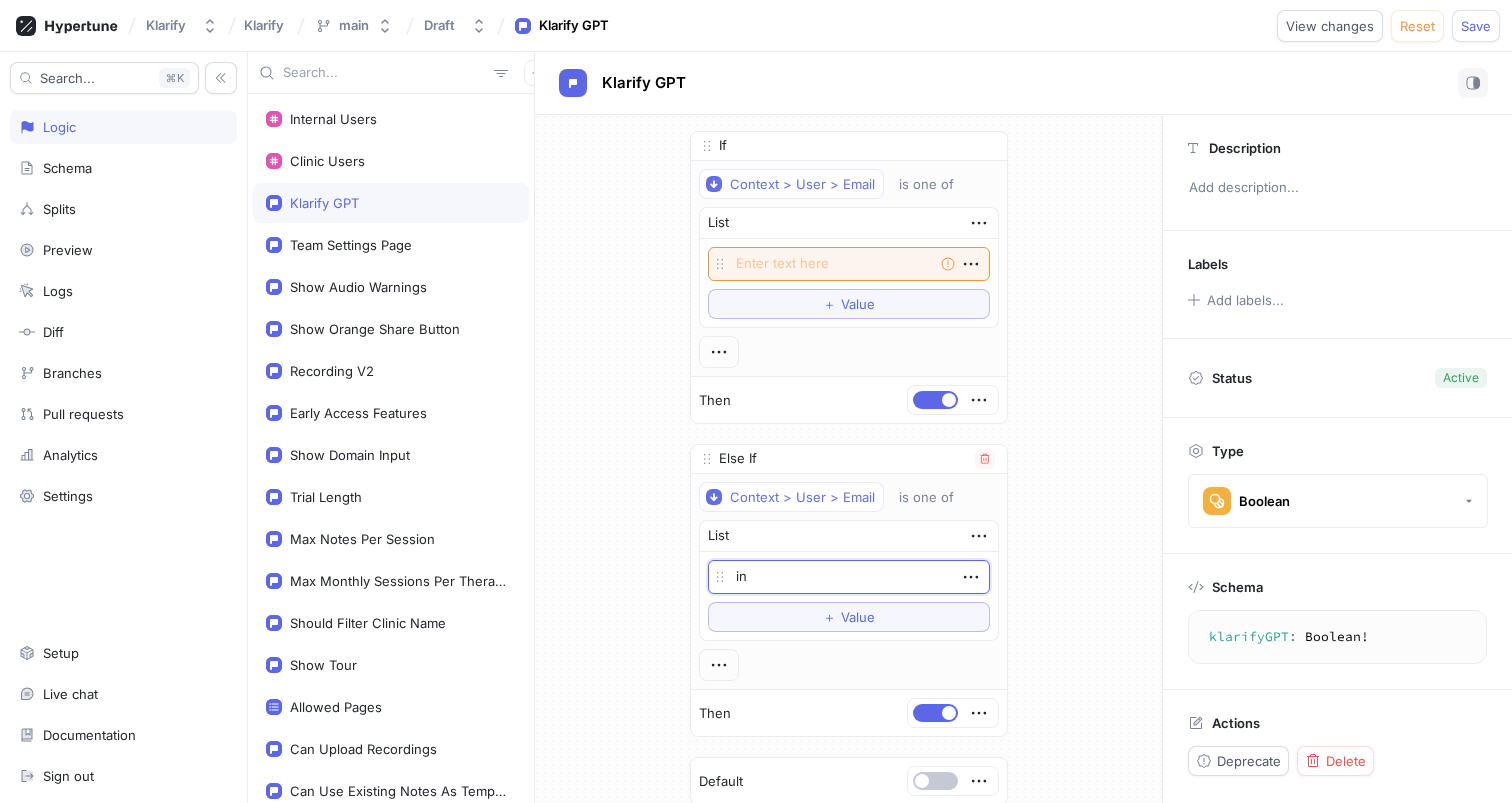 type on "int" 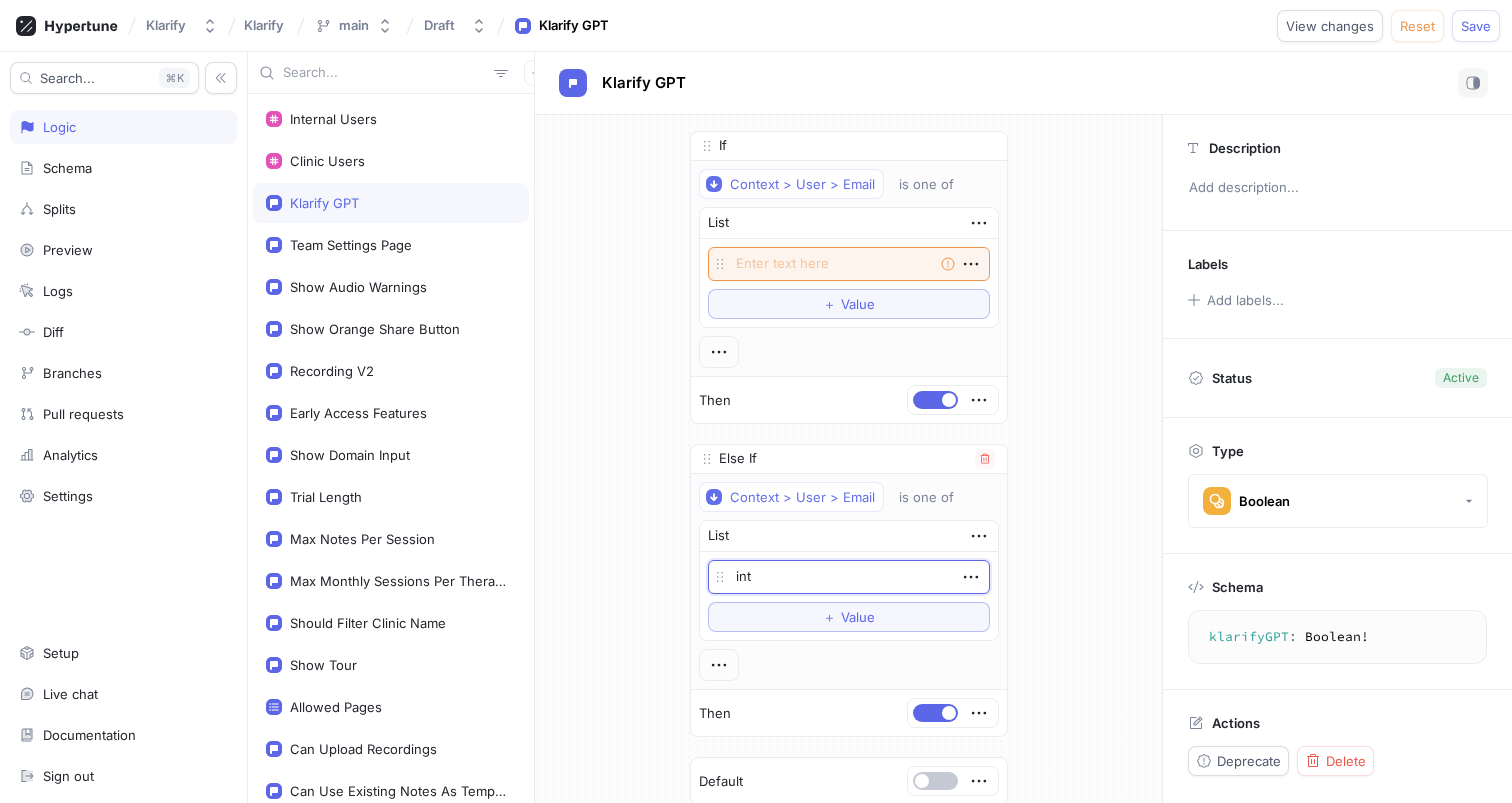 type on "x" 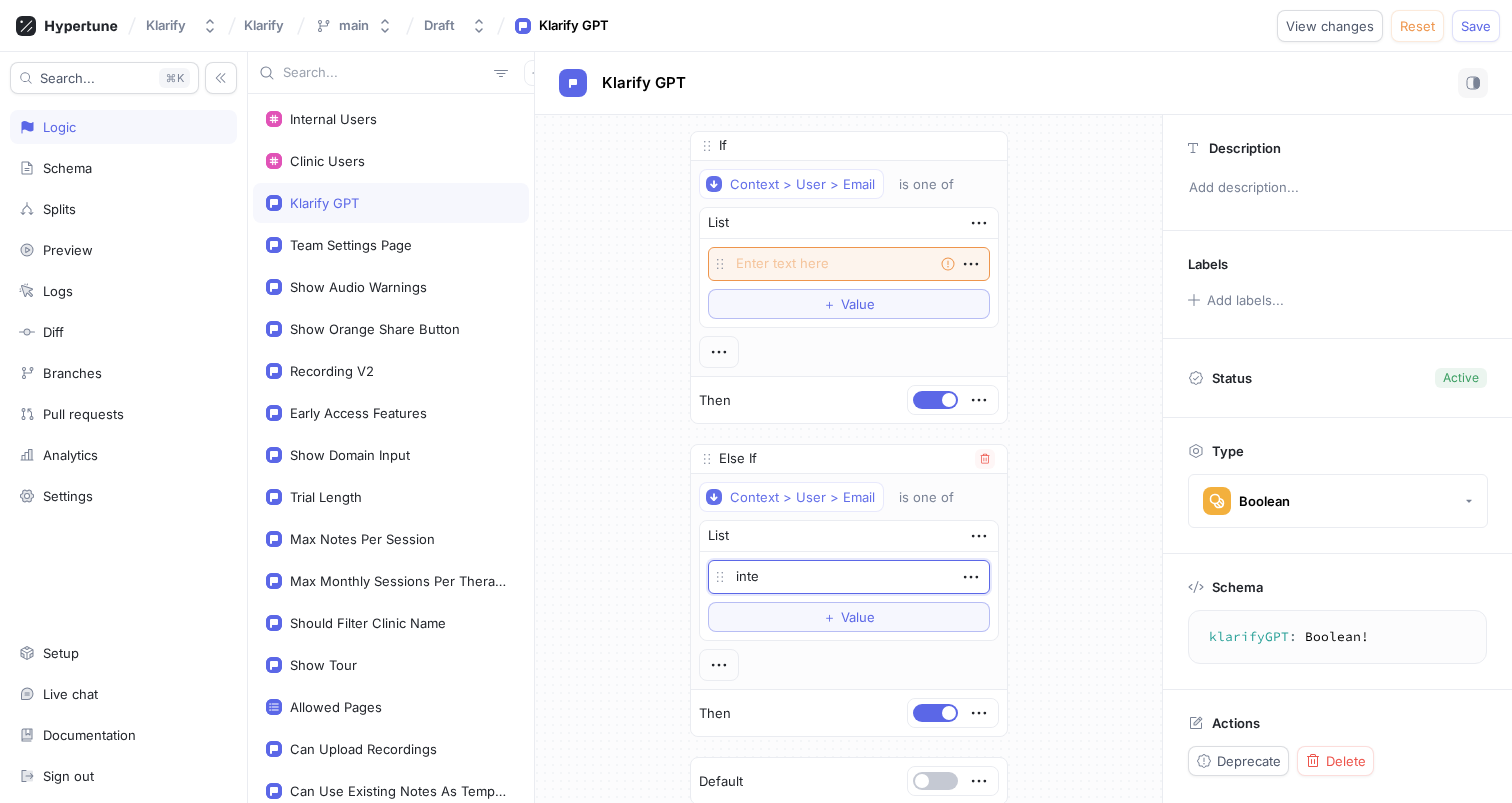 type on "x" 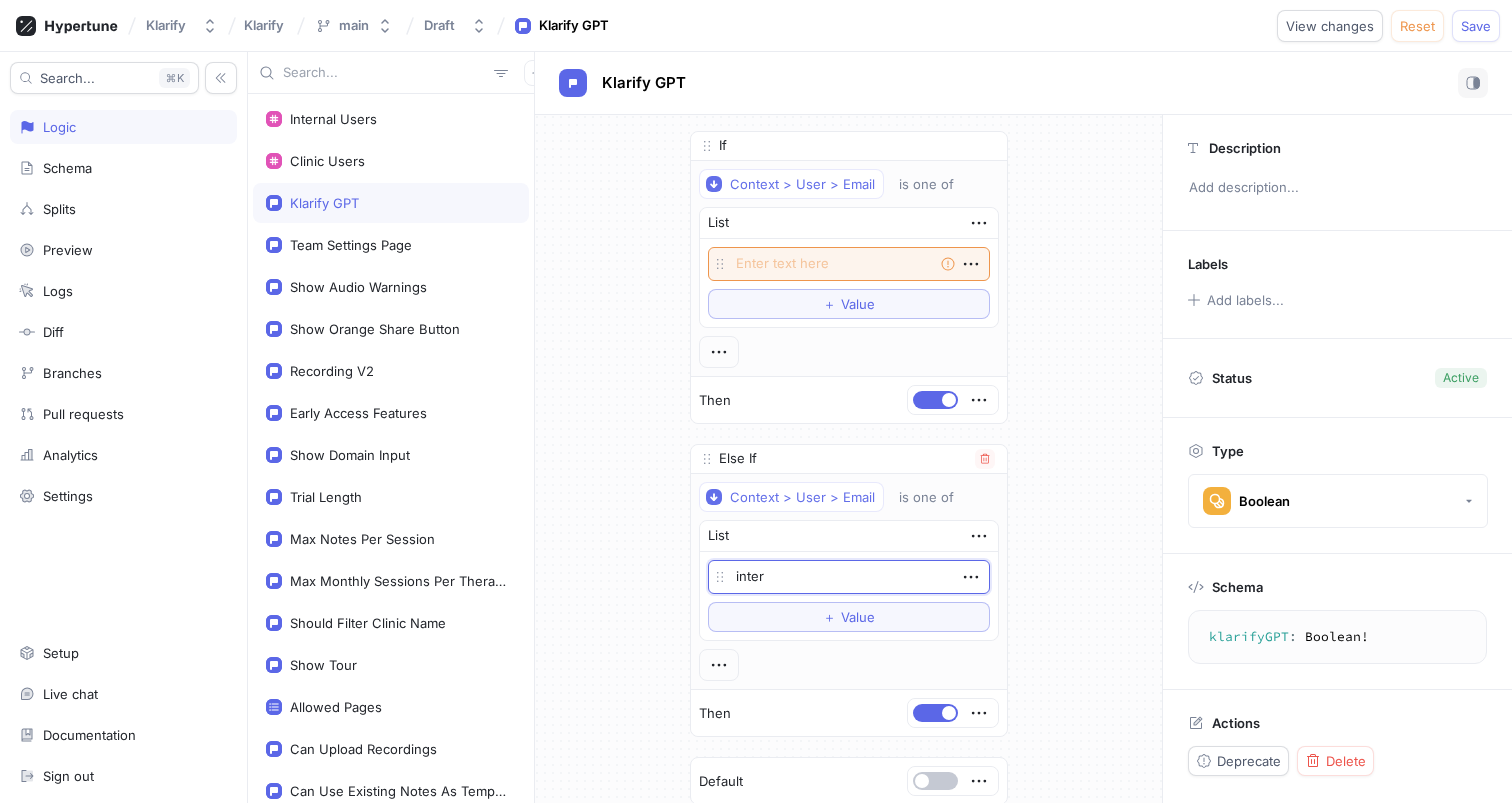 type on "x" 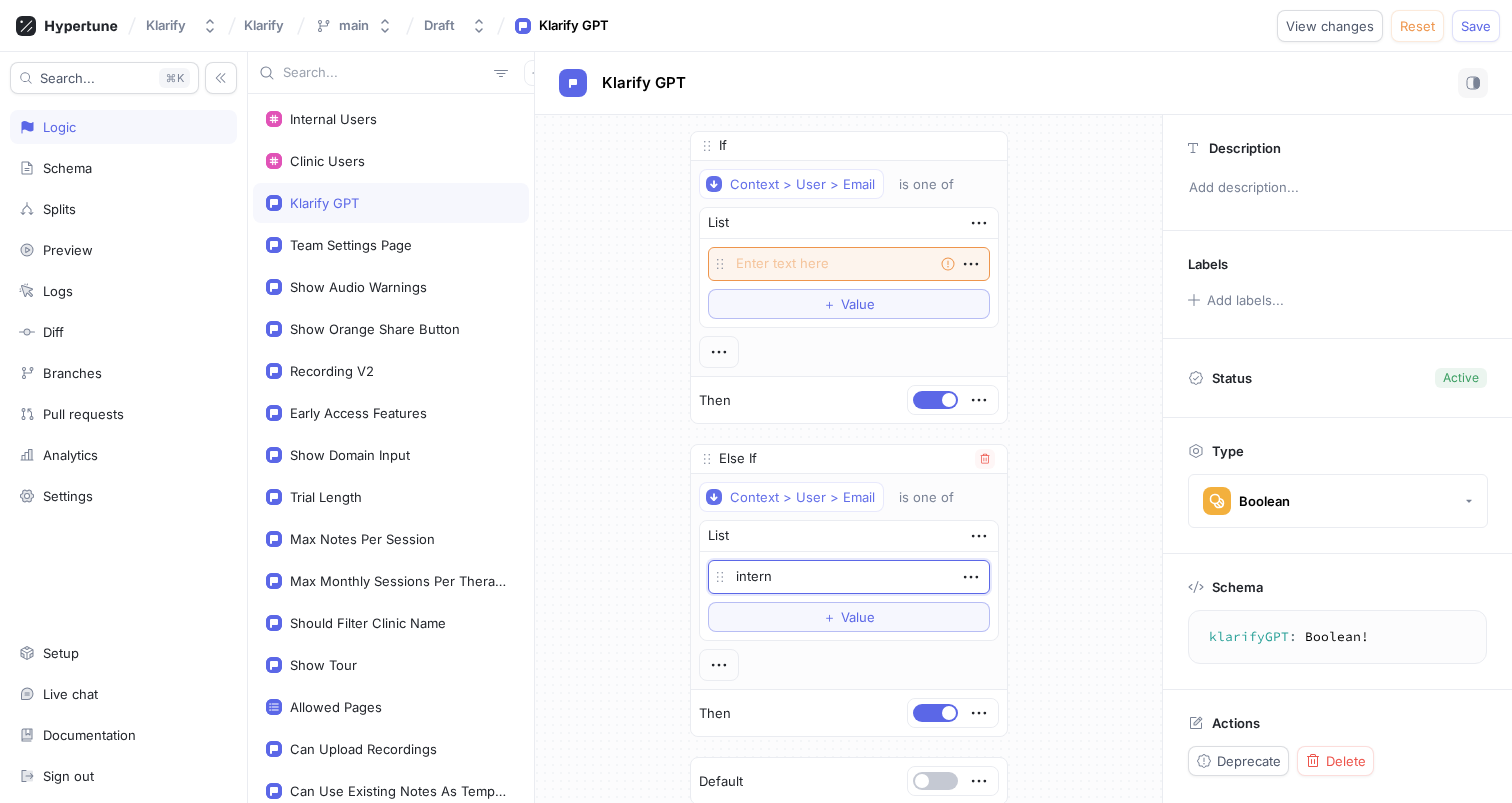 type on "x" 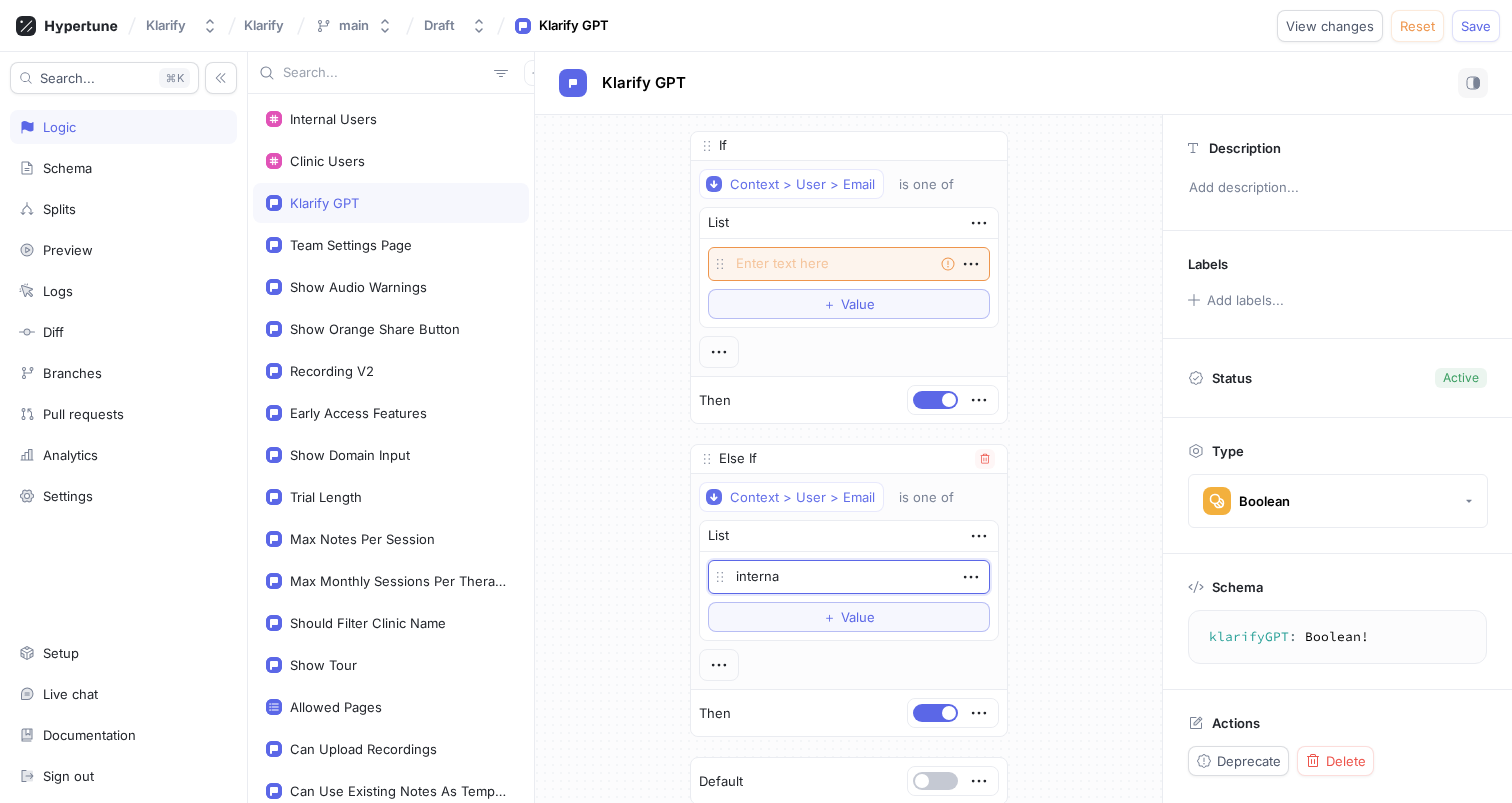 type on "x" 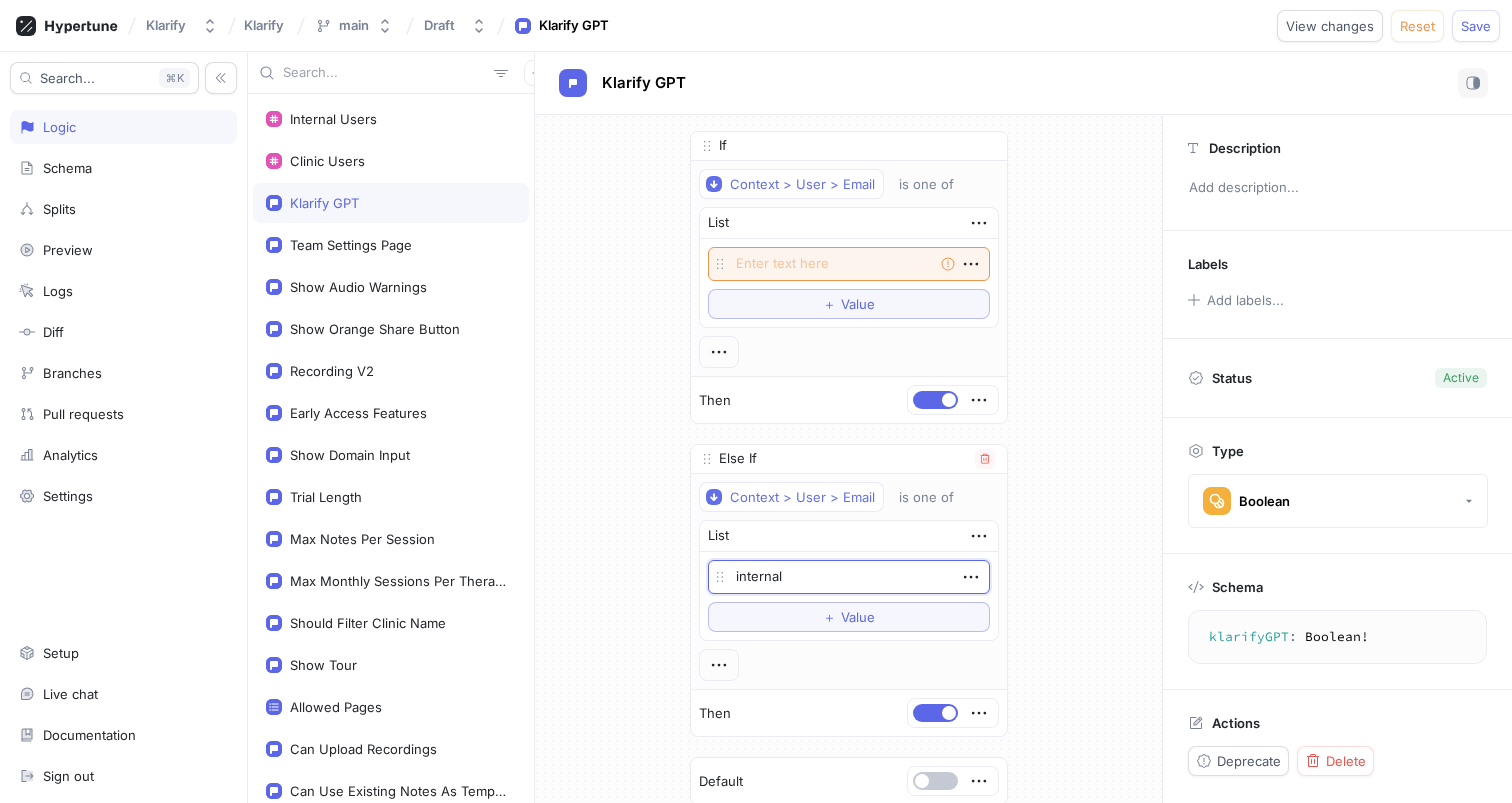 type on "x" 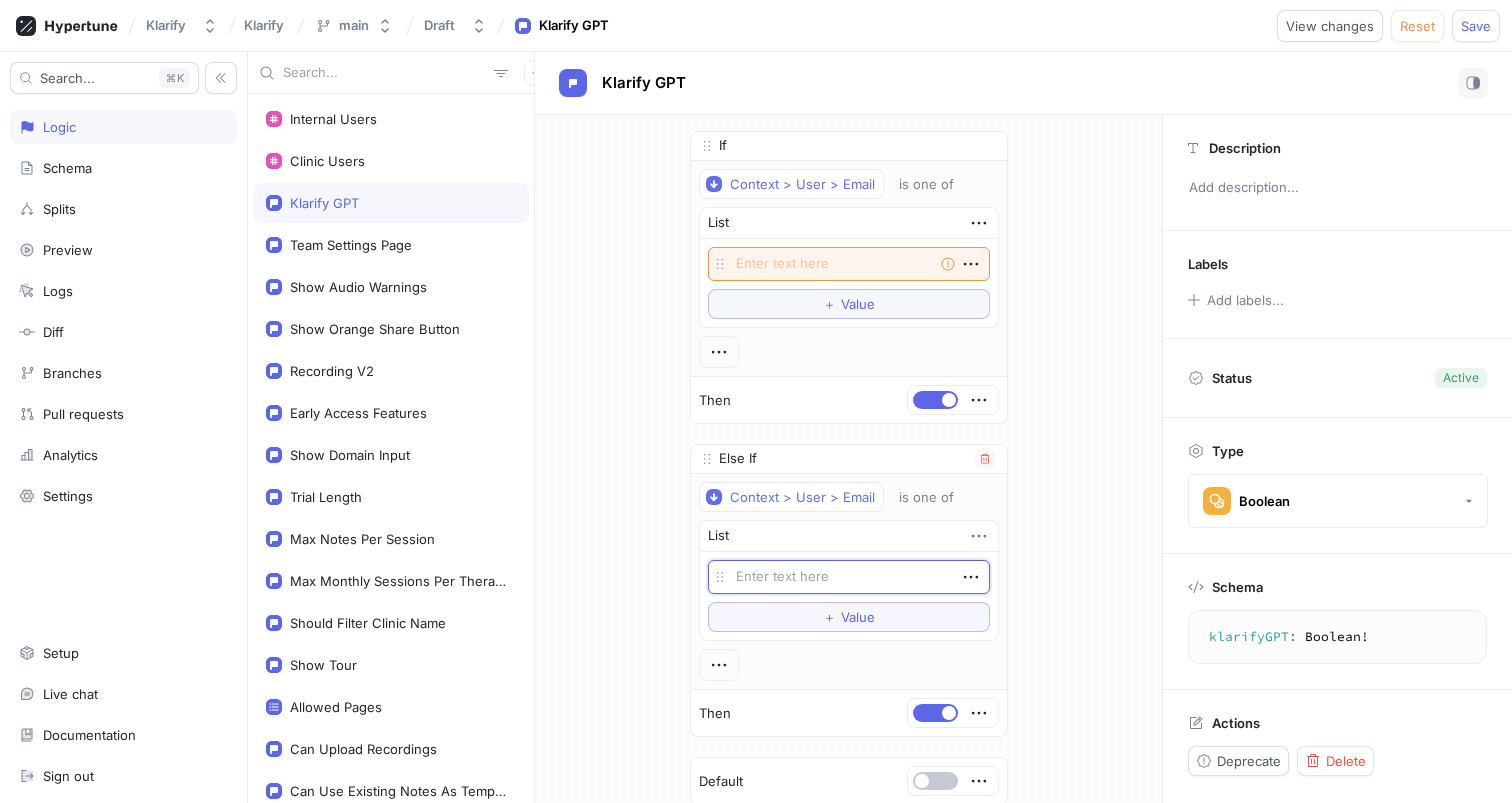 click 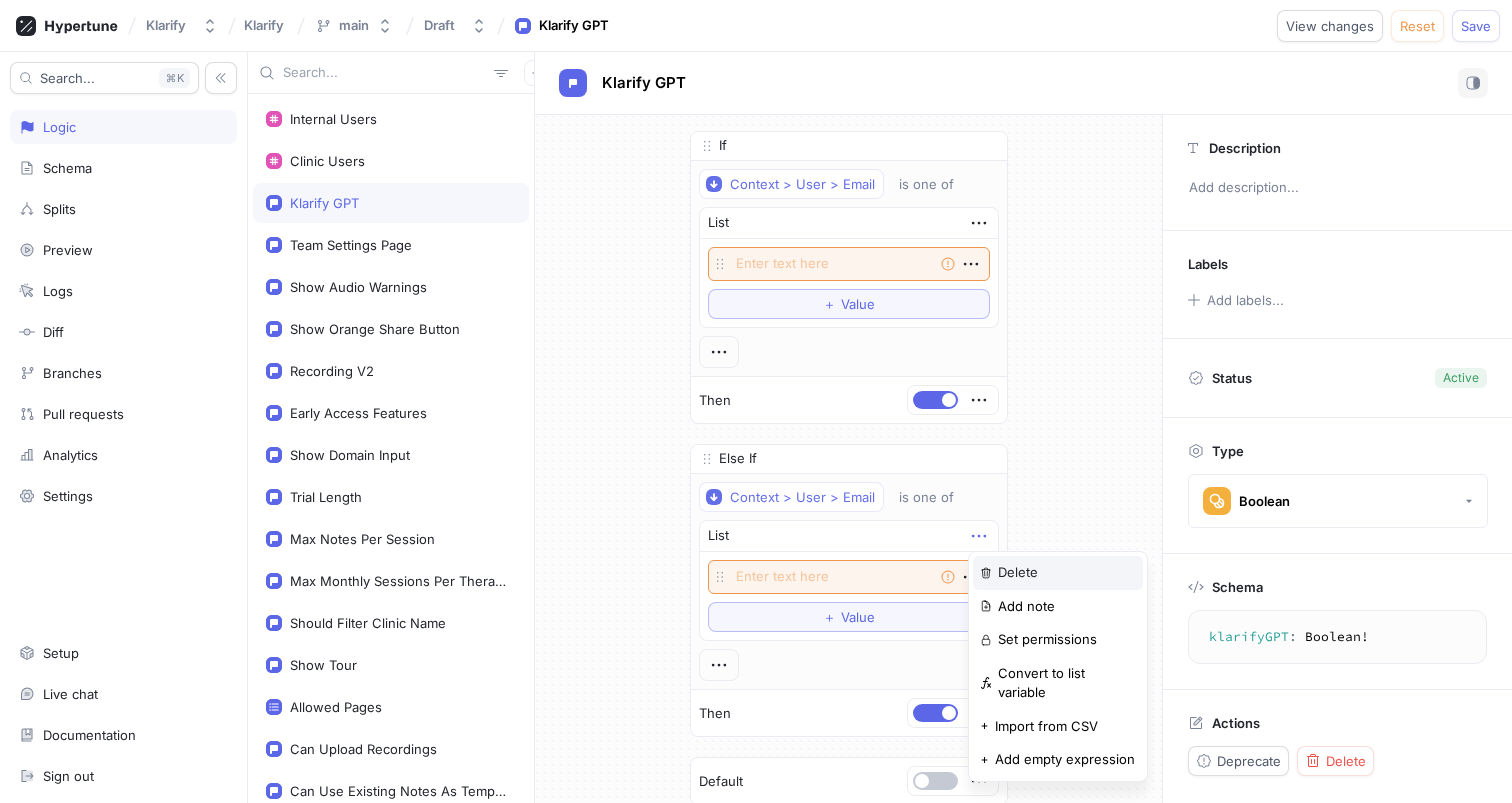 click on "Delete" at bounding box center (1018, 573) 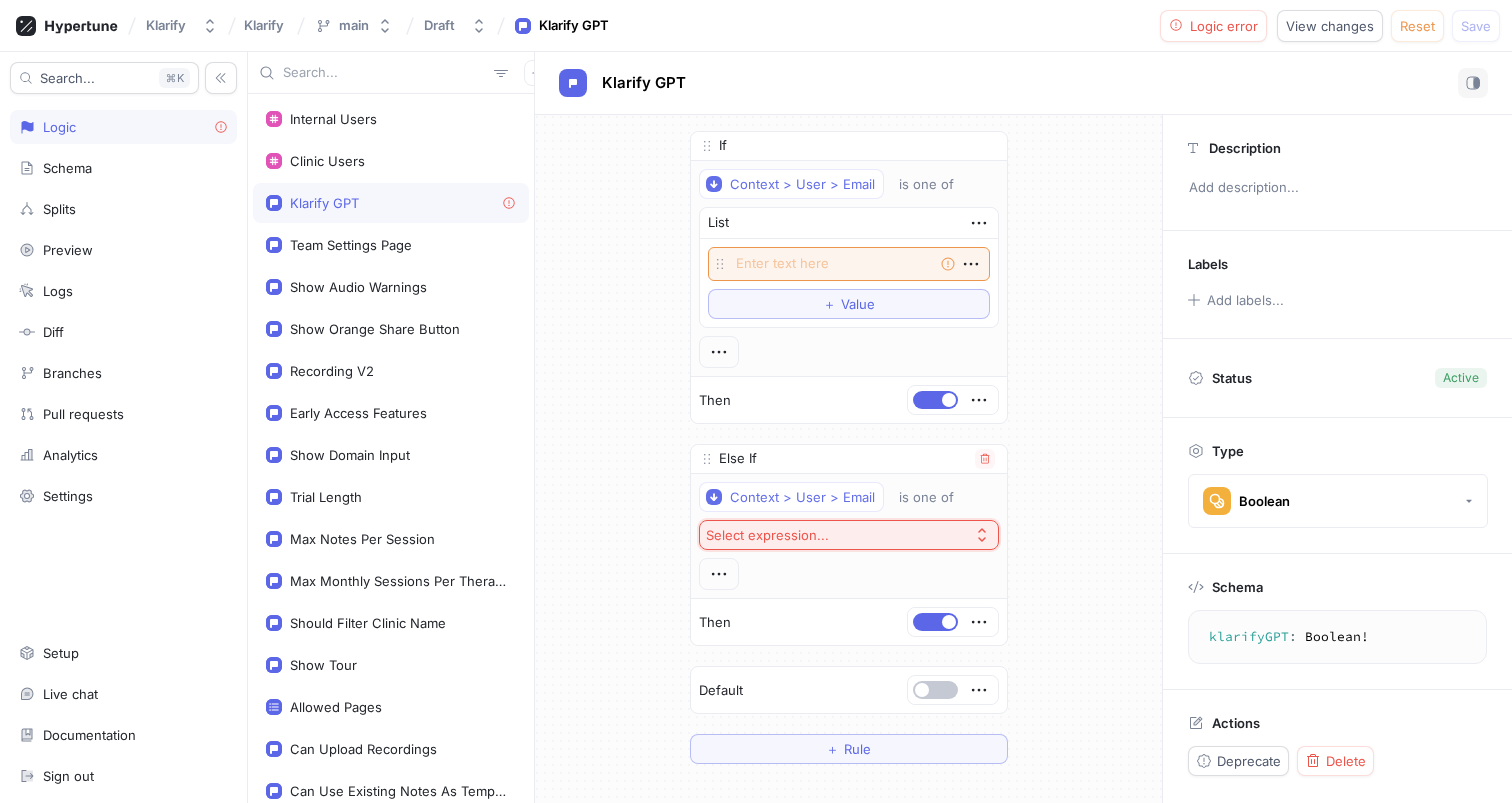 click on "Select expression..." at bounding box center (849, 535) 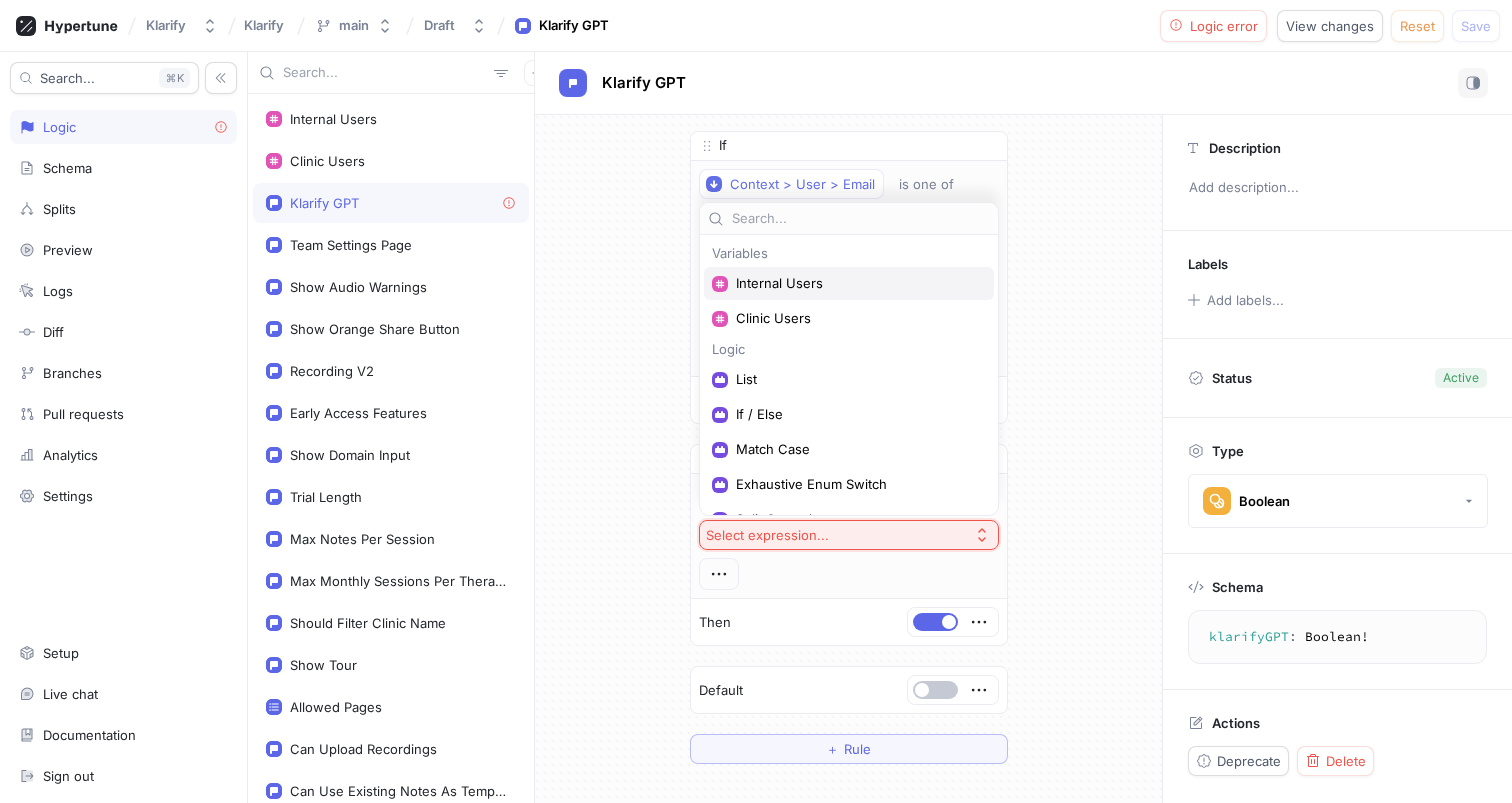 click on "Internal Users" at bounding box center [849, 283] 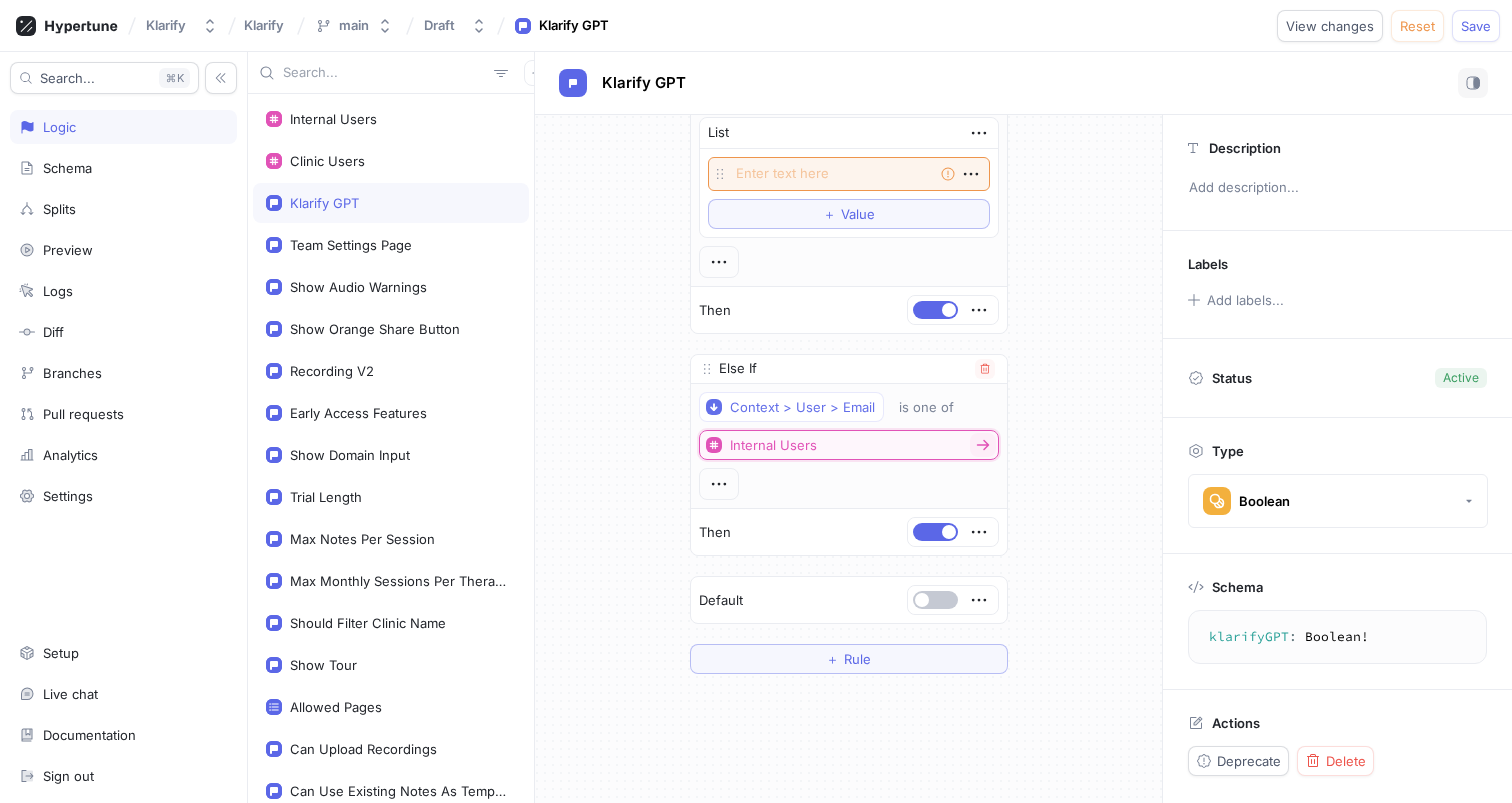 scroll, scrollTop: 102, scrollLeft: 0, axis: vertical 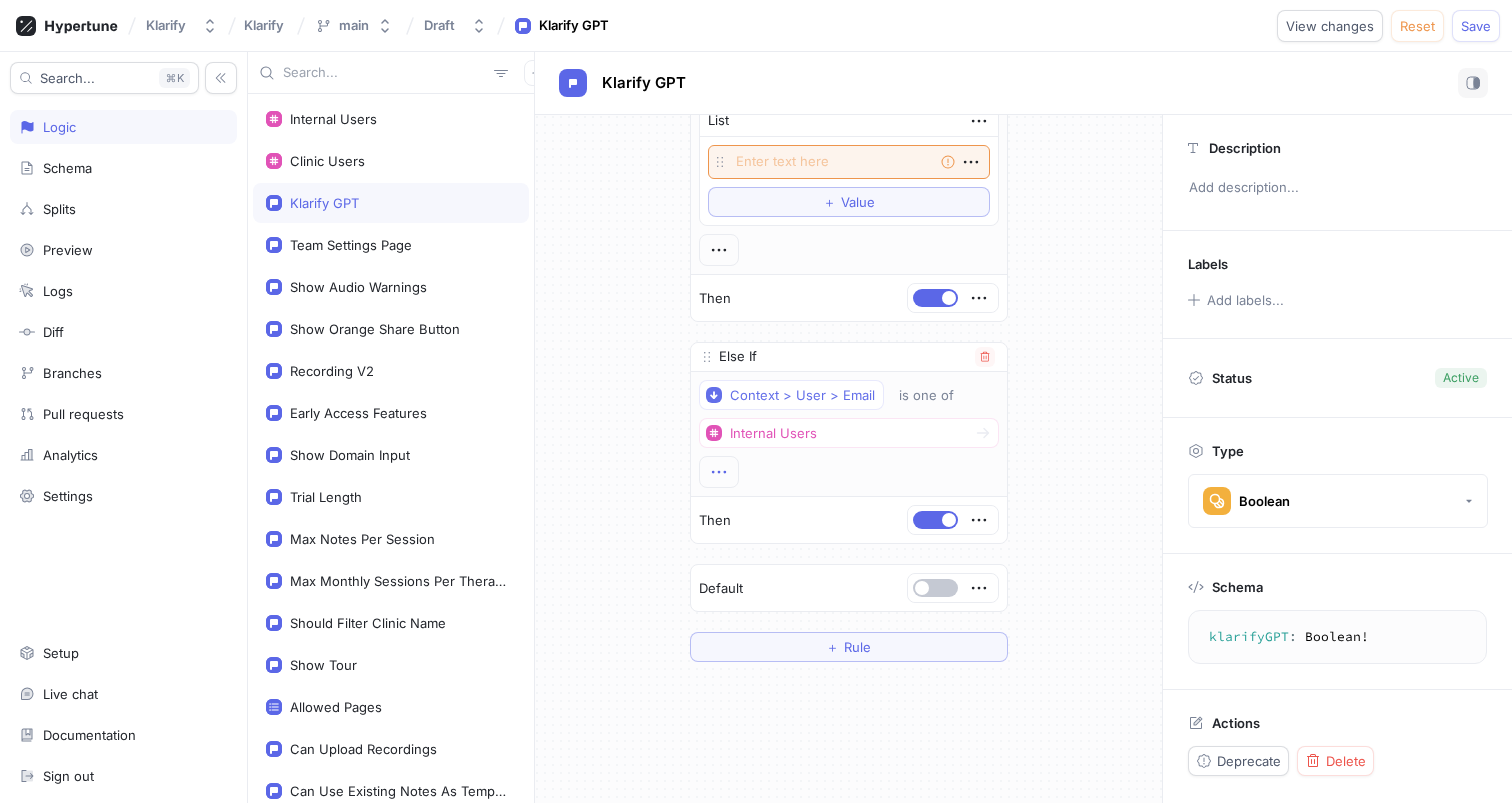 click at bounding box center (719, 472) 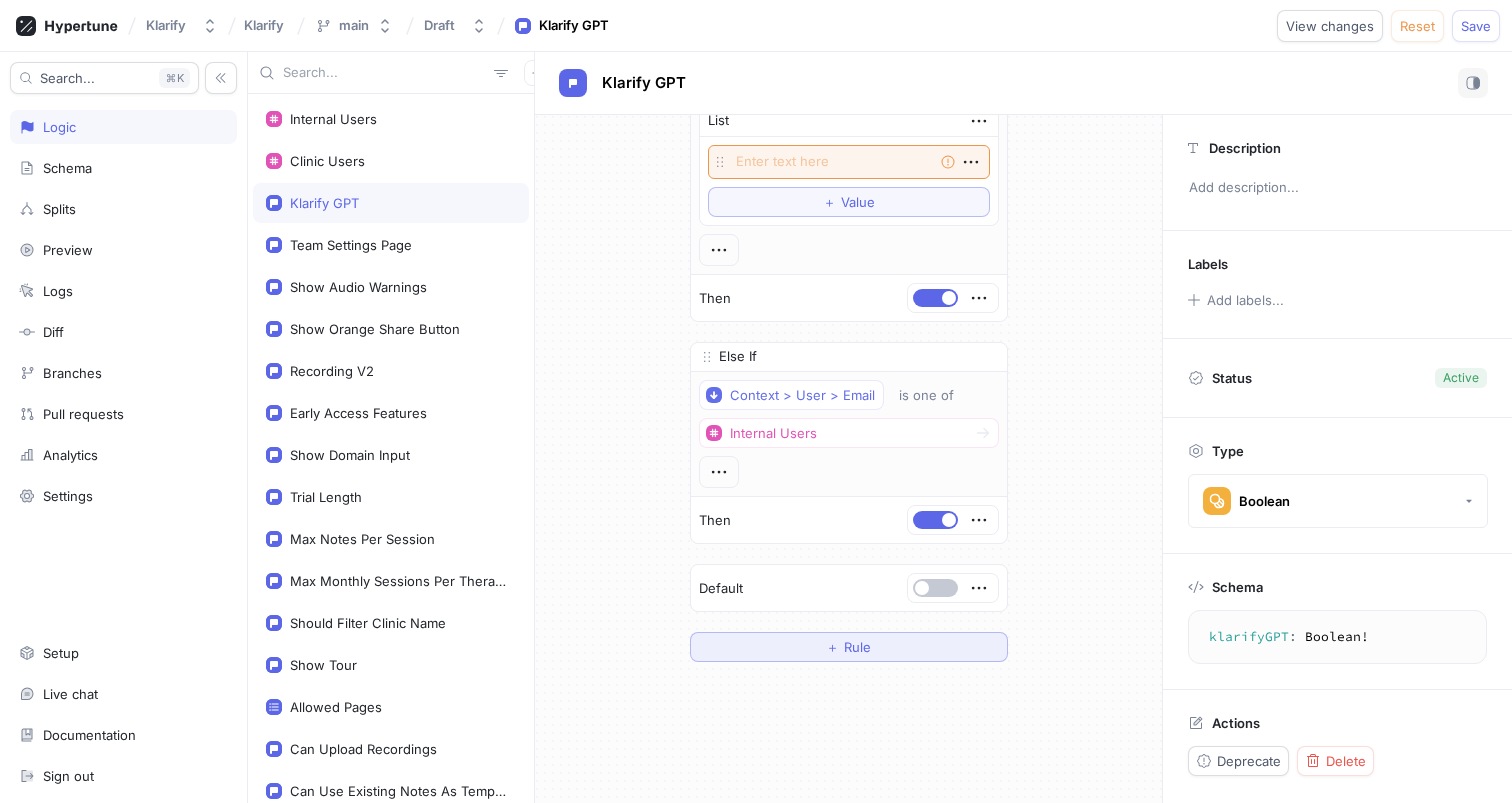 click on "Rule" at bounding box center [857, 647] 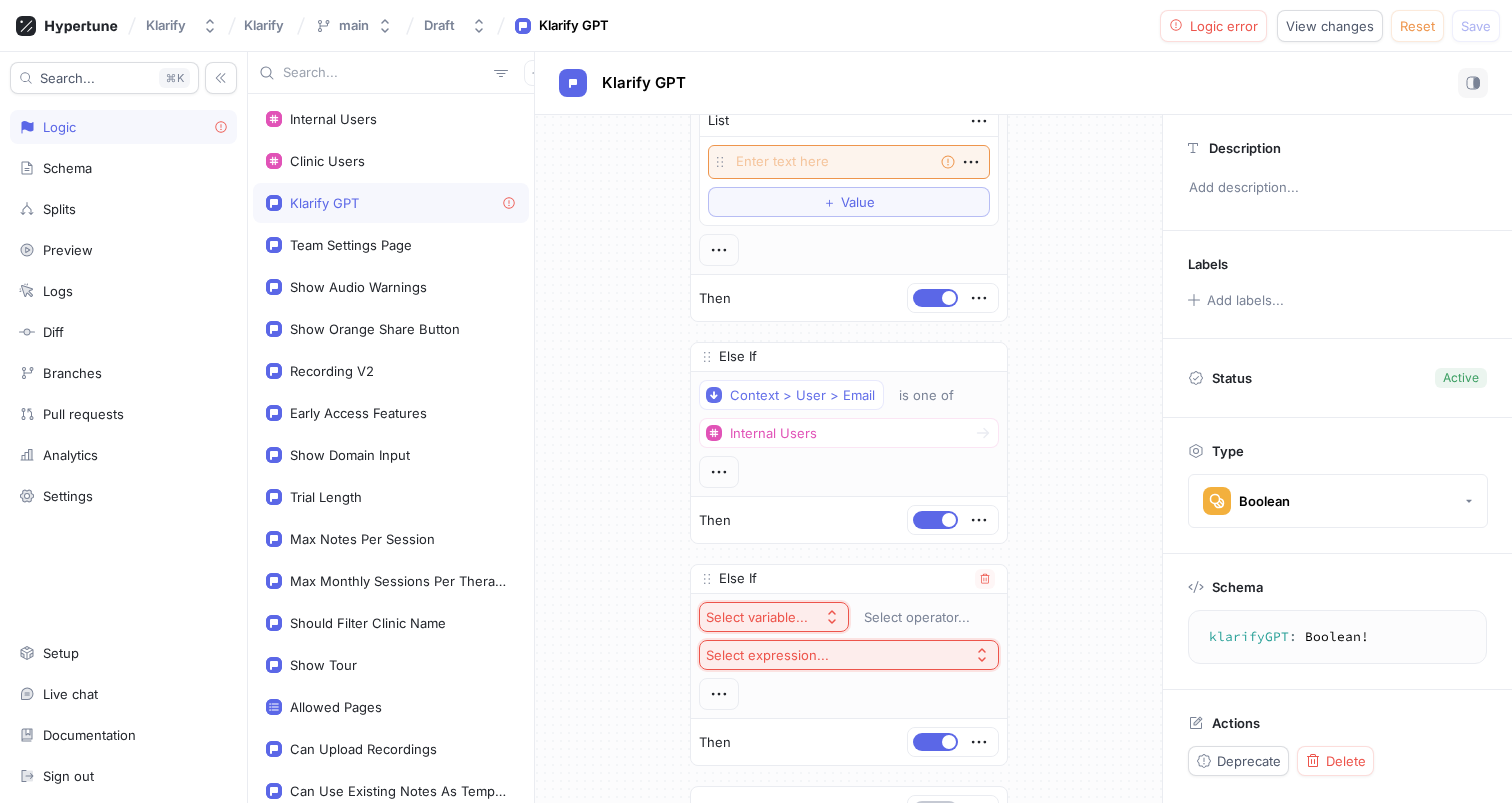 click on "Select variable..." at bounding box center [757, 617] 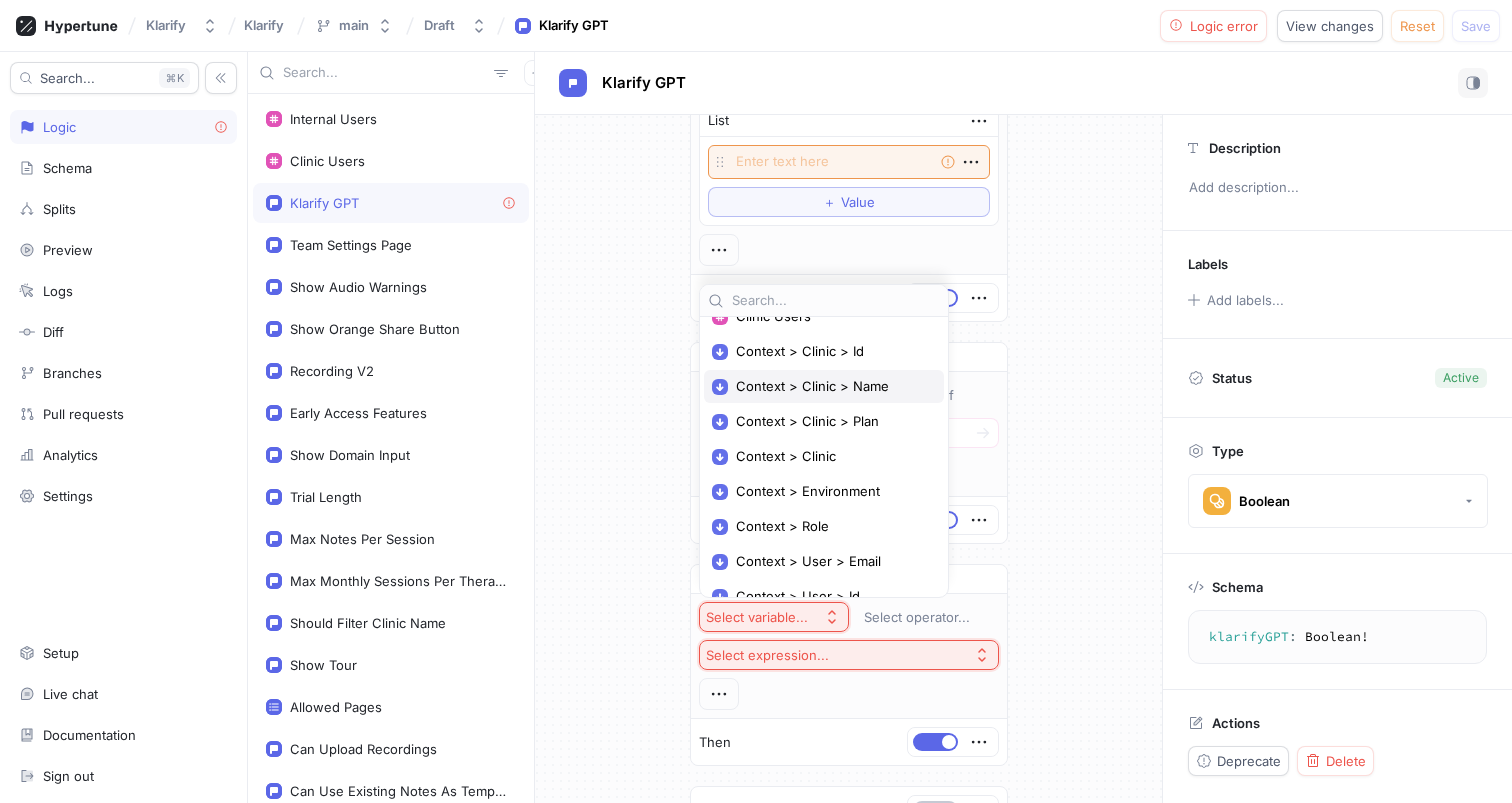 scroll, scrollTop: 131, scrollLeft: 0, axis: vertical 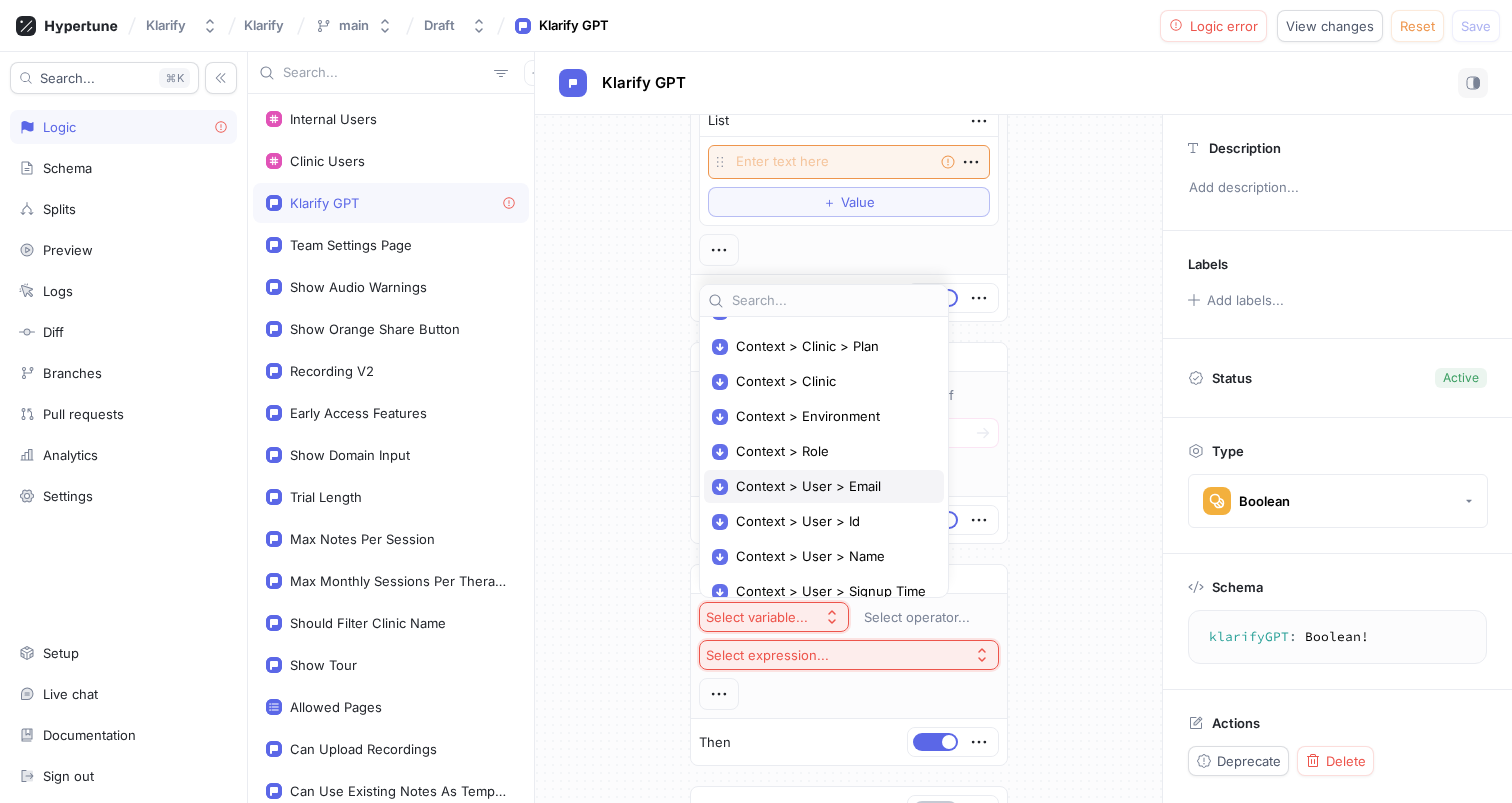 click on "Context > User > Email" at bounding box center [831, 486] 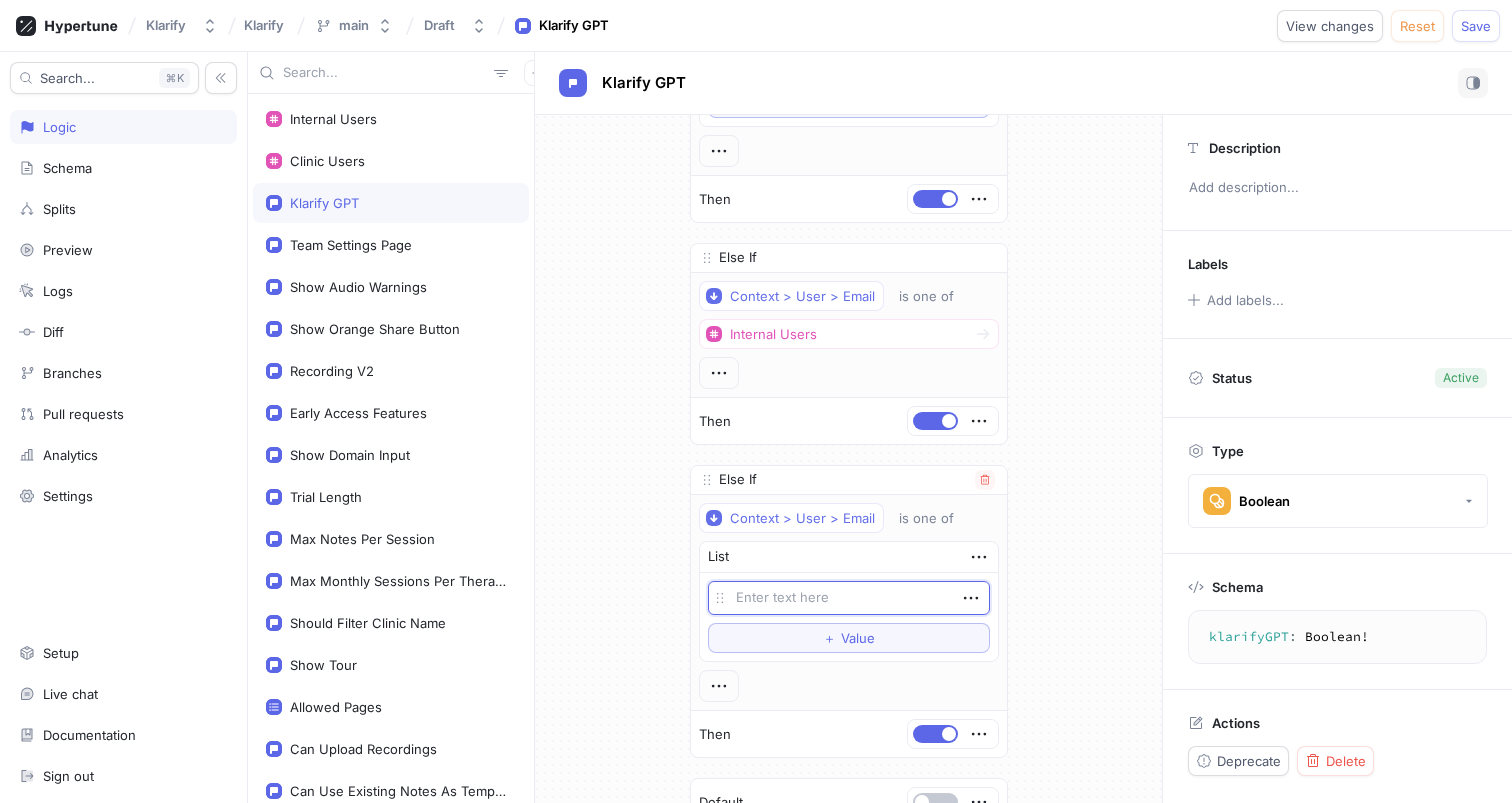 scroll, scrollTop: 205, scrollLeft: 0, axis: vertical 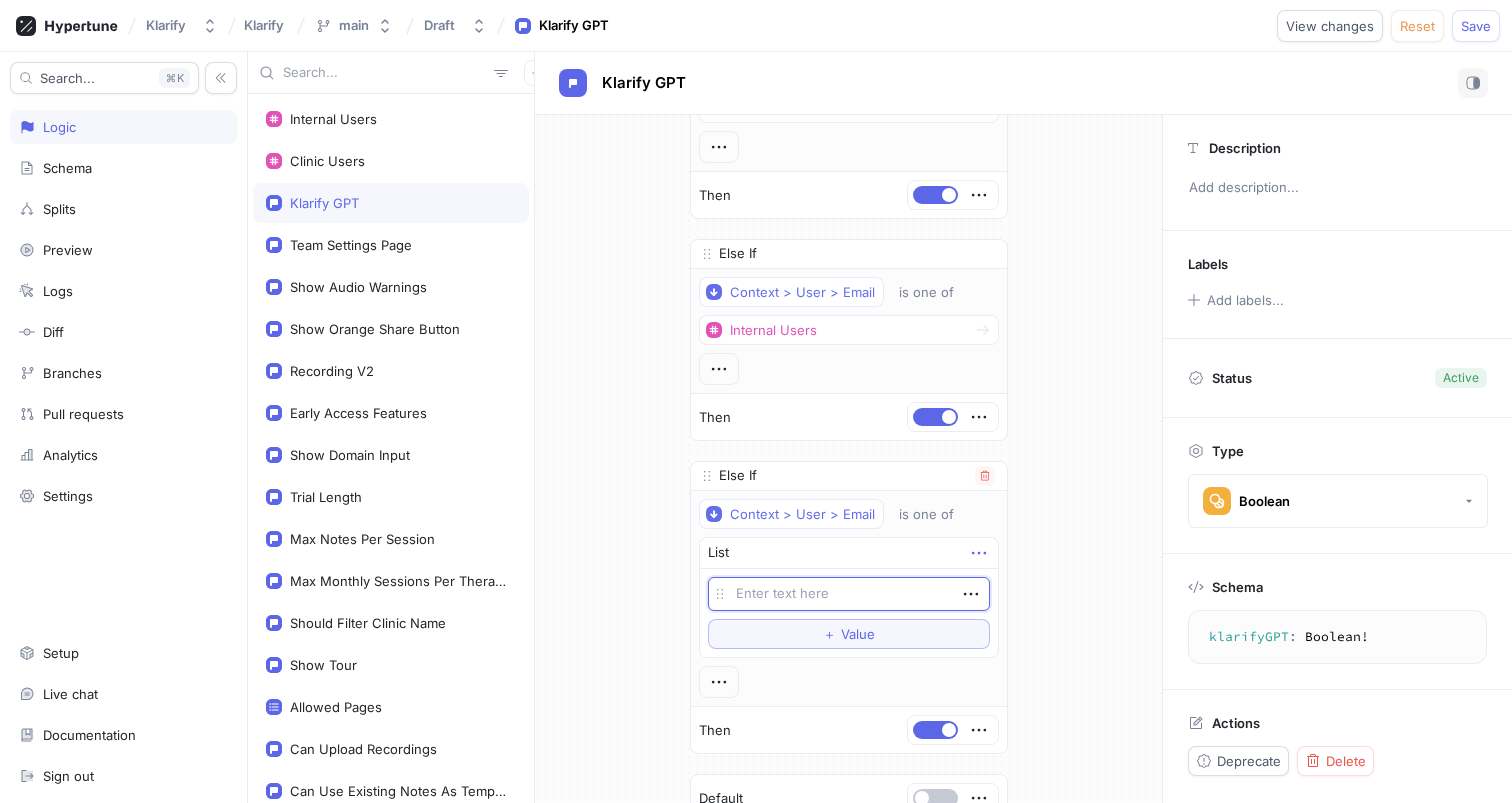 click 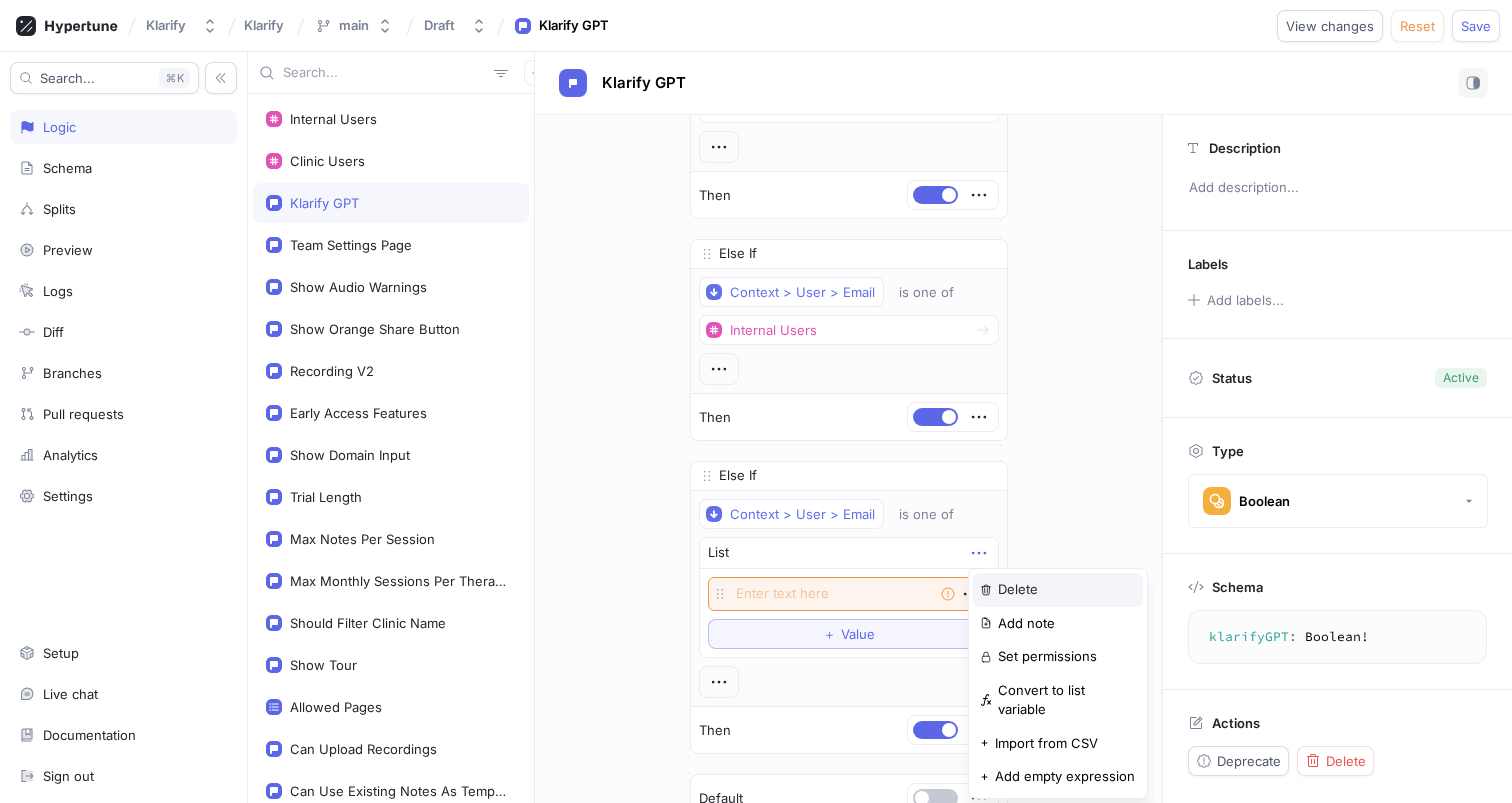 click on "Delete" at bounding box center (1058, 590) 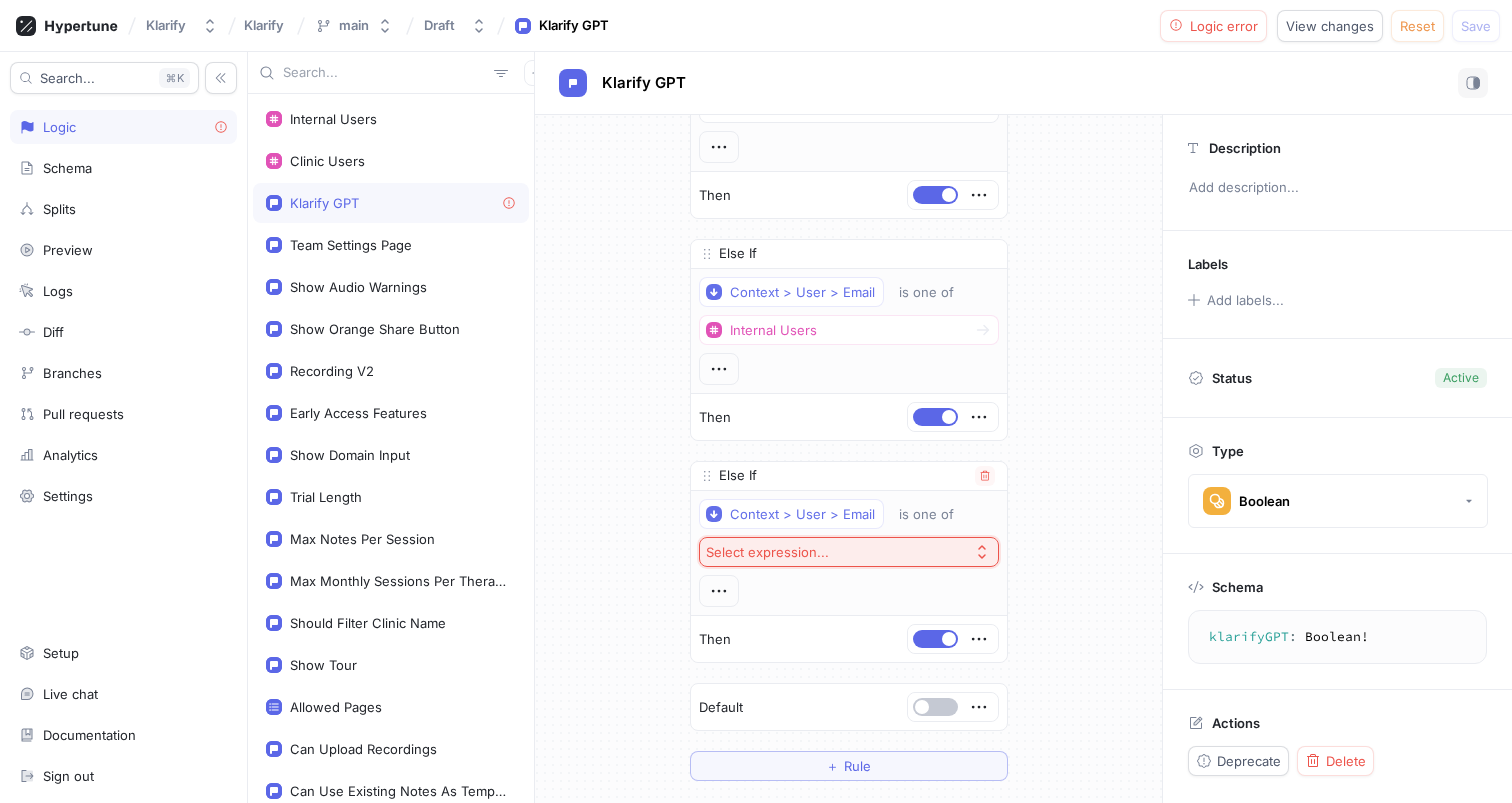 click on "Select expression..." at bounding box center (849, 552) 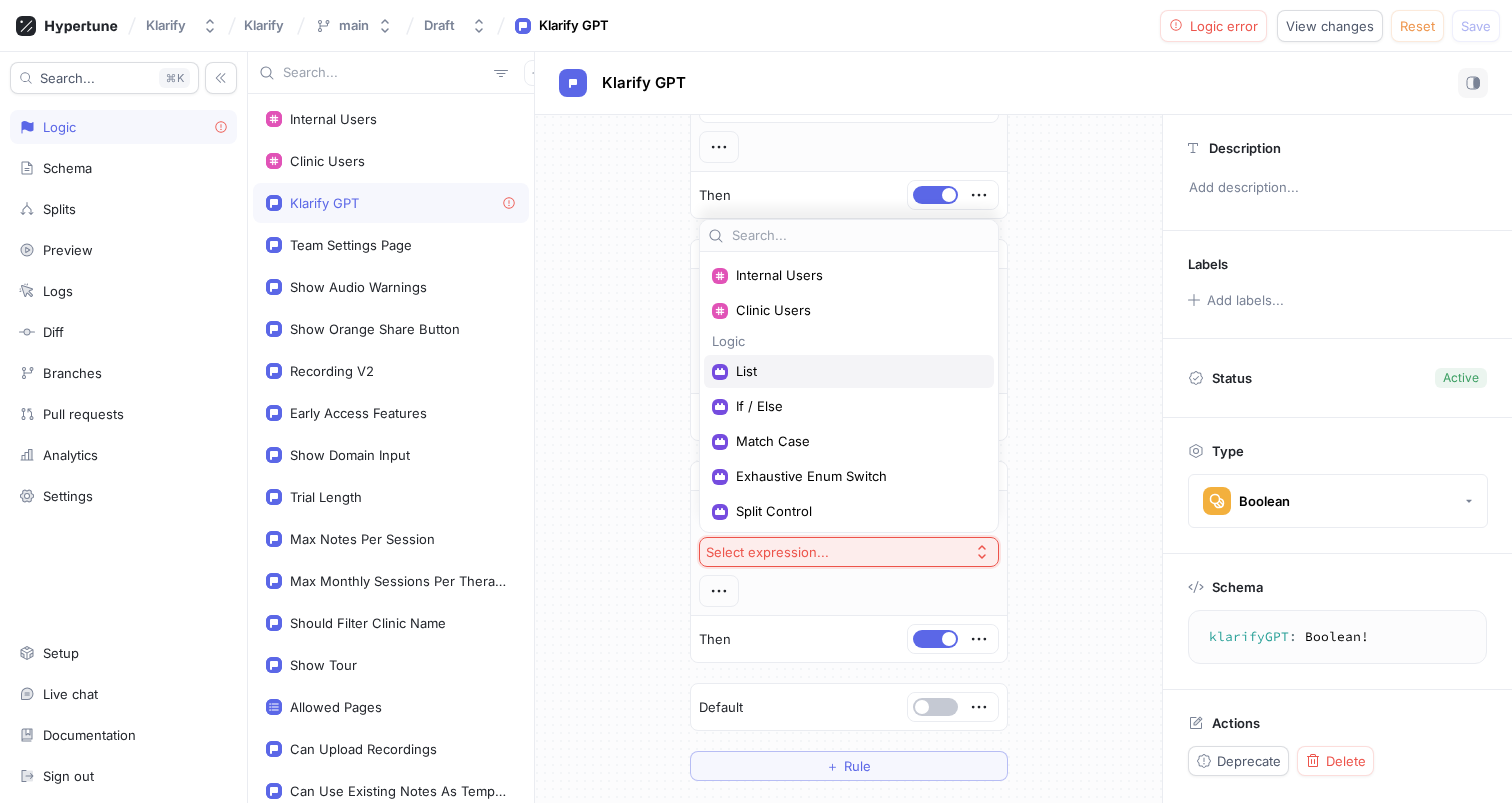 scroll, scrollTop: 0, scrollLeft: 0, axis: both 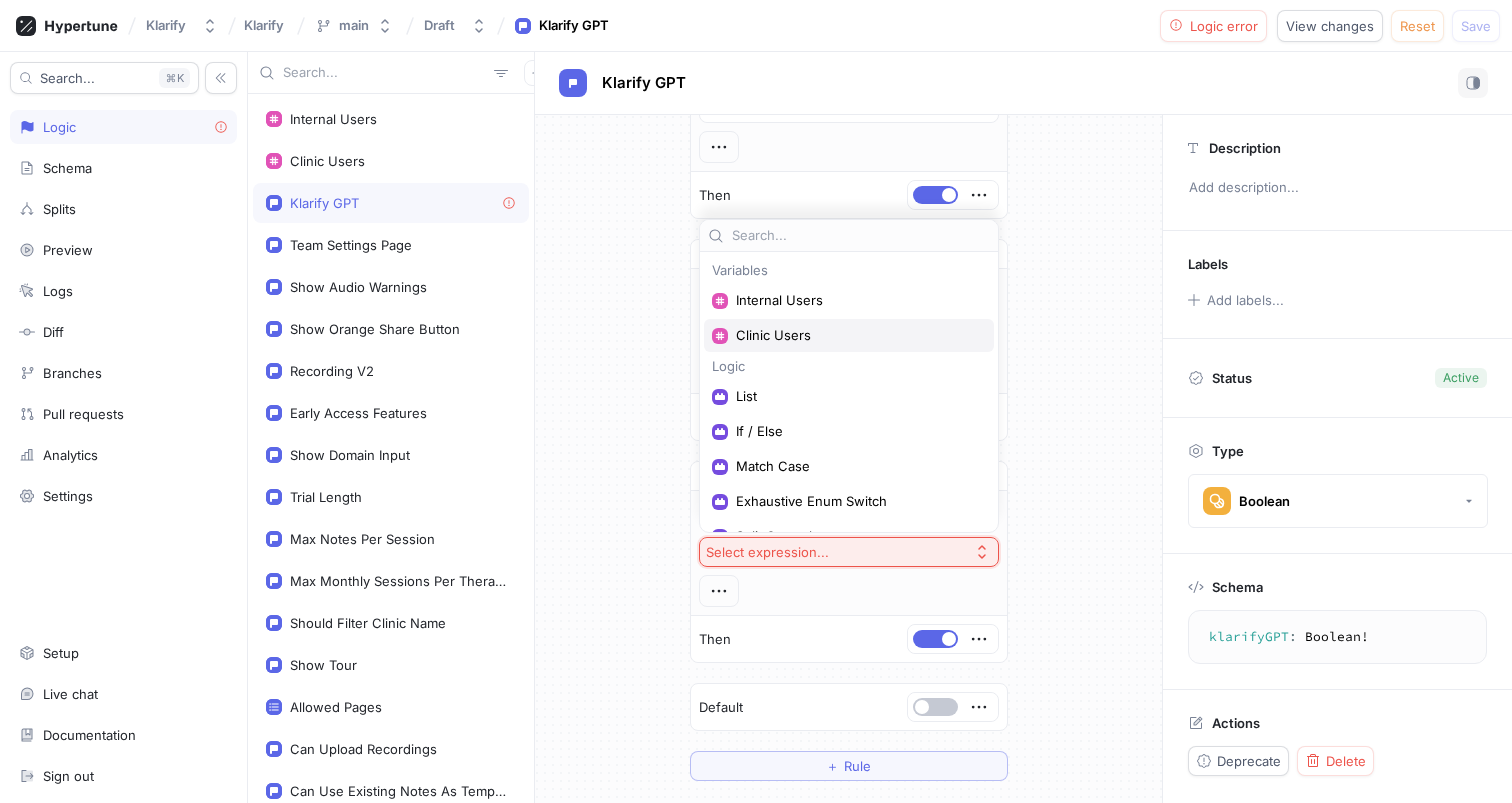 type on "x" 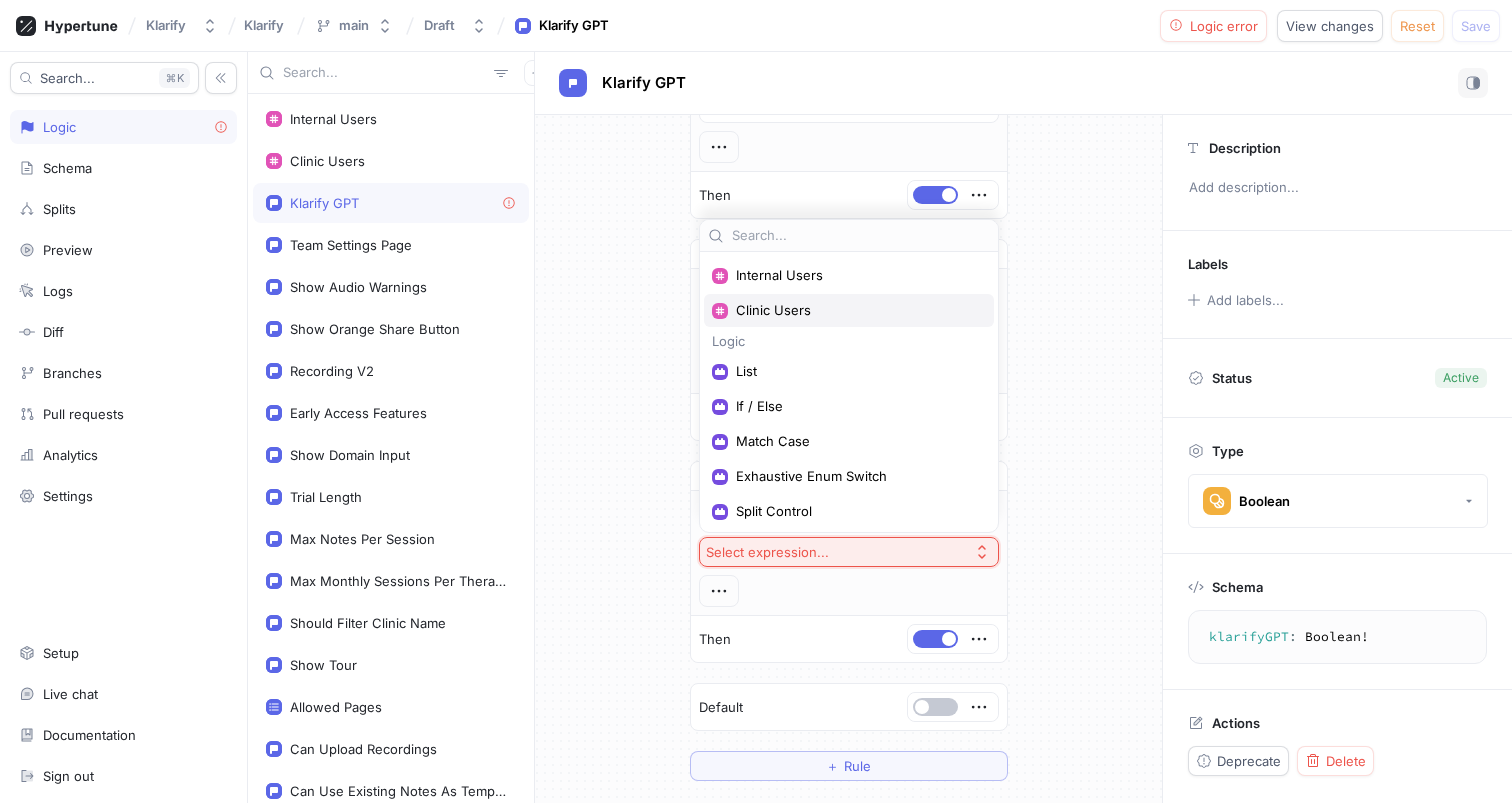 scroll, scrollTop: 0, scrollLeft: 0, axis: both 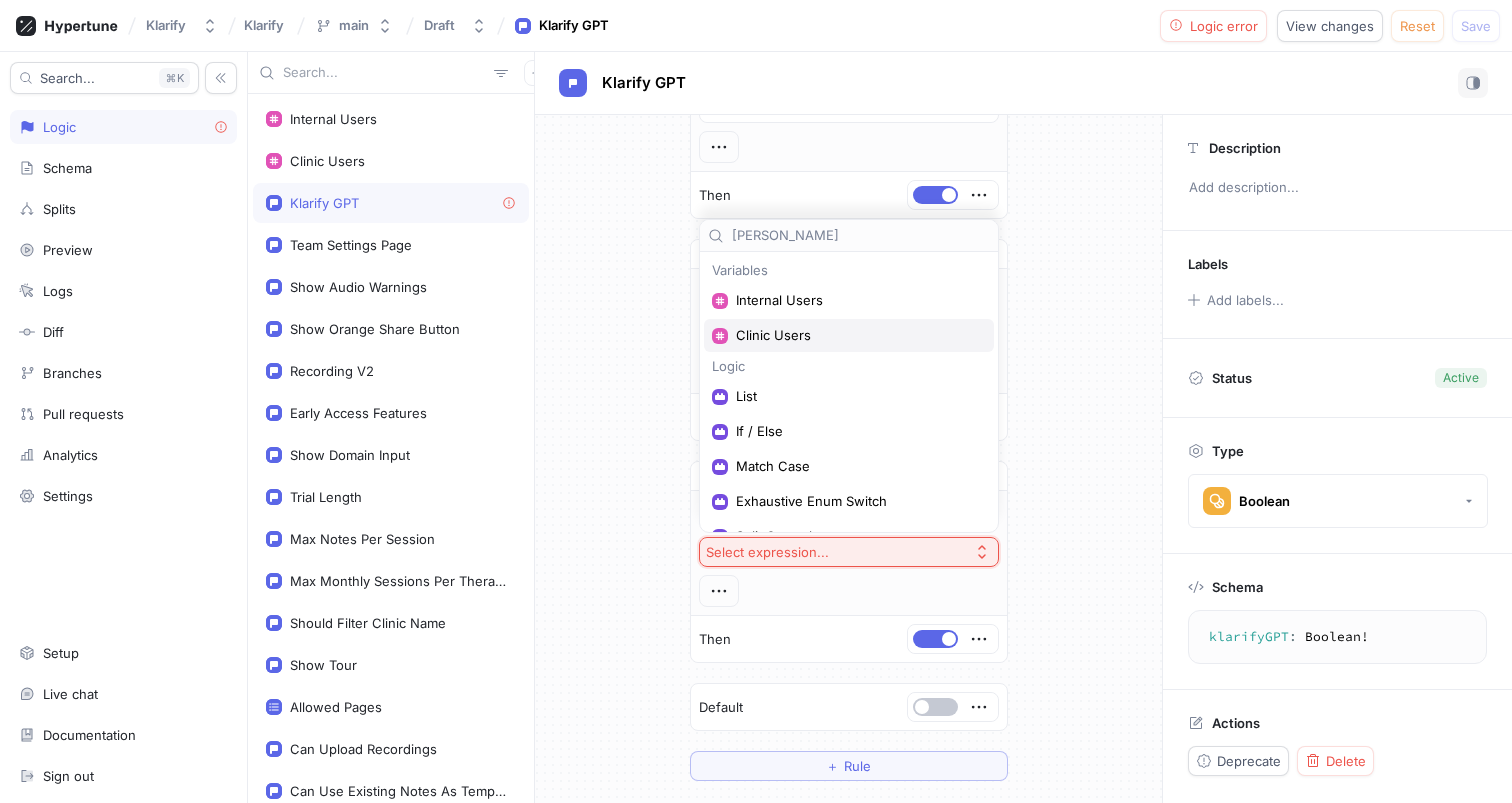 type on "early" 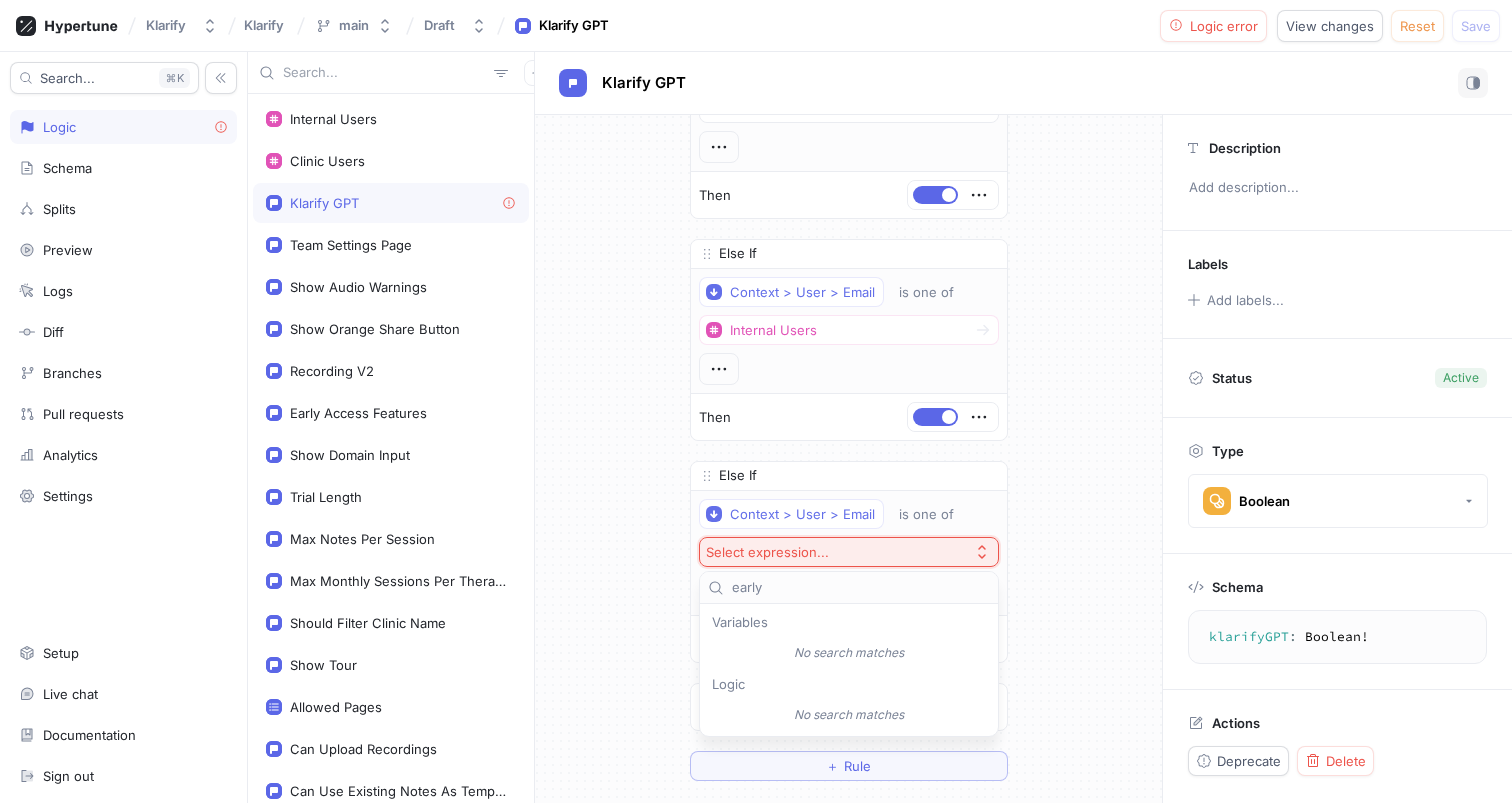 type 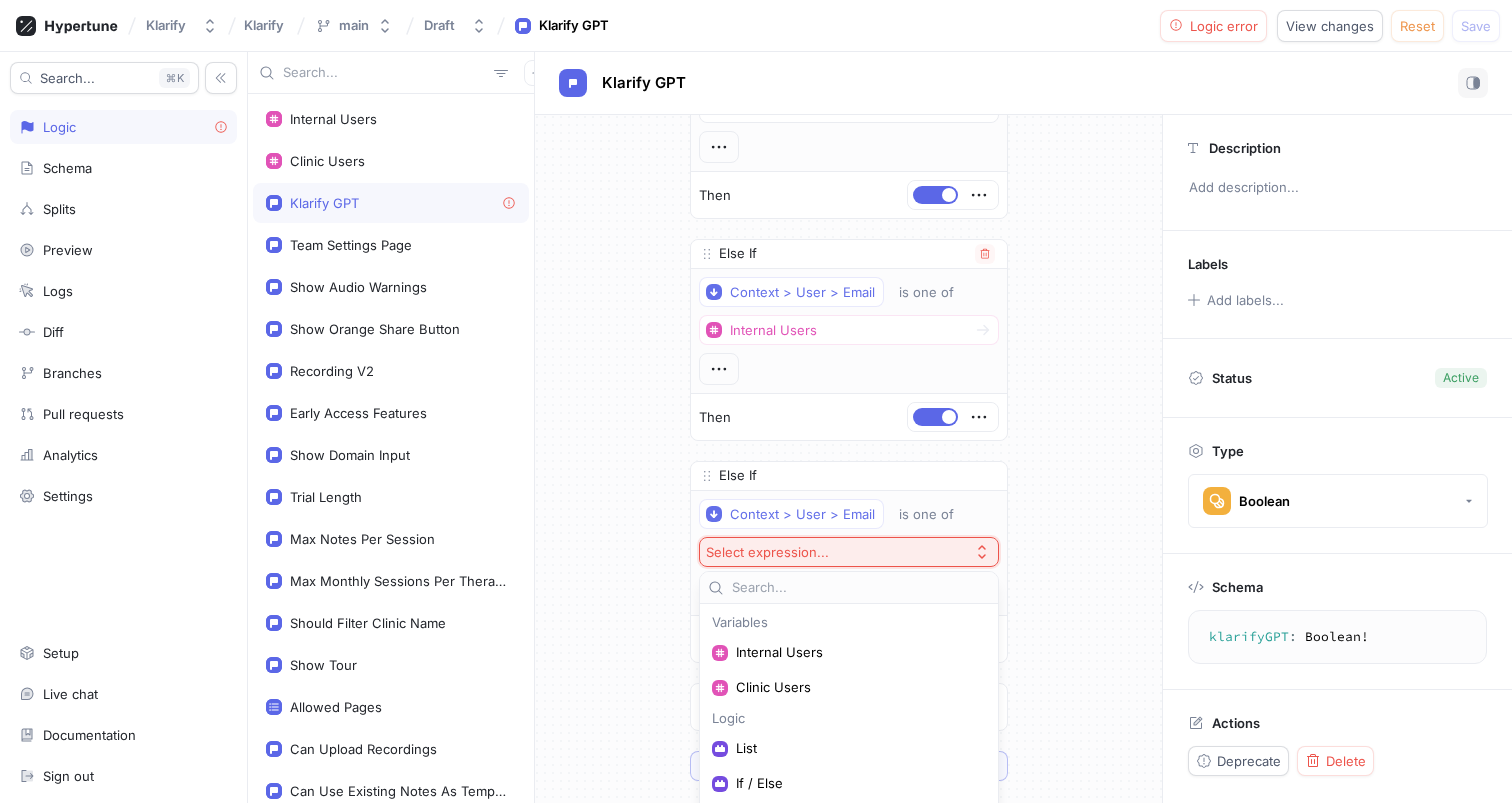 type on "x" 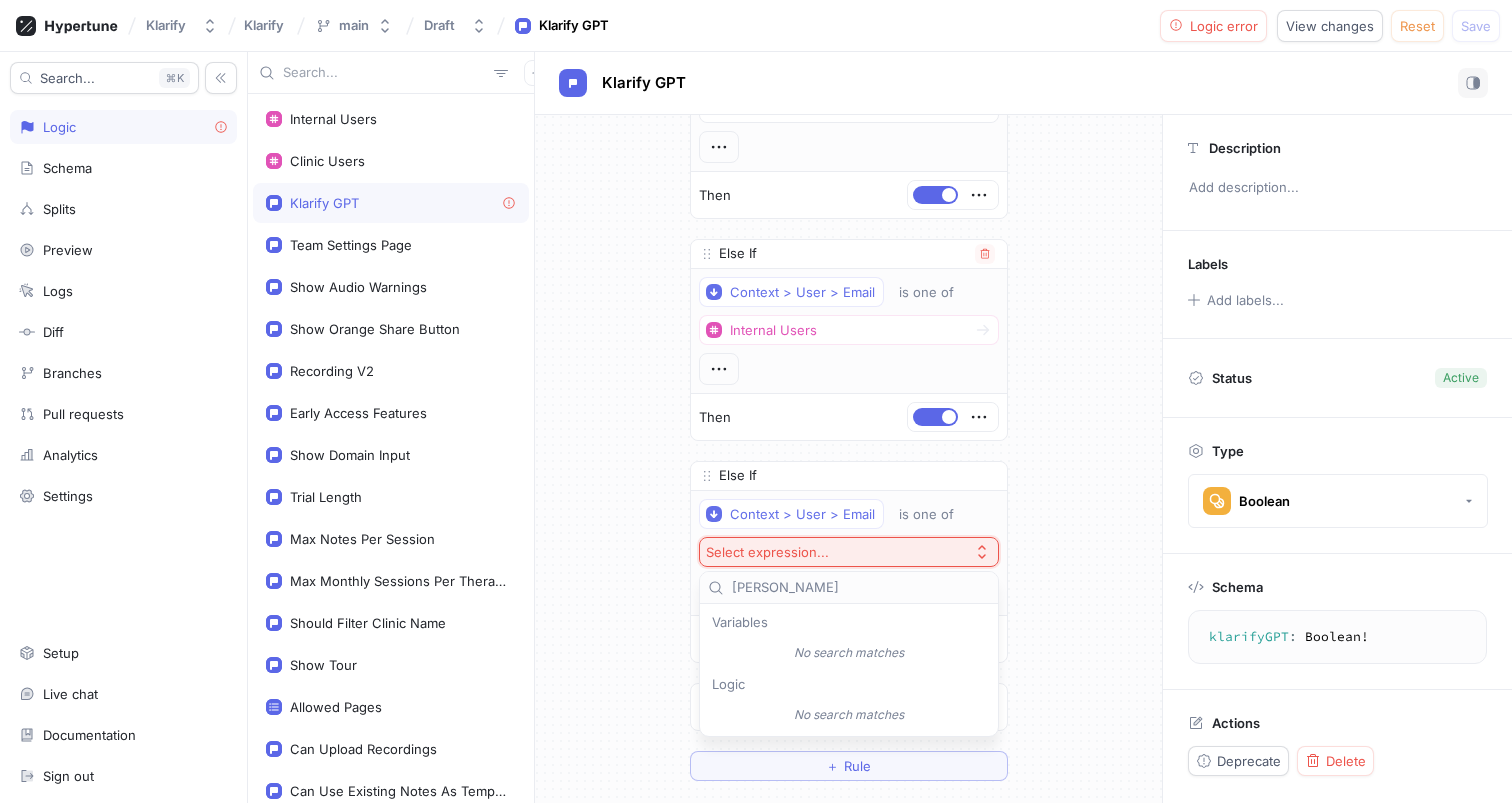 type on "Early" 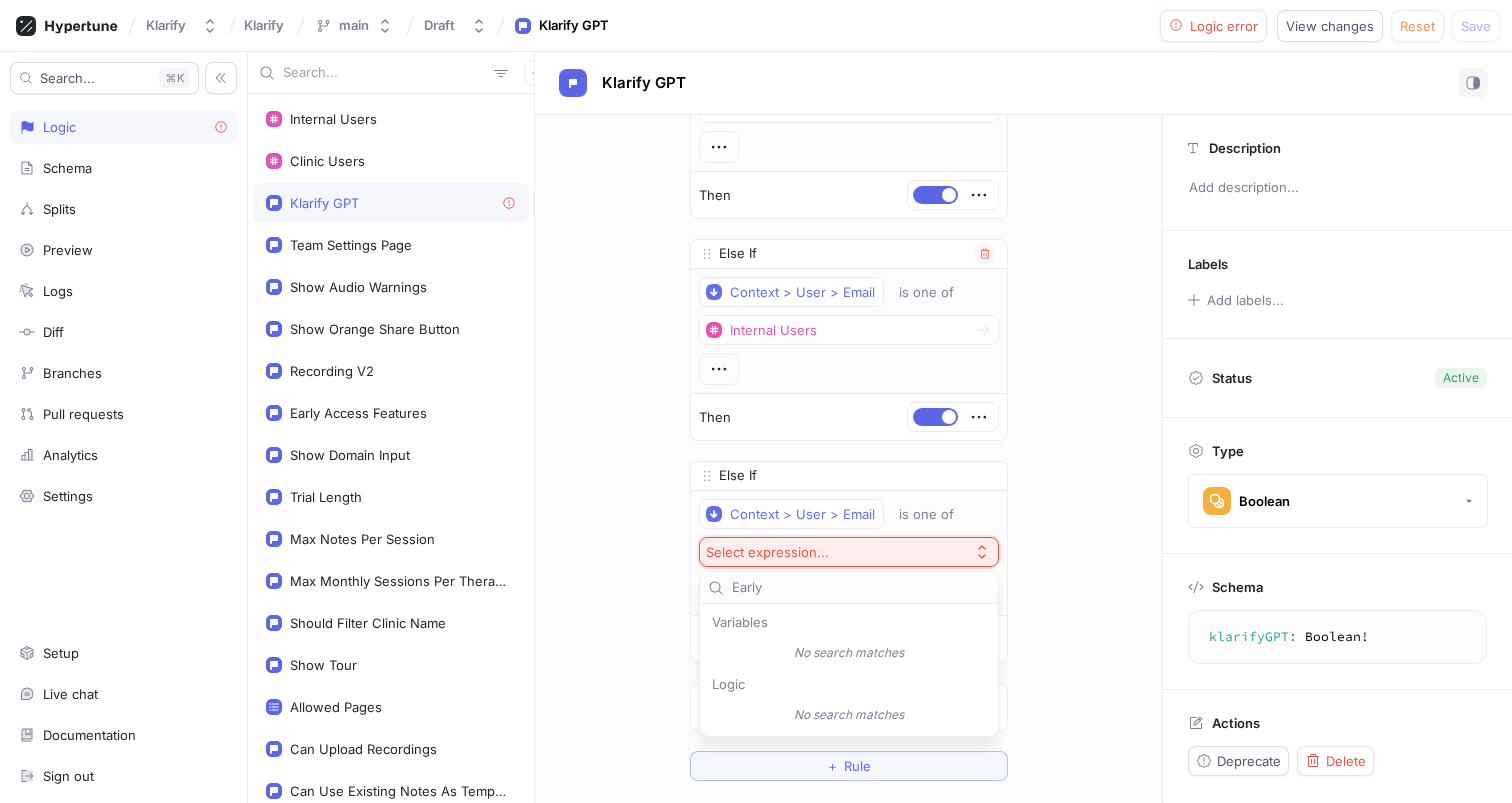 type 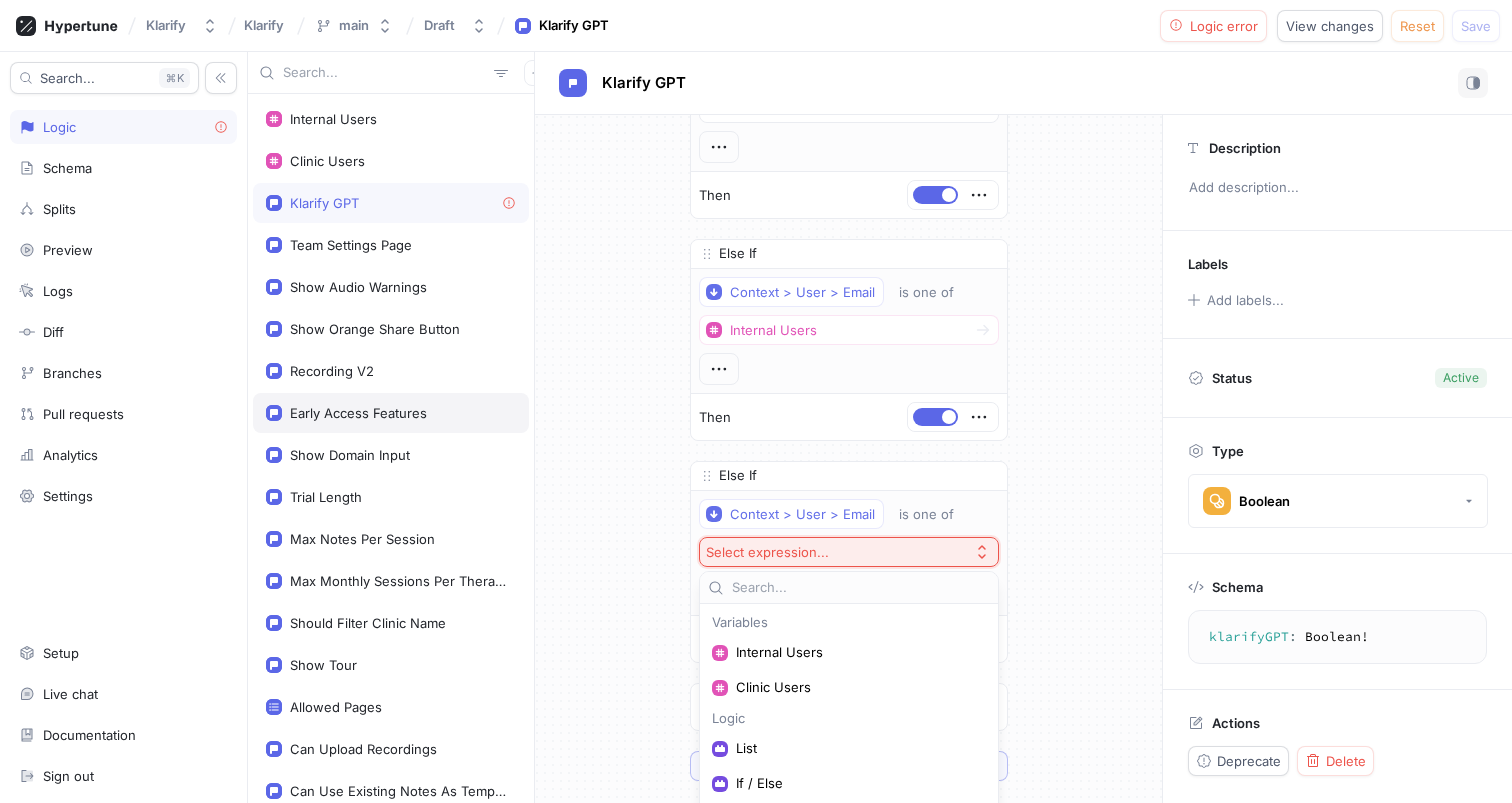 click on "Early Access Features" at bounding box center [358, 413] 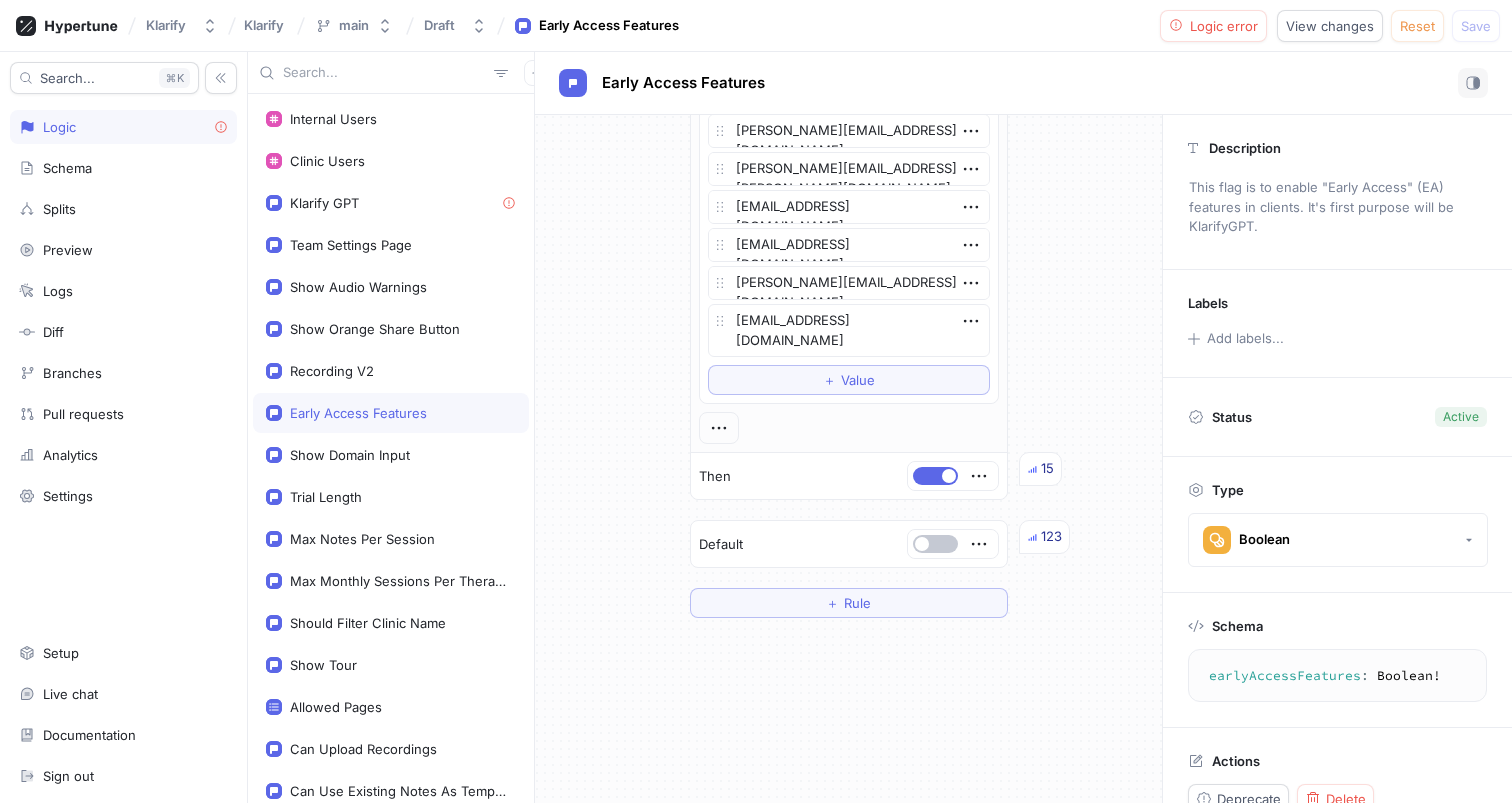 scroll, scrollTop: 0, scrollLeft: 0, axis: both 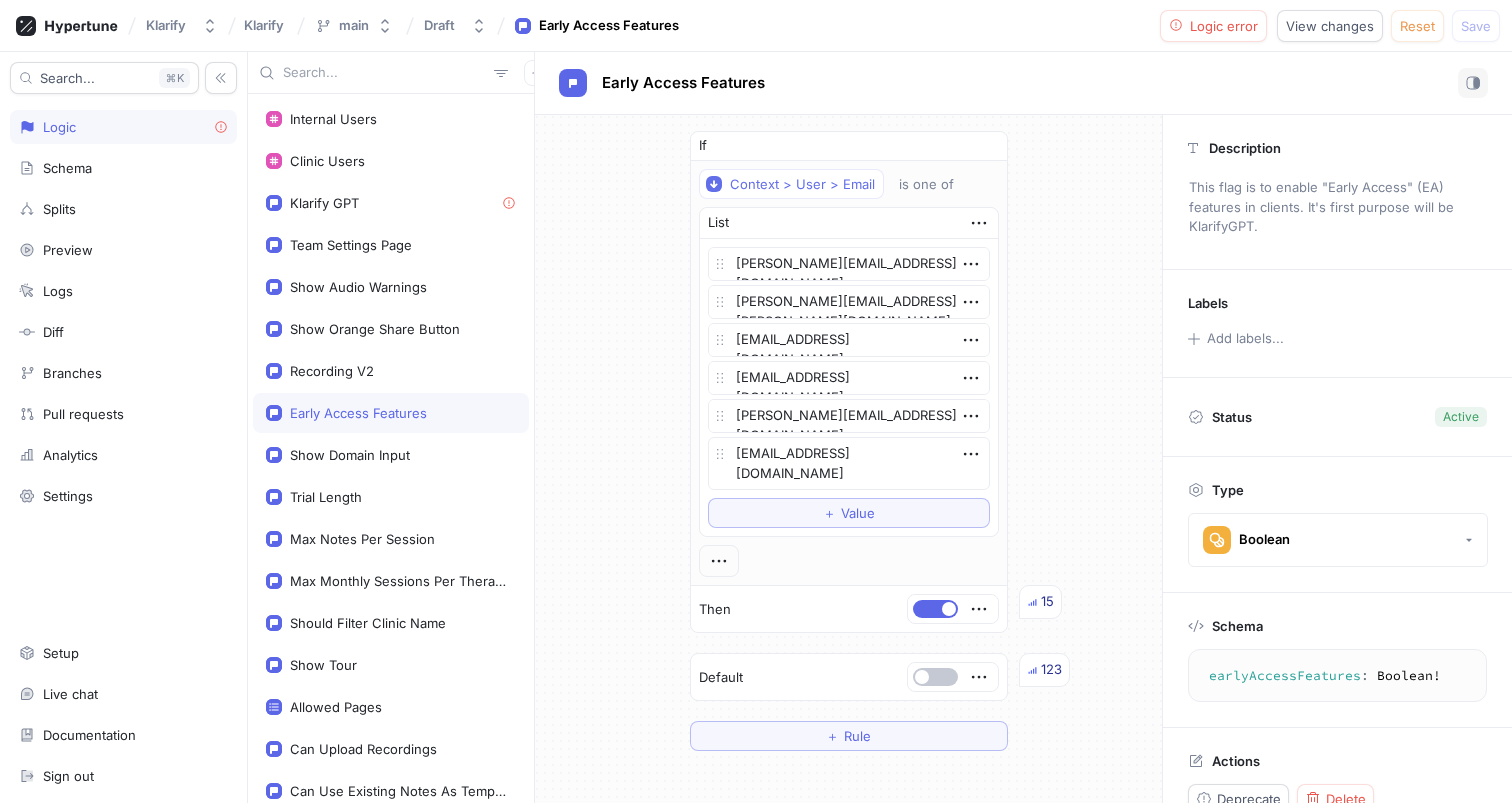 click 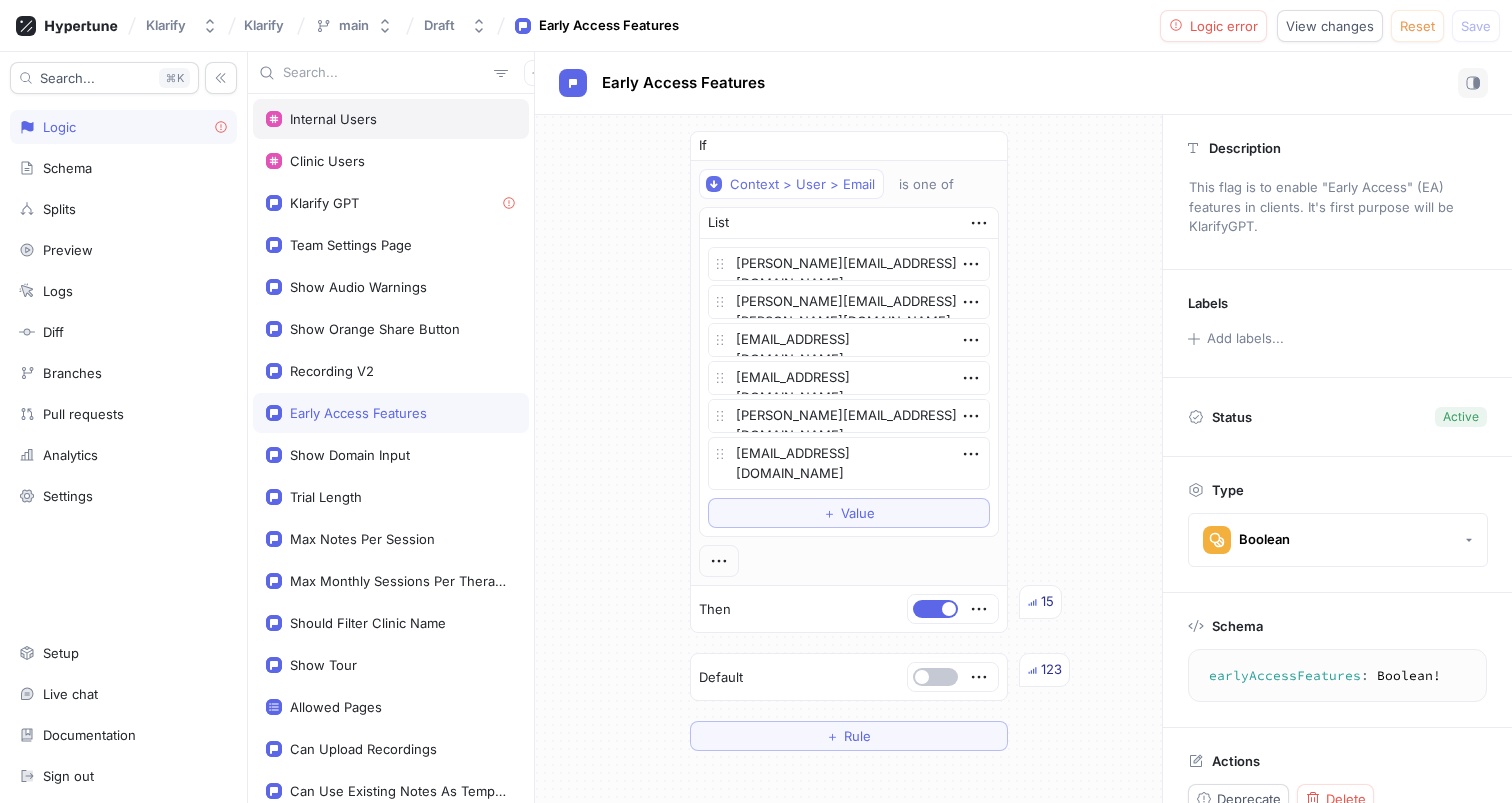 click on "Internal Users" at bounding box center [391, 119] 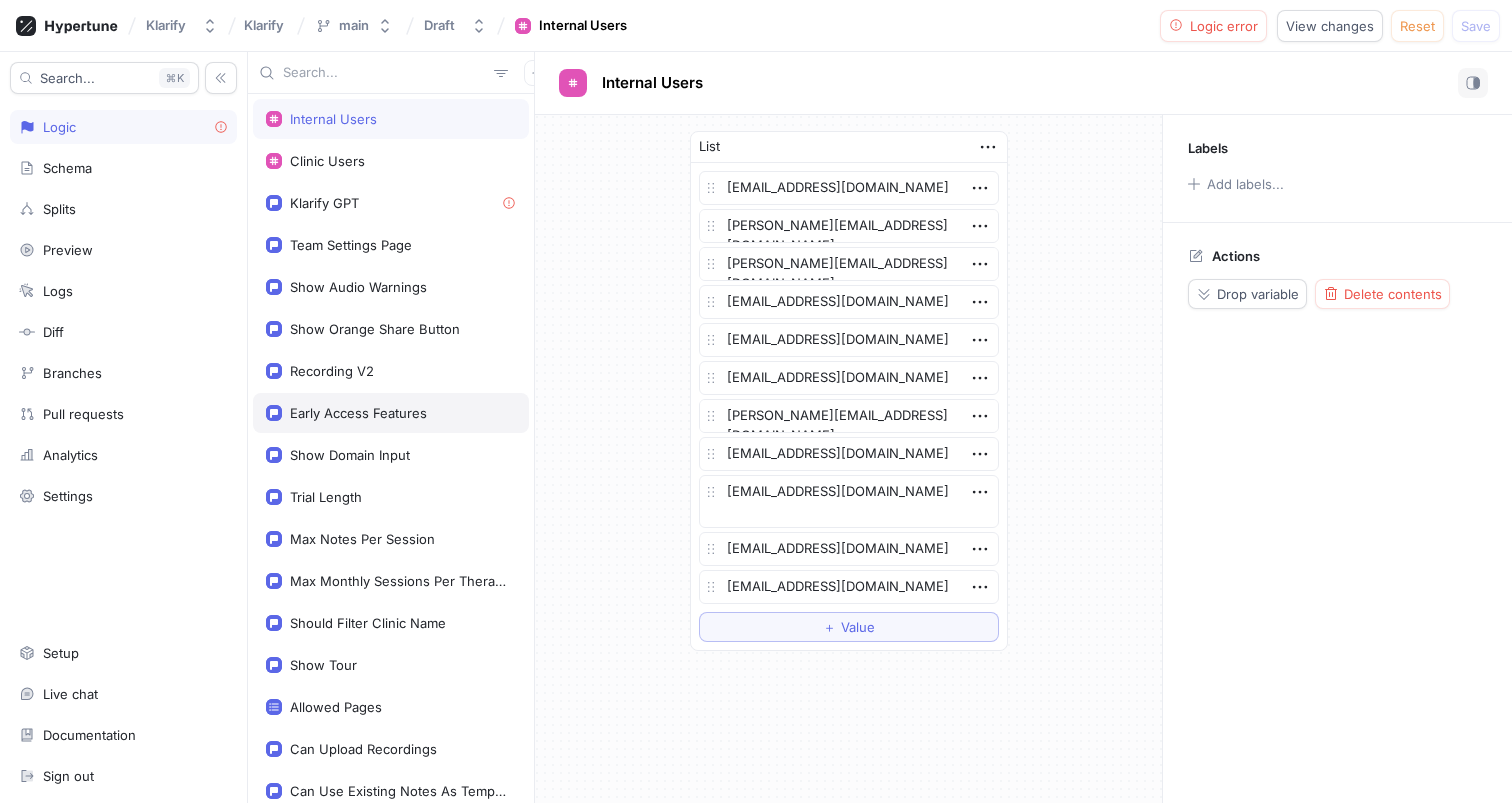 click on "Early Access Features" at bounding box center [358, 413] 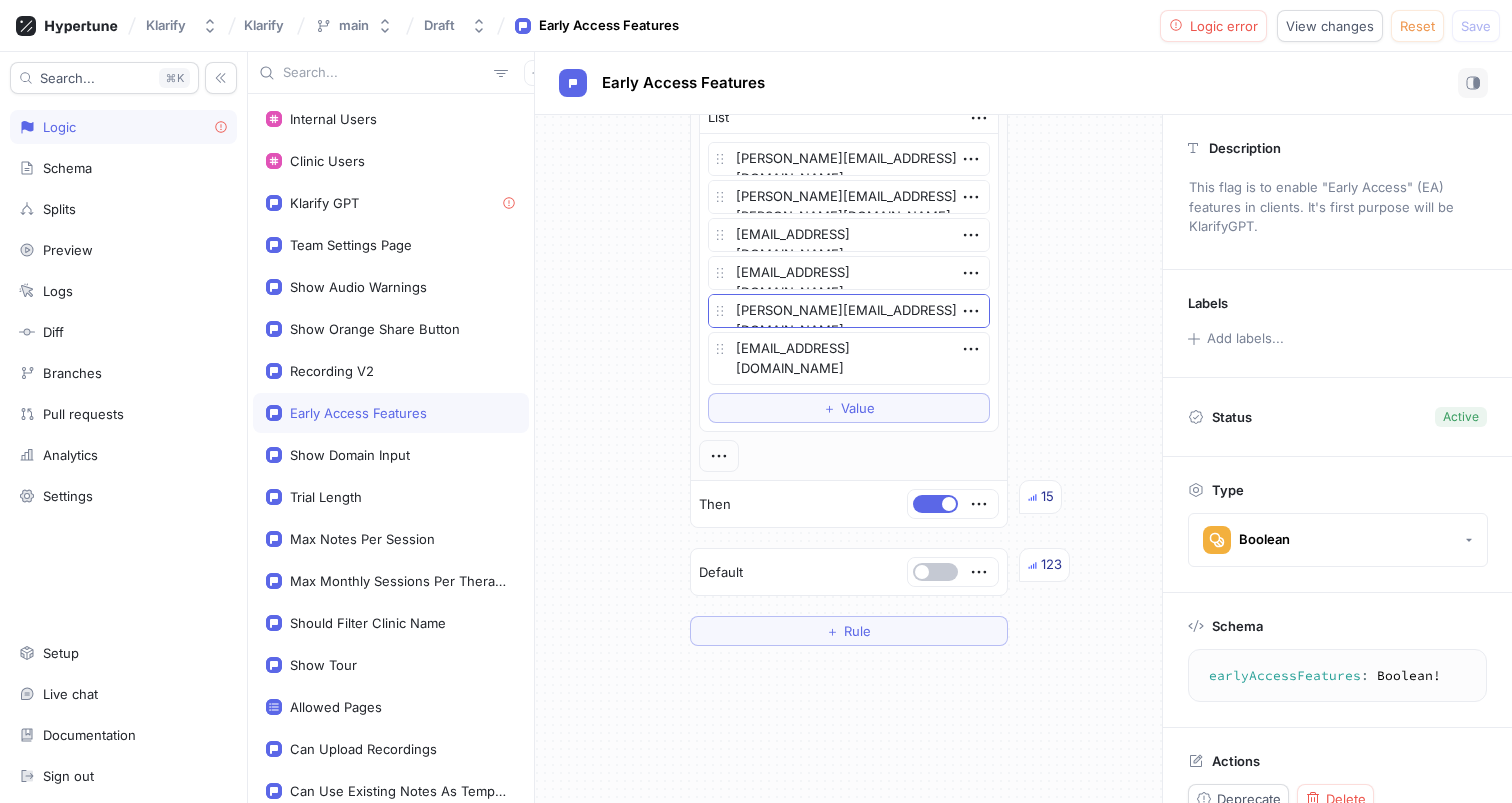 scroll, scrollTop: 107, scrollLeft: 0, axis: vertical 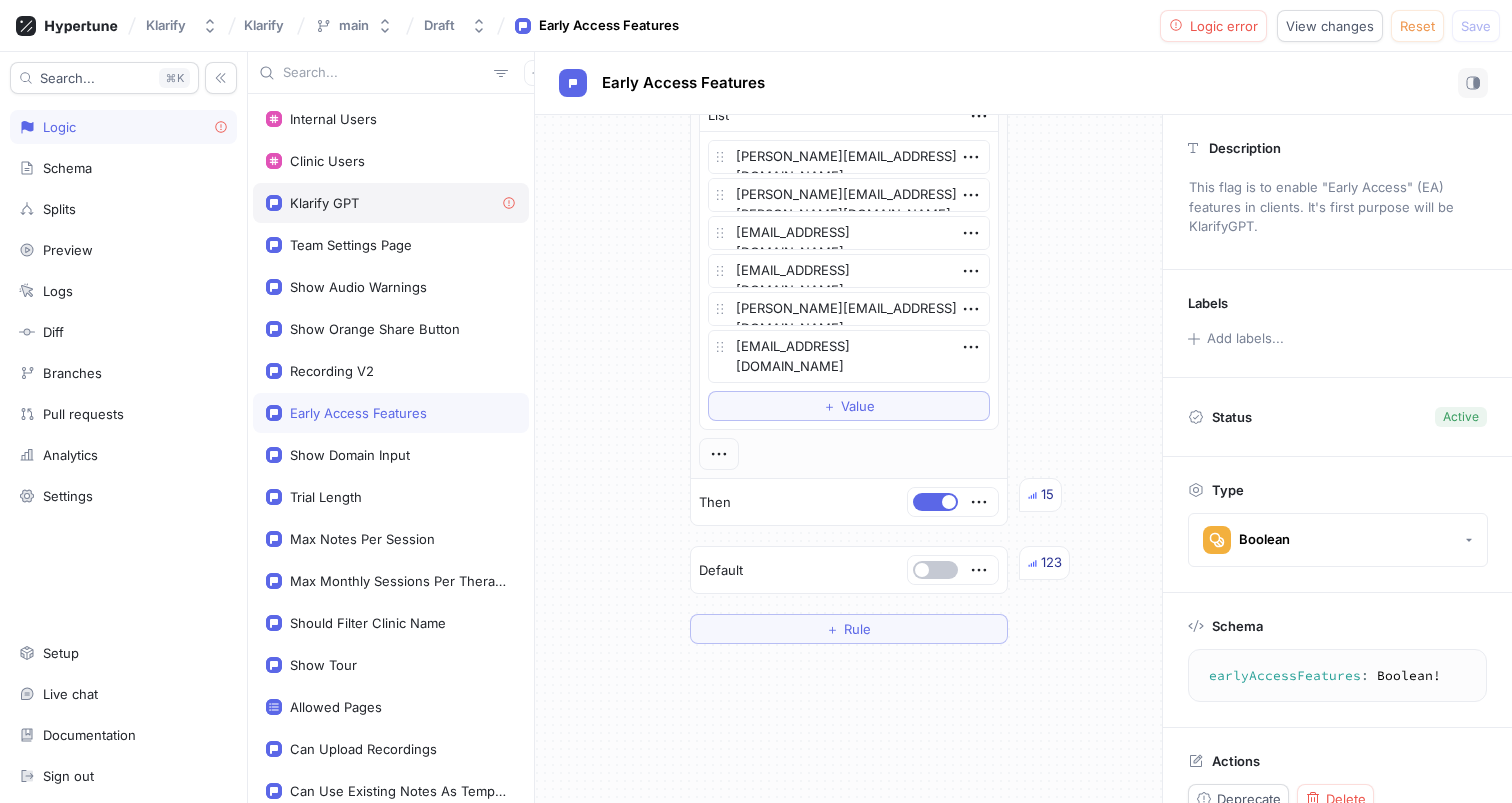 click on "Klarify GPT" at bounding box center [391, 203] 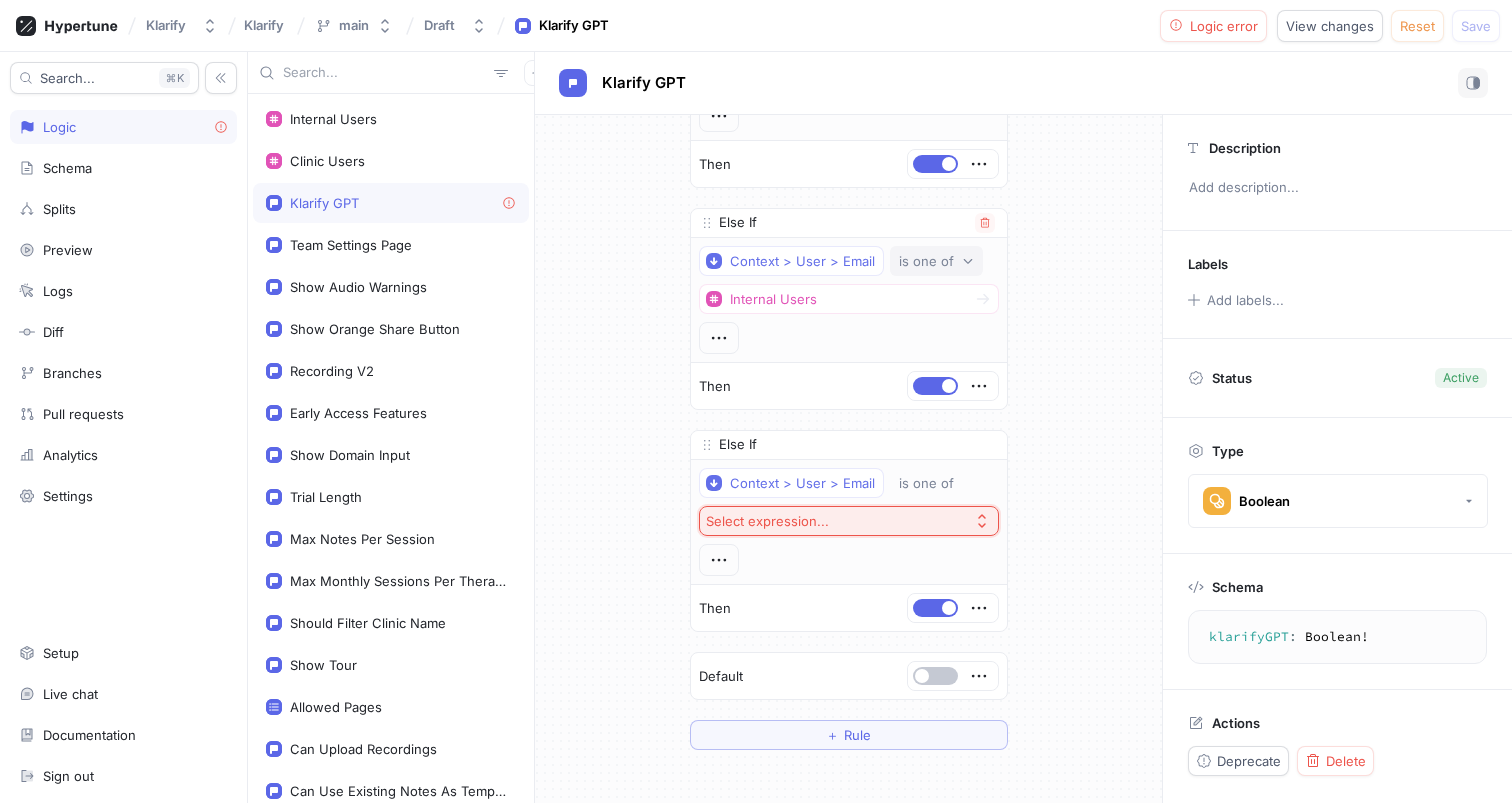 scroll, scrollTop: 244, scrollLeft: 0, axis: vertical 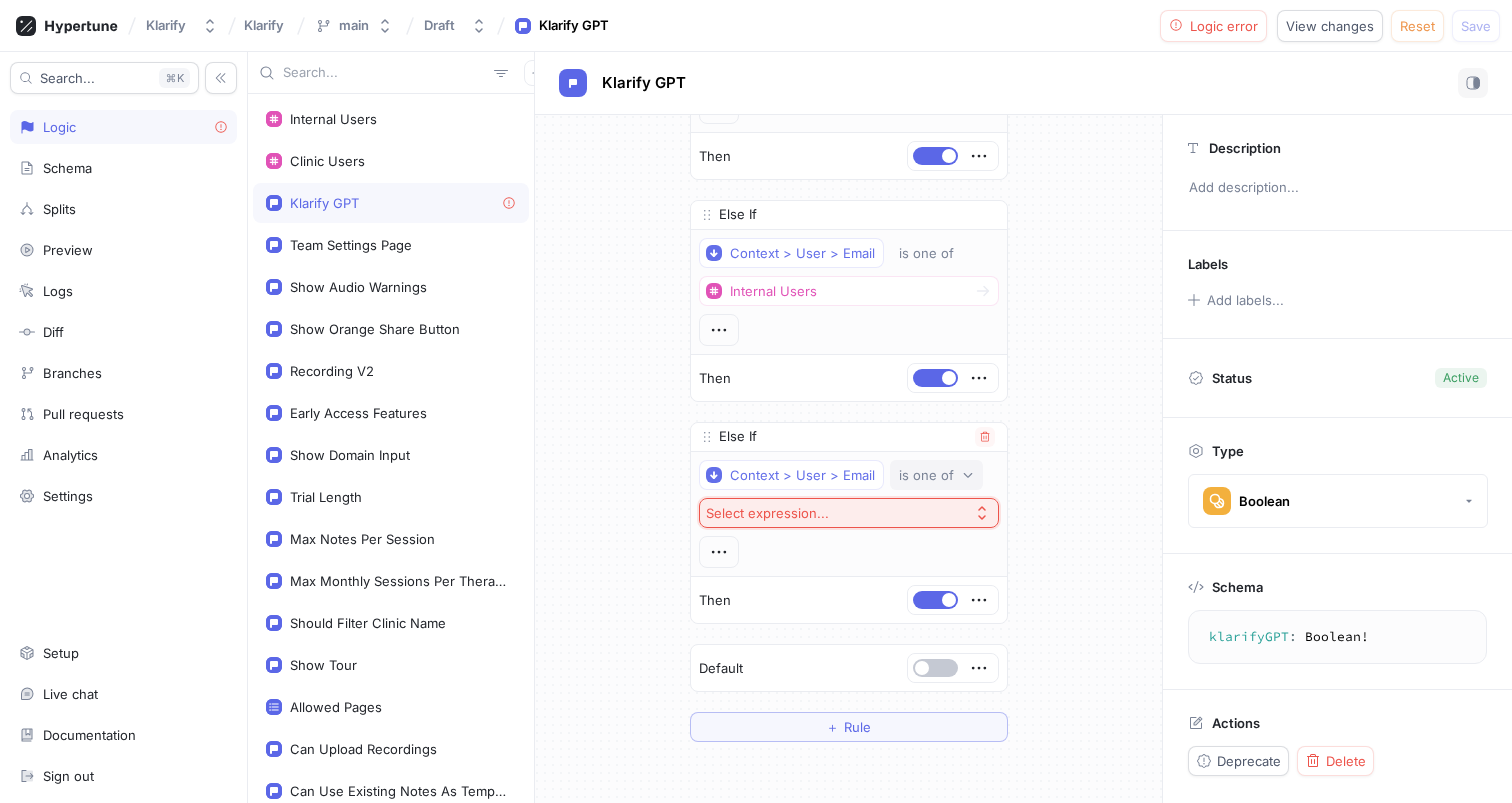 click on "is one of" at bounding box center [926, 475] 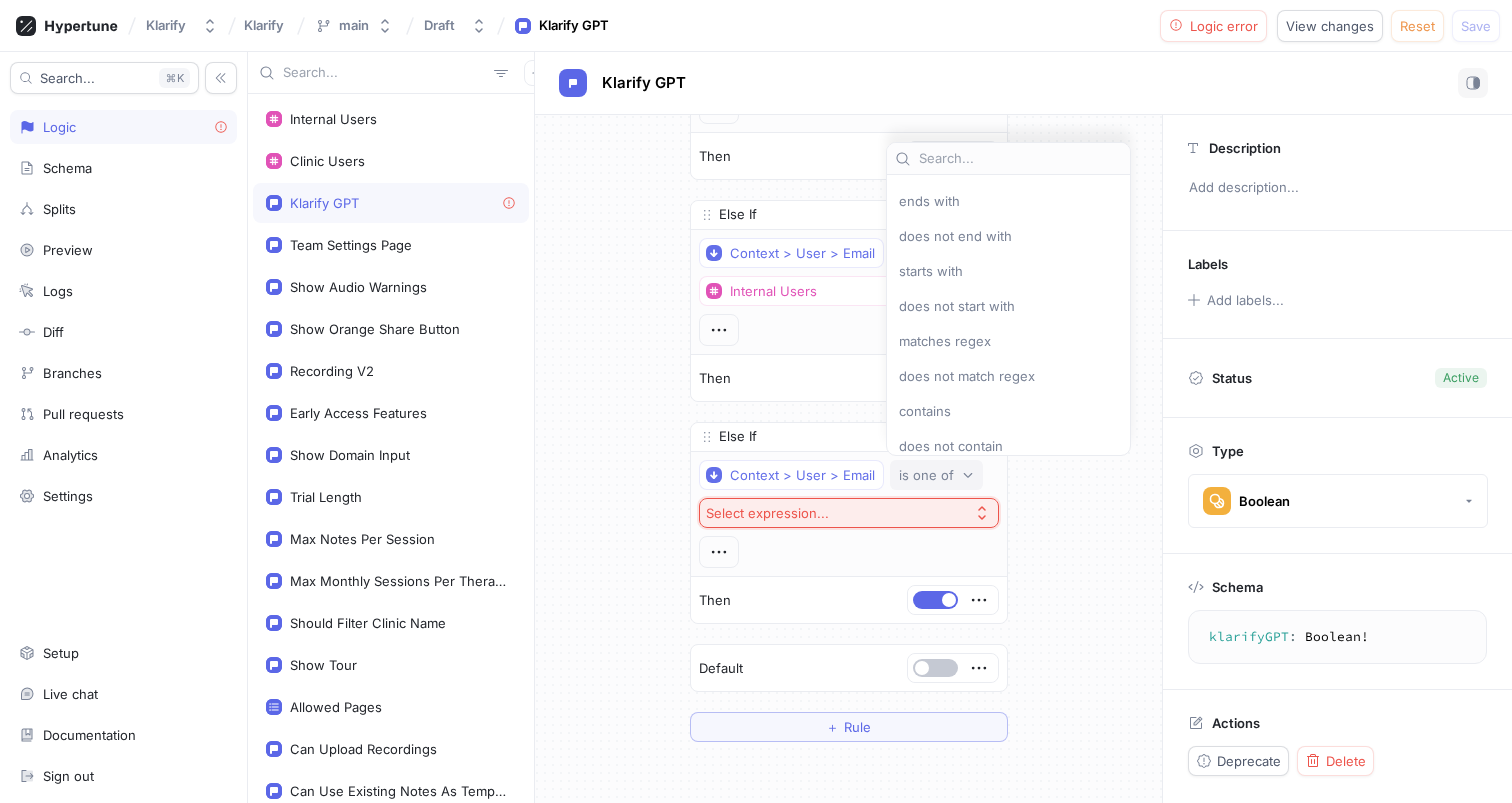 scroll, scrollTop: 76, scrollLeft: 0, axis: vertical 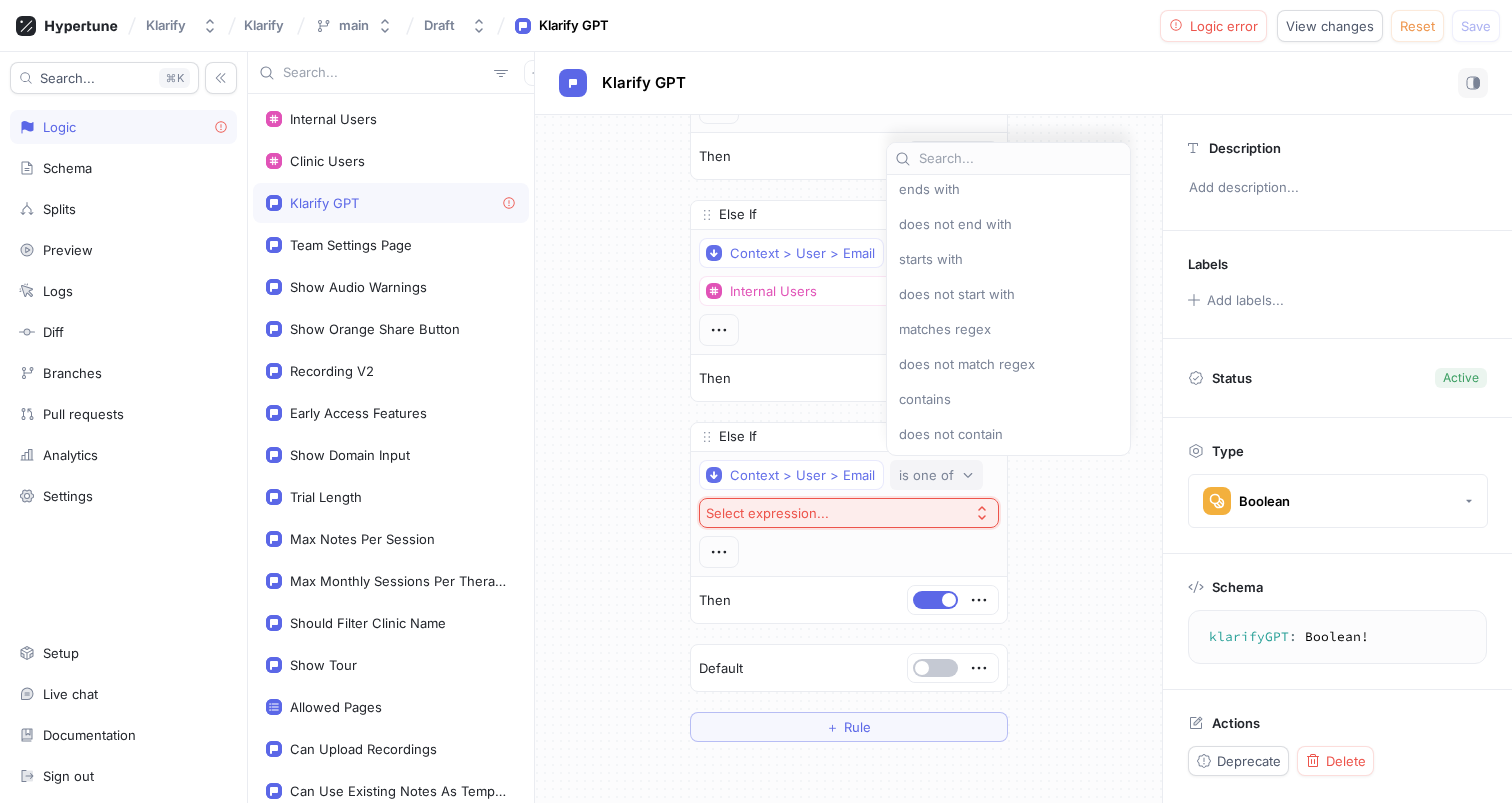 click on "is one of" at bounding box center (926, 475) 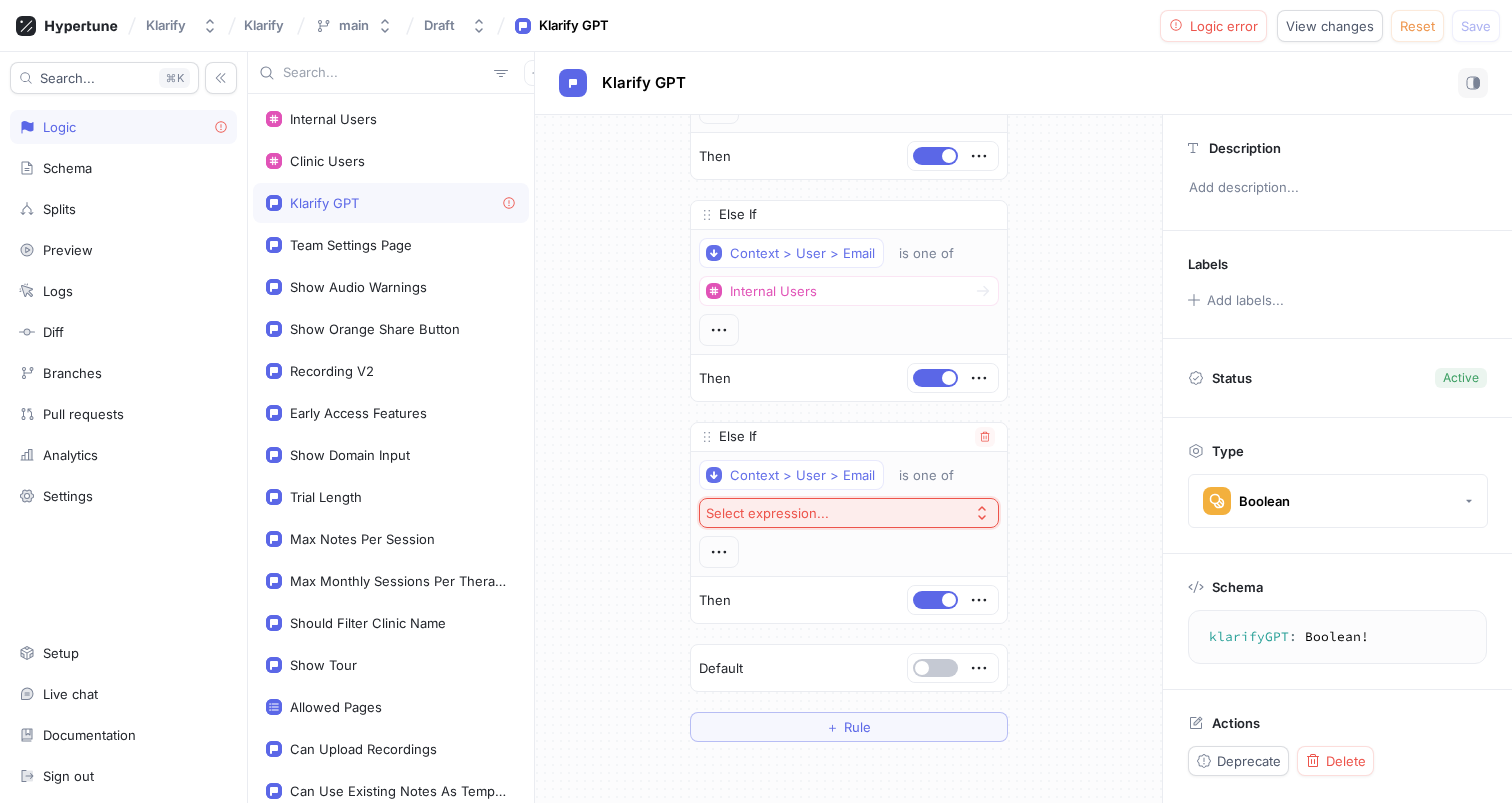 click on "Select expression..." at bounding box center [849, 513] 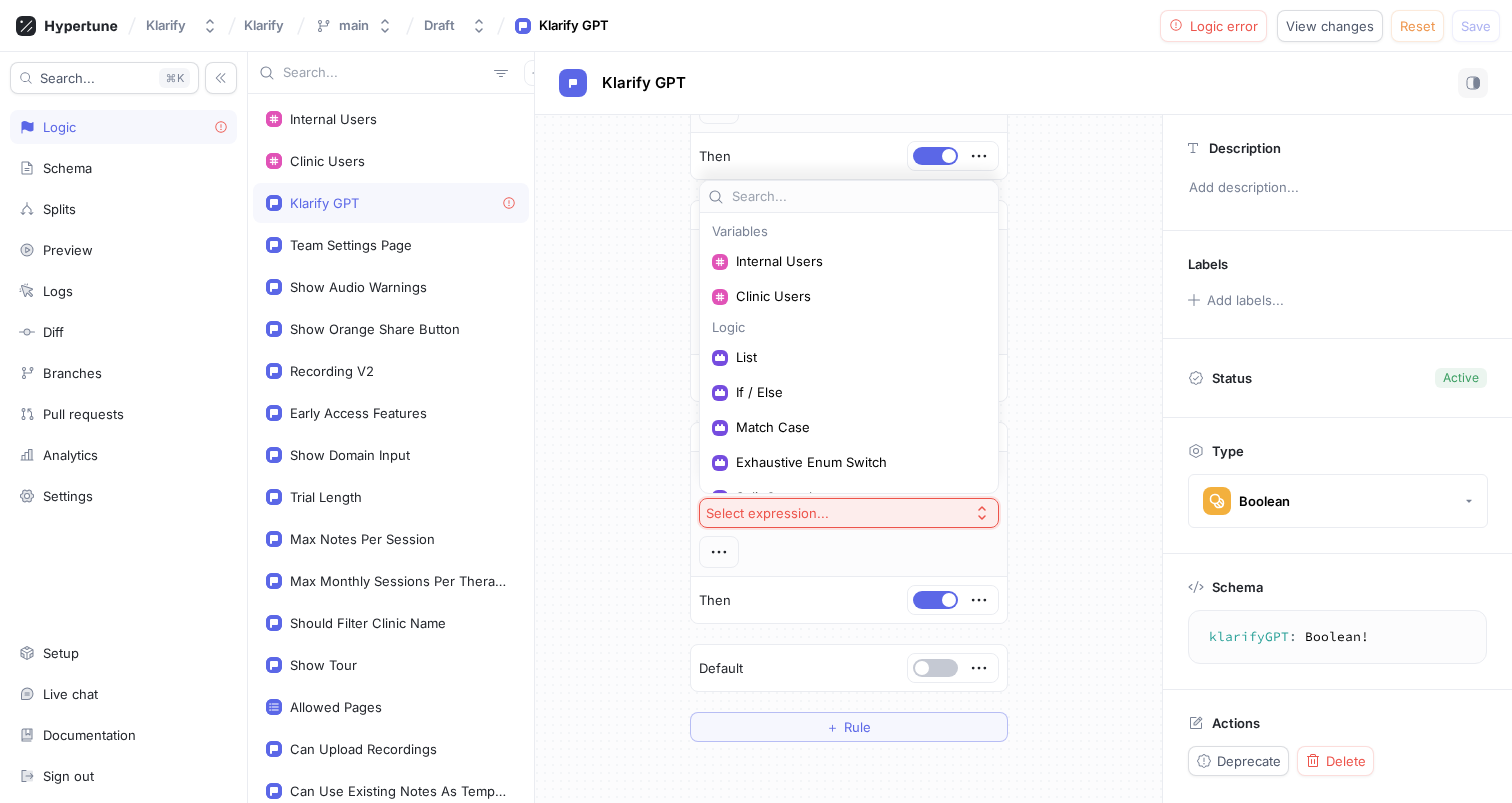 scroll, scrollTop: 25, scrollLeft: 0, axis: vertical 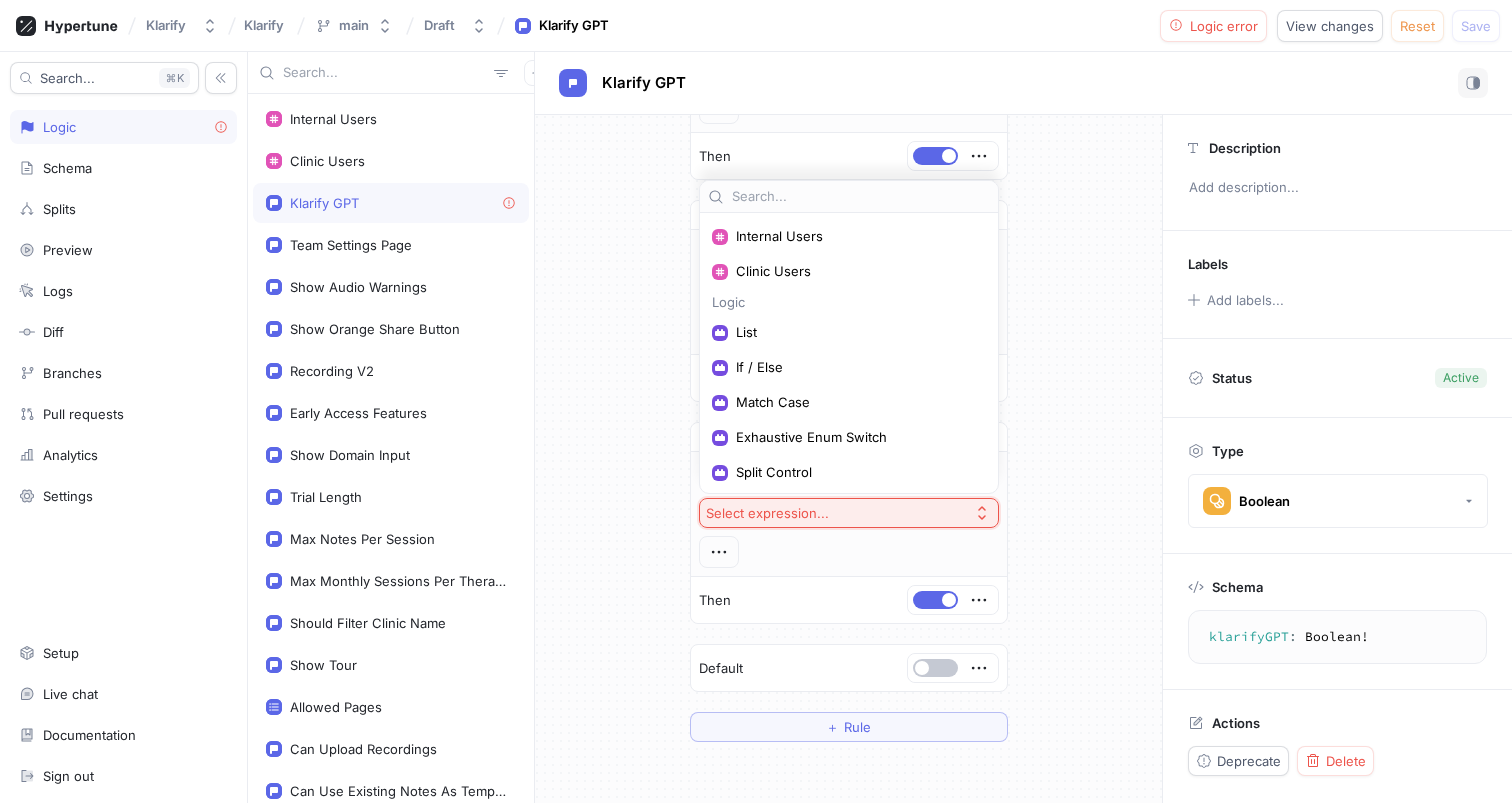 click on "Then" at bounding box center [849, 600] 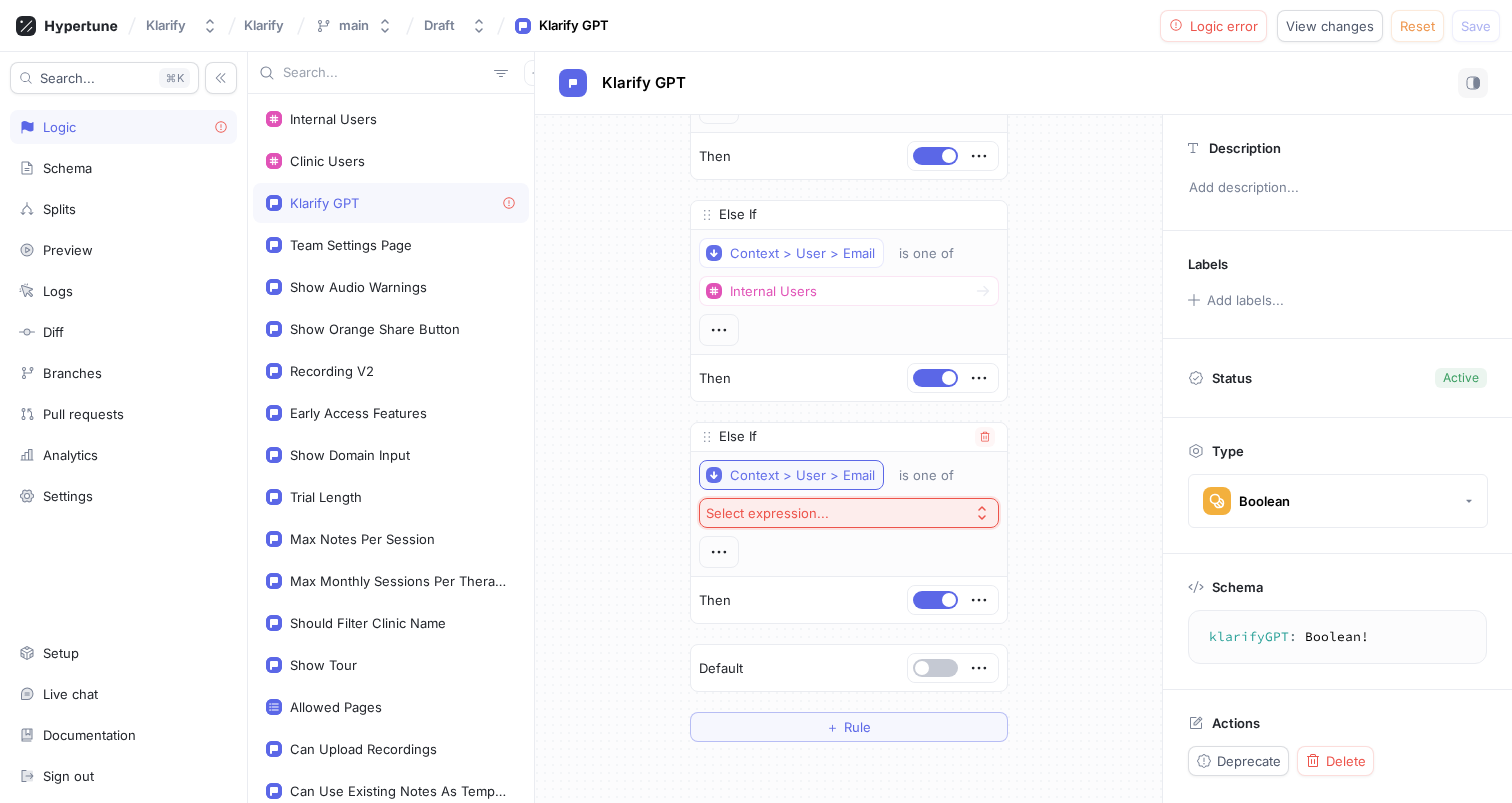 click on "Context > User > Email" at bounding box center (791, 475) 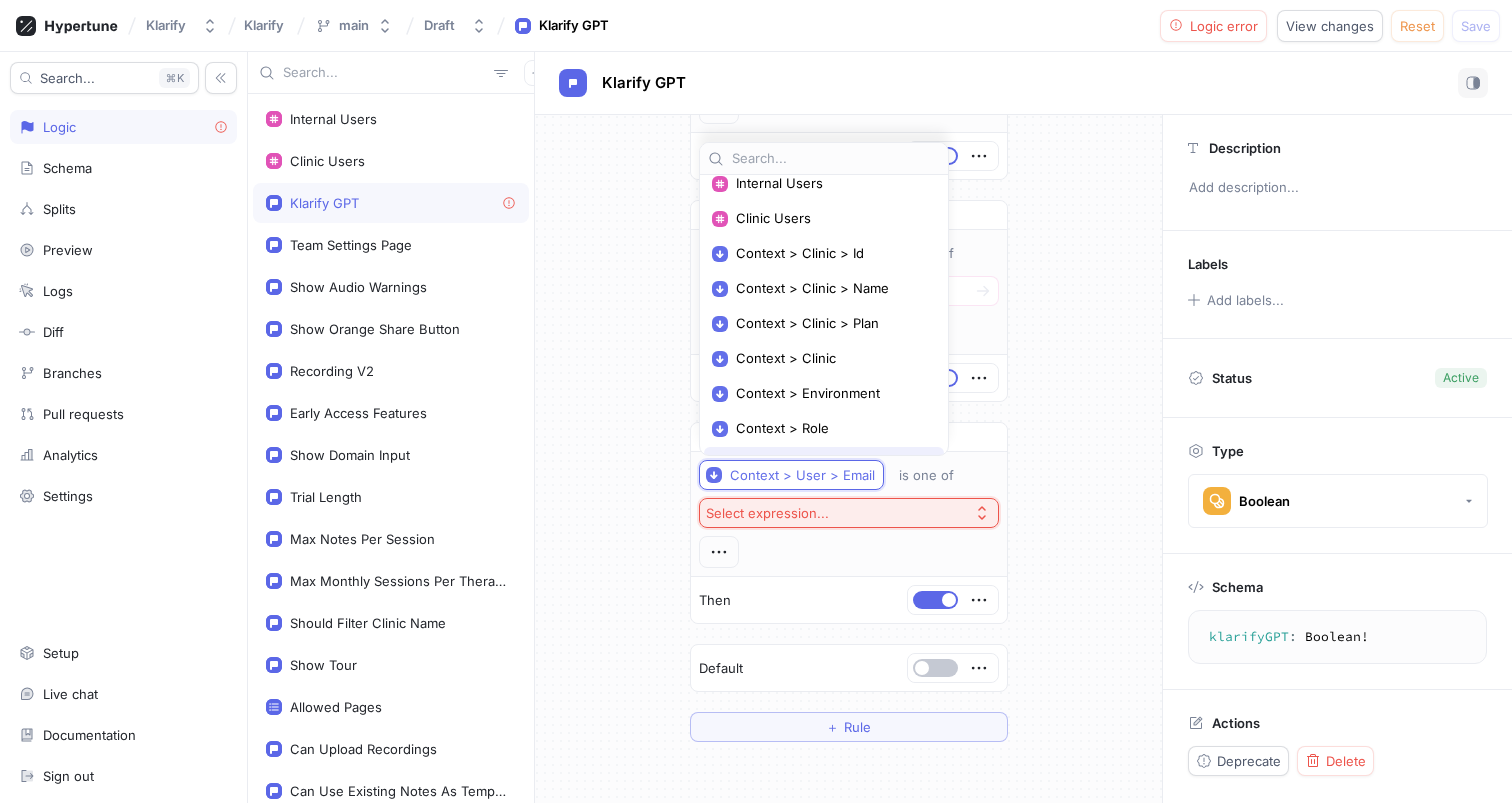 scroll, scrollTop: 0, scrollLeft: 0, axis: both 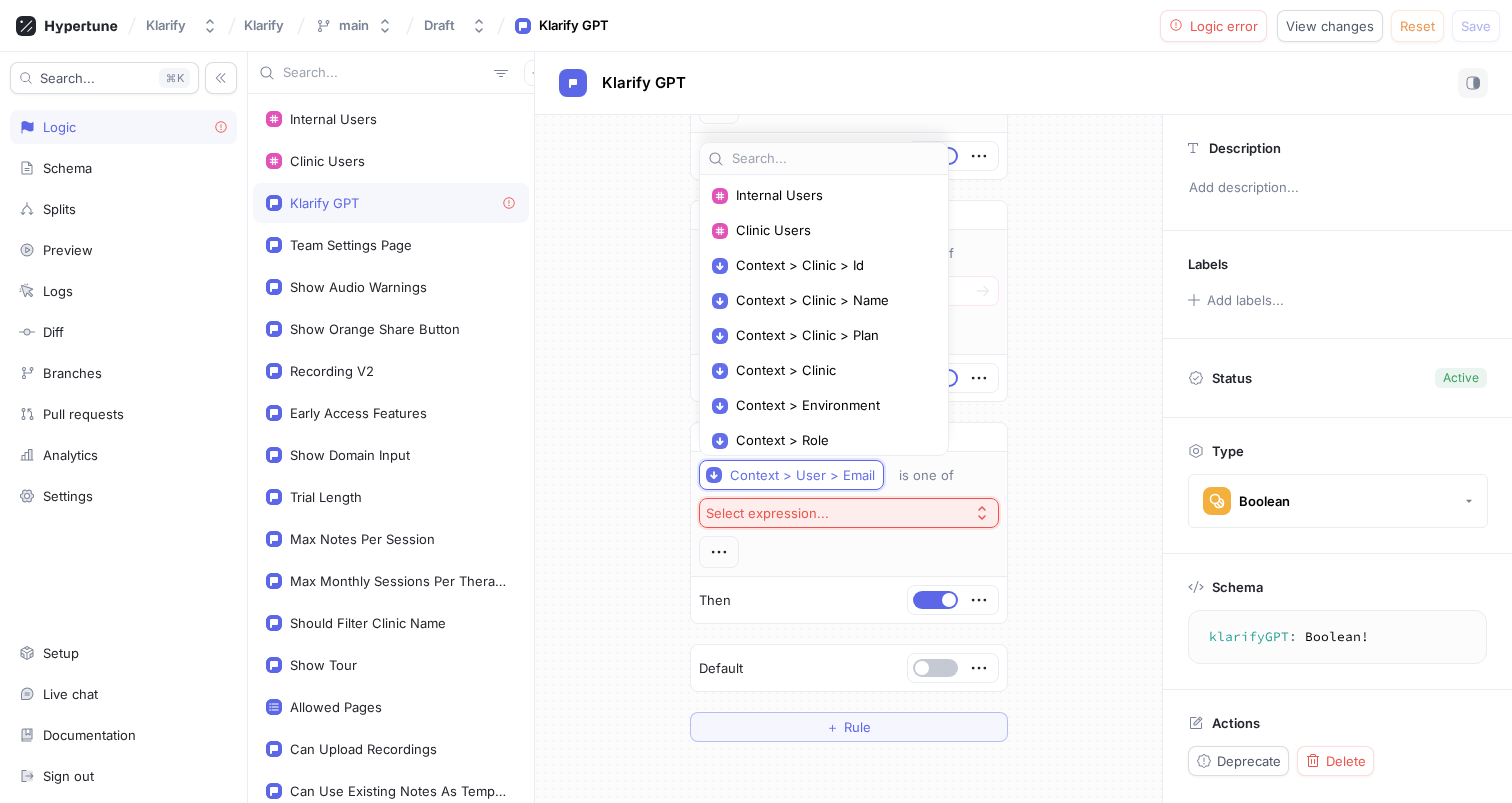 type on "x" 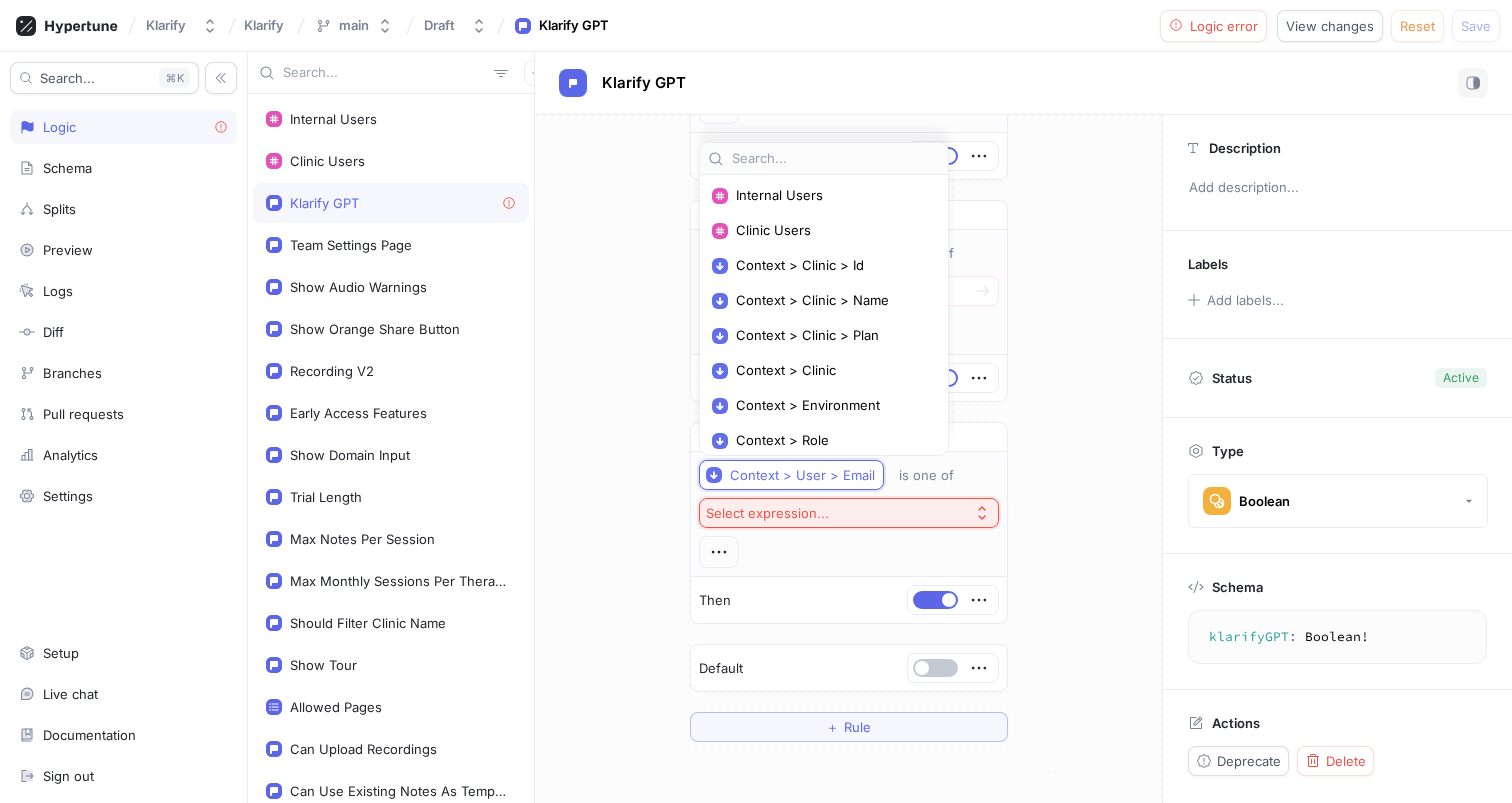 click at bounding box center [836, 159] 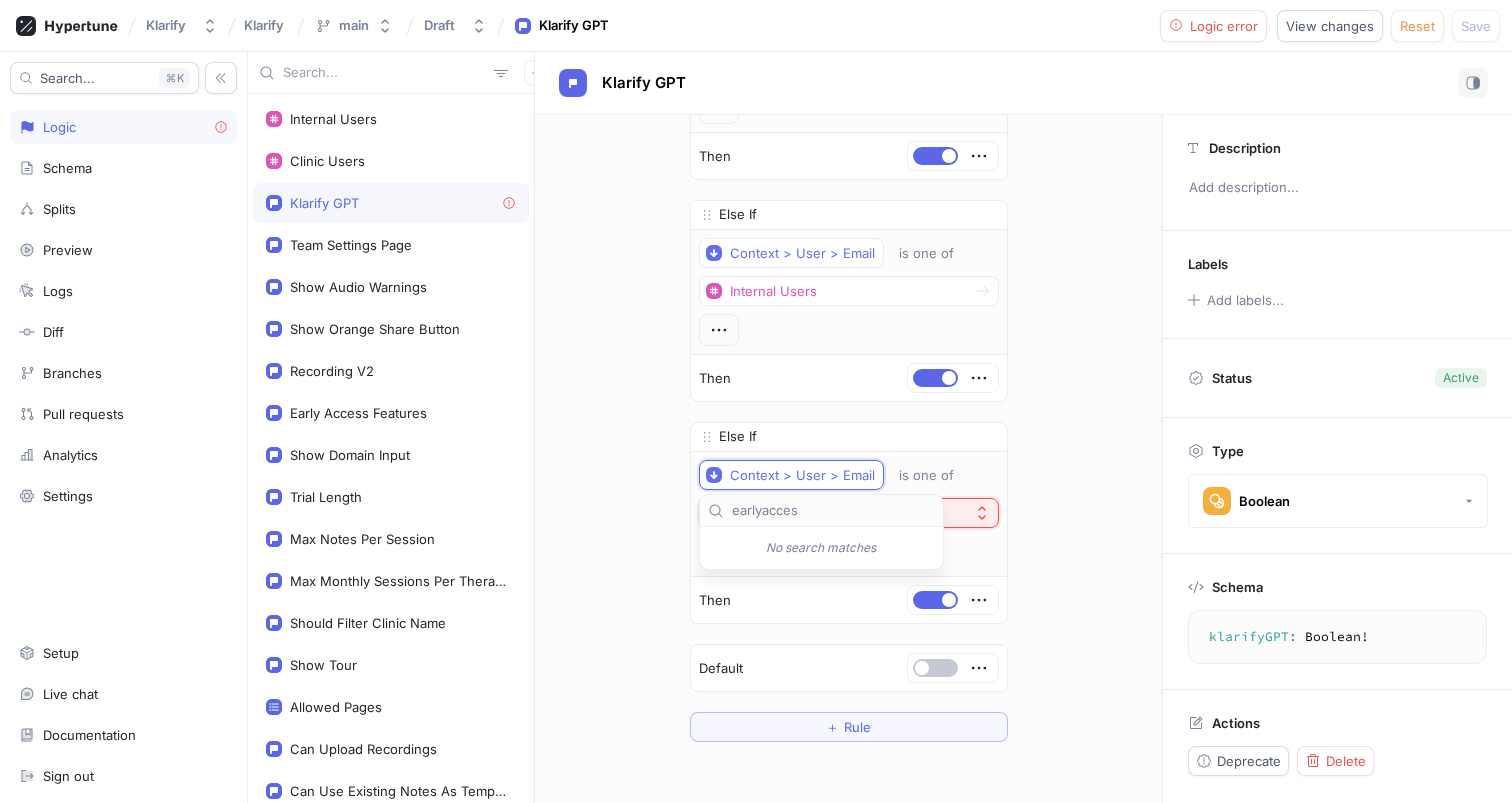 type on "earlyaccess" 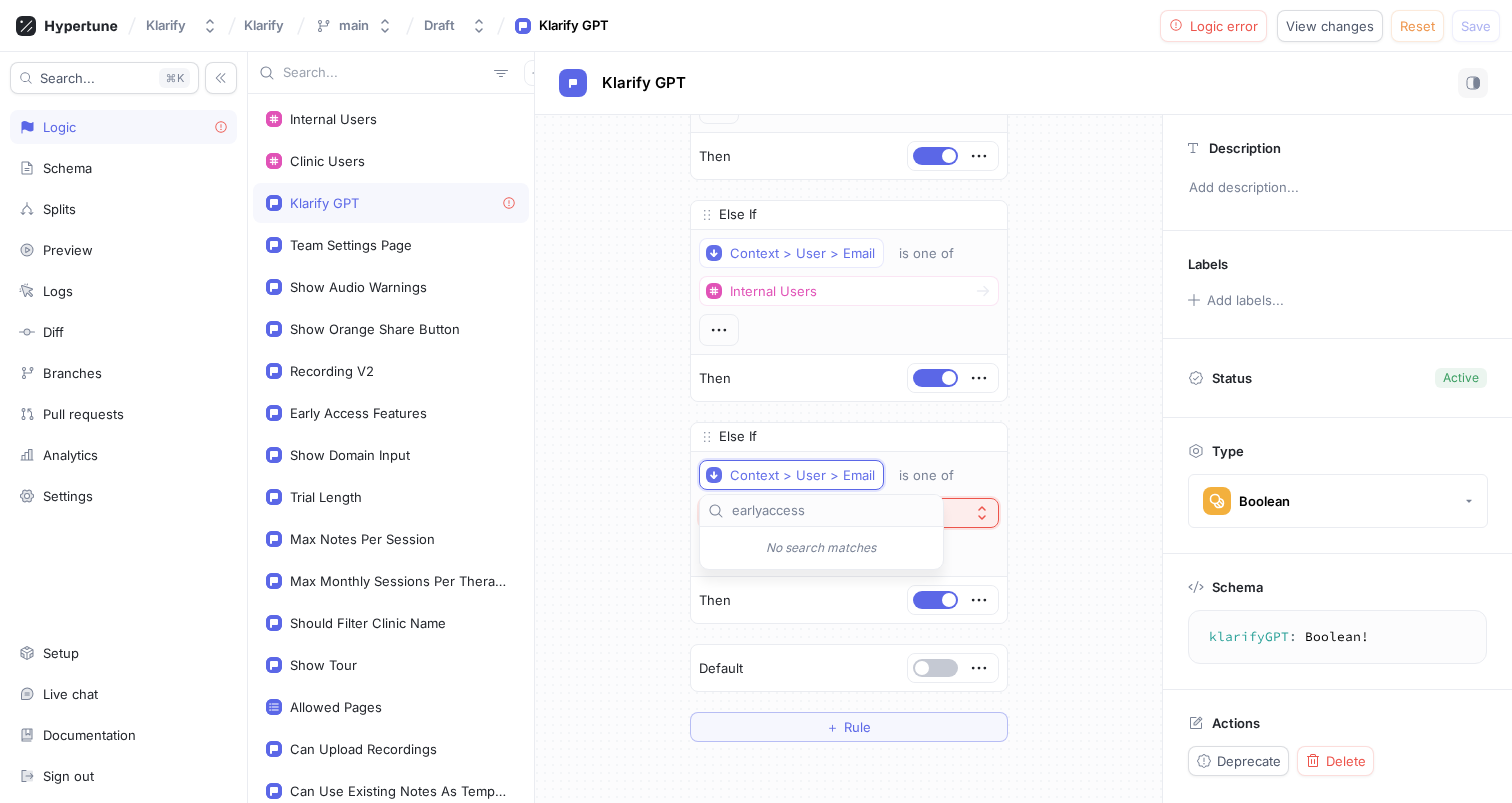 type 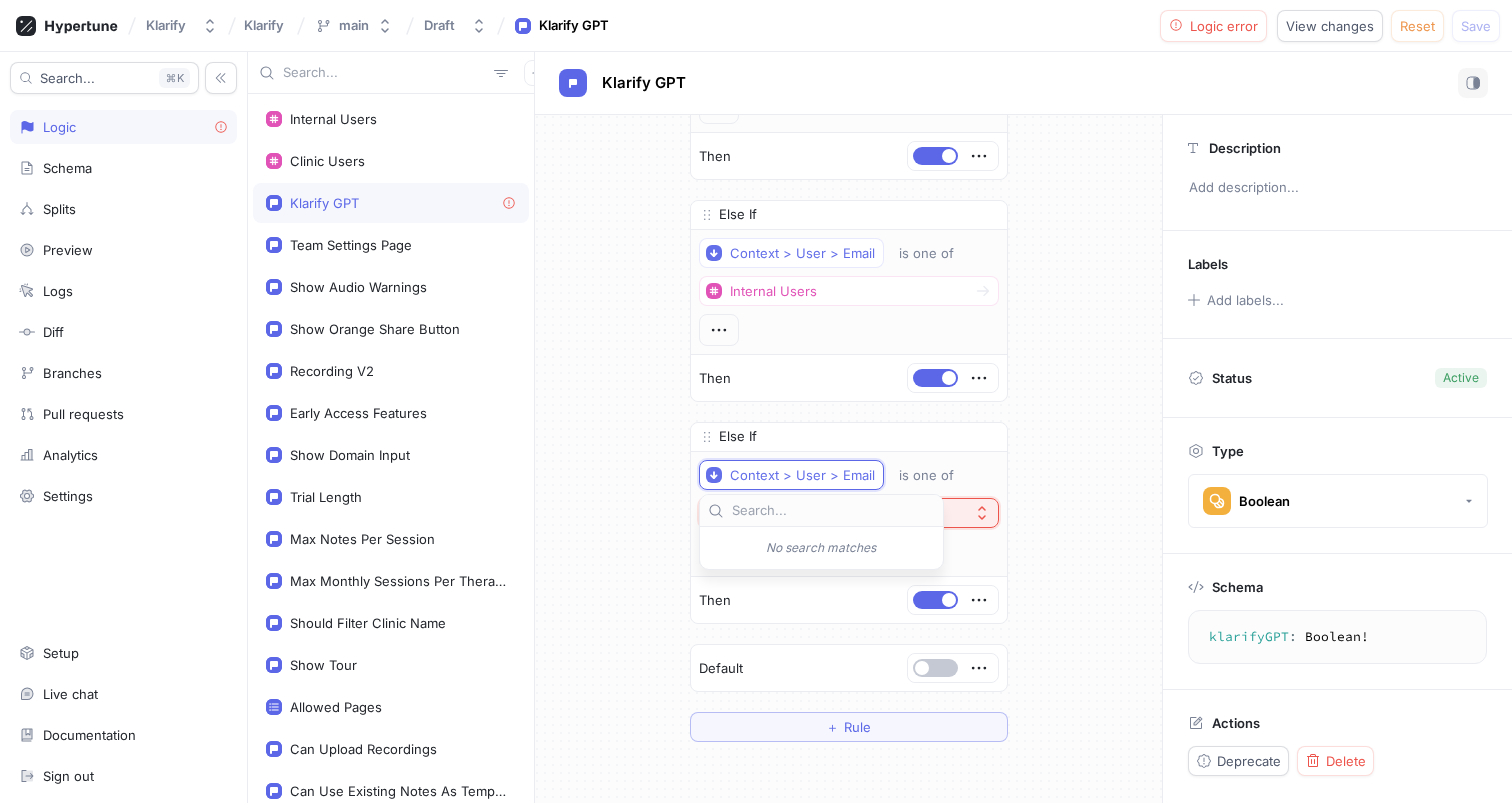 scroll, scrollTop: 160, scrollLeft: 0, axis: vertical 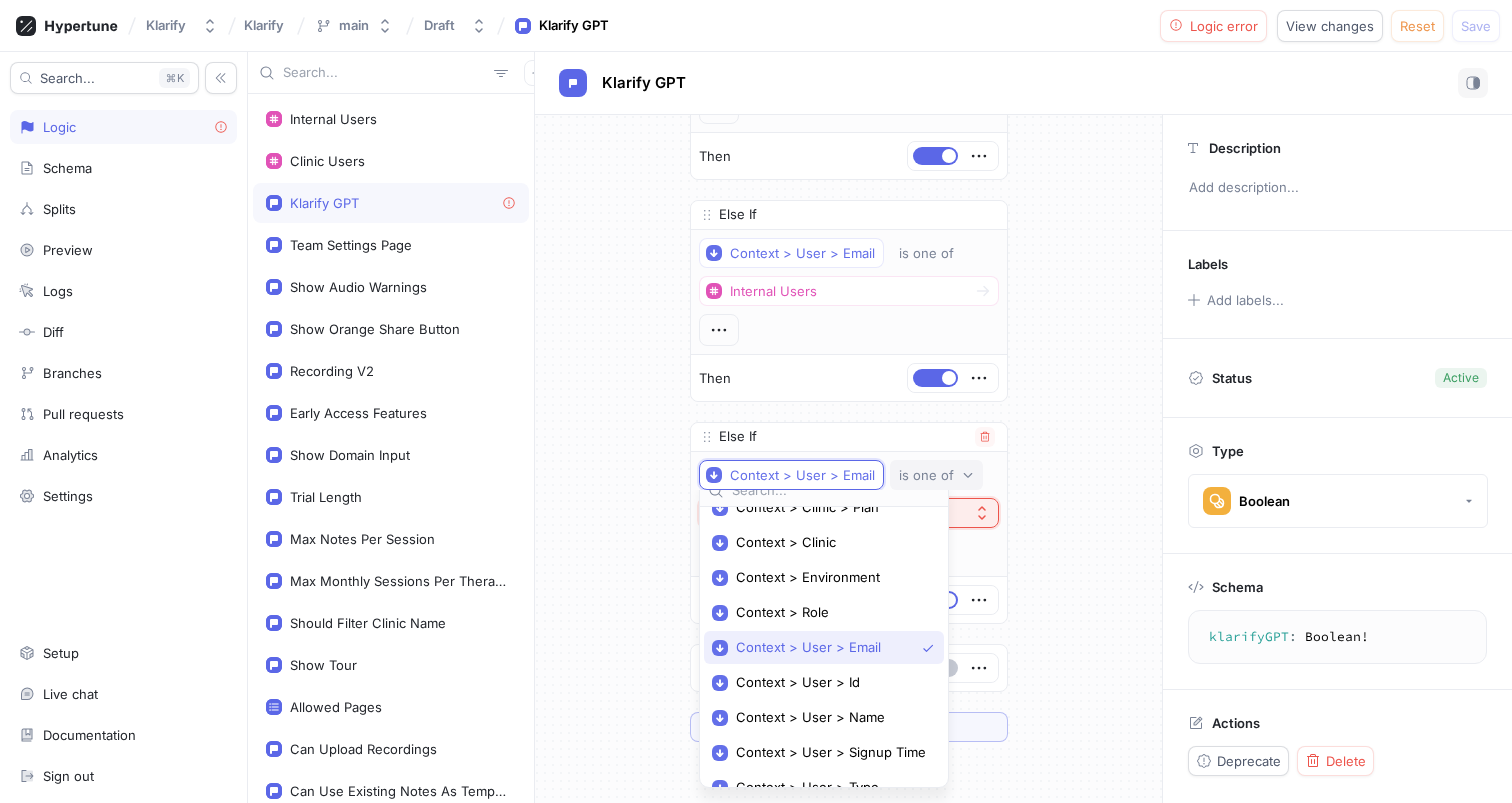 click on "Context > User > Email is one of Select expression..." at bounding box center (849, 514) 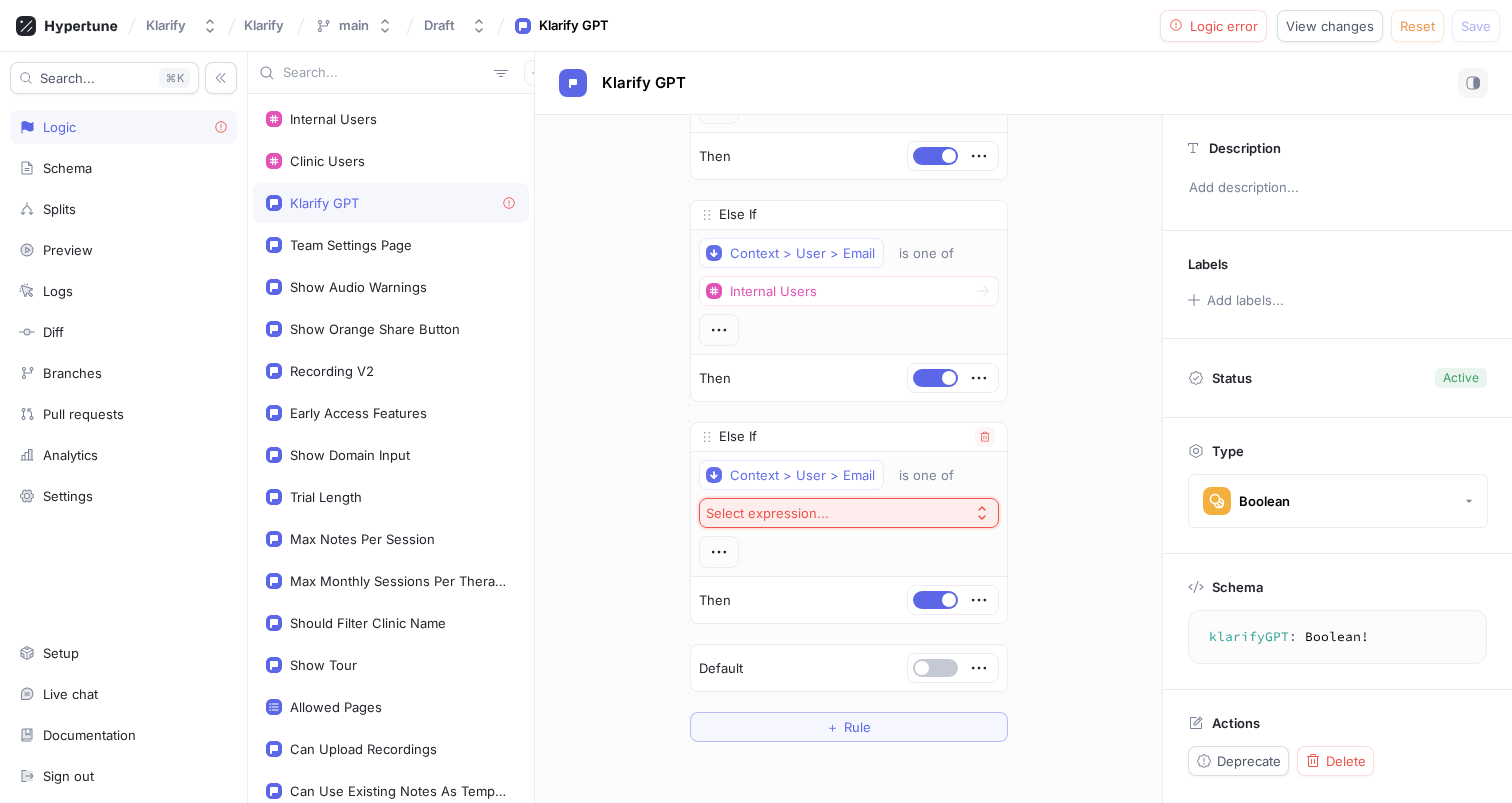 type on "x" 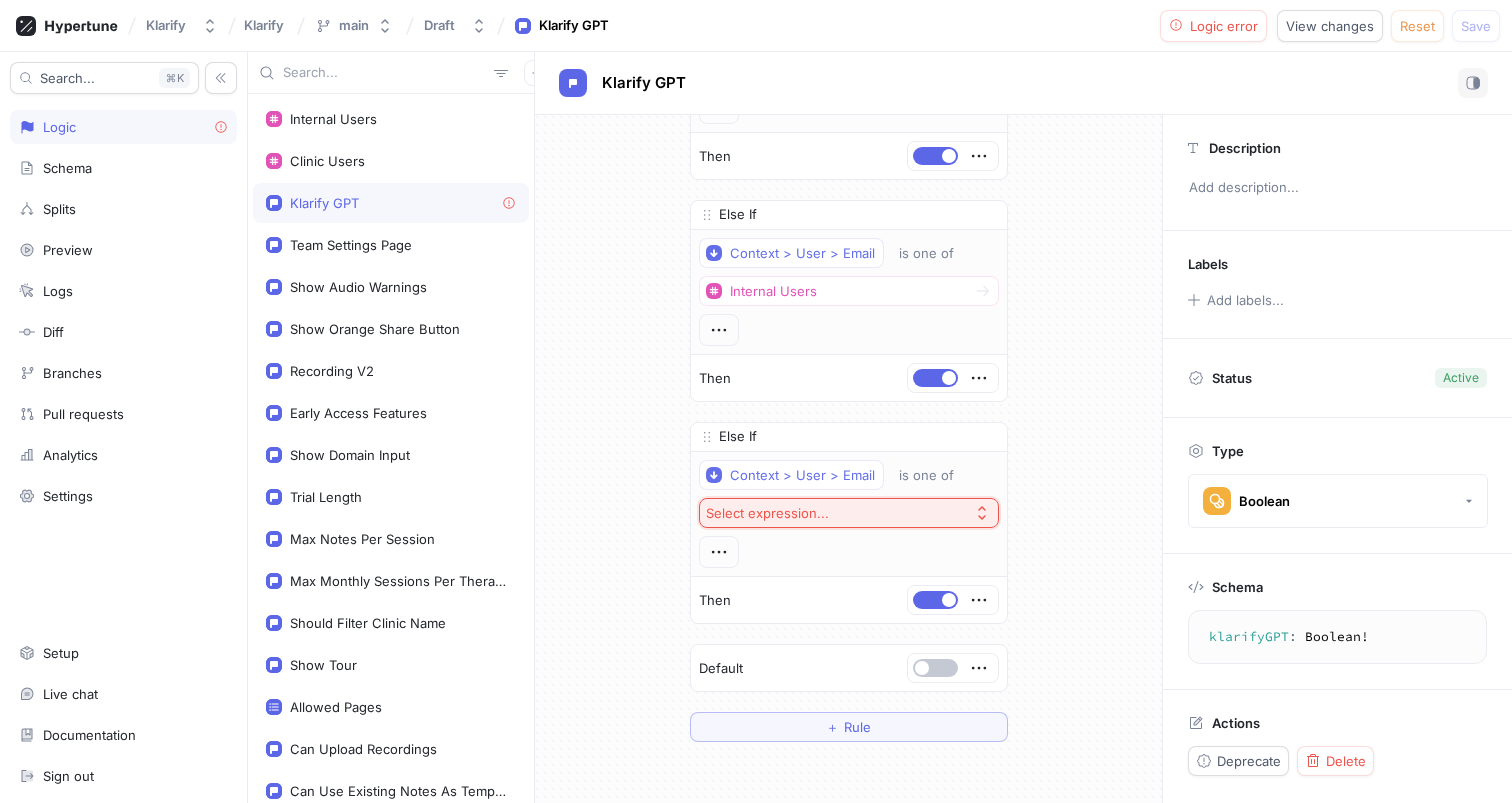 scroll, scrollTop: 0, scrollLeft: 0, axis: both 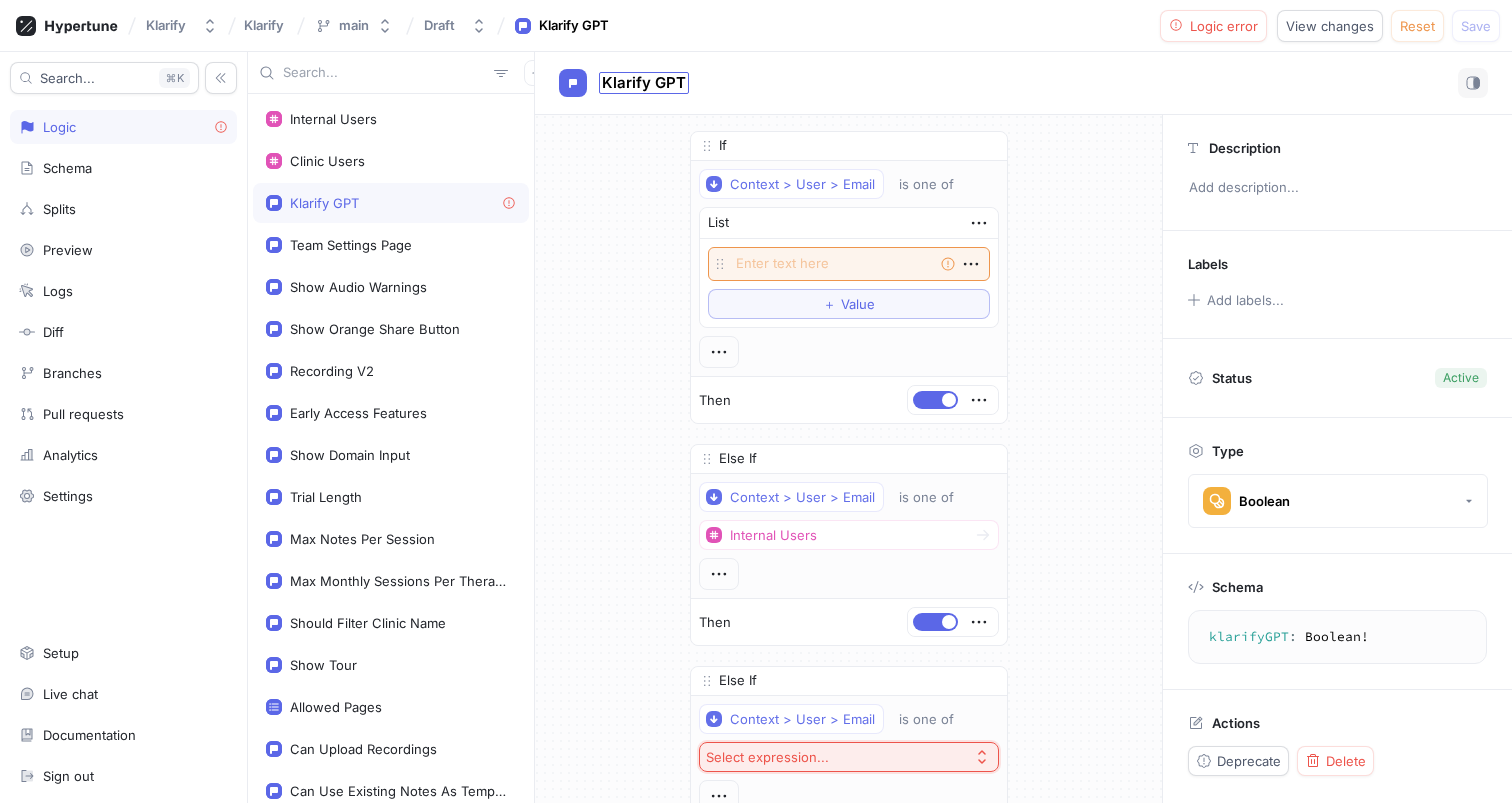 click on "Klarify GPT" at bounding box center [644, 83] 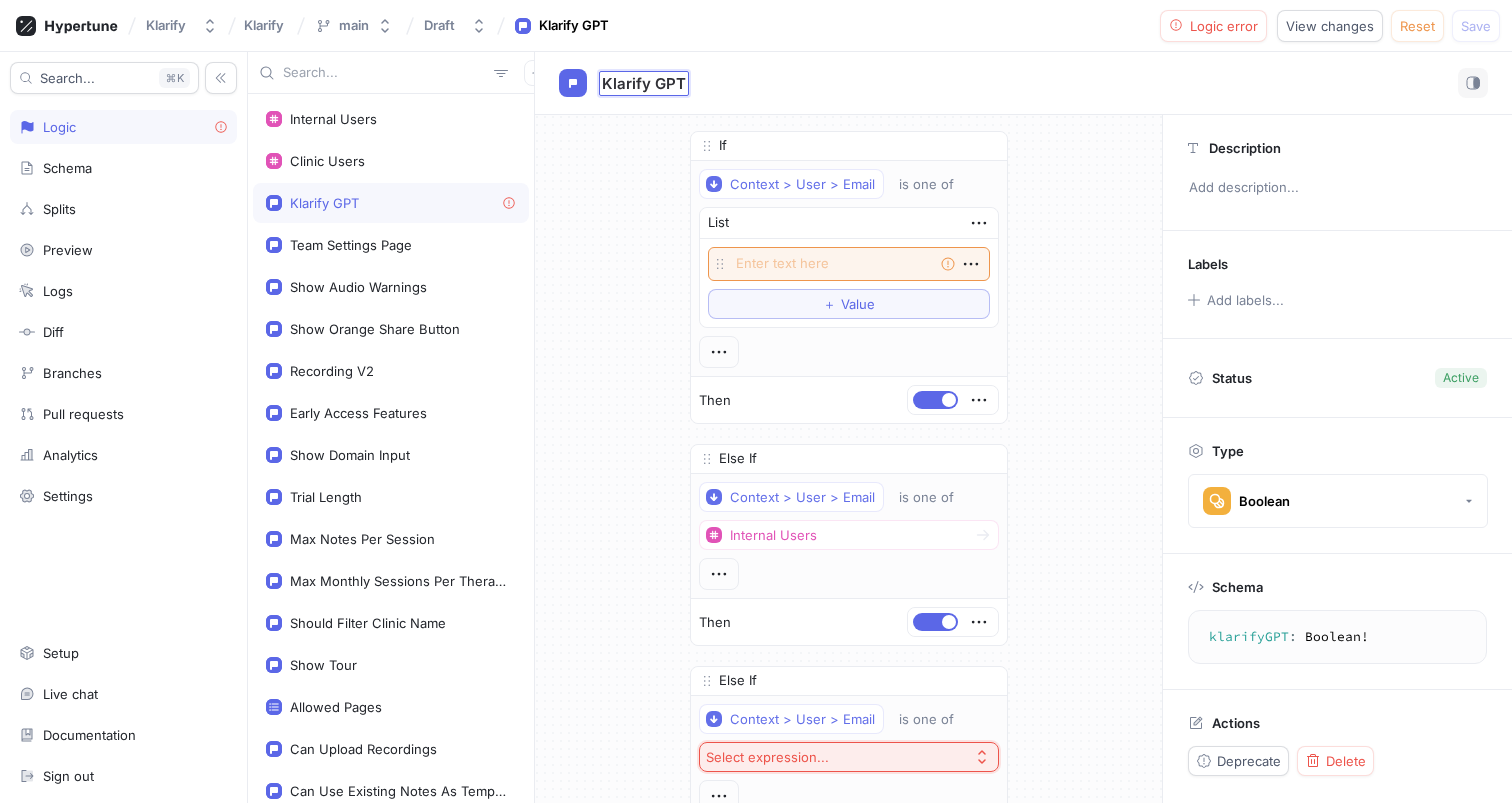 click on "Klarify GPT" at bounding box center [644, 83] 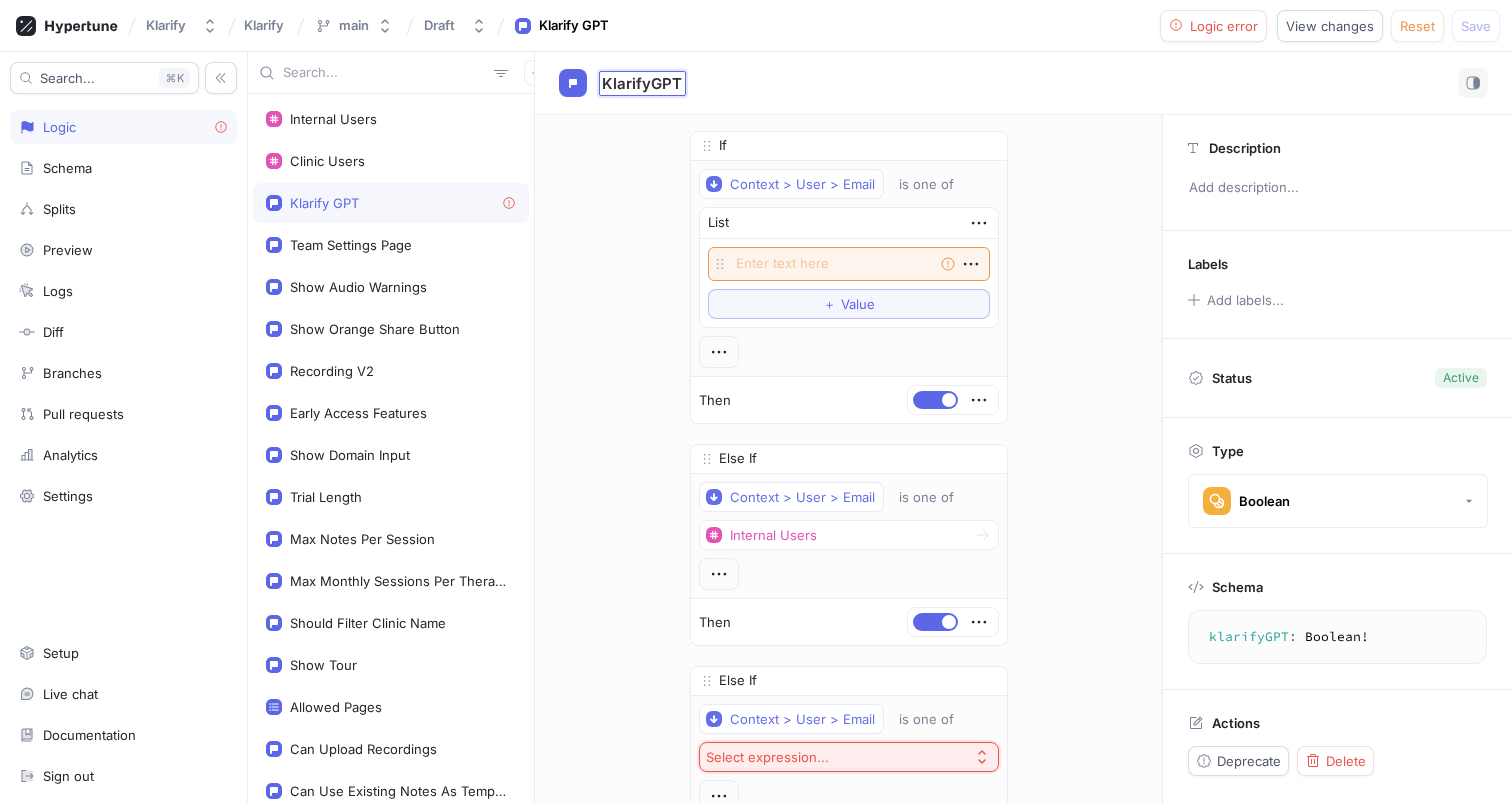 type on "KlarifyGPT" 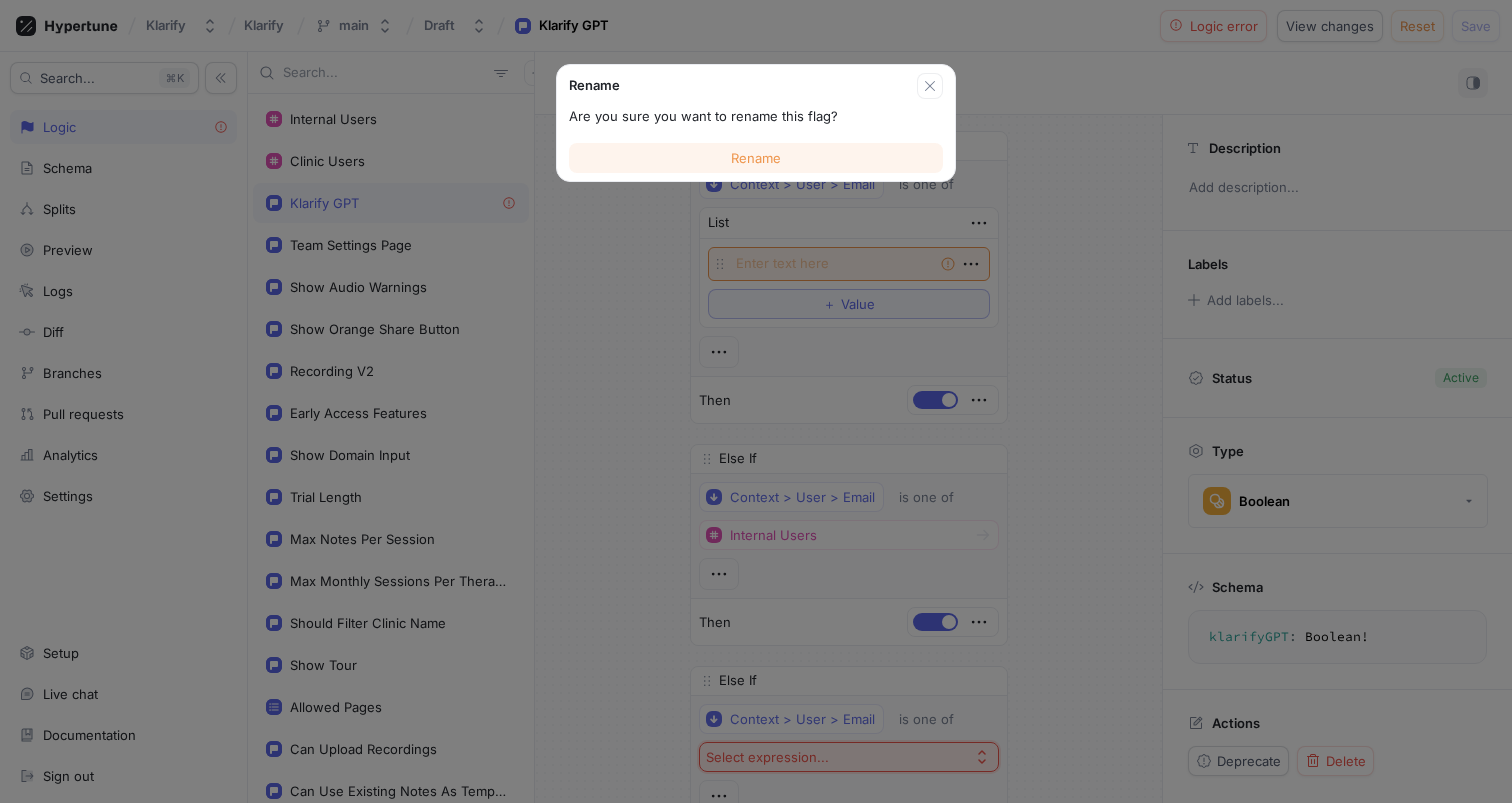 click on "Rename" at bounding box center (756, 158) 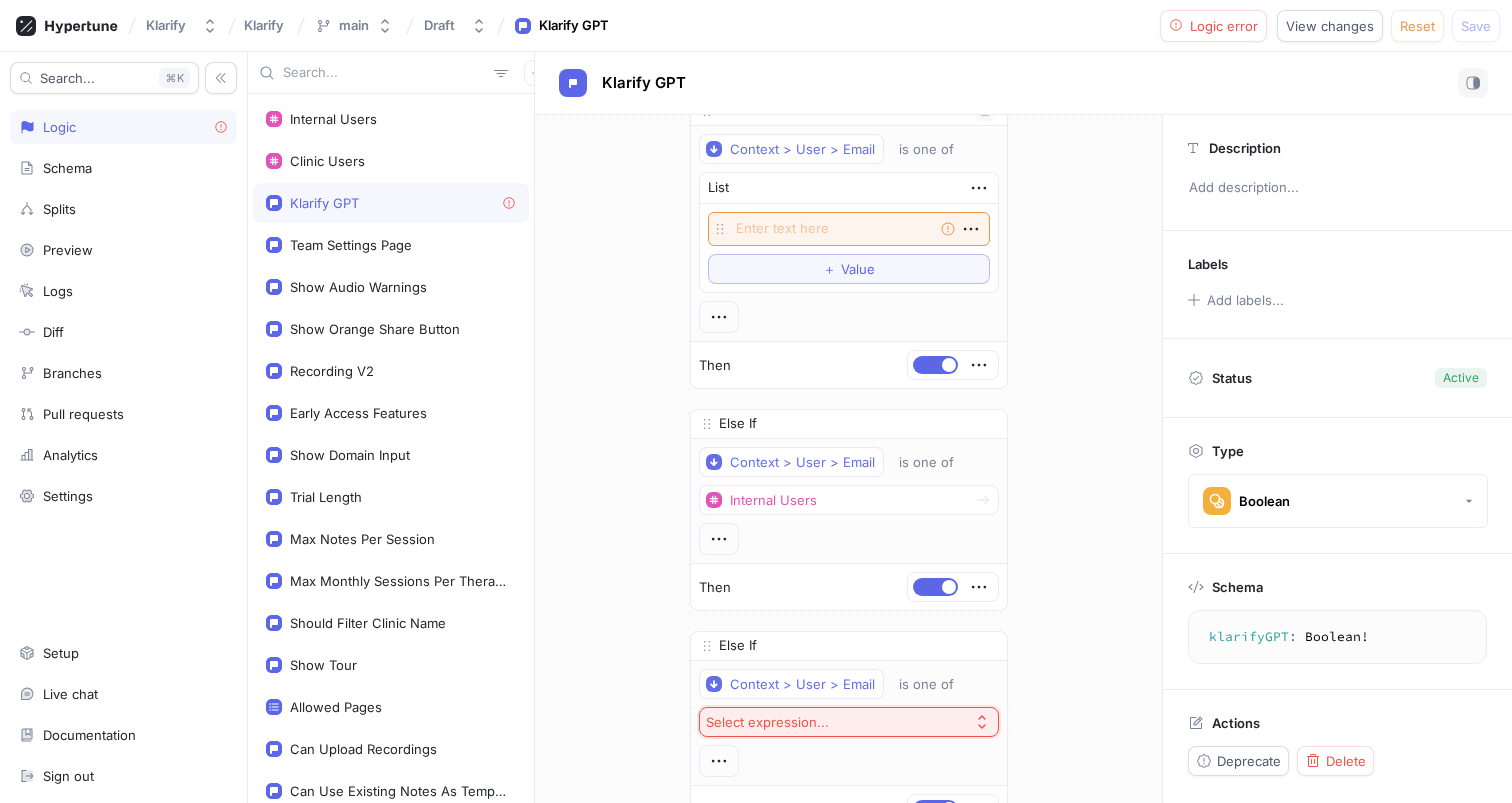 scroll, scrollTop: 0, scrollLeft: 0, axis: both 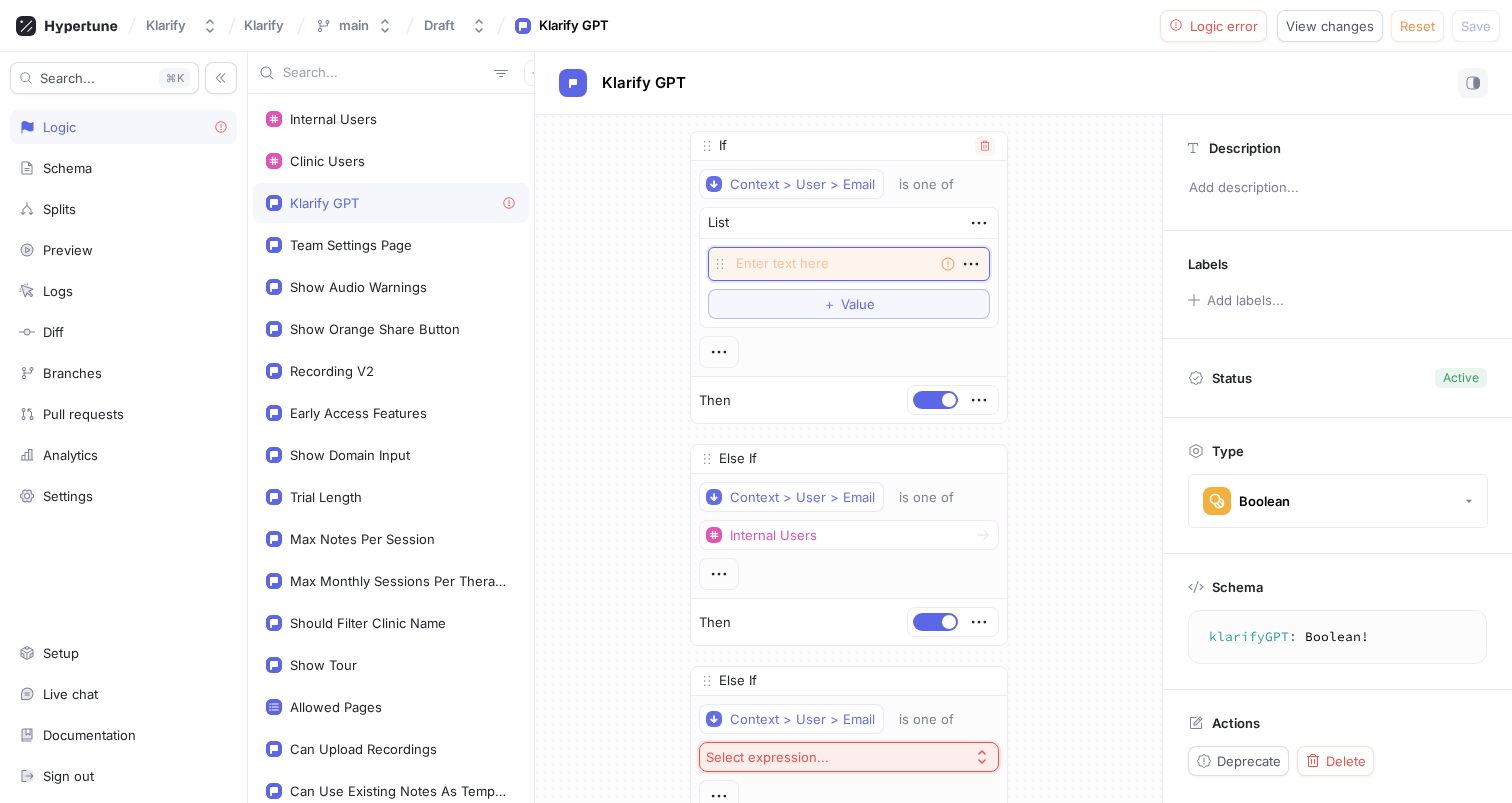click at bounding box center (849, 264) 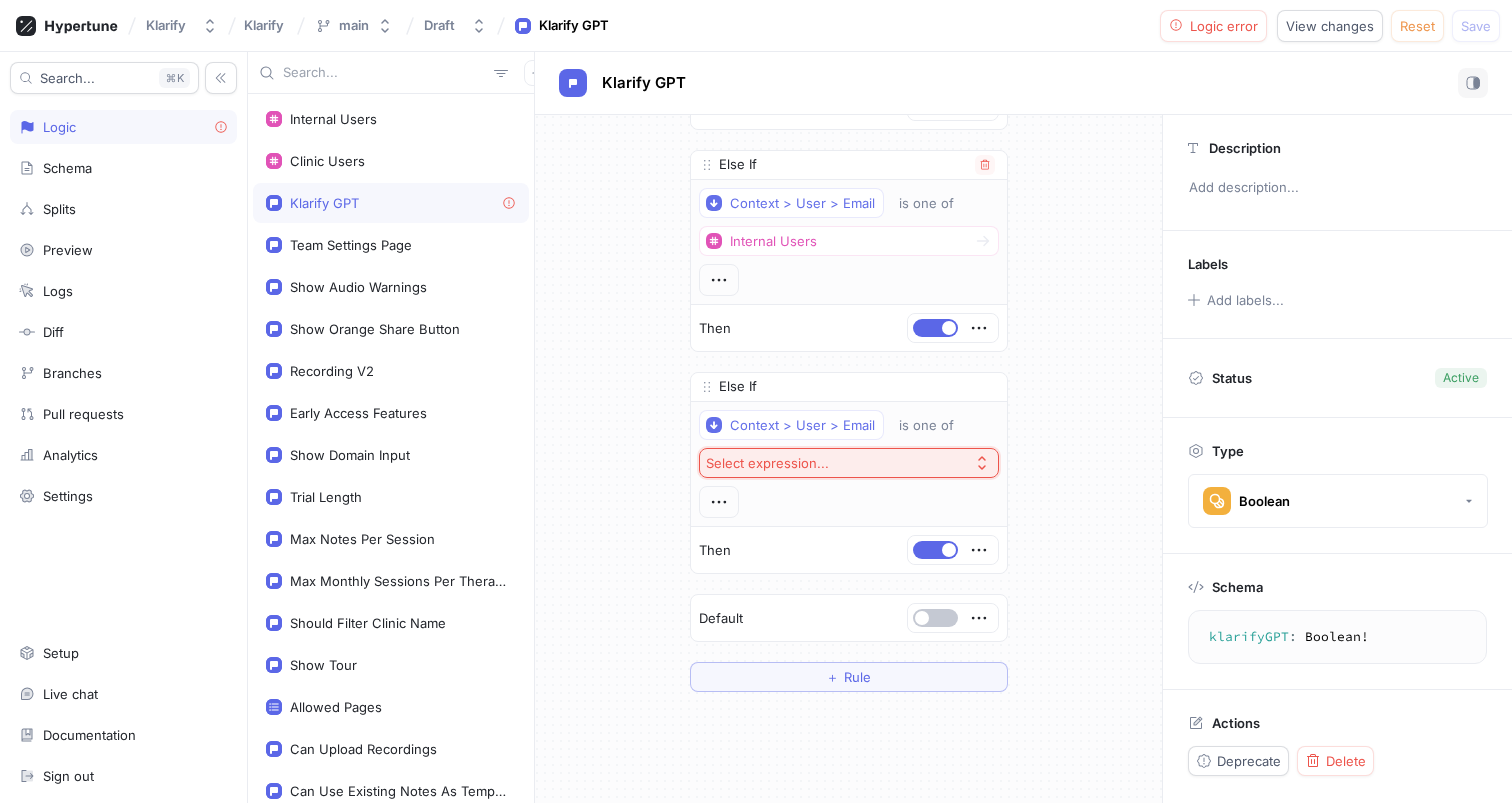 scroll, scrollTop: 302, scrollLeft: 0, axis: vertical 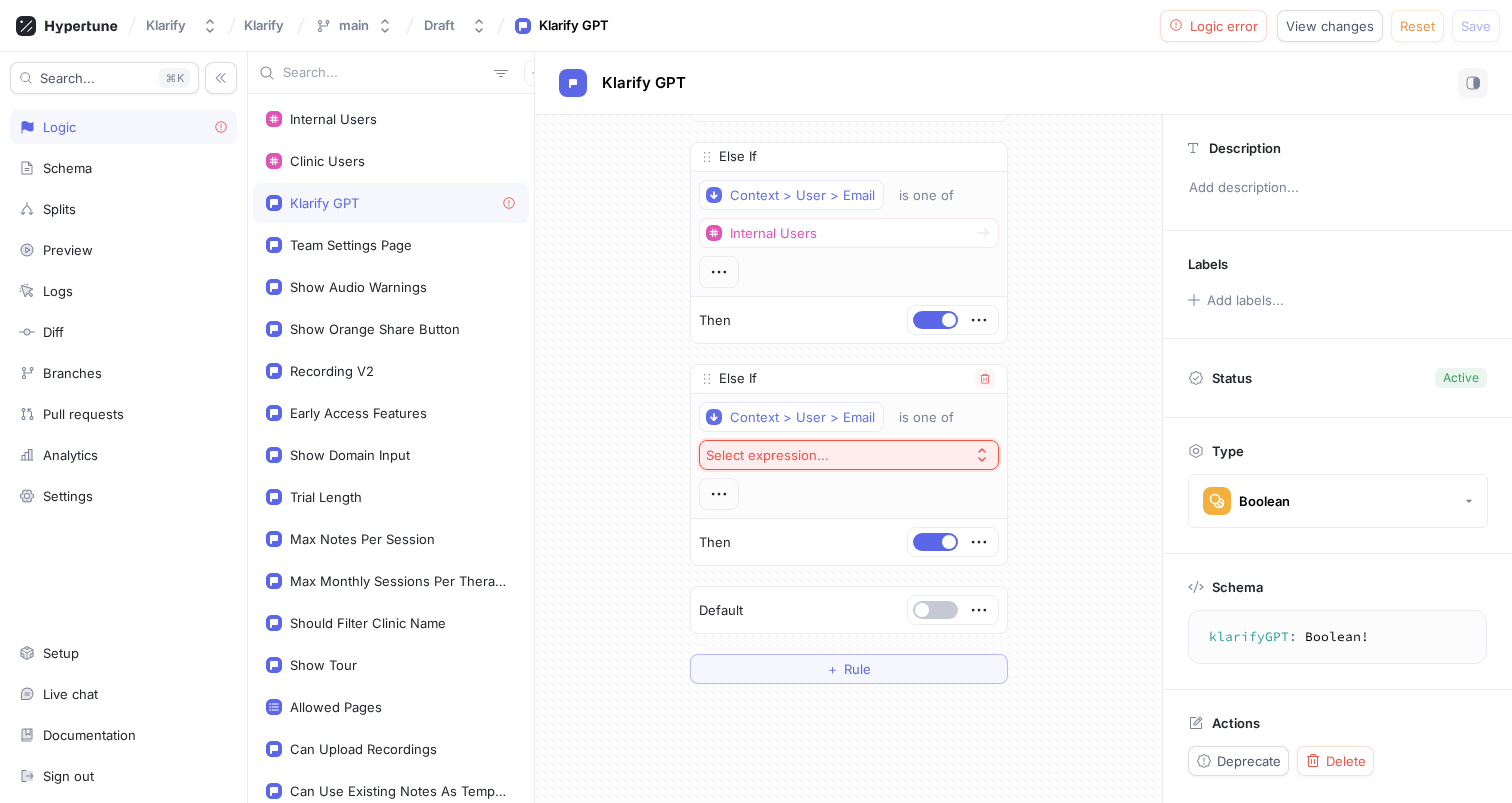 click on "Select expression..." at bounding box center [767, 455] 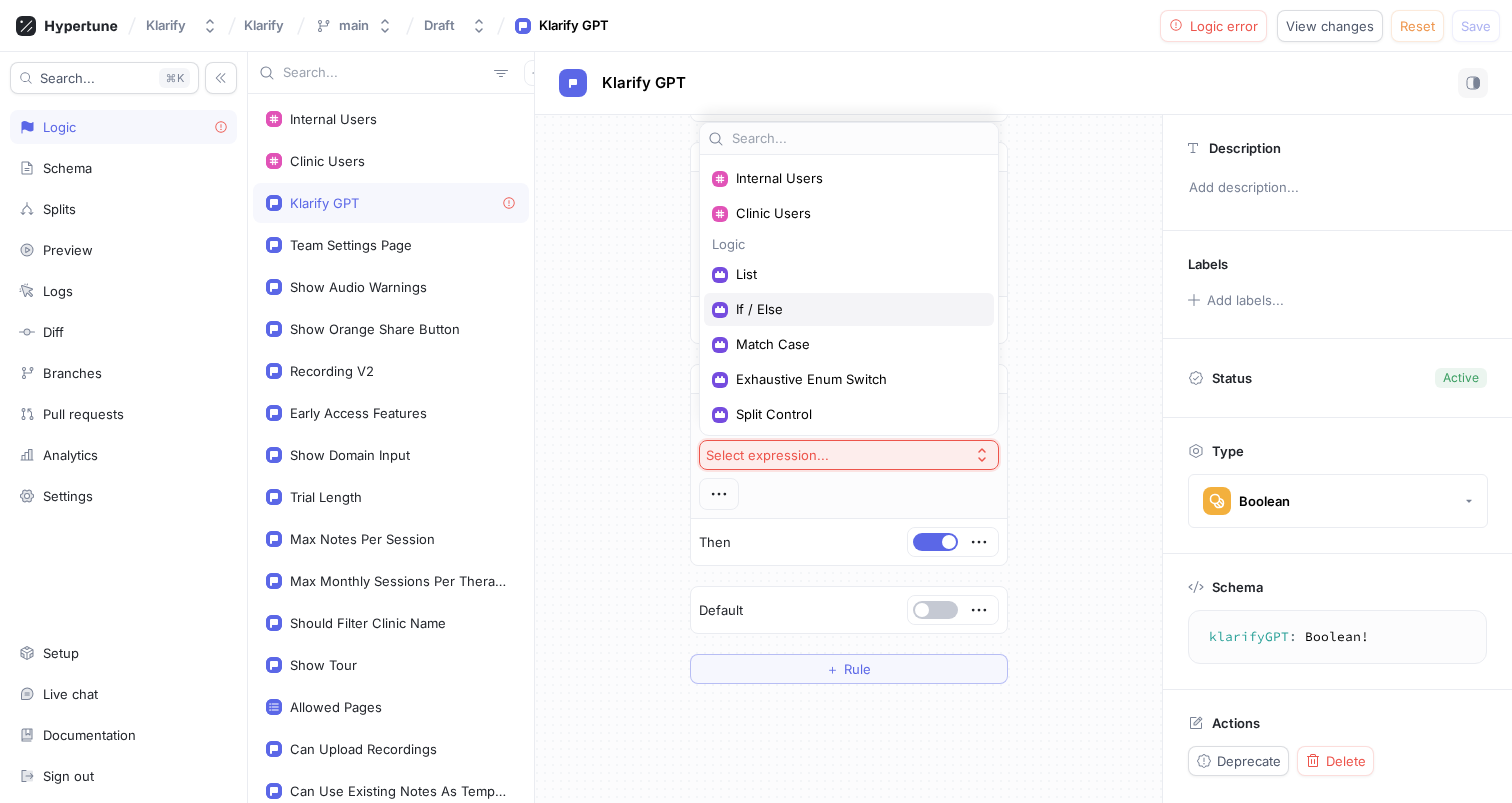 scroll, scrollTop: 0, scrollLeft: 0, axis: both 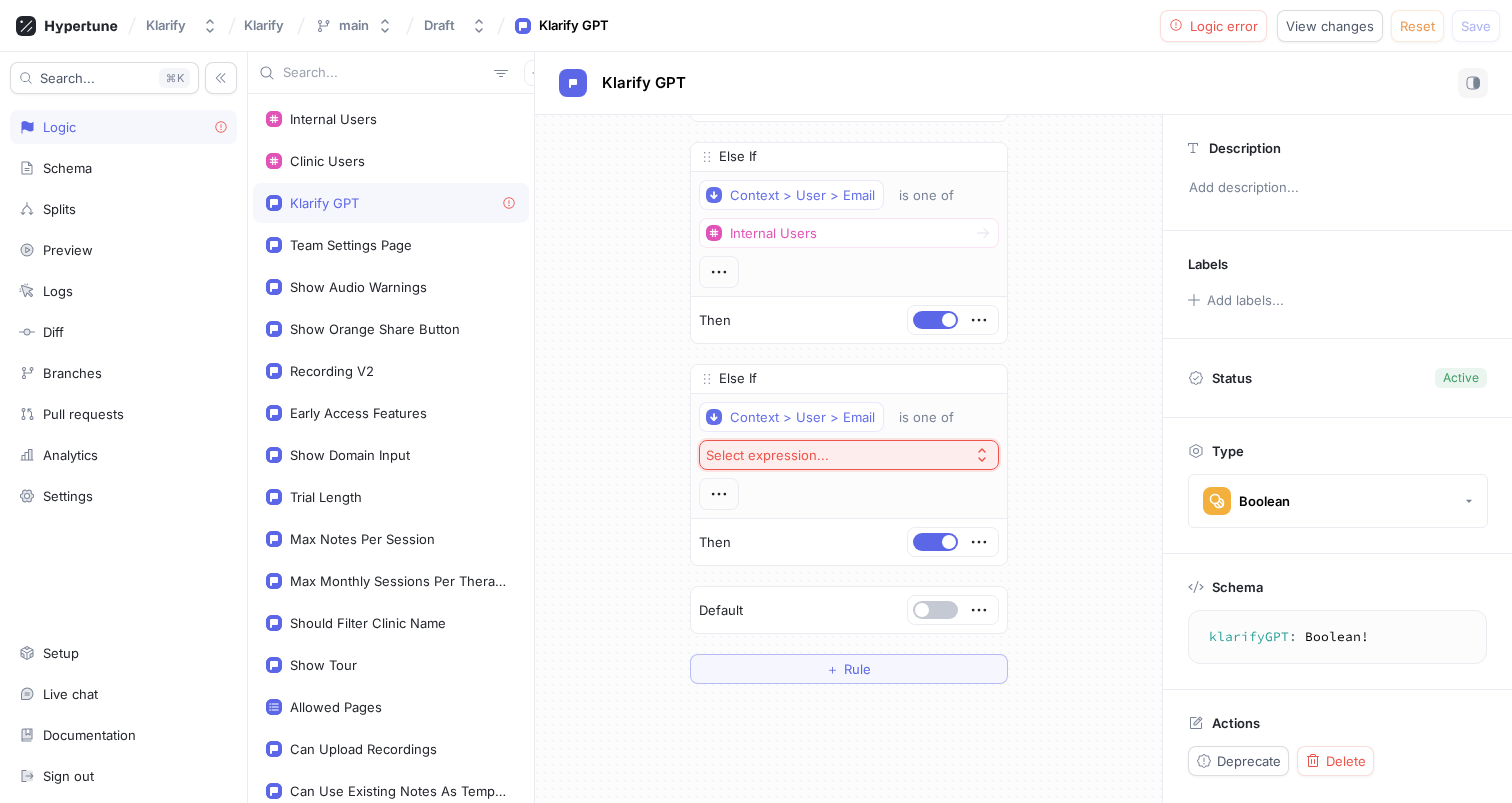 click on "If Context > User > Email is one of List Empty string
To pick up a draggable item, press the space bar.
While dragging, use the arrow keys to move the item.
Press space again to drop the item in its new position, or press escape to cancel.
＋ Value Then Else If Context > User > Email is one of Internal Users Then Else If Context > User > Email is one of Select expression... Then
To pick up a draggable item, press the space bar.
While dragging, use the arrow keys to move the item.
Press space again to drop the item in its new position, or press escape to cancel.
Default ＋ Rule" at bounding box center (848, 256) 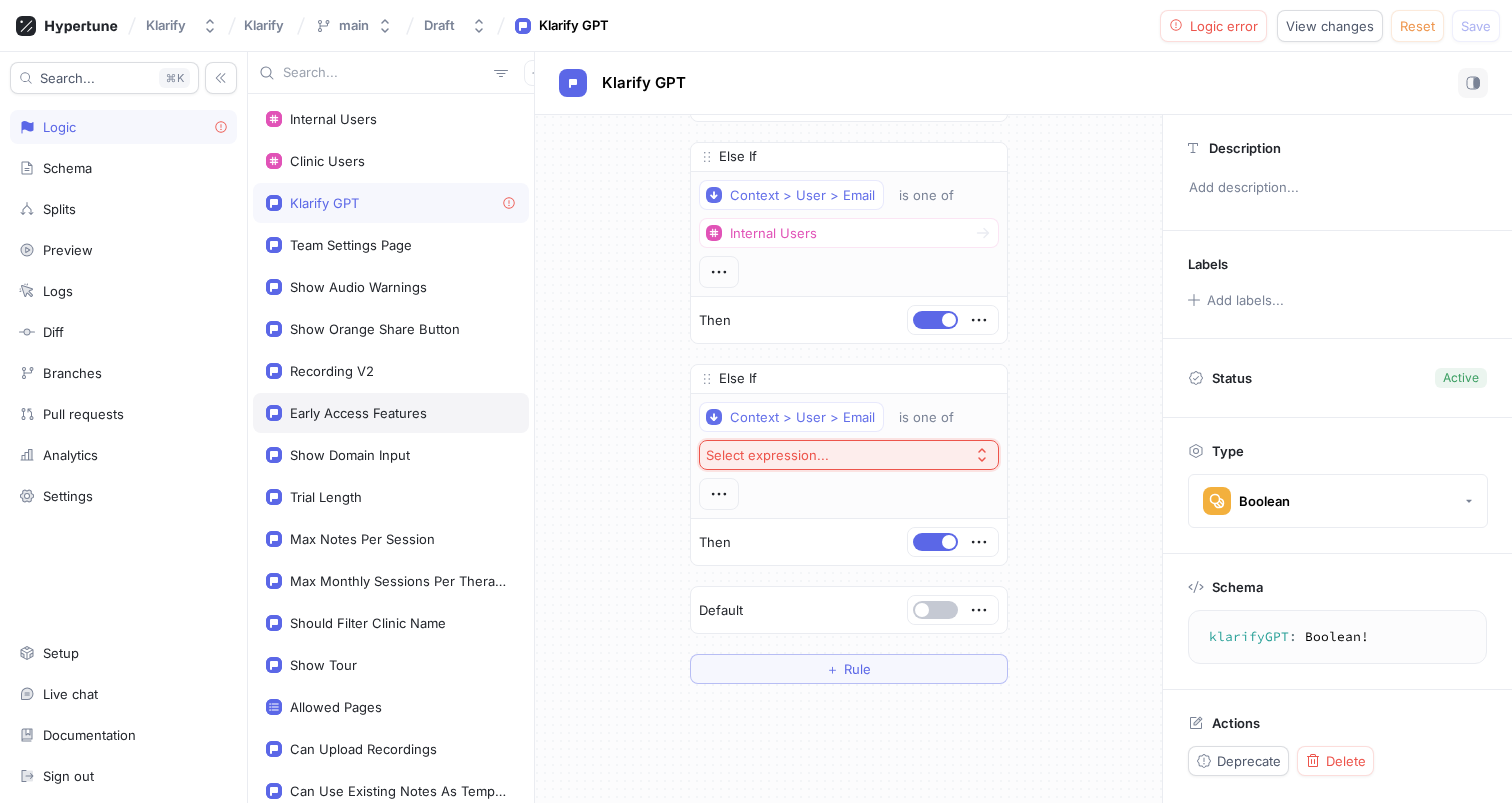 click on "Early Access Features" at bounding box center [391, 413] 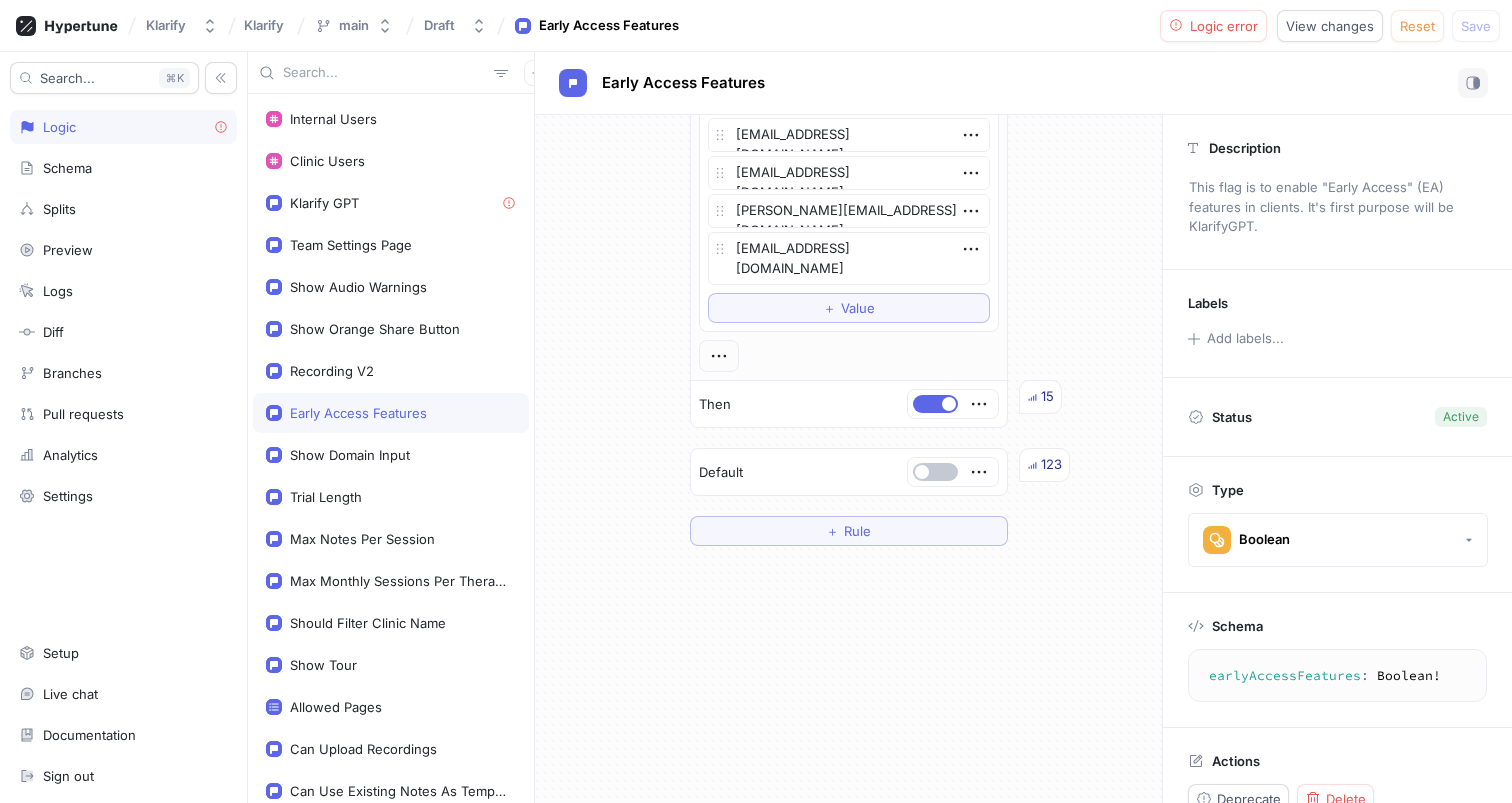 scroll, scrollTop: 0, scrollLeft: 0, axis: both 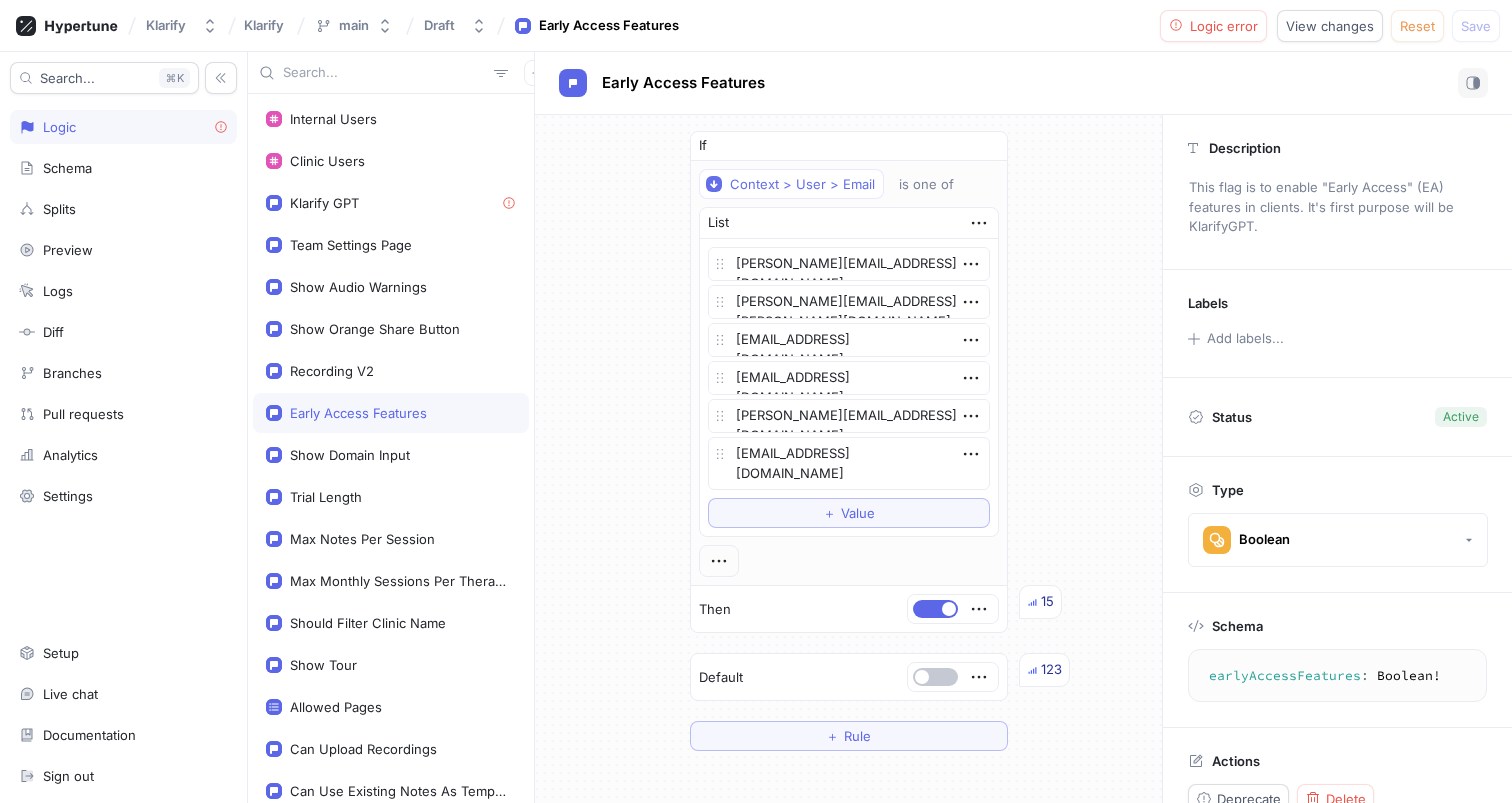 click 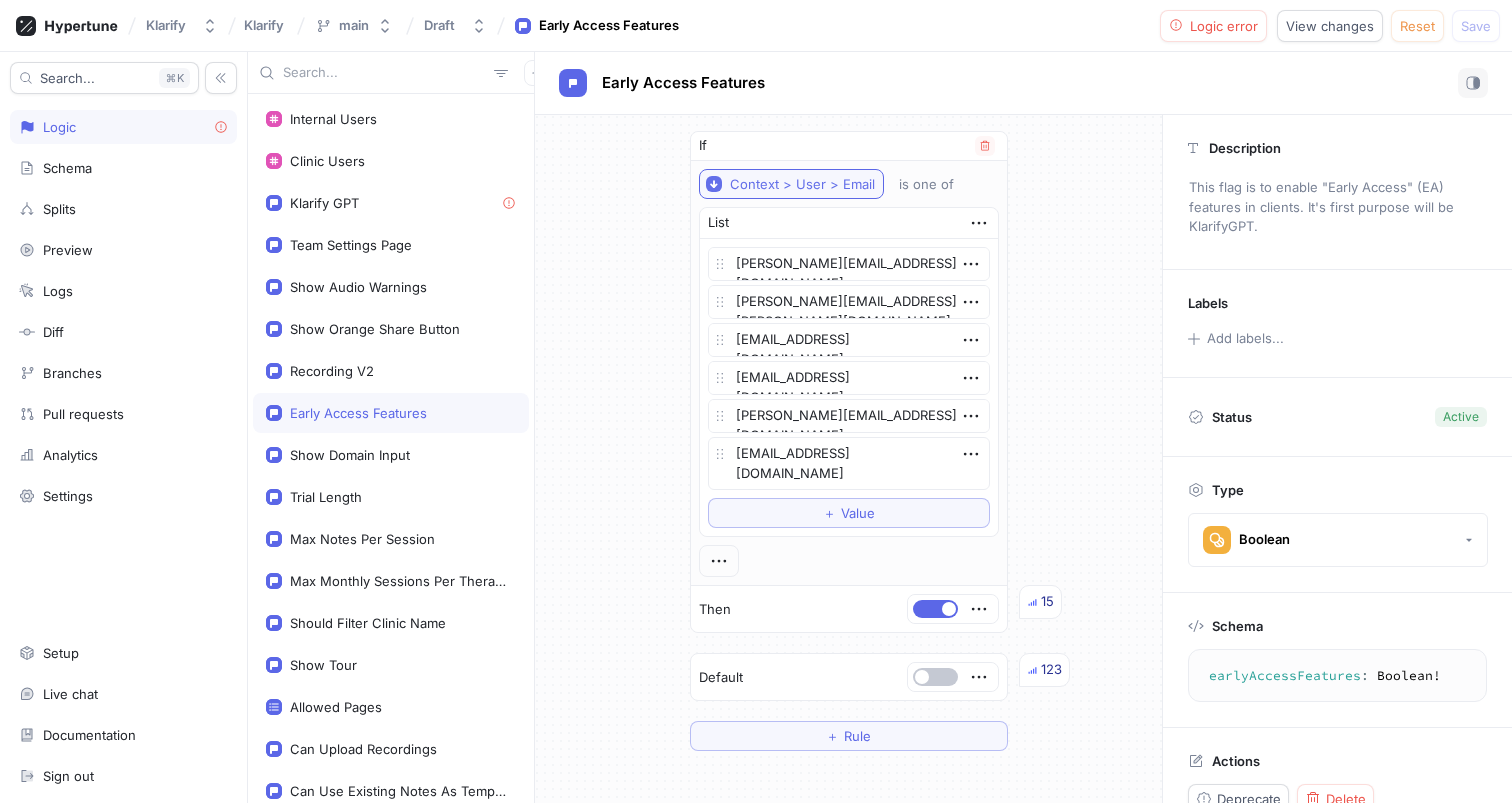 click on "Context > User > Email" at bounding box center [791, 184] 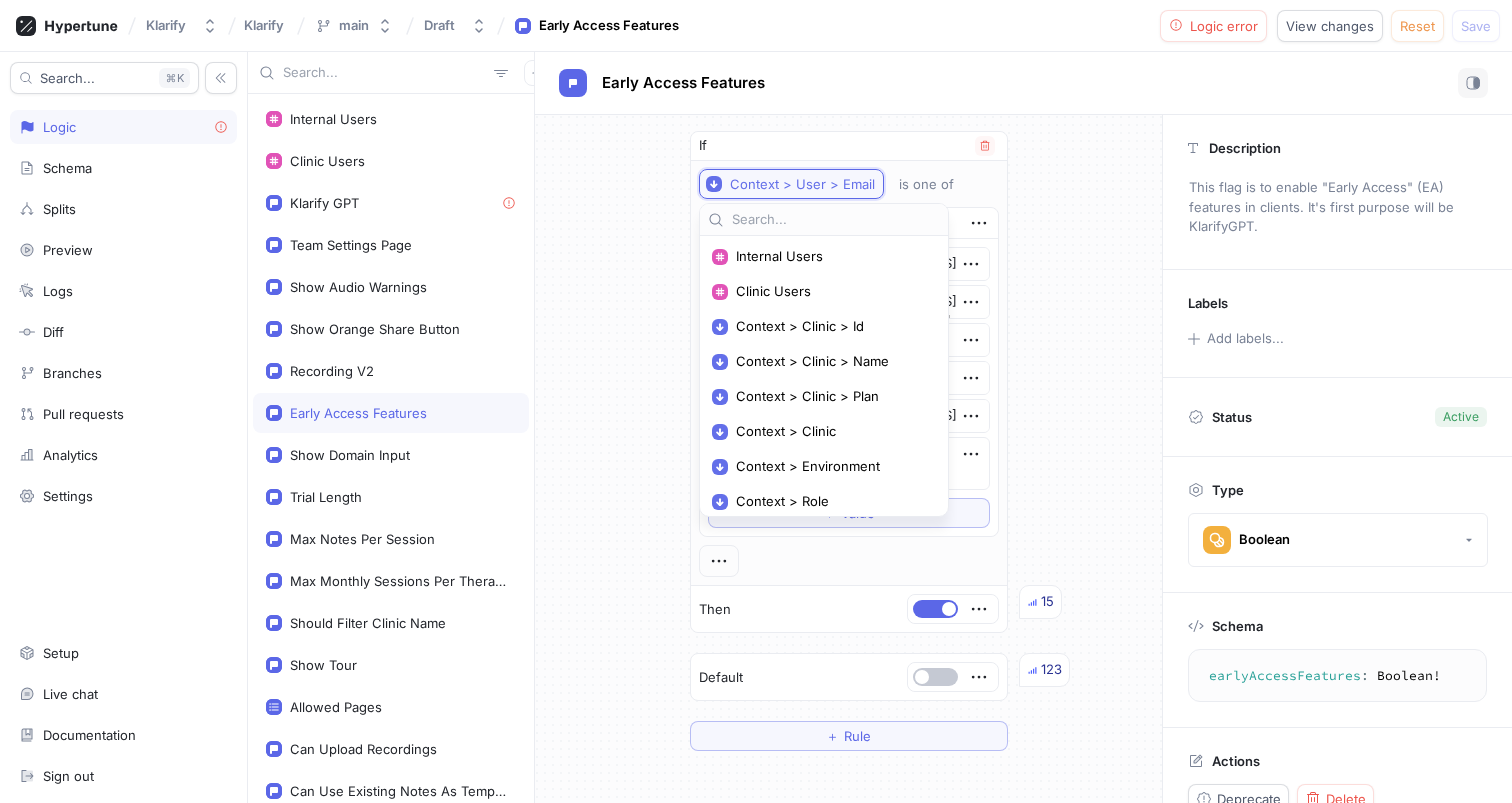 scroll, scrollTop: 160, scrollLeft: 0, axis: vertical 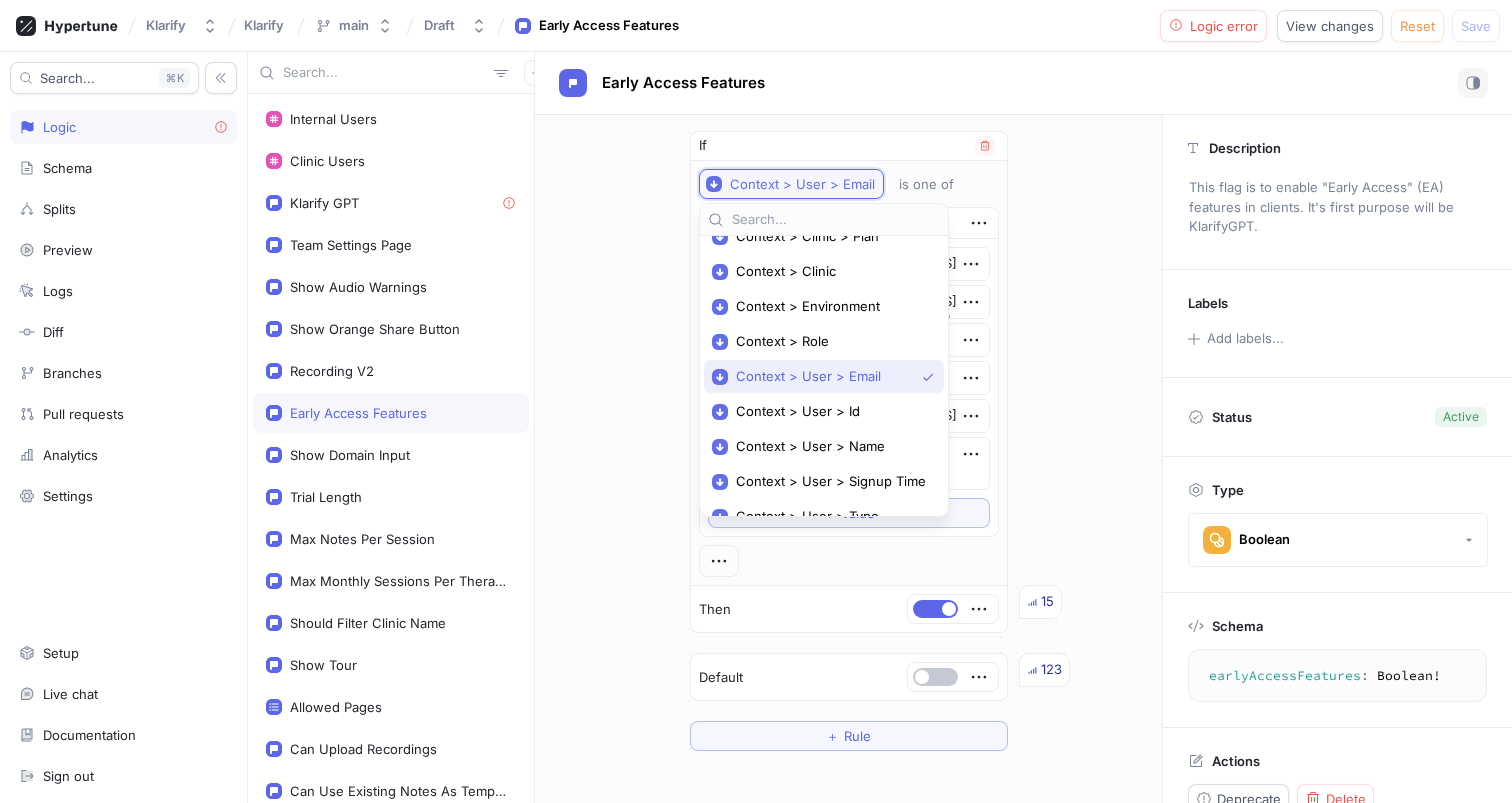 click on "Context > User > Email" at bounding box center (791, 184) 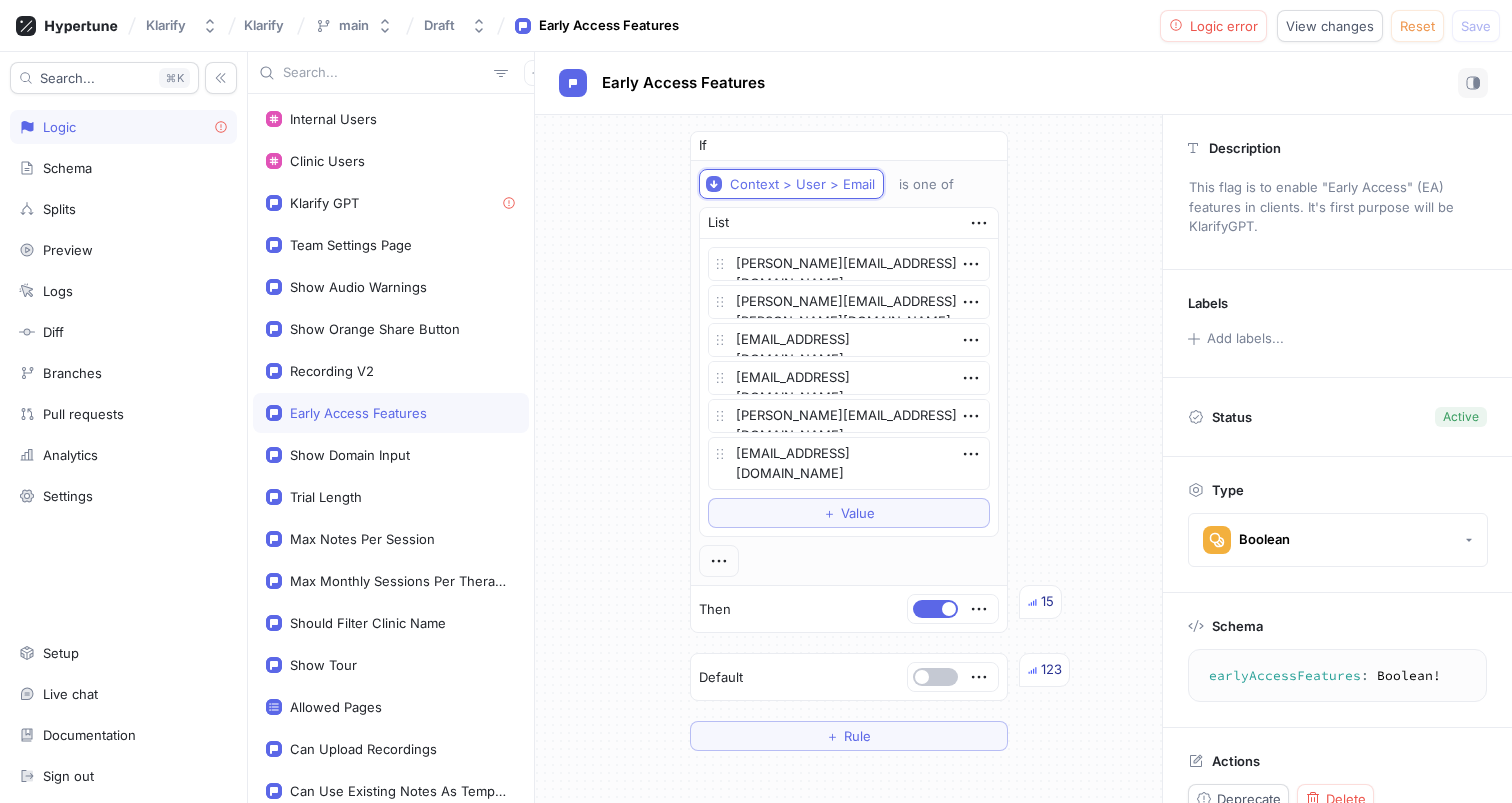 scroll, scrollTop: 36, scrollLeft: 0, axis: vertical 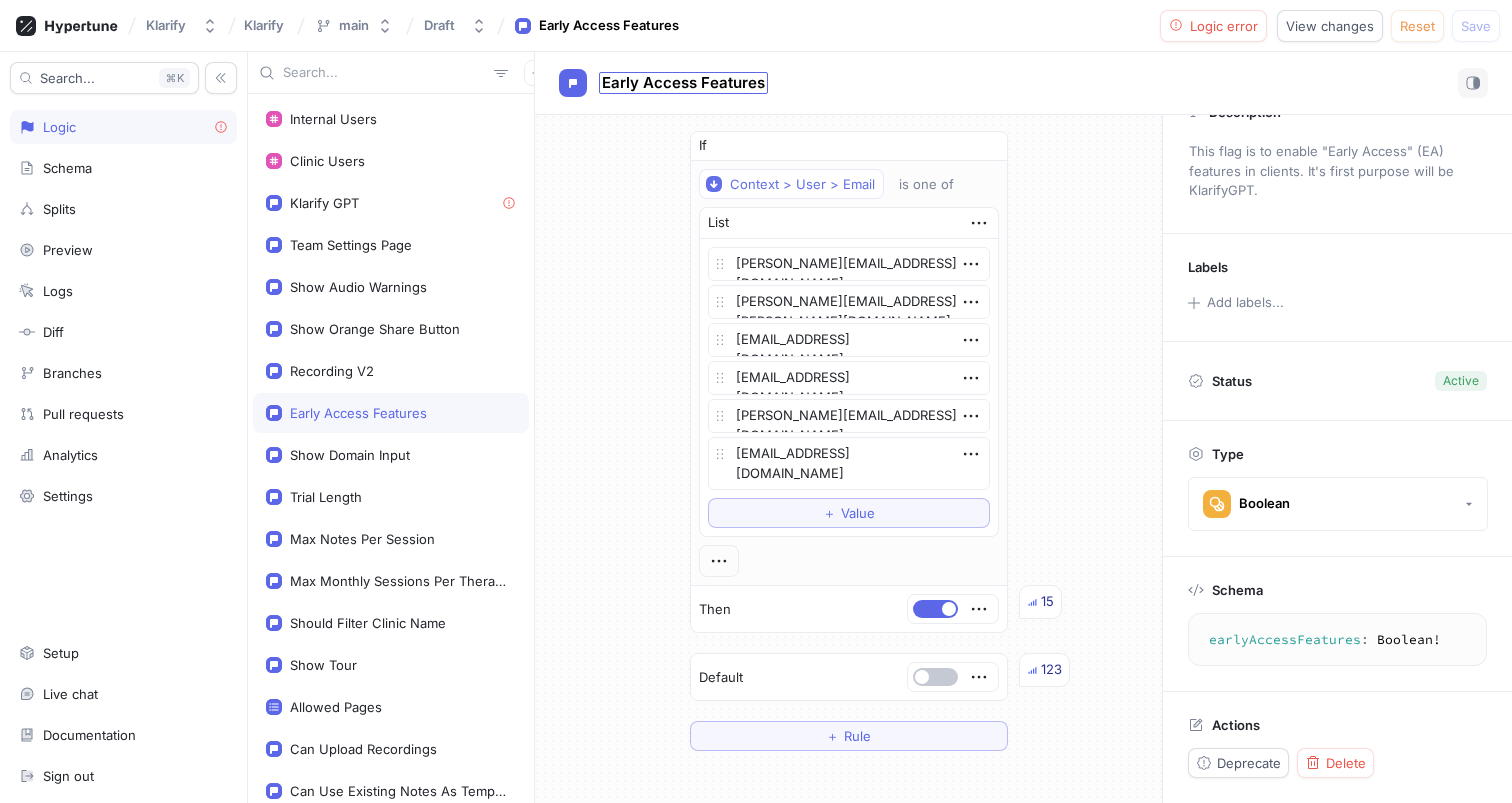 click on "Early Access Features" at bounding box center (683, 83) 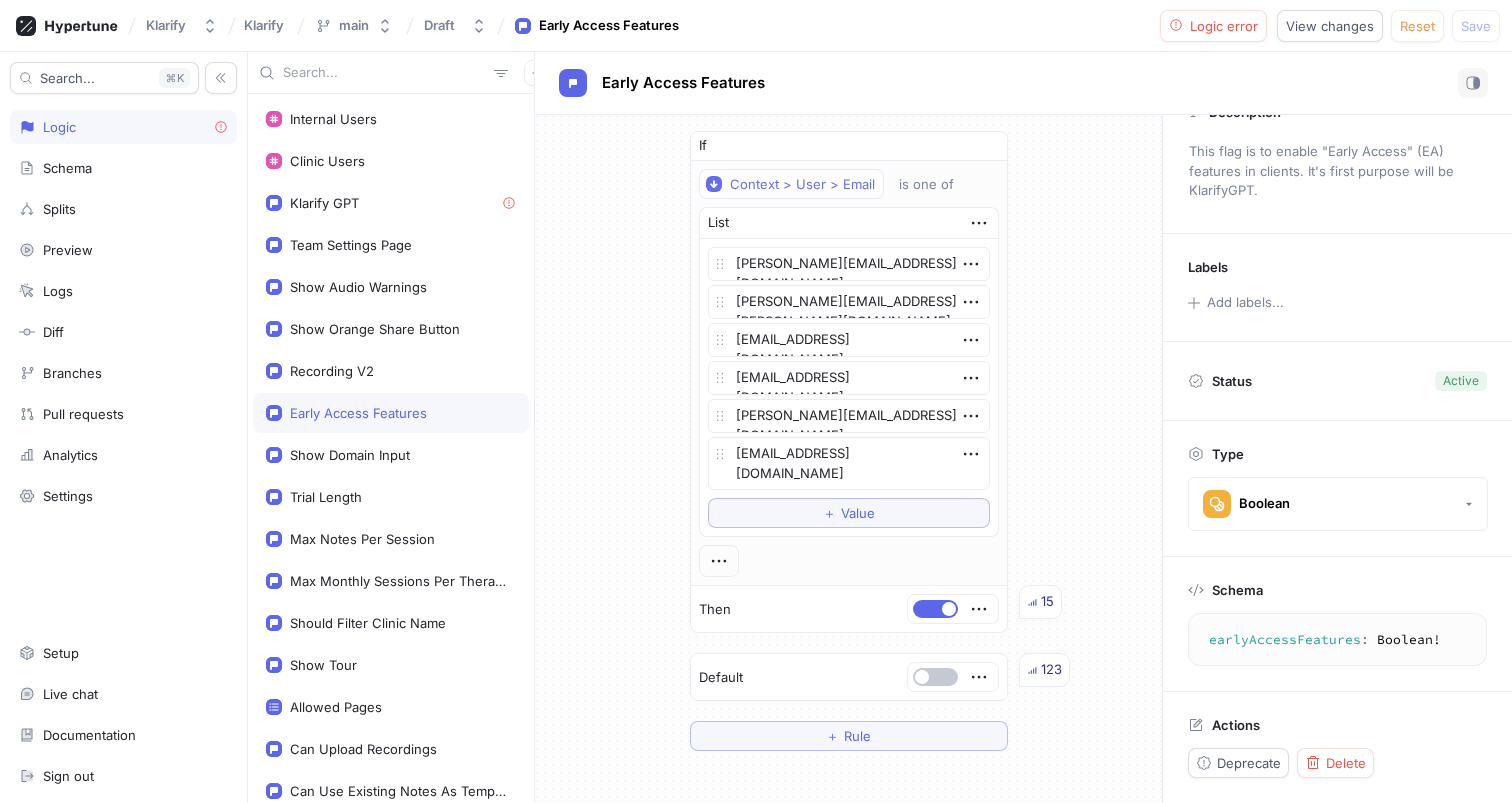 click 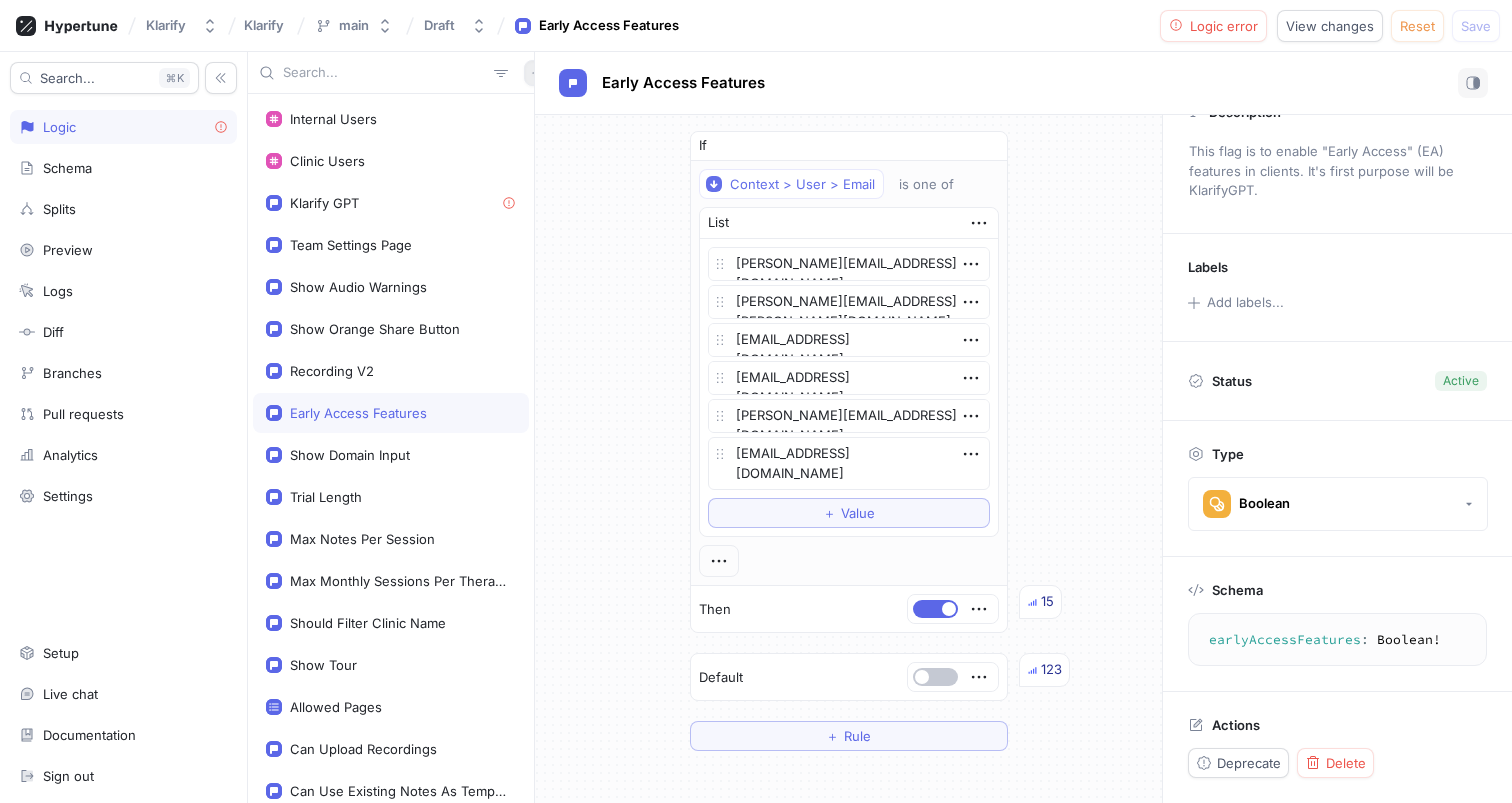 click 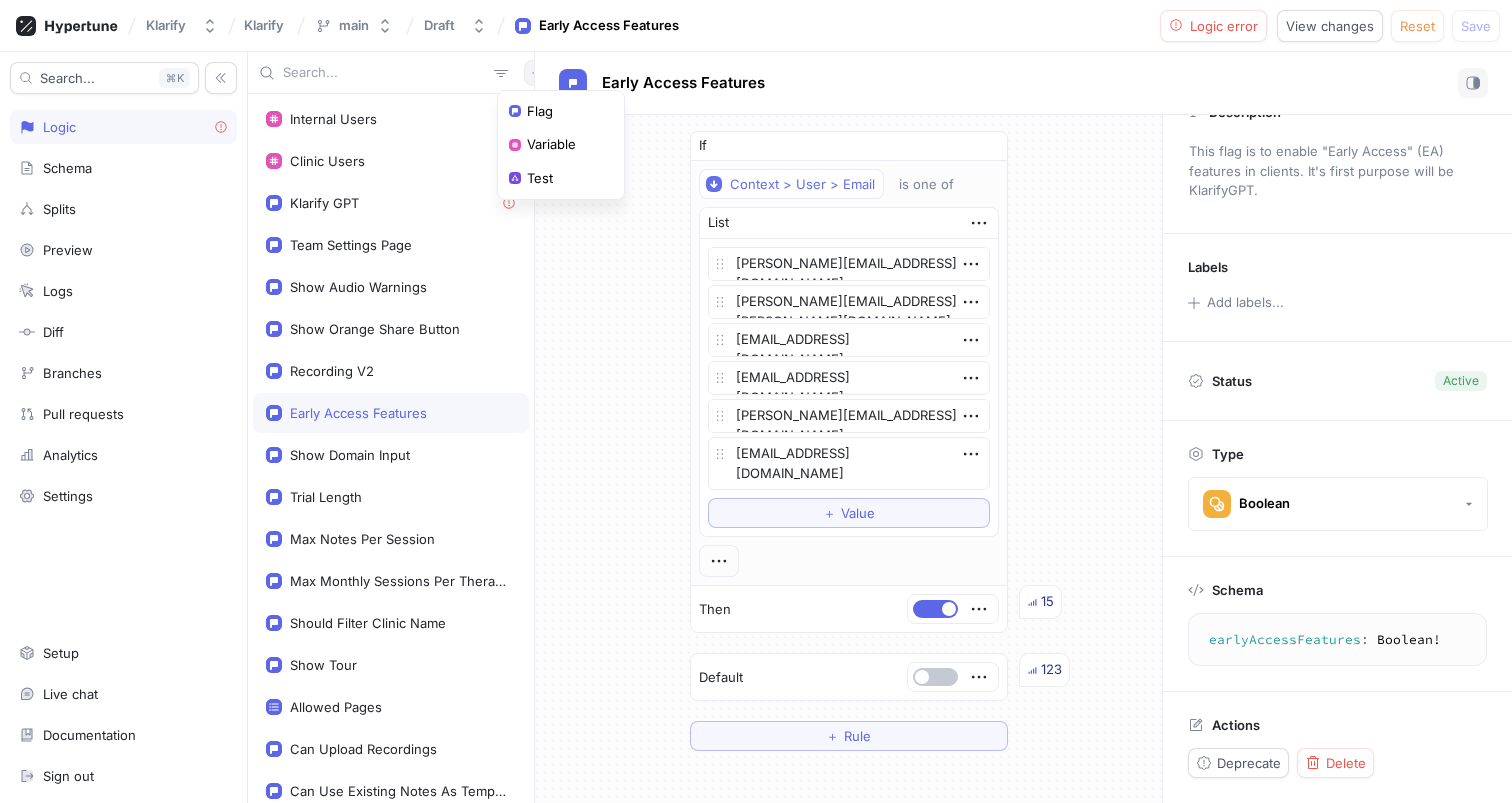 click on "Internal Users   Clinic Users Klarify GPT Team Settings Page Show Audio Warnings Show Orange Share Button Recording V2 Early Access Features Show Domain Input Trial Length Max Notes Per Session Max Monthly Sessions Per Therapist Should Filter Clinic Name Show Tour   Allowed Pages Can Upload Recordings Can Use Existing Notes As Template References Therapist Can Edit Extra Client Fields Can Share Notes Is Stripe Enabled Can Create Clinic Waitlist Accepted View complete tree Early Access Features If Context > User > Email is one of List [PERSON_NAME][EMAIL_ADDRESS][DOMAIN_NAME] [PERSON_NAME][DOMAIN_NAME][EMAIL_ADDRESS][PERSON_NAME][DOMAIN_NAME] [EMAIL_ADDRESS][DOMAIN_NAME] [EMAIL_ADDRESS][DOMAIN_NAME] [PERSON_NAME][EMAIL_ADDRESS][DOMAIN_NAME] [EMAIL_ADDRESS][DOMAIN_NAME]
To pick up a draggable item, press the space bar.
While dragging, use the arrow keys to move the item.
Press space again to drop the item in its new position, or press escape to cancel.
＋ Value Then 15 Default 123 ＋ Rule Description   Labels Add labels... Status Active Type Boolean Schema :   Boolean !" at bounding box center (880, 427) 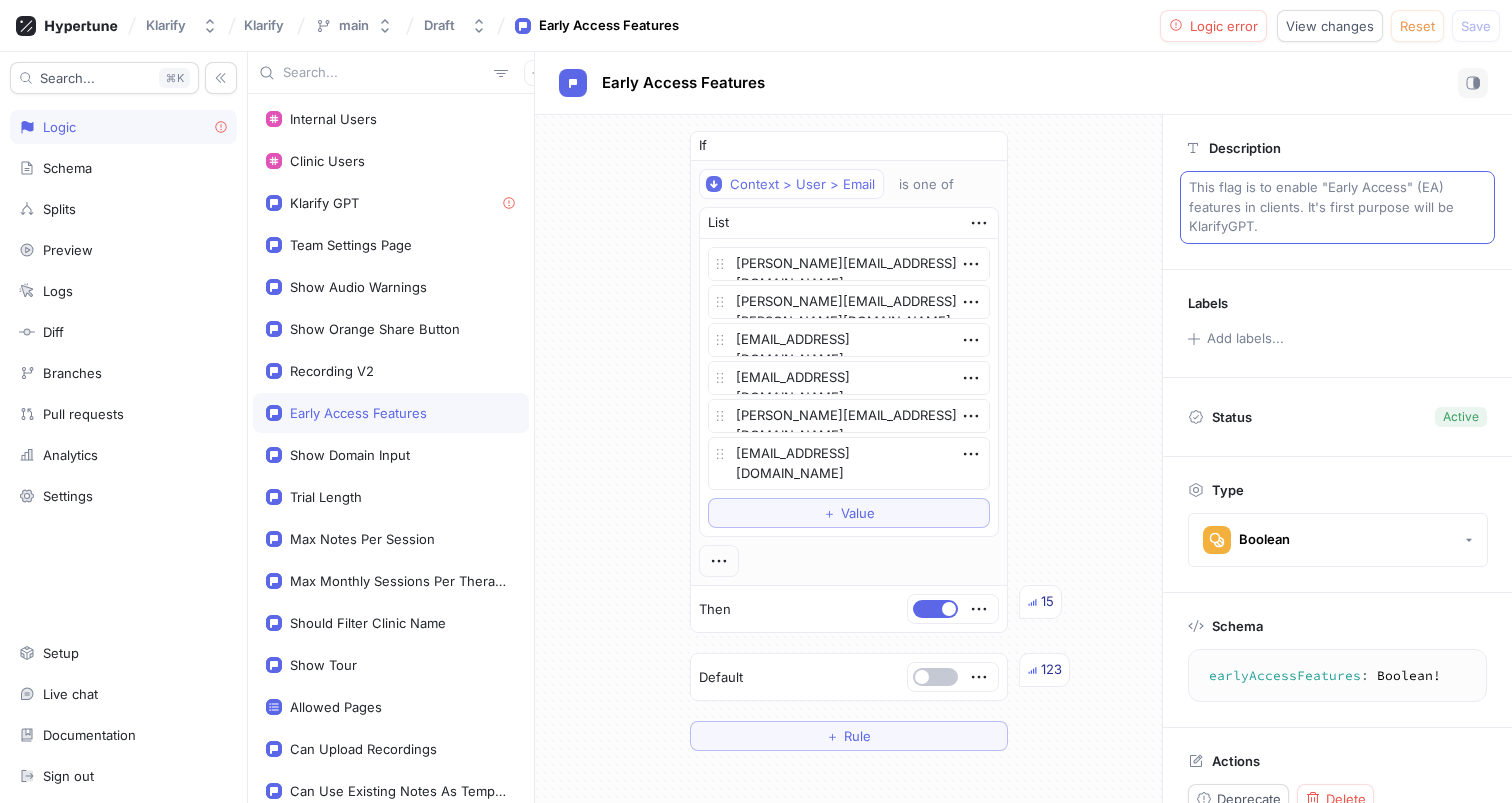 scroll, scrollTop: 36, scrollLeft: 0, axis: vertical 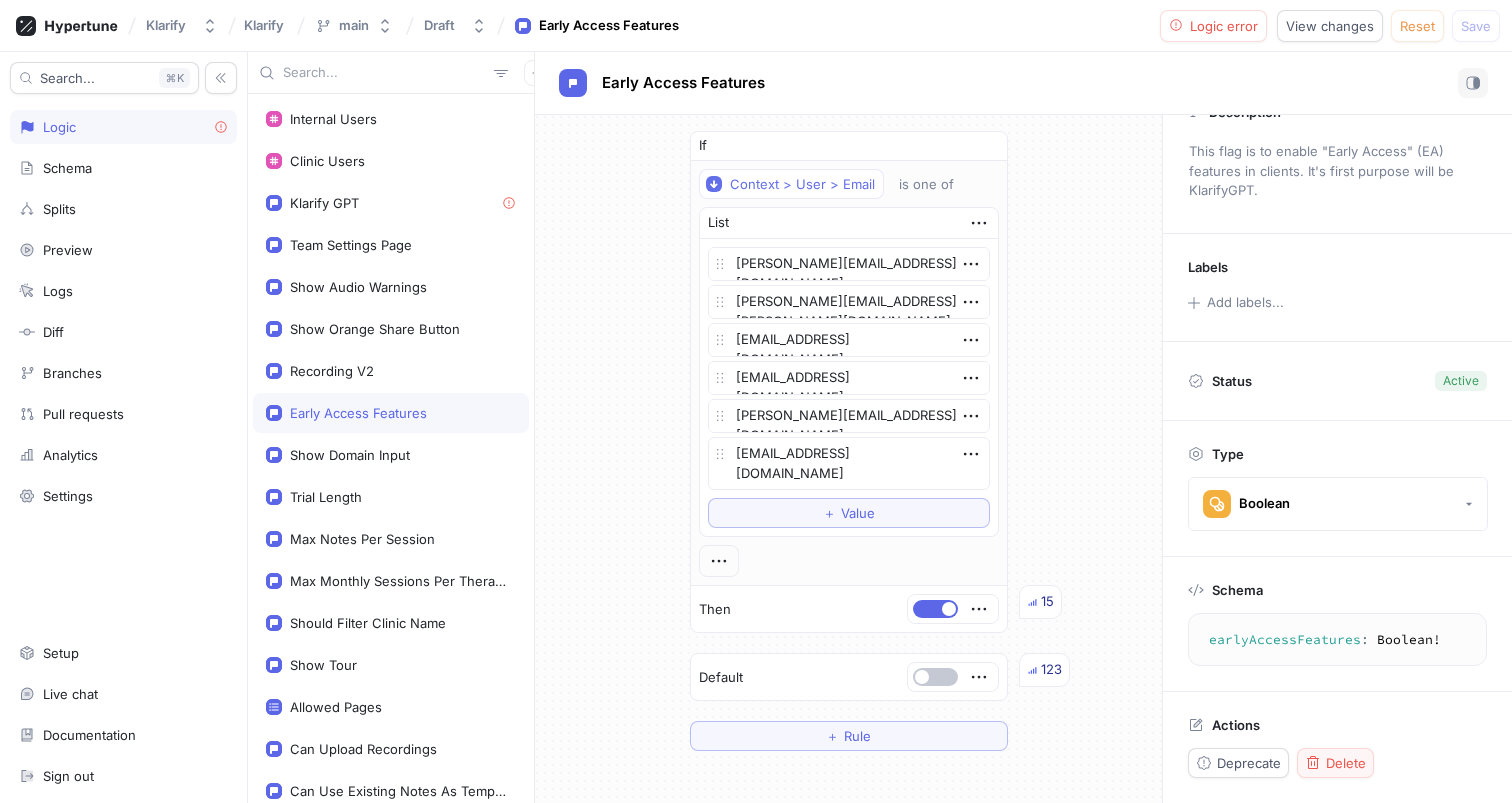 click on "Delete" at bounding box center (1346, 763) 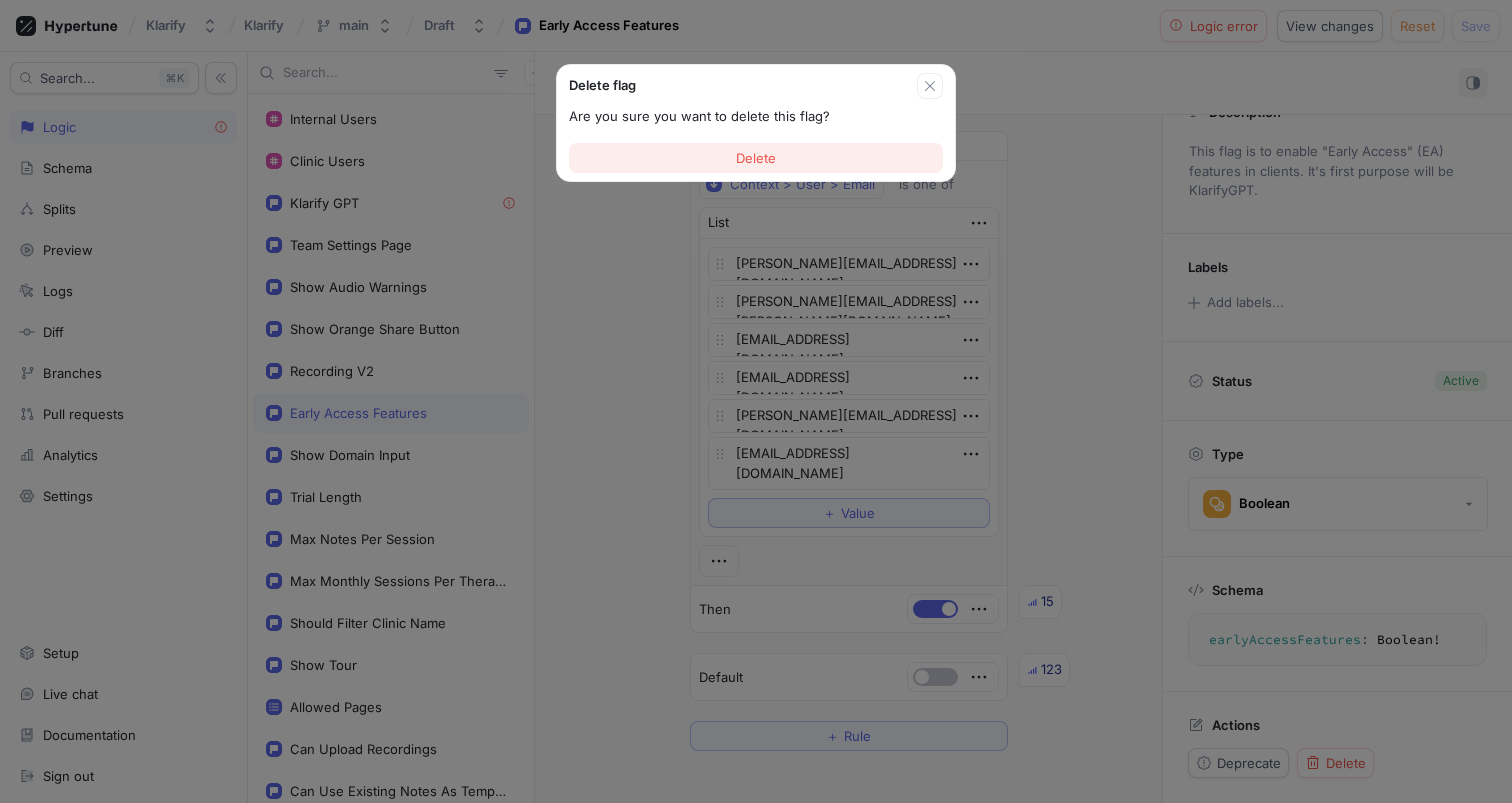 type on "x" 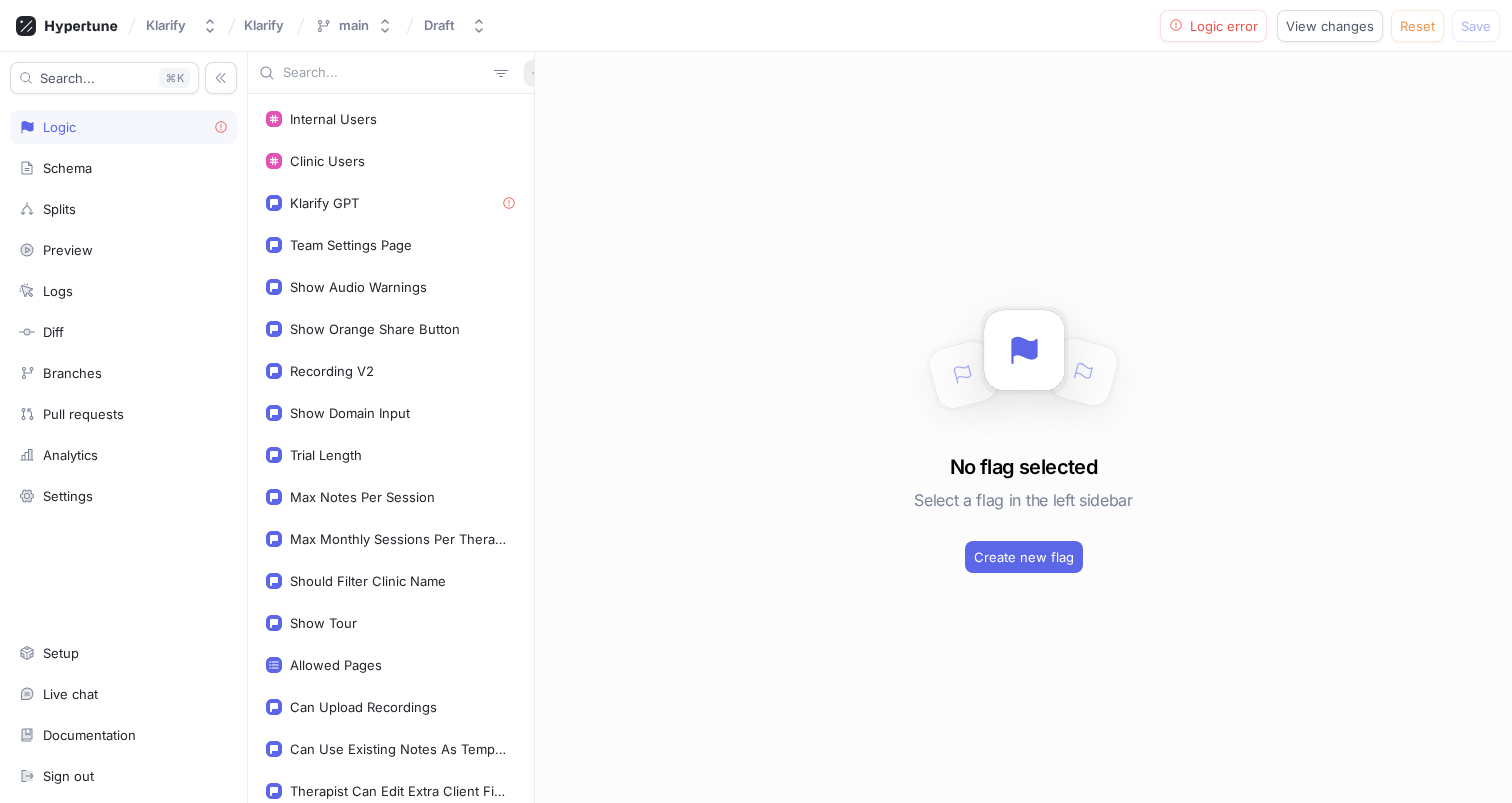 click at bounding box center [537, 73] 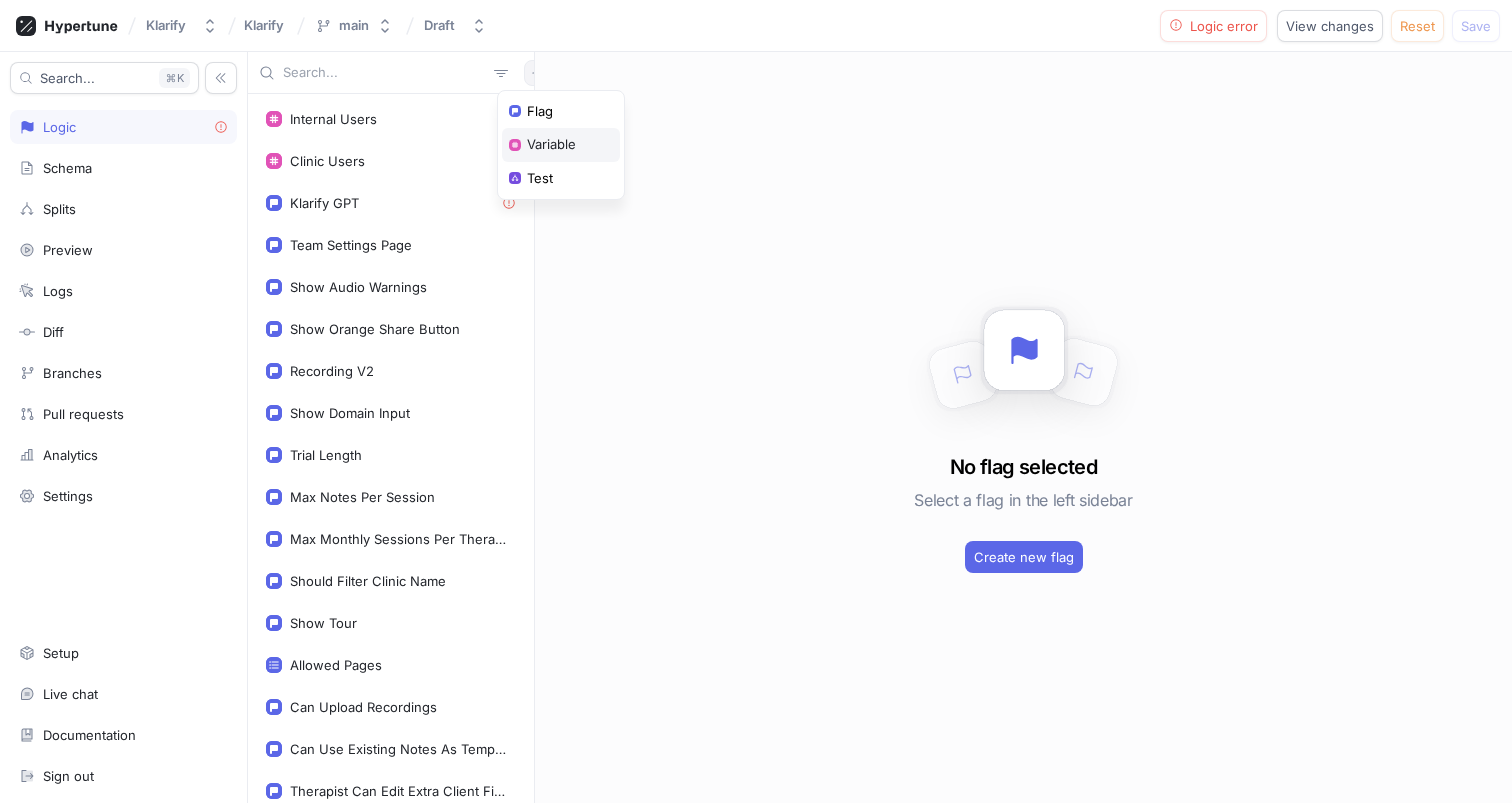 click on "Variable" at bounding box center [561, 145] 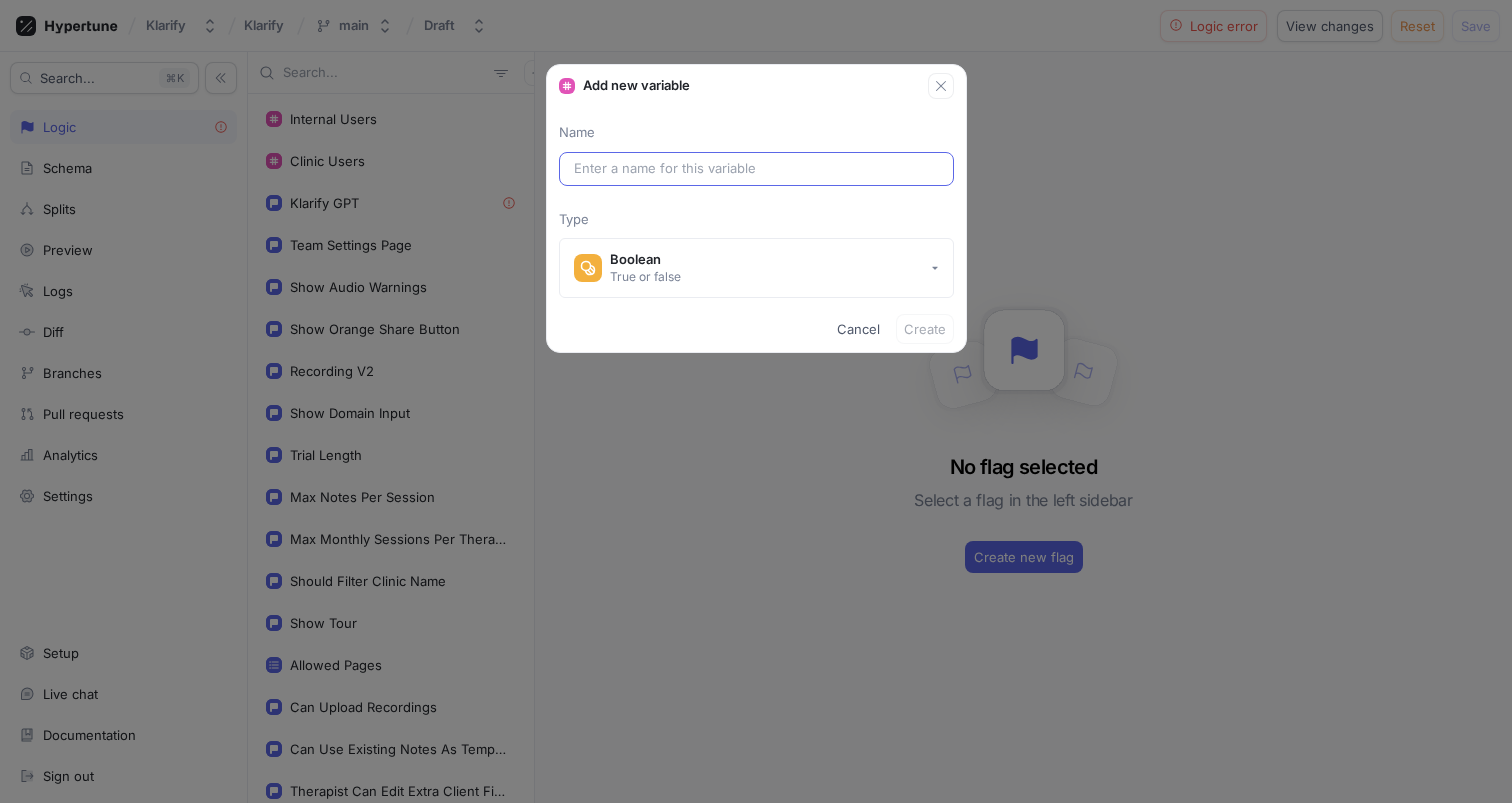 type on "W" 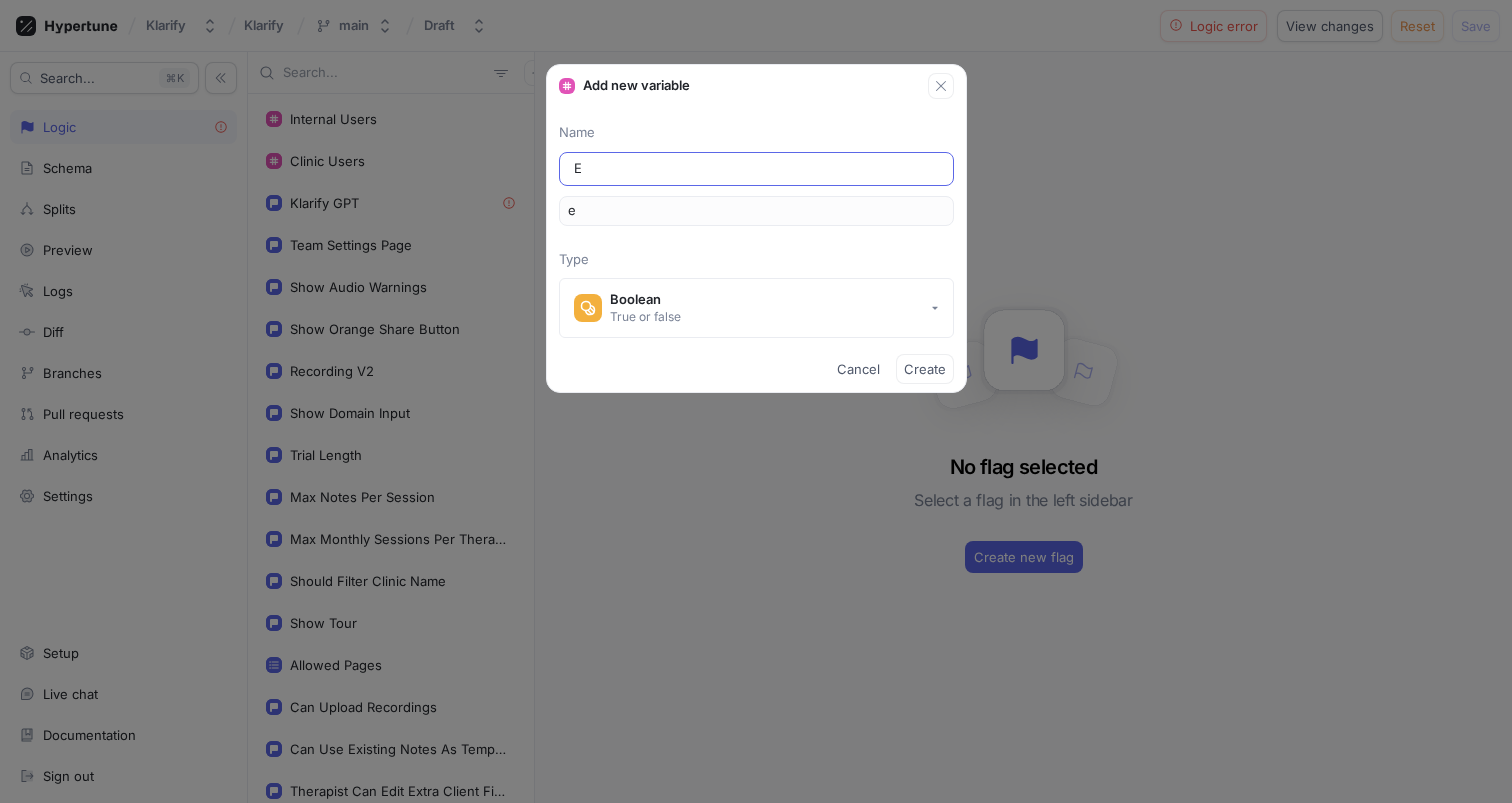 type on "Ea" 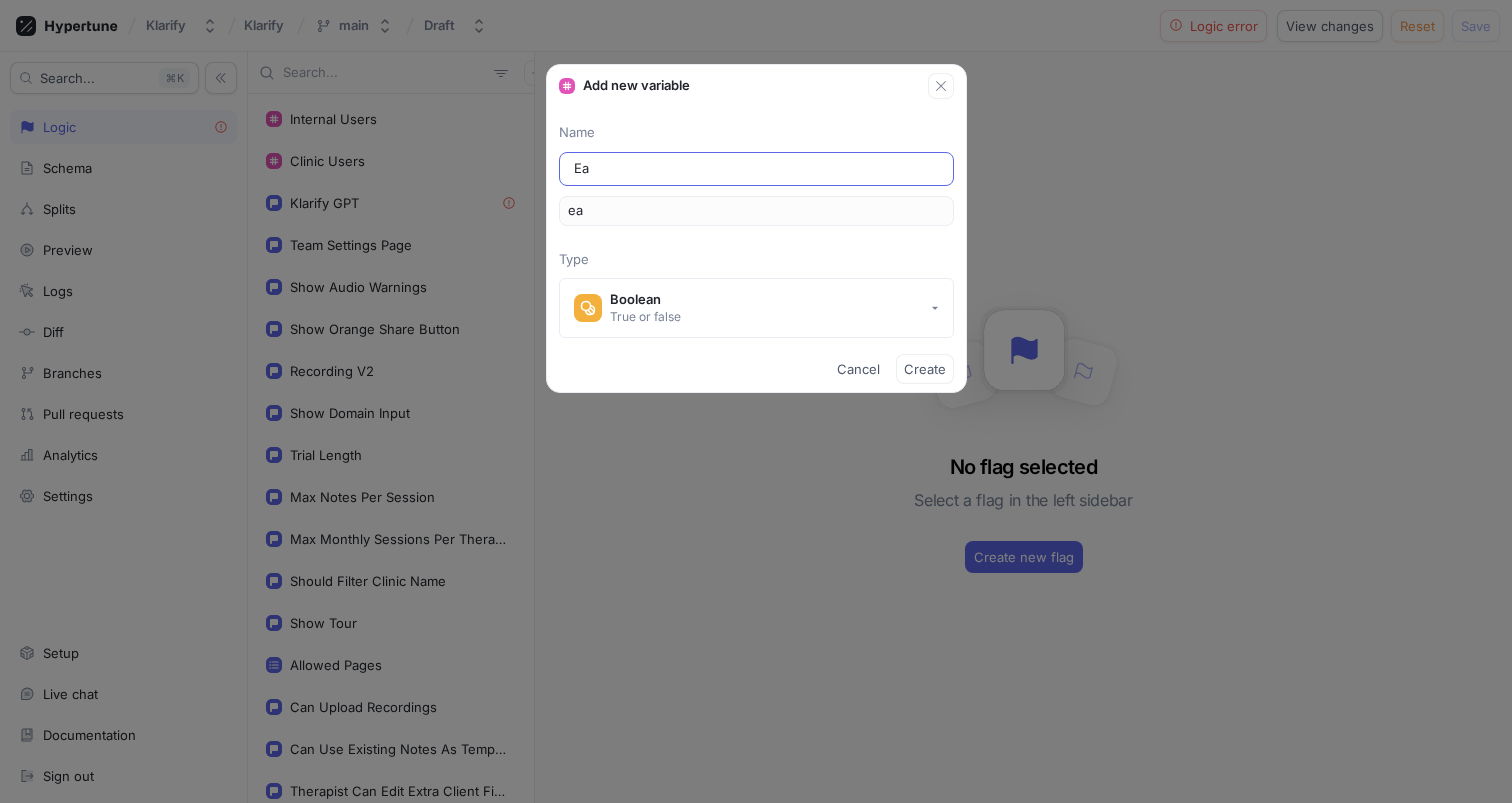 type on "Ear" 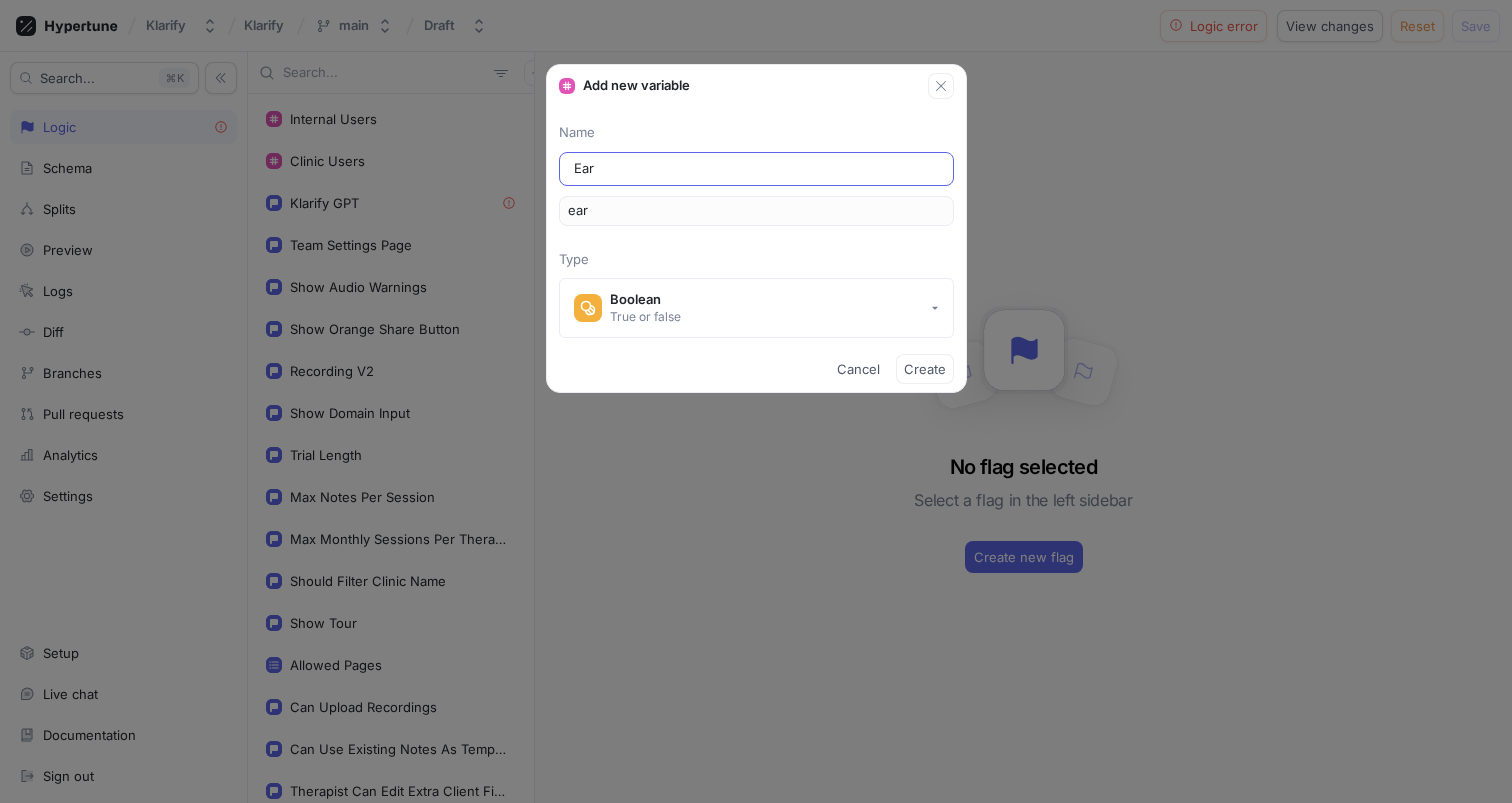 type on "[PERSON_NAME]" 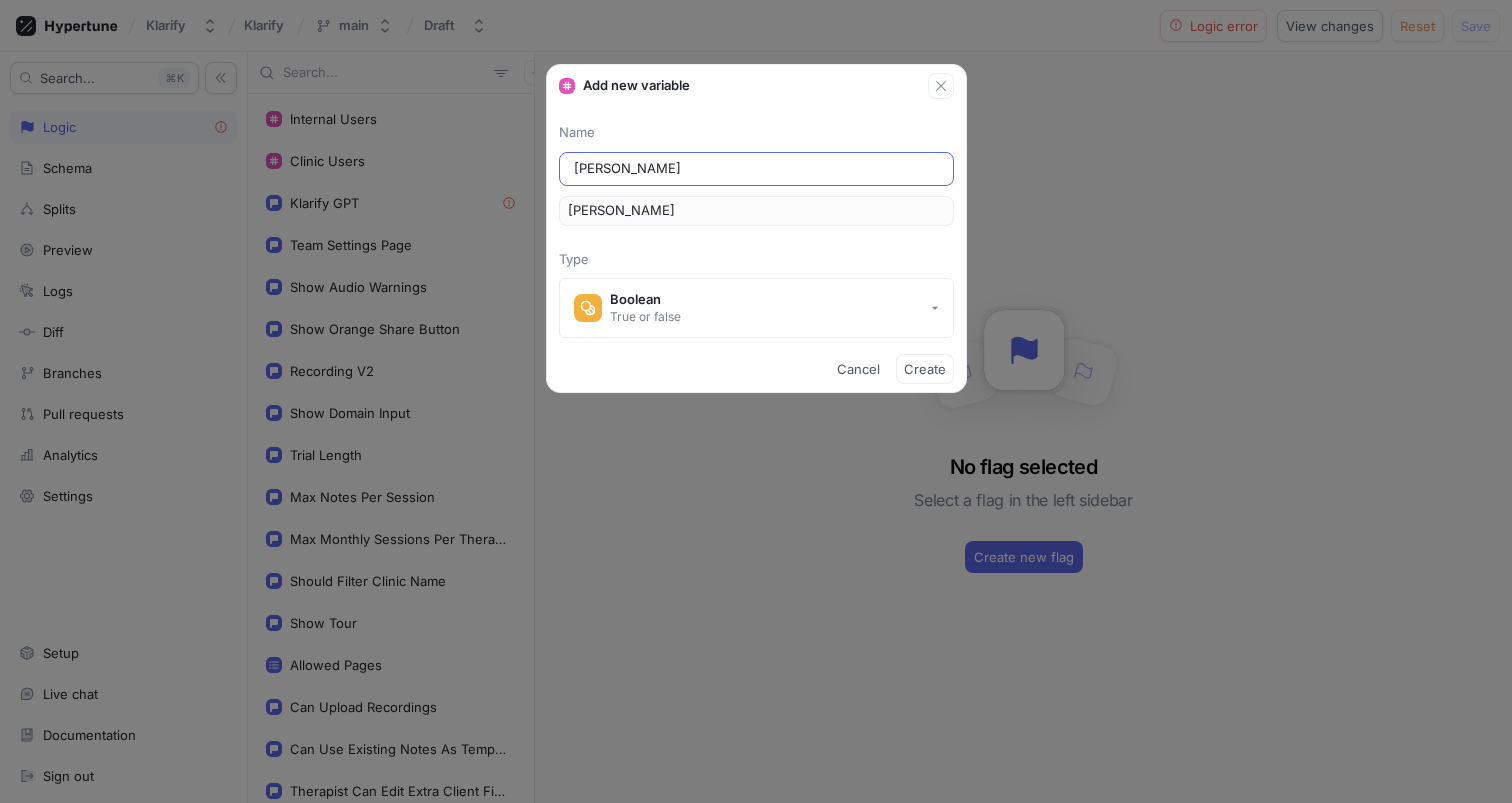 type on "Early" 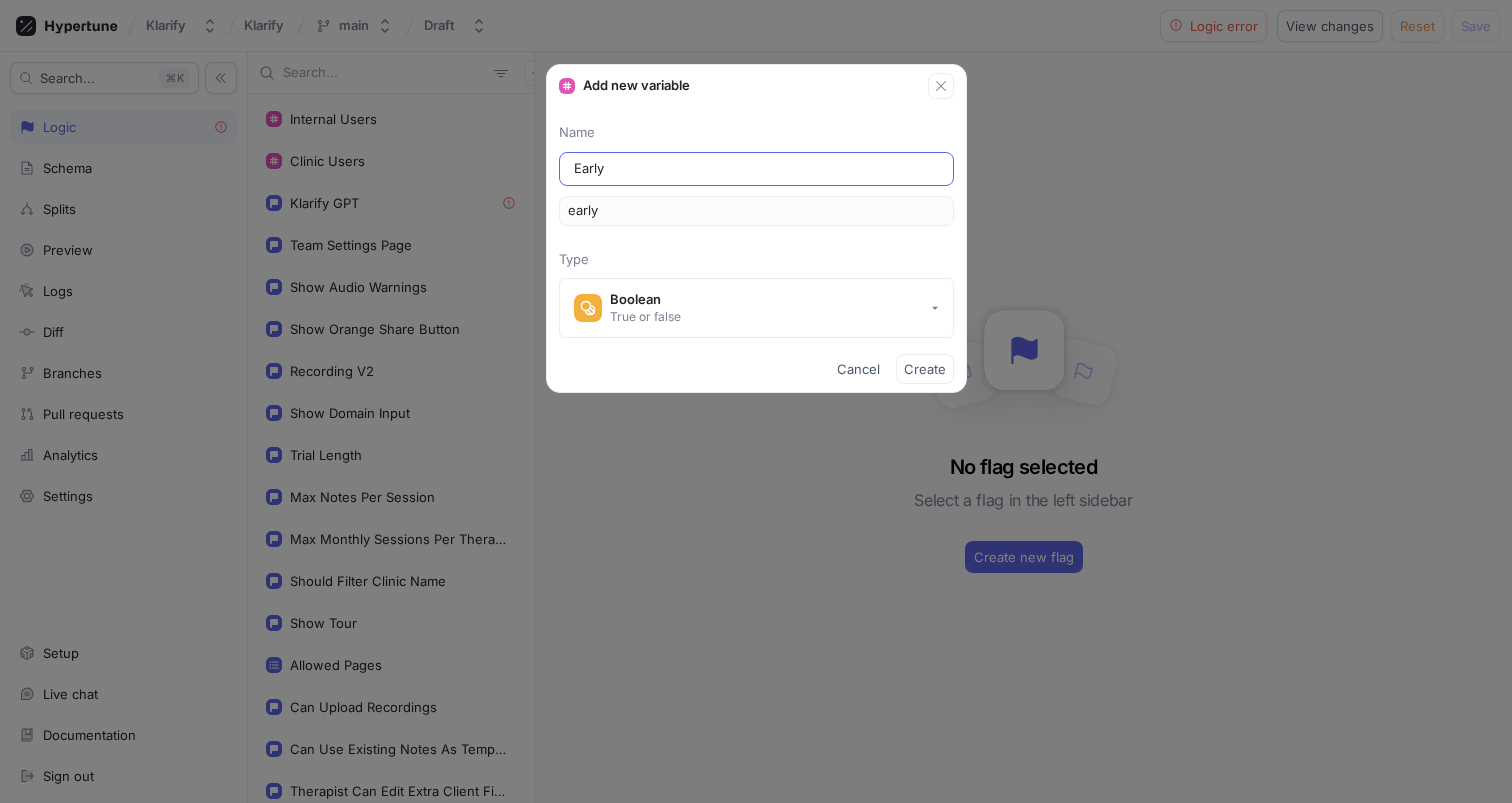 type on "Early A" 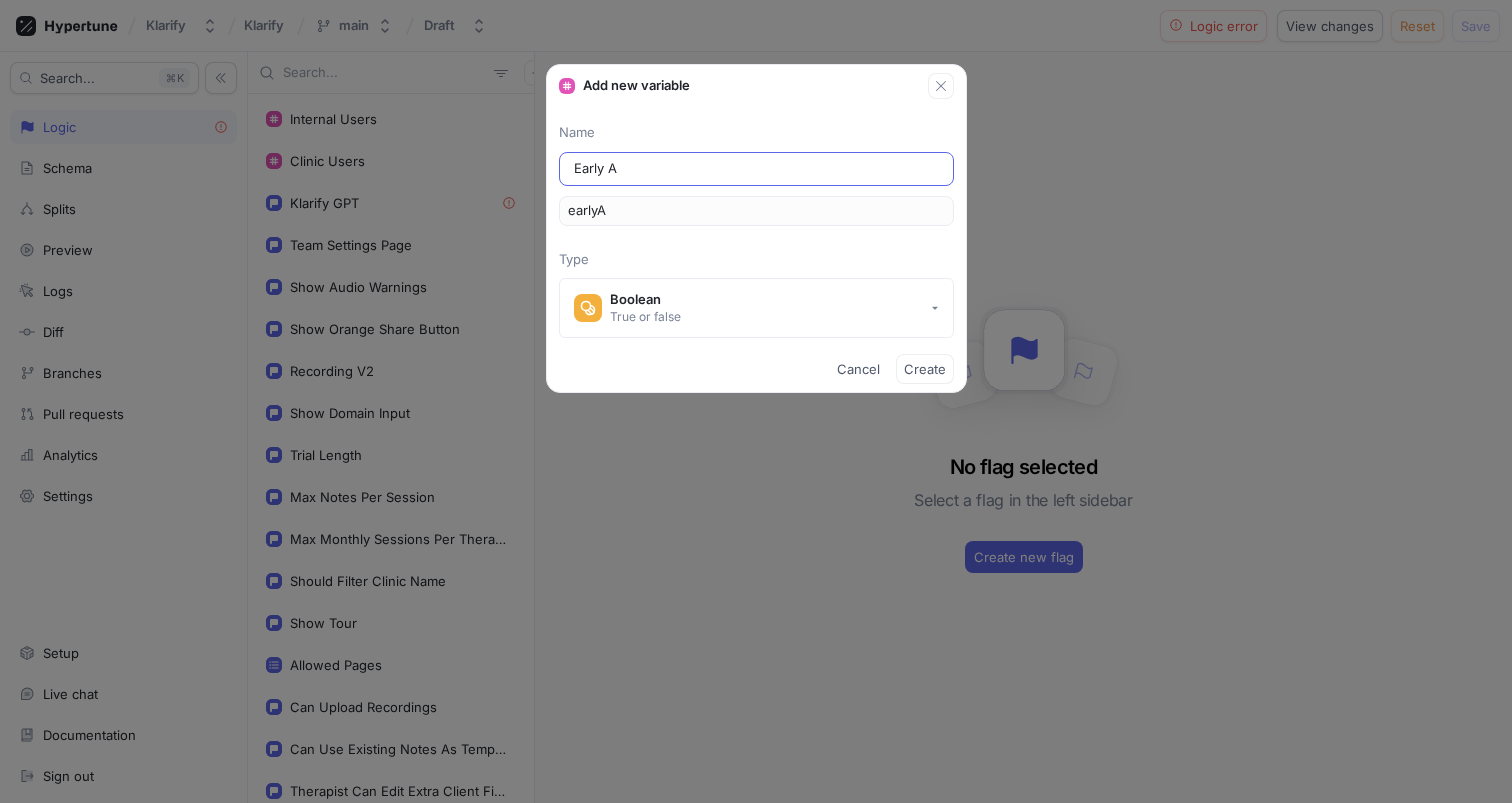 type on "Early Ac" 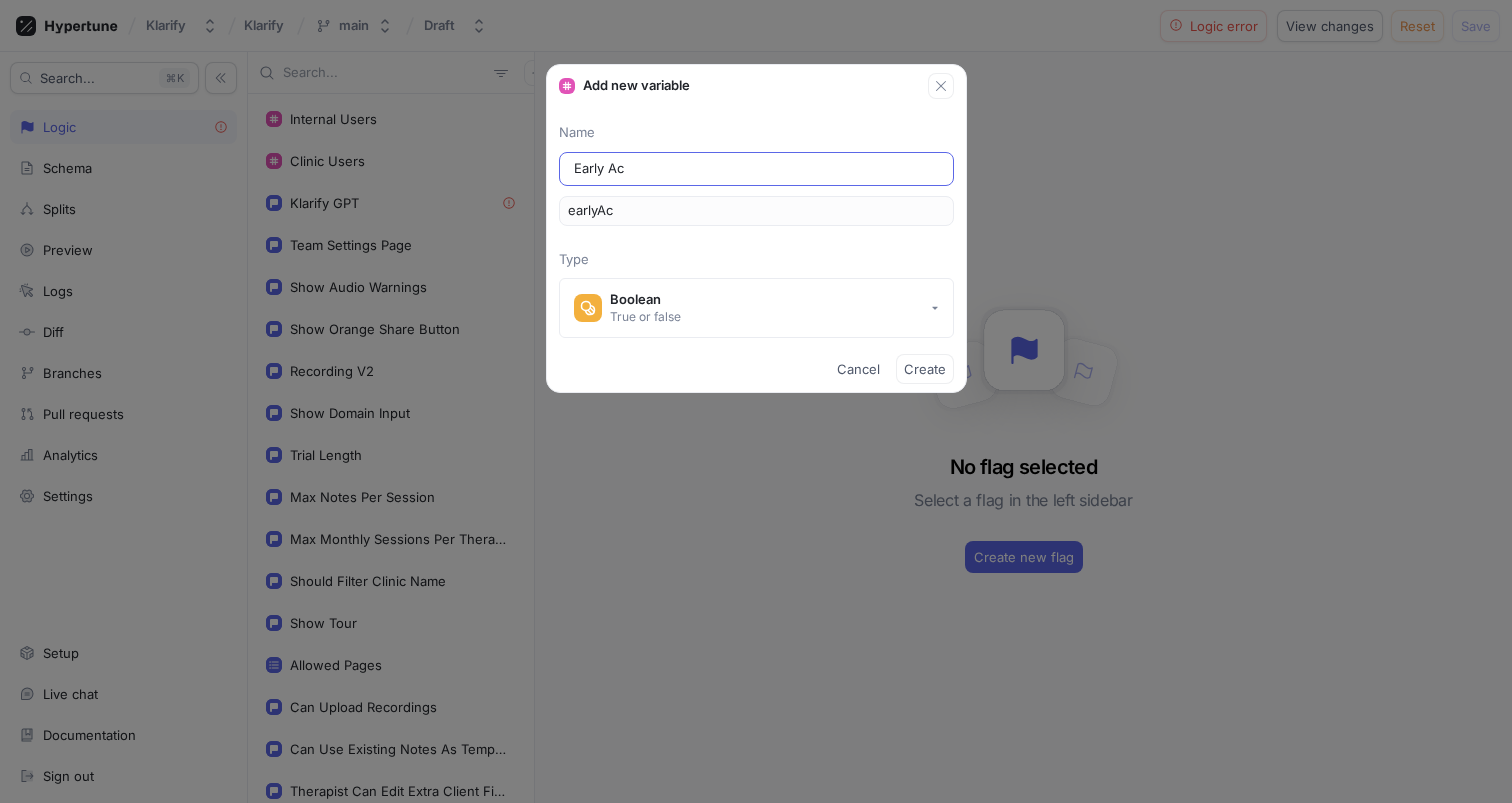 type on "Early Acc" 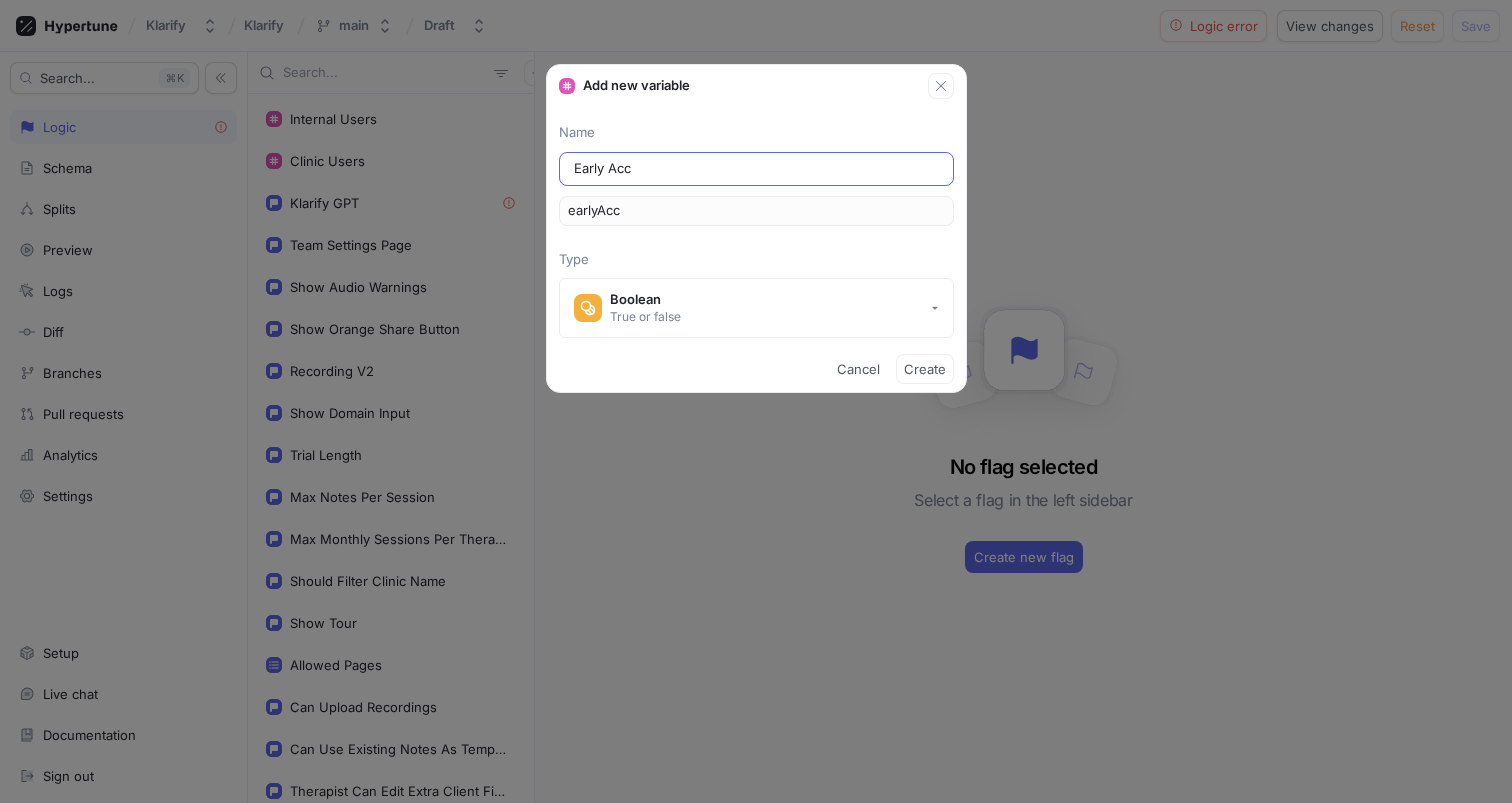 type on "Early Acce" 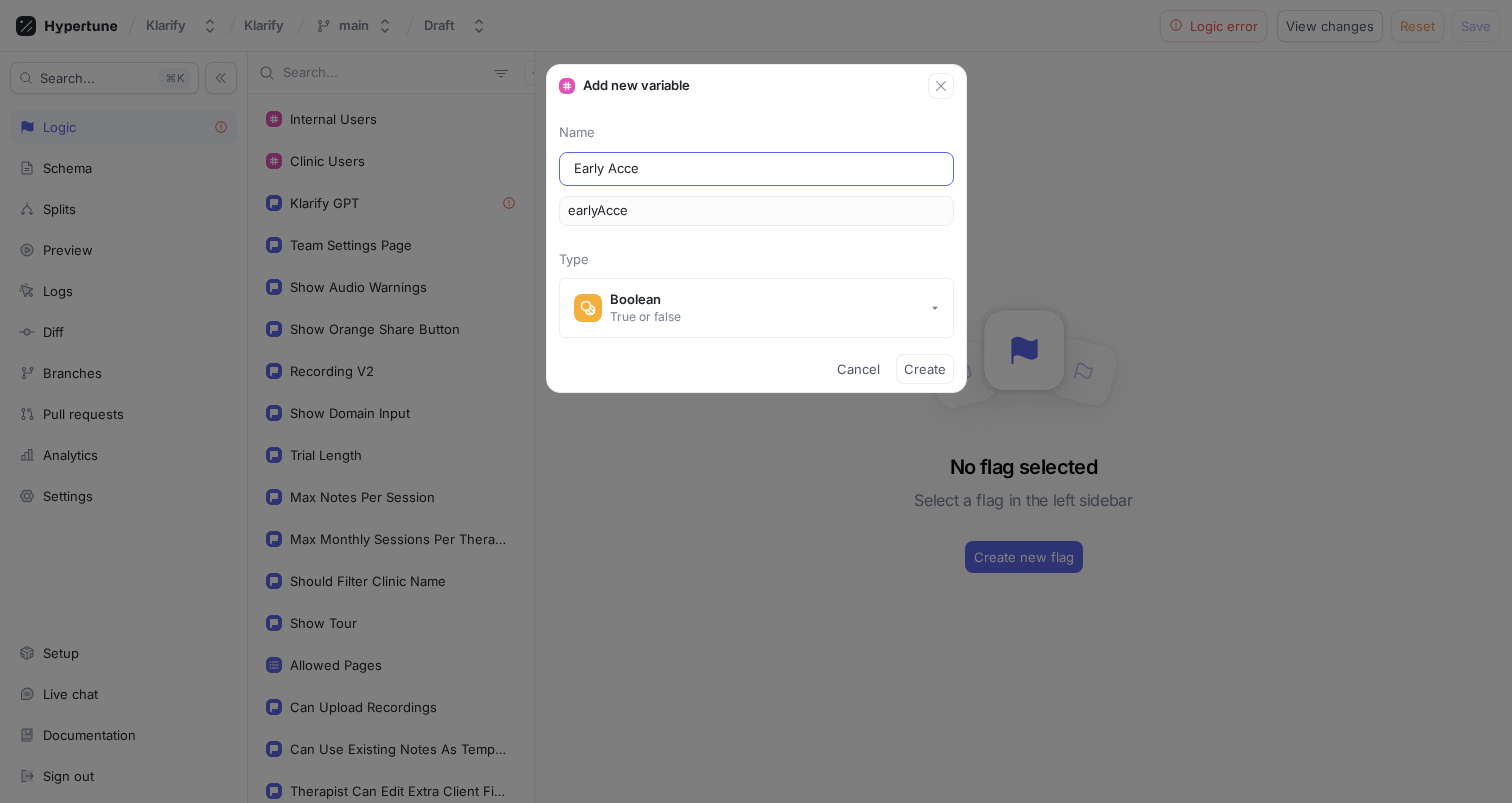 type on "Early Acces" 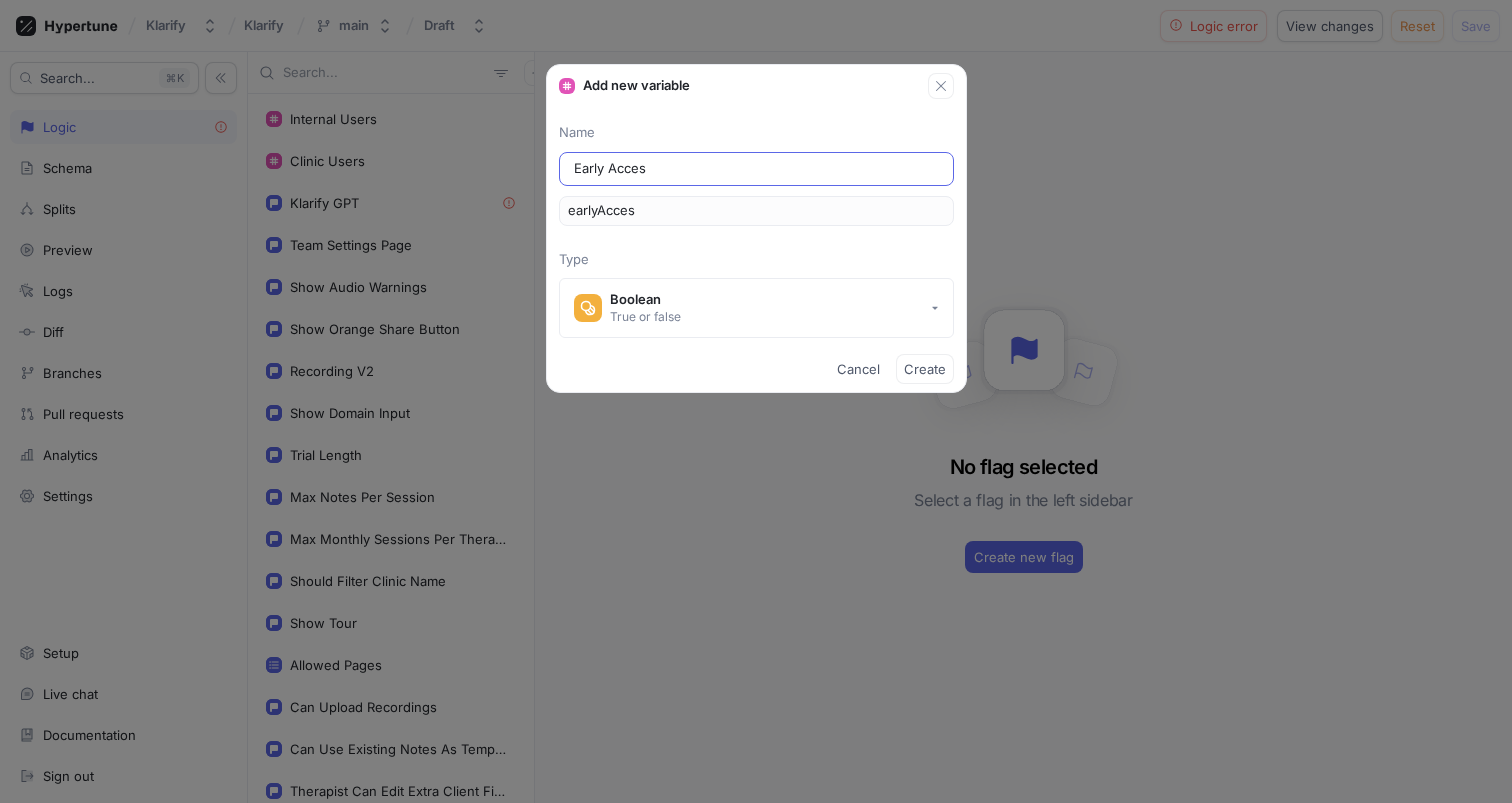 type on "Early Access" 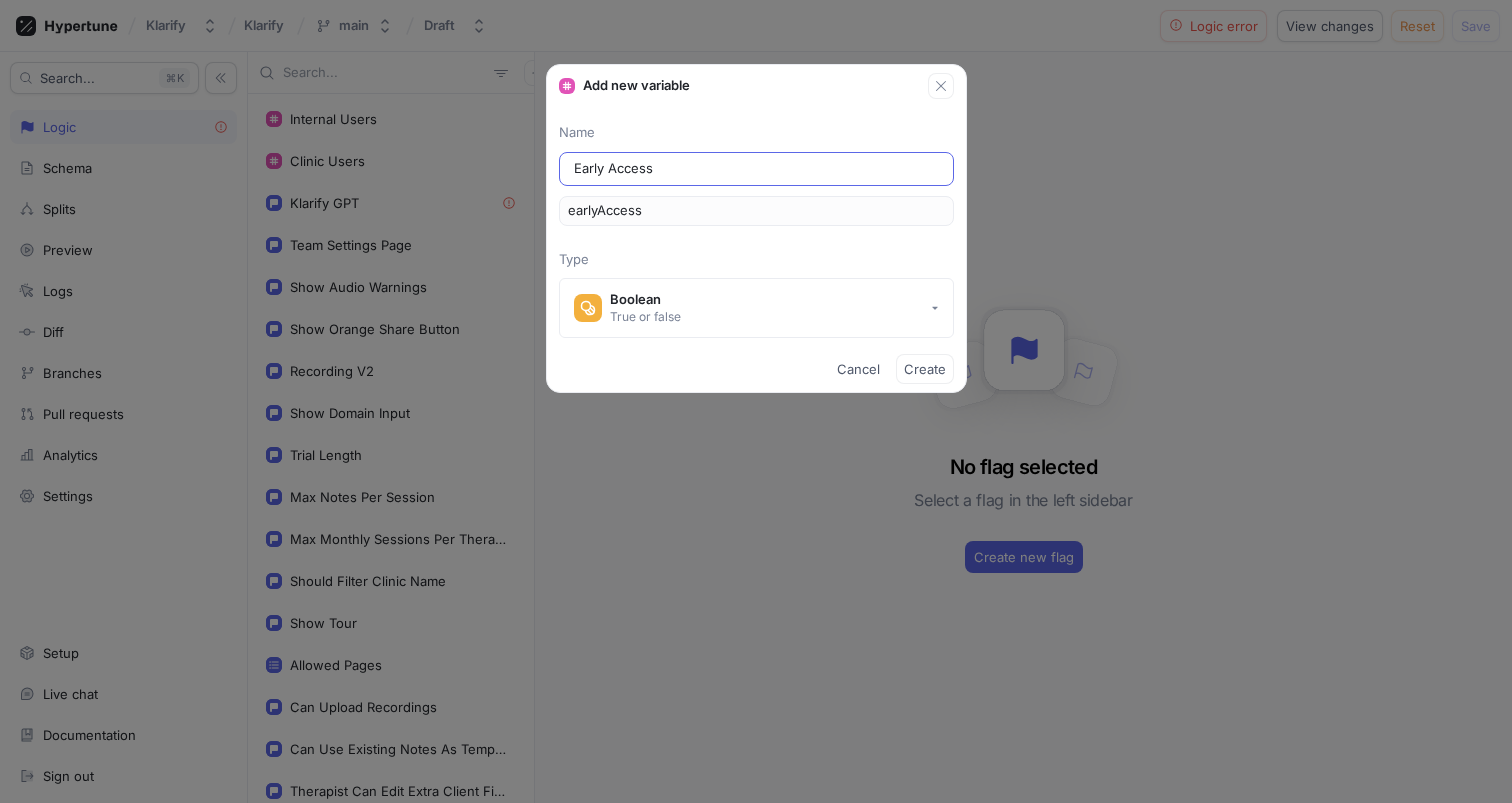 type on "Early Access F" 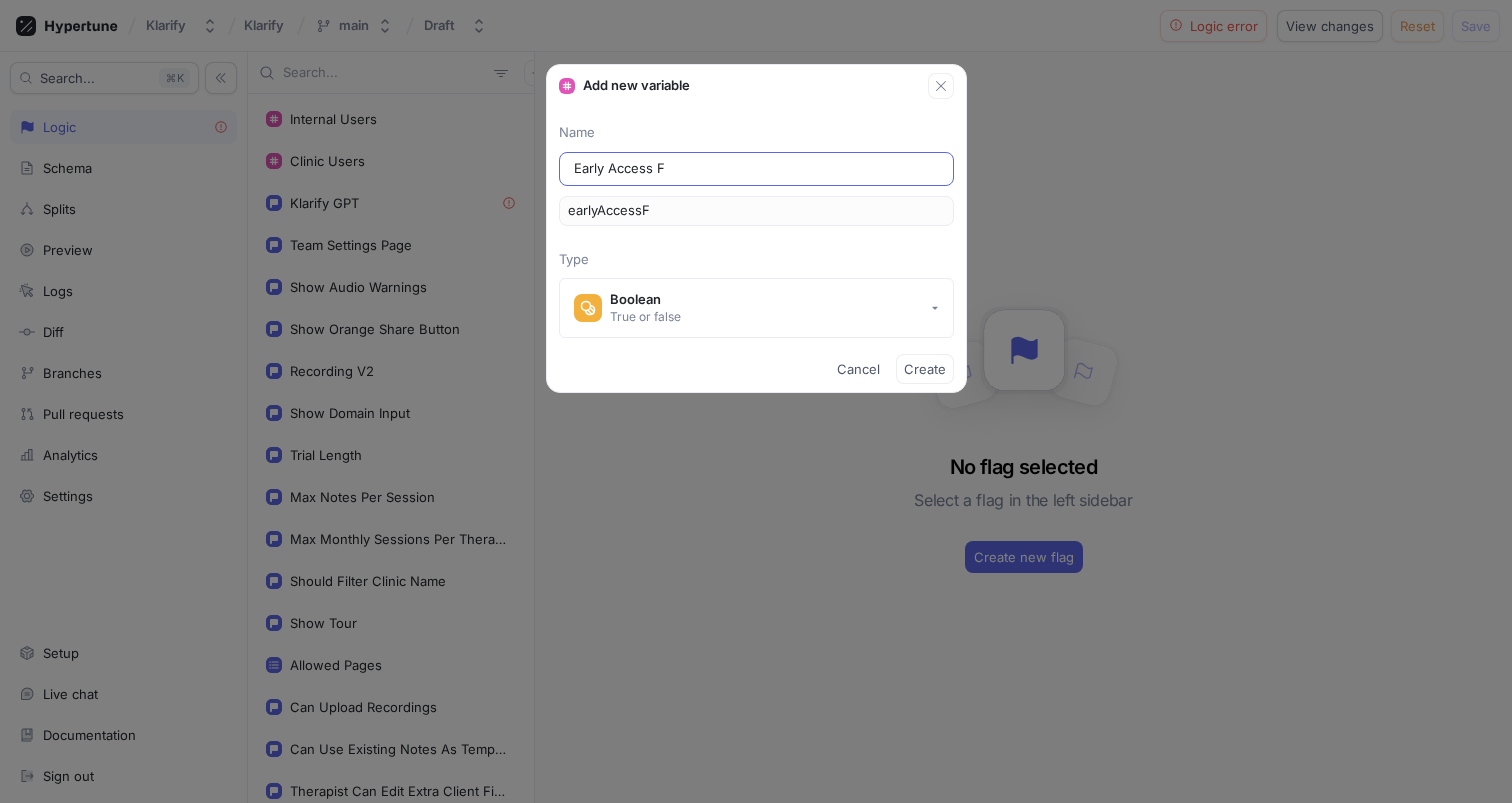 type on "Early Access Fe" 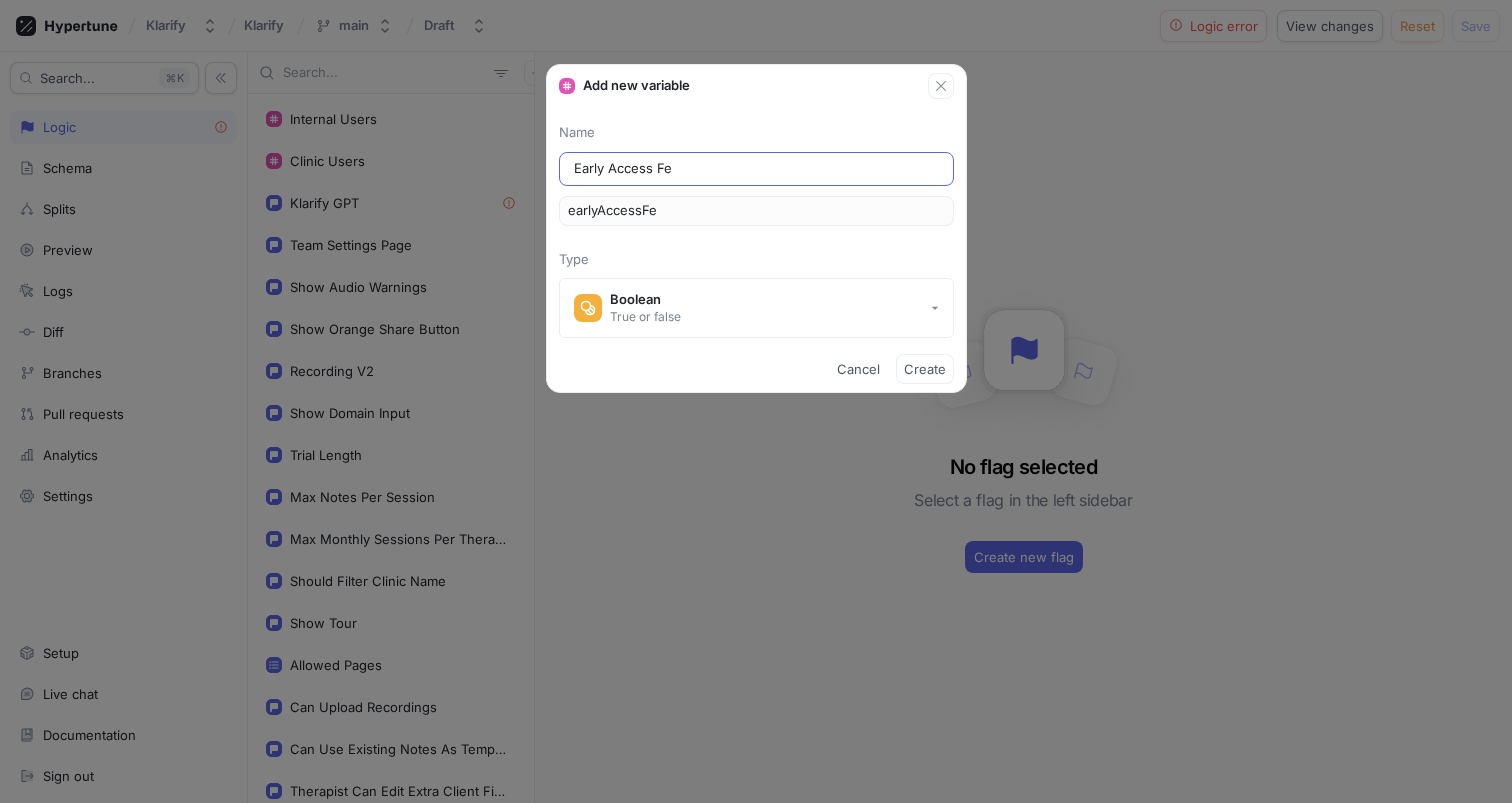 type on "Early Access Fea" 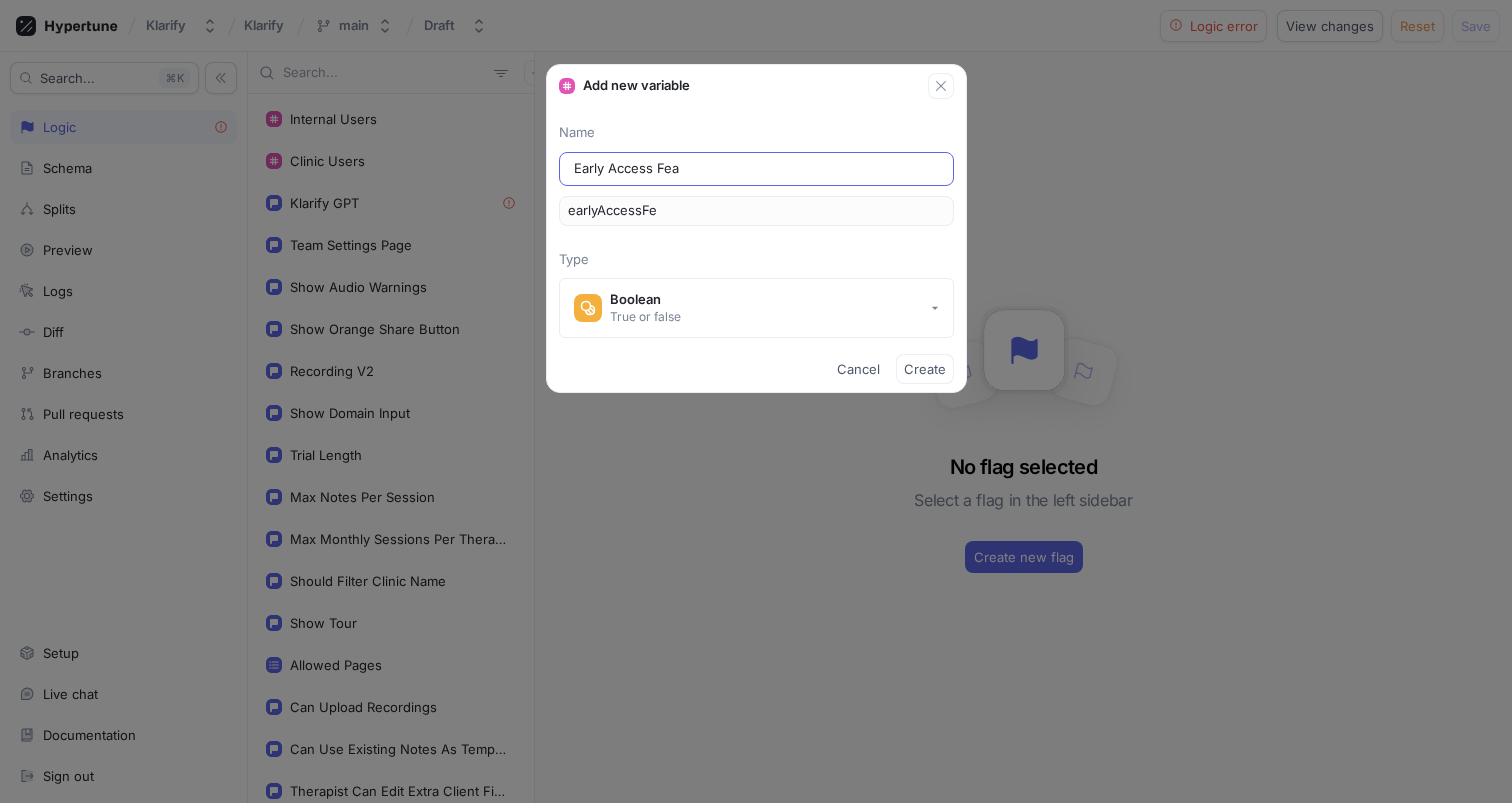 type on "earlyAccessFea" 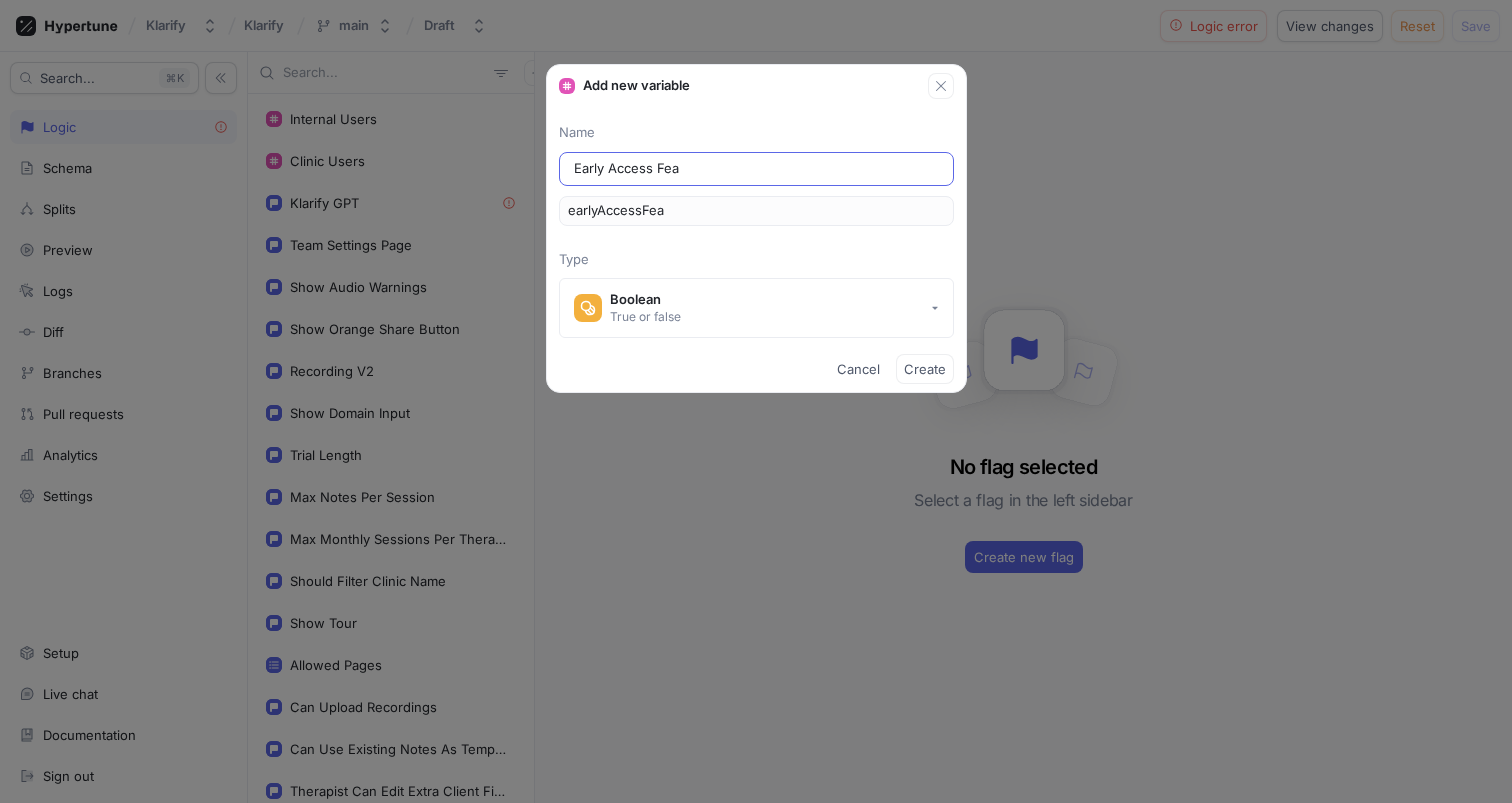 type on "Early Access Feat" 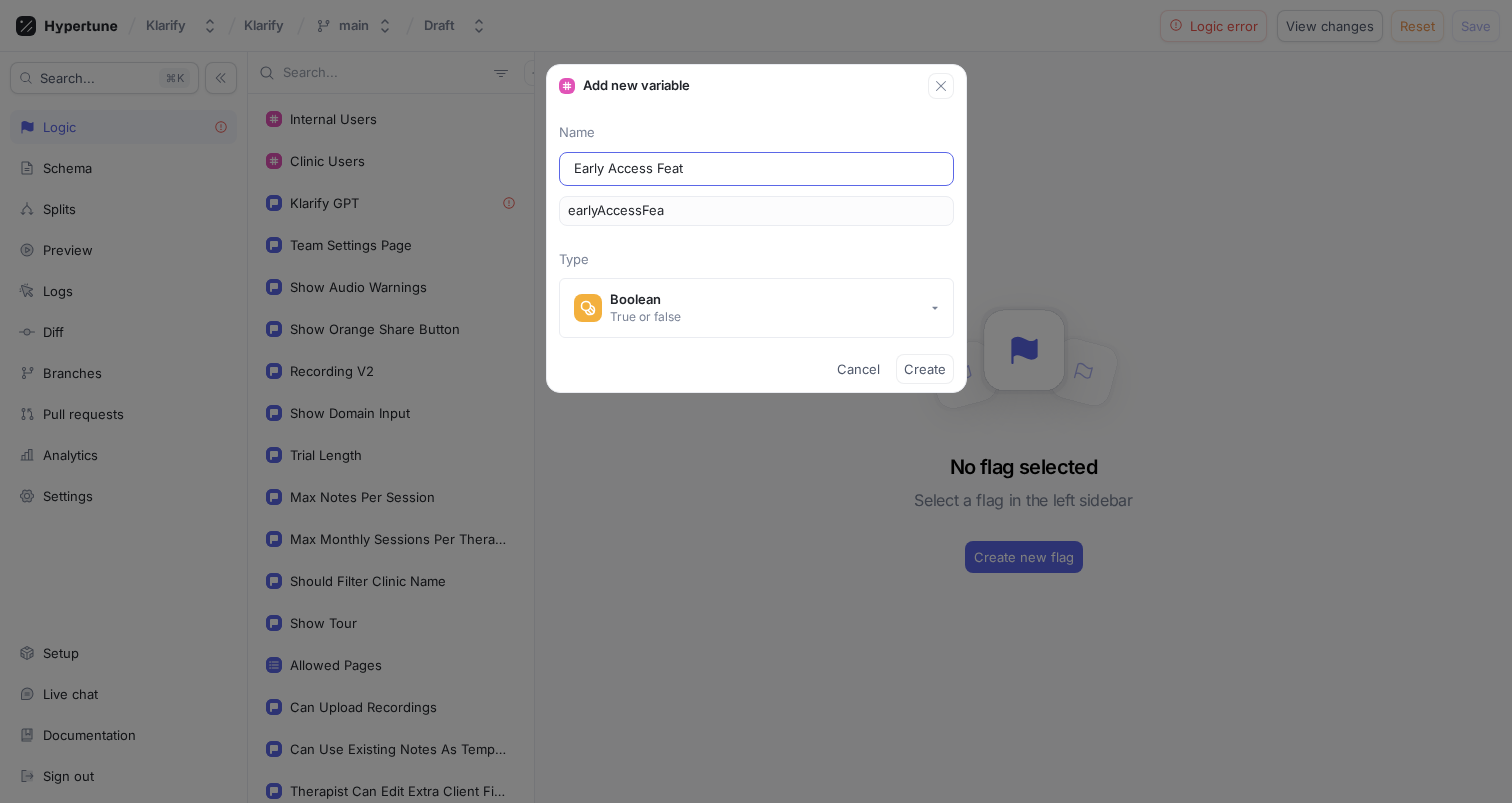 type on "earlyAccessFeat" 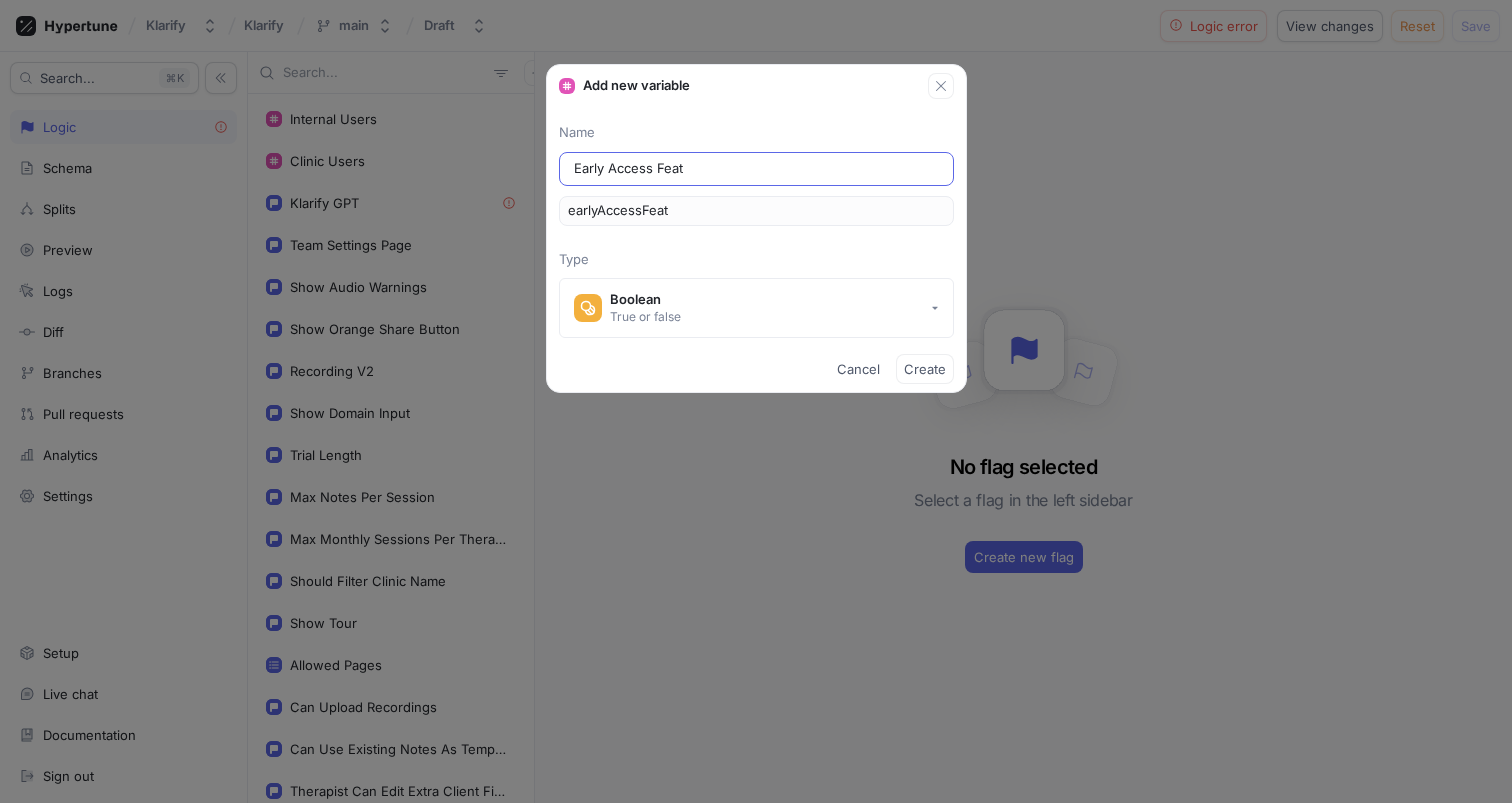 type on "Early Access Featu" 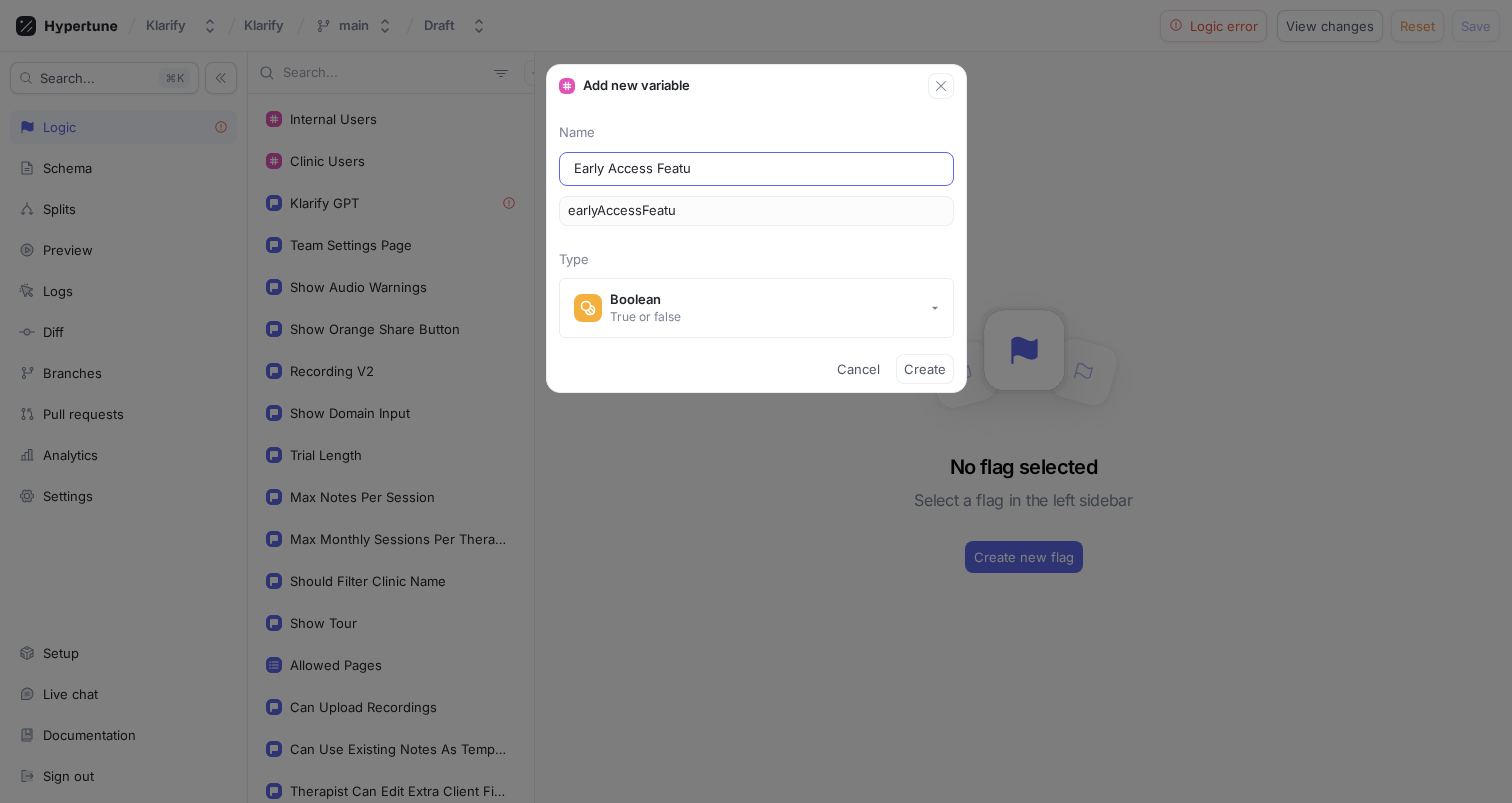 type on "Early Access Featur" 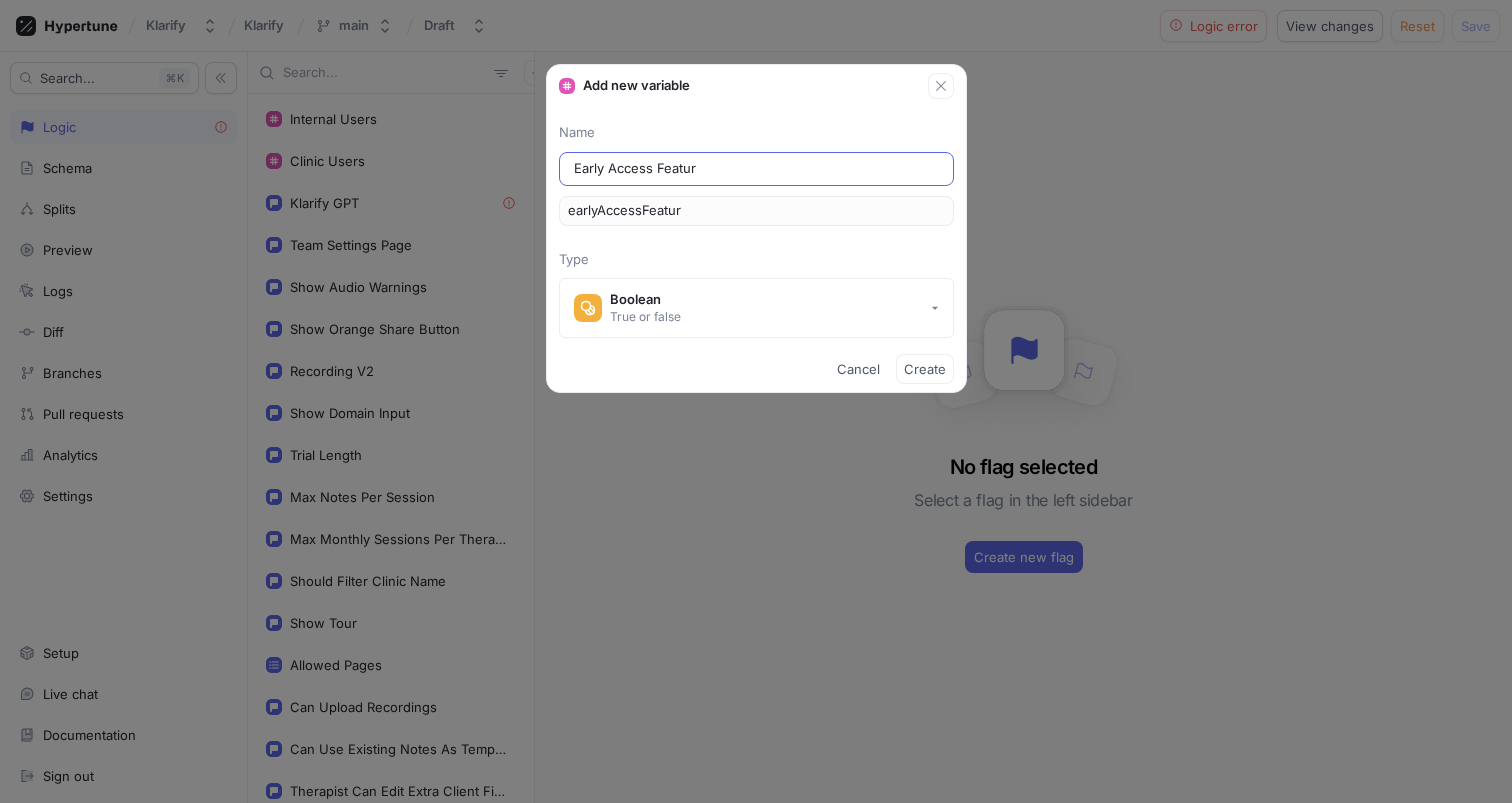 type on "Early Access Feature" 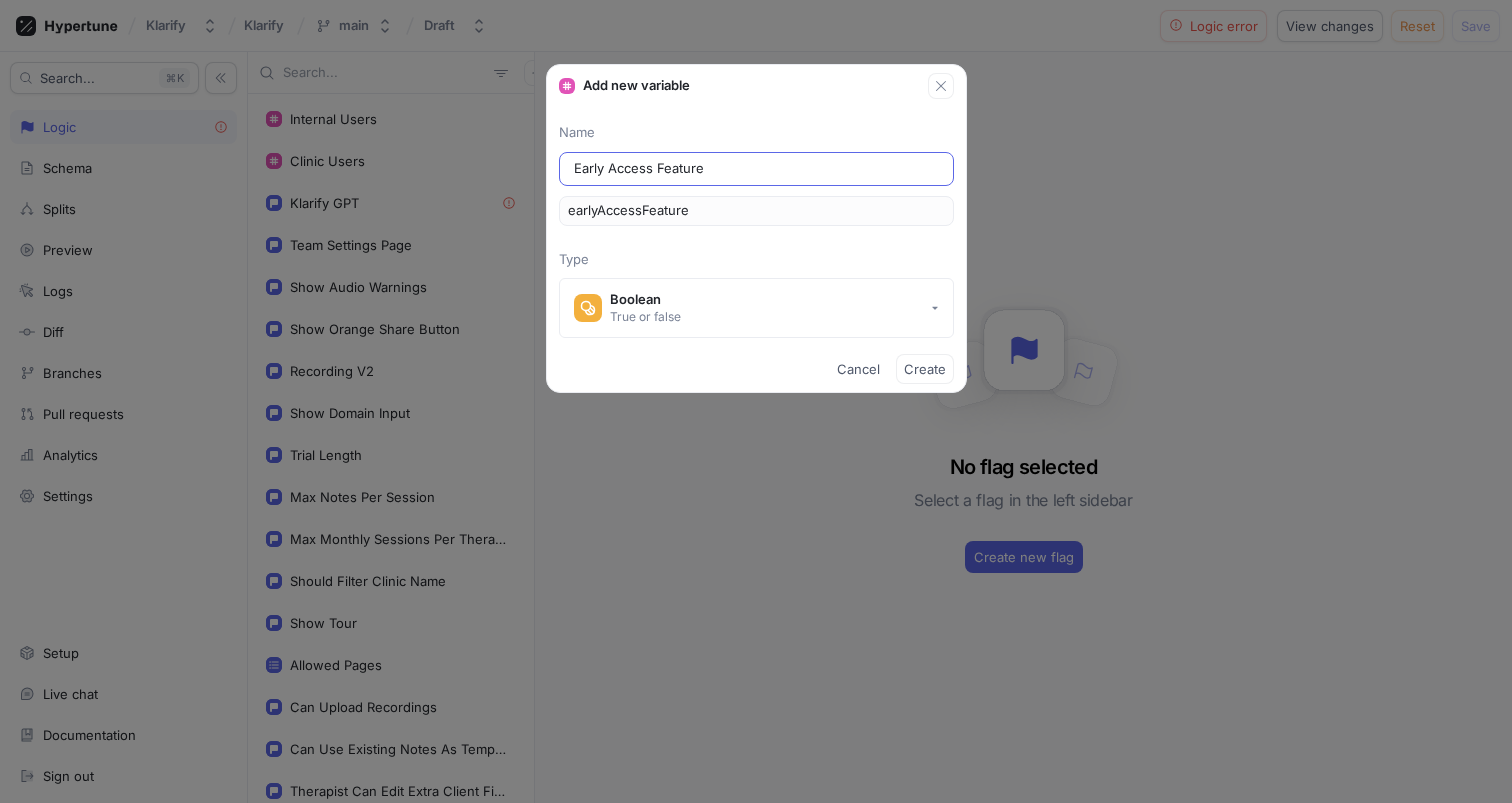 type on "Early Access Features" 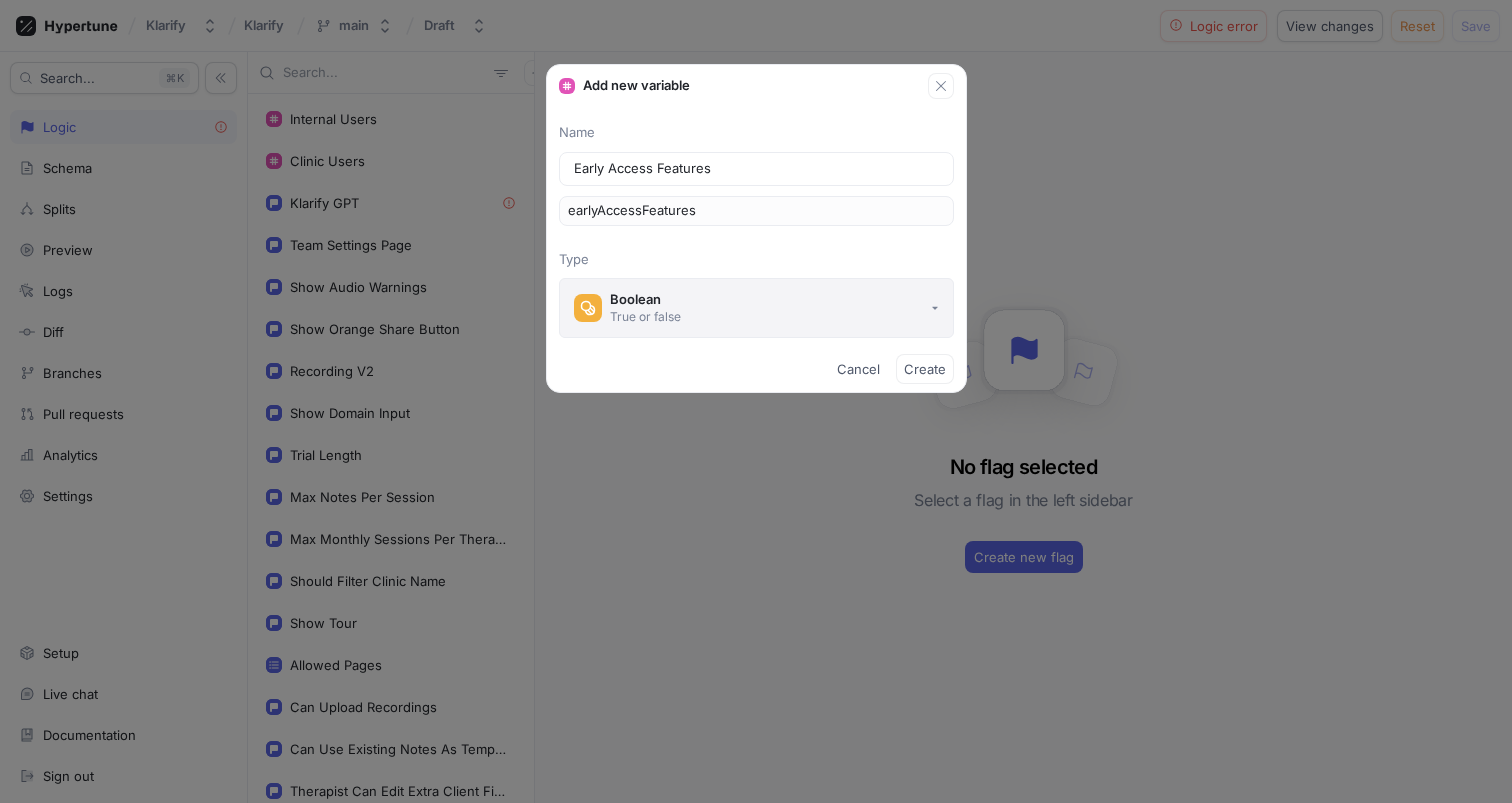 click on "Boolean True or false" at bounding box center (756, 308) 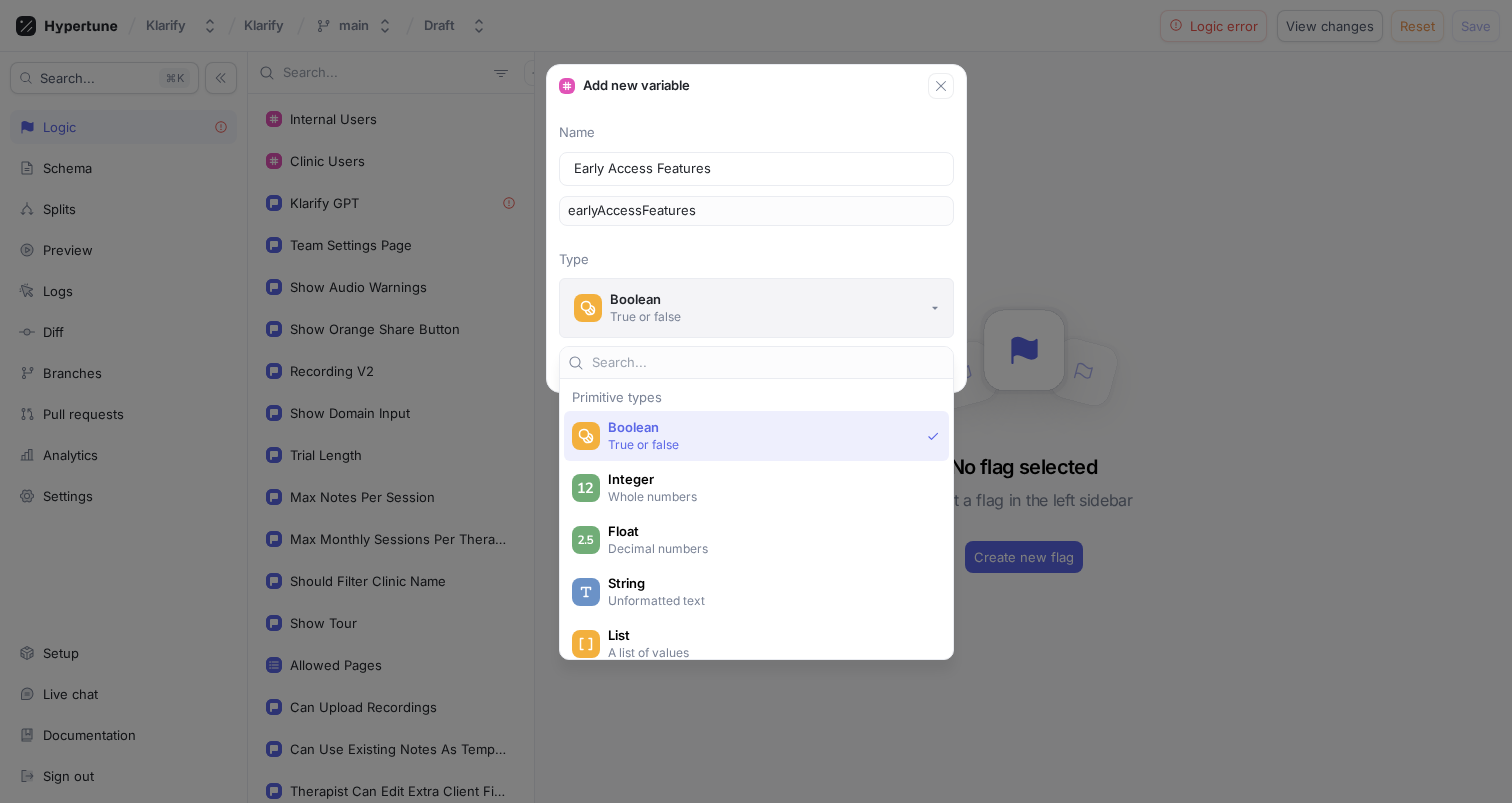 click on "Boolean True or false" at bounding box center [756, 308] 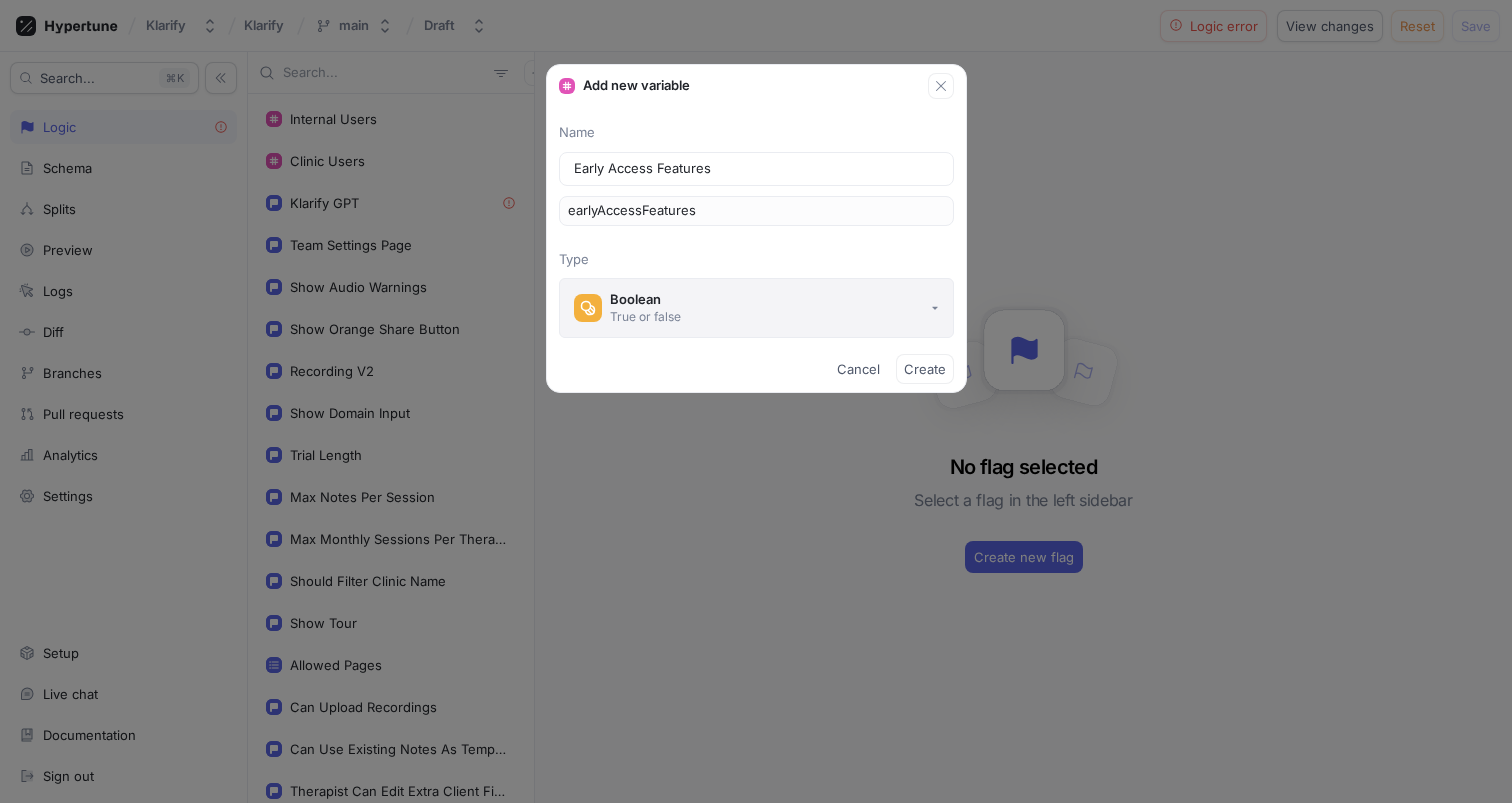 click on "Boolean True or false" at bounding box center (756, 308) 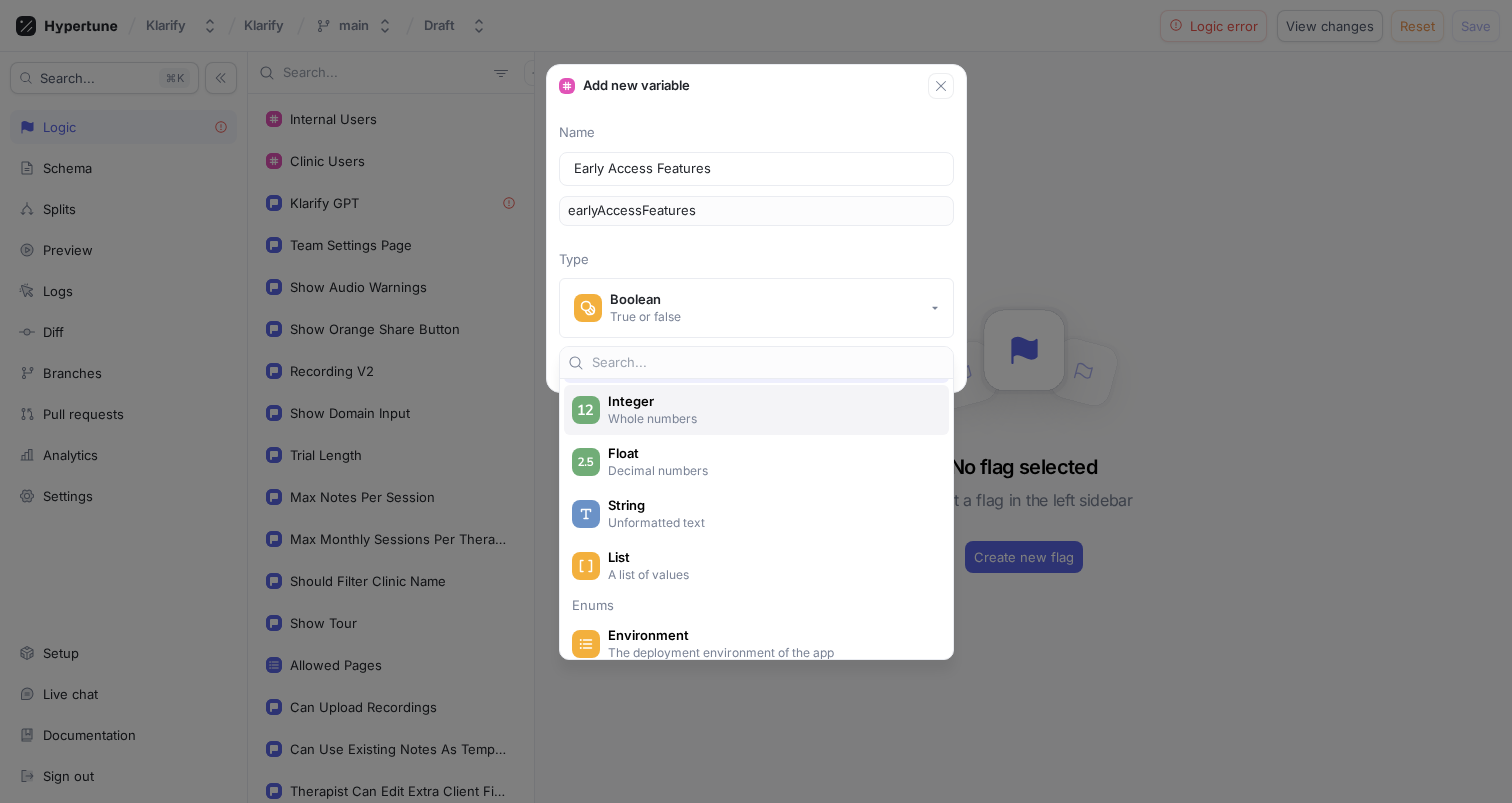 scroll, scrollTop: 100, scrollLeft: 0, axis: vertical 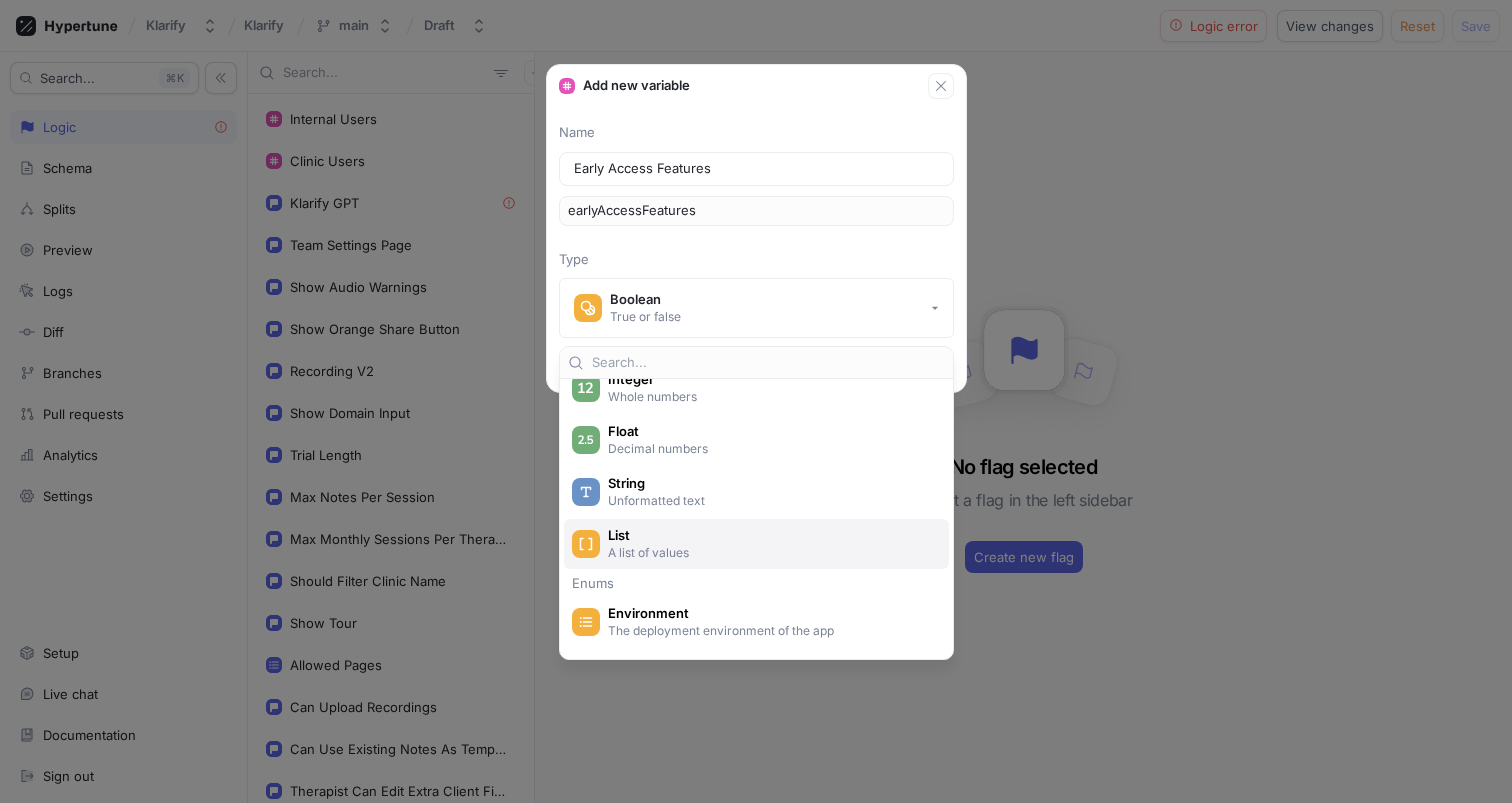 click on "A list of values" at bounding box center (768, 552) 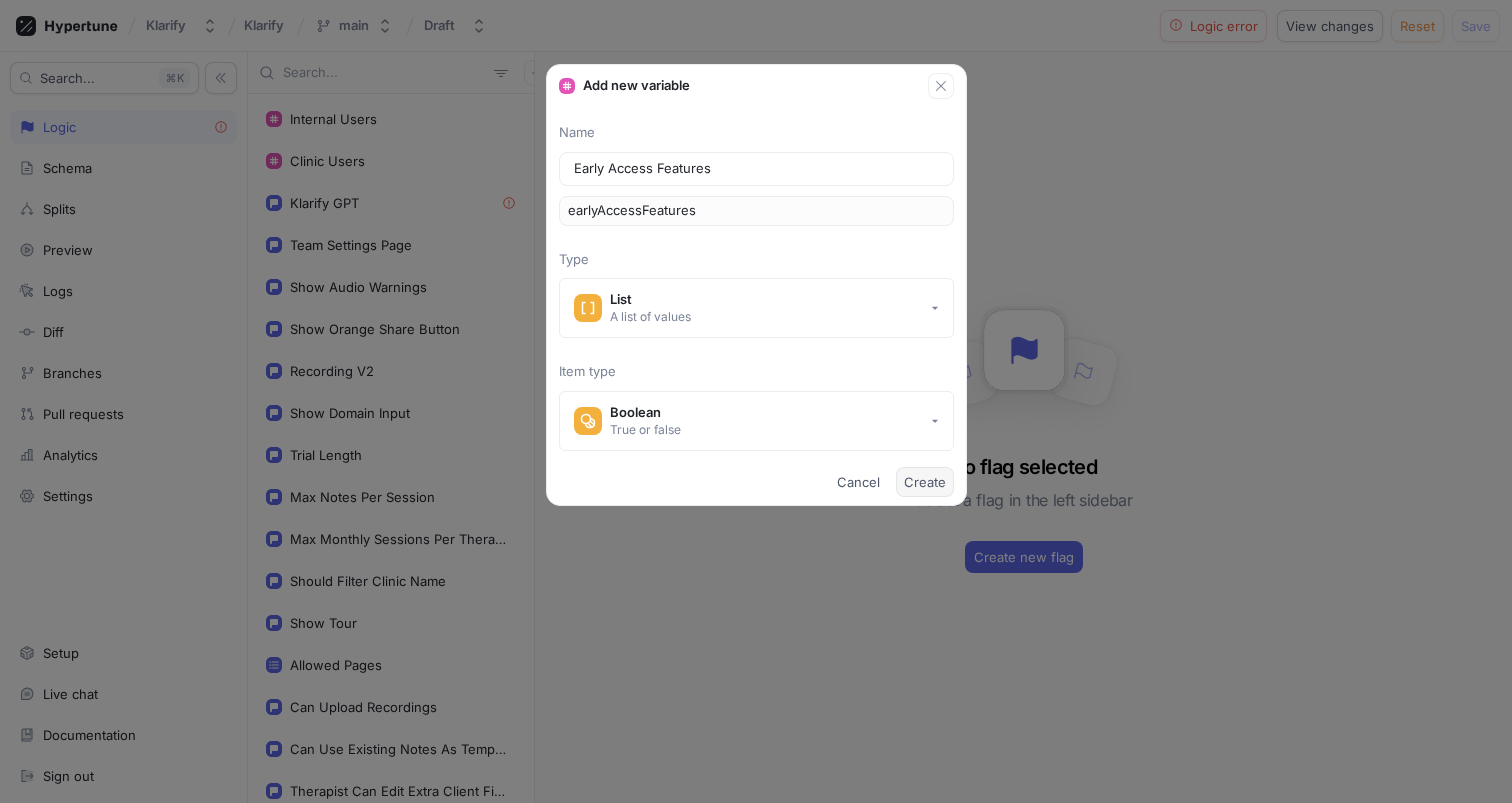 click on "Create" at bounding box center [925, 482] 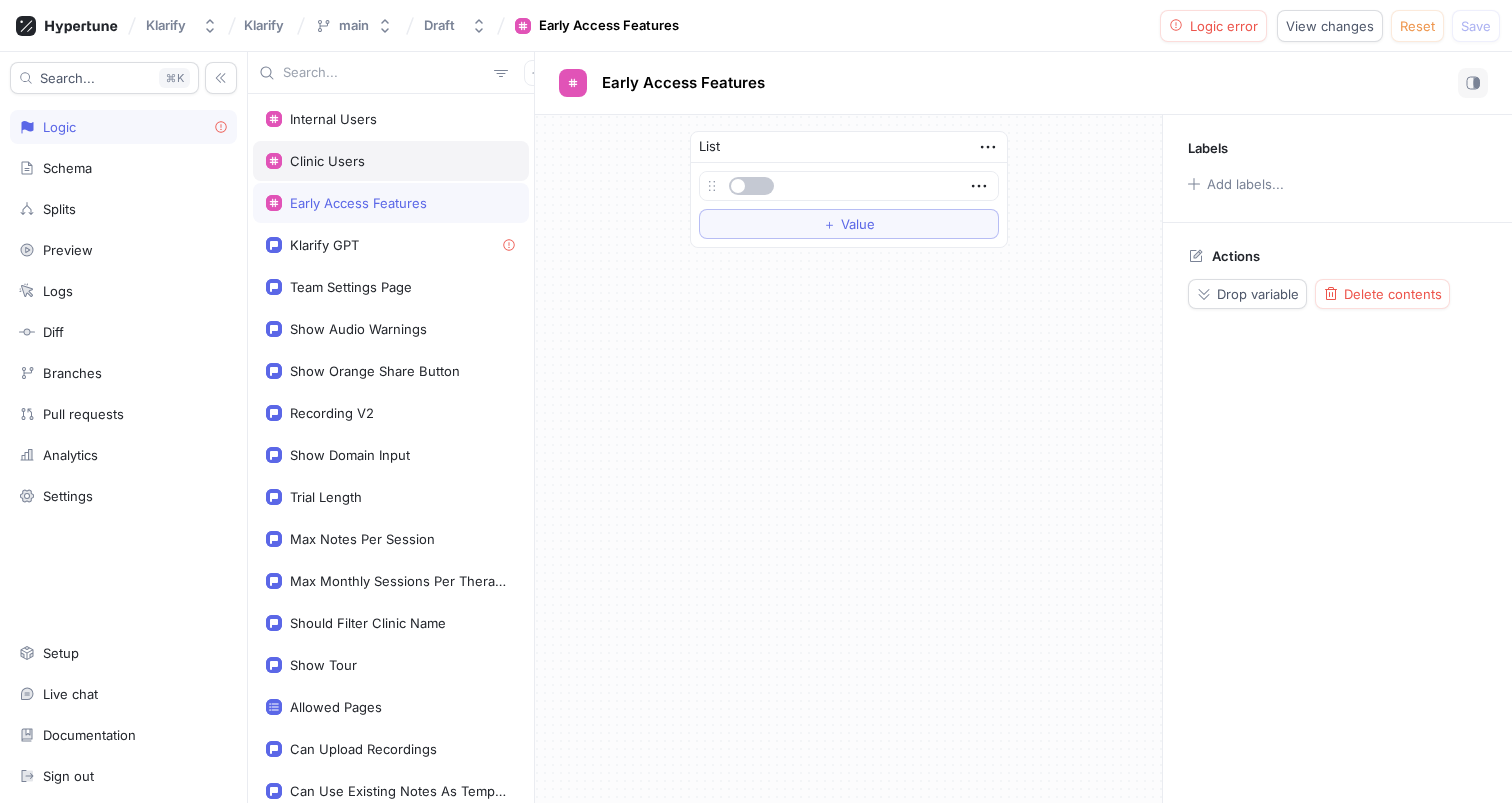 click on "Clinic Users" at bounding box center (391, 161) 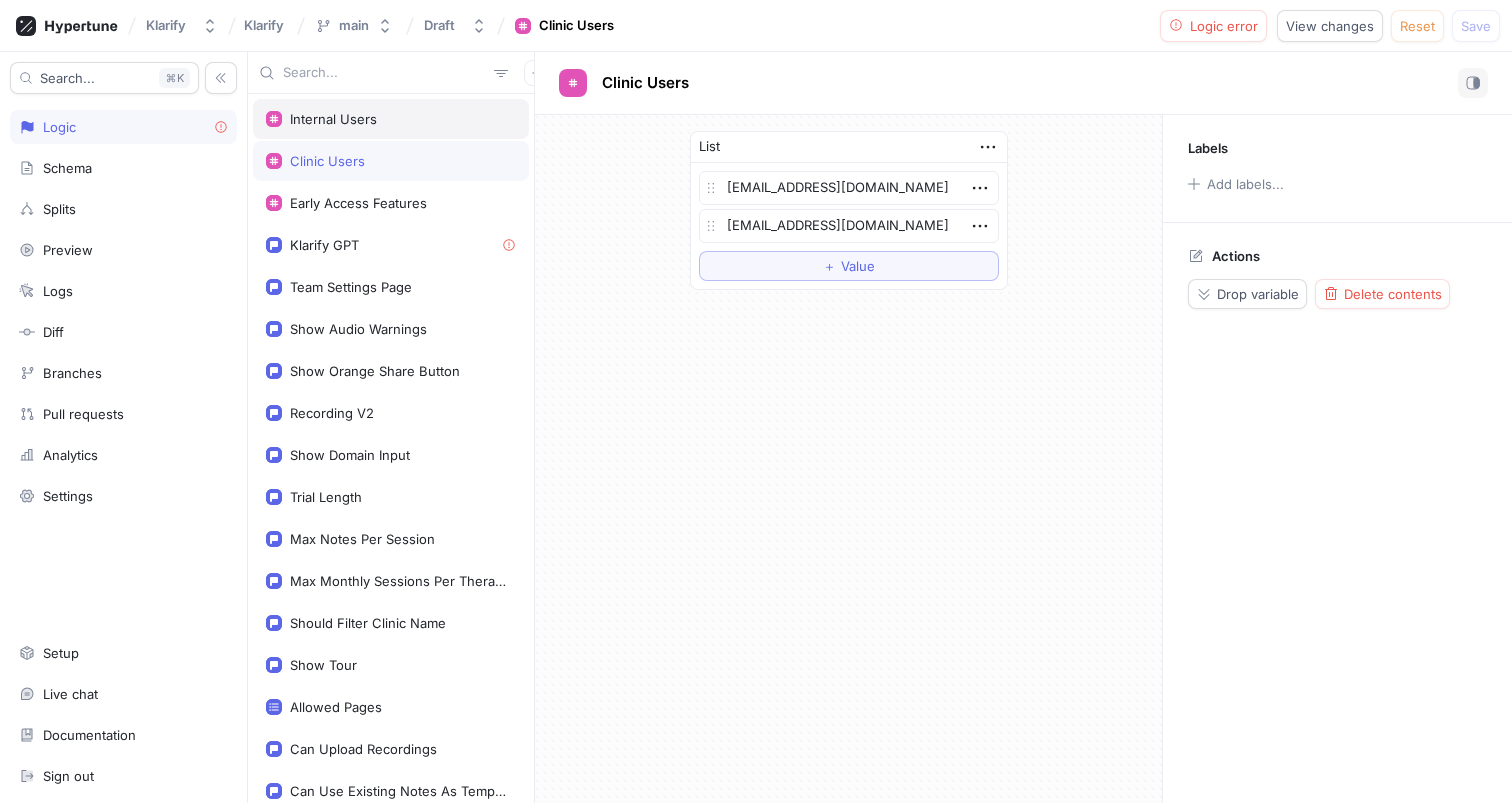 click on "Internal Users" at bounding box center [391, 119] 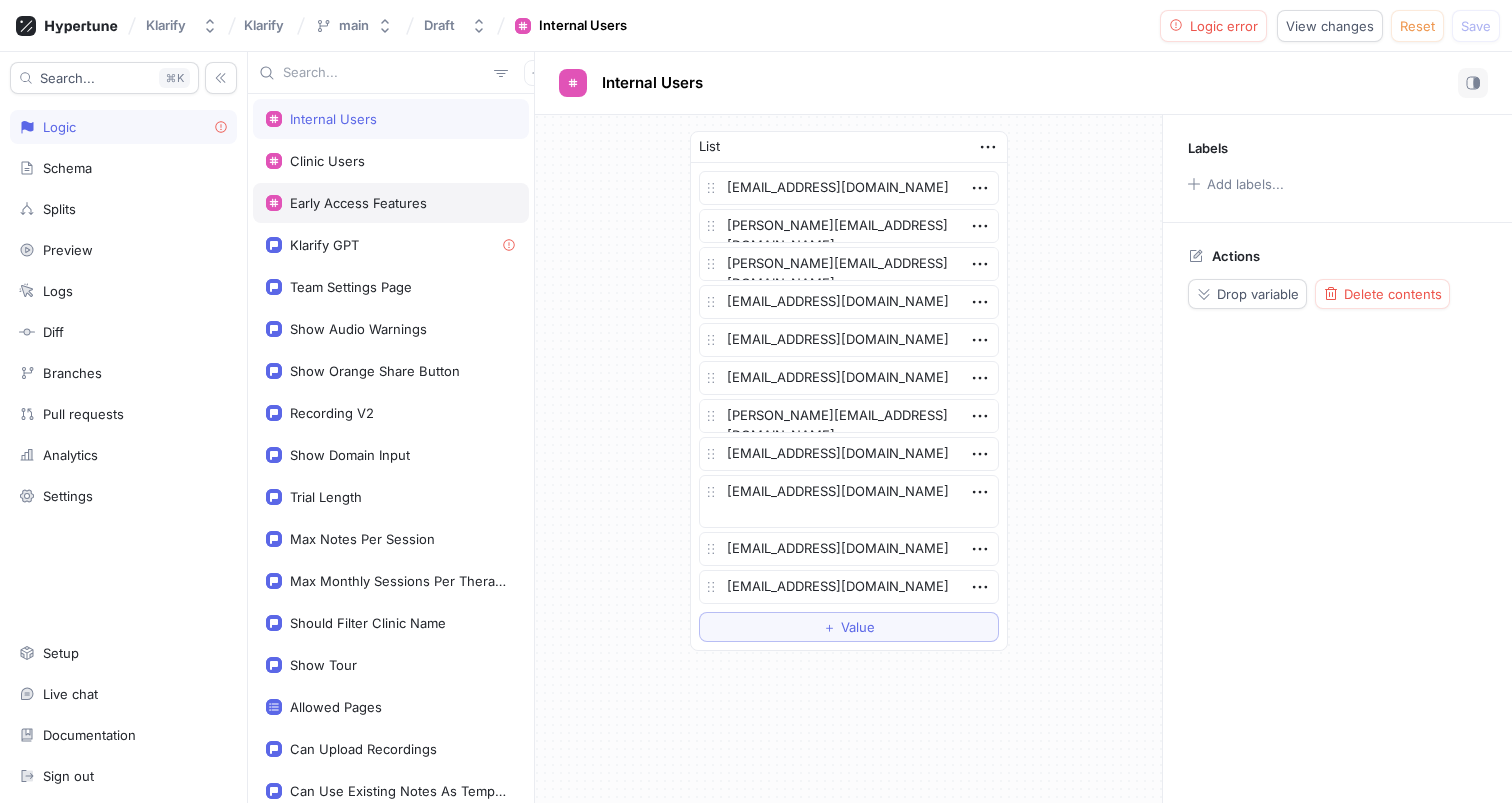 click on "Early Access Features" at bounding box center [358, 203] 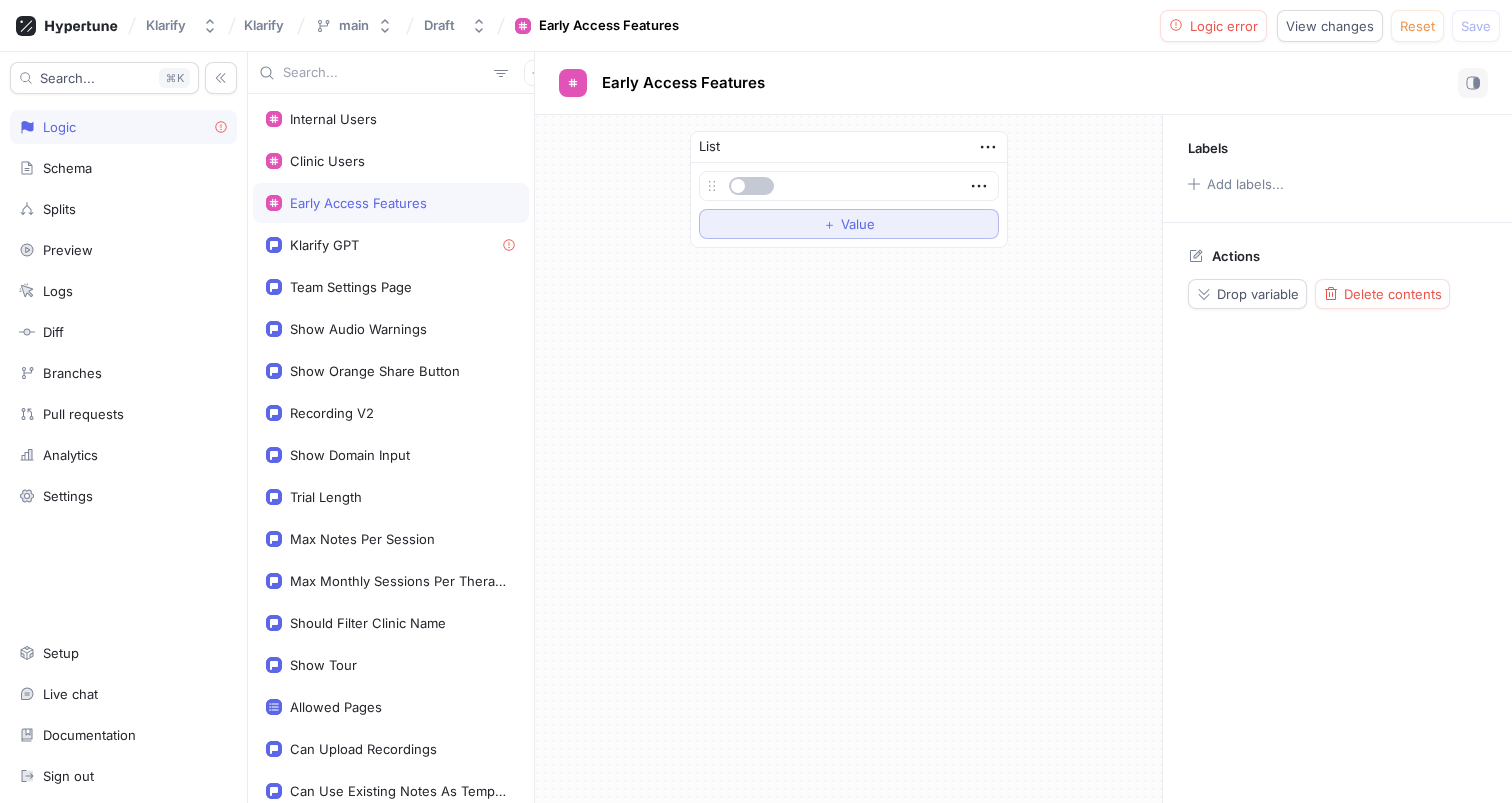 click on "＋ Value" at bounding box center (849, 224) 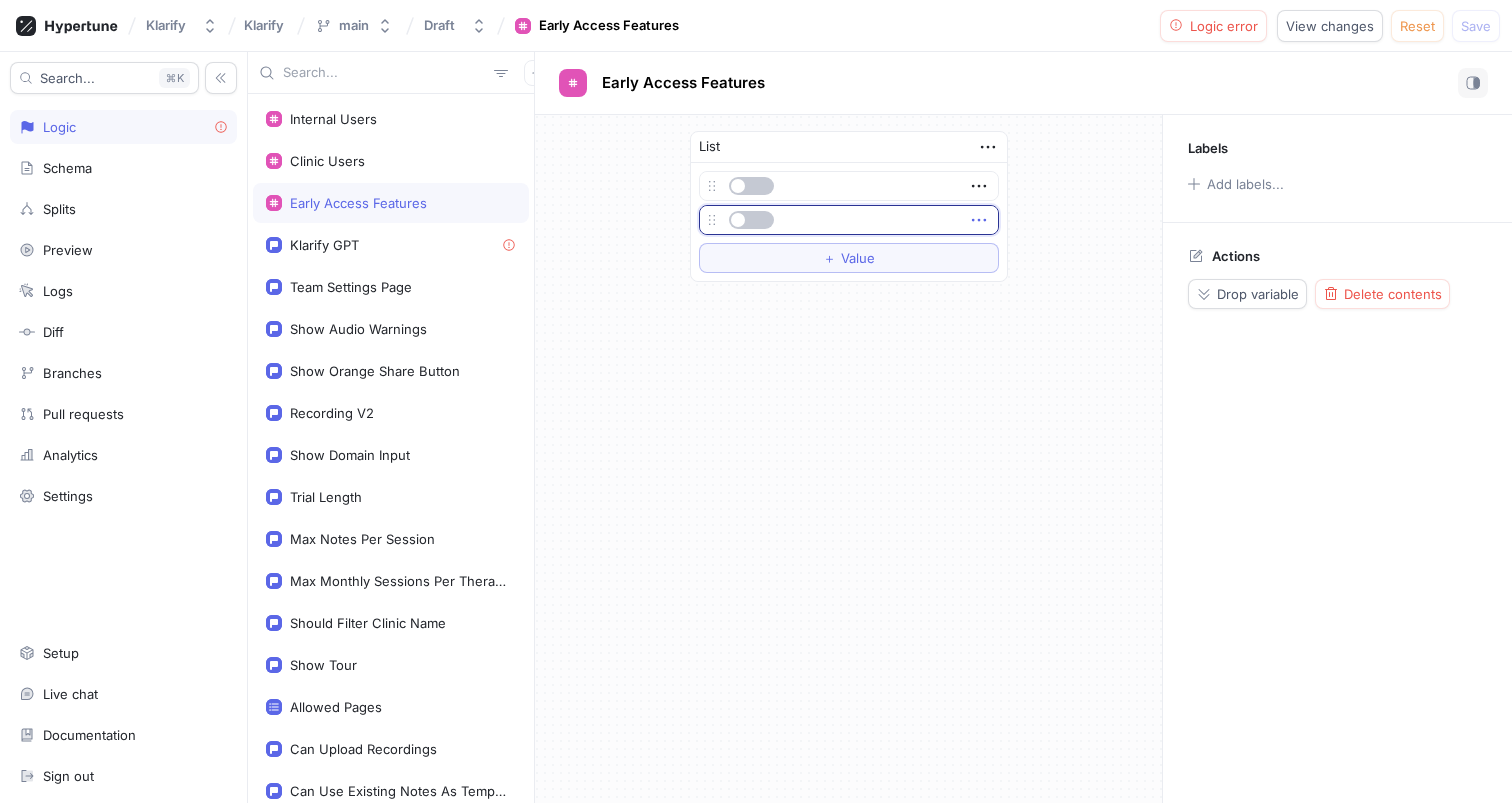 click 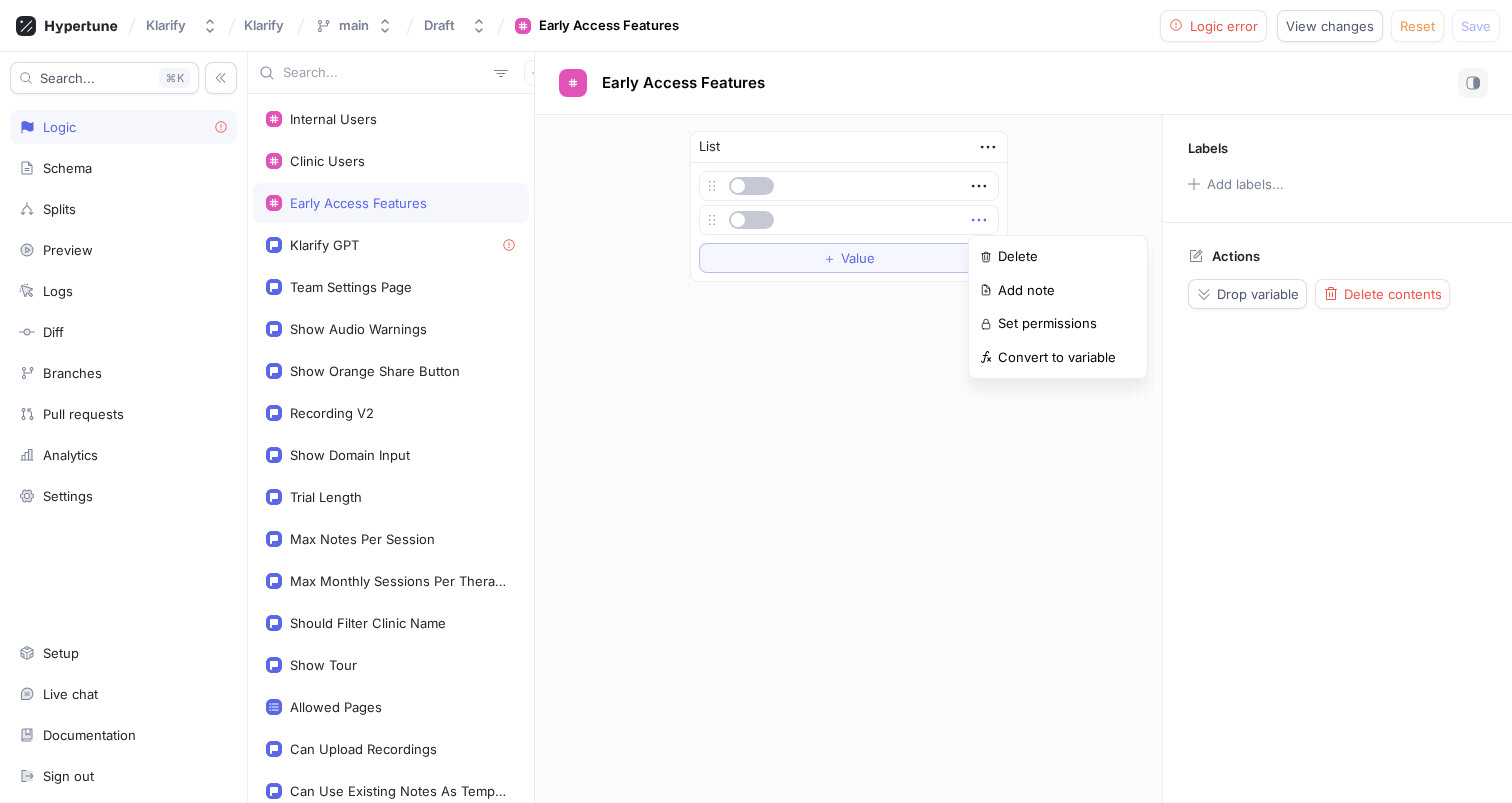 click 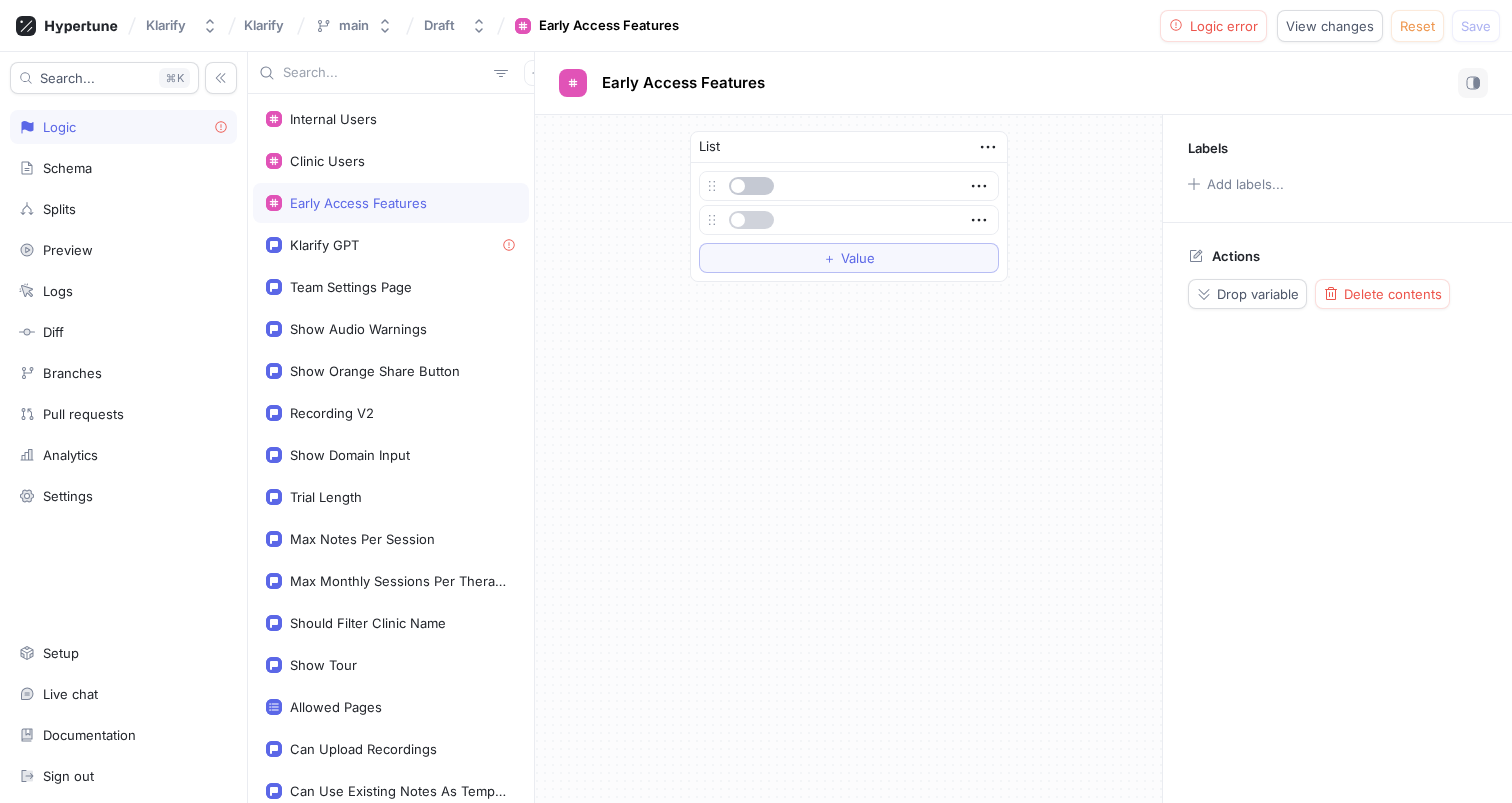 click at bounding box center (751, 220) 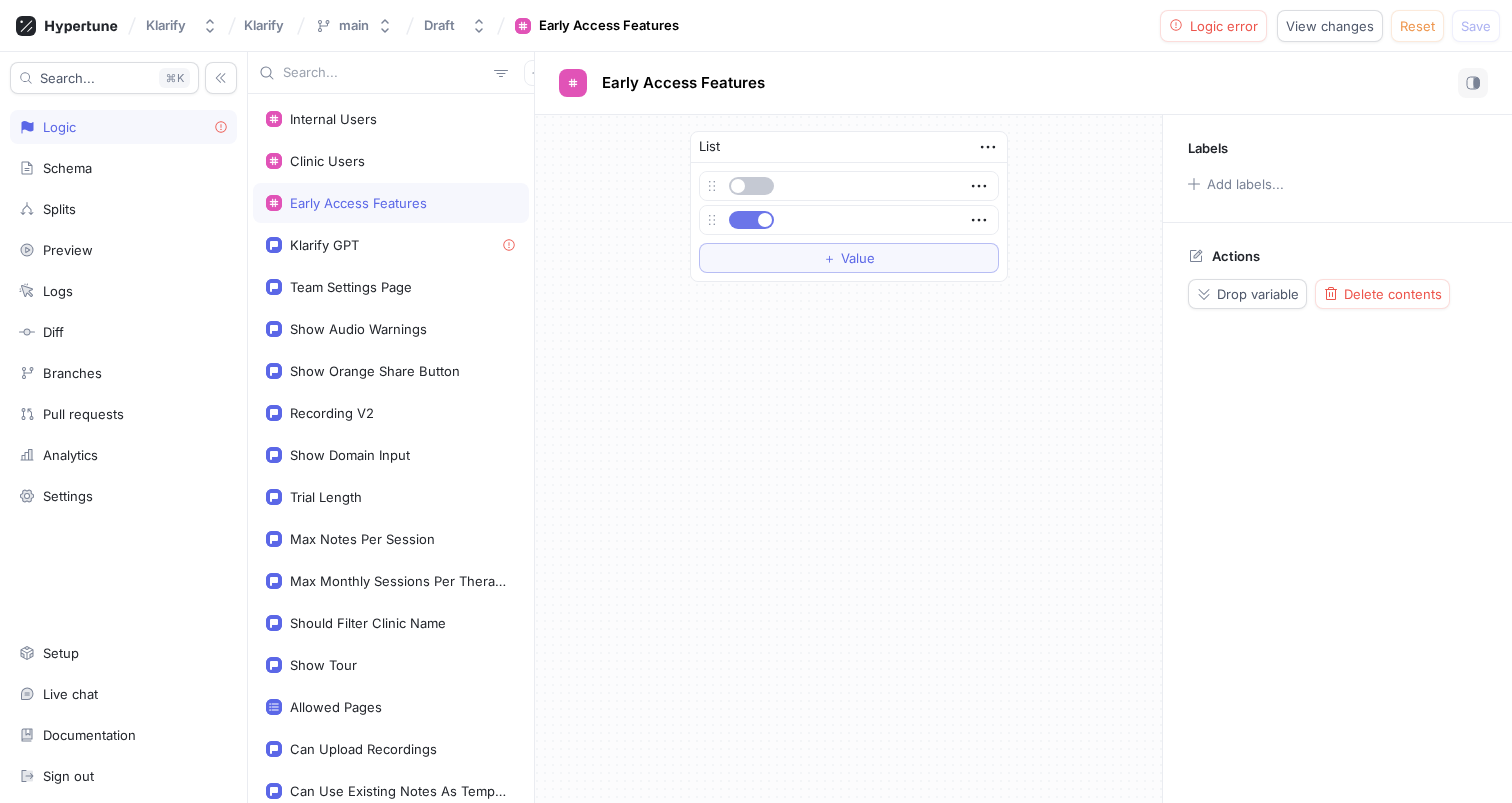 click at bounding box center [751, 220] 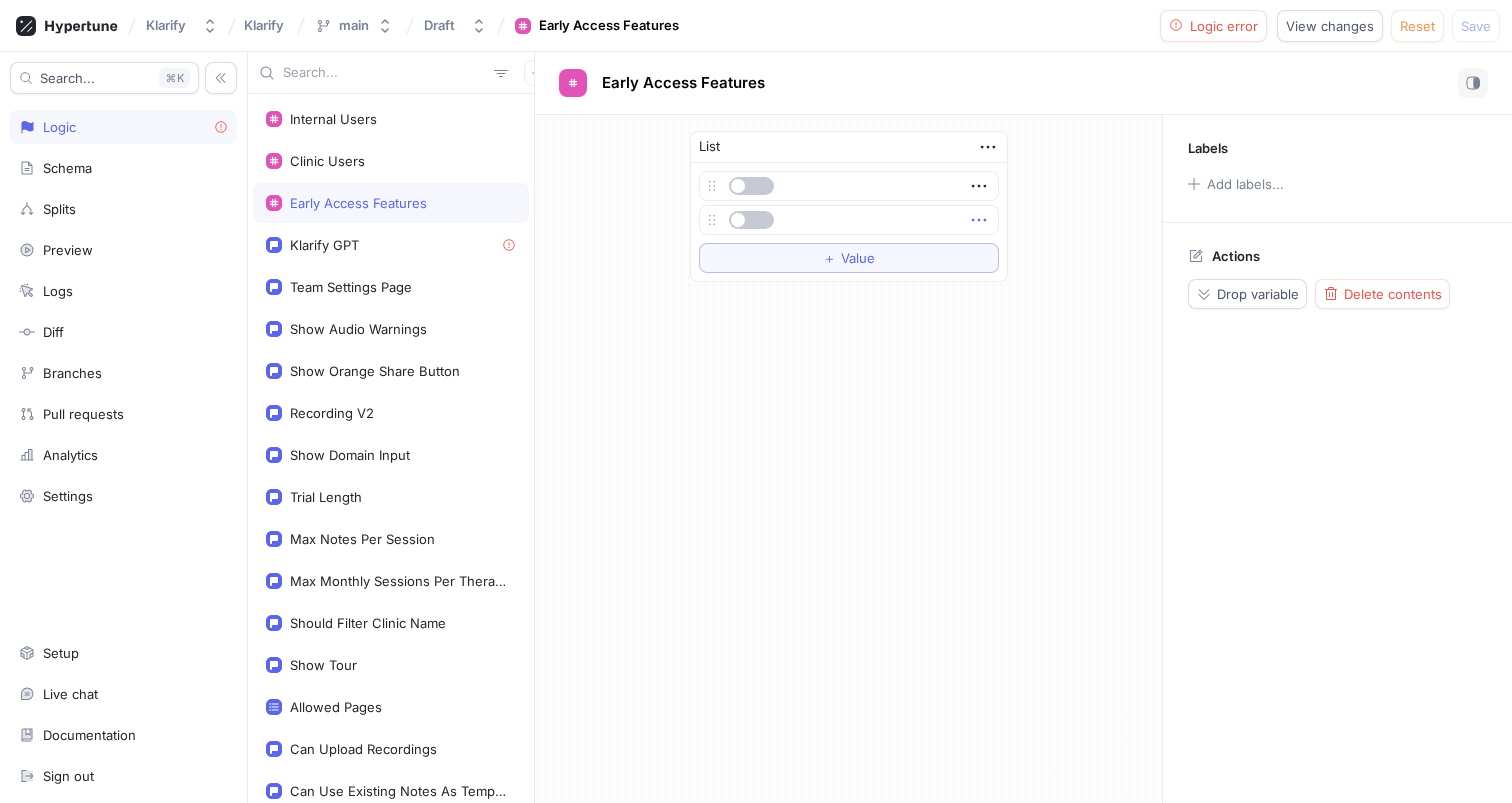click 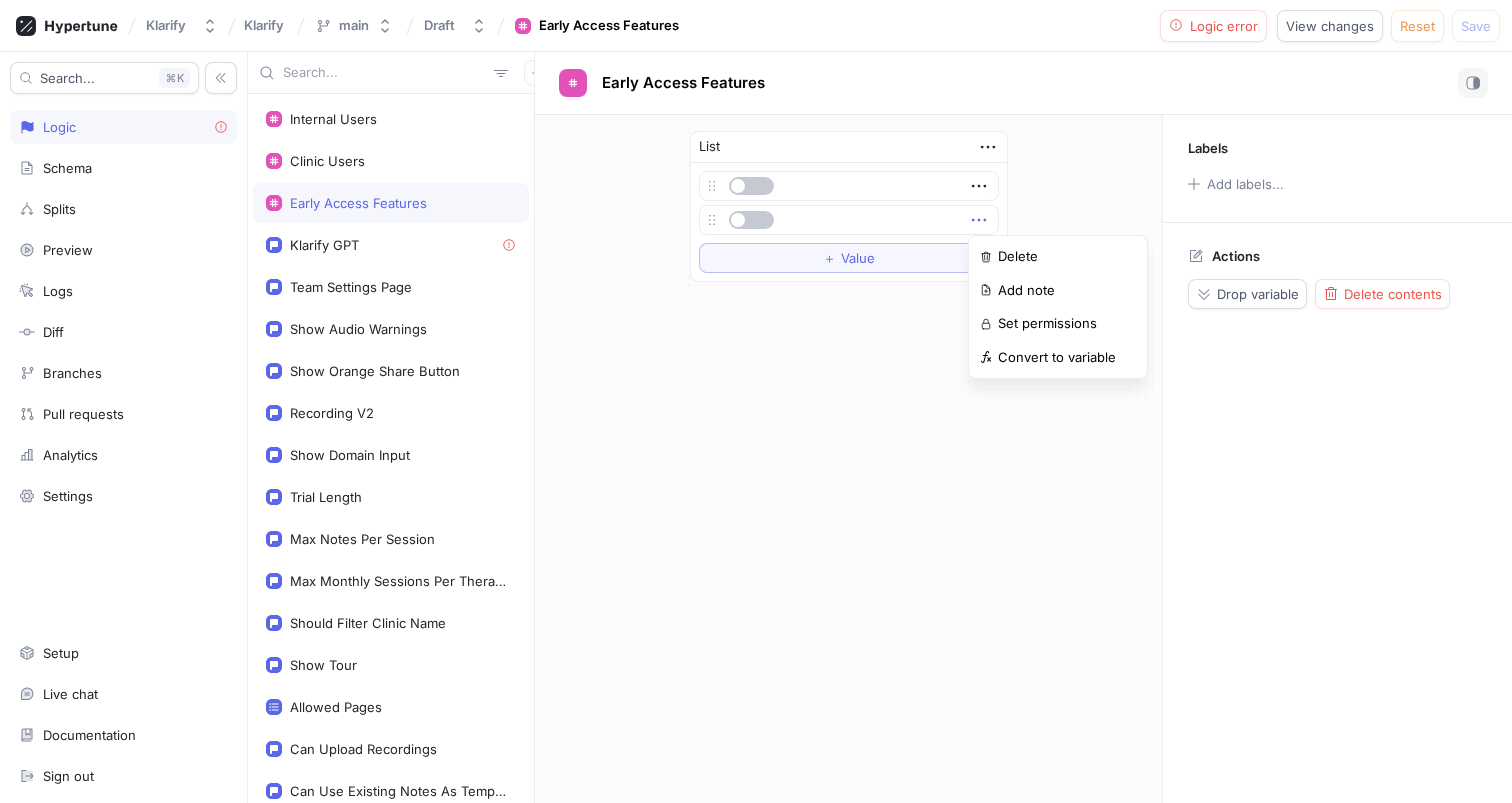 click 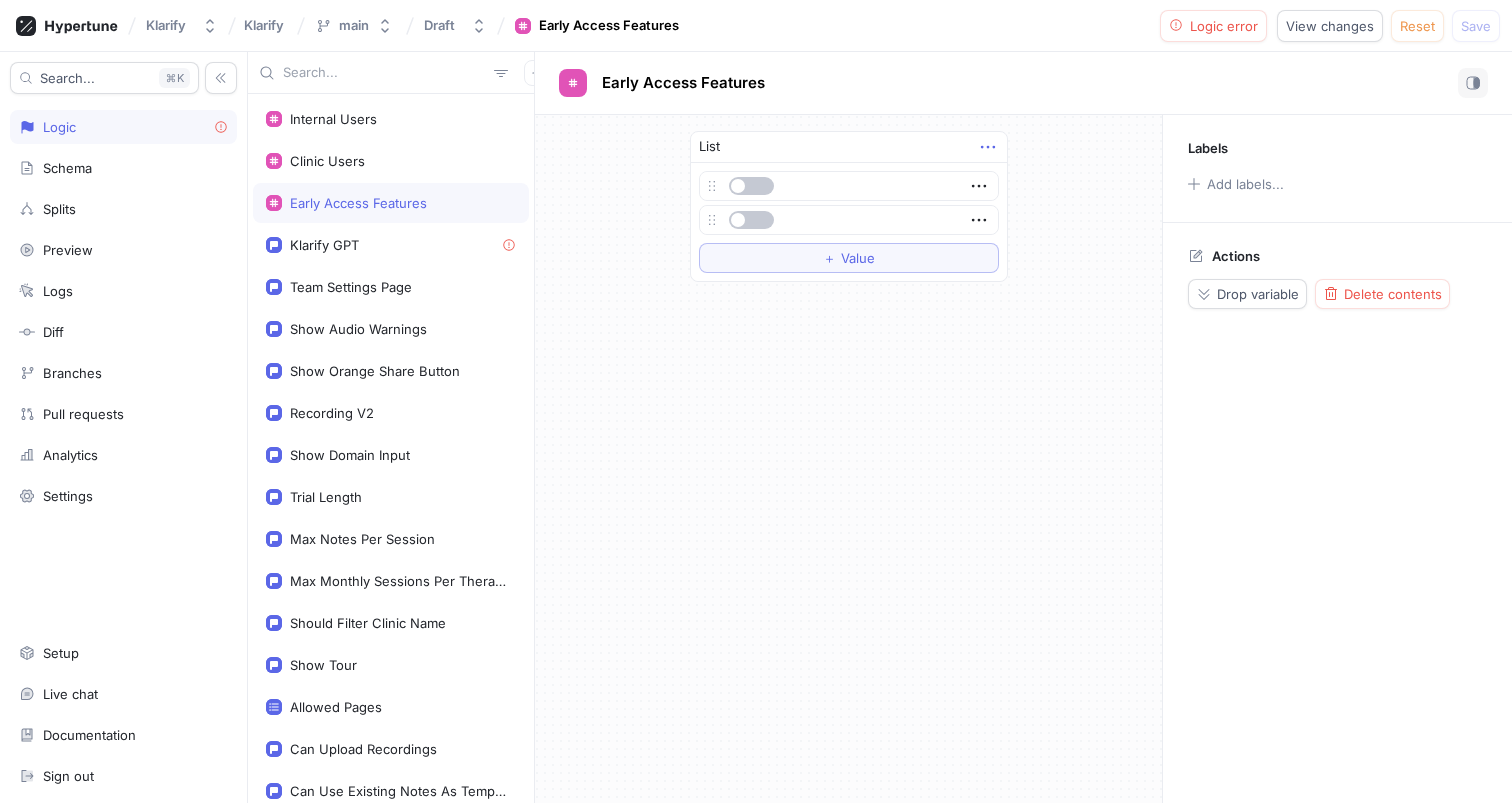click 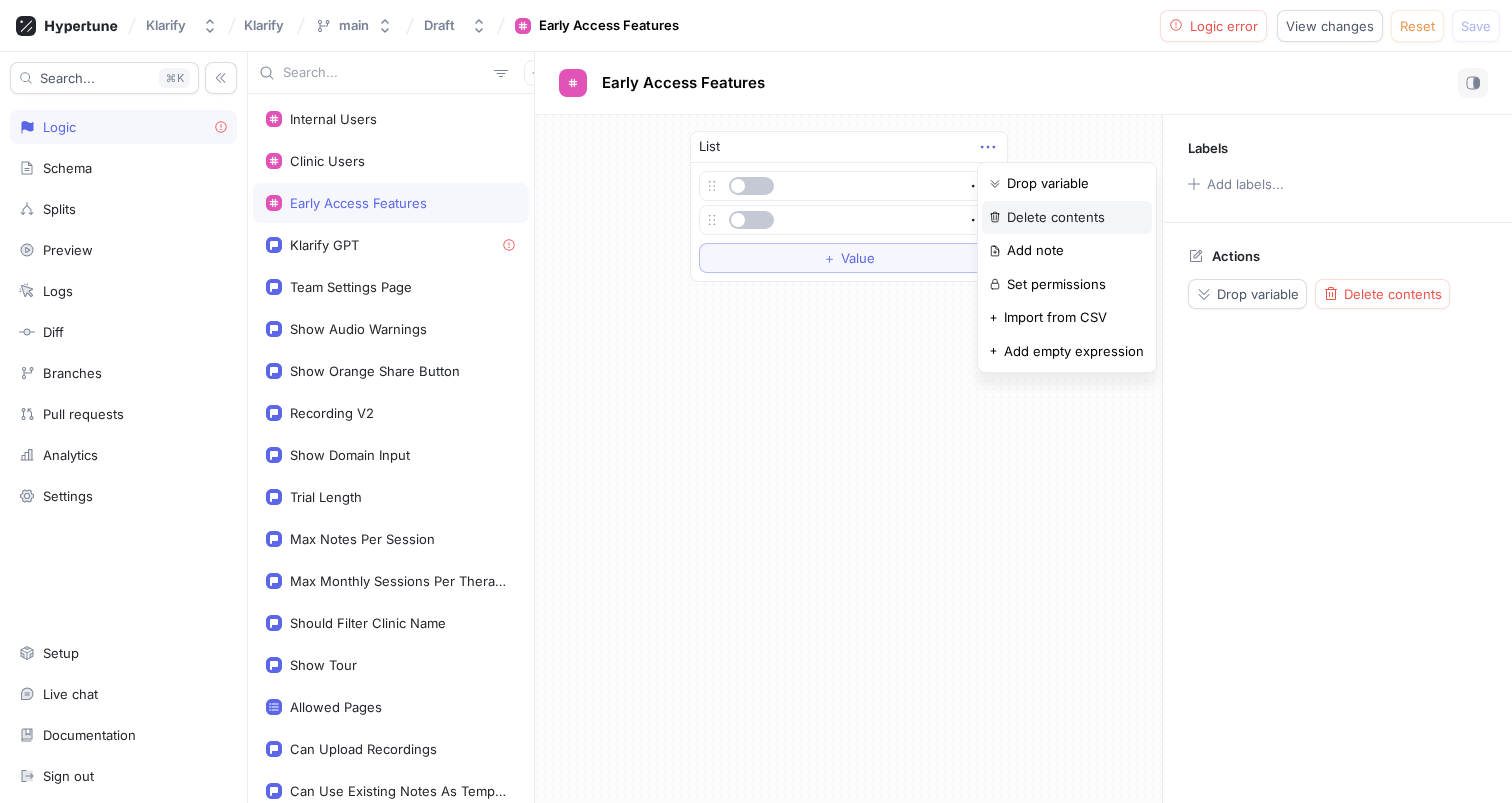 click on "Delete contents" at bounding box center [1056, 218] 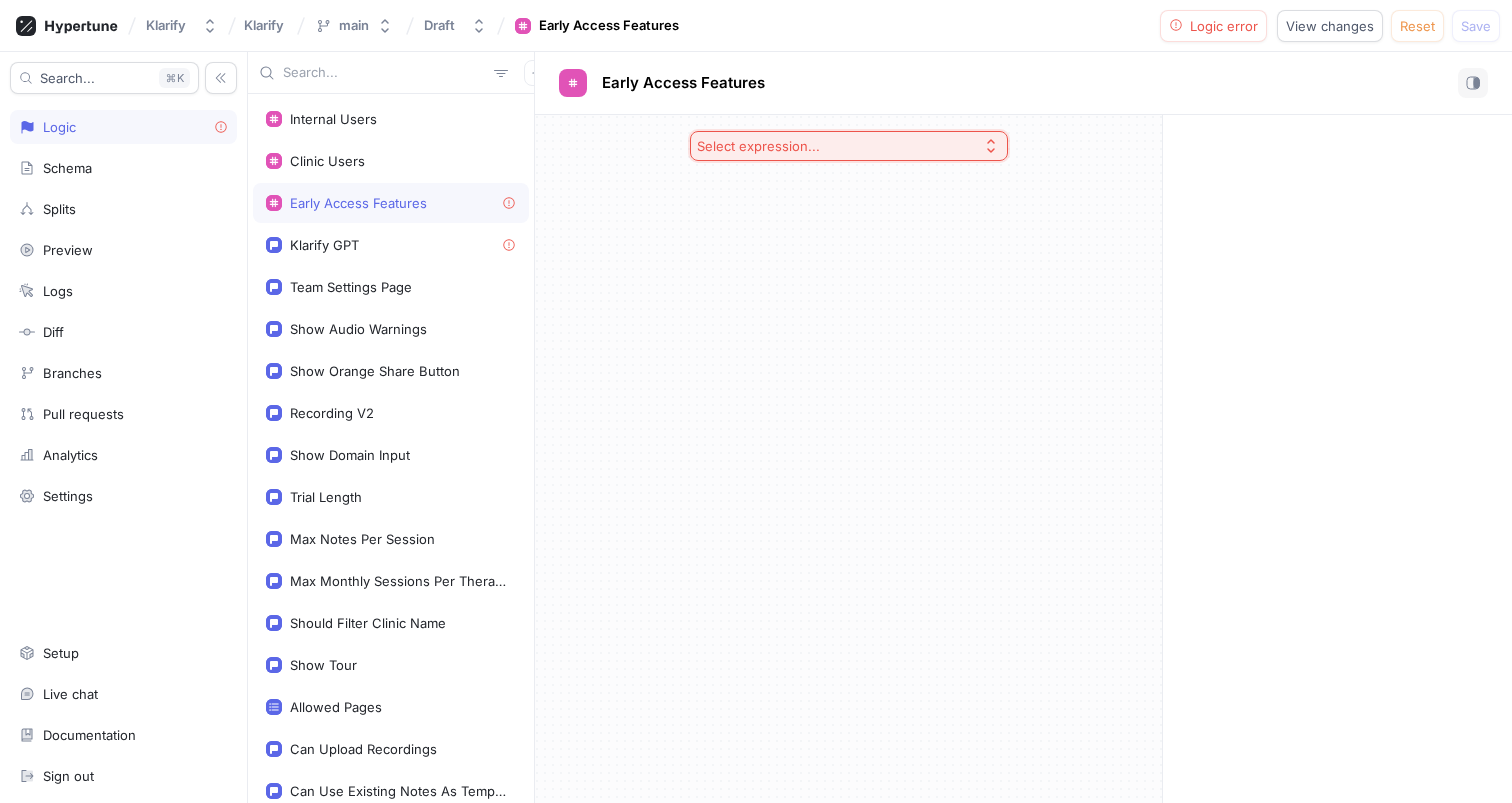 click on "Select expression..." at bounding box center (849, 146) 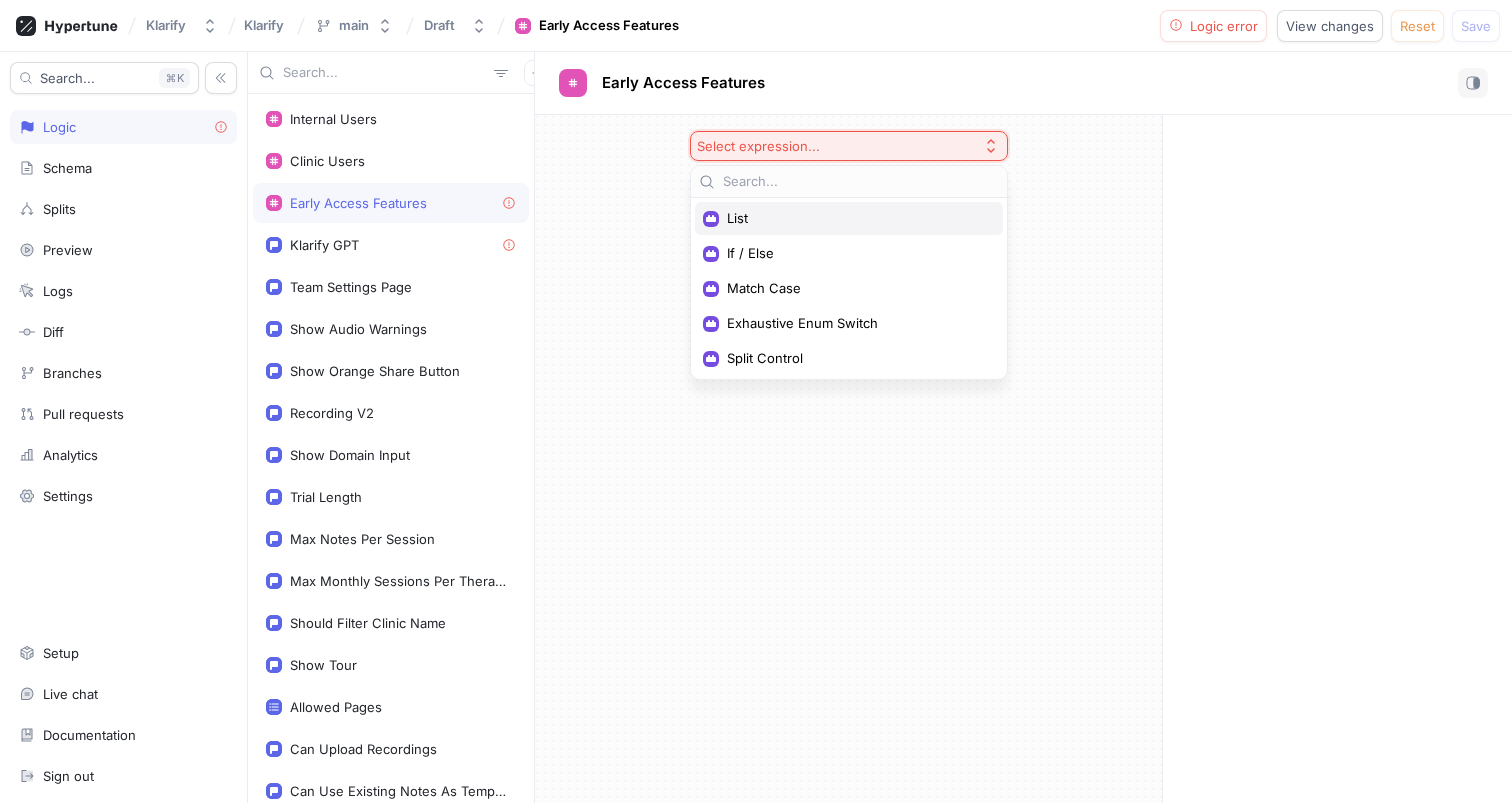 click on "List" at bounding box center [849, 218] 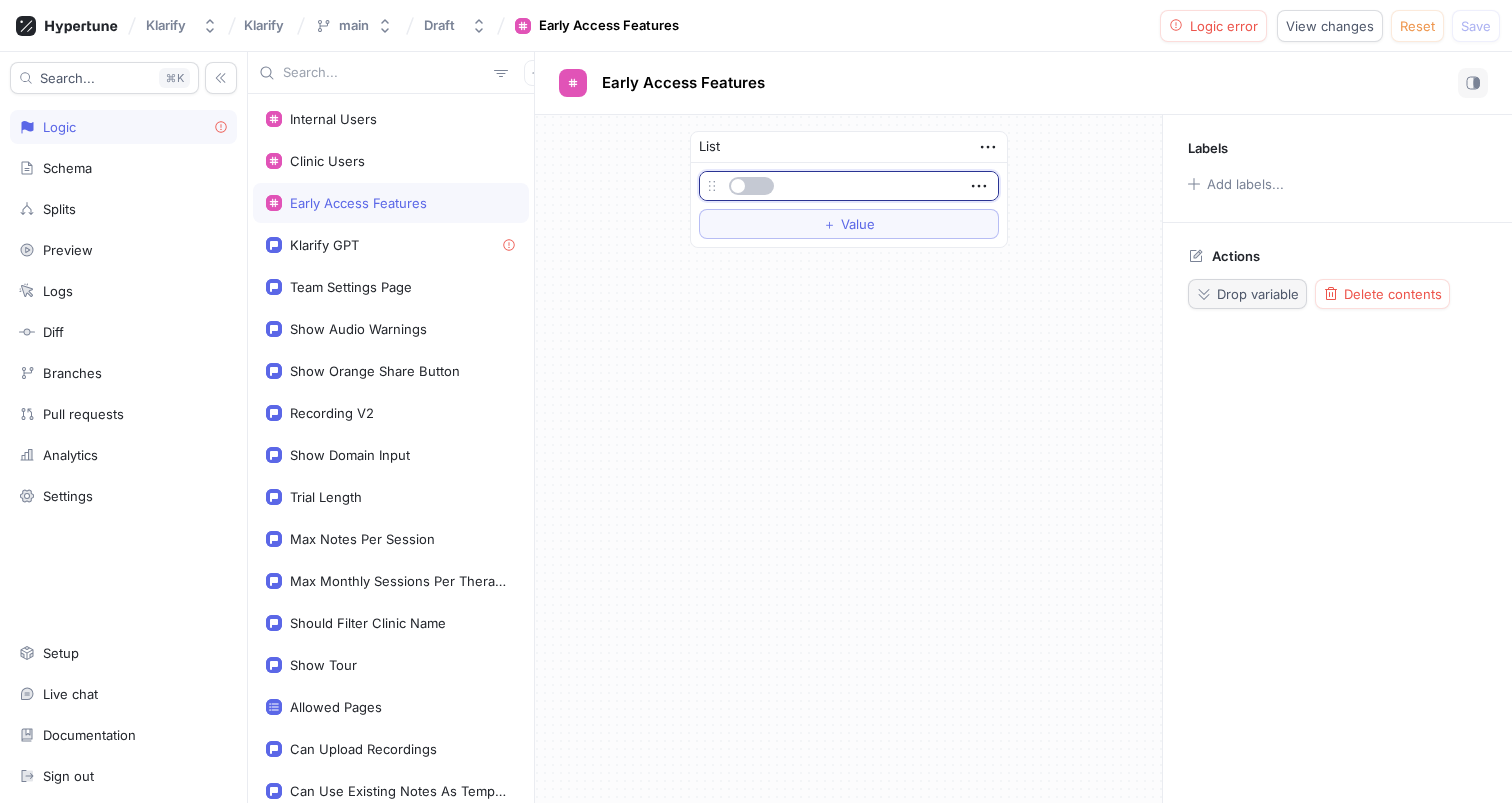 click on "Drop variable" at bounding box center (1258, 294) 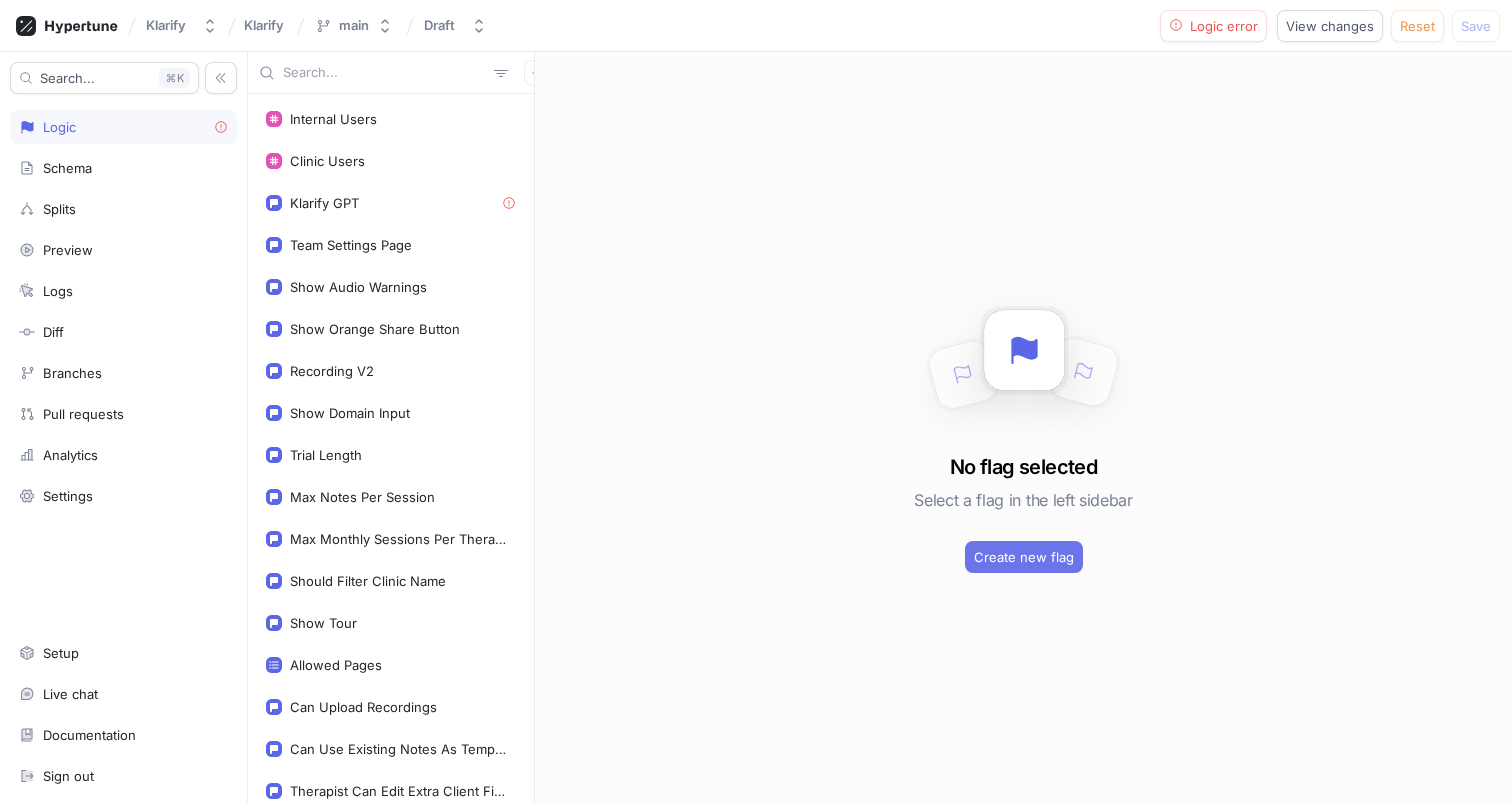 click on "Create new flag" at bounding box center (1024, 557) 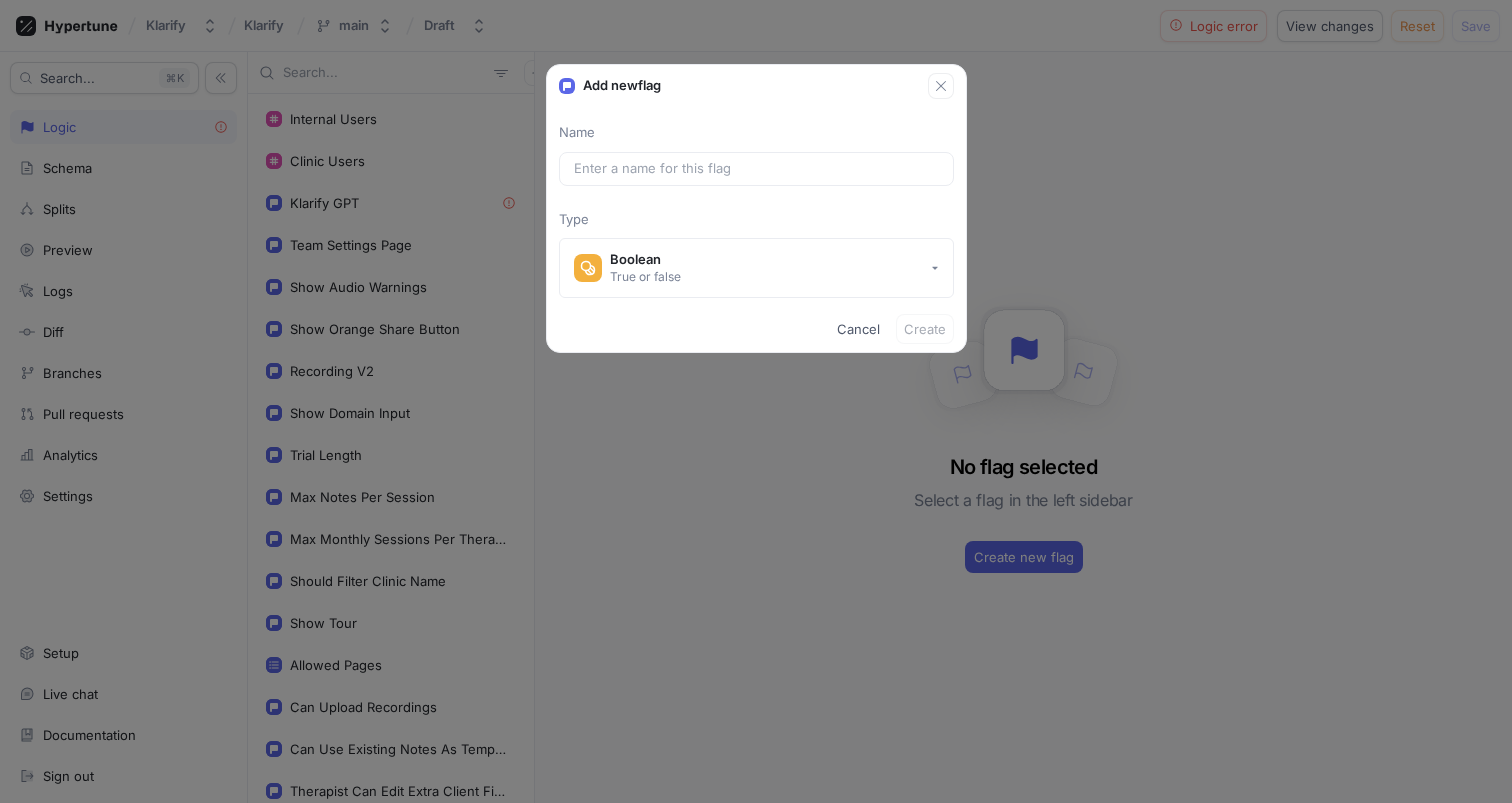 click on "Name" at bounding box center (756, 133) 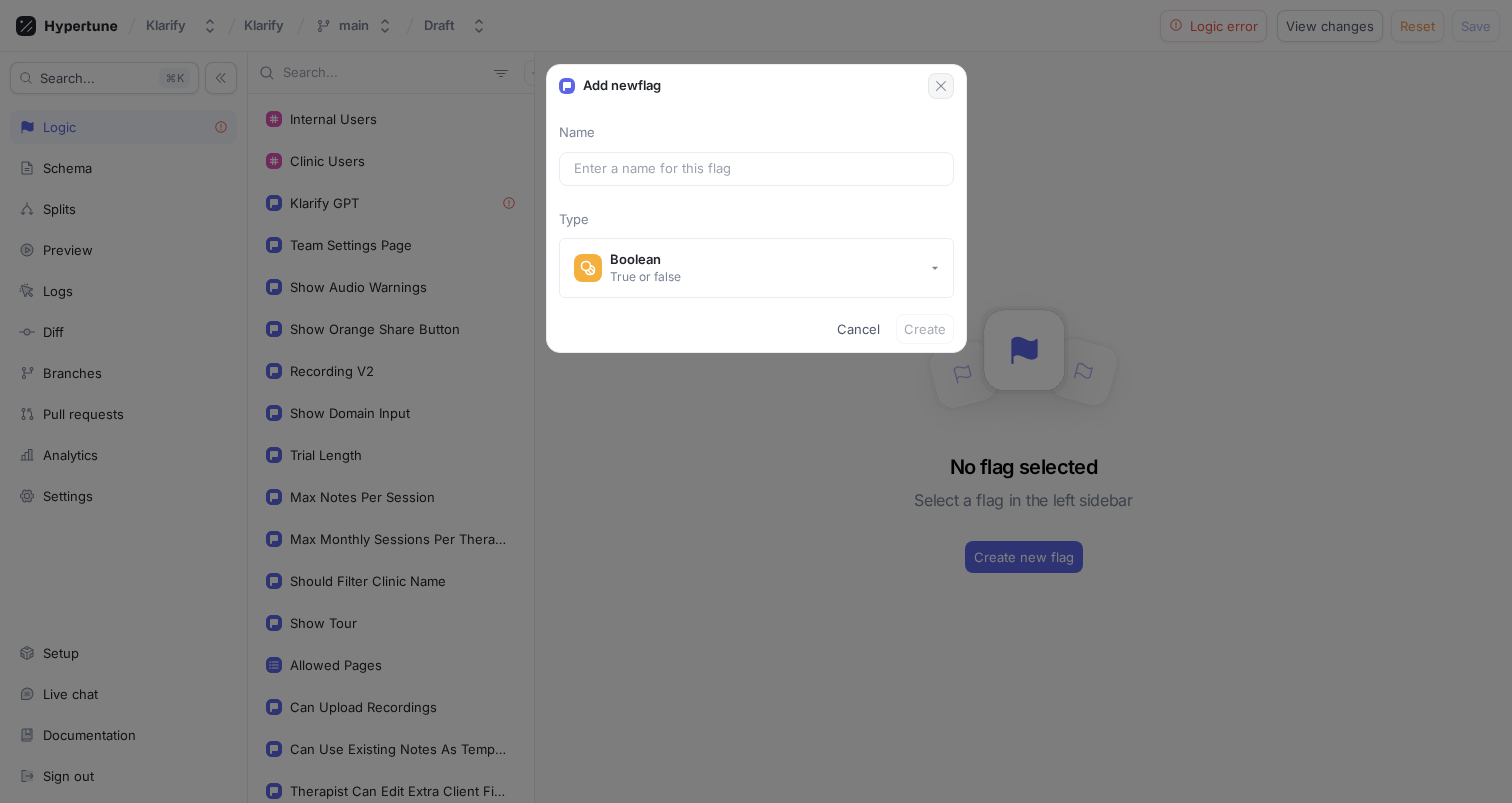 click at bounding box center [941, 86] 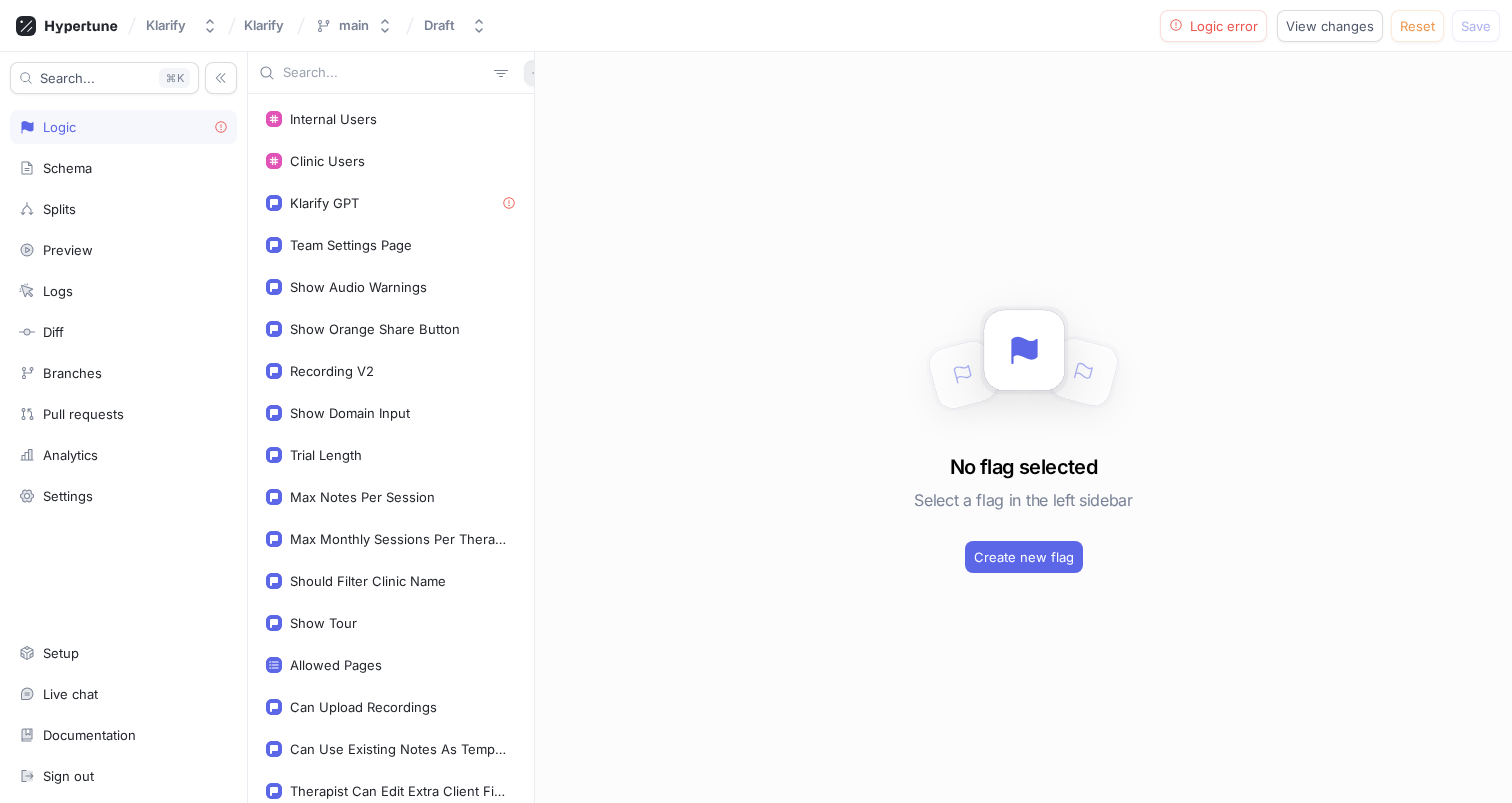 click 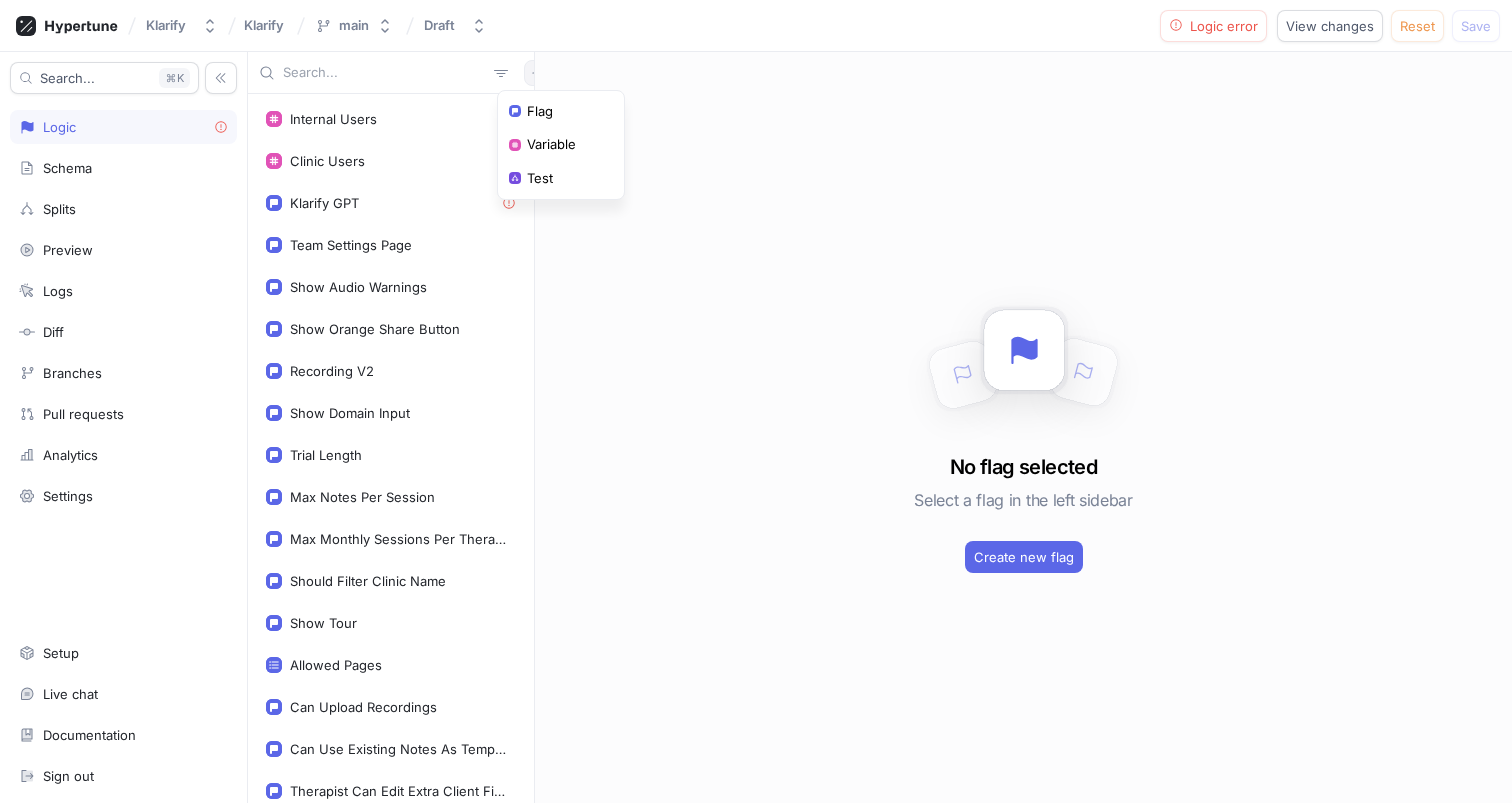 click on "Internal Users   Clinic Users Klarify GPT Team Settings Page Show Audio Warnings Show Orange Share Button Recording V2 Show Domain Input Trial Length Max Notes Per Session Max Monthly Sessions Per Therapist Should Filter Clinic Name Show Tour   Allowed Pages Can Upload Recordings Can Use Existing Notes As Template References Therapist Can Edit Extra Client Fields Can Share Notes Is Stripe Enabled Can Create Clinic Waitlist Accepted View complete tree" at bounding box center [391, 427] 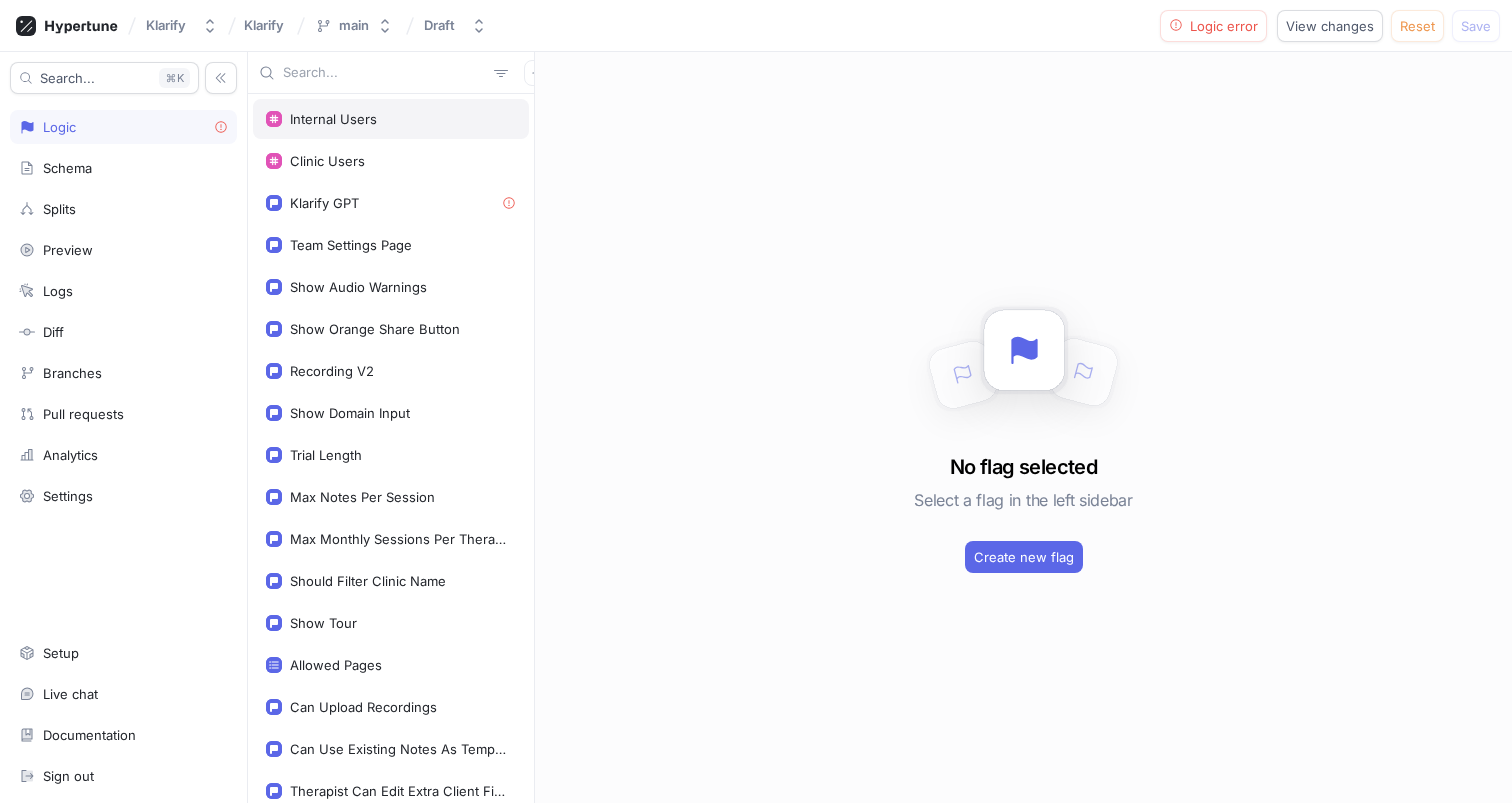 click on "Internal Users" at bounding box center (333, 119) 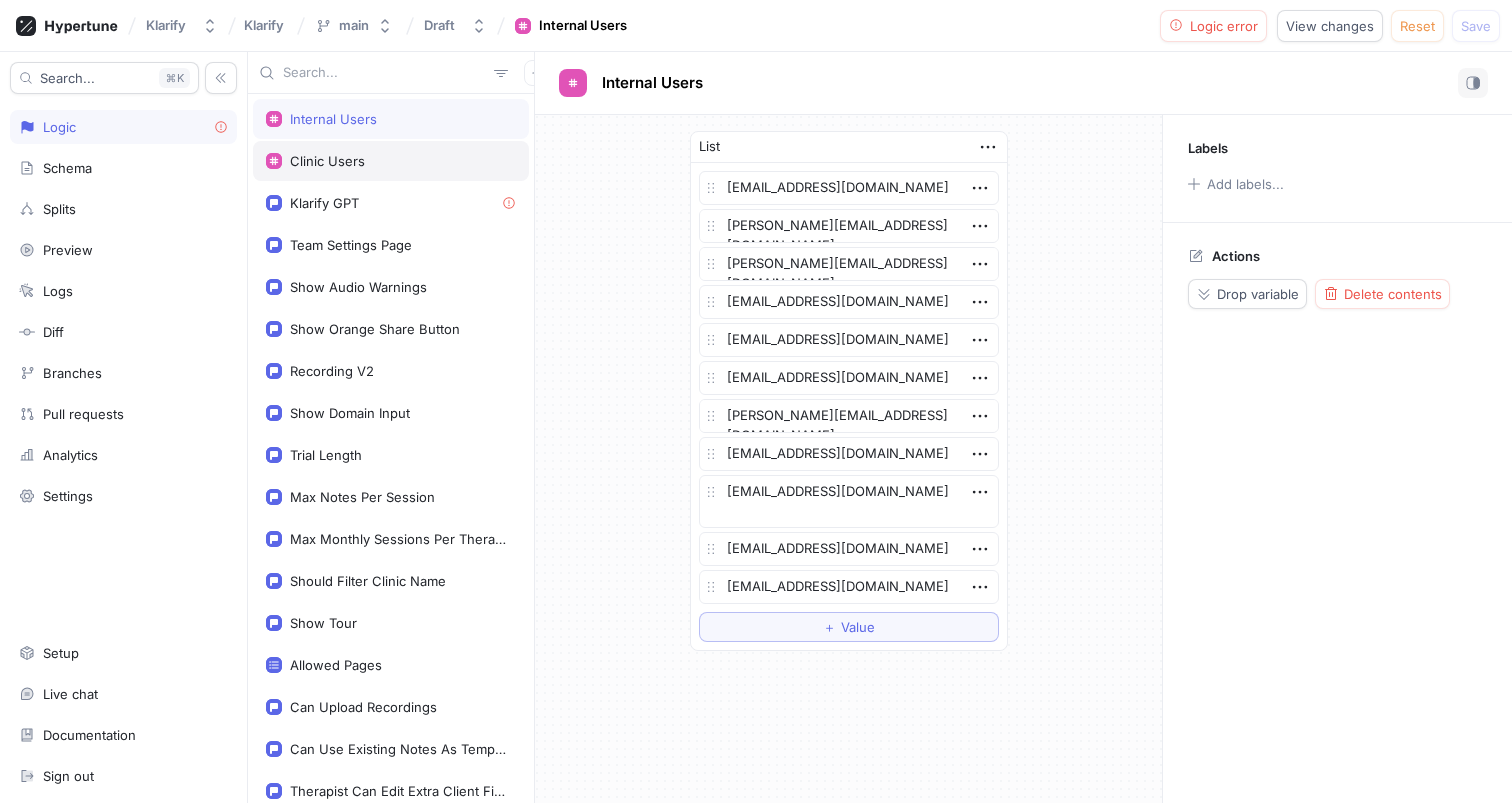 click on "Clinic Users" at bounding box center [391, 161] 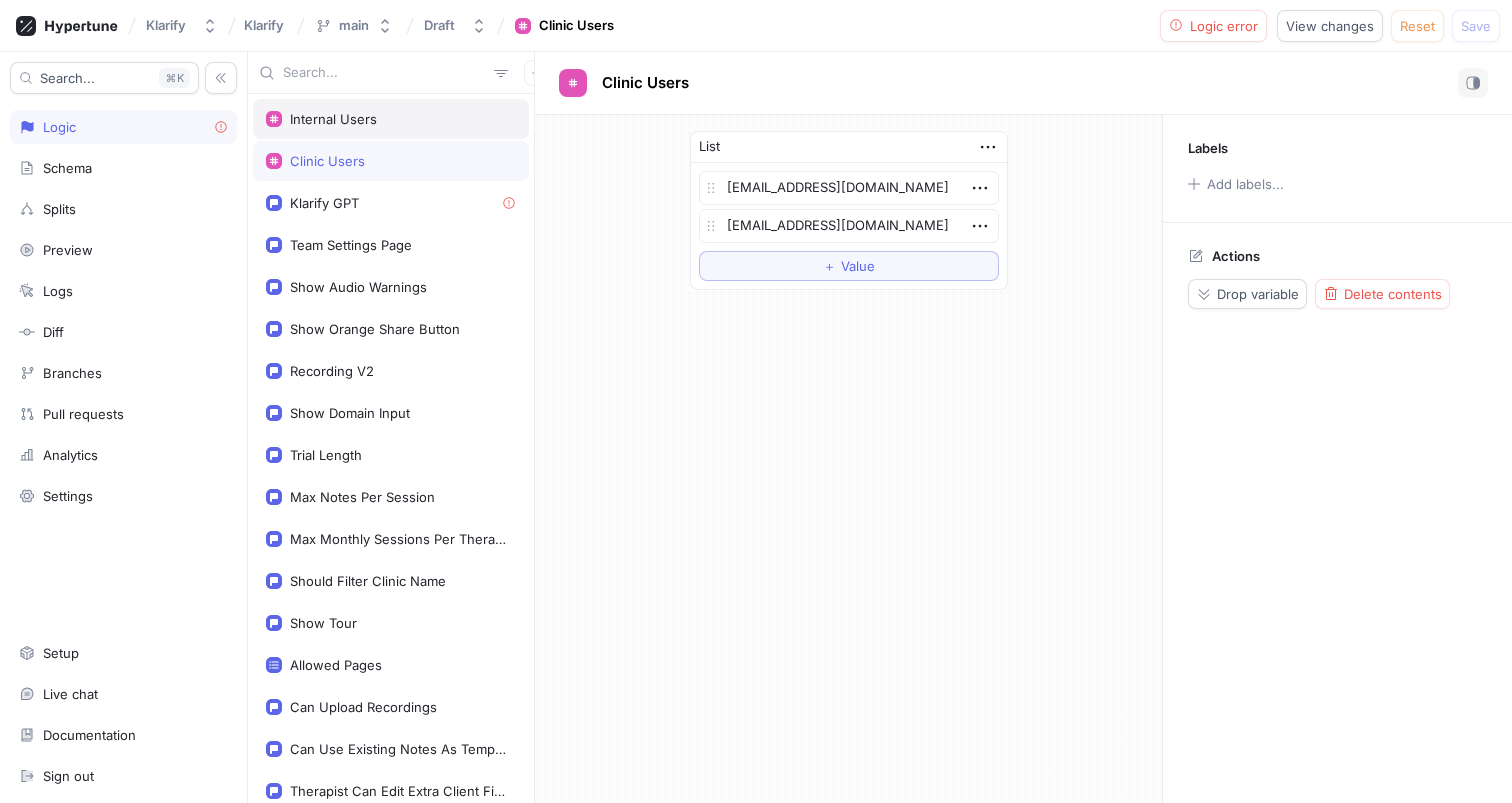 click on "Internal Users" at bounding box center [391, 119] 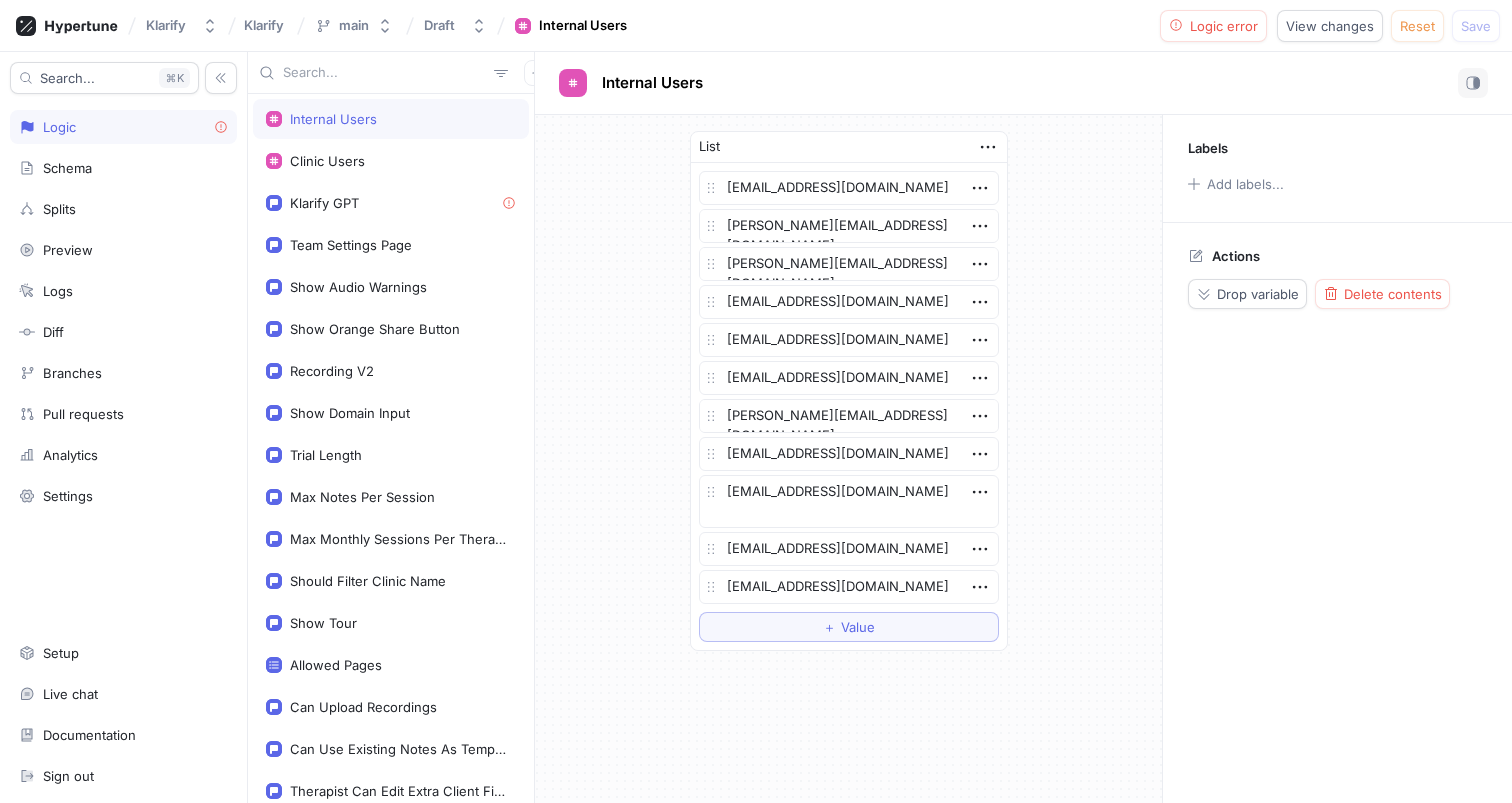 type on "x" 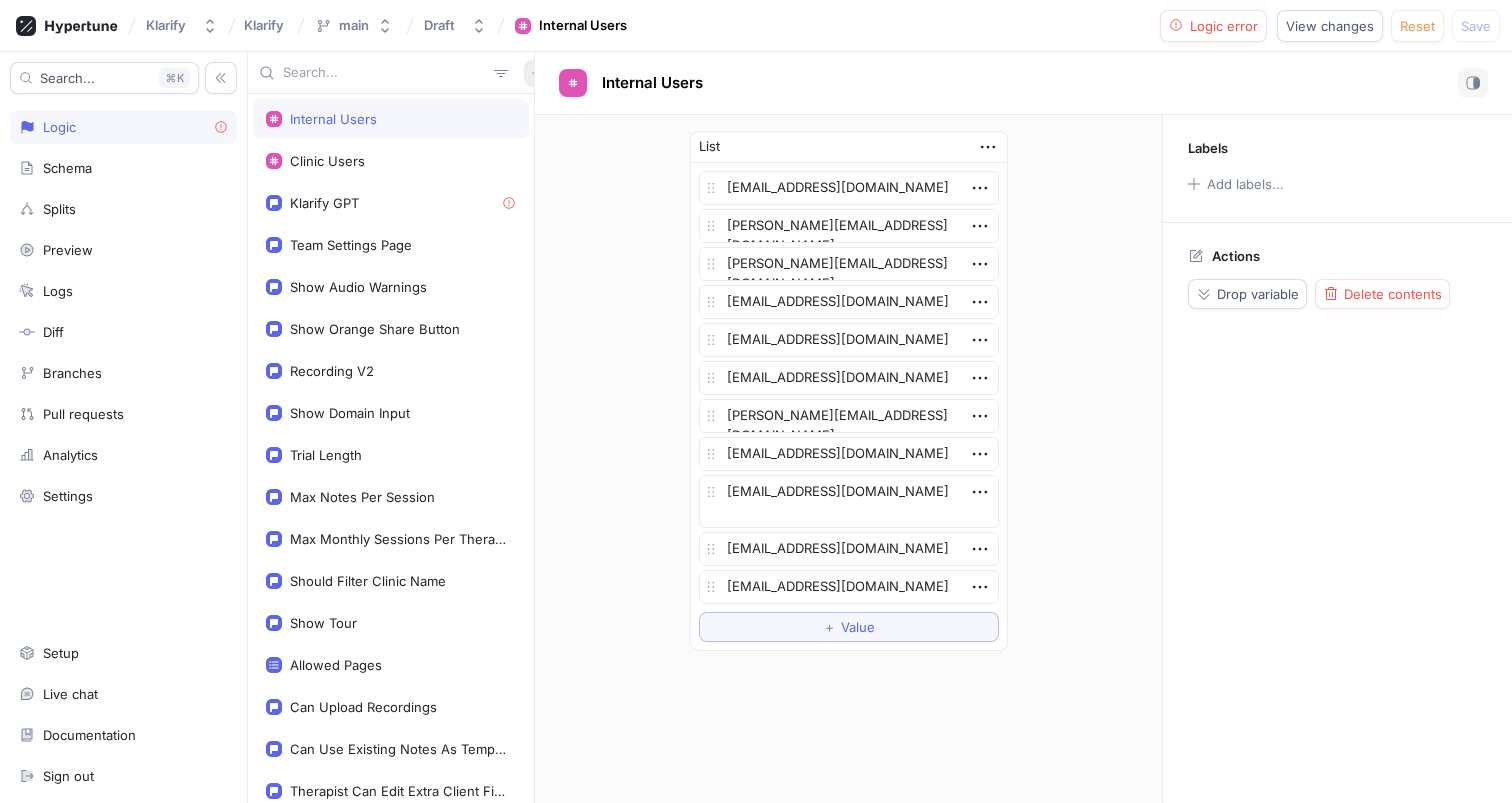 click 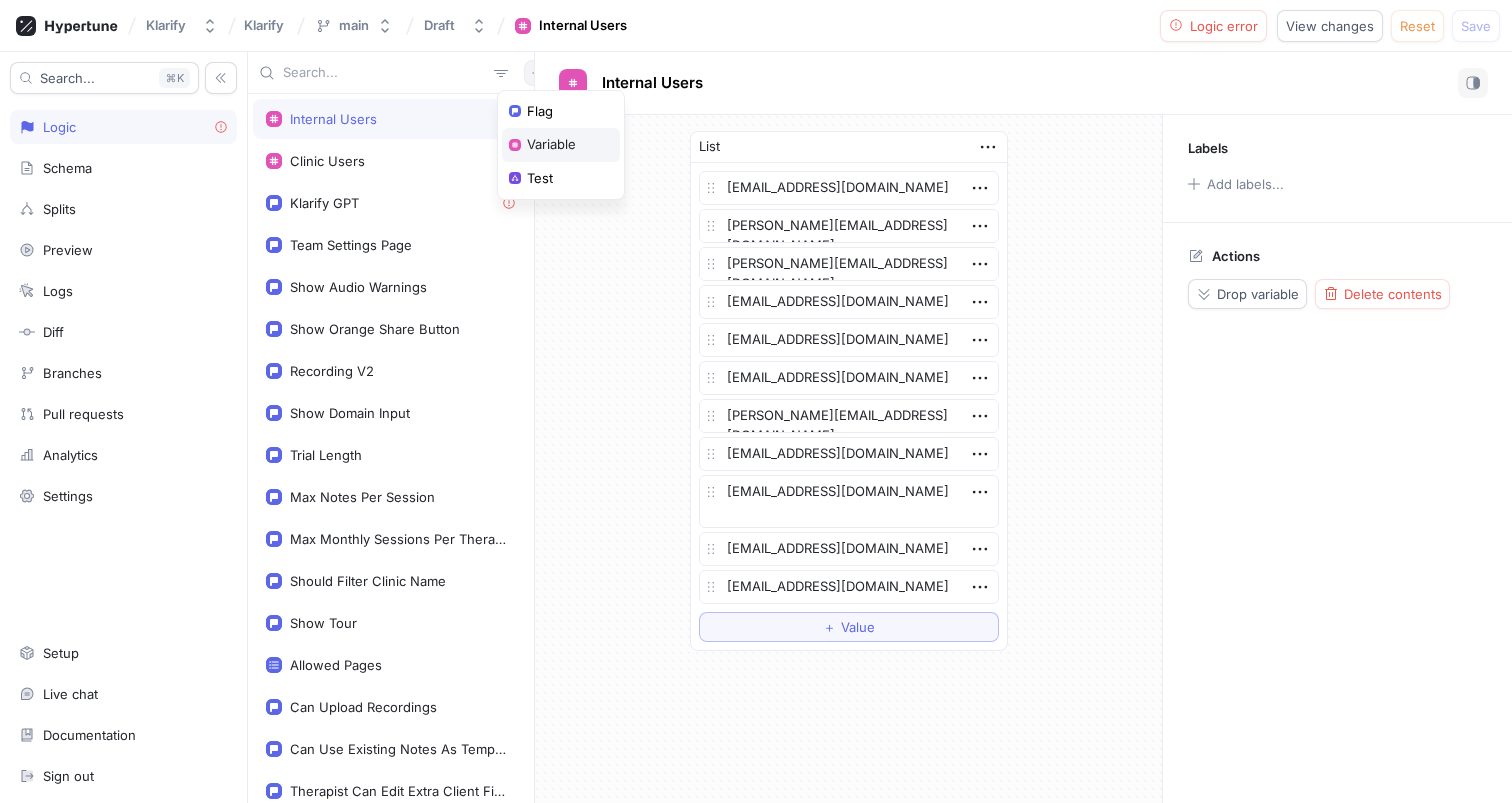 click on "Variable" at bounding box center [551, 145] 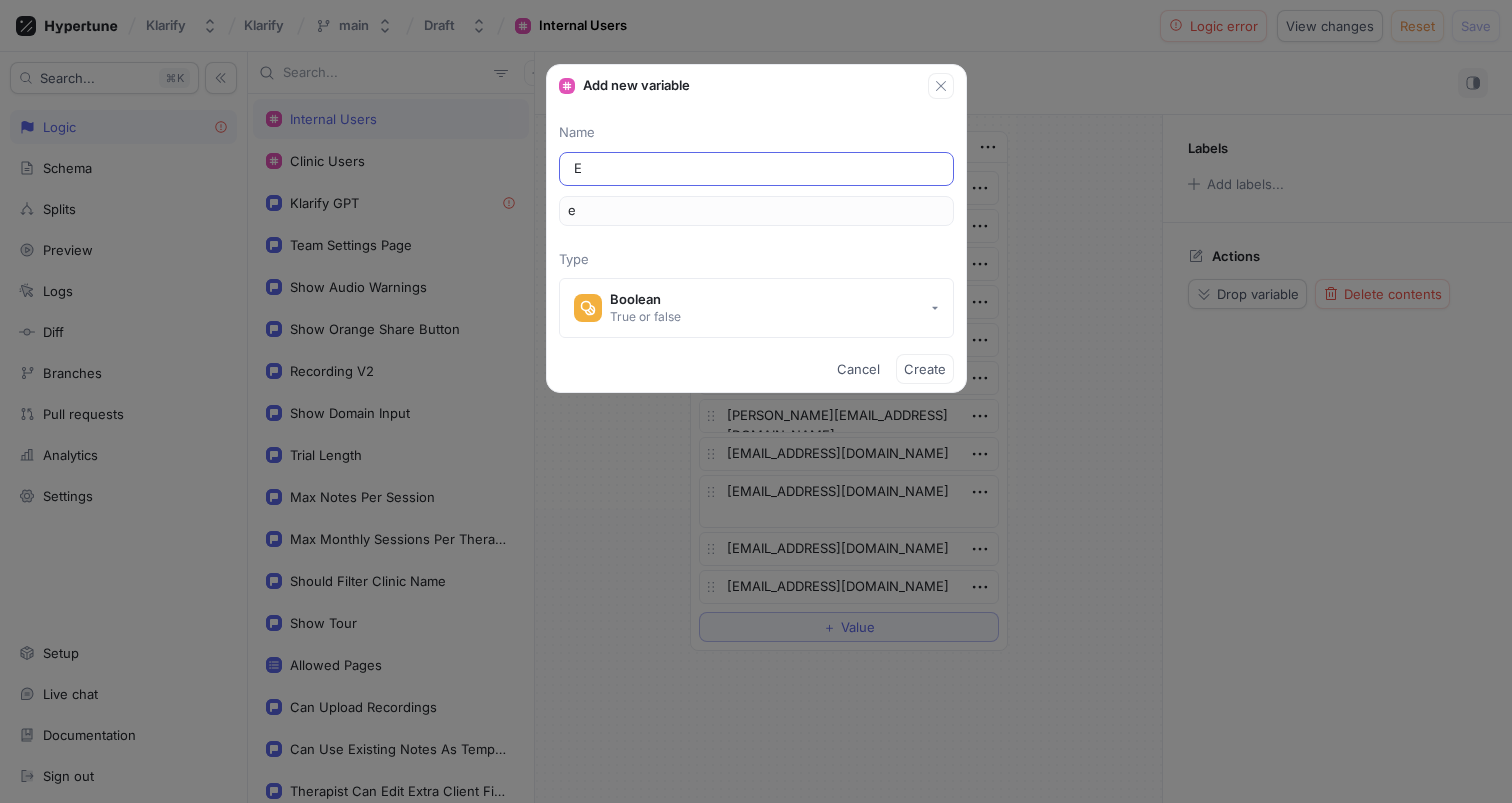 type on "Ea" 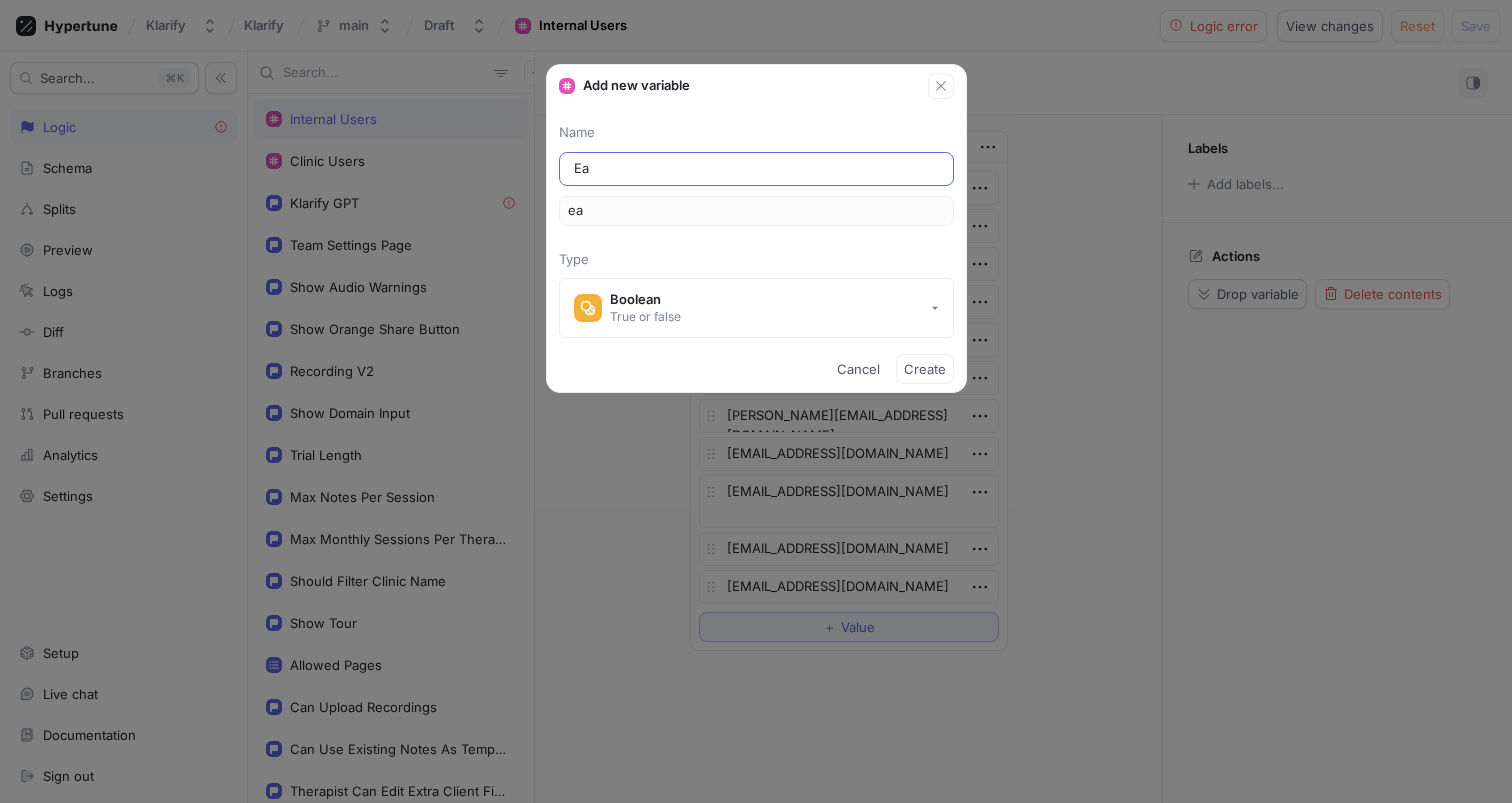 type on "Ear" 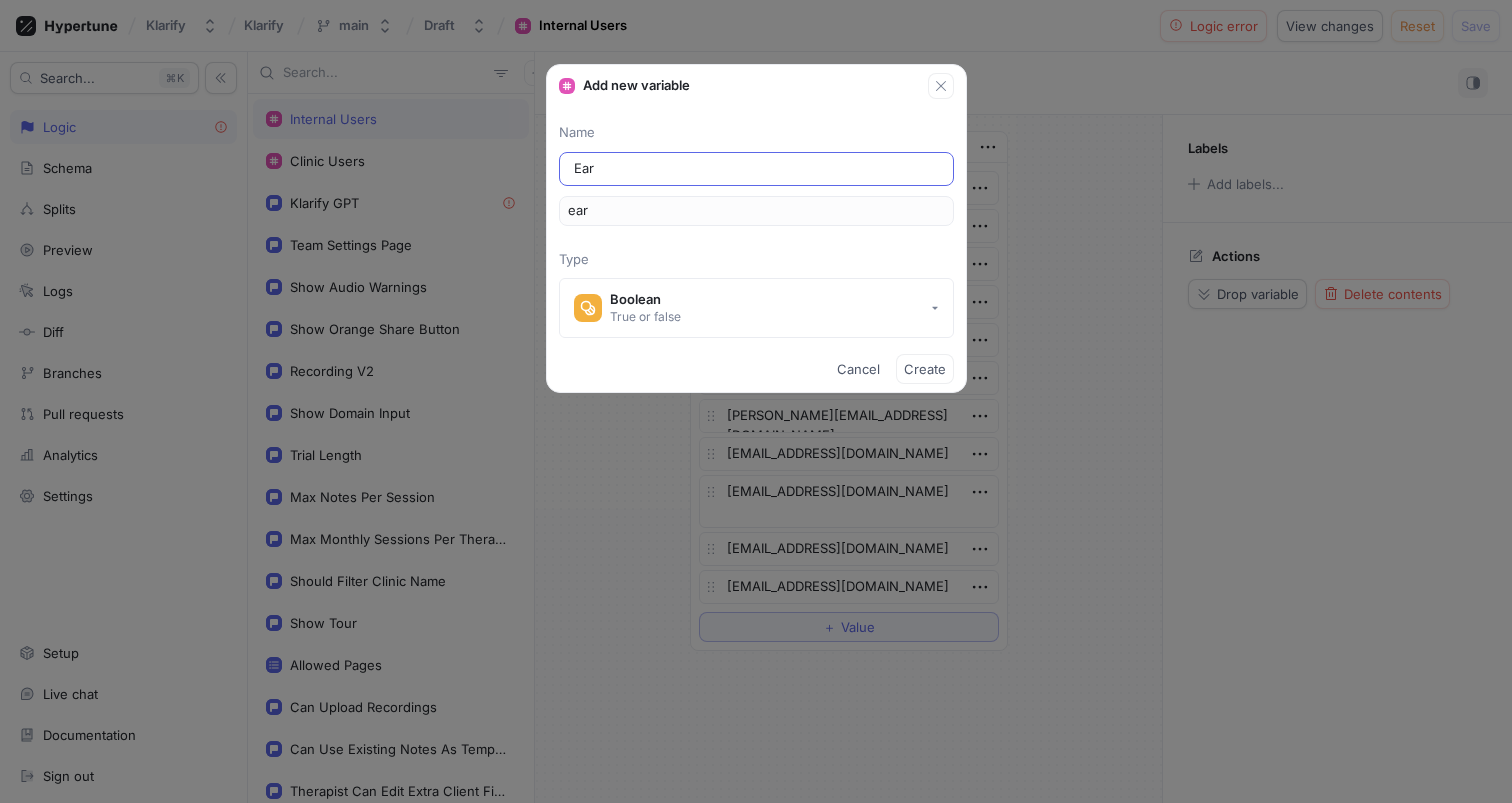 type on "[PERSON_NAME]" 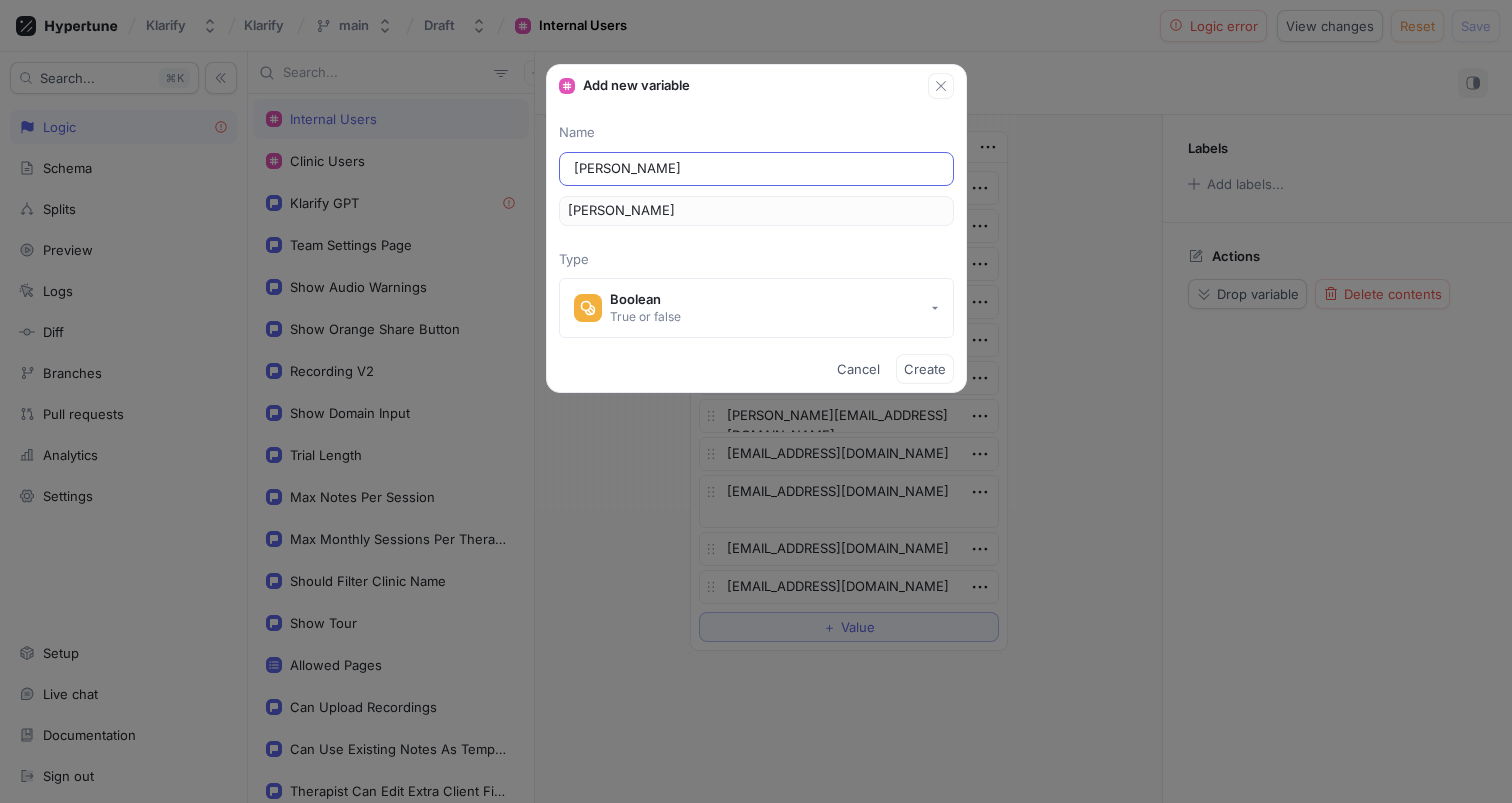 type on "Early" 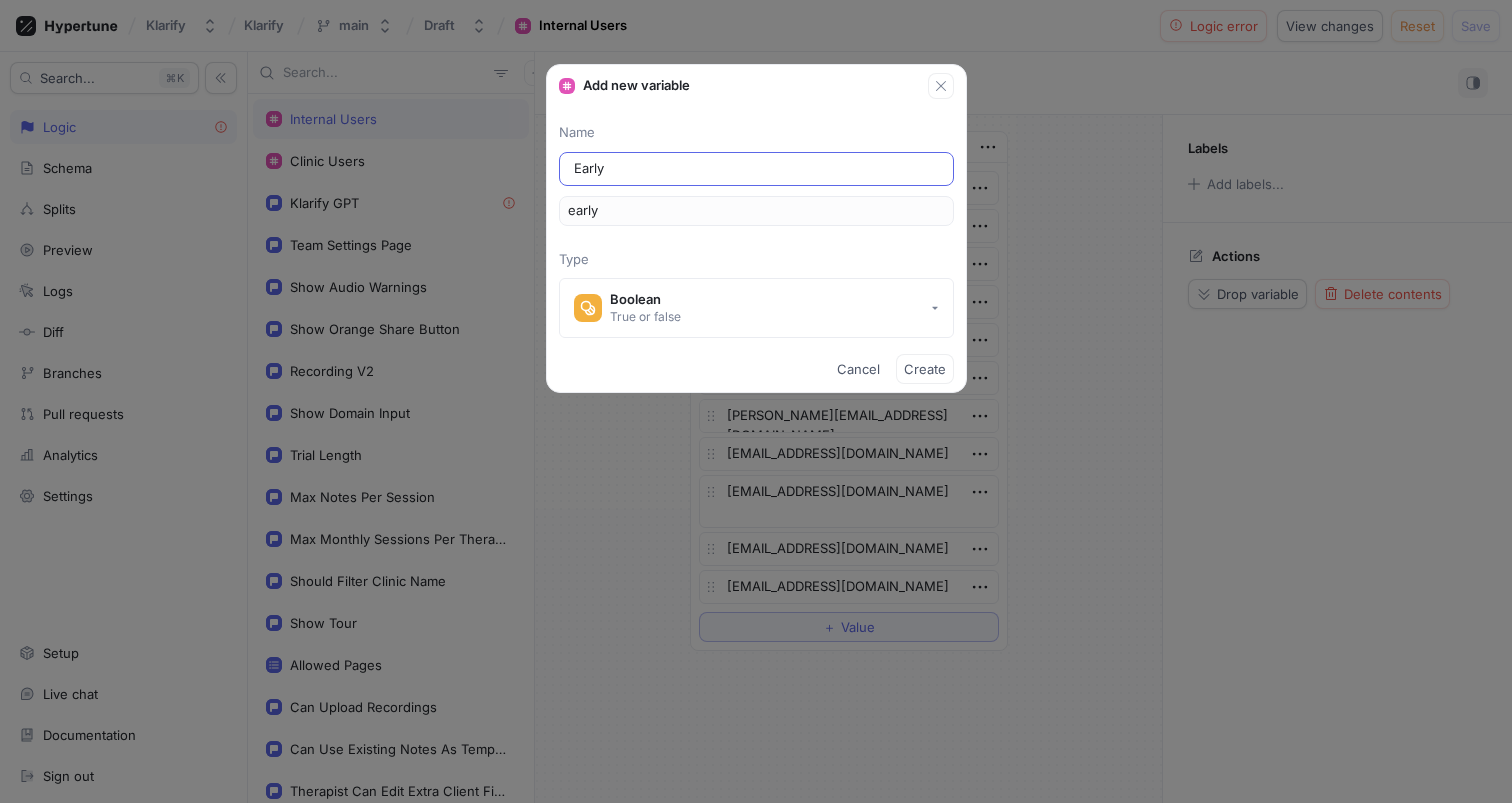 type on "EarlyA" 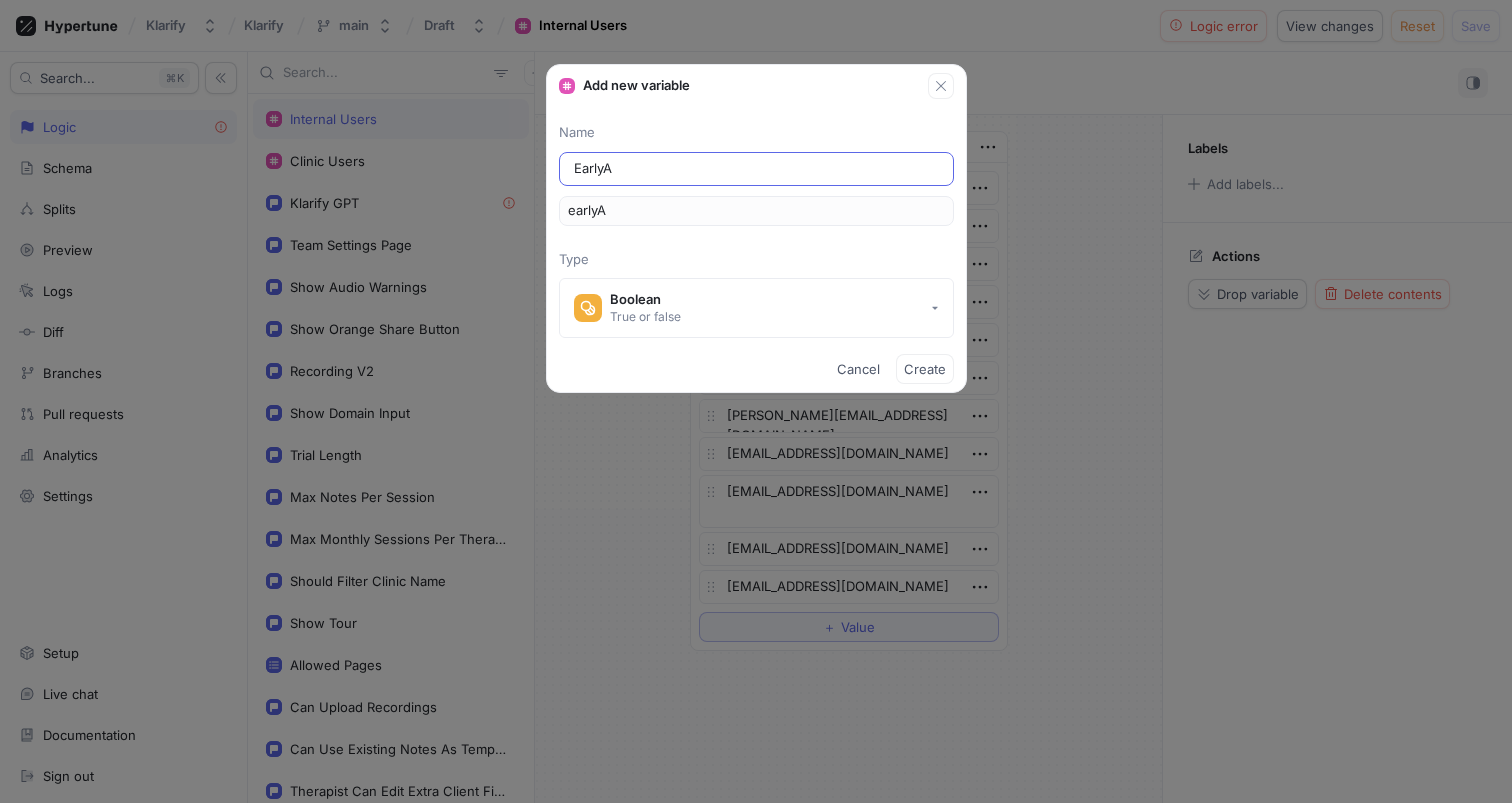 type on "EarlyAC" 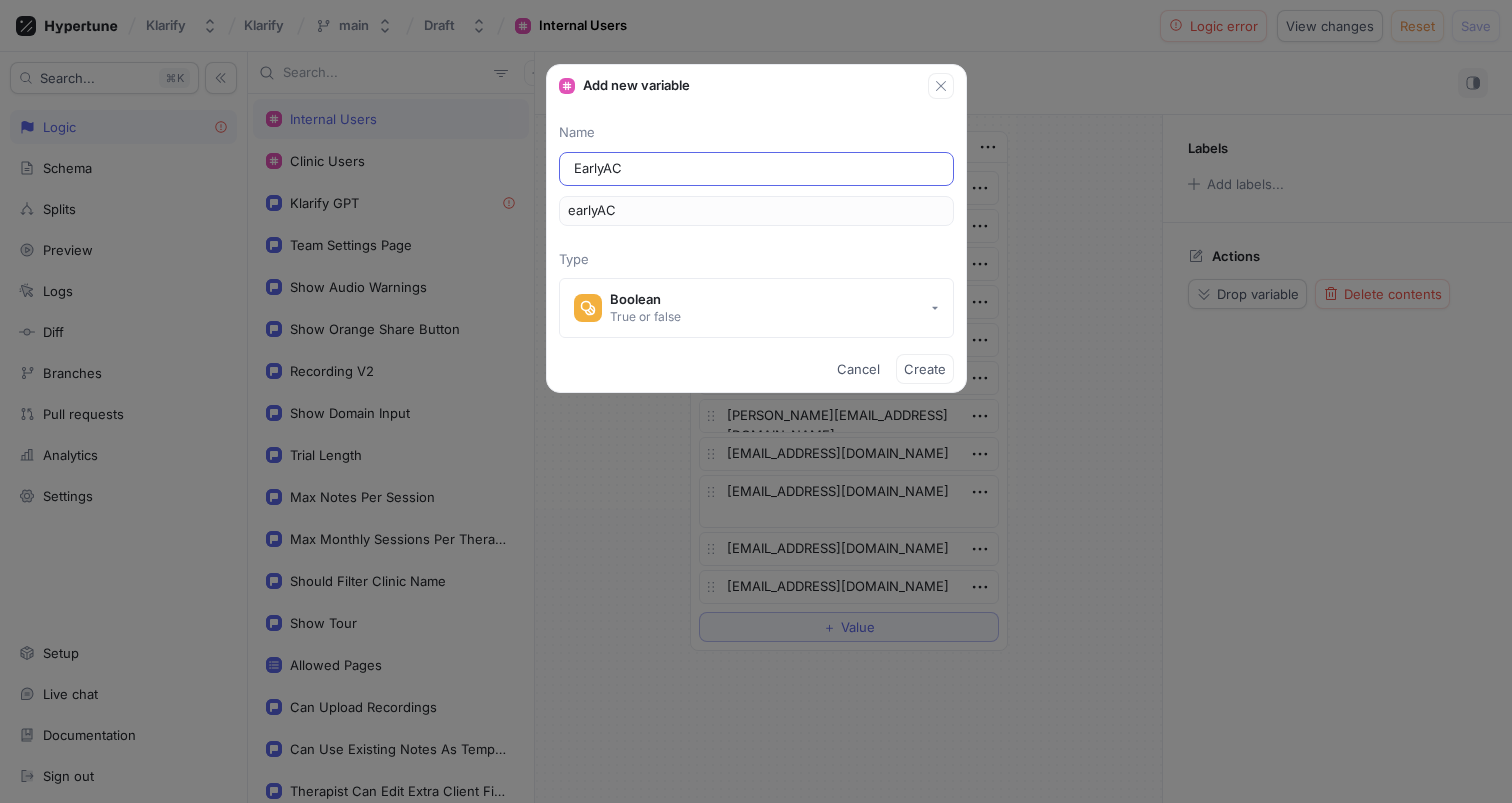 type on "EarlyACc" 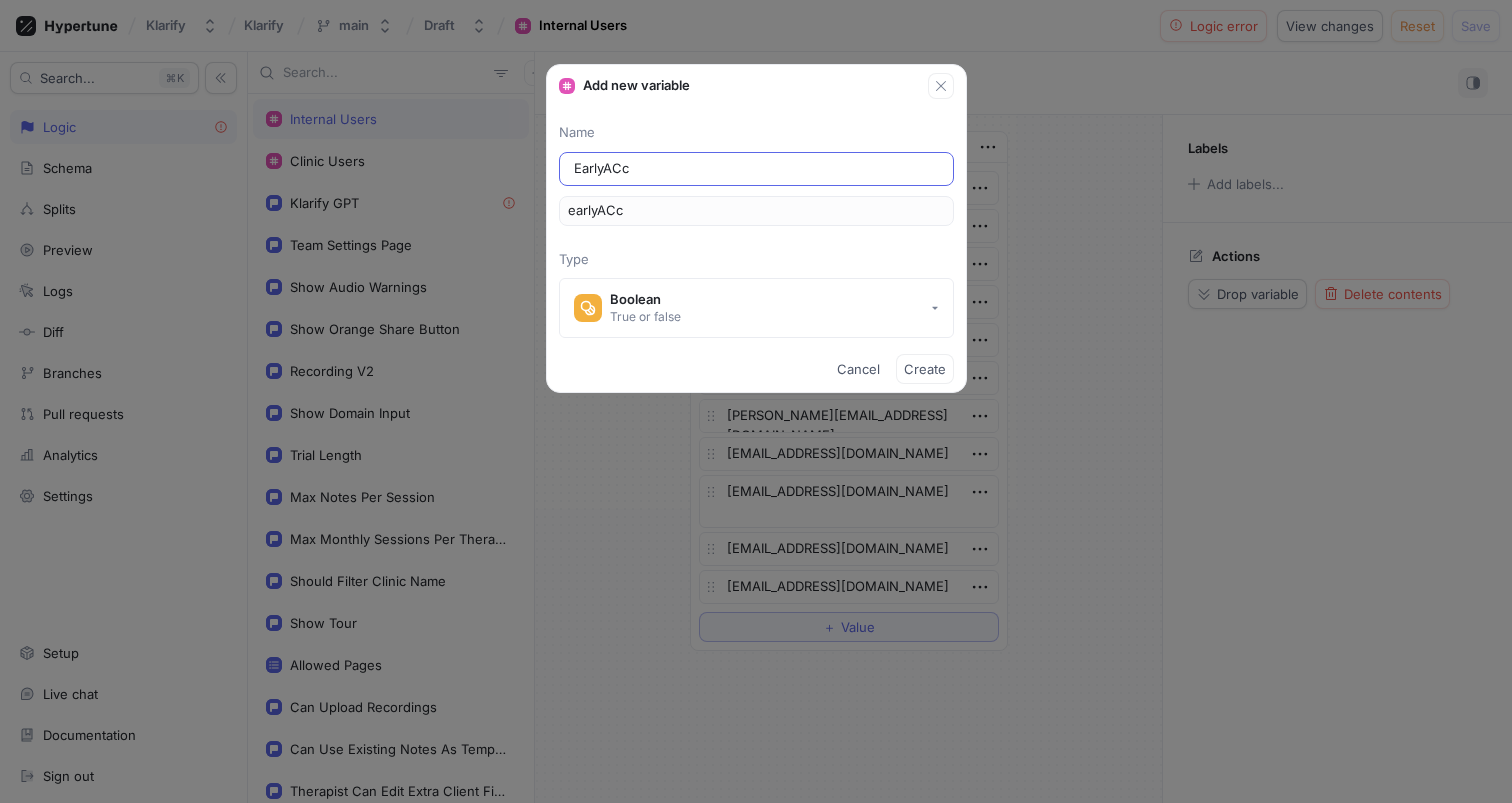 type on "EarlyAC" 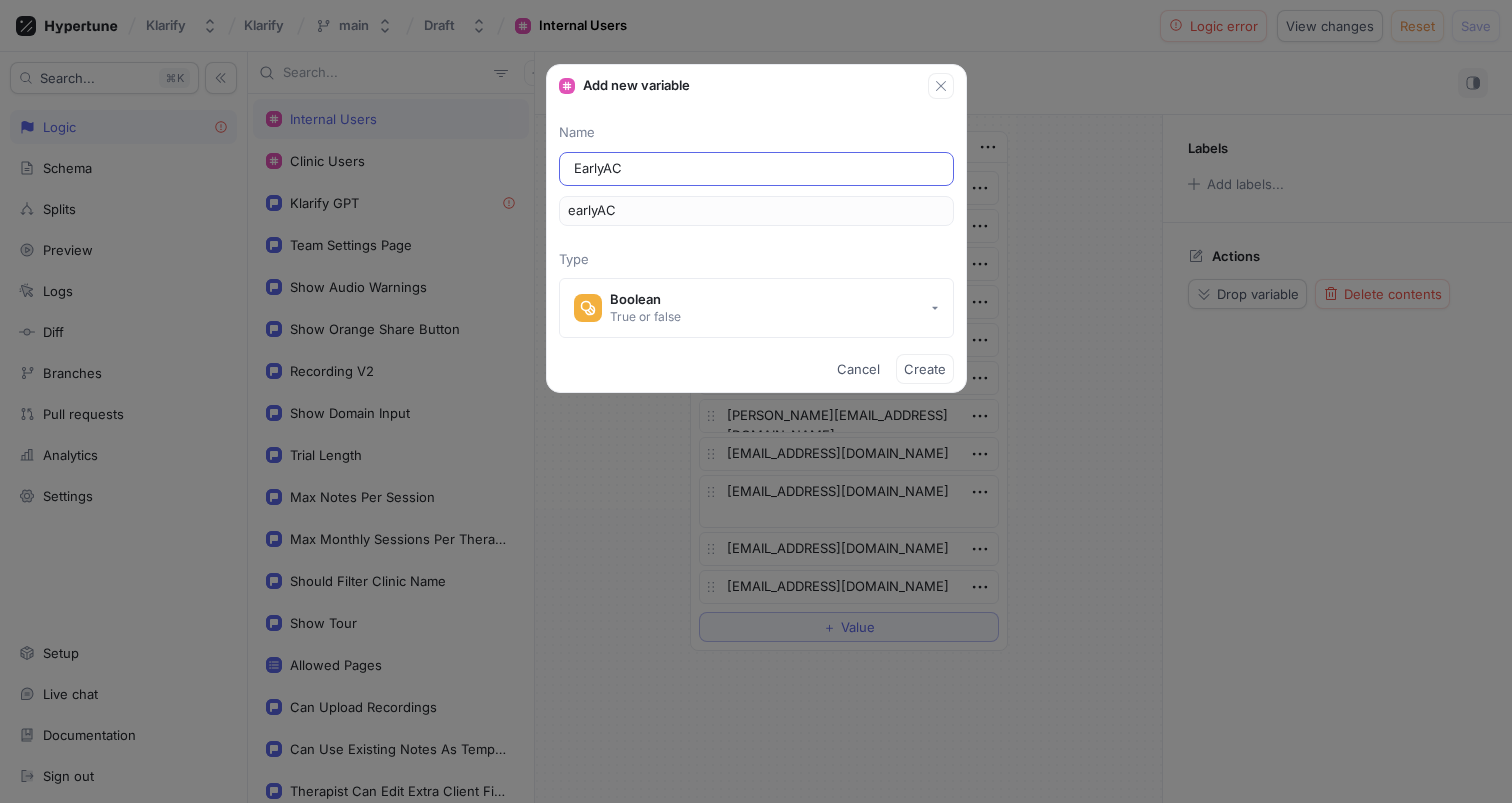 type on "EarlyA" 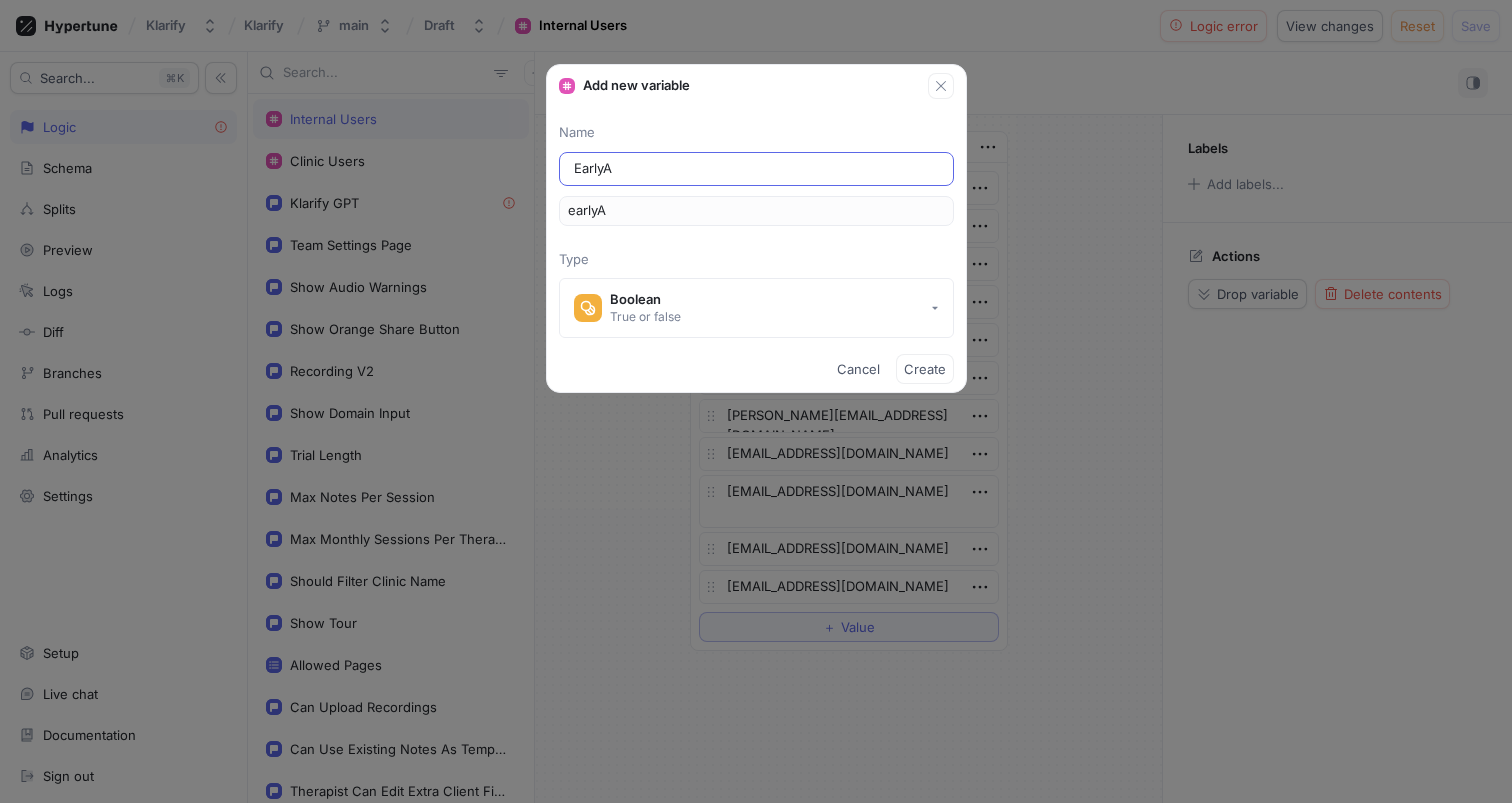 type on "EarlyAc" 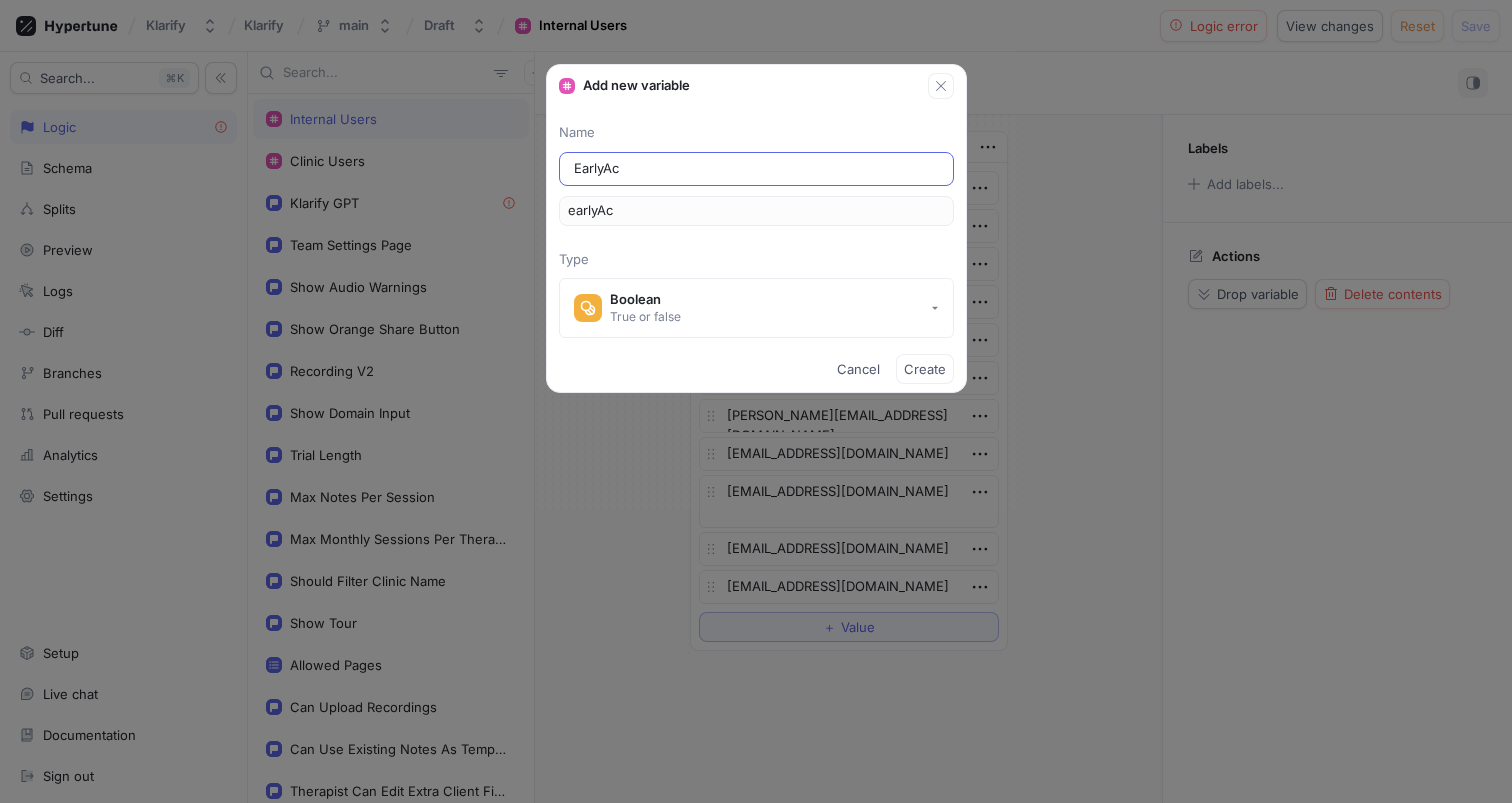 type on "EarlyAcc" 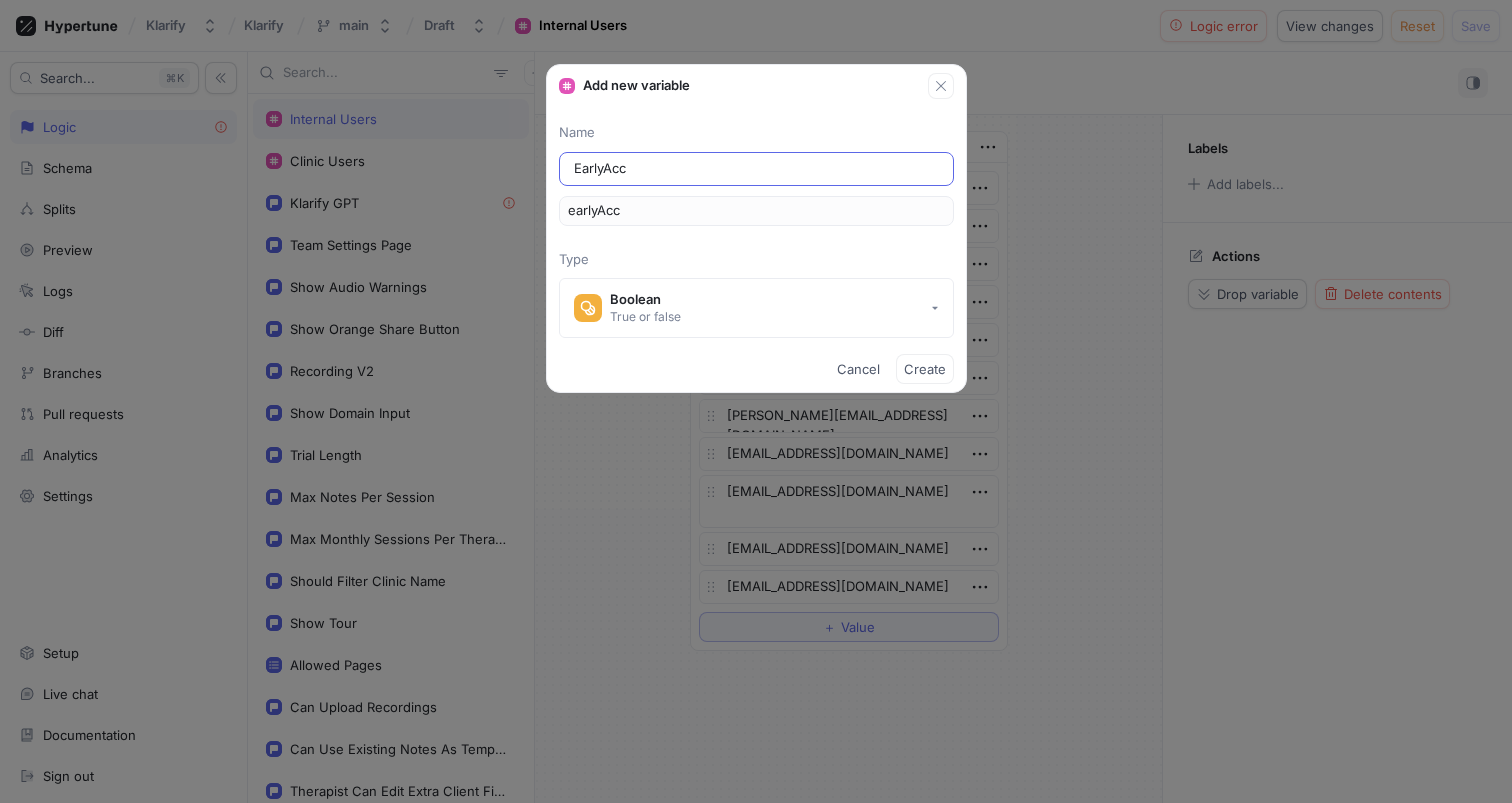 type on "EarlyAcce" 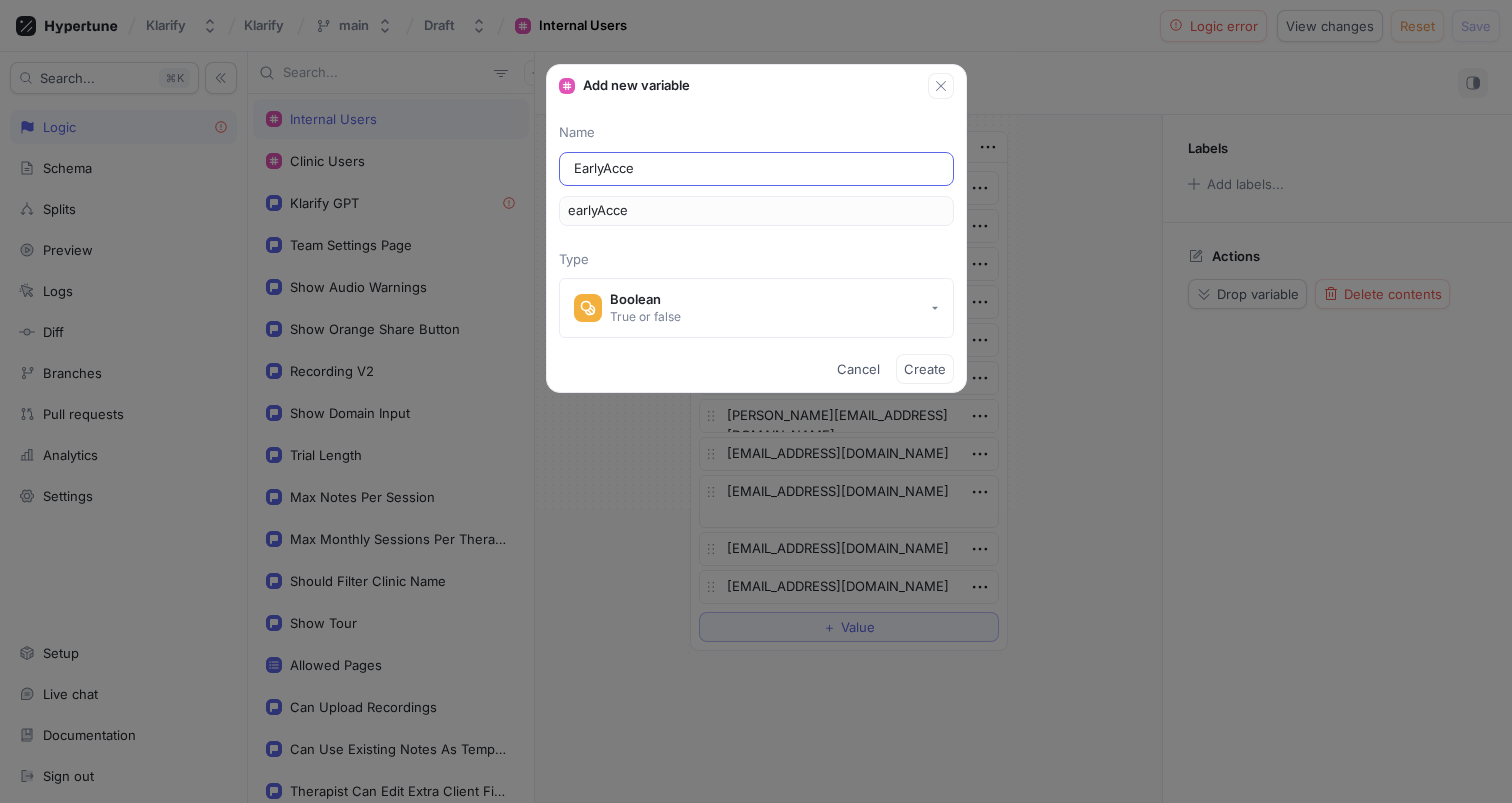type on "EarlyAcces" 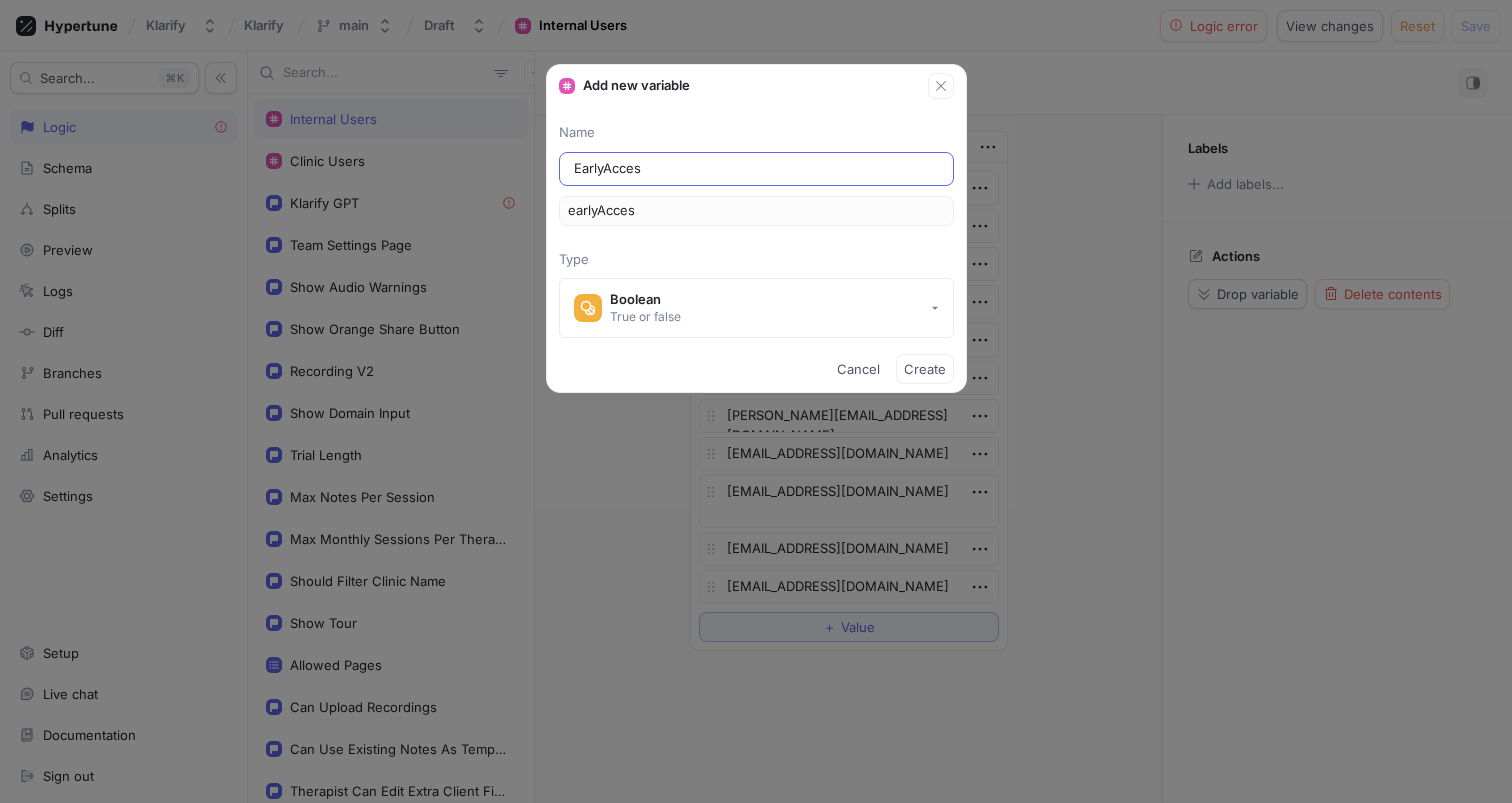 type on "EarlyAccess" 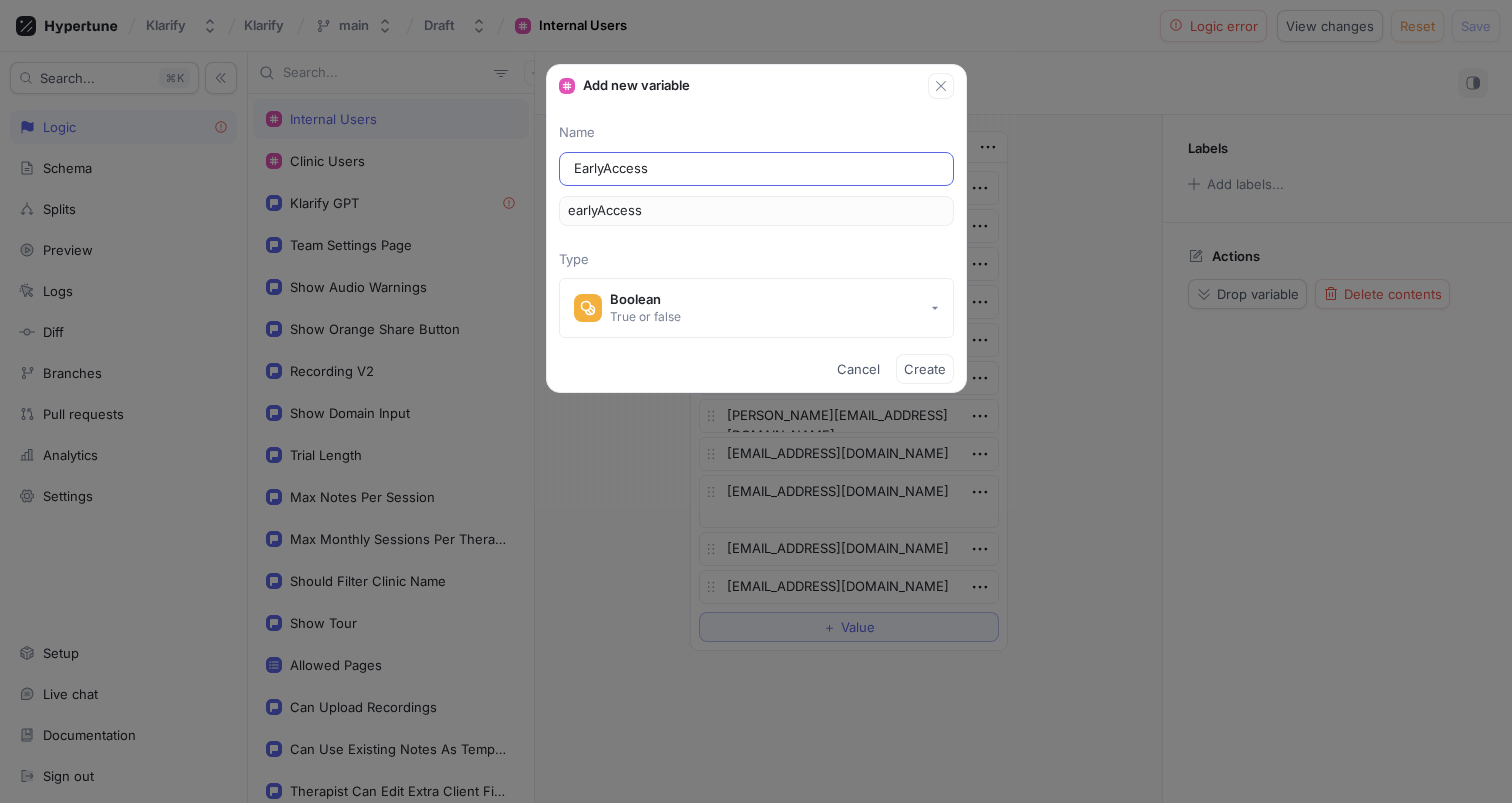 type on "EarlyAccessF" 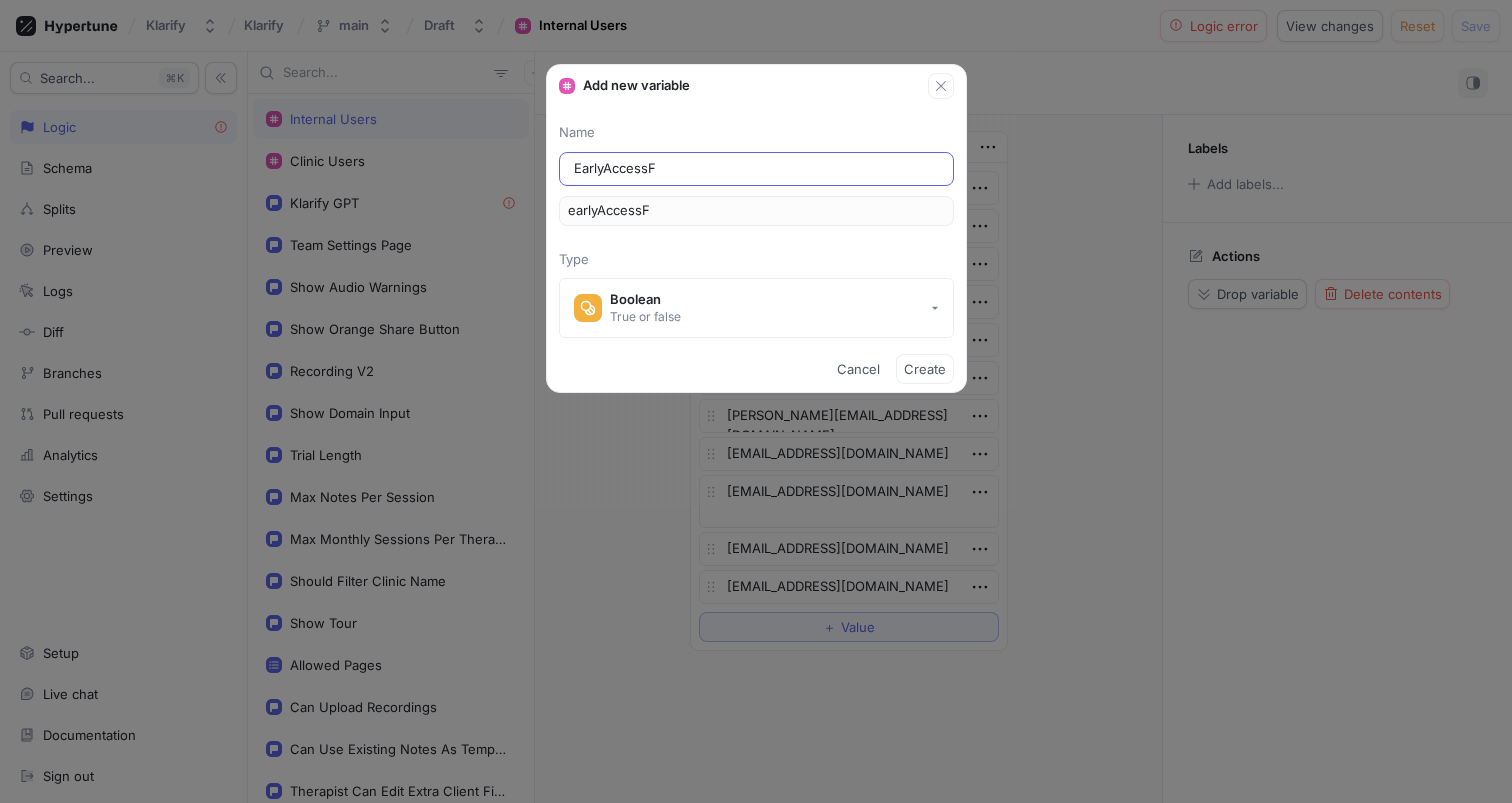 type on "EarlyAccessFr" 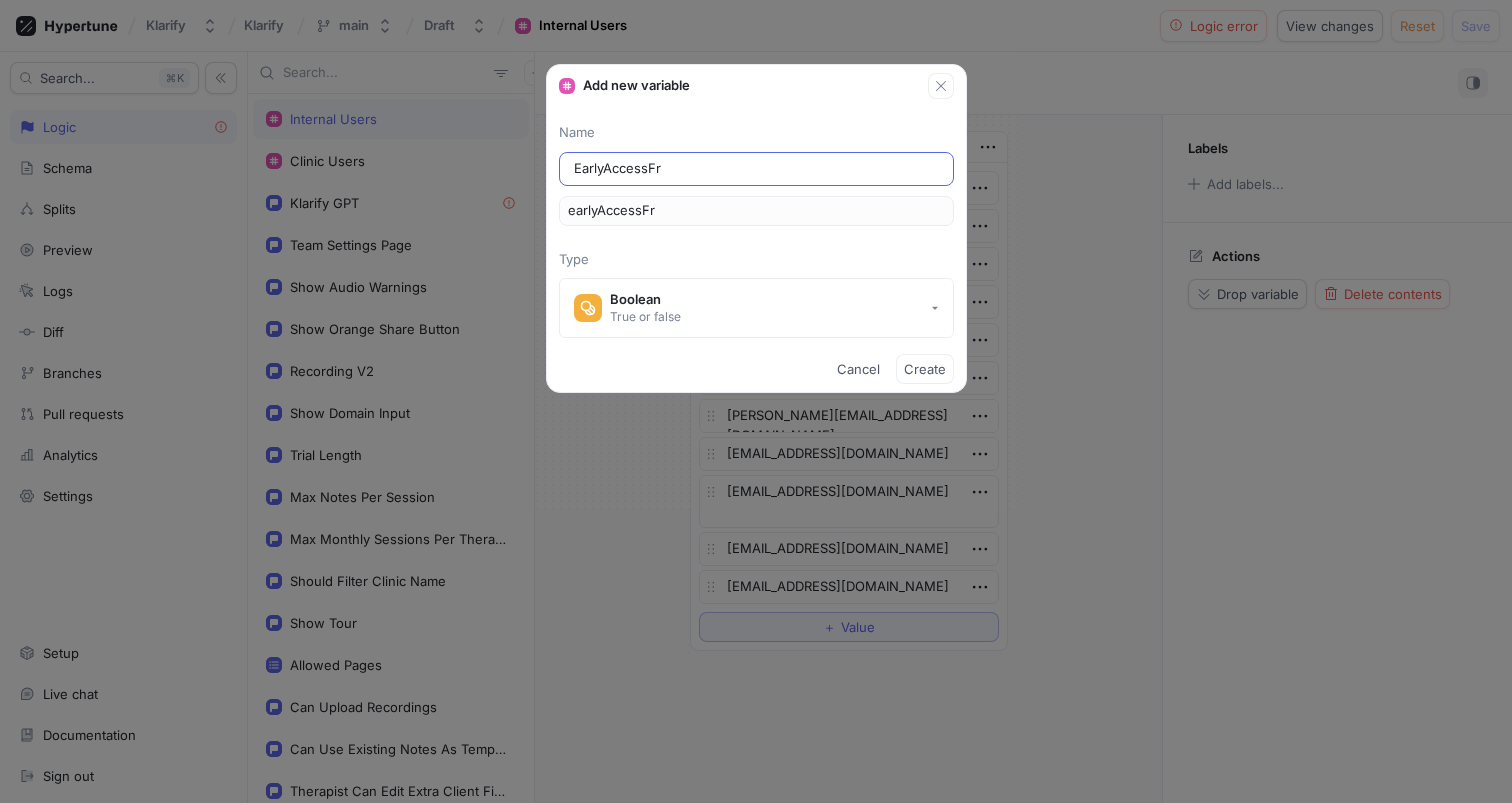 type on "EarlyAccessFre" 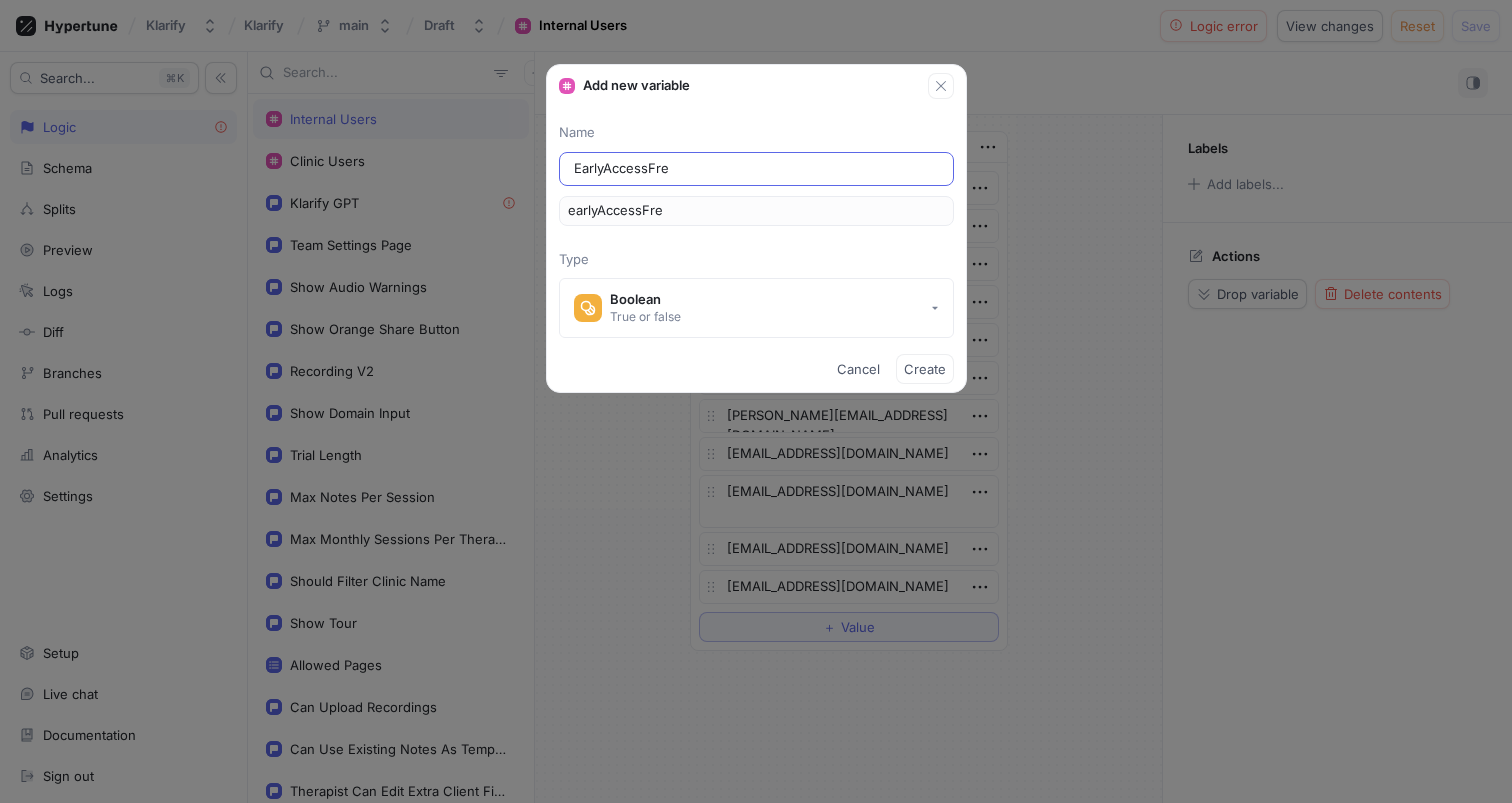 type 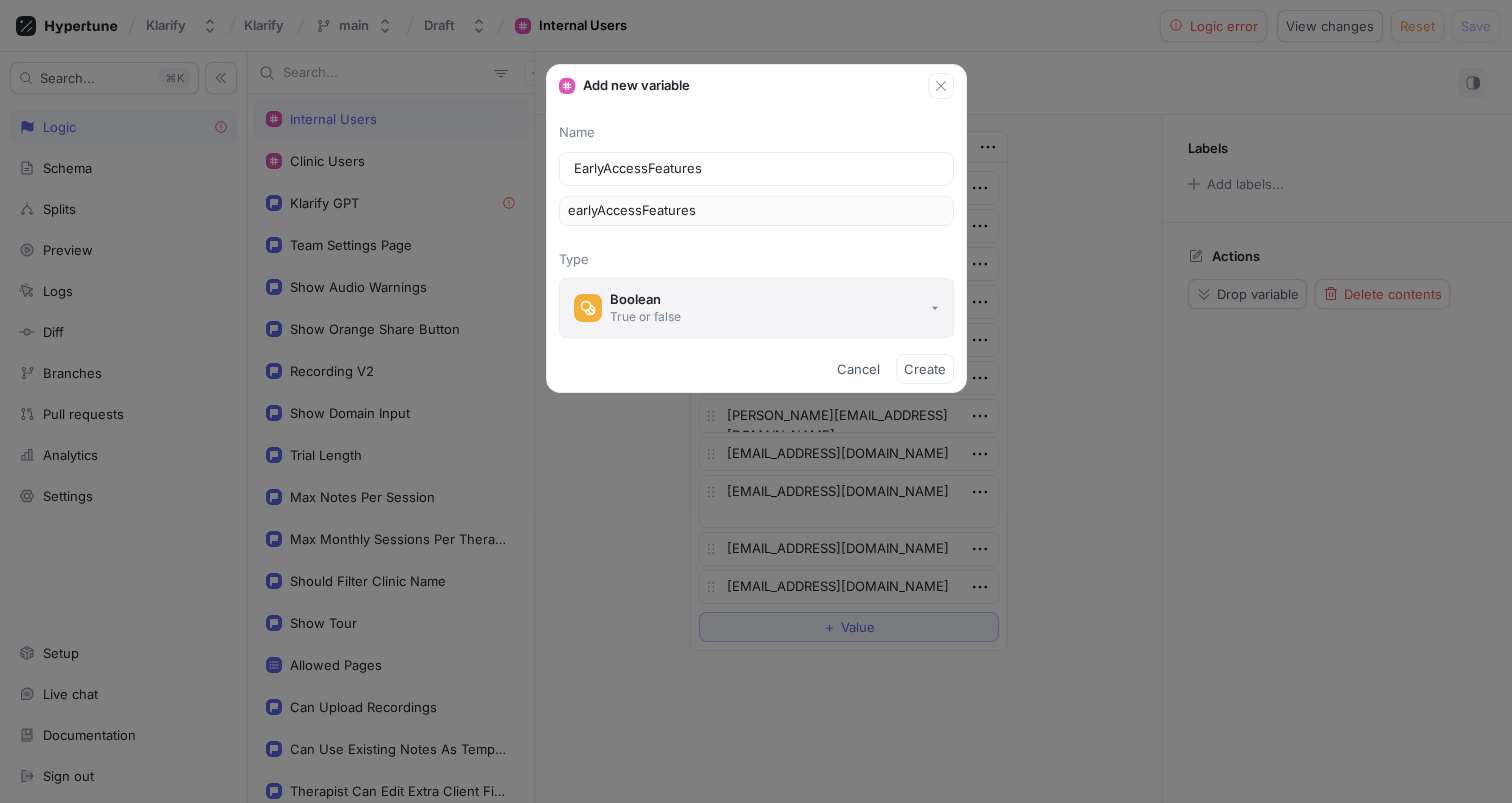 click on "Boolean True or false" at bounding box center [756, 308] 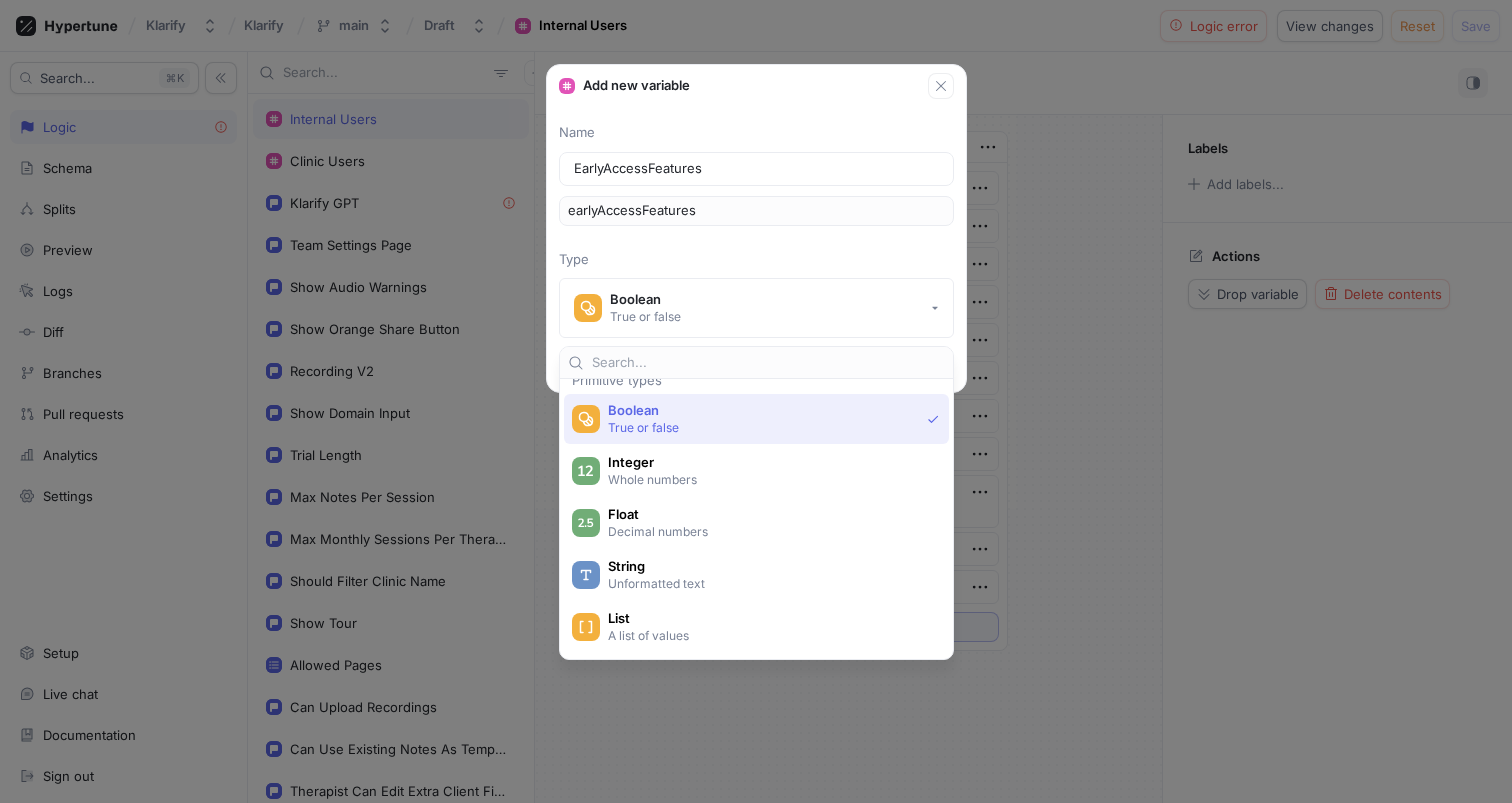 scroll, scrollTop: 19, scrollLeft: 0, axis: vertical 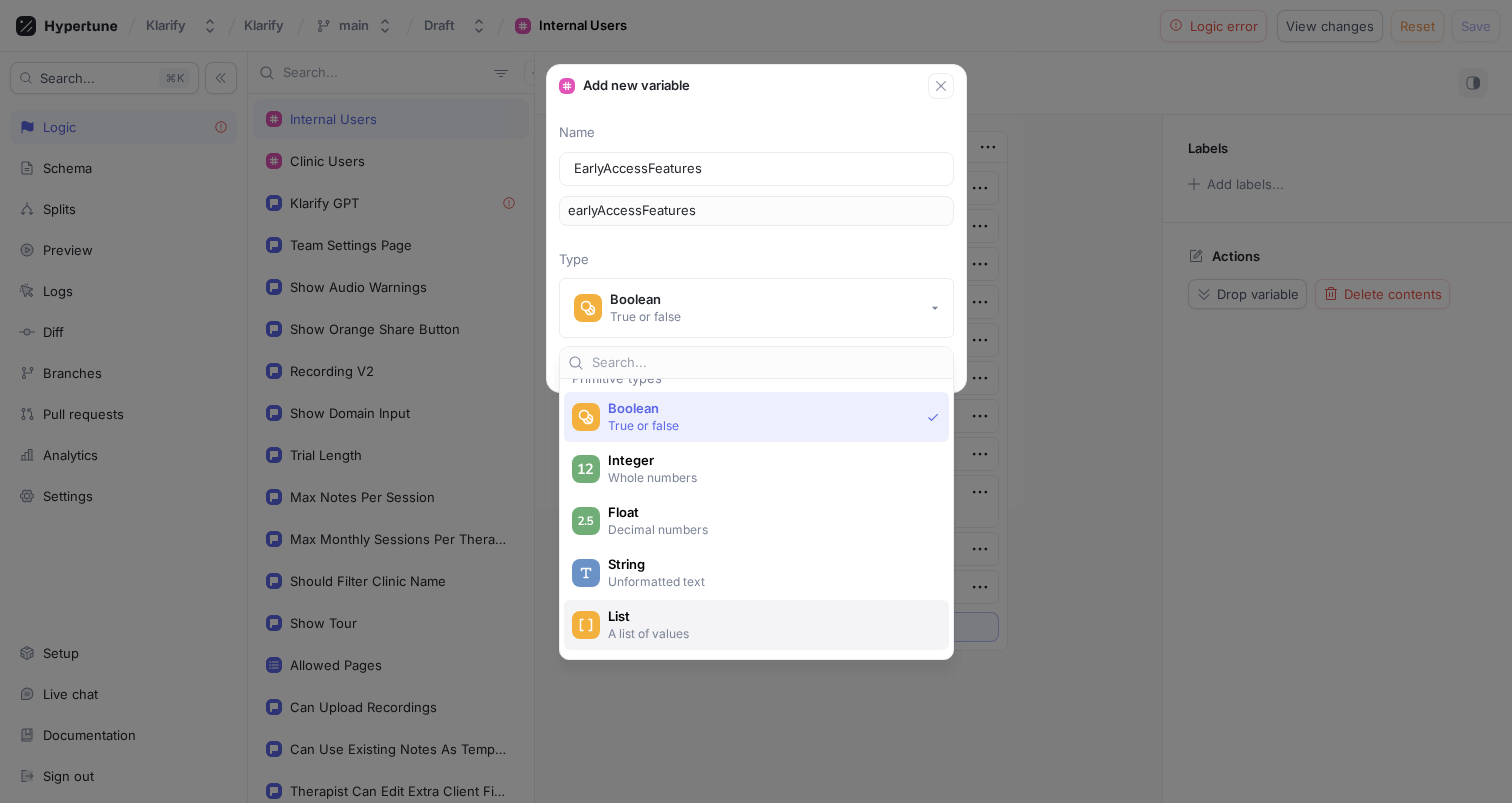 click on "List" at bounding box center (769, 616) 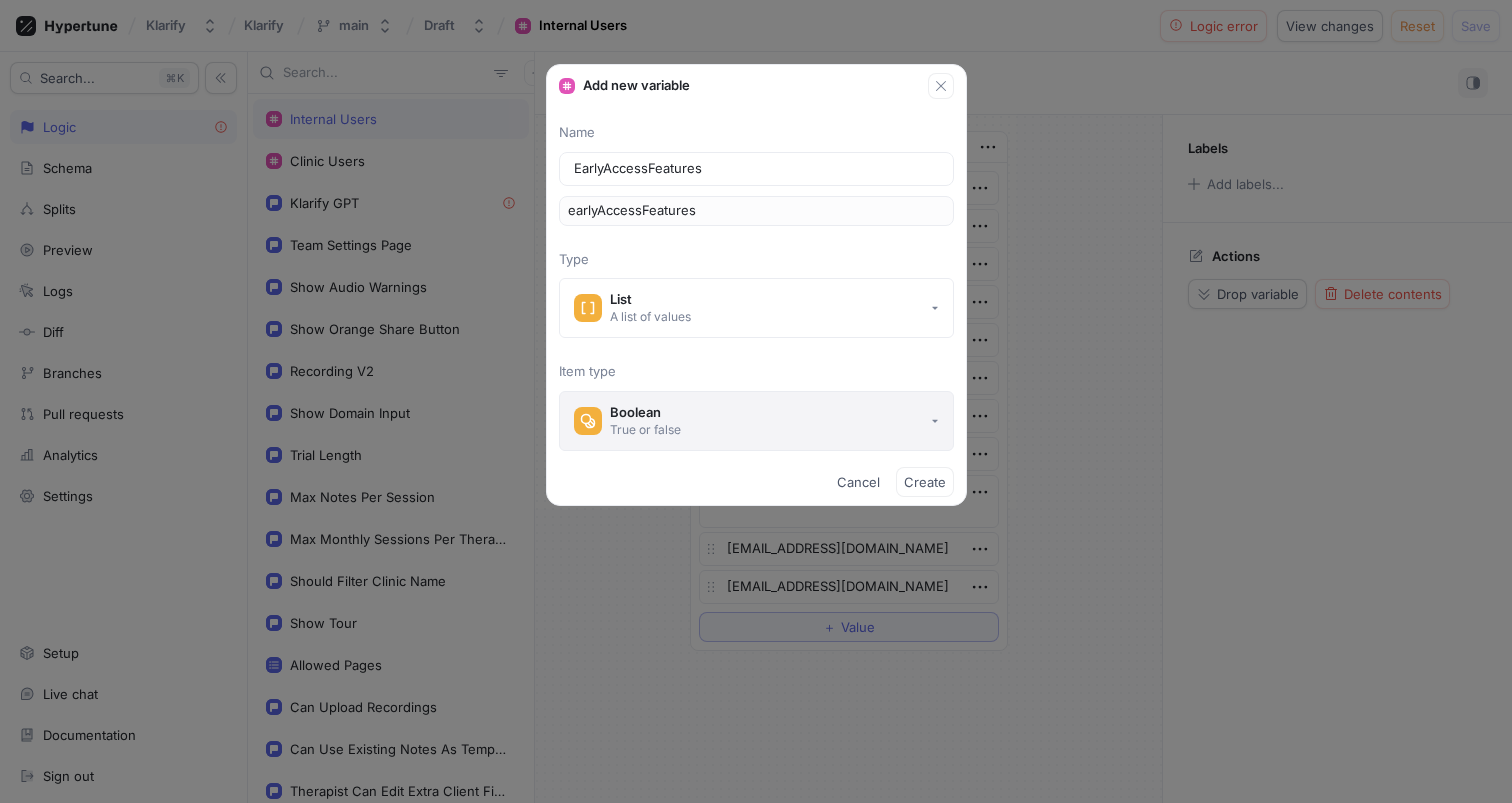 click on "Boolean True or false" at bounding box center [756, 421] 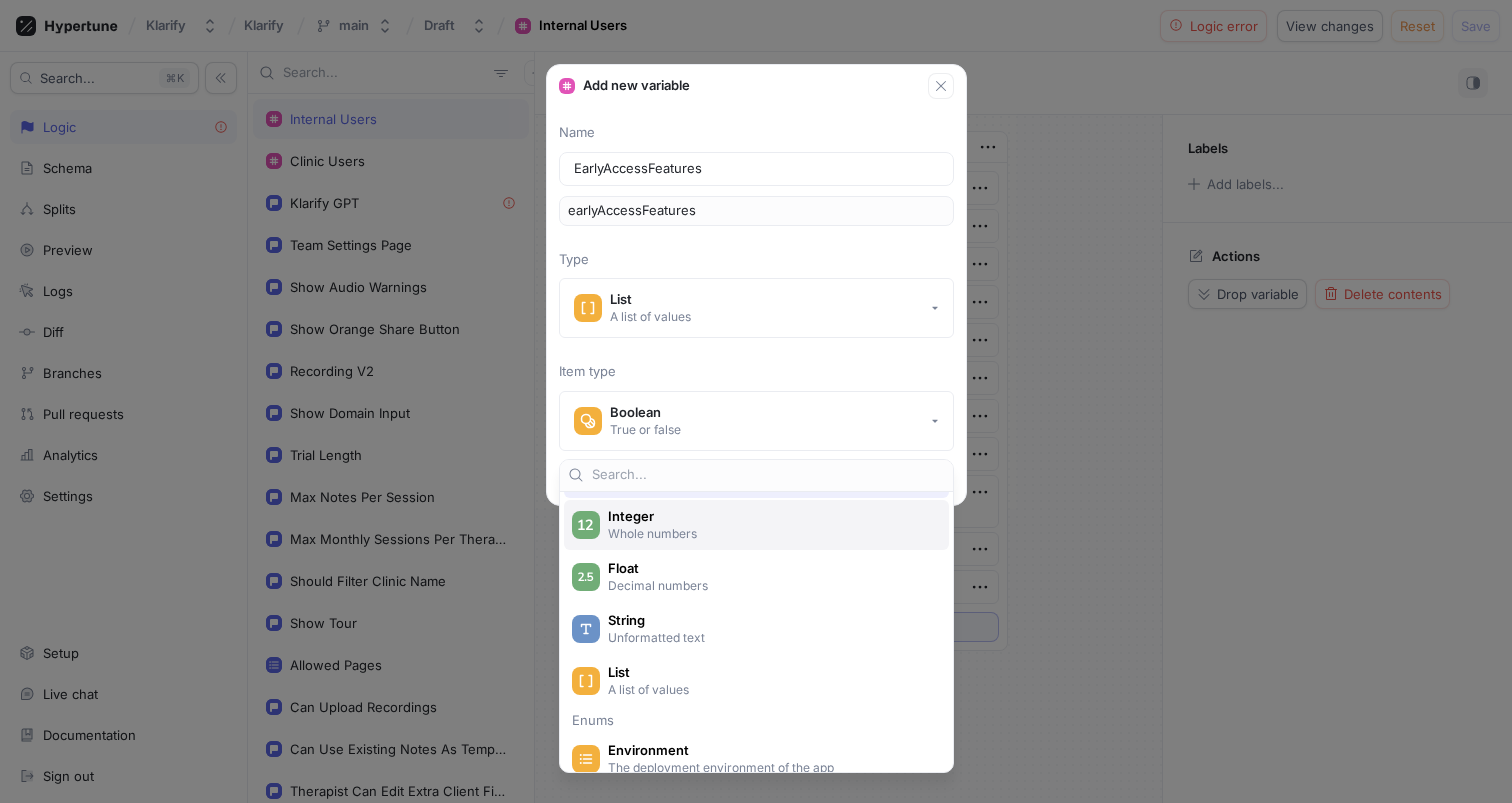 scroll, scrollTop: 94, scrollLeft: 0, axis: vertical 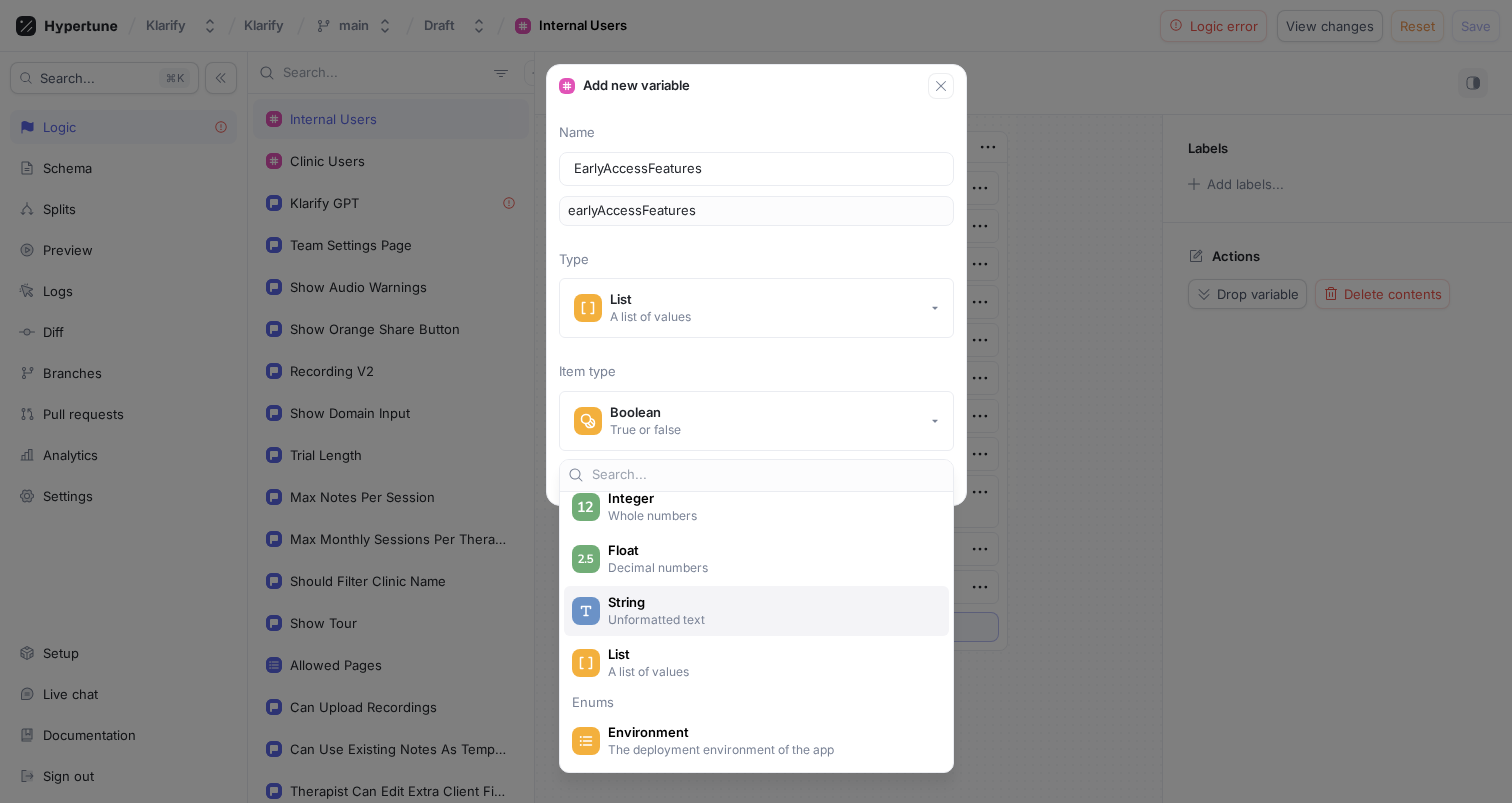 click on "Unformatted text" at bounding box center [768, 619] 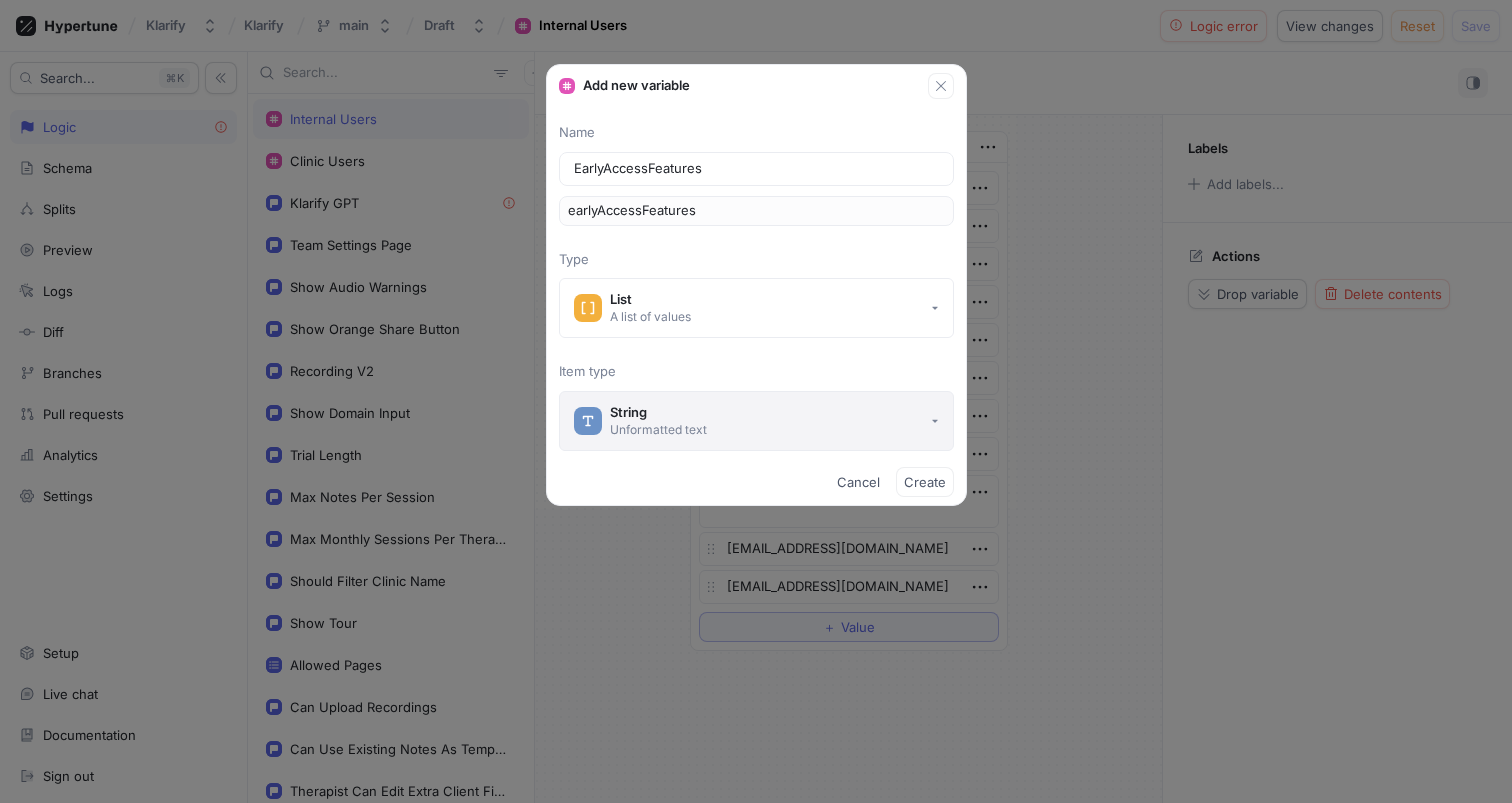 click on "String Unformatted text" at bounding box center (756, 421) 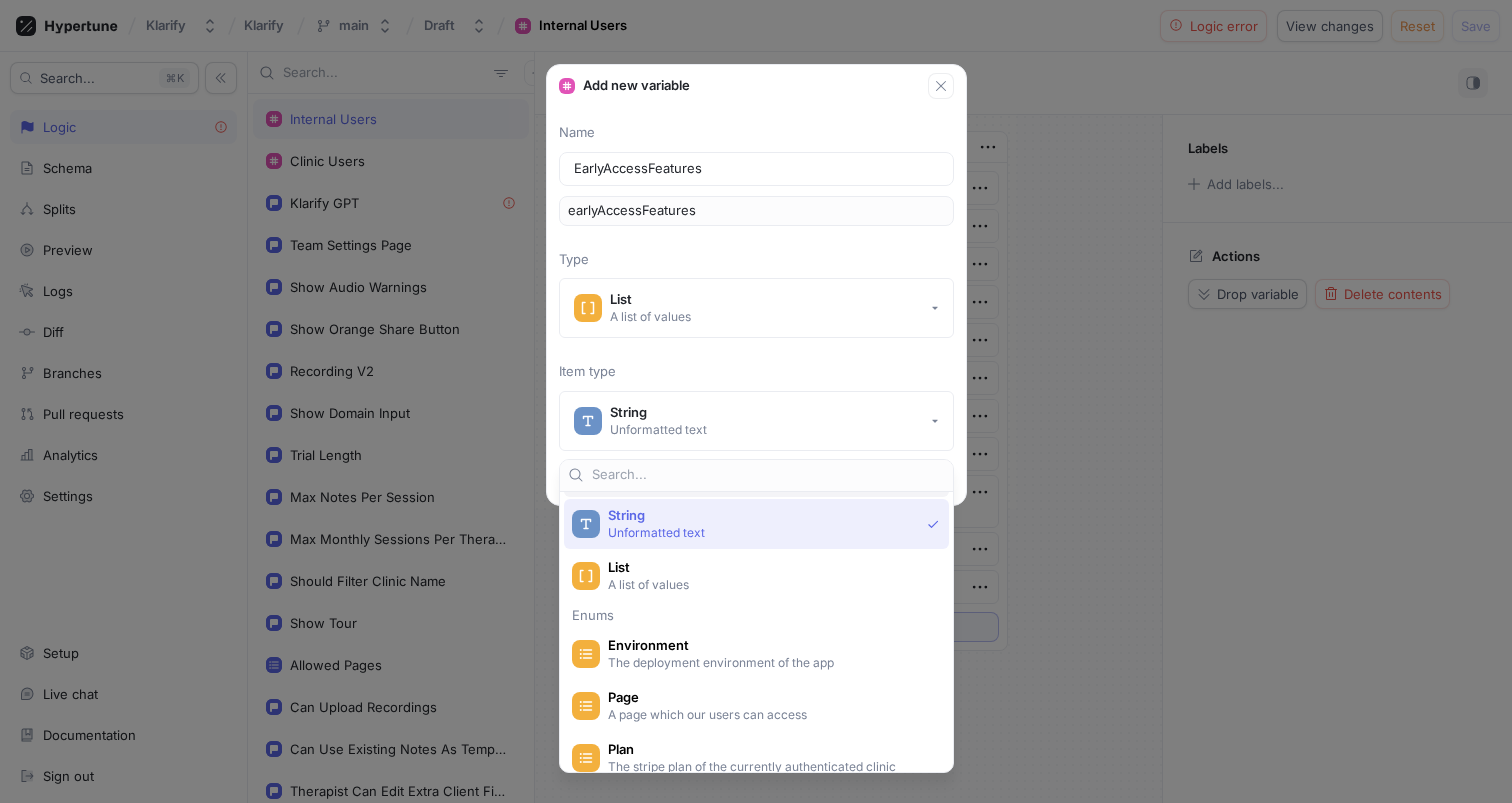 scroll, scrollTop: 0, scrollLeft: 0, axis: both 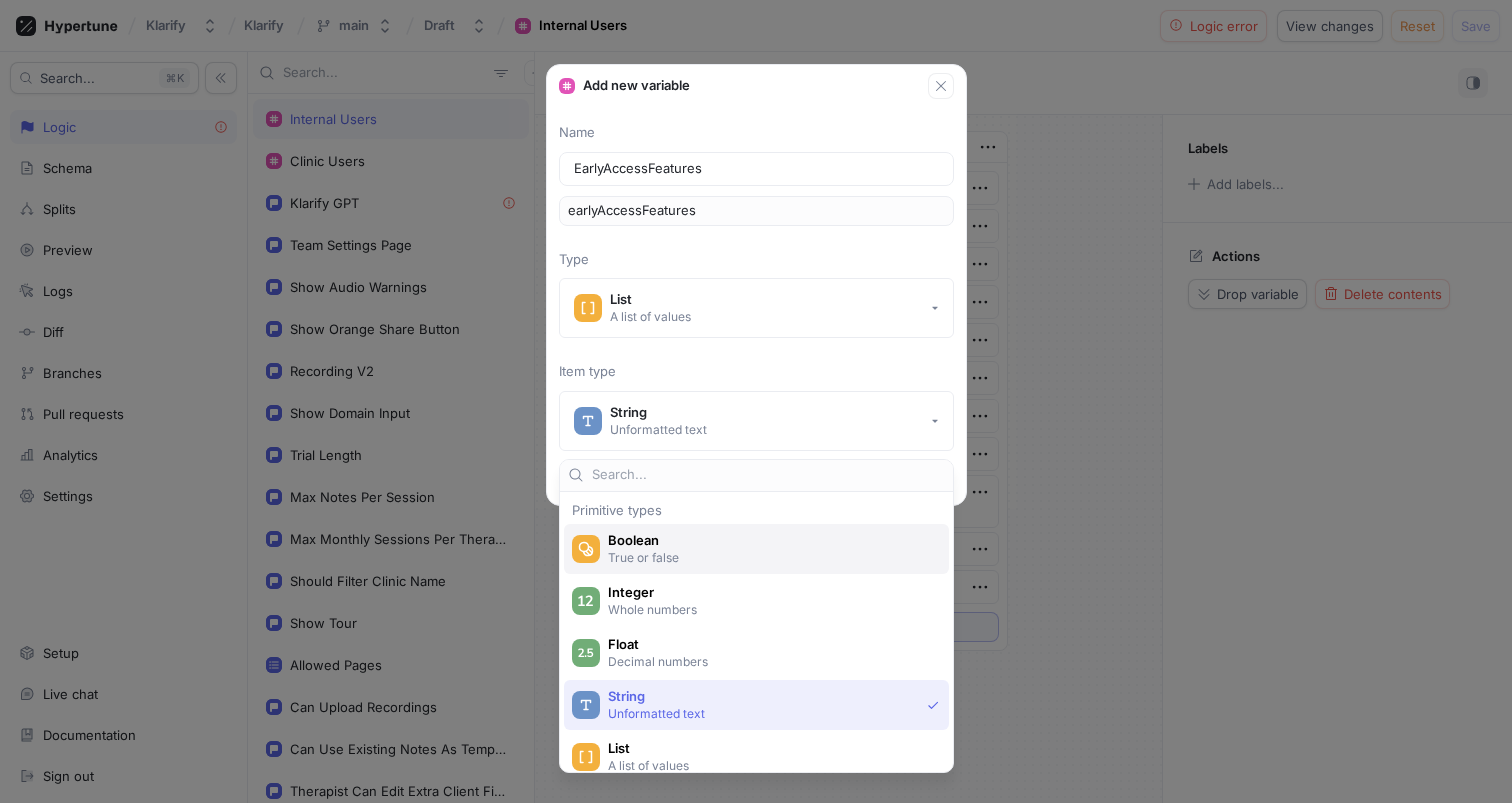click on "True or false" at bounding box center (768, 557) 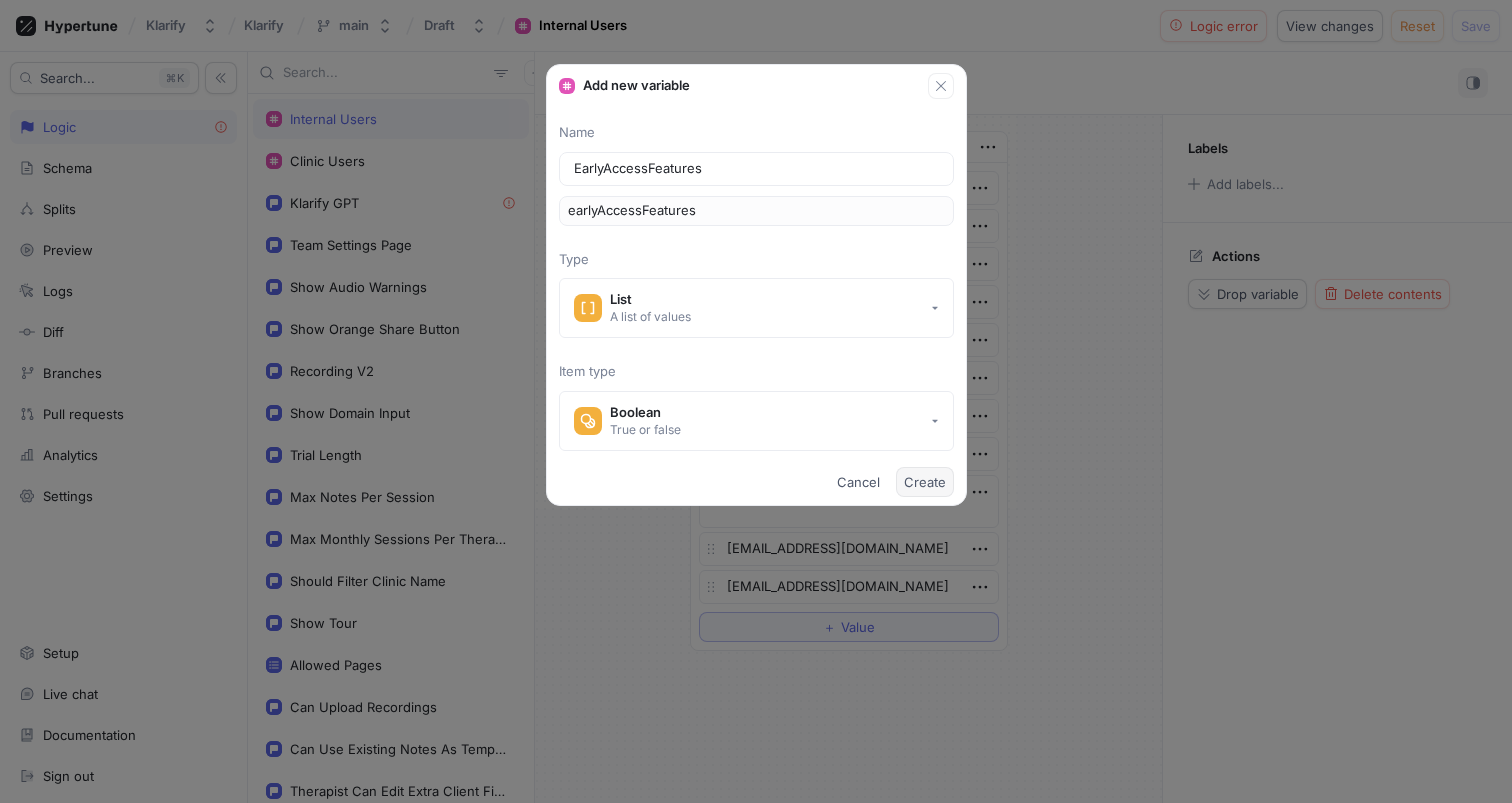 click on "Create" at bounding box center (925, 482) 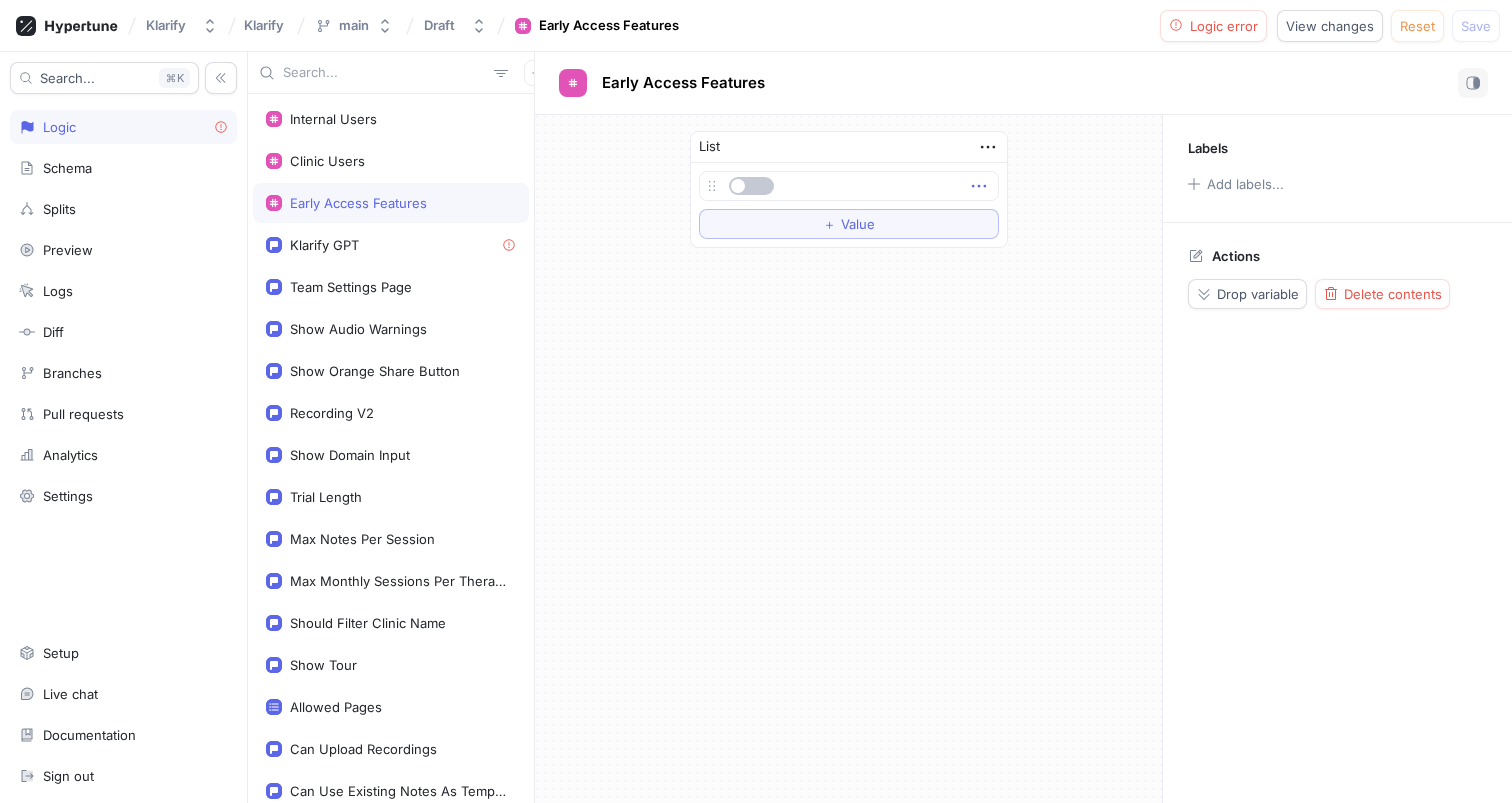 click 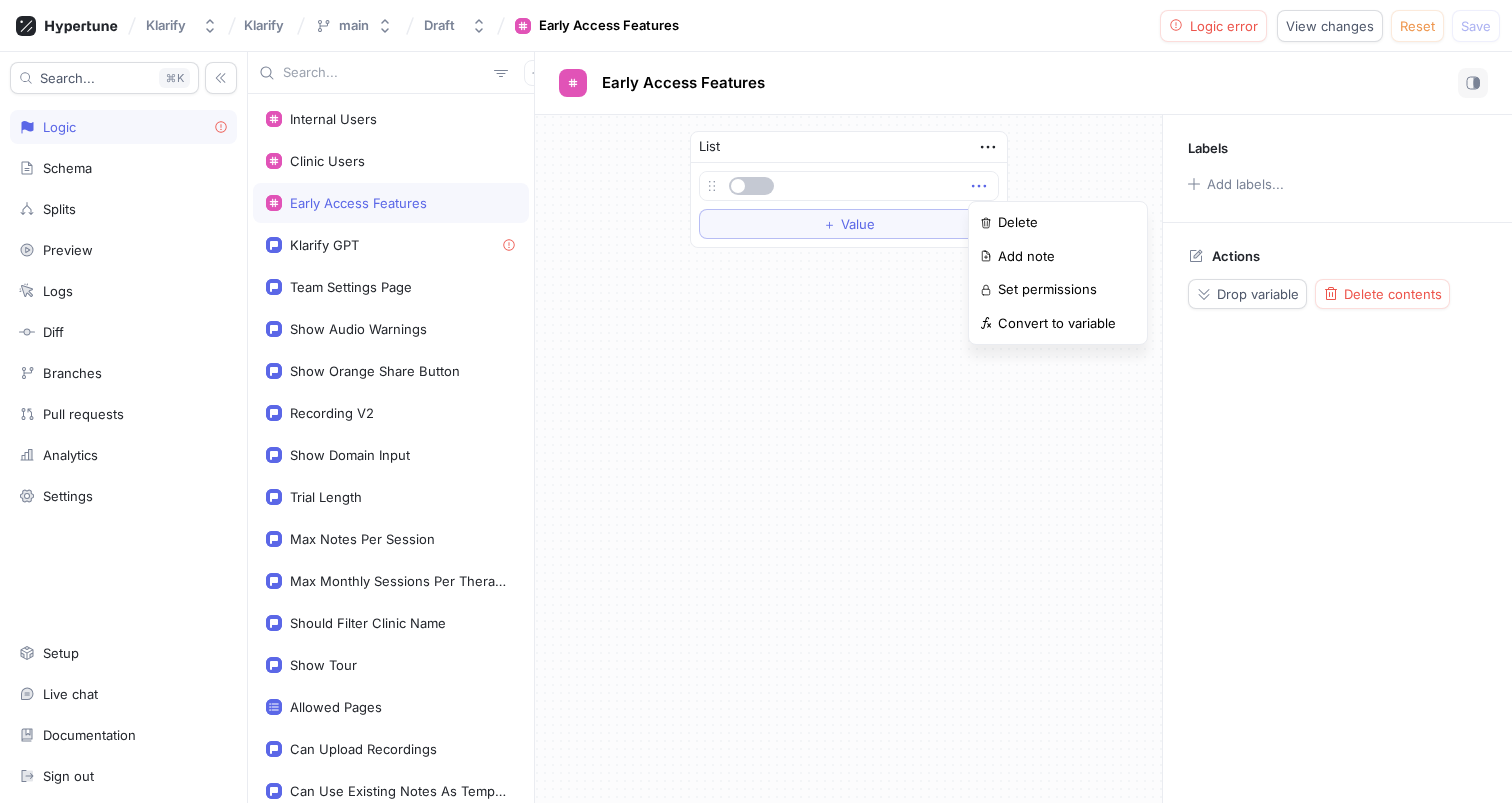 click on "List
To pick up a draggable item, press the space bar.
While dragging, use the arrow keys to move the item.
Press space again to drop the item in its new position, or press escape to cancel.
＋ Value Labels Add labels... Actions Drop variable Delete contents" at bounding box center [1023, 459] 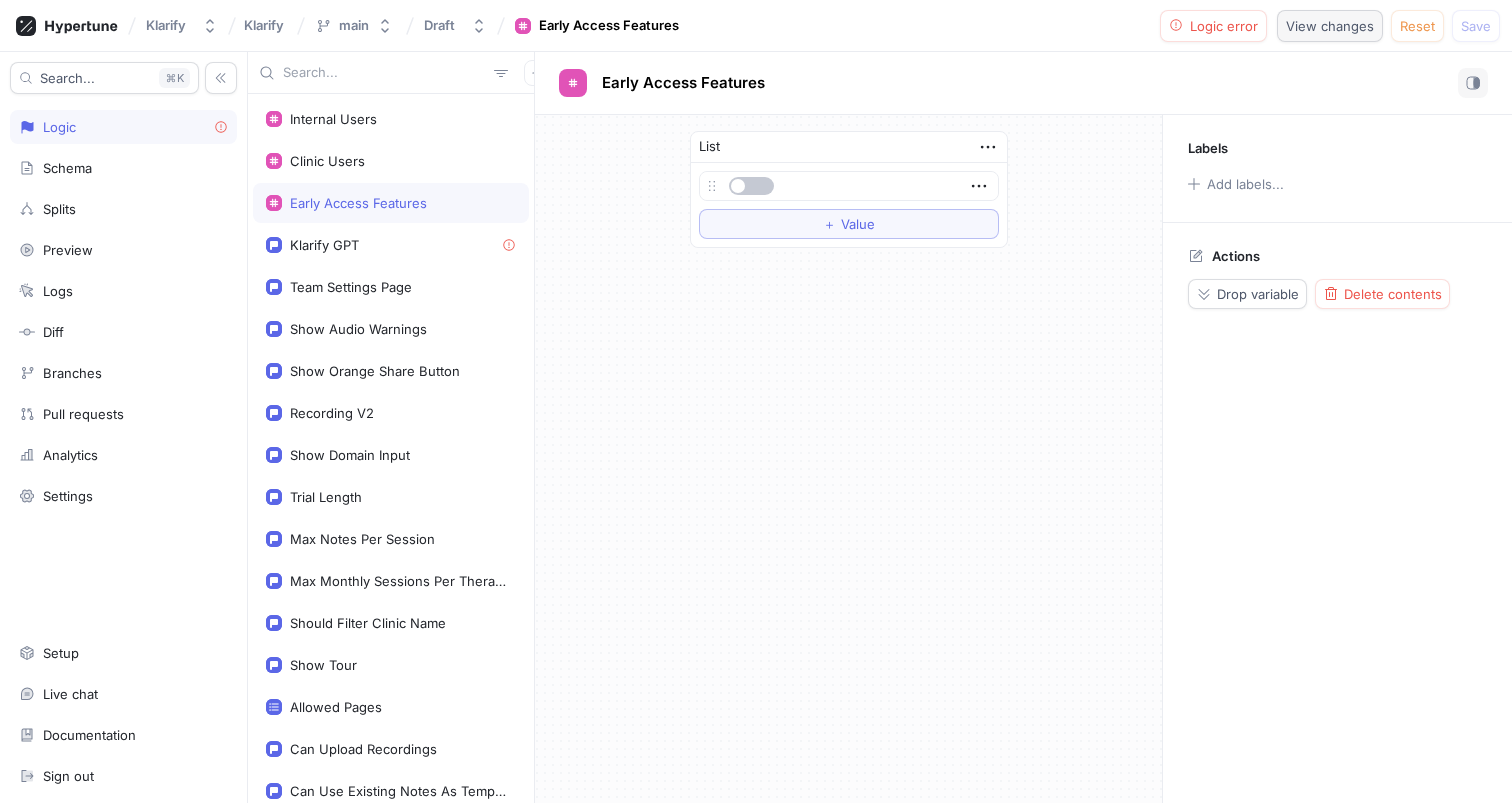 click on "View changes" at bounding box center [1330, 26] 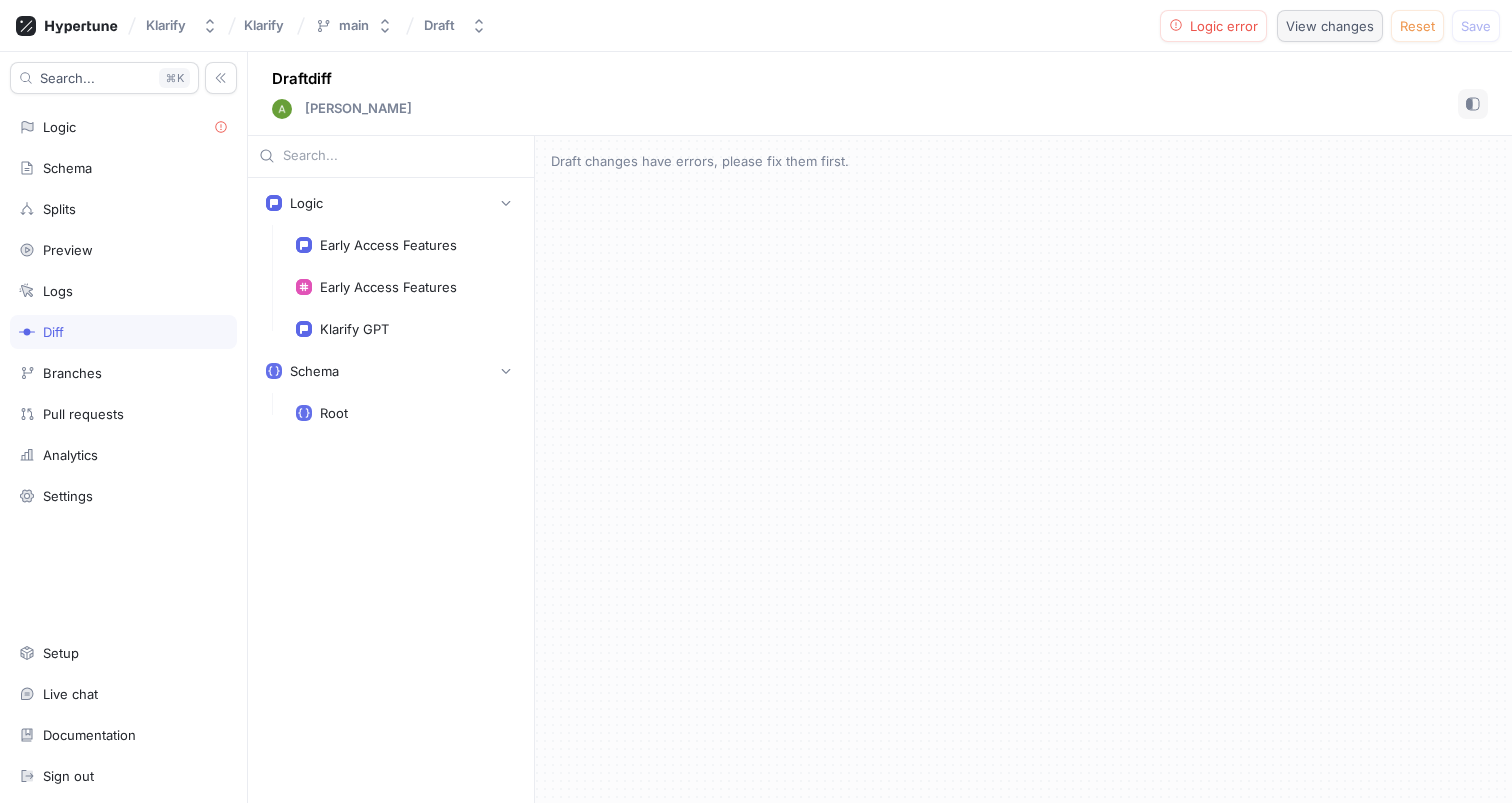 click on "View changes" at bounding box center (1330, 26) 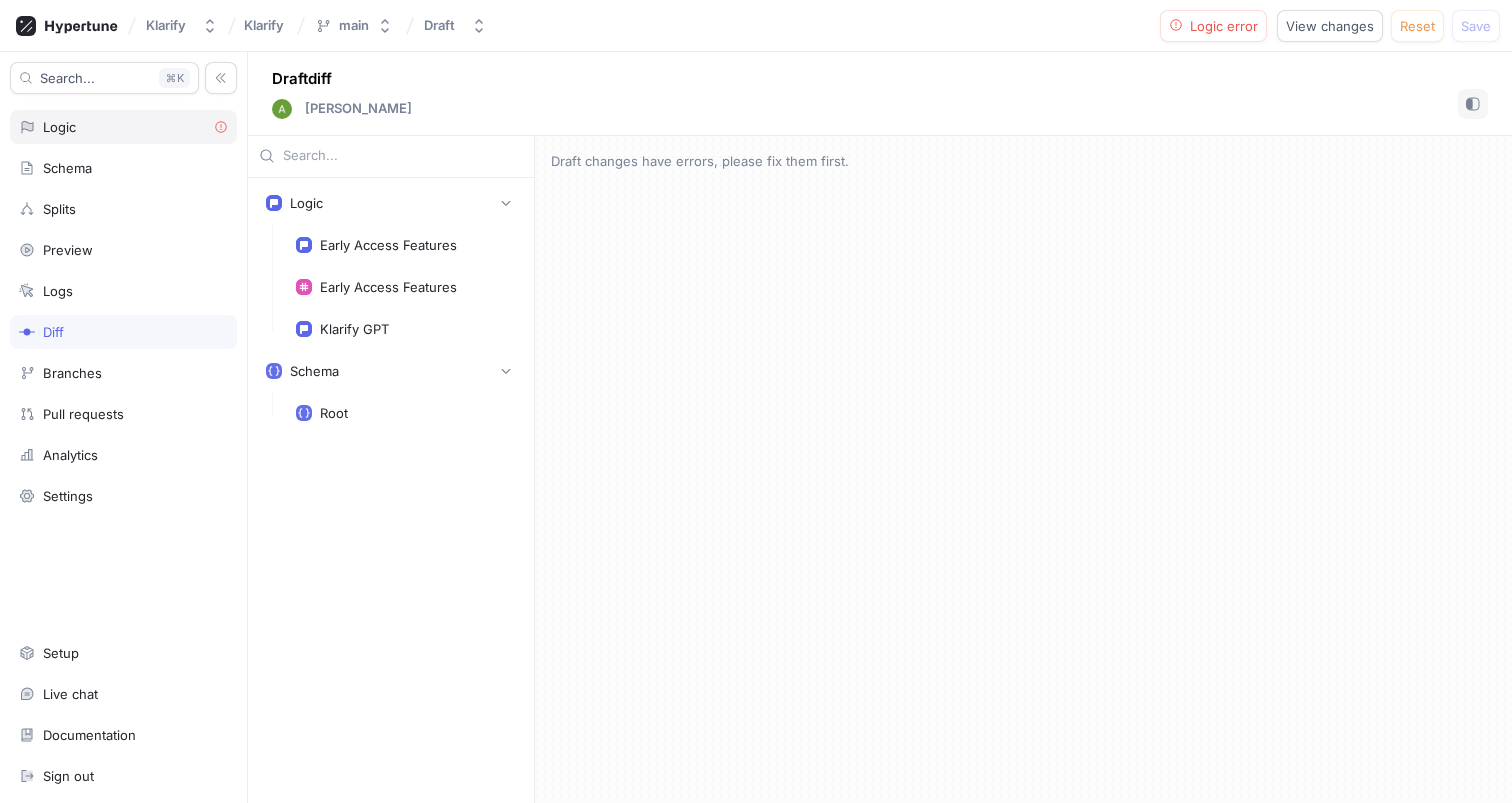 click on "Logic" at bounding box center [123, 127] 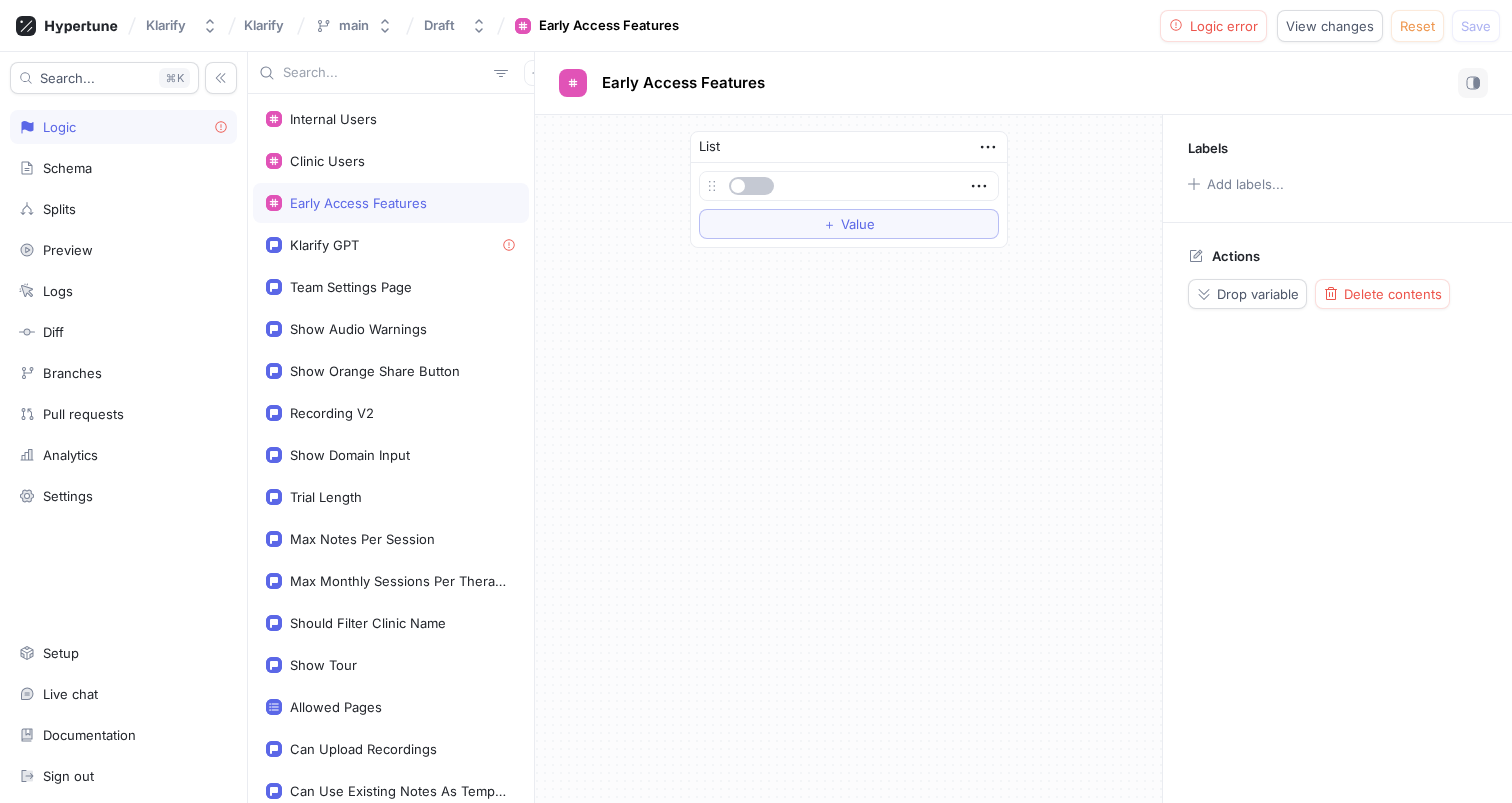 click on "Early Access Features" at bounding box center (358, 203) 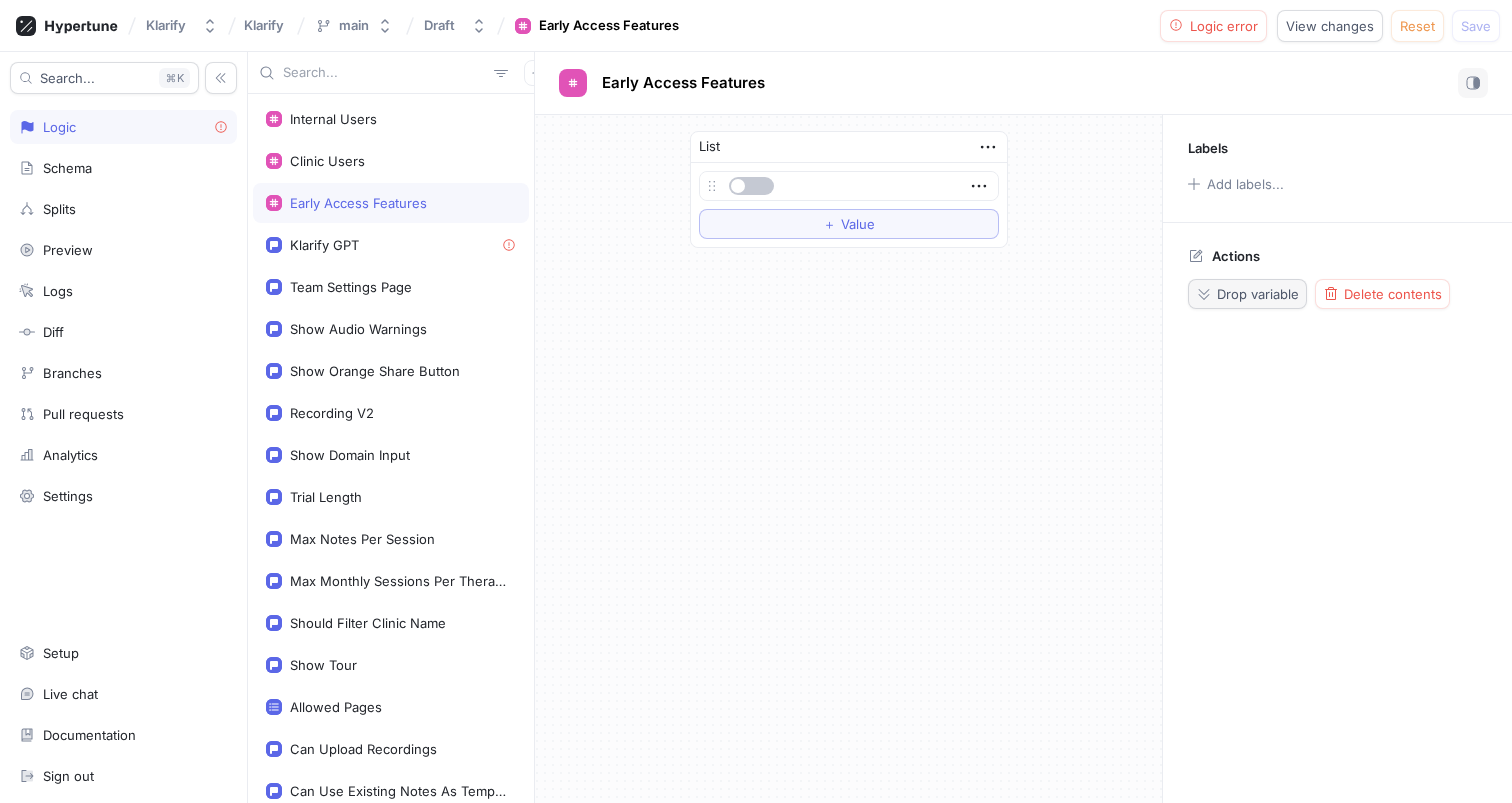 click on "Drop variable" at bounding box center (1258, 294) 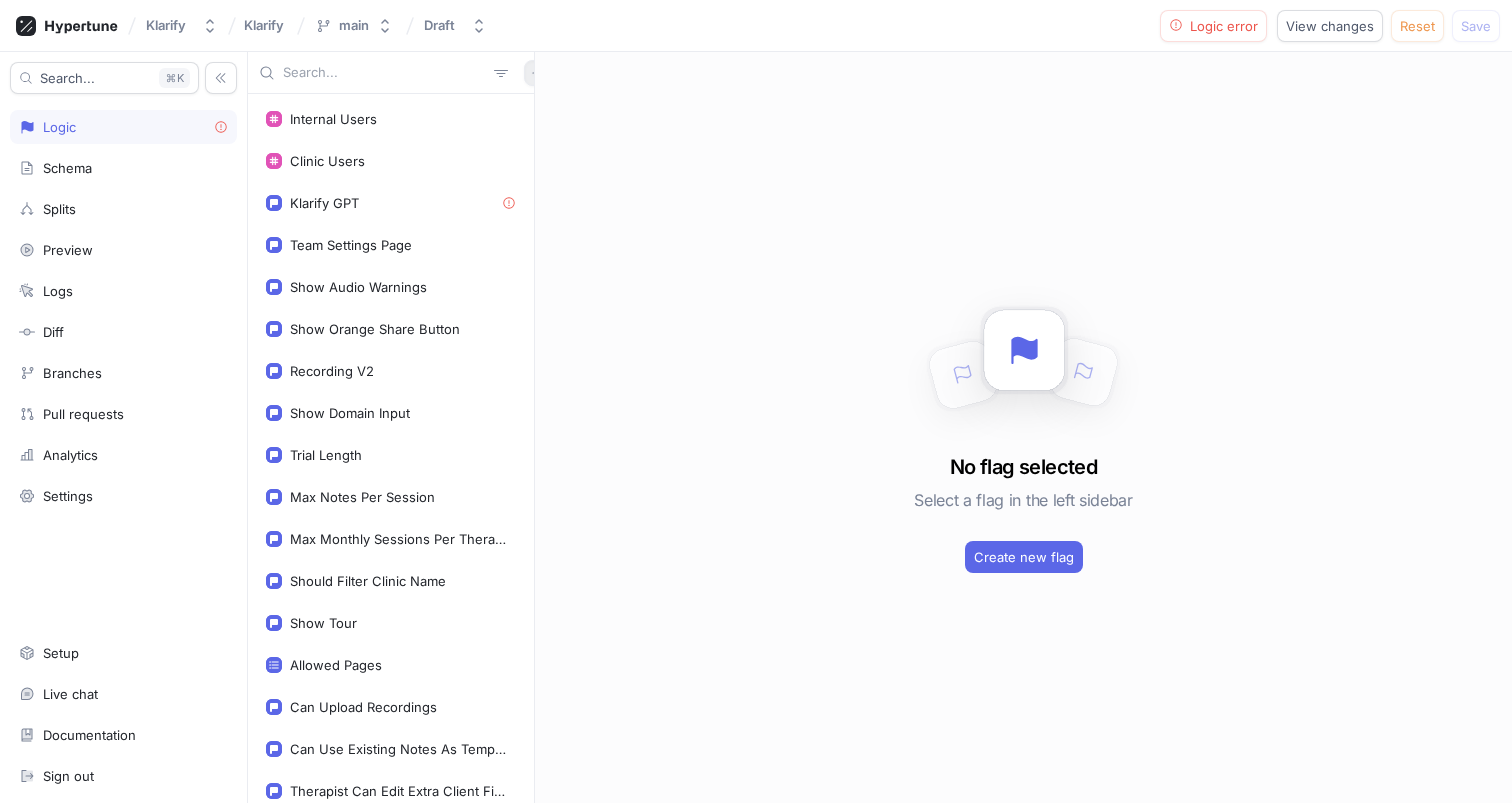 click at bounding box center [537, 73] 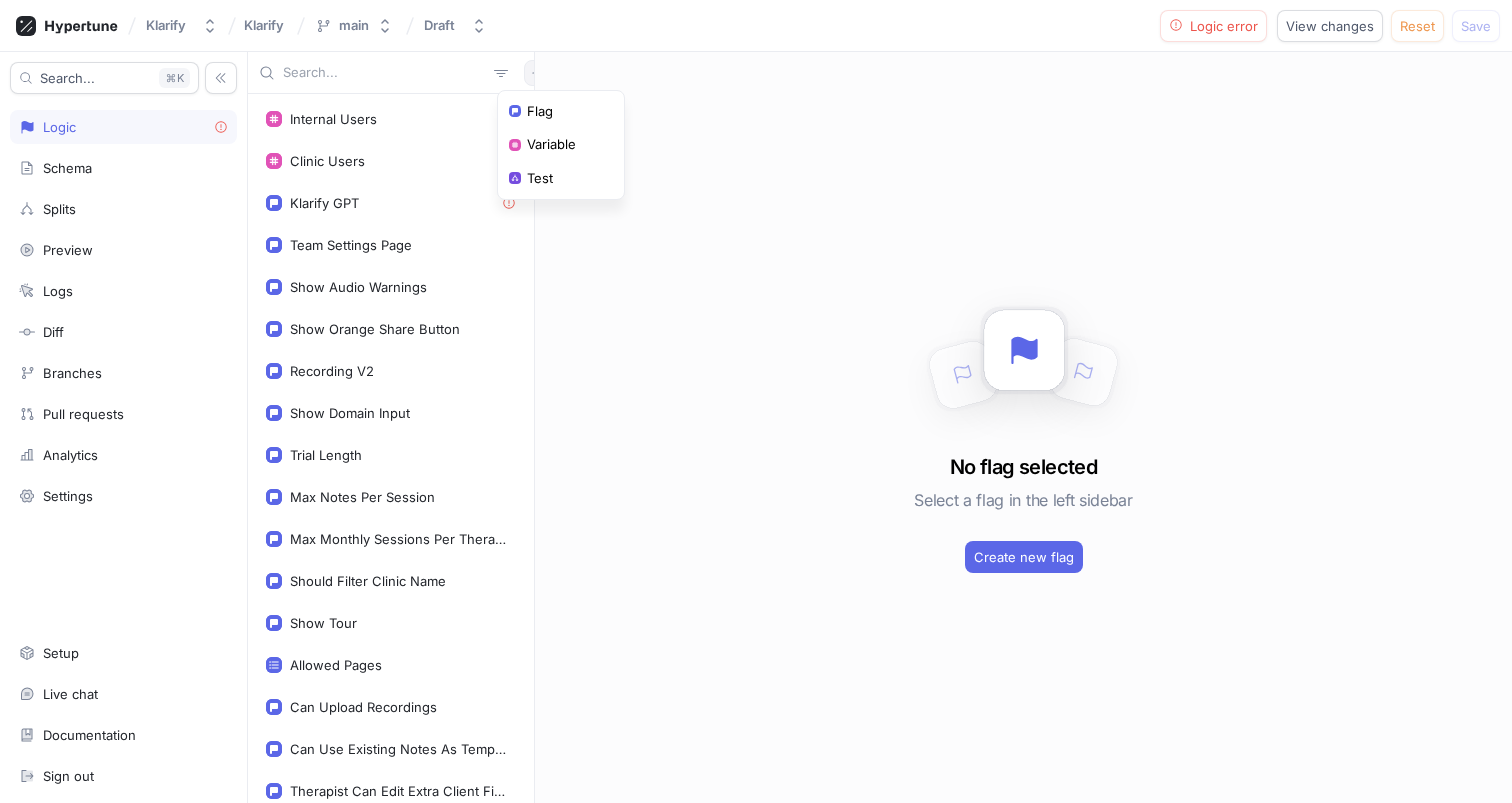 click on "Internal Users   Clinic Users Klarify GPT Team Settings Page Show Audio Warnings Show Orange Share Button Recording V2 Show Domain Input Trial Length Max Notes Per Session Max Monthly Sessions Per Therapist Should Filter Clinic Name Show Tour   Allowed Pages Can Upload Recordings Can Use Existing Notes As Template References Therapist Can Edit Extra Client Fields Can Share Notes Is Stripe Enabled Can Create Clinic Waitlist Accepted View complete tree" at bounding box center (391, 427) 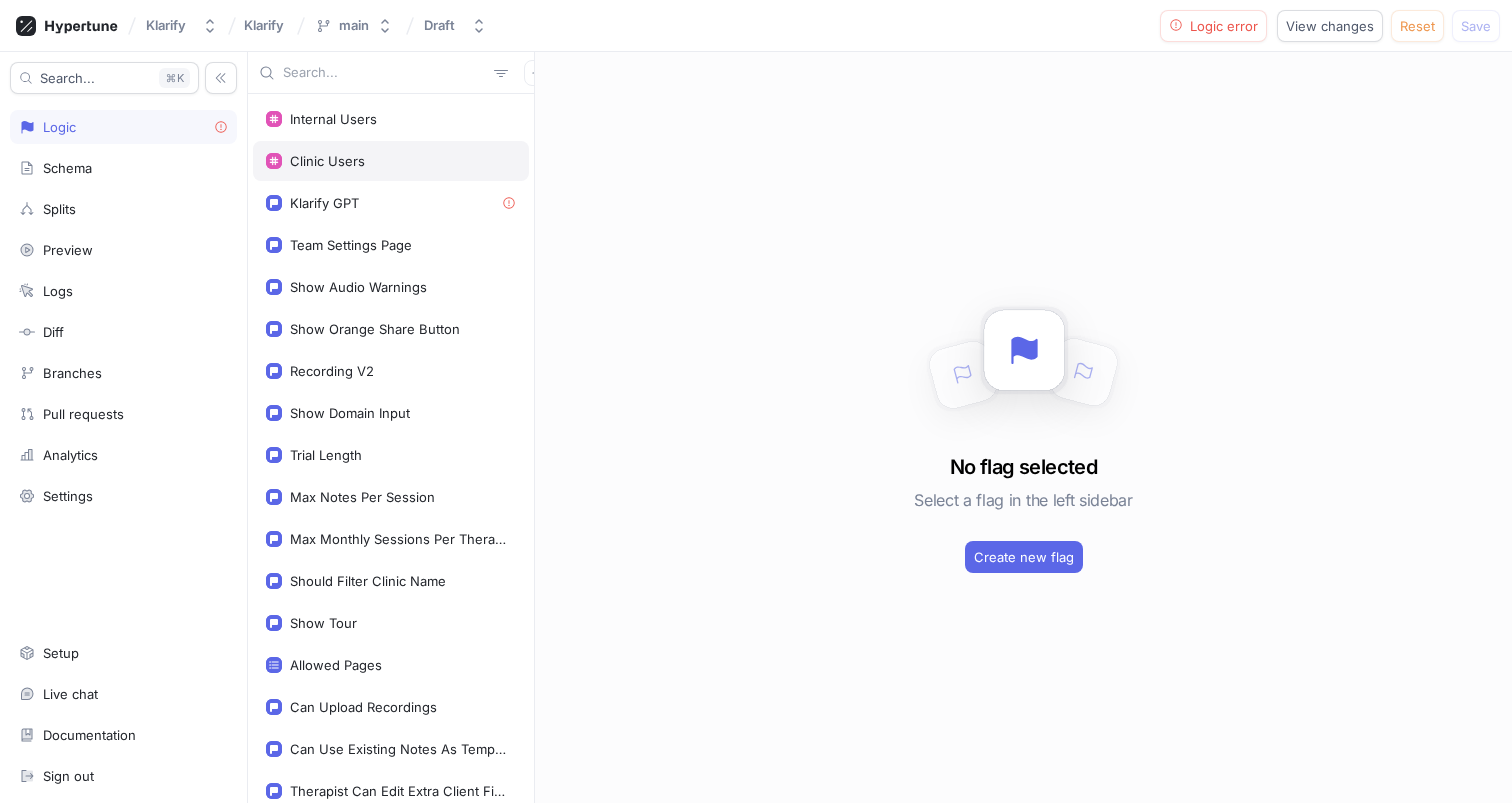 click on "Clinic Users" at bounding box center [391, 161] 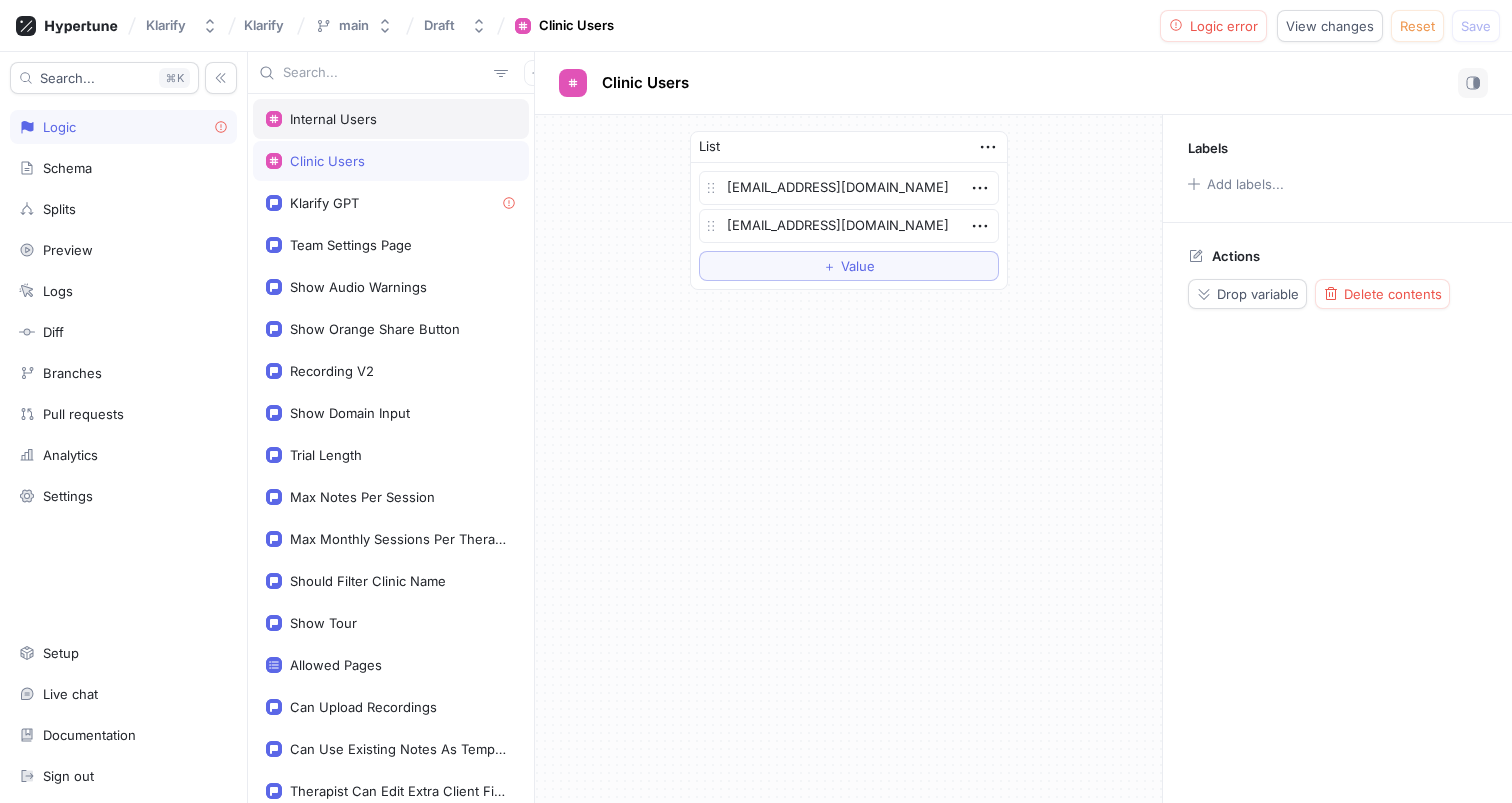 click on "Internal Users" at bounding box center (391, 119) 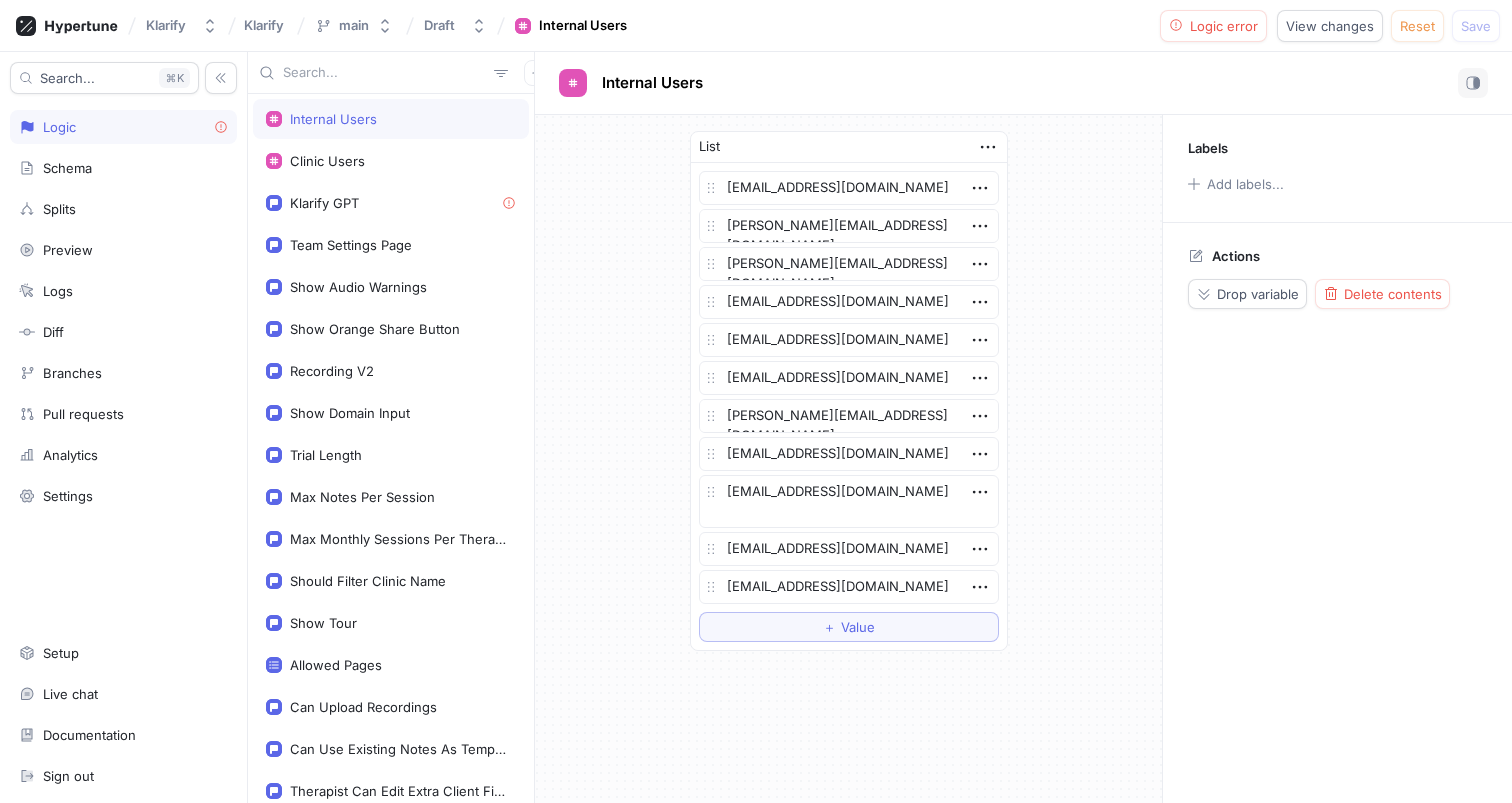click at bounding box center (391, 73) 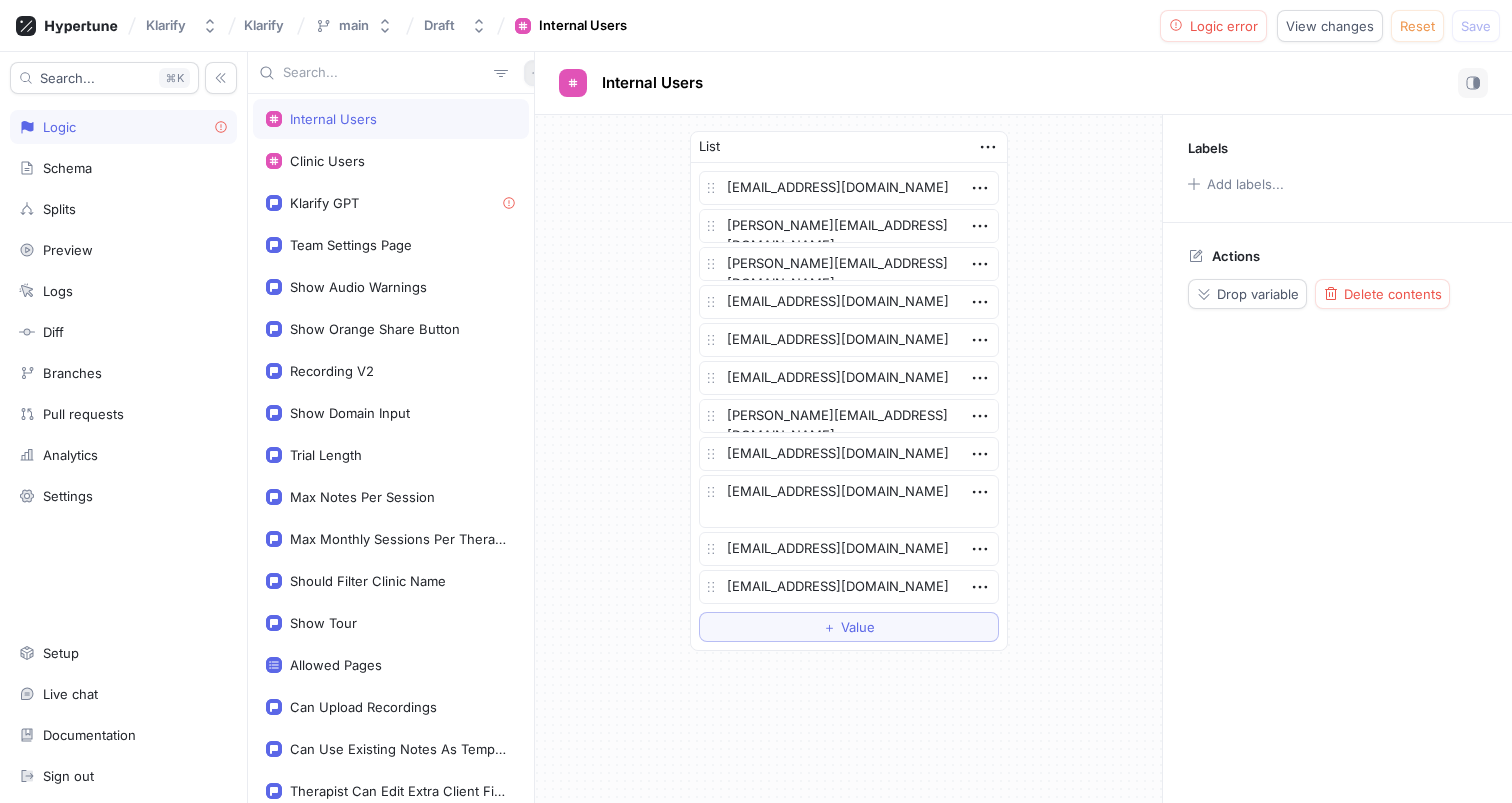 click 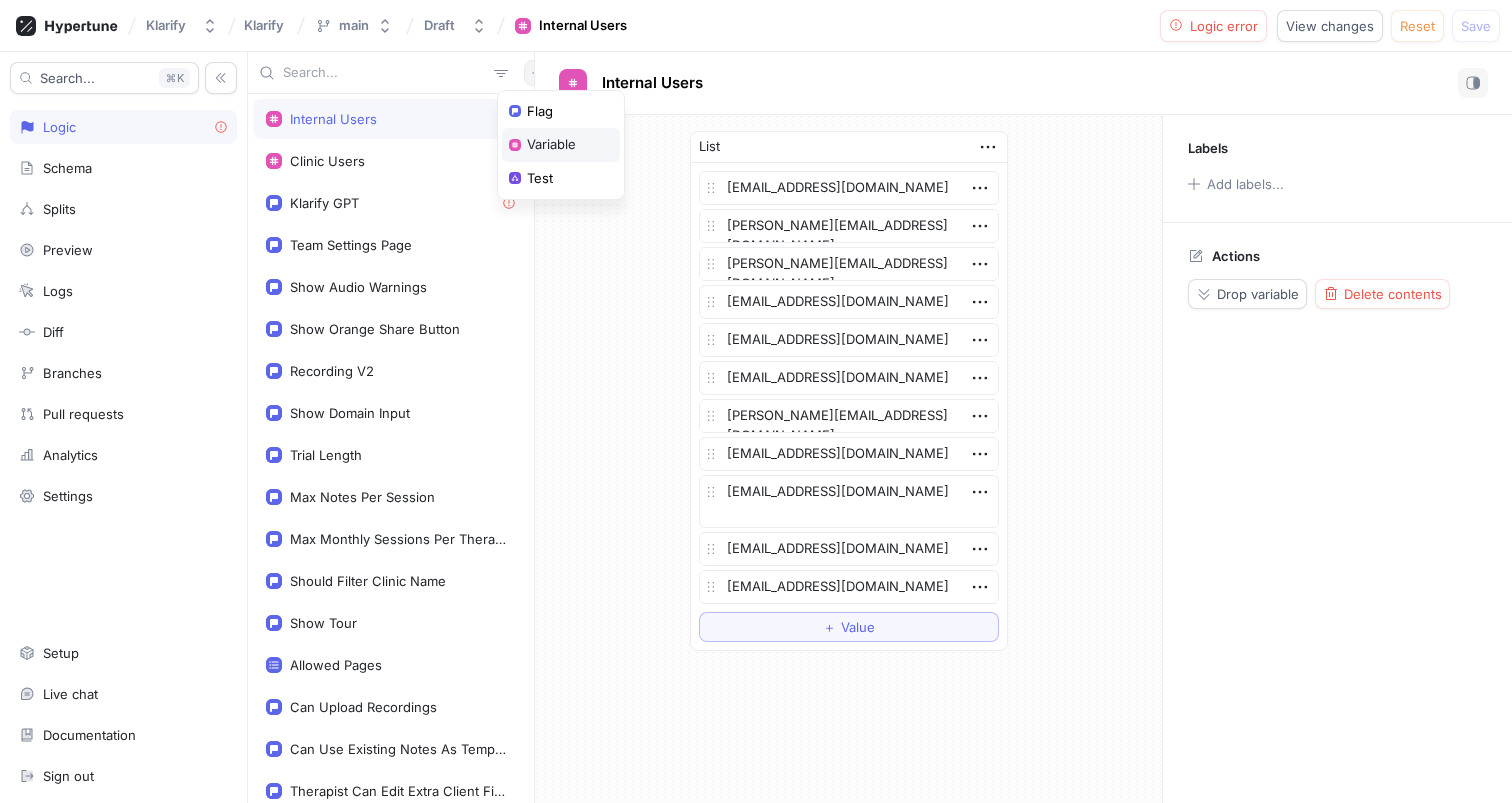 click on "Variable" at bounding box center (551, 145) 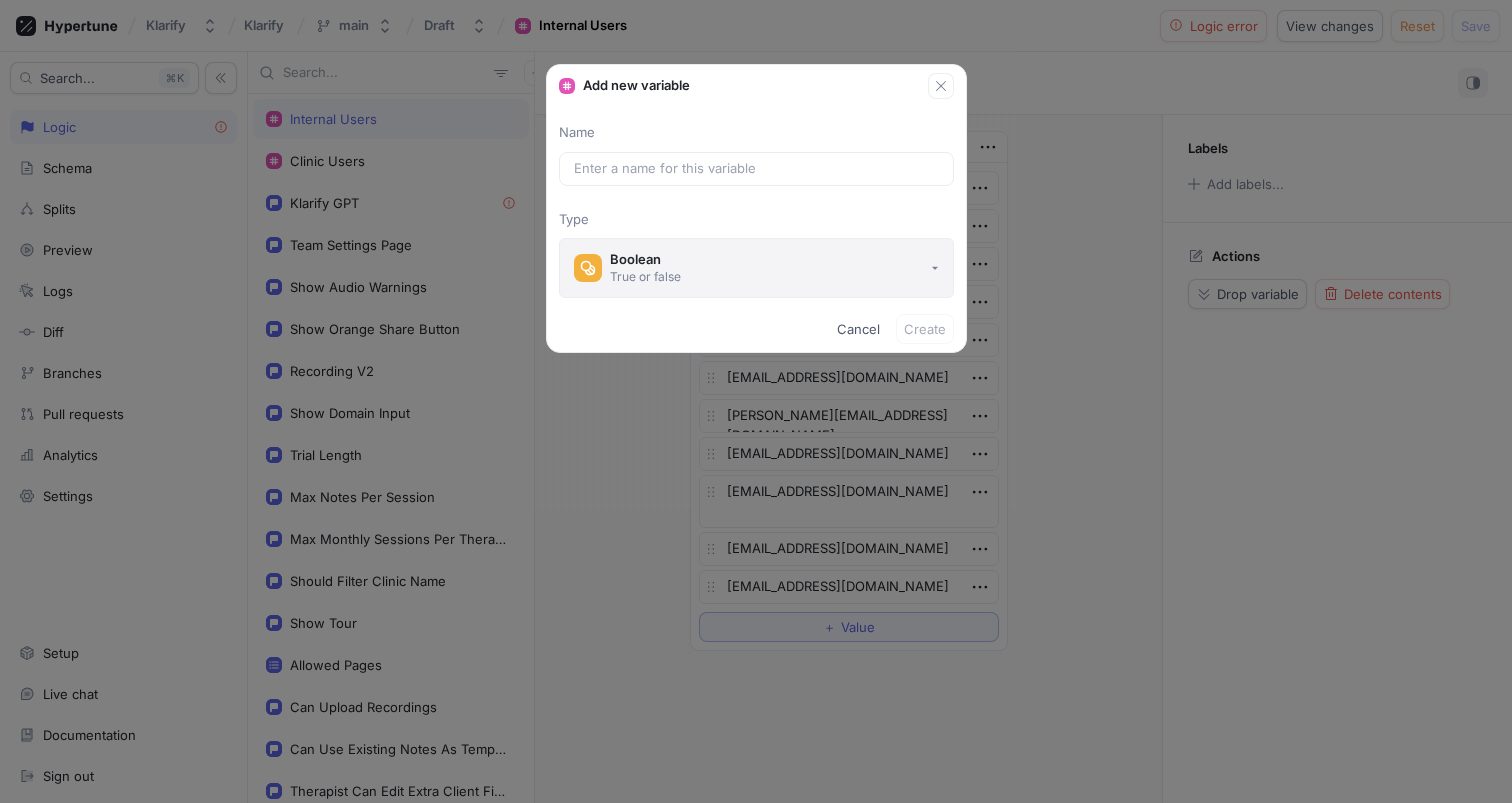 click on "True or false" at bounding box center [645, 276] 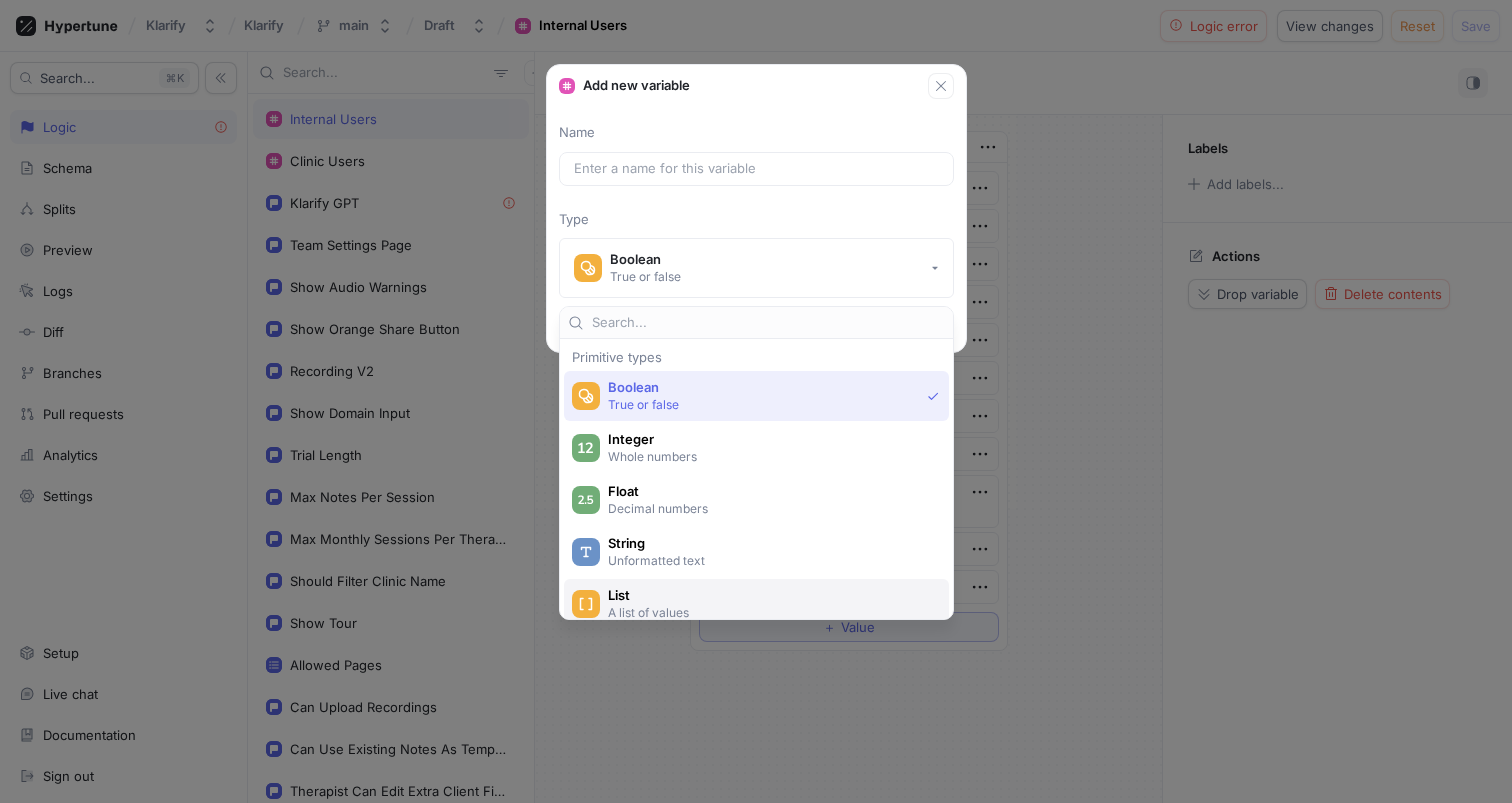 click on "List" at bounding box center [769, 595] 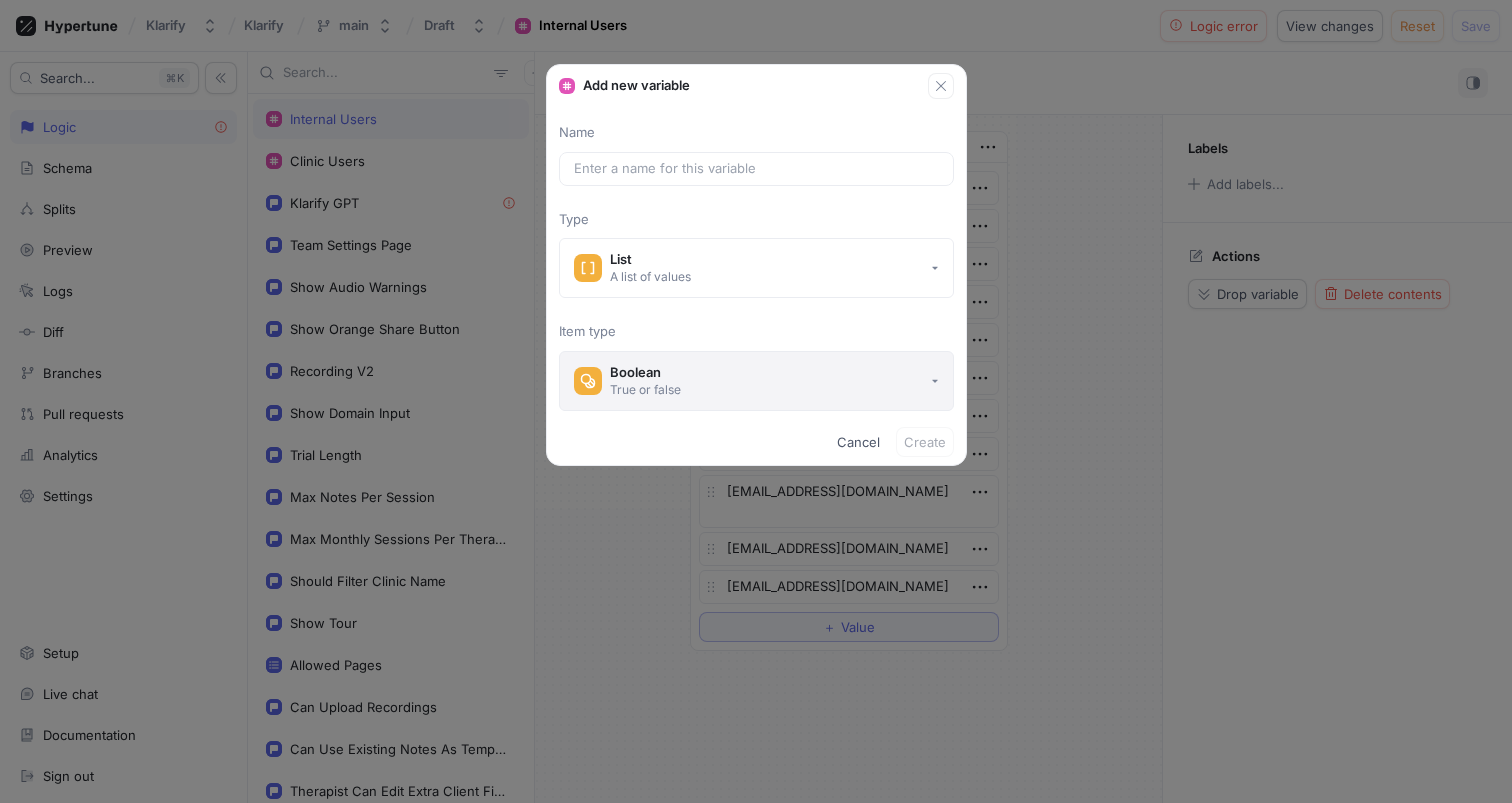 click on "Boolean" at bounding box center [645, 372] 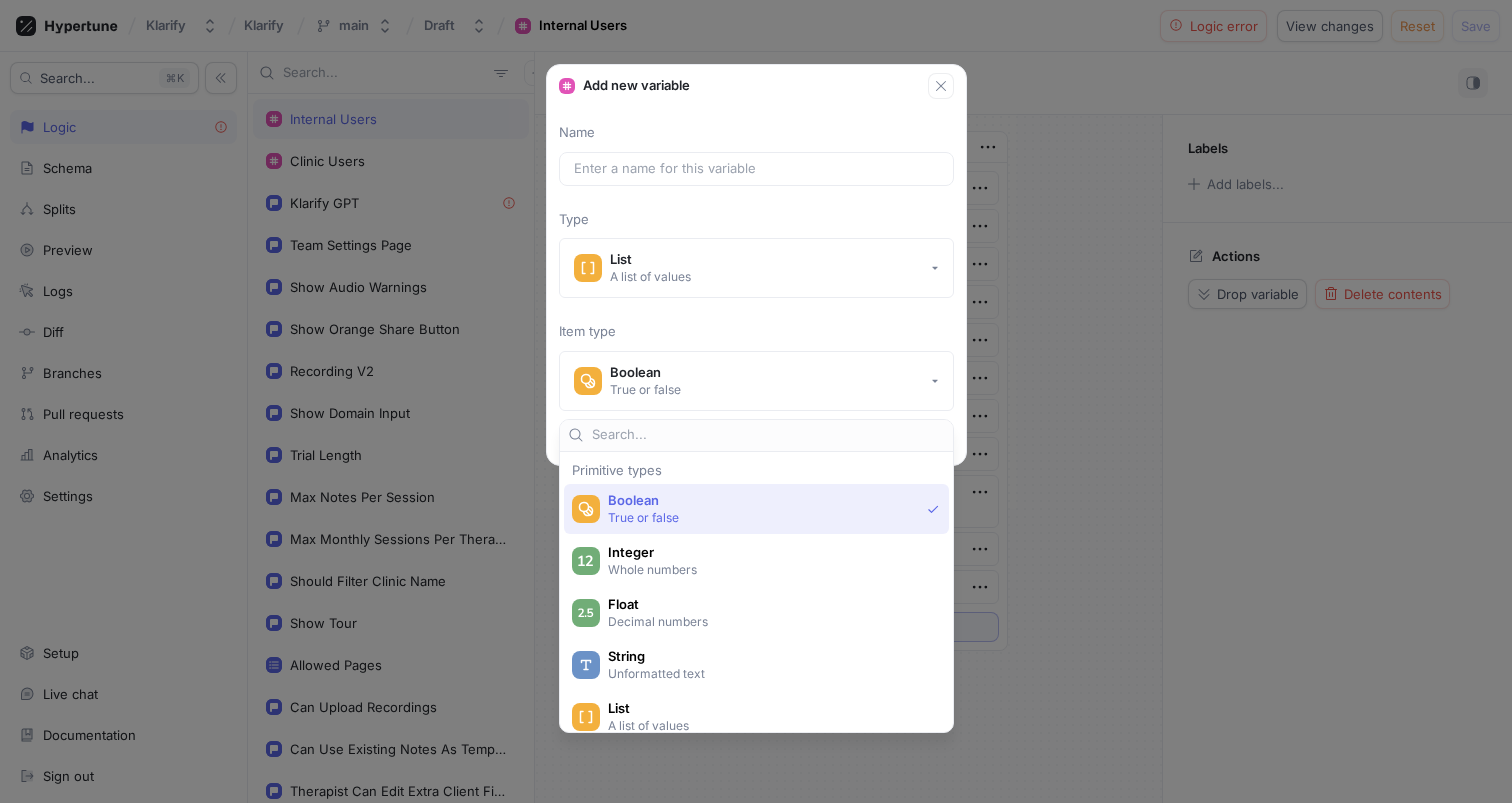 scroll, scrollTop: 85, scrollLeft: 0, axis: vertical 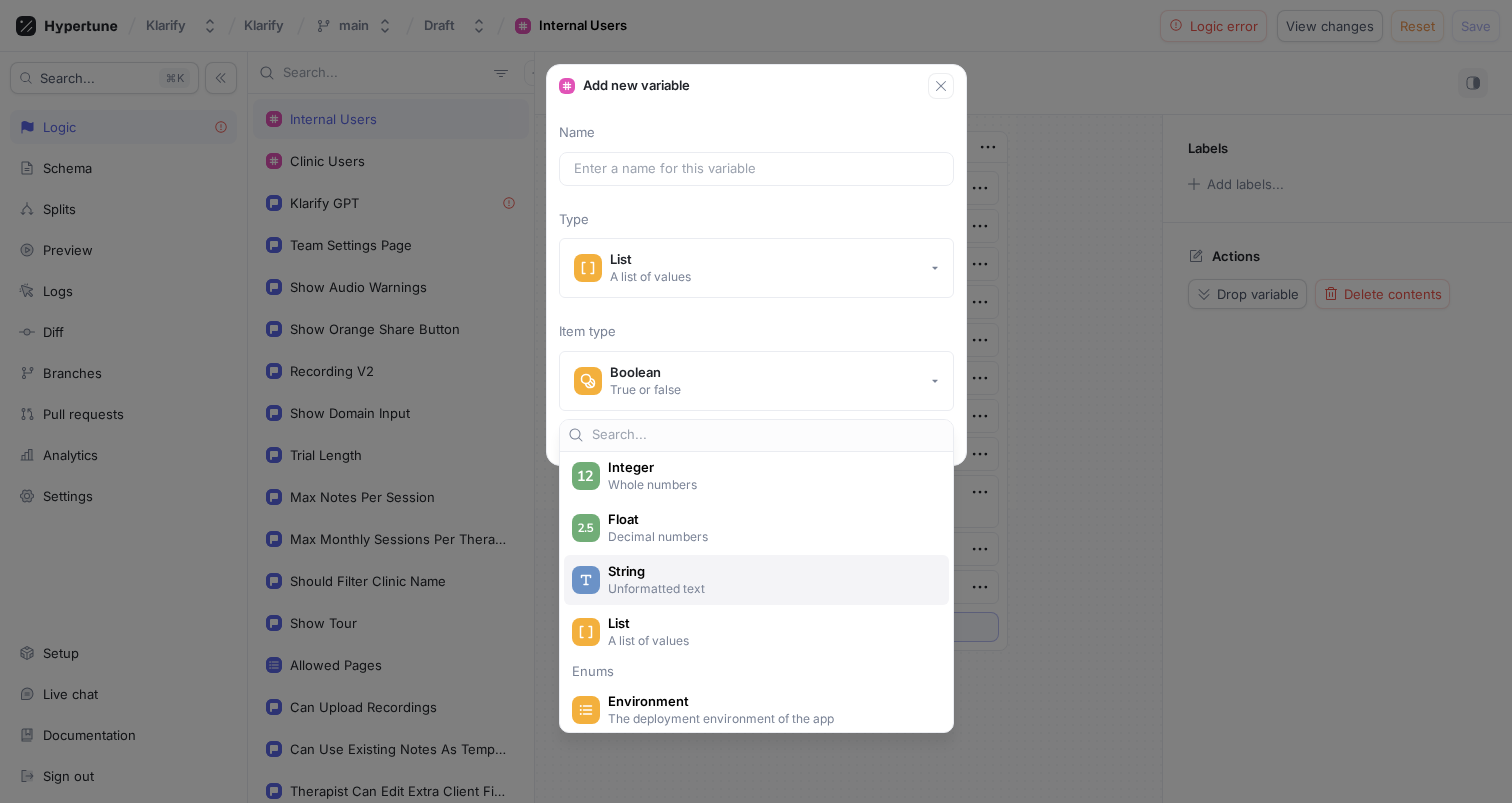 click on "String" at bounding box center [769, 571] 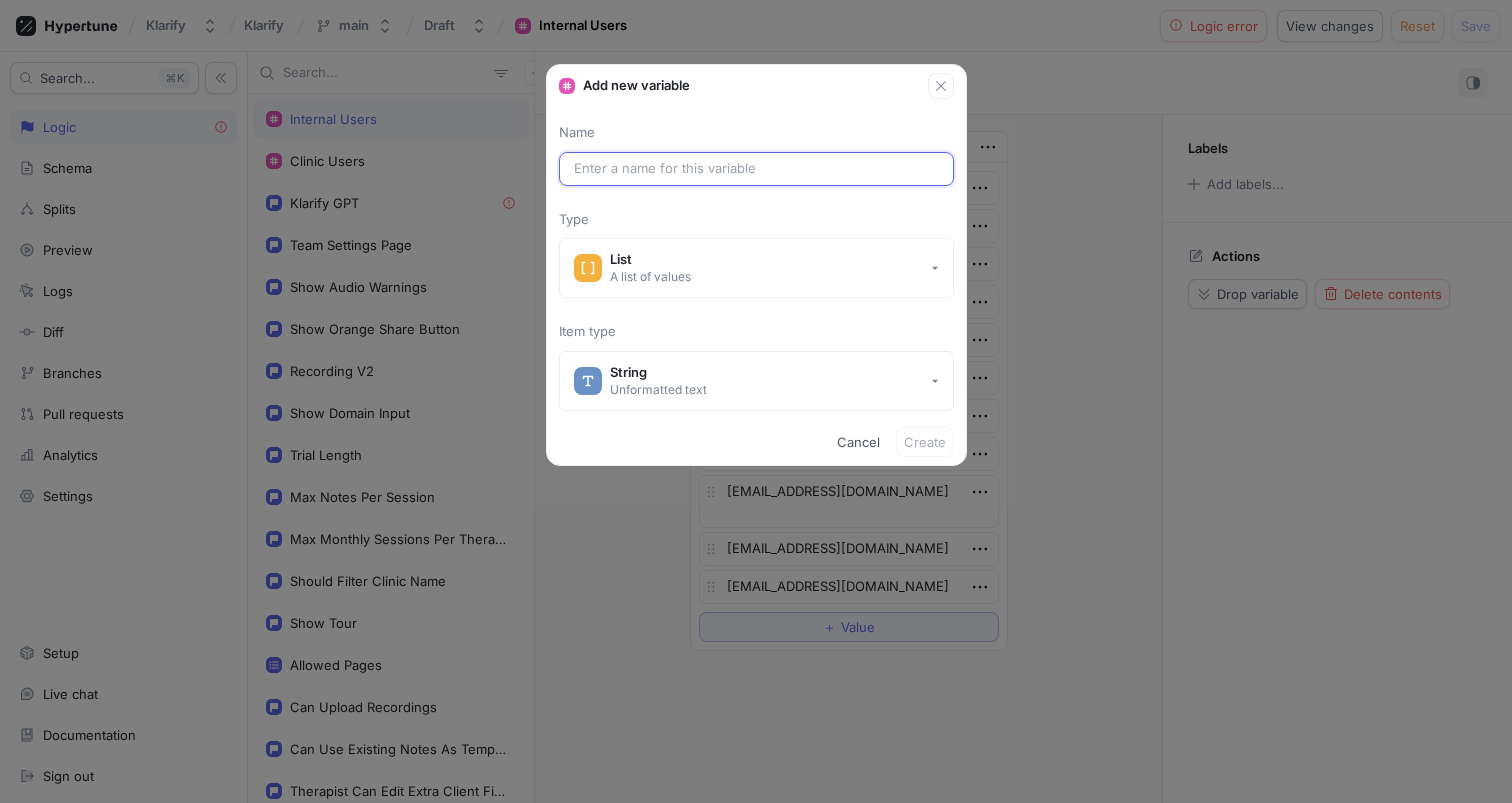 click at bounding box center (756, 169) 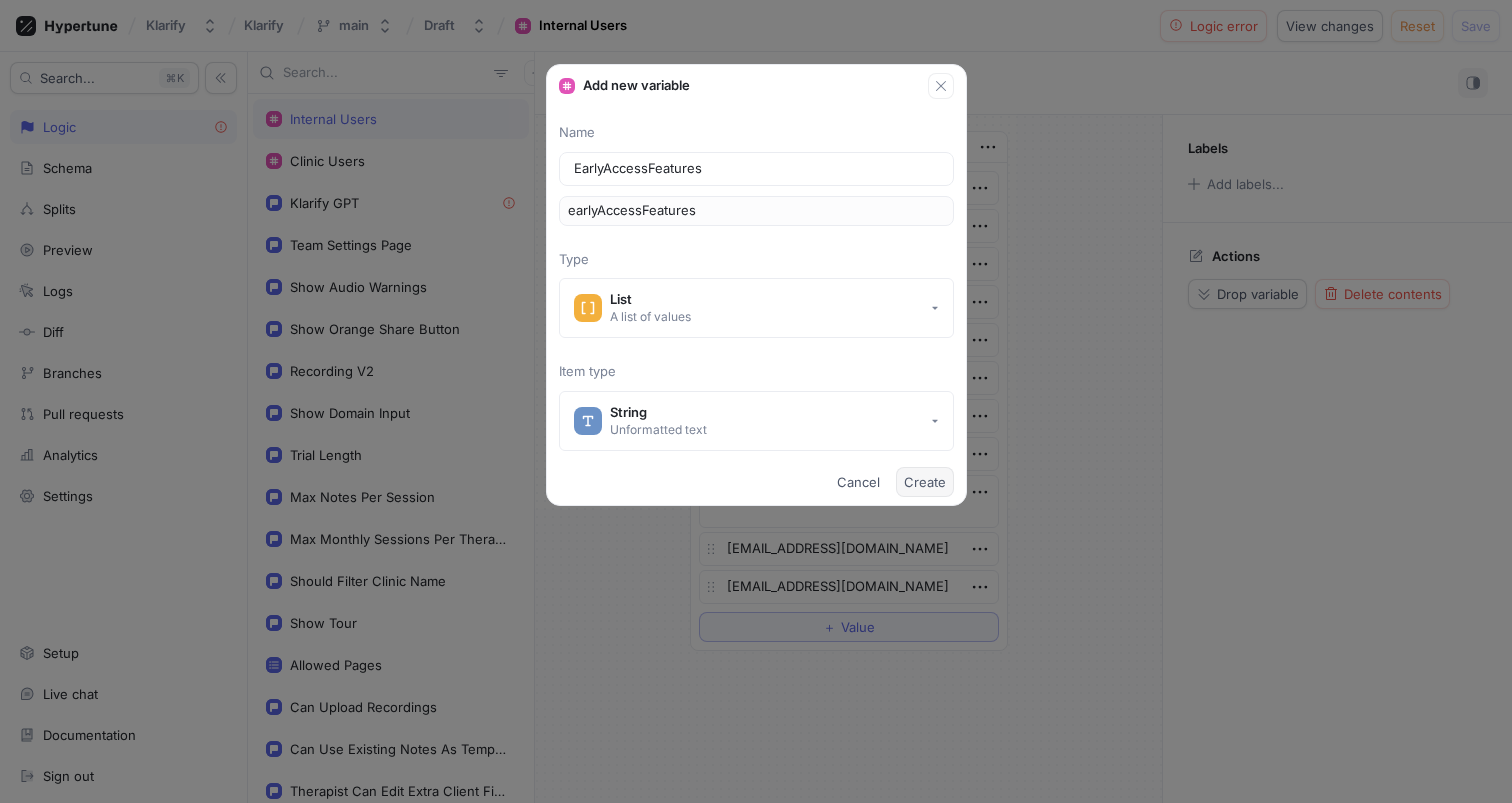 click on "Create" at bounding box center (925, 482) 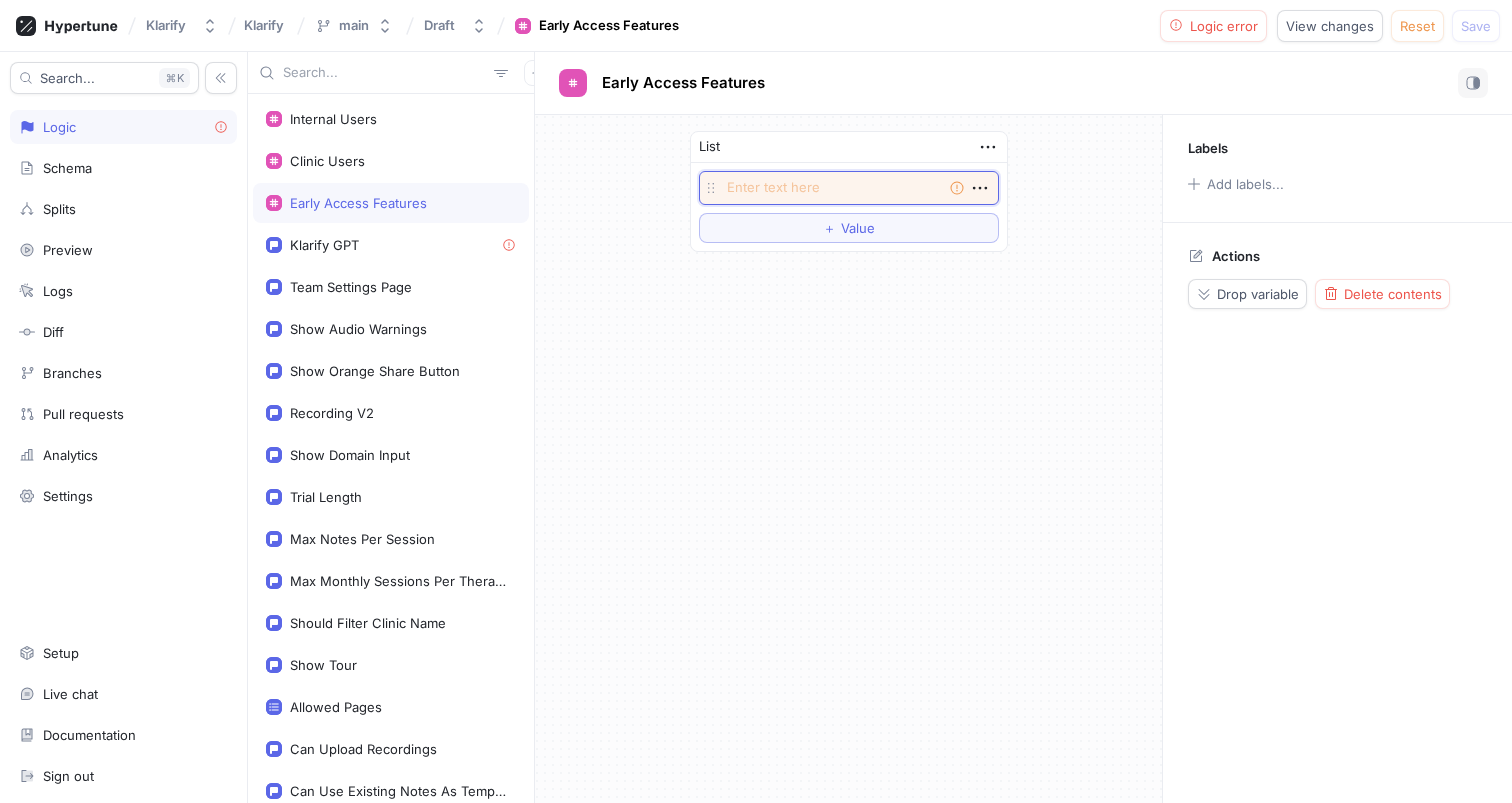 click at bounding box center [849, 188] 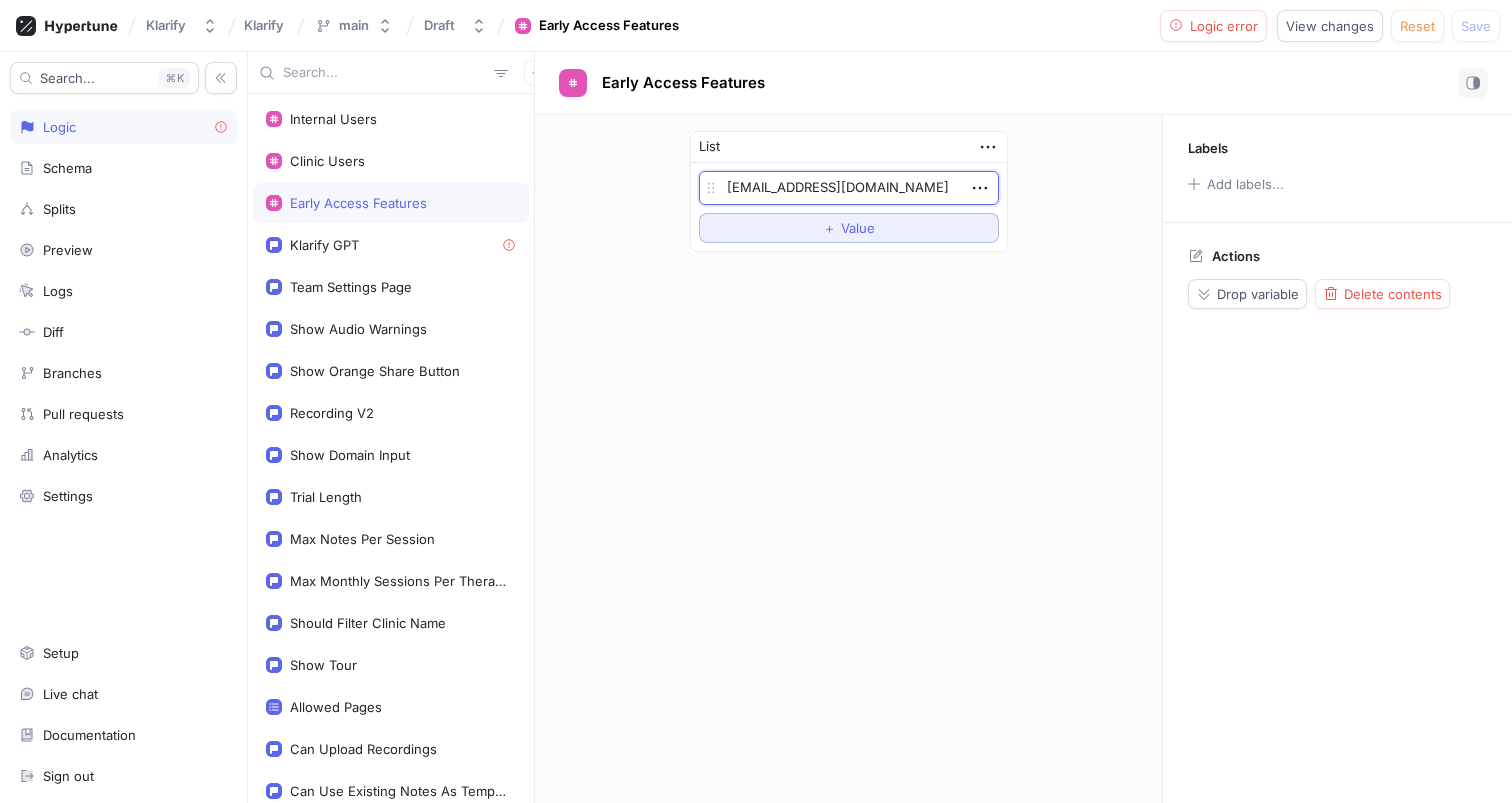 click on "＋ Value" at bounding box center [849, 228] 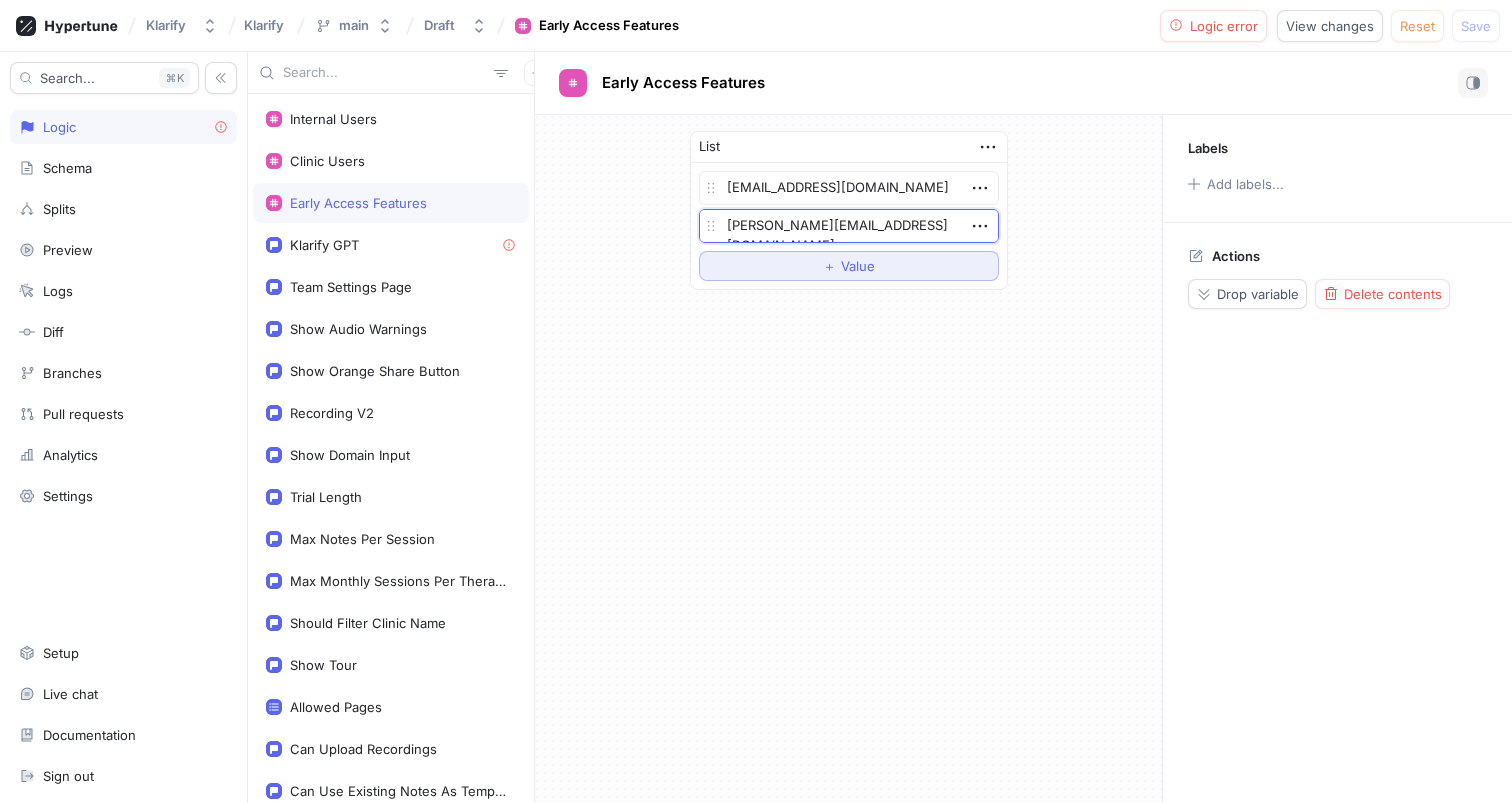 click on "＋" at bounding box center [829, 266] 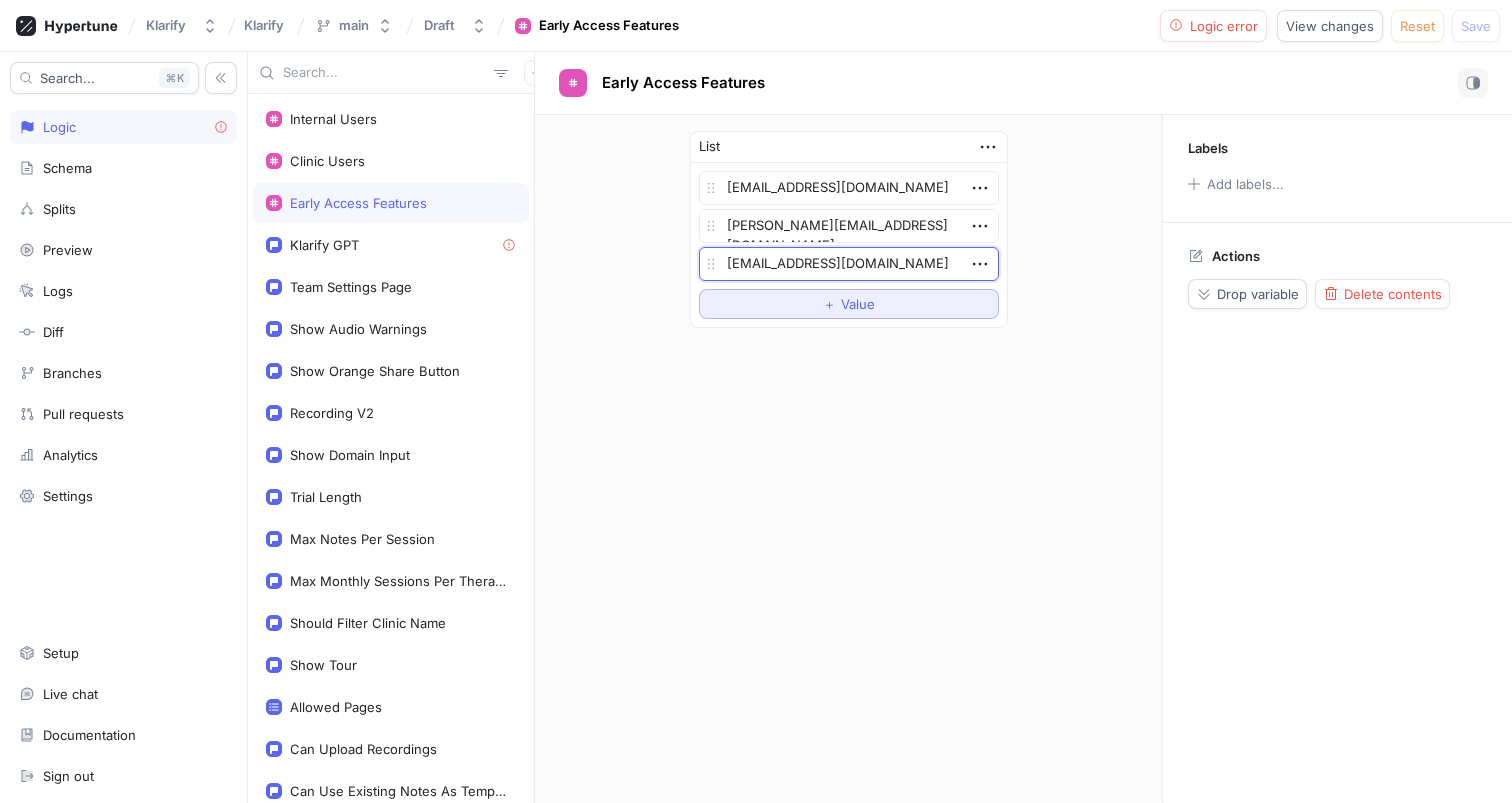 click on "＋ Value" at bounding box center [849, 304] 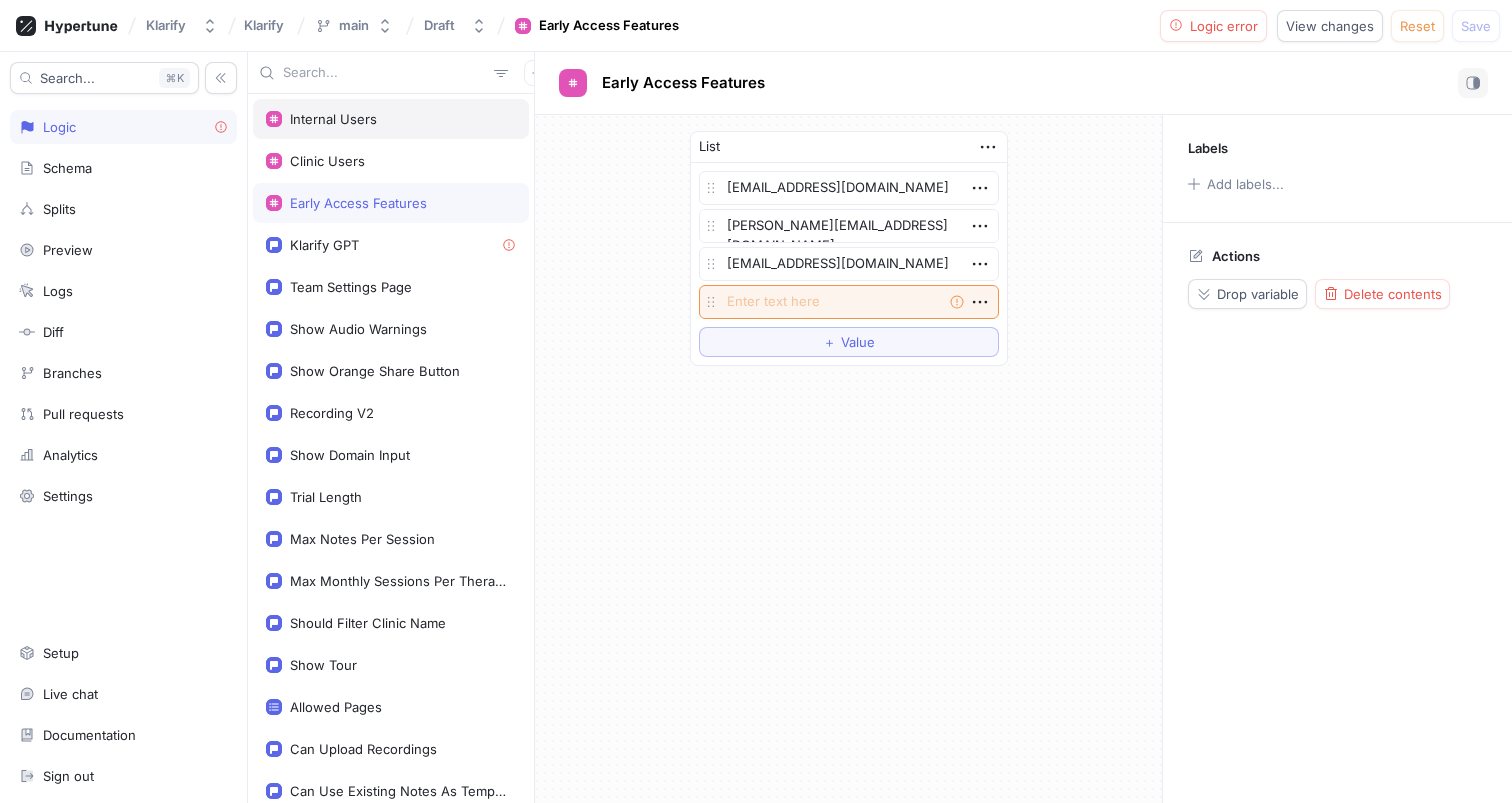 click on "Internal Users" at bounding box center [391, 119] 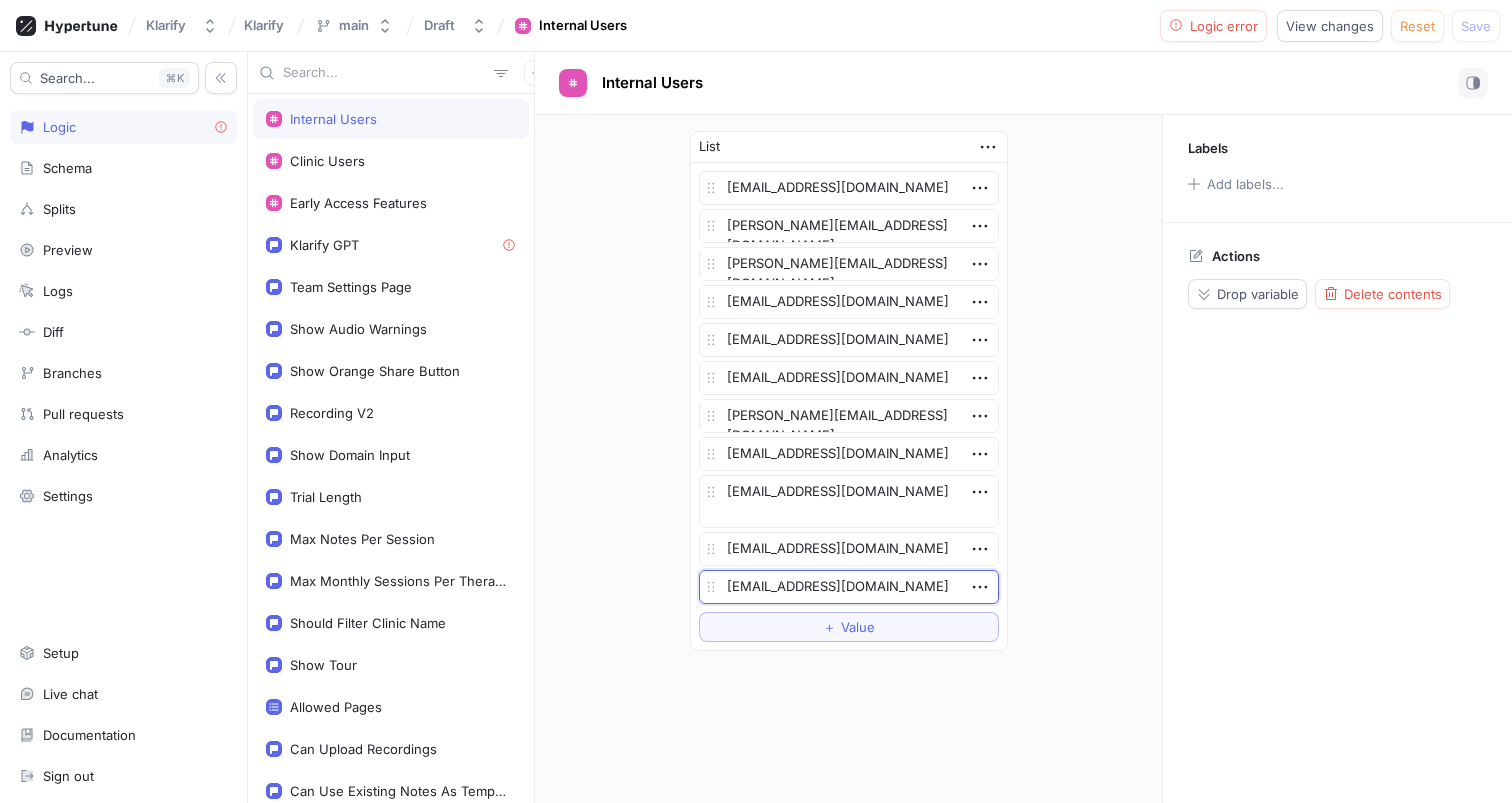 click on "[EMAIL_ADDRESS][DOMAIN_NAME]" at bounding box center [849, 587] 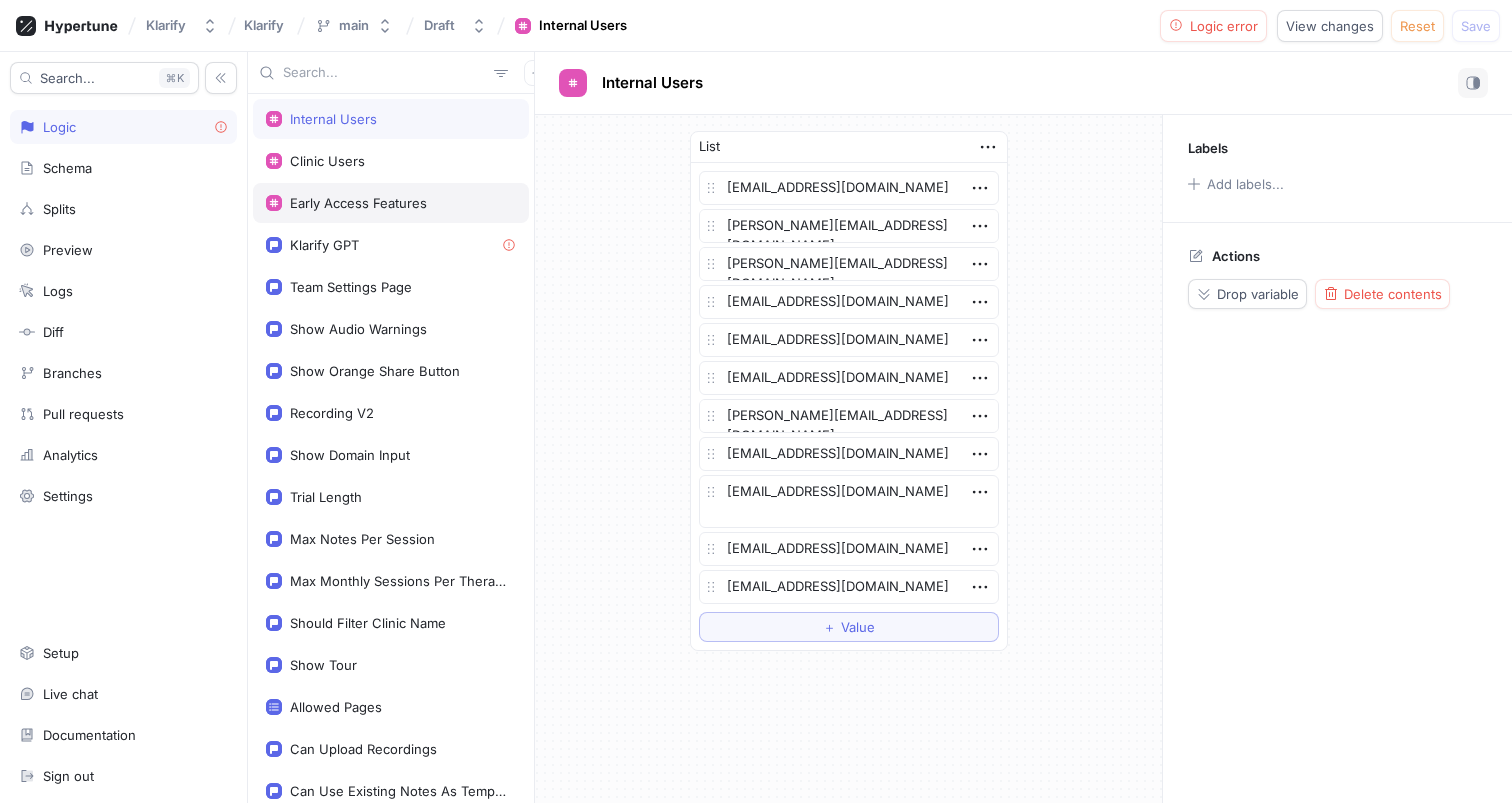click on "Early Access Features" at bounding box center [358, 203] 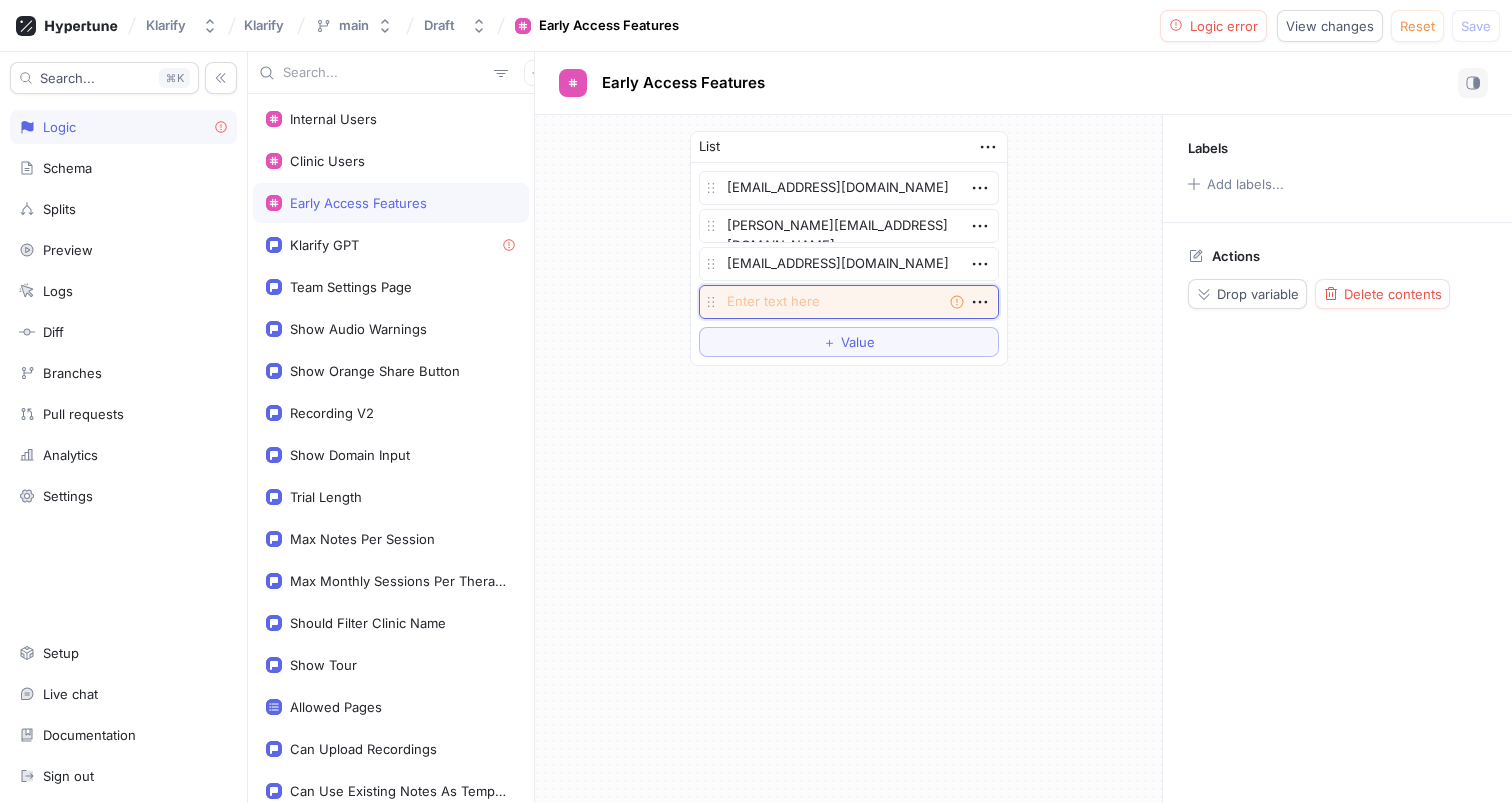 click at bounding box center (849, 302) 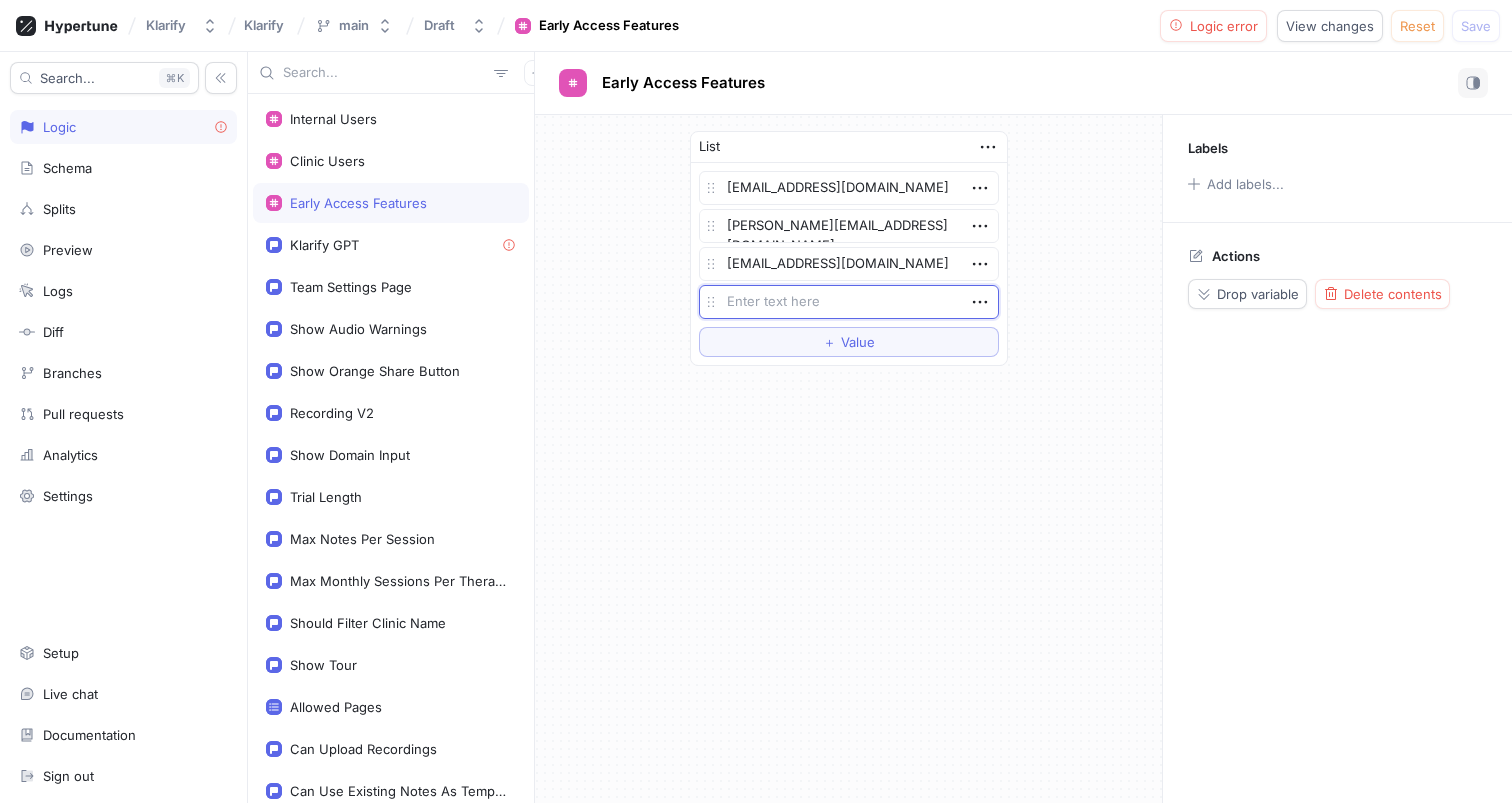 paste on "[EMAIL_ADDRESS][DOMAIN_NAME]" 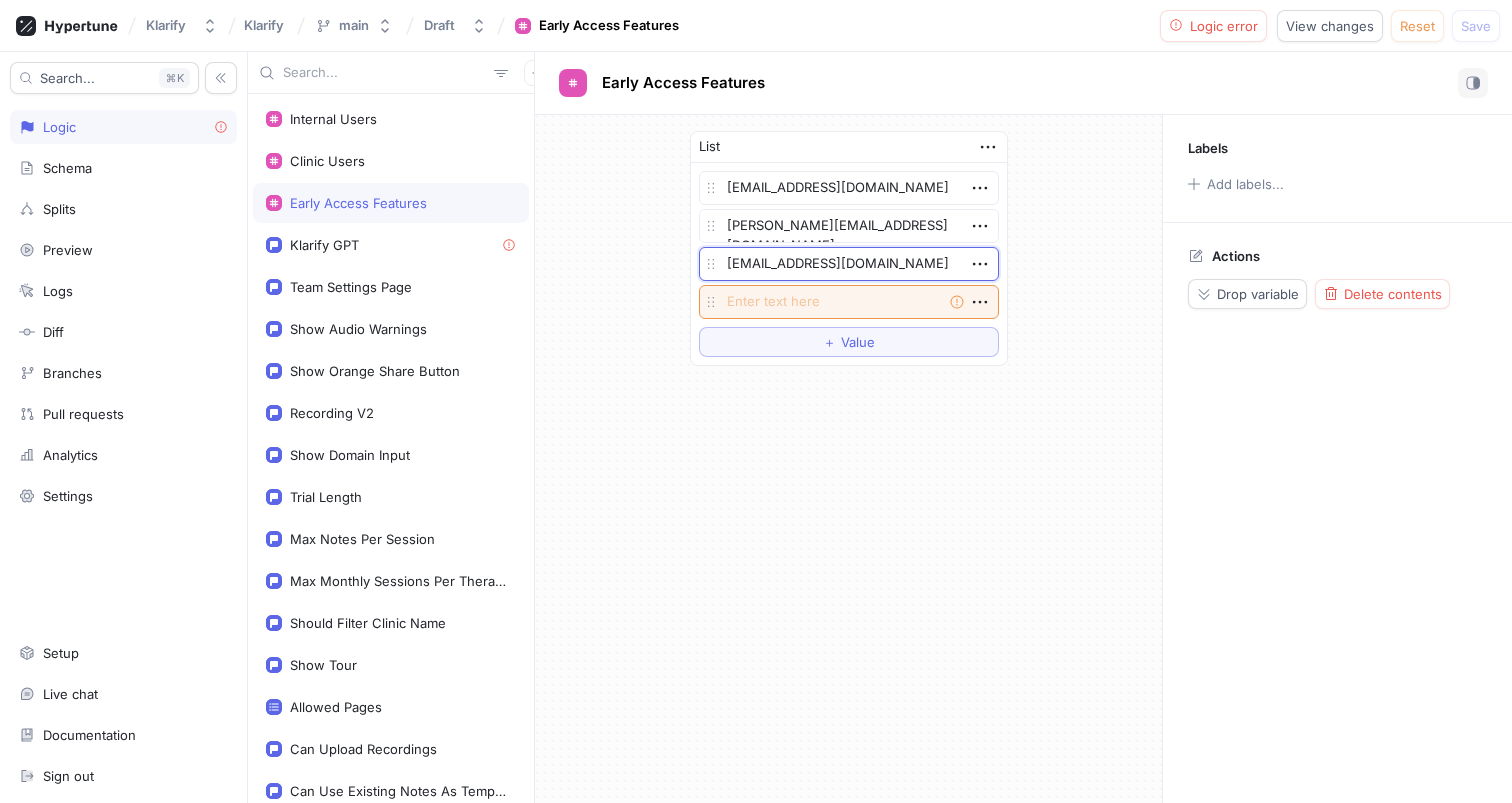 click on "[EMAIL_ADDRESS][DOMAIN_NAME]" at bounding box center [849, 264] 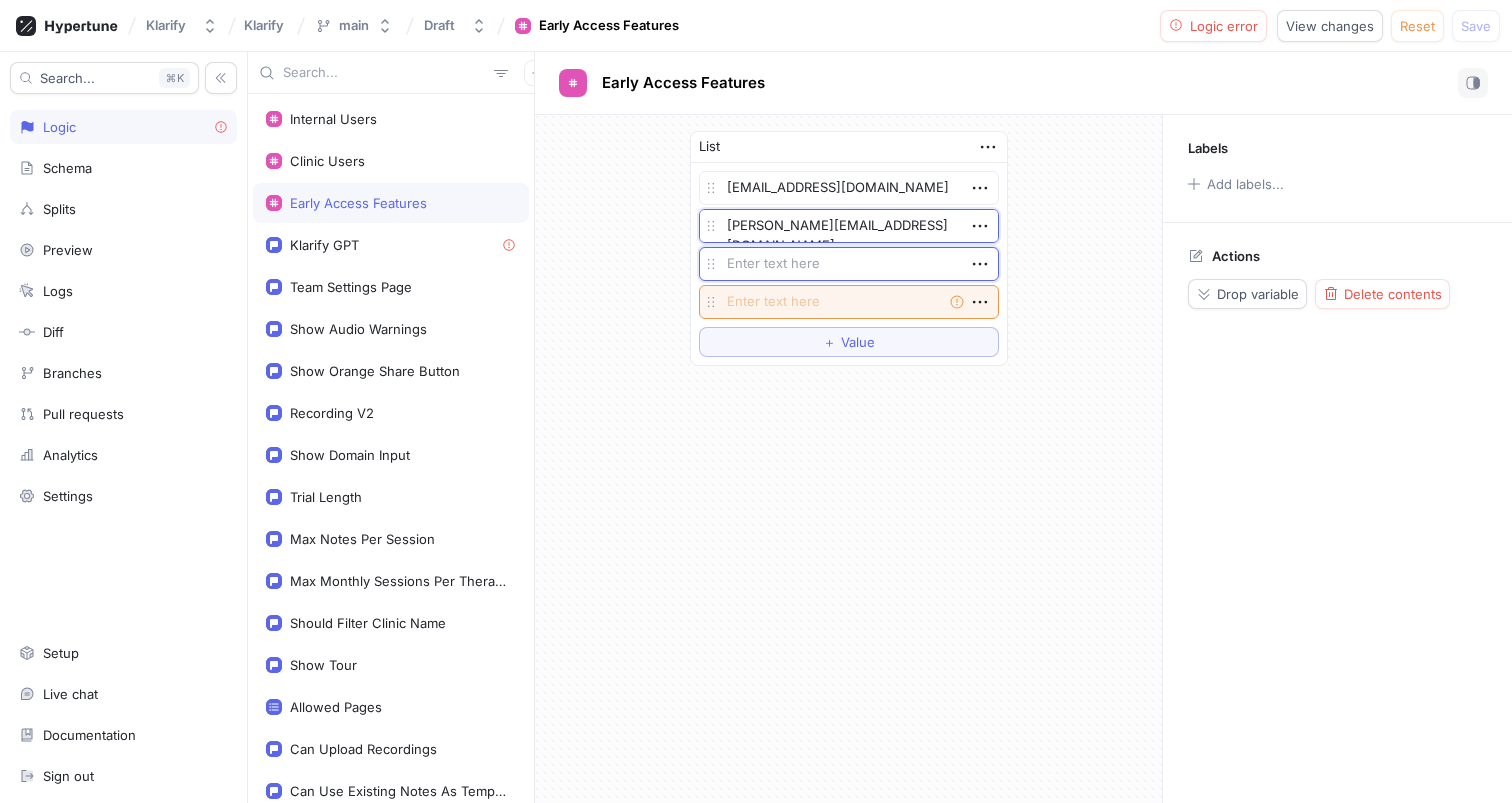 click on "[PERSON_NAME][EMAIL_ADDRESS][DOMAIN_NAME]" at bounding box center (849, 226) 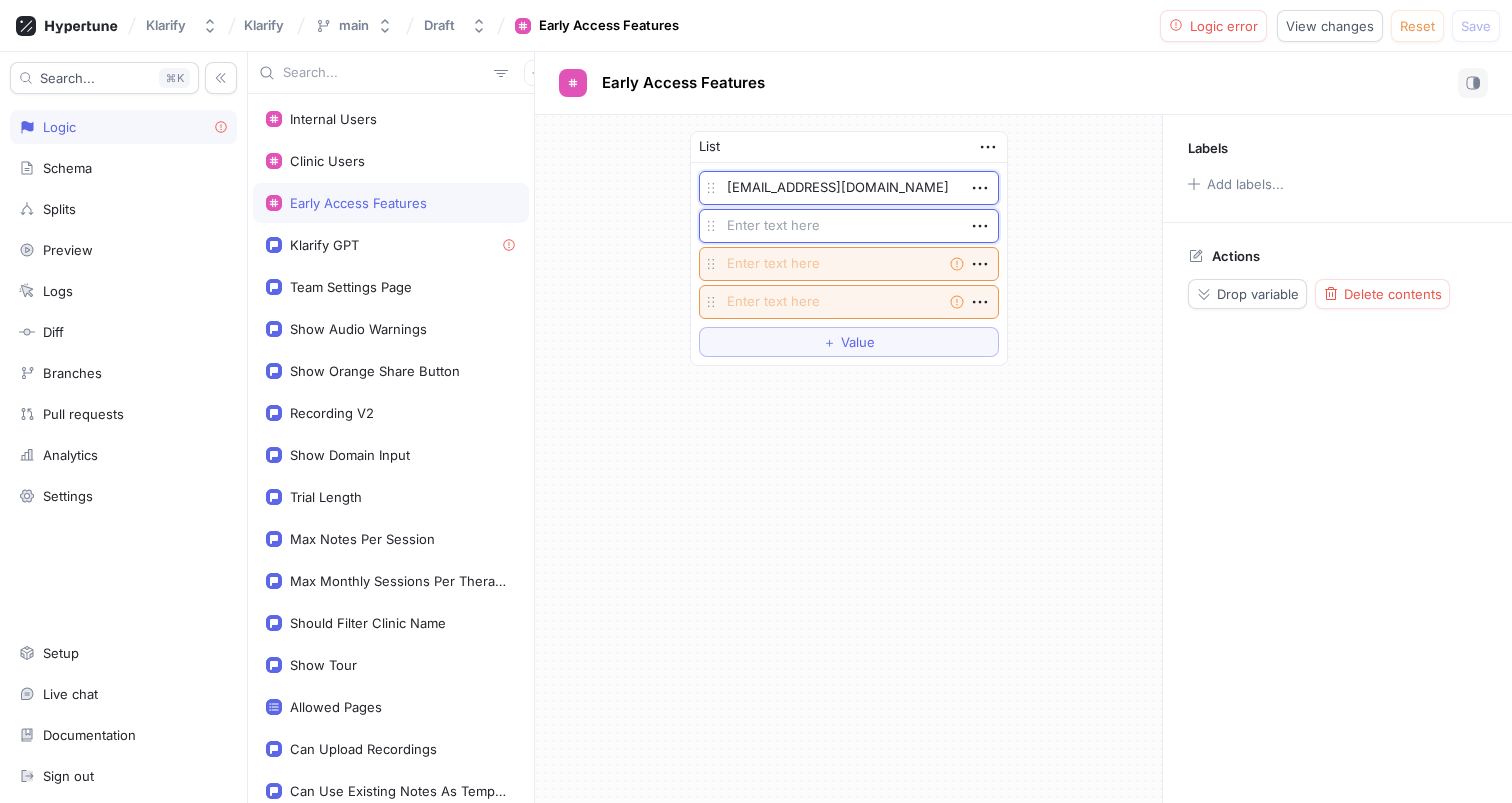 click on "[EMAIL_ADDRESS][DOMAIN_NAME]" at bounding box center (849, 188) 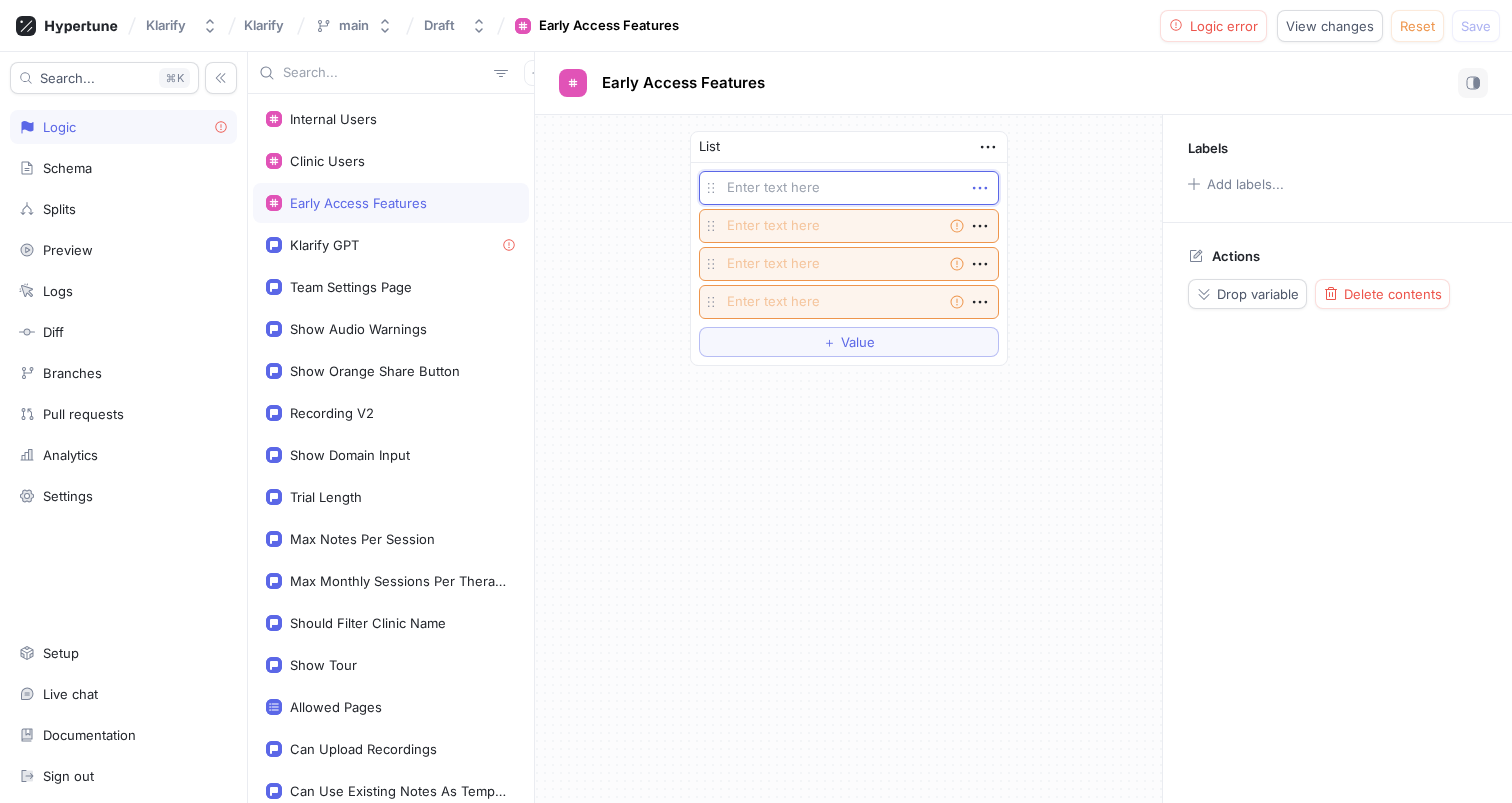 click 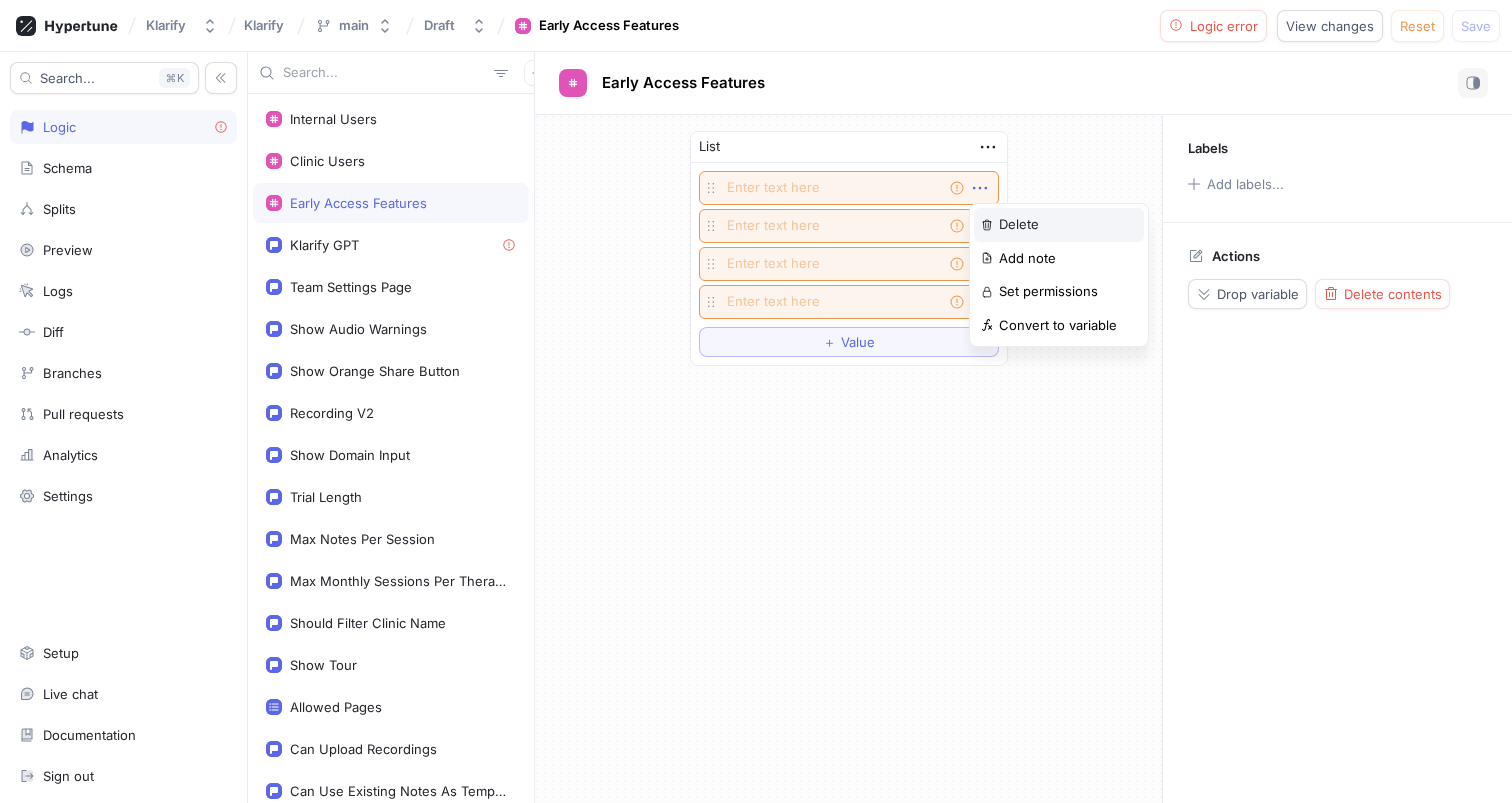 click on "Delete" at bounding box center (1019, 225) 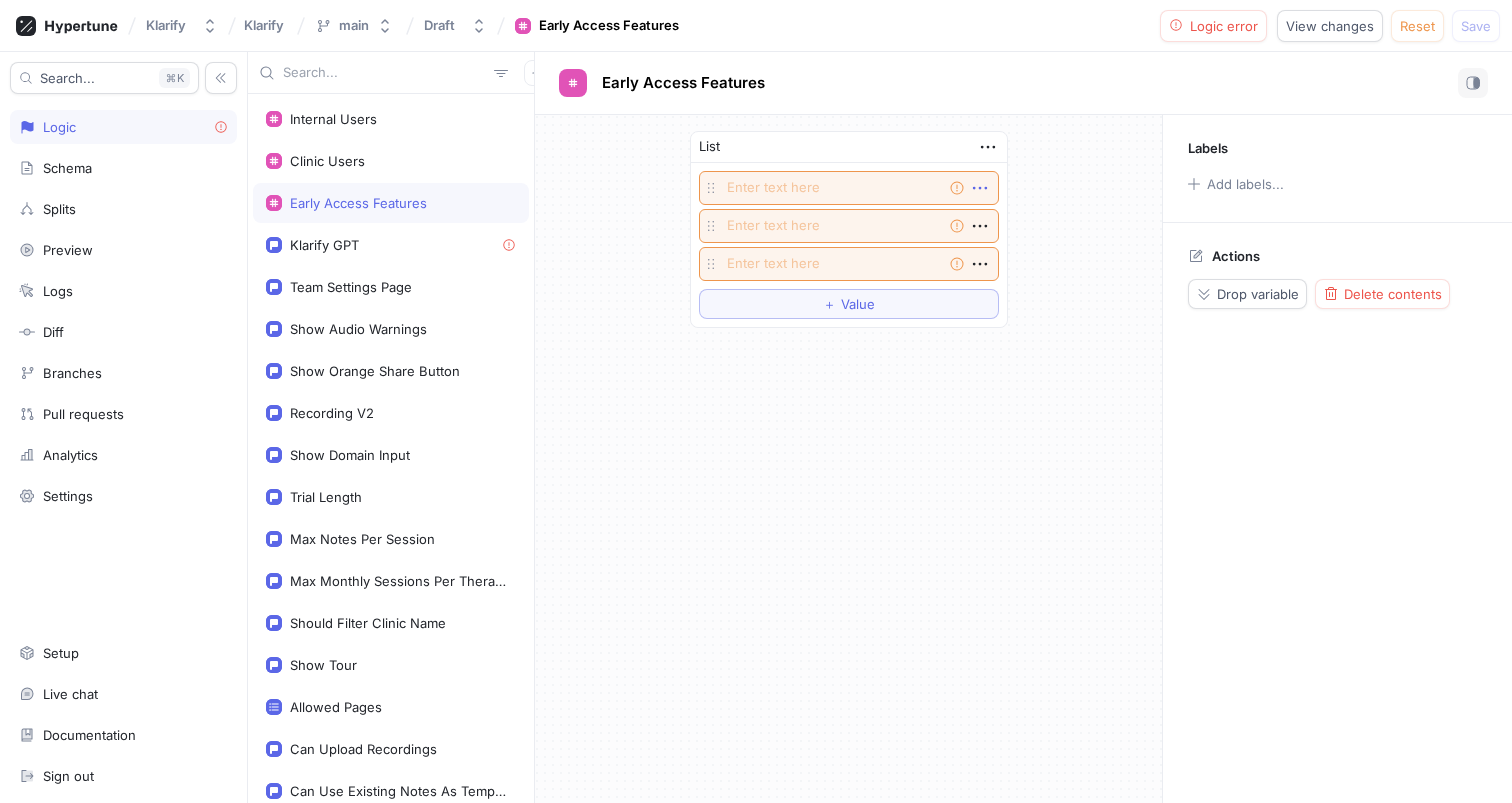 click 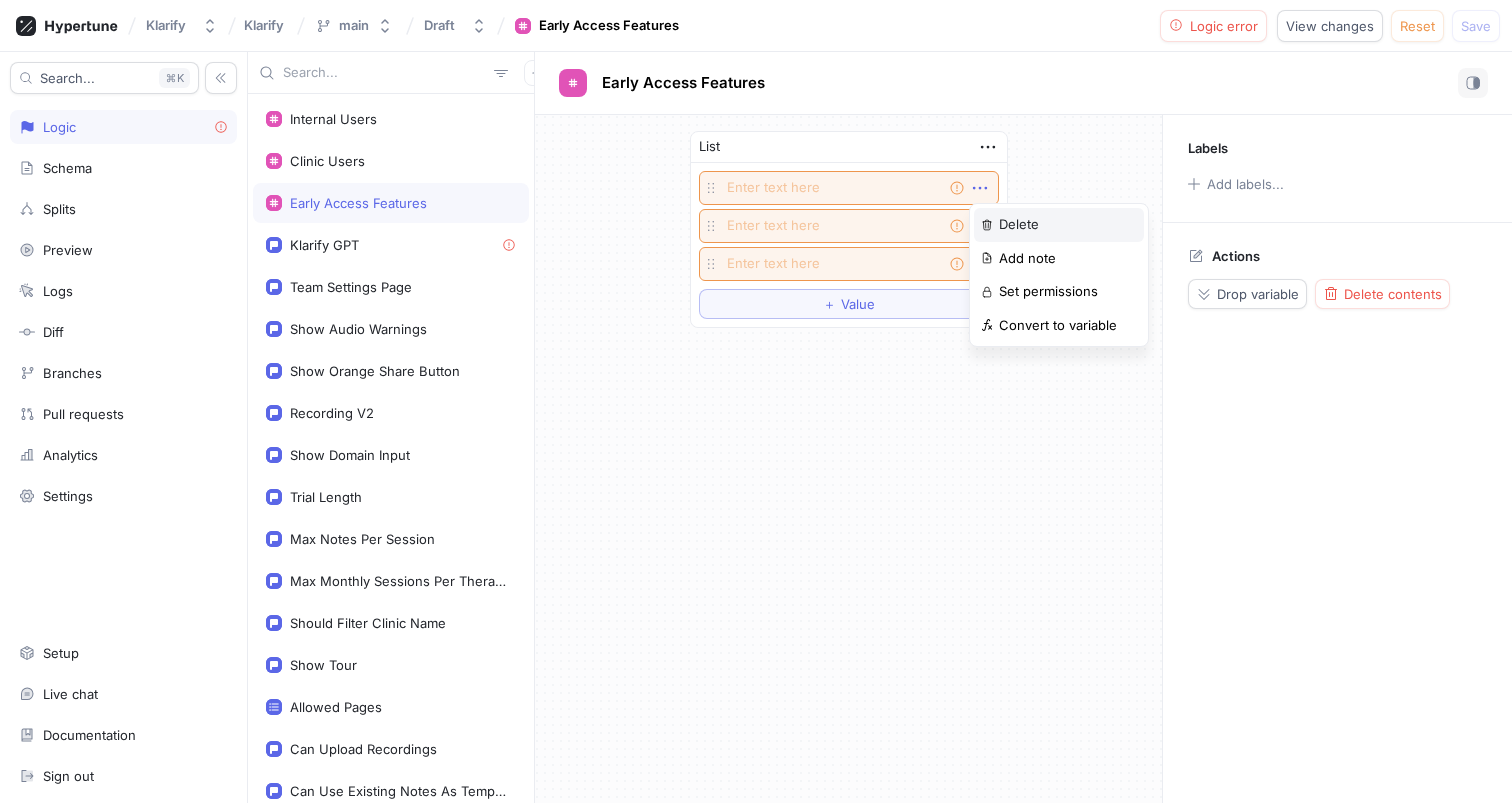 click on "Delete" at bounding box center (1059, 225) 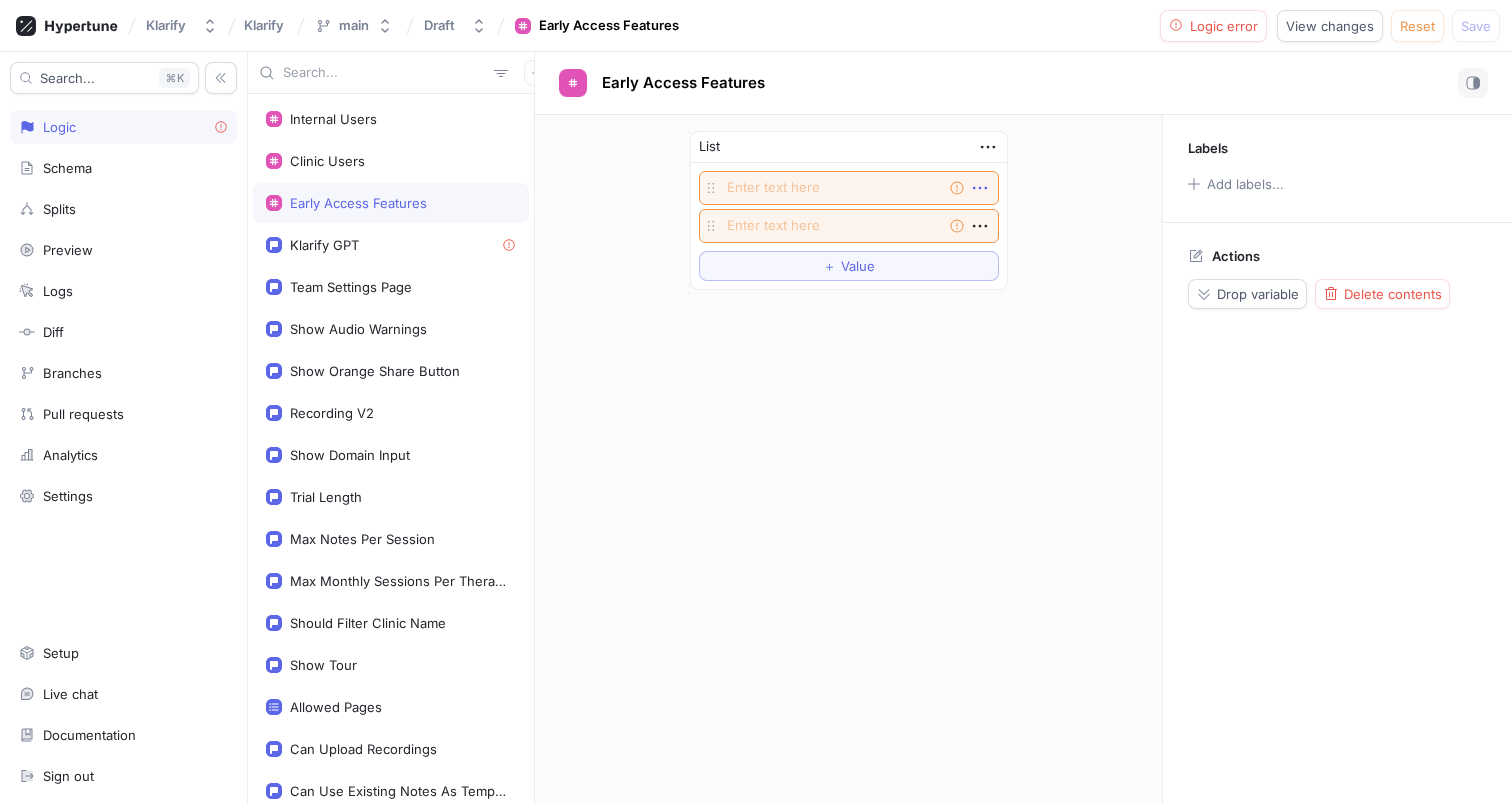 click 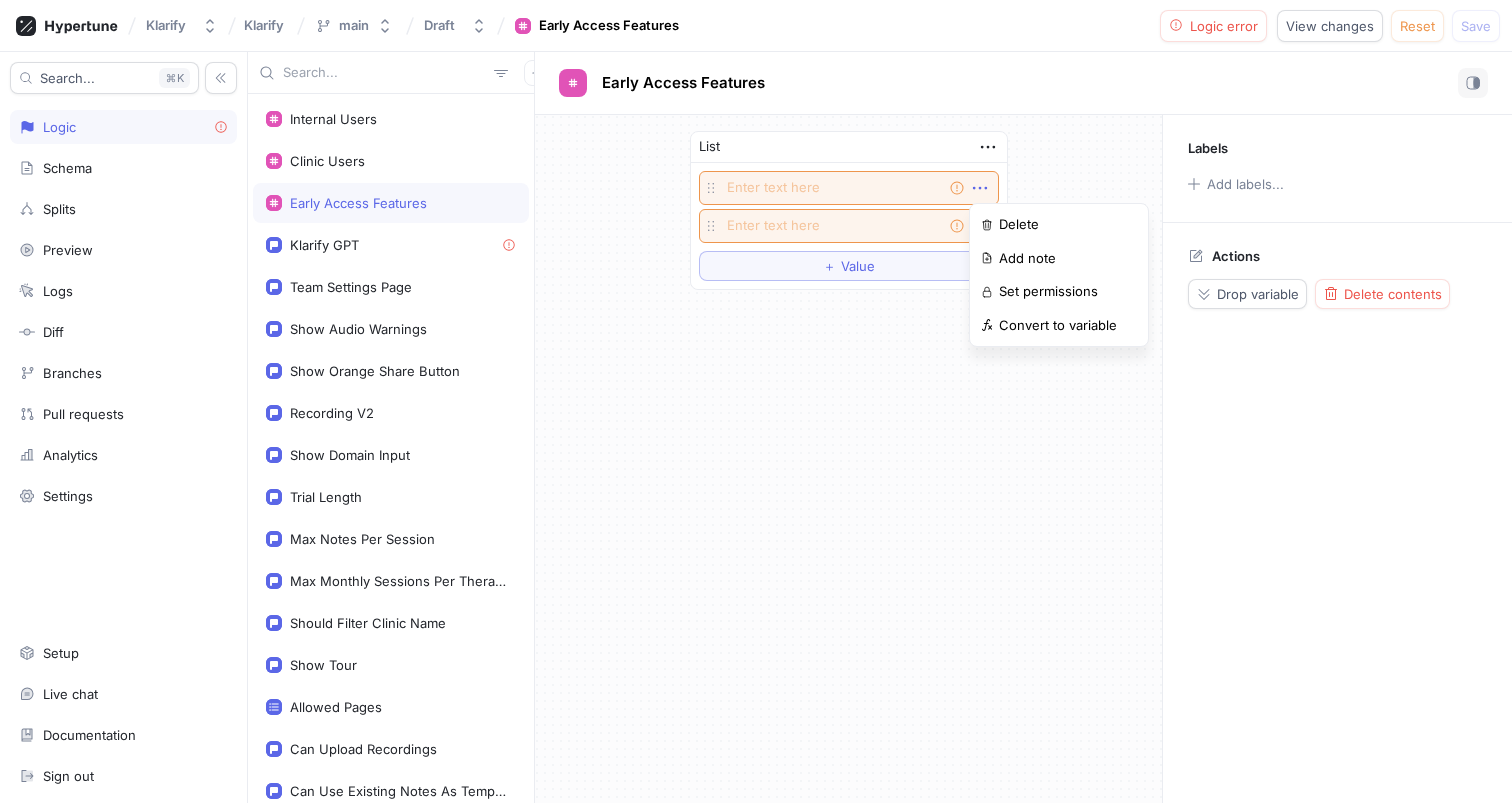 click on "Delete" at bounding box center (1059, 225) 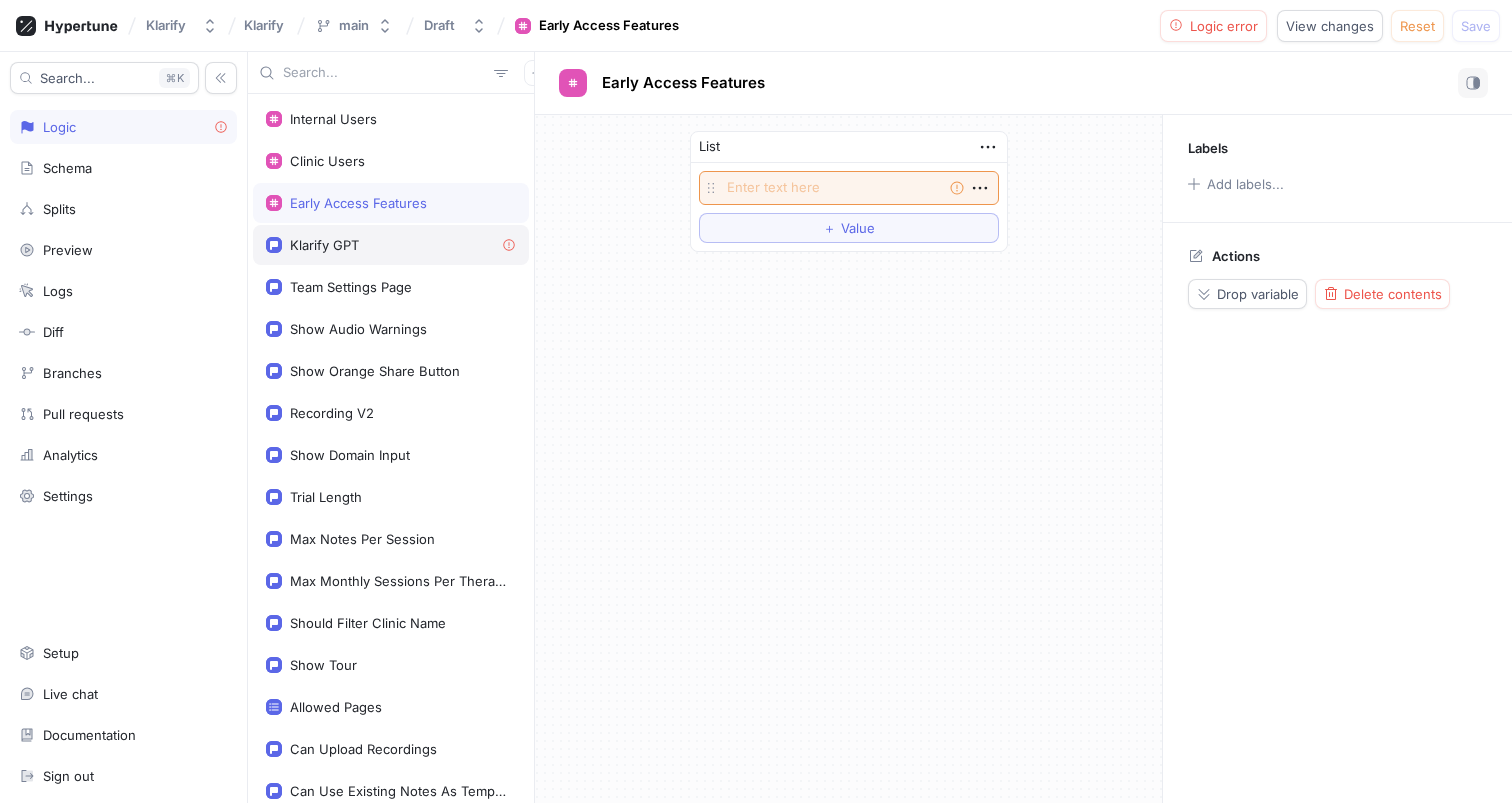 click on "Klarify GPT" at bounding box center (391, 245) 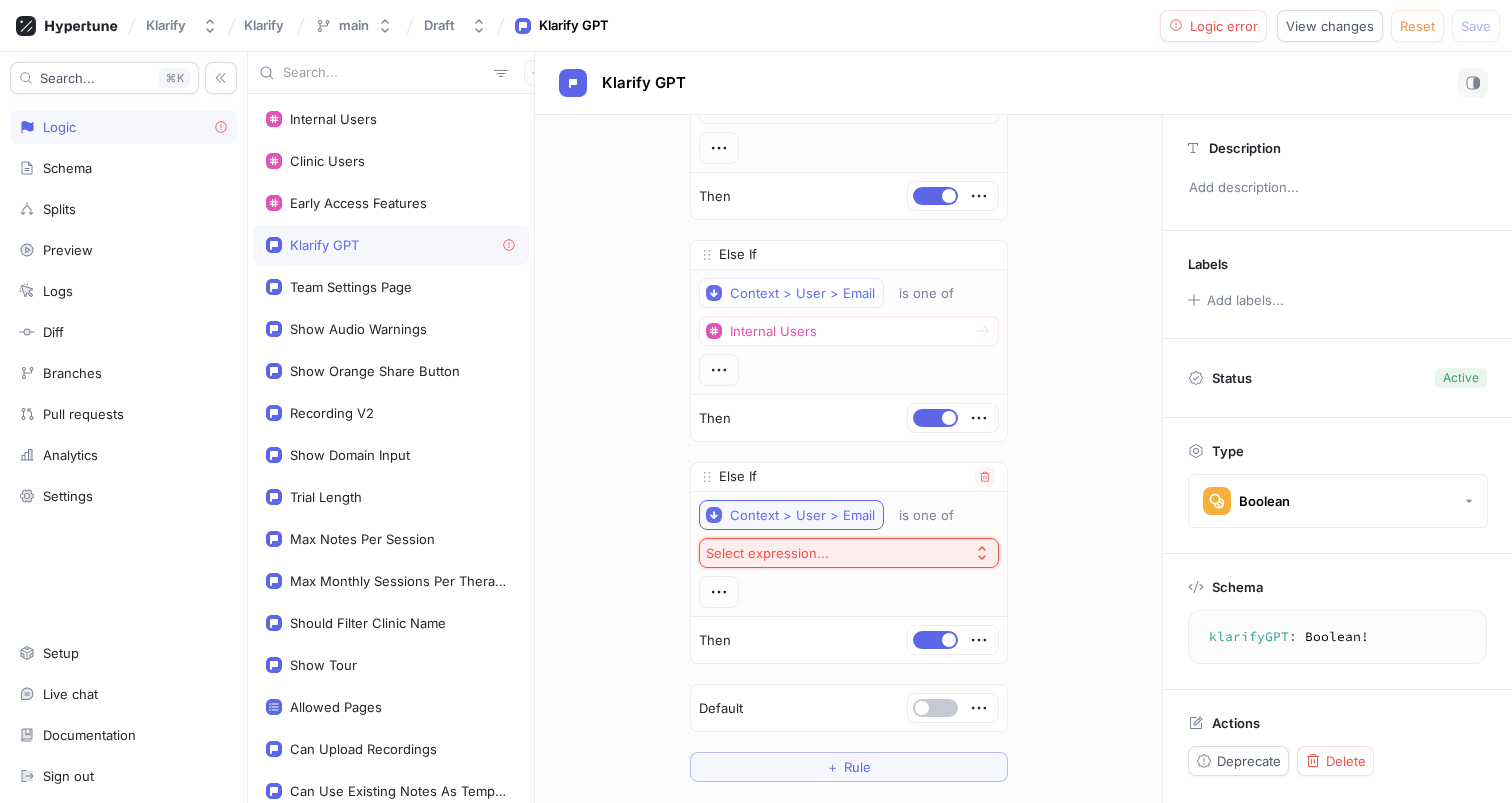 scroll, scrollTop: 212, scrollLeft: 0, axis: vertical 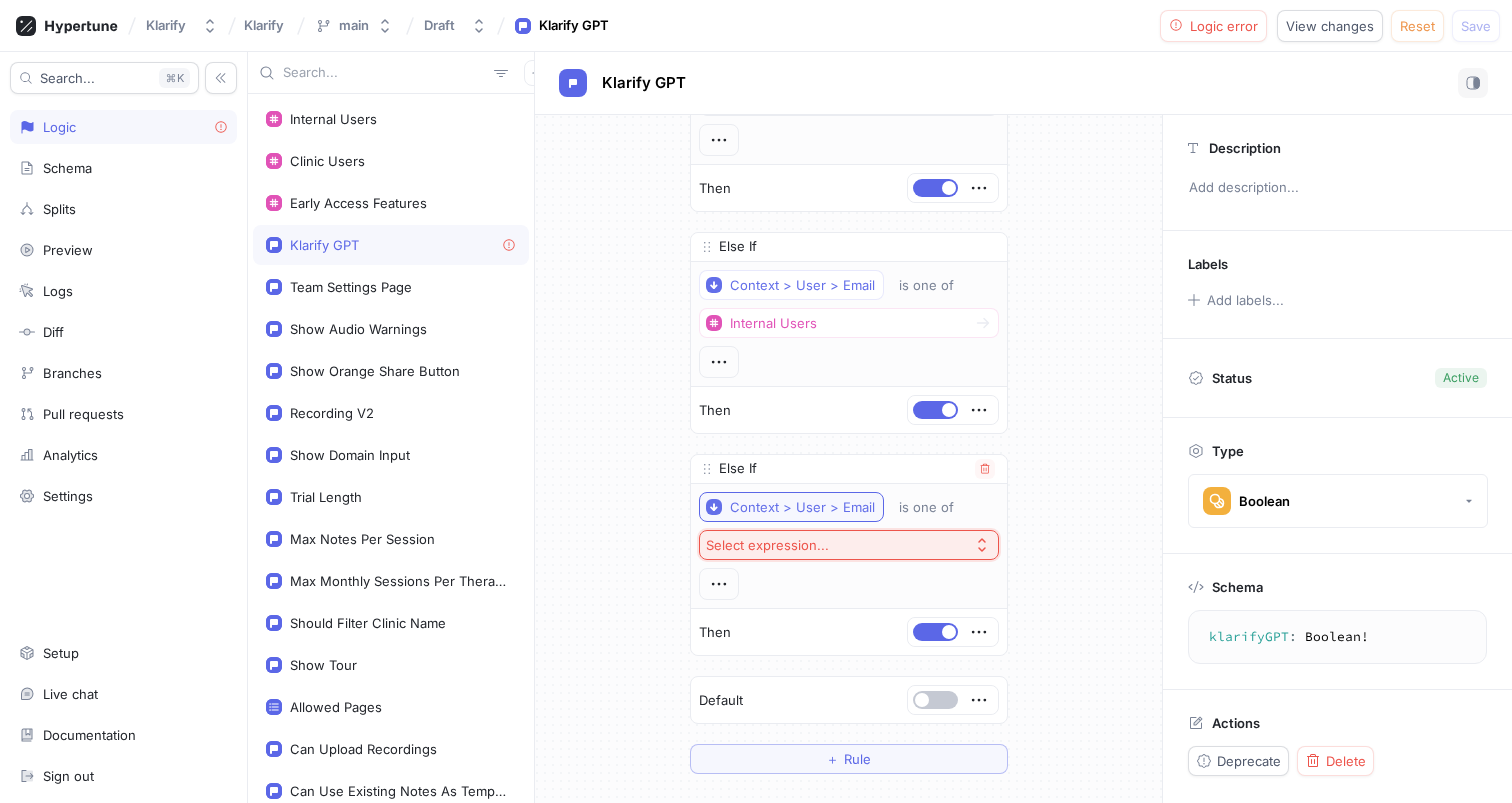 click on "Context > User > Email" at bounding box center [802, 507] 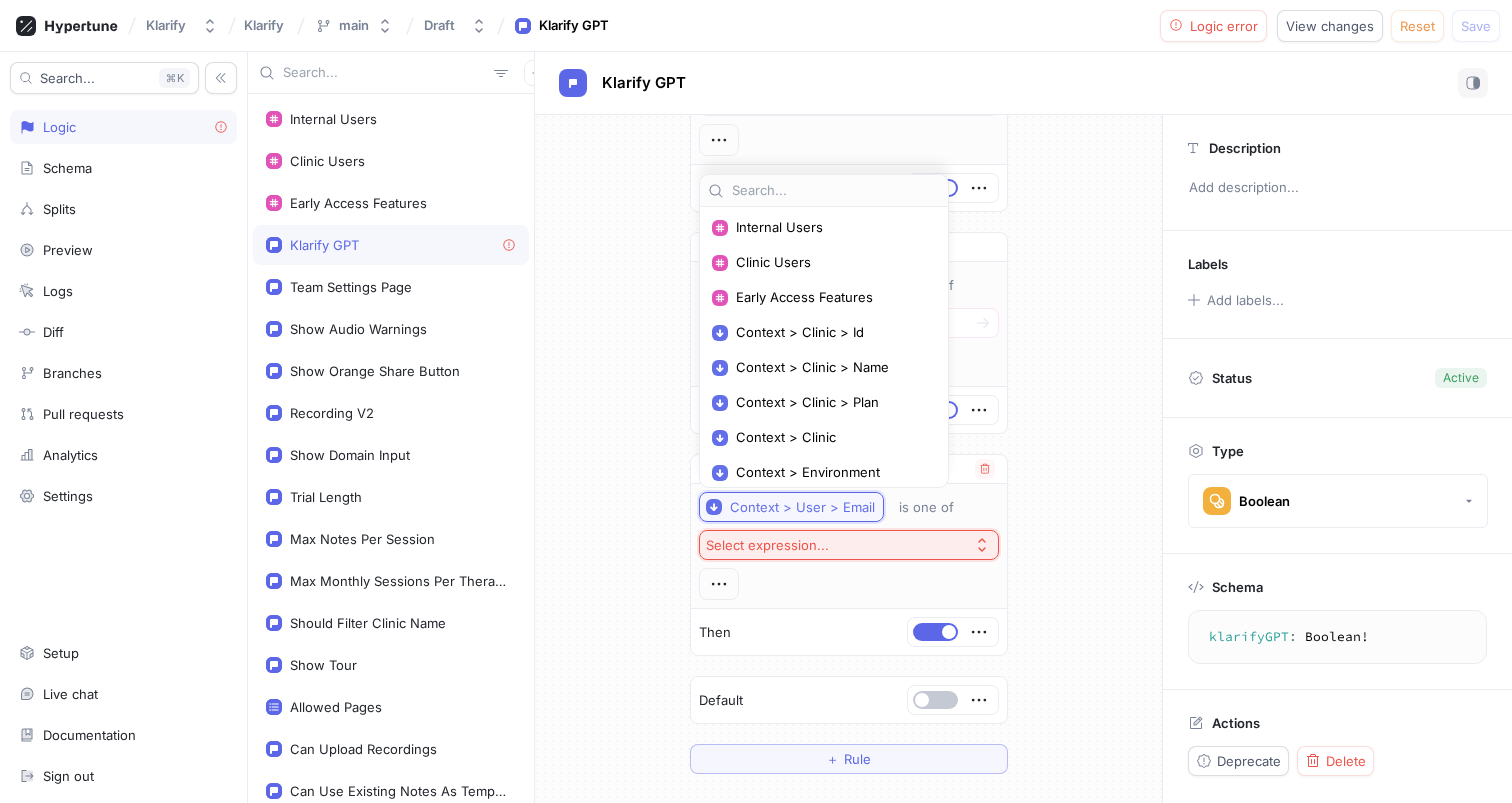 scroll, scrollTop: 195, scrollLeft: 0, axis: vertical 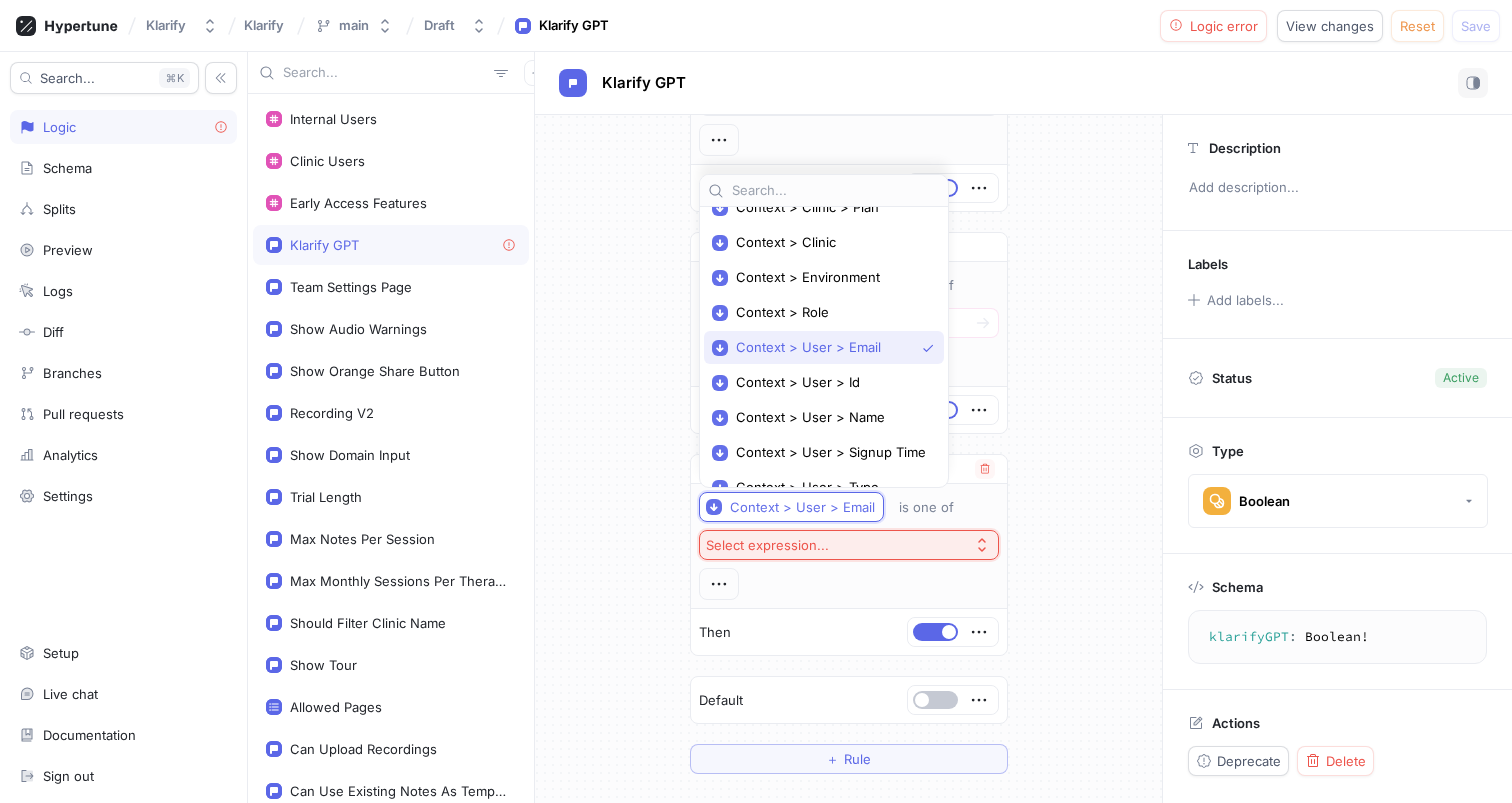 click on "Select expression..." at bounding box center (767, 545) 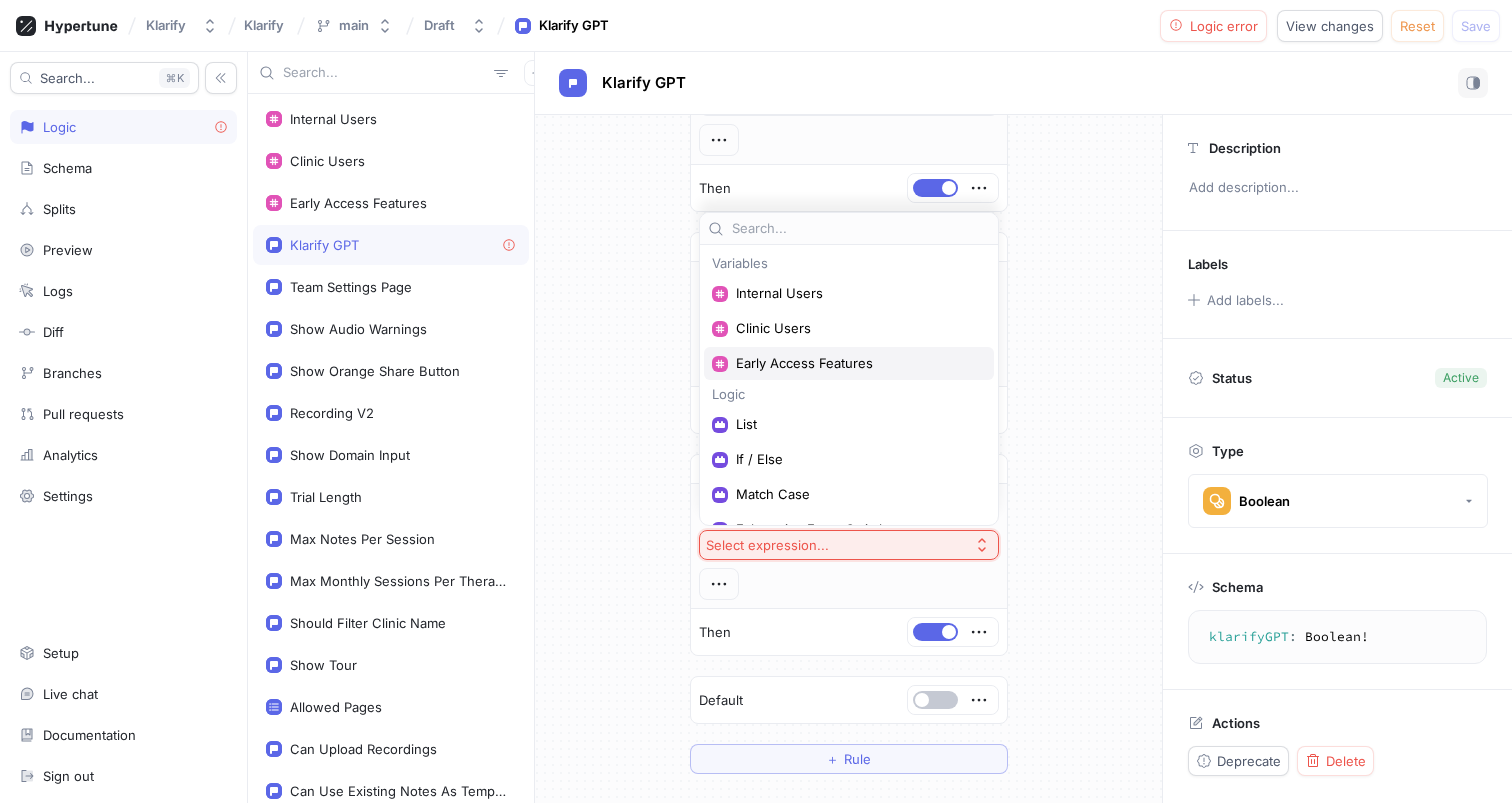 click on "Early Access Features" at bounding box center [856, 363] 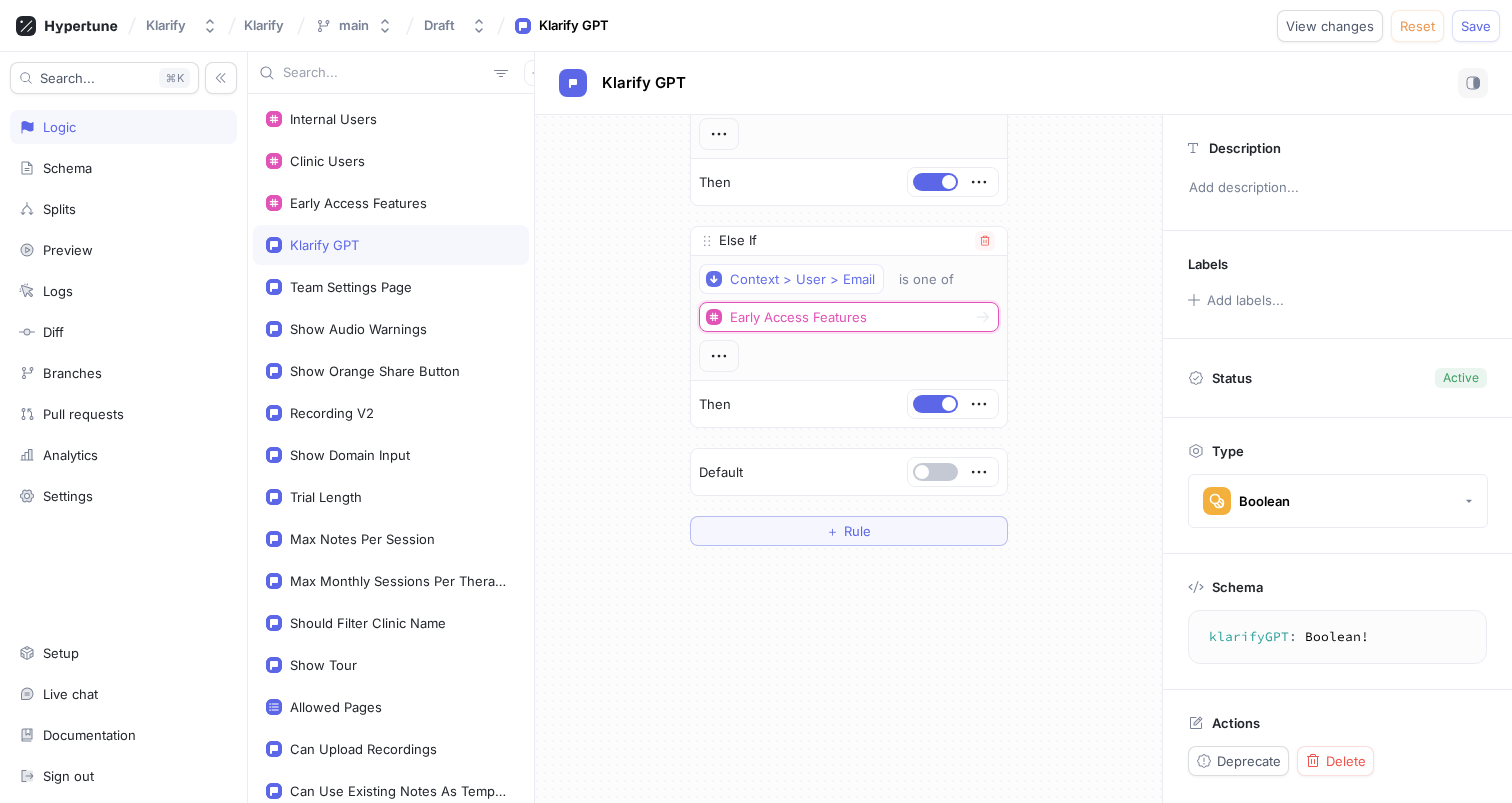 scroll, scrollTop: 0, scrollLeft: 0, axis: both 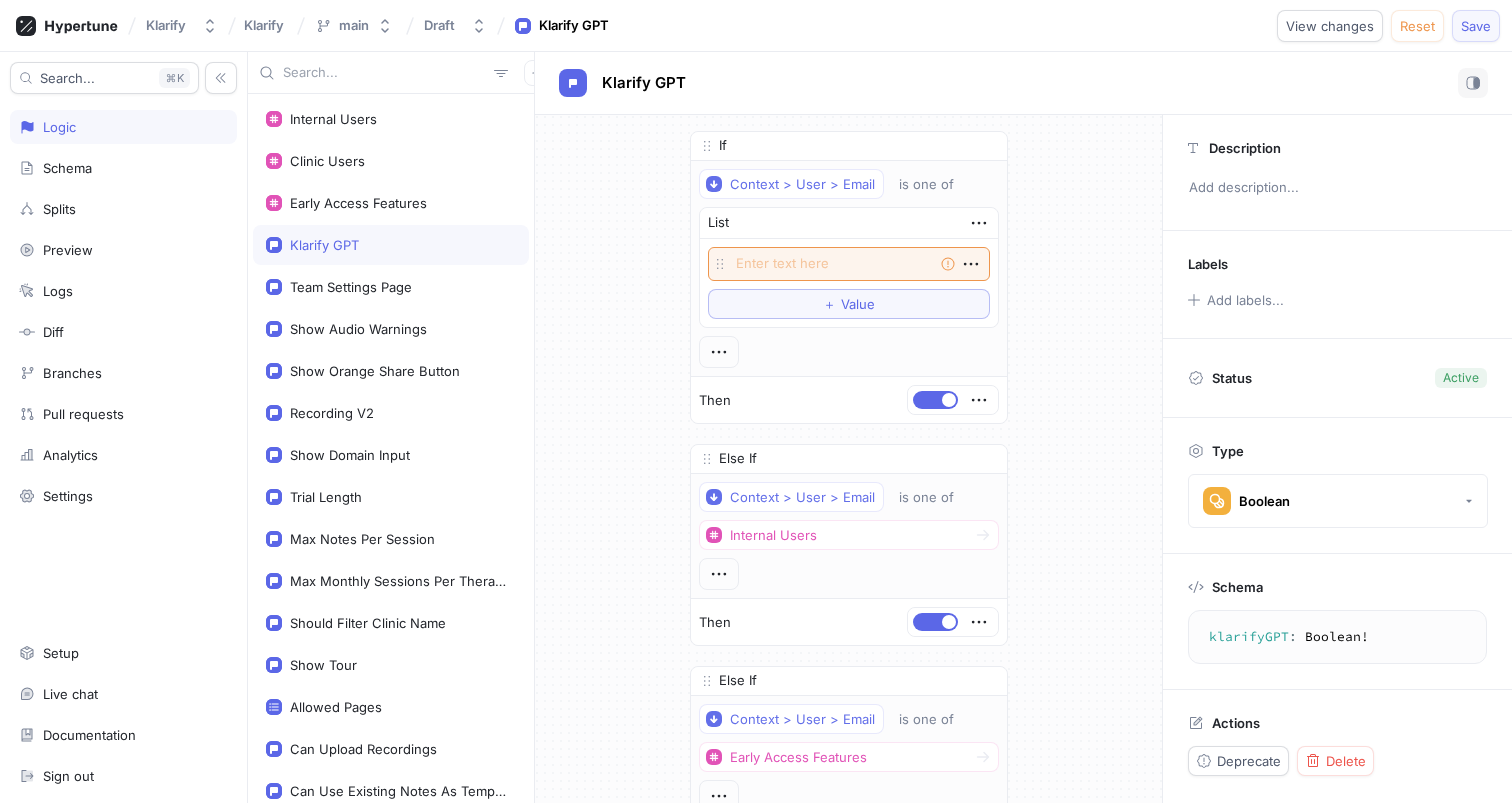 click on "Save" at bounding box center [1476, 26] 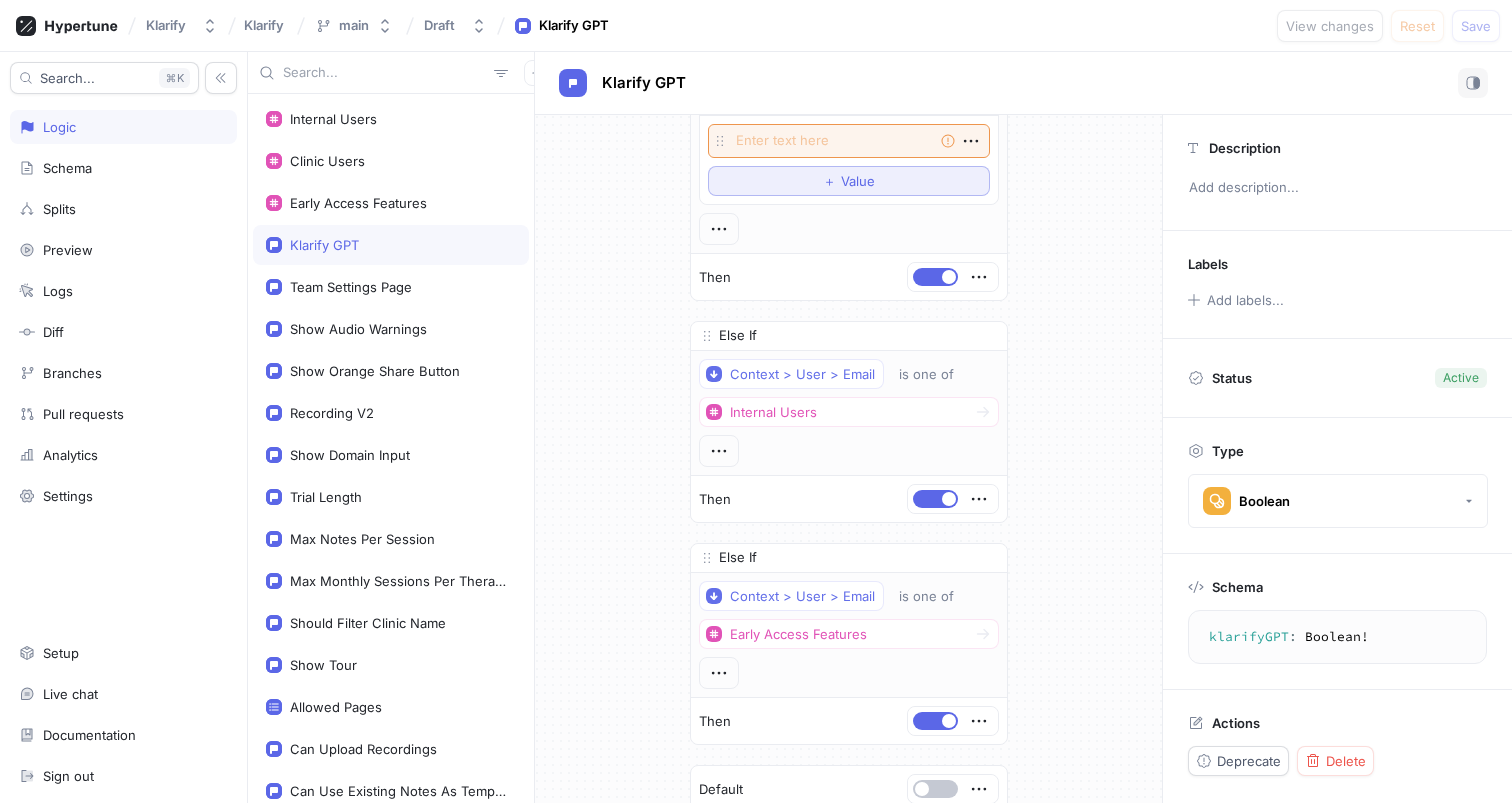 scroll, scrollTop: 124, scrollLeft: 0, axis: vertical 